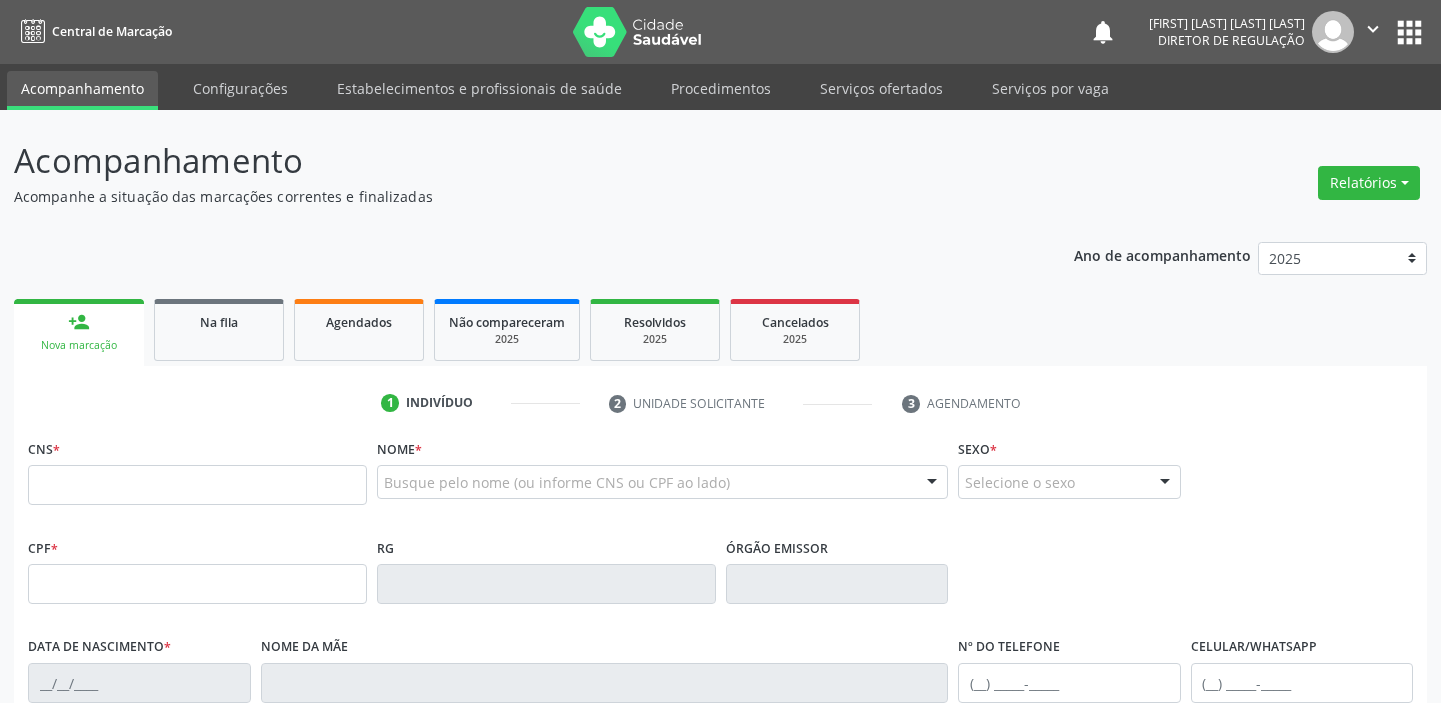 scroll, scrollTop: 0, scrollLeft: 0, axis: both 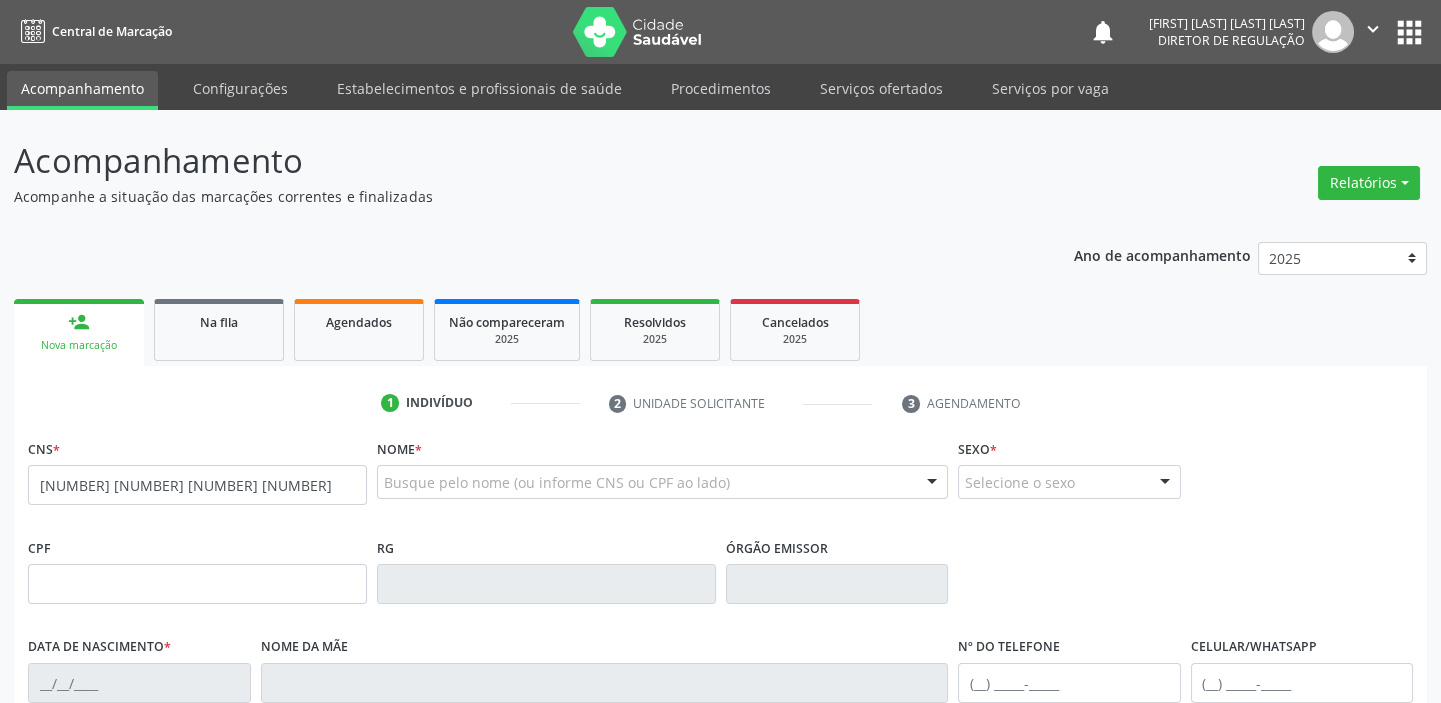 type on "[NUMBER] [NUMBER] [NUMBER] [NUMBER]" 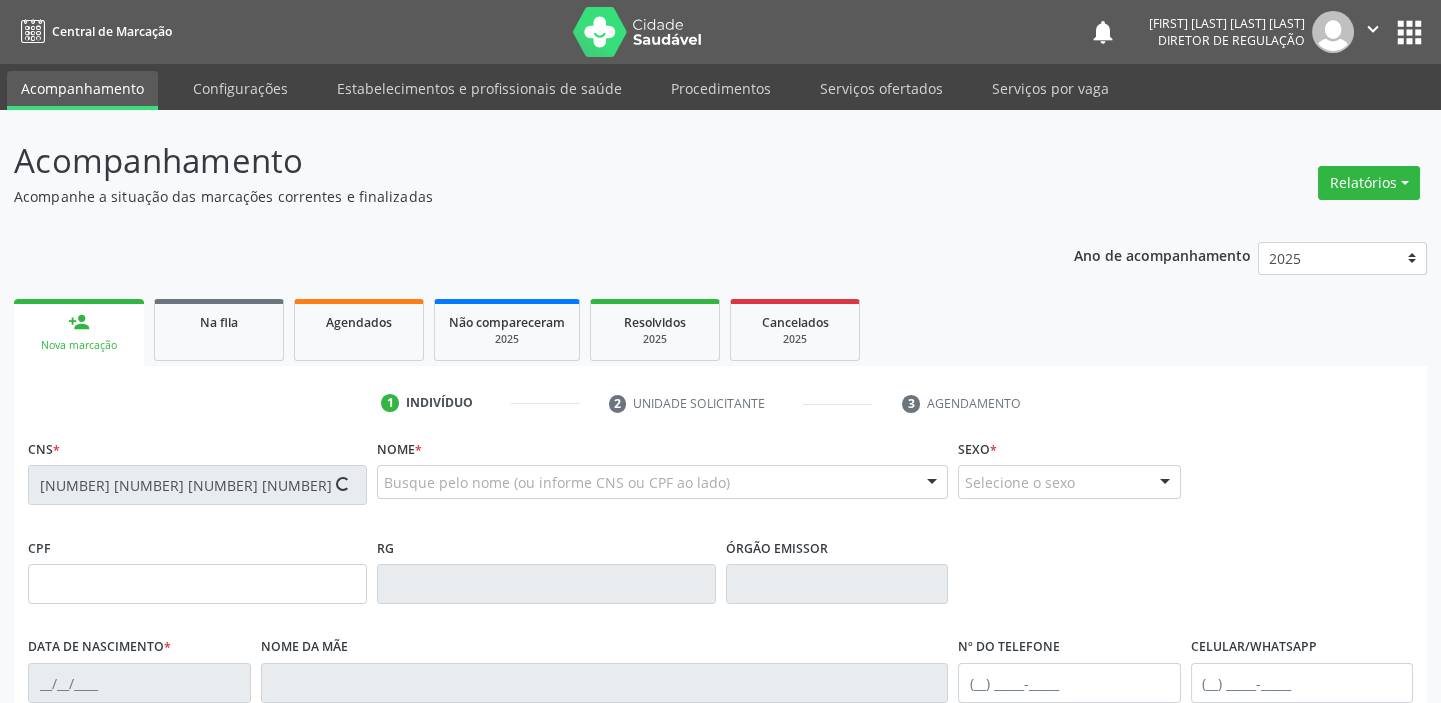 type on "[NUMBER].[NUMBER].[NUMBER]-[NUMBER]" 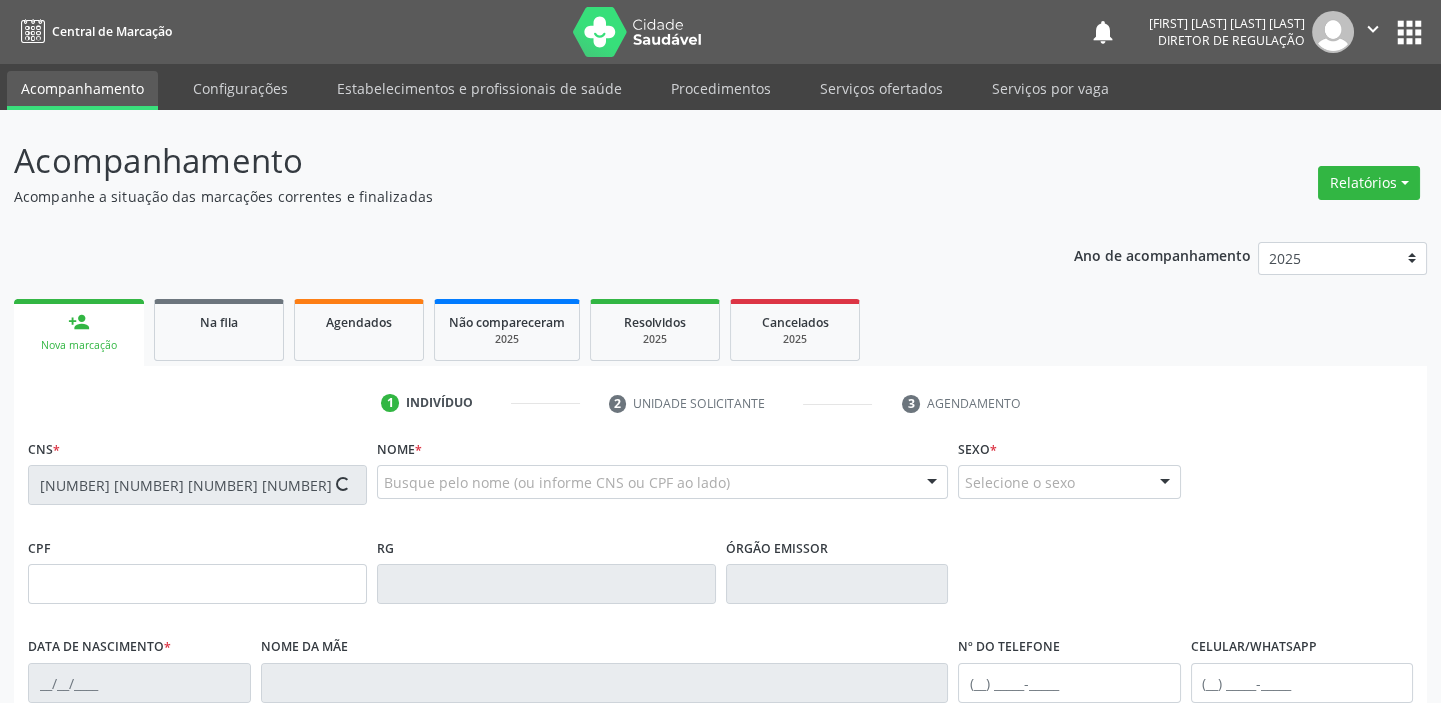 type on "[DATE]" 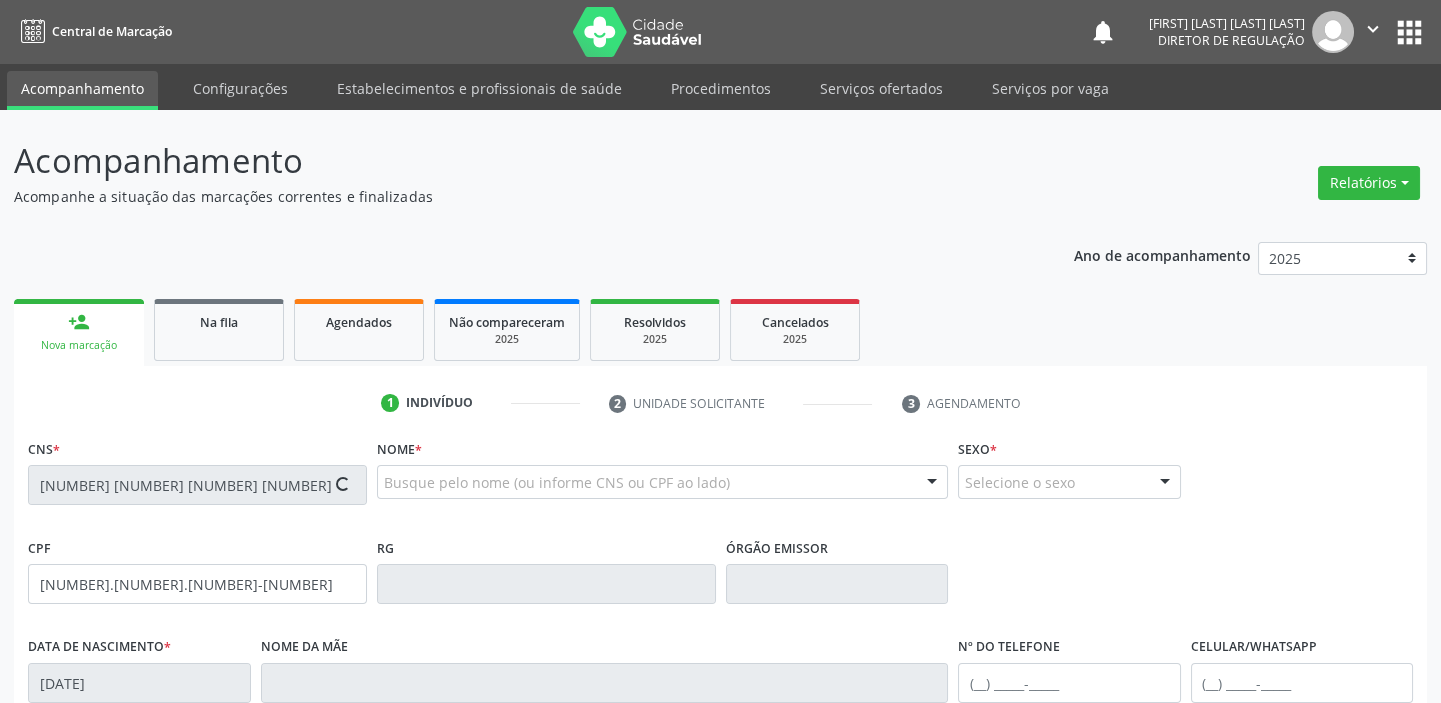 type on "[FIRST] da [LAST] [LAST]" 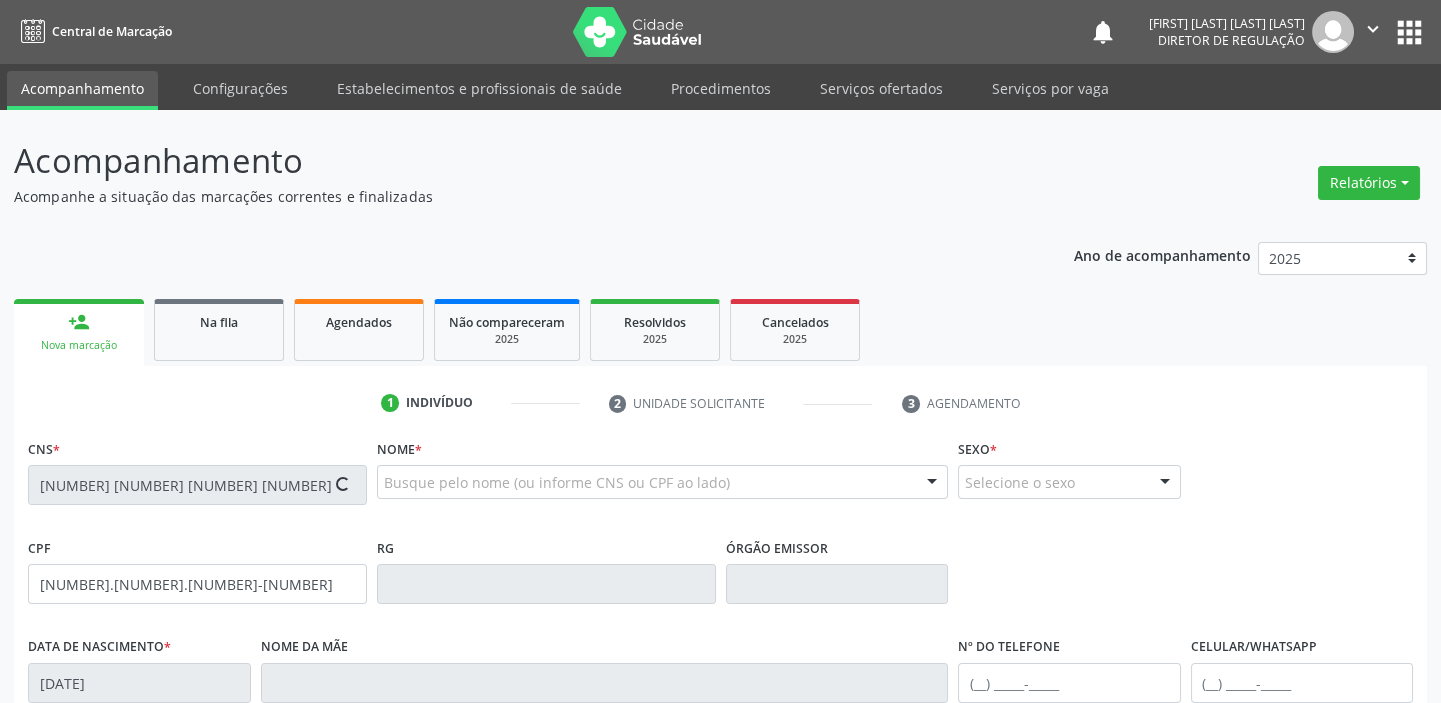 type on "([PHONE]) [PHONE]" 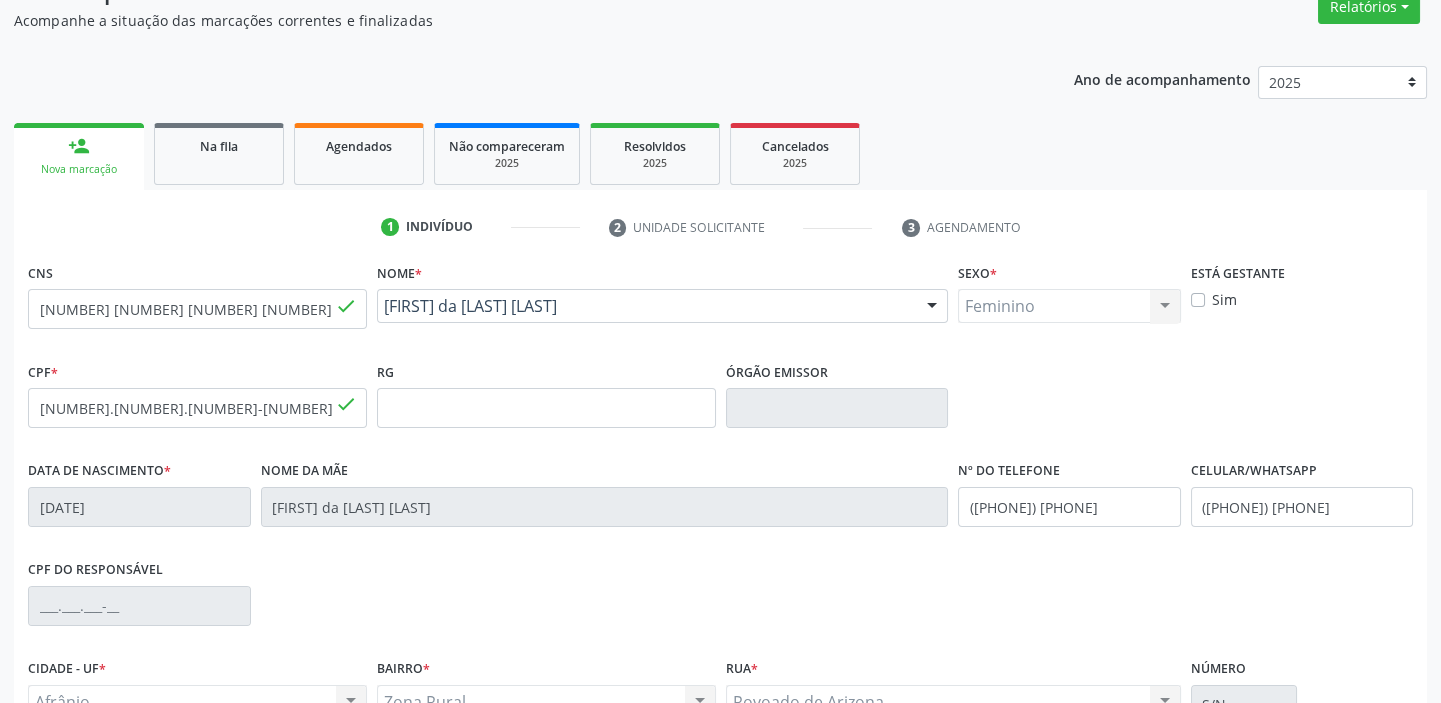 scroll, scrollTop: 380, scrollLeft: 0, axis: vertical 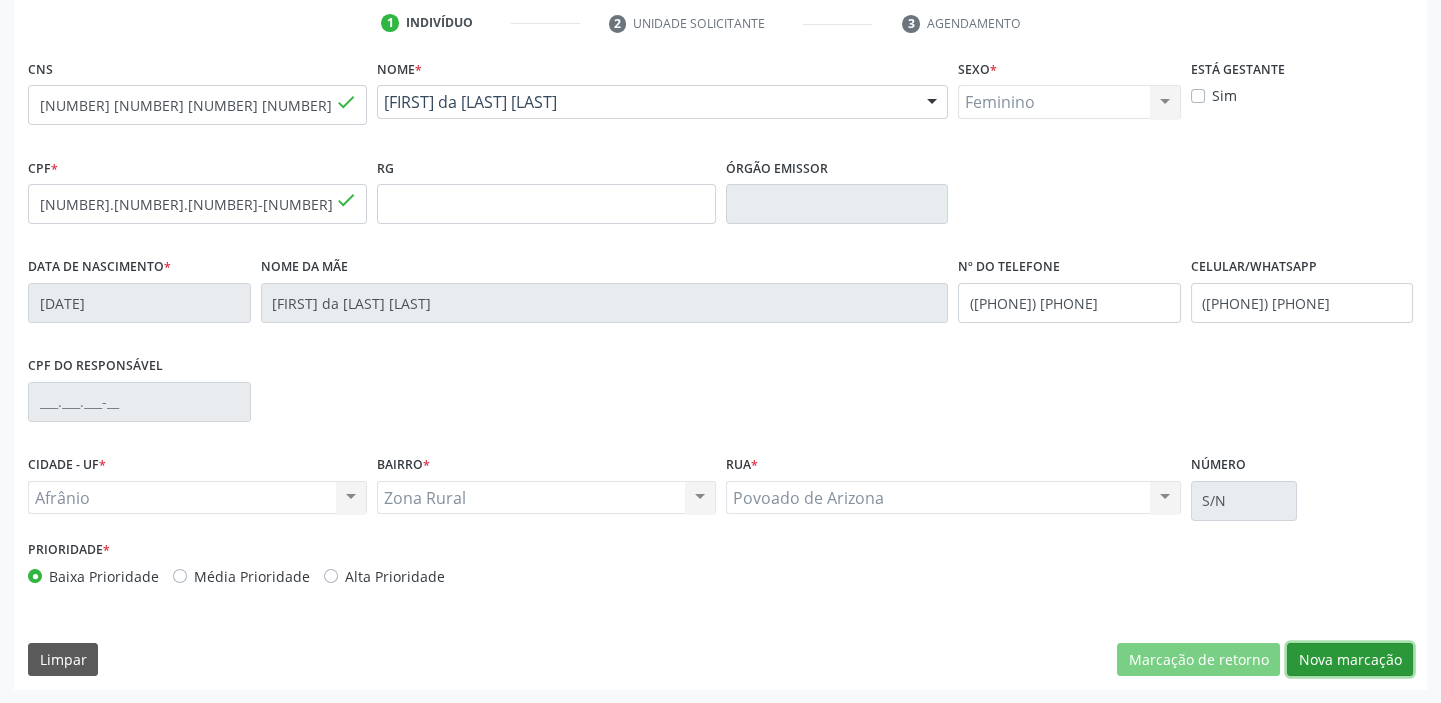click on "Nova marcação" at bounding box center (1350, 660) 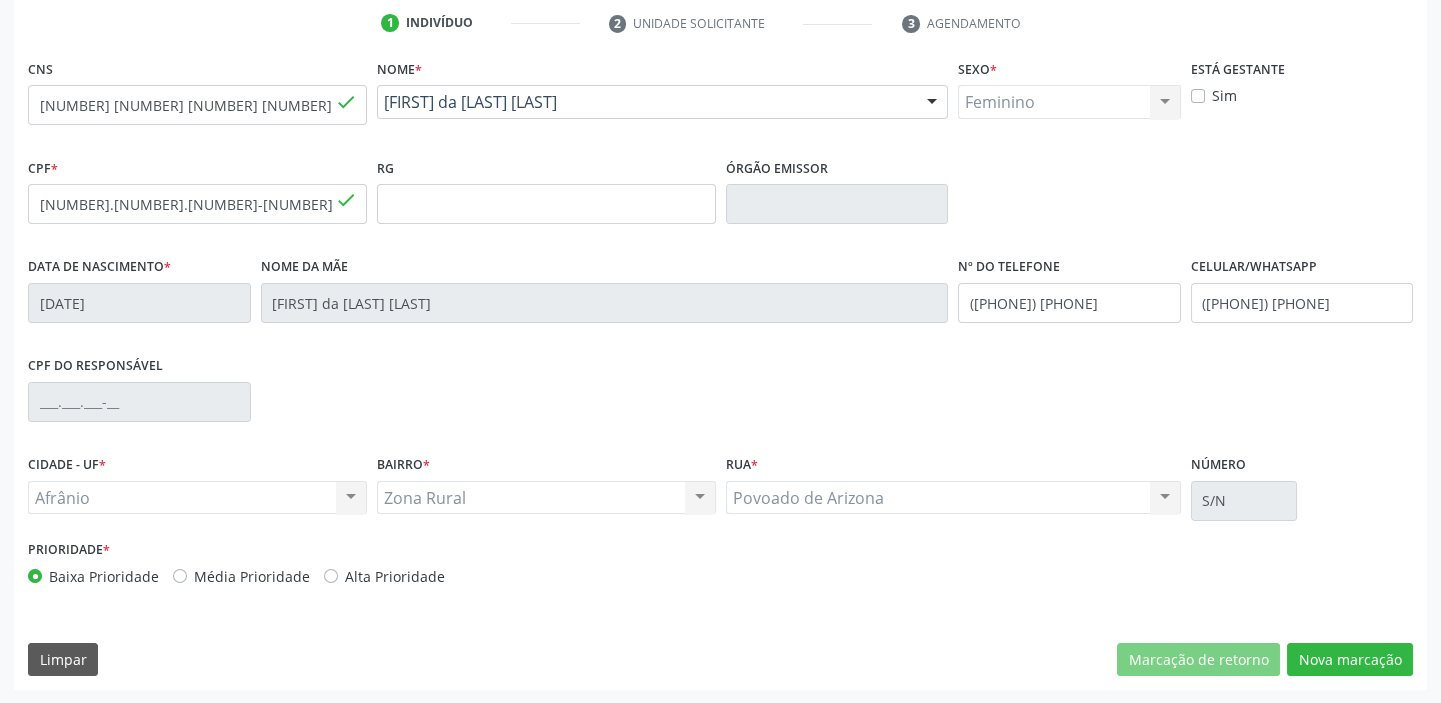 scroll, scrollTop: 201, scrollLeft: 0, axis: vertical 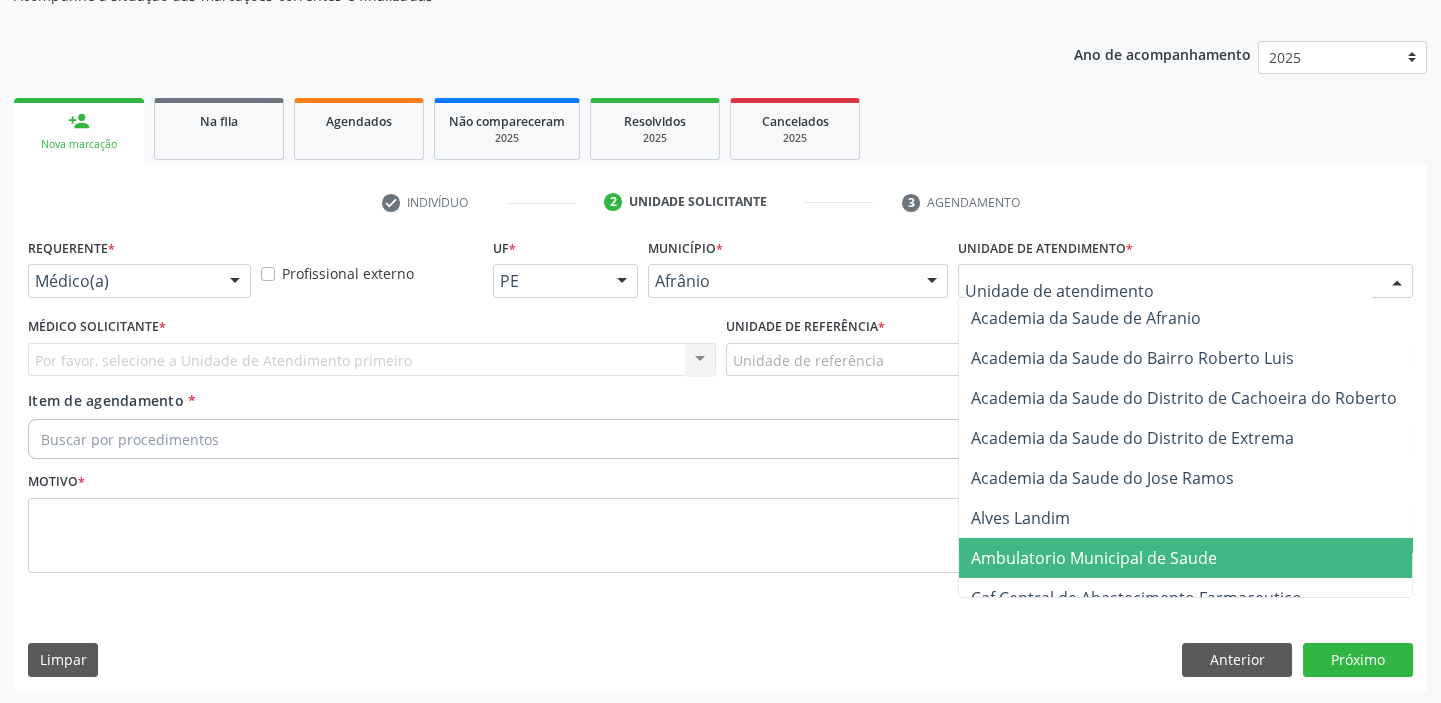 click on "Ambulatorio Municipal de Saude" at bounding box center (1197, 558) 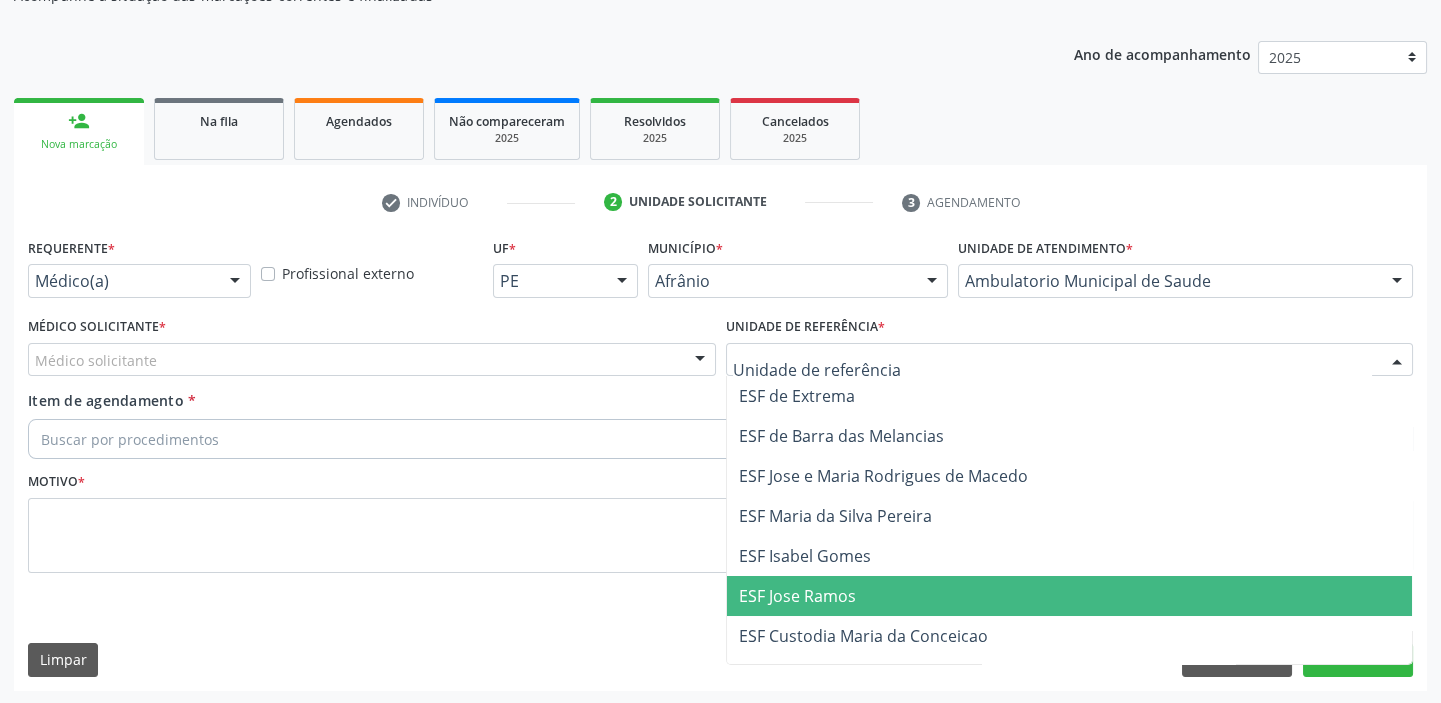 click on "ESF Jose Ramos" at bounding box center (1070, 596) 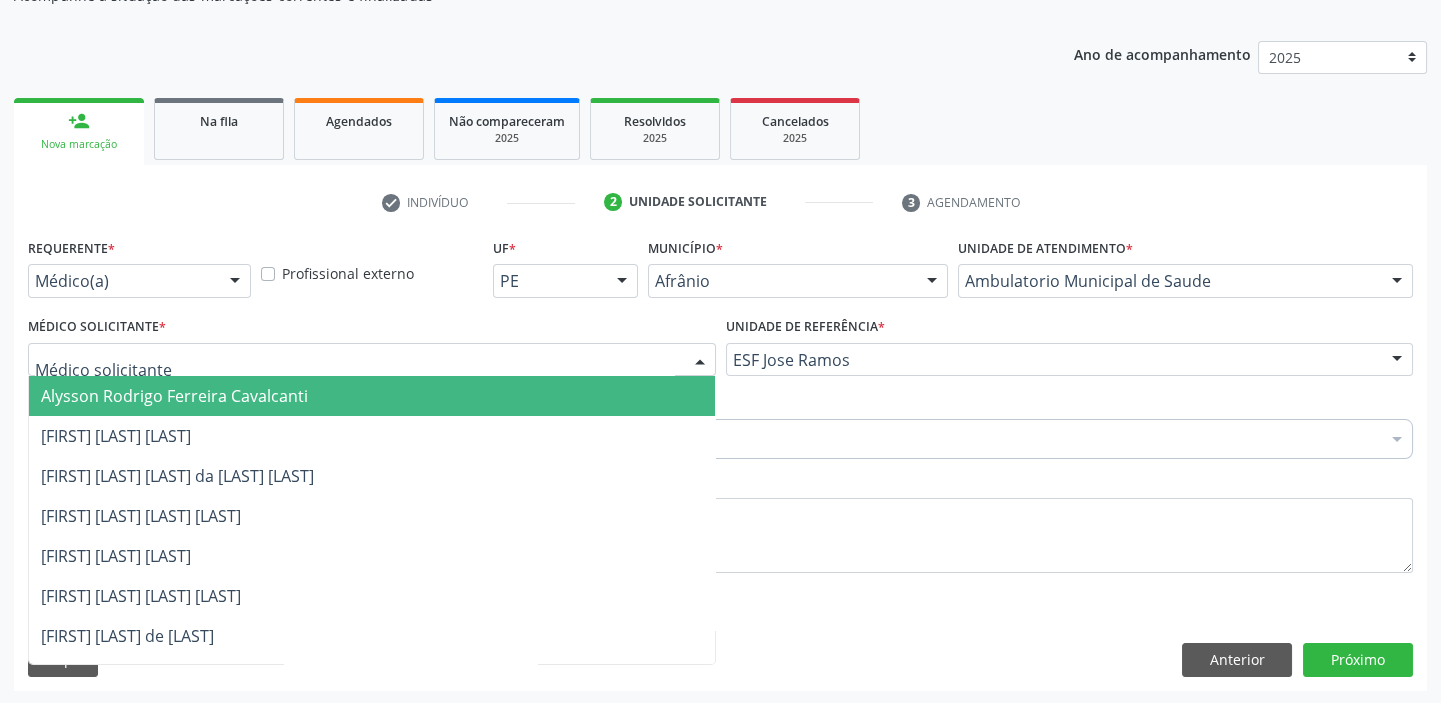 click on "Alysson Rodrigo Ferreira Cavalcanti" at bounding box center (174, 396) 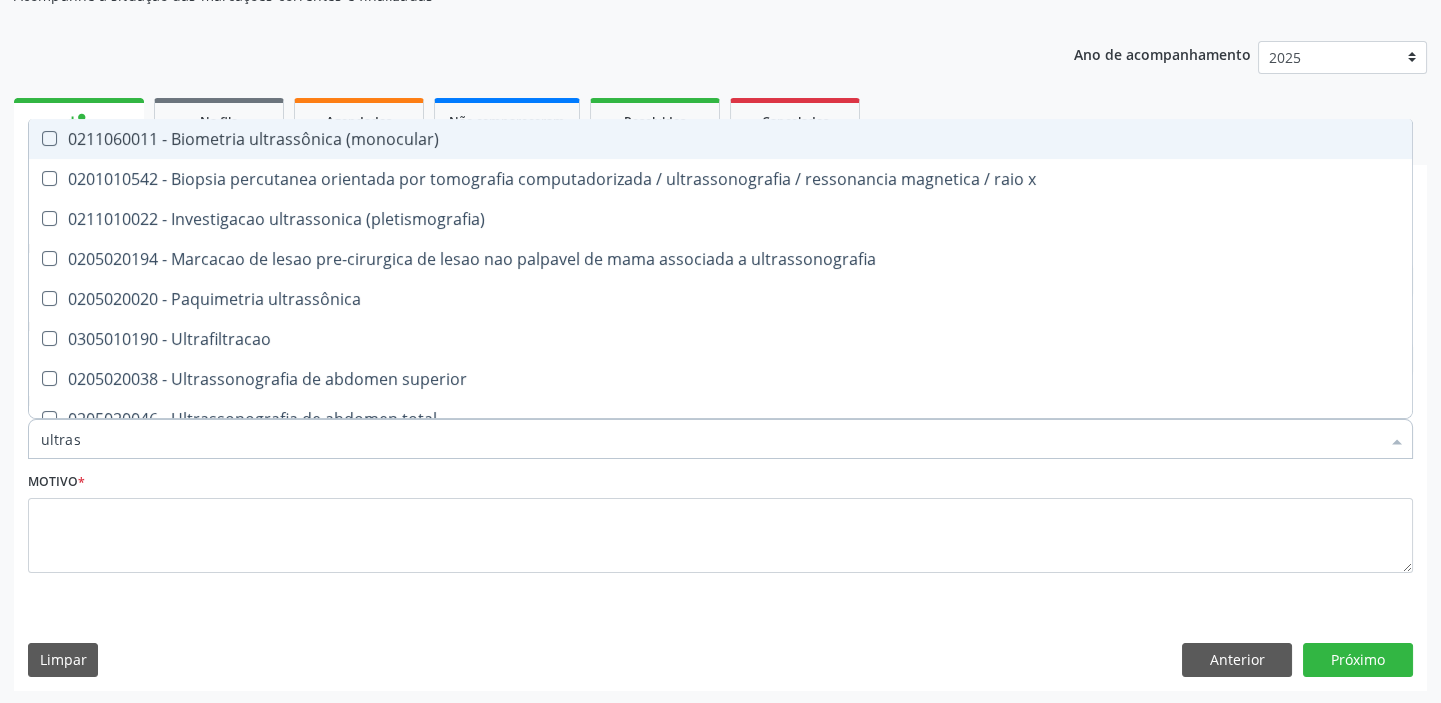 type on "ultrass" 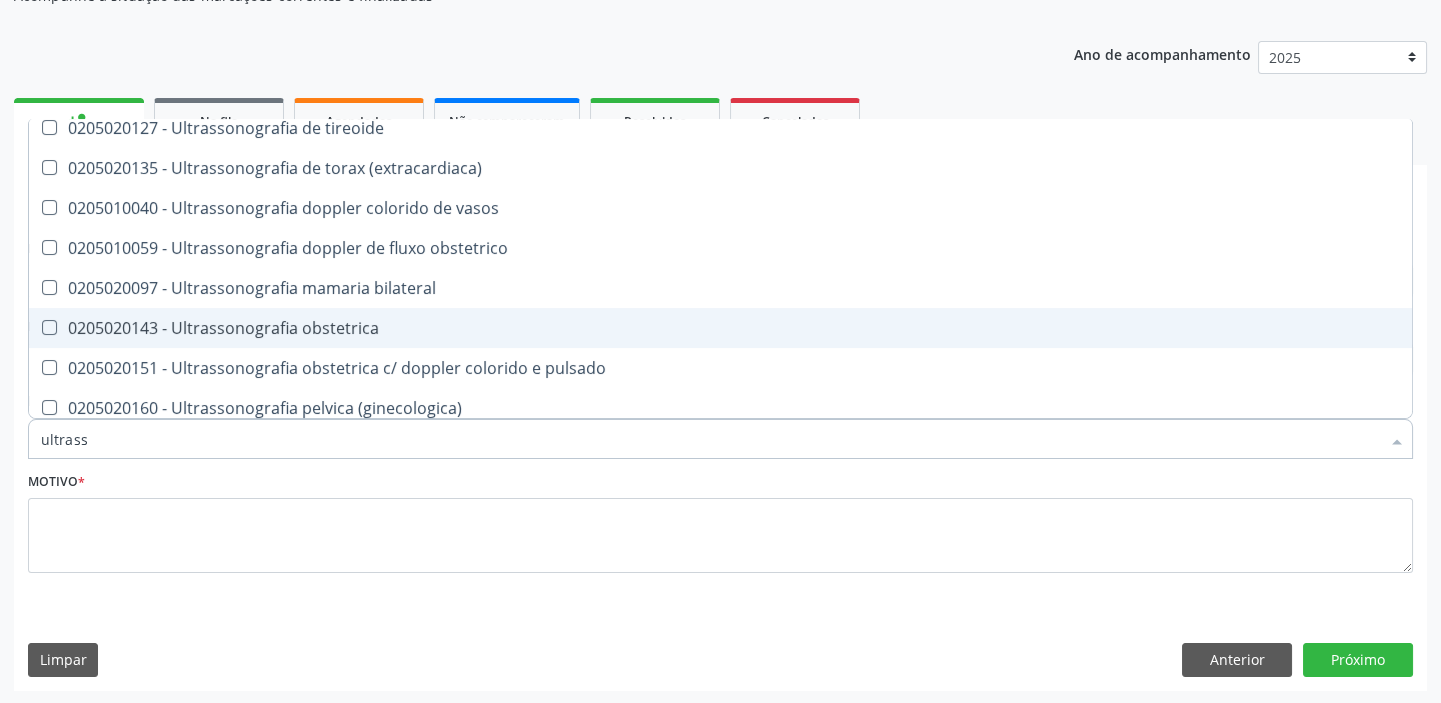 scroll, scrollTop: 545, scrollLeft: 0, axis: vertical 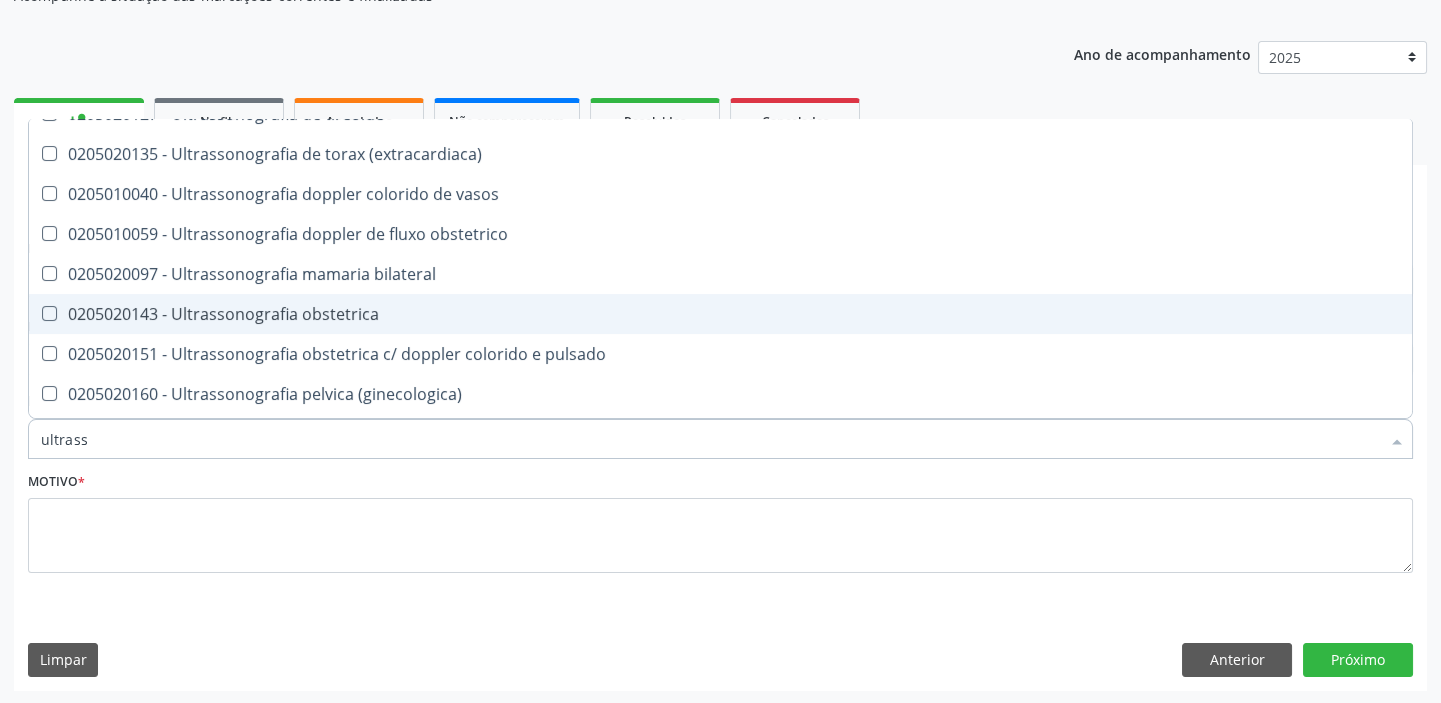 click on "0205020143 - Ultrassonografia obstetrica" at bounding box center (720, 314) 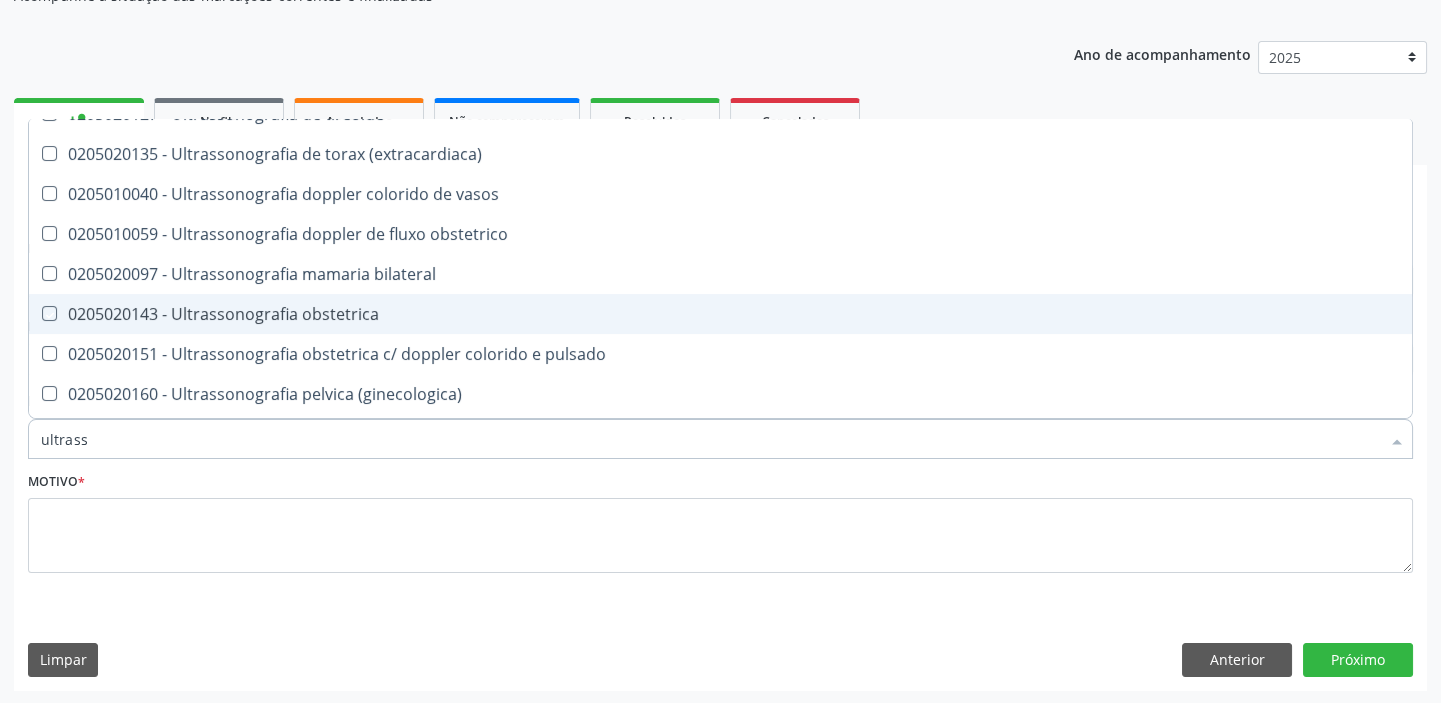 checkbox on "true" 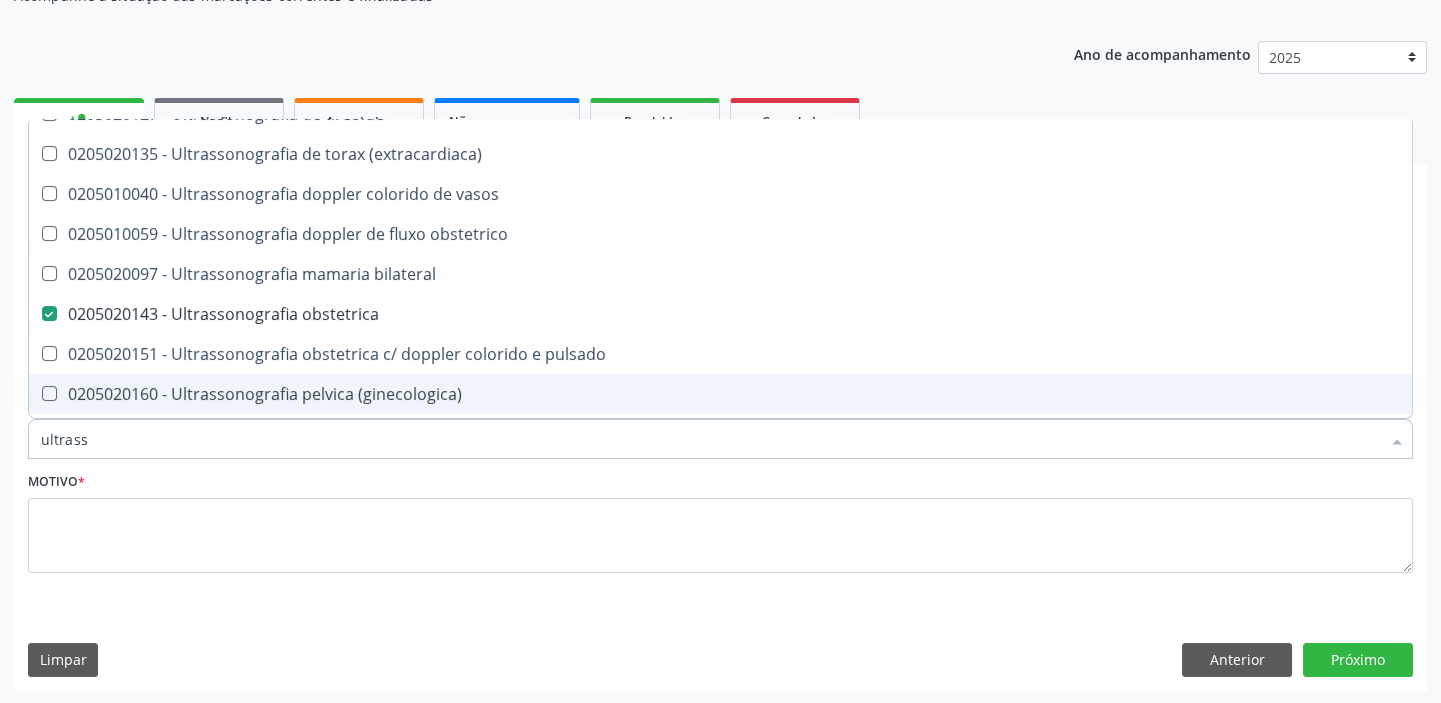 drag, startPoint x: 102, startPoint y: 445, endPoint x: 31, endPoint y: 449, distance: 71.11259 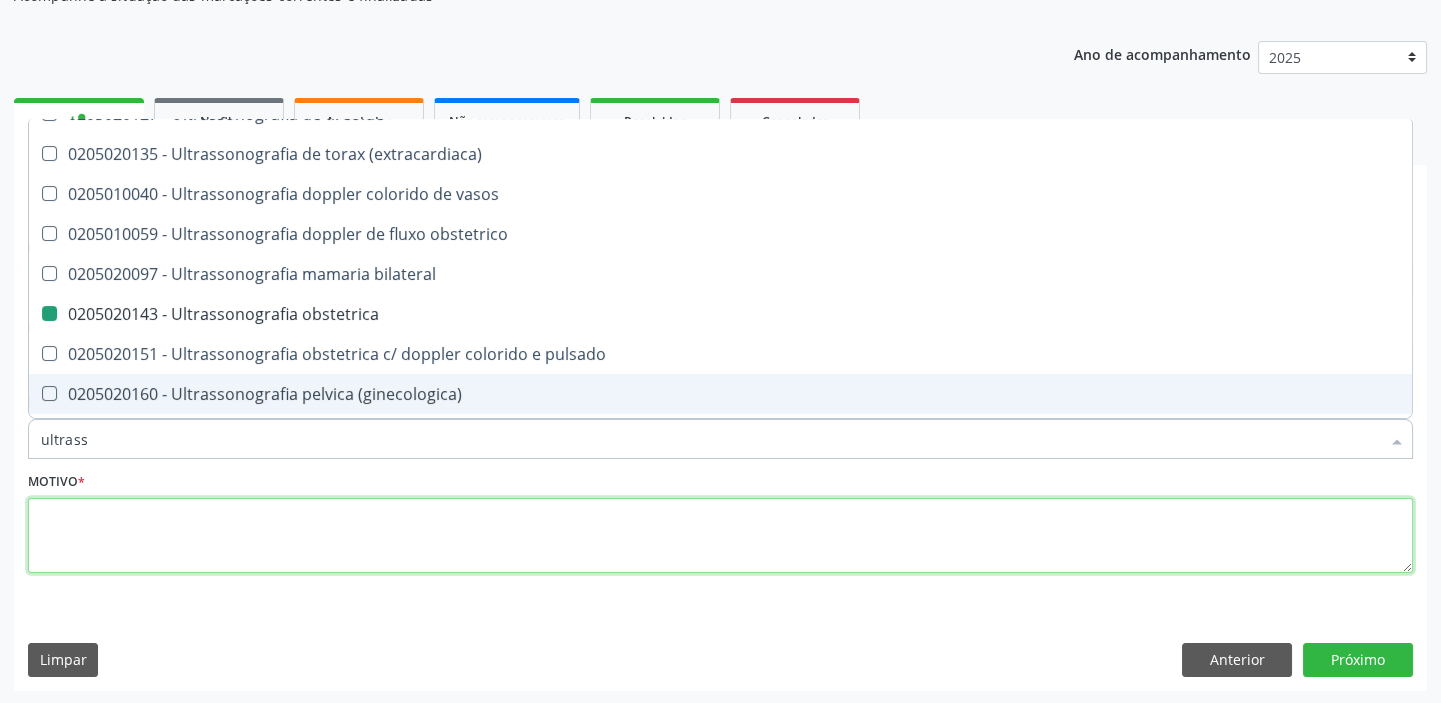 drag, startPoint x: 79, startPoint y: 527, endPoint x: 54, endPoint y: 493, distance: 42.201897 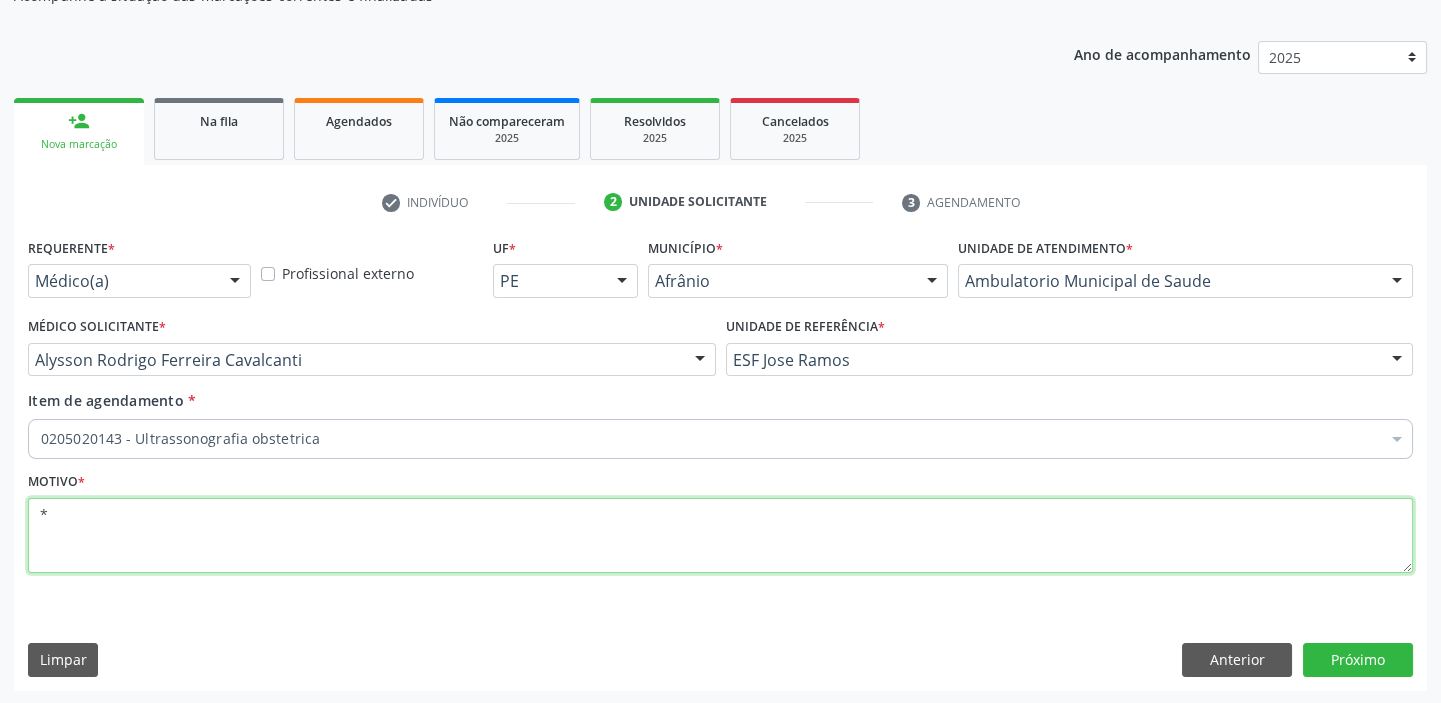 scroll, scrollTop: 0, scrollLeft: 0, axis: both 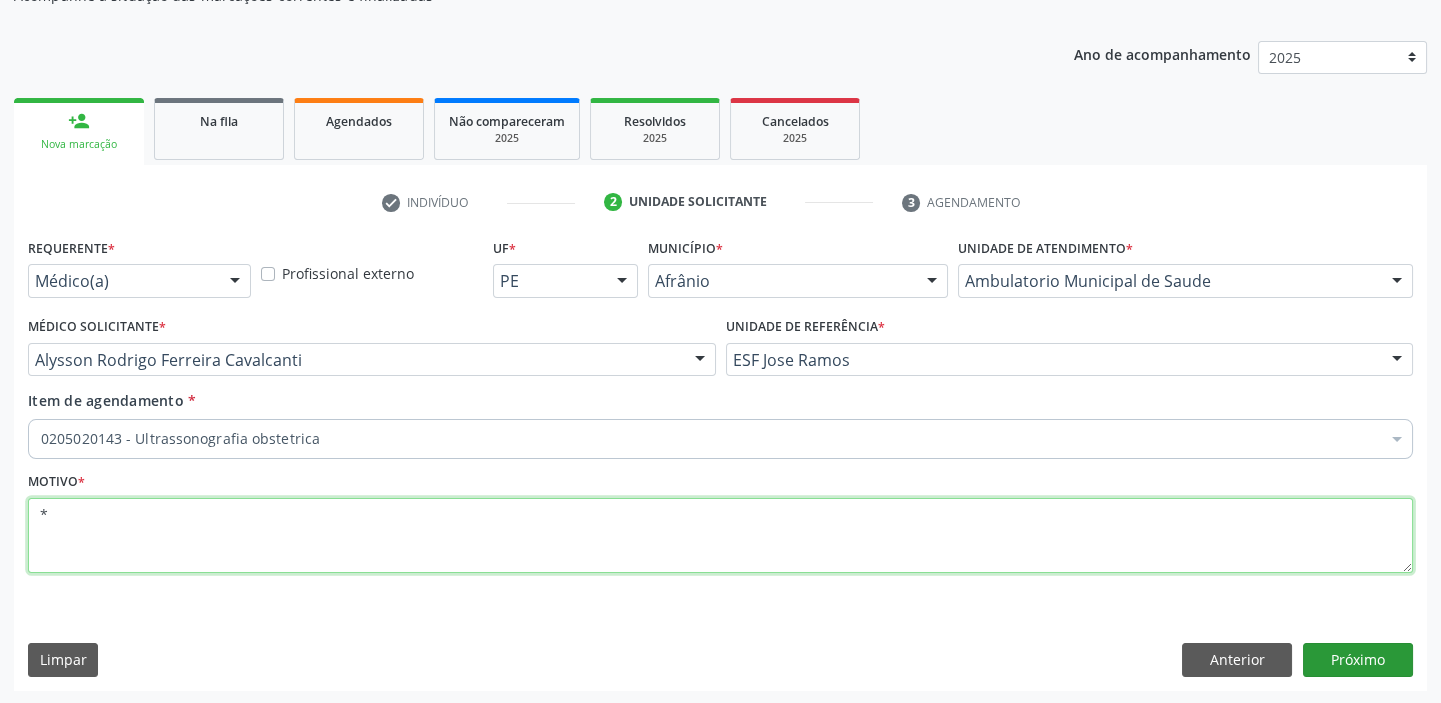 type on "*" 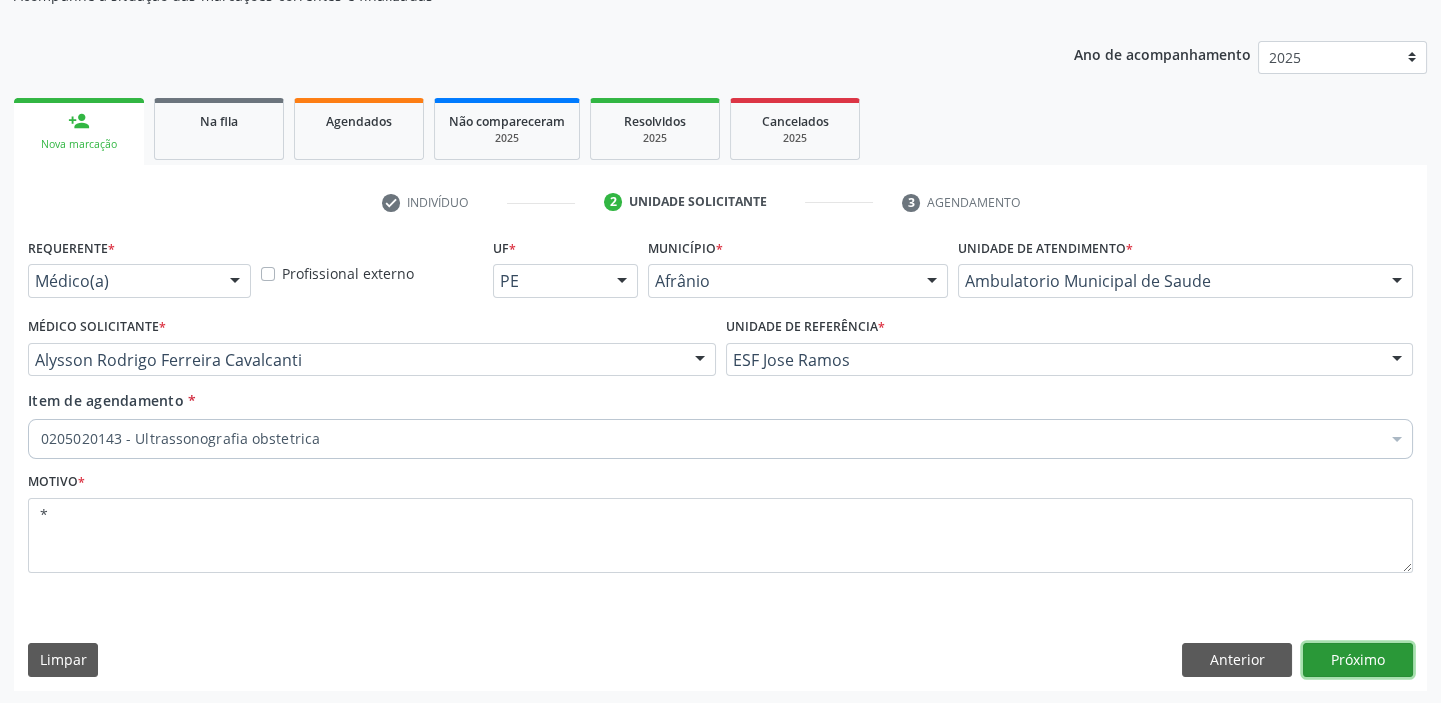 click on "Próximo" at bounding box center (1358, 660) 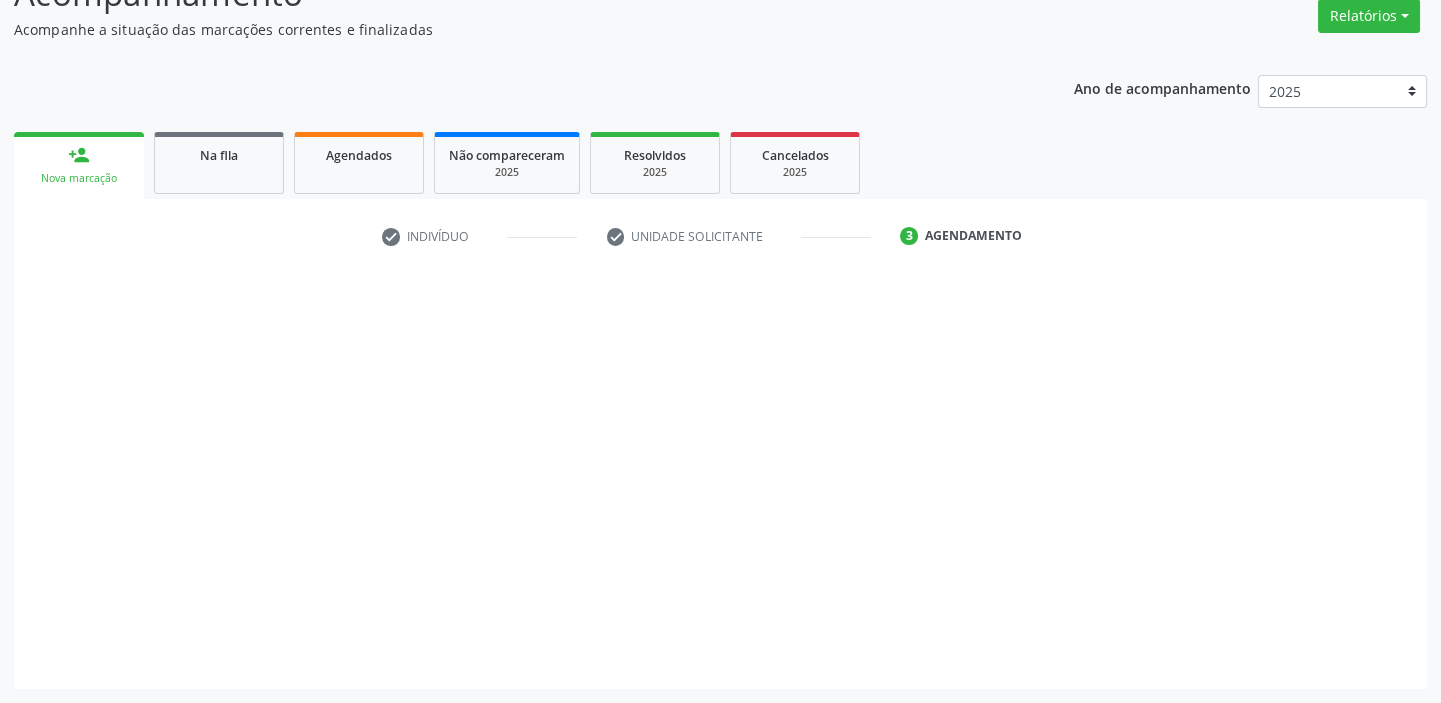 scroll, scrollTop: 166, scrollLeft: 0, axis: vertical 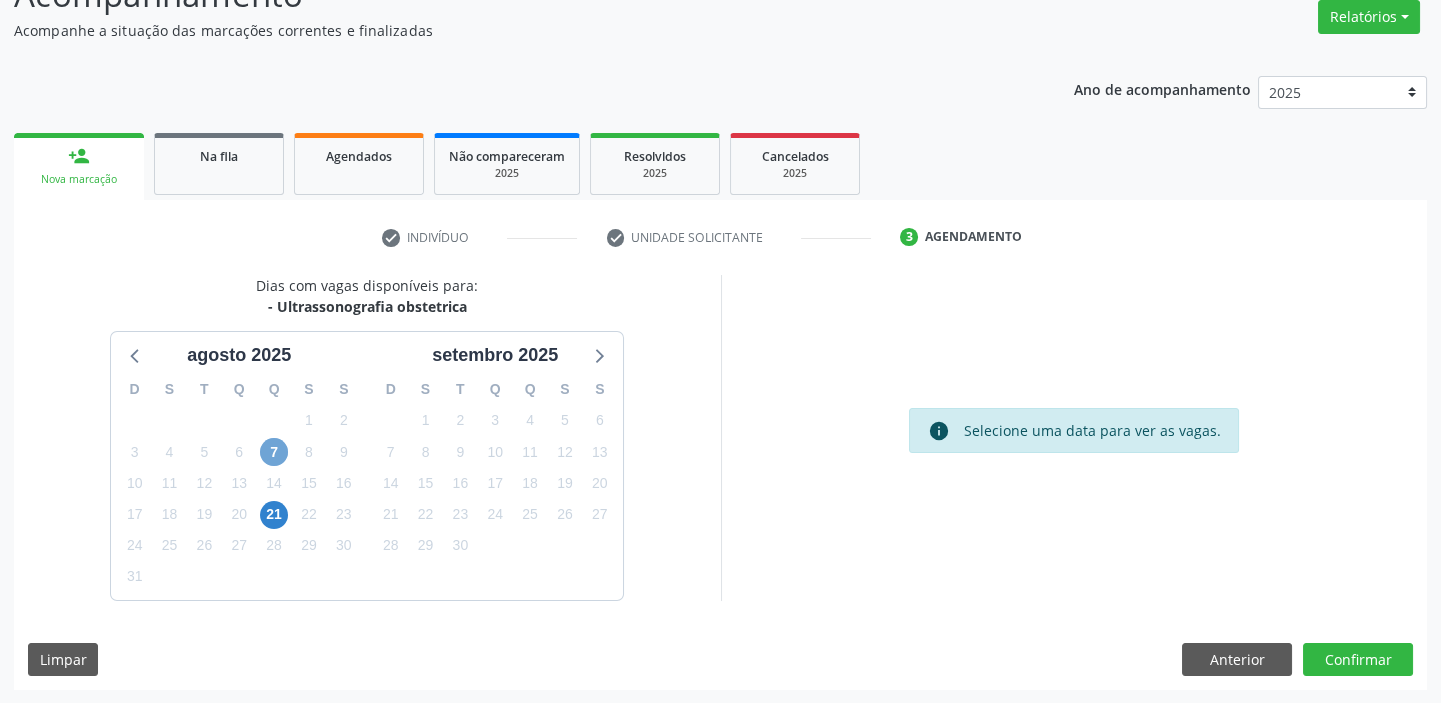 click on "7" at bounding box center [274, 452] 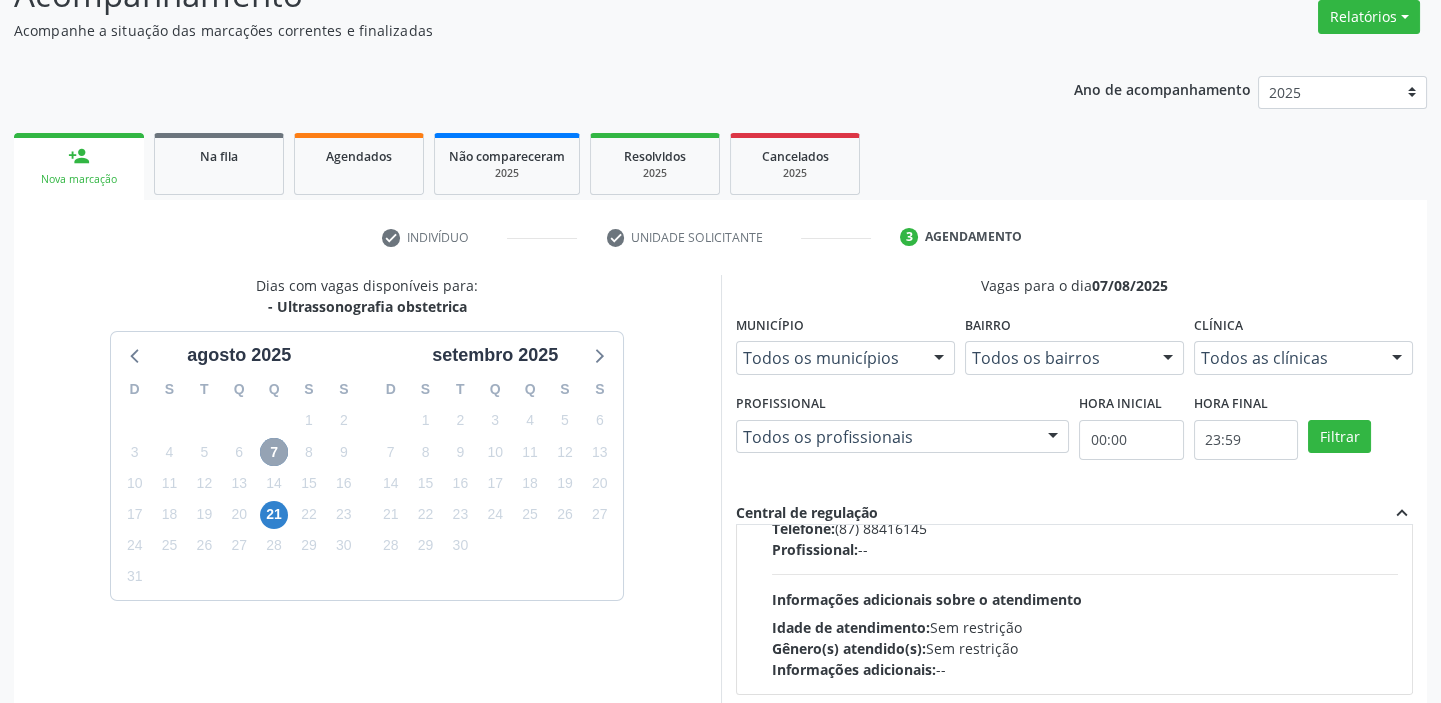 scroll, scrollTop: 314, scrollLeft: 0, axis: vertical 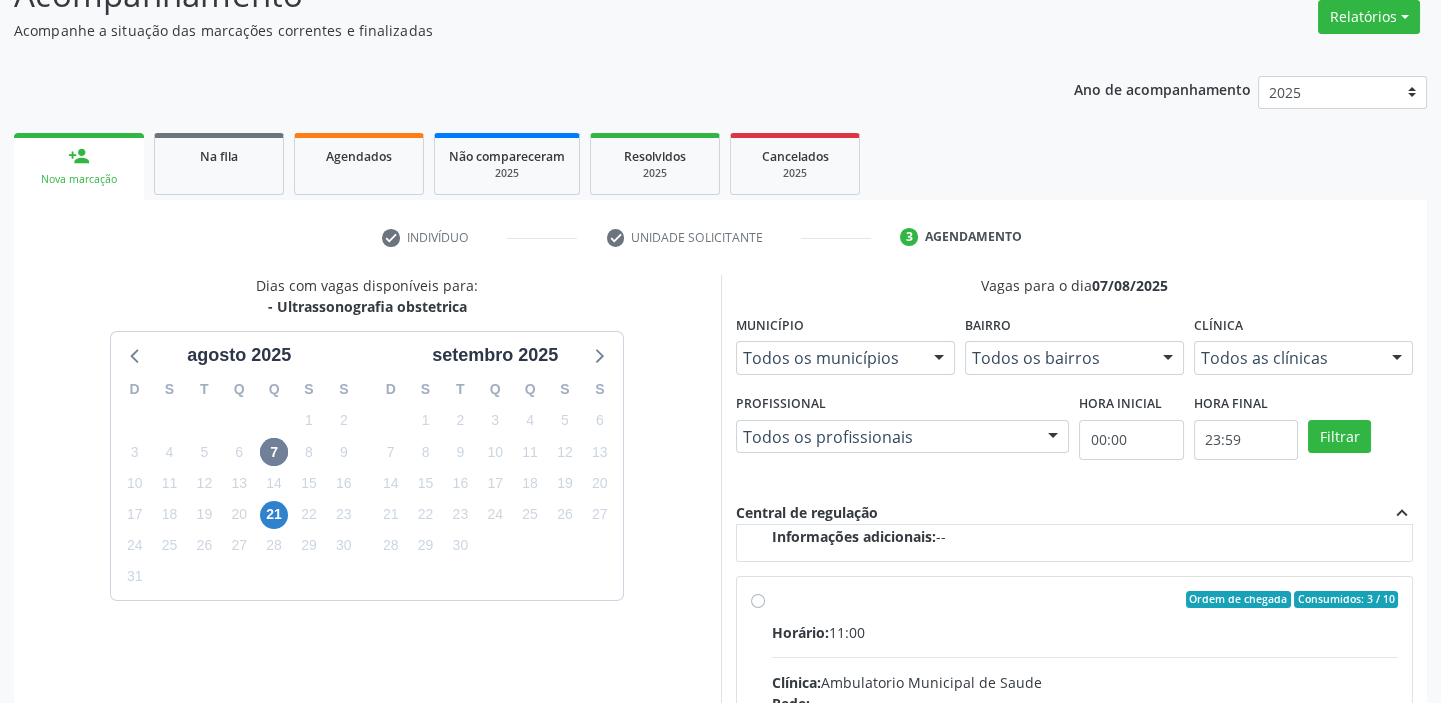 click on "Horário:   11:00
Clínica:  Ambulatorio Municipal de Saude
Rede:
--
Endereço:   A, nº 78, Centro, [CITY] - [STATE]
Telefone:   --
Profissional:
--
Informações adicionais sobre o atendimento
Idade de atendimento:
Sem restrição
Gênero(s) atendido(s):
Sem restrição
Informações adicionais:
--" at bounding box center (1085, 759) 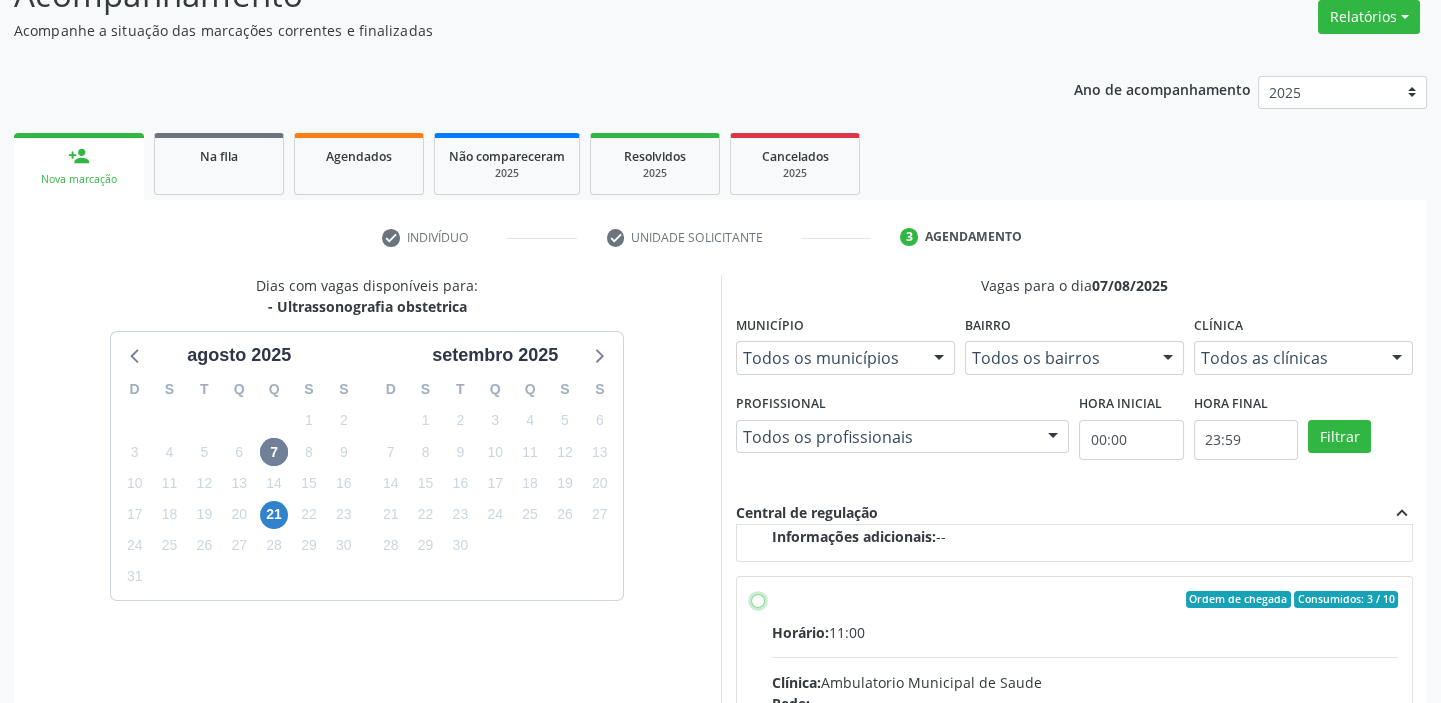 click on "Ordem de chegada
Consumidos: 3 / 10
Horário:   11:00
Clínica:  Ambulatorio Municipal de Saude
Rede:
--
Endereço:   A, nº 78, Centro, [CITY] - [STATE]
Telefone:   --
Profissional:
--
Informações adicionais sobre o atendimento
Idade de atendimento:
Sem restrição
Gênero(s) atendido(s):
Sem restrição
Informações adicionais:
--" at bounding box center [758, 600] 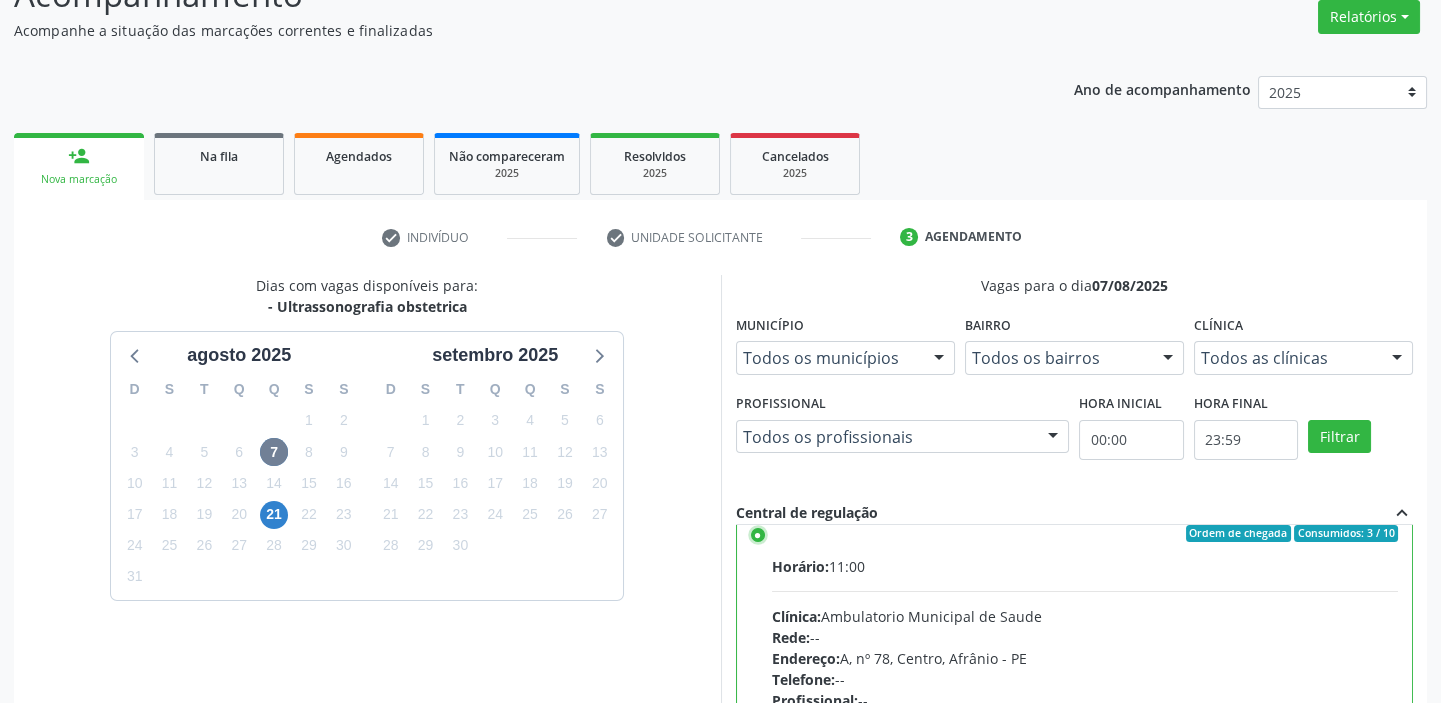 scroll, scrollTop: 449, scrollLeft: 0, axis: vertical 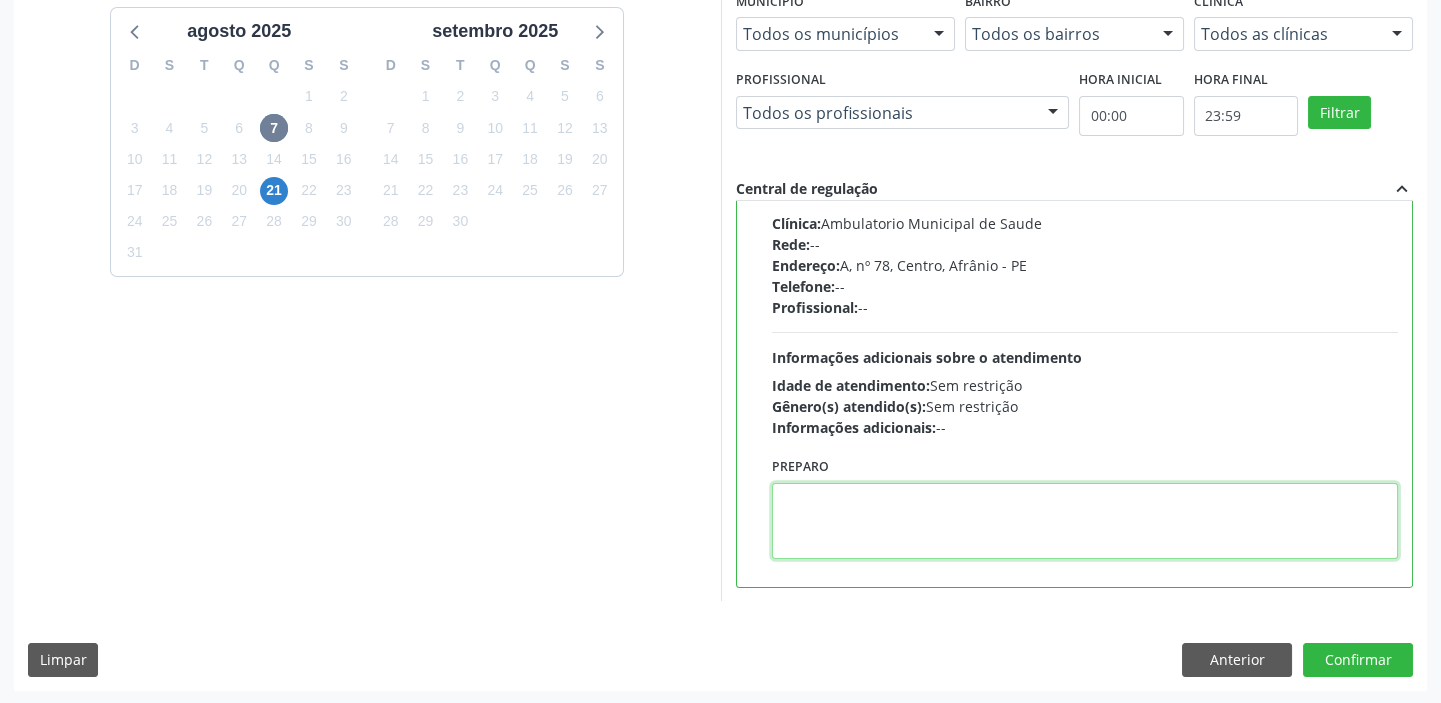 click at bounding box center [1085, 521] 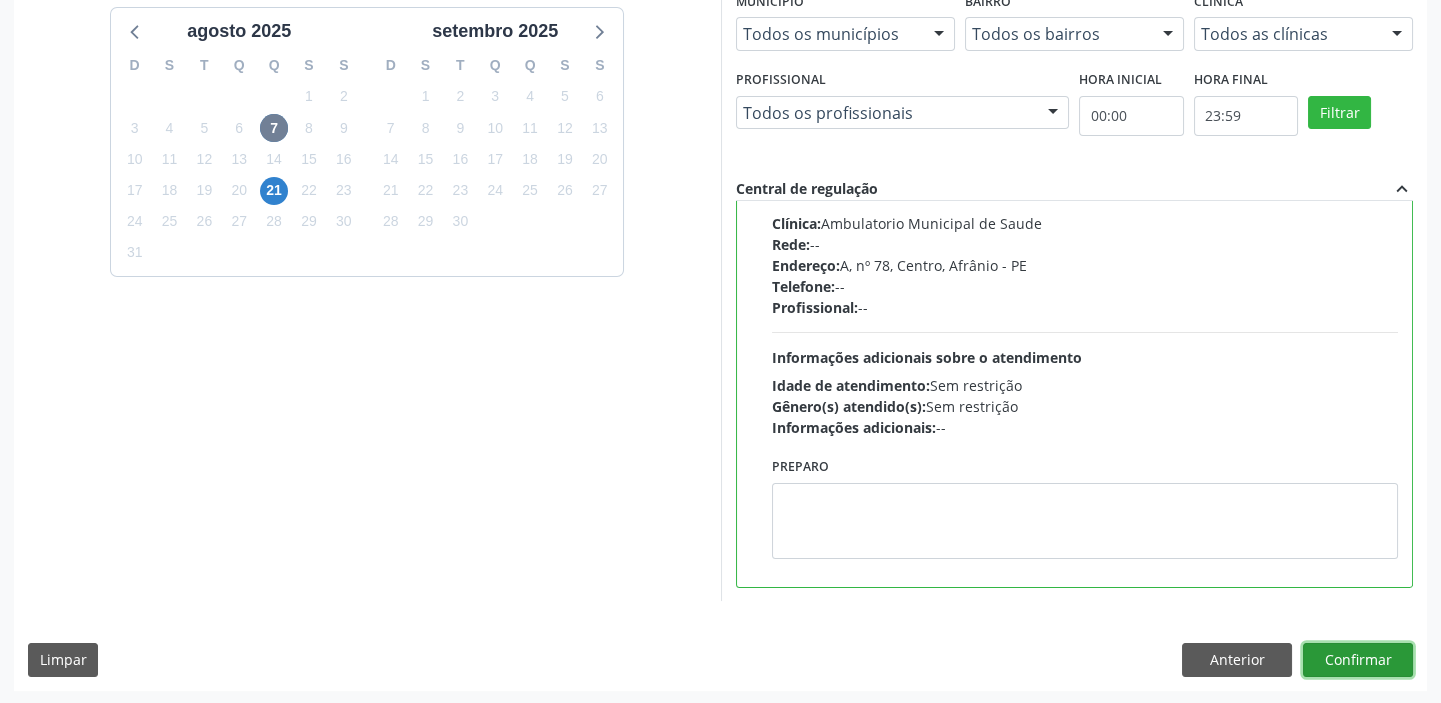 click on "Confirmar" at bounding box center (1358, 660) 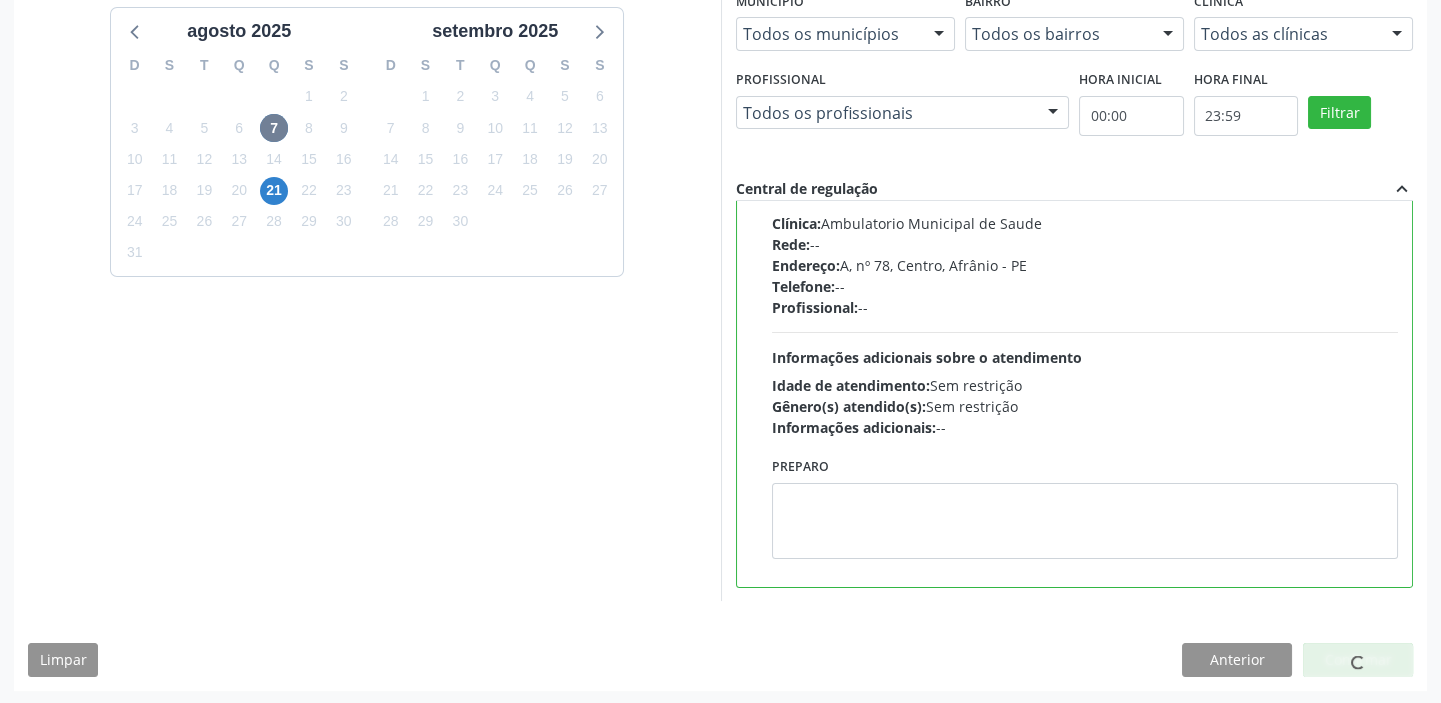 scroll, scrollTop: 0, scrollLeft: 0, axis: both 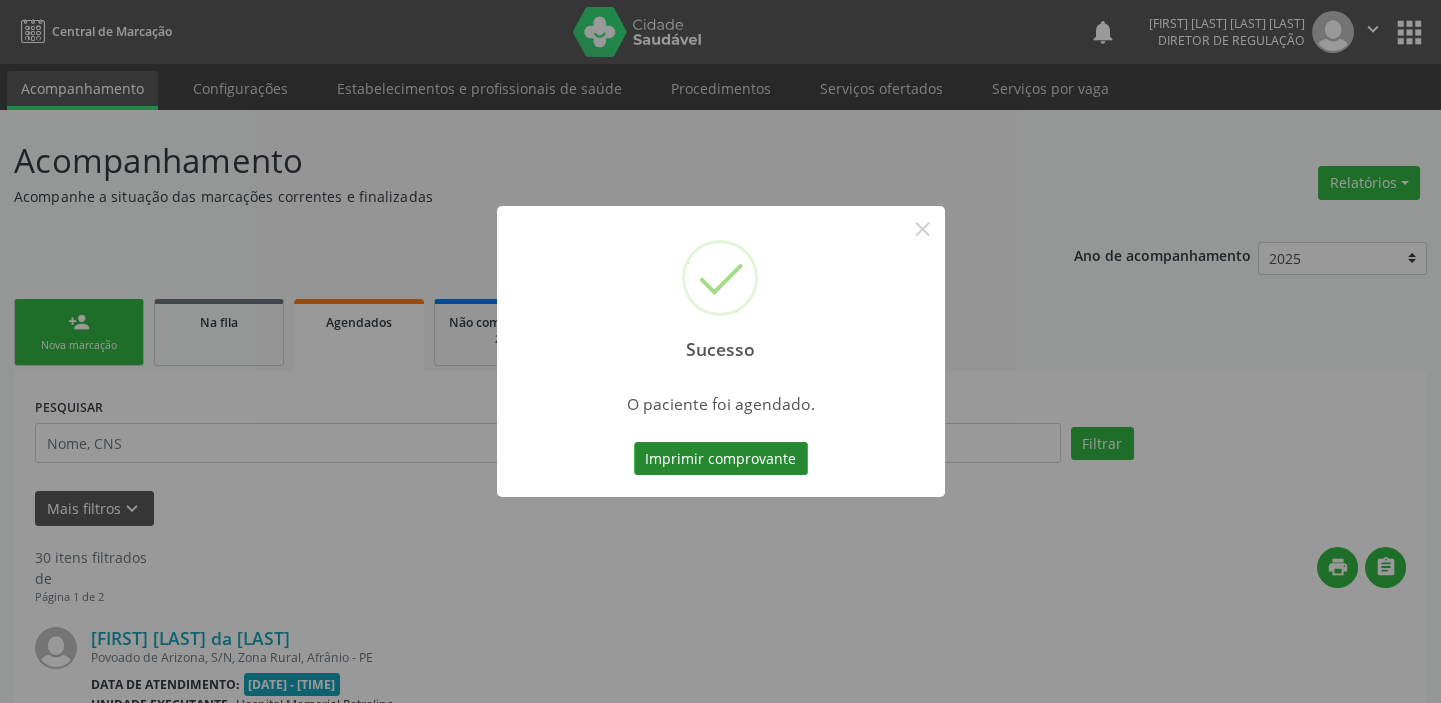 click on "Imprimir comprovante" at bounding box center (721, 459) 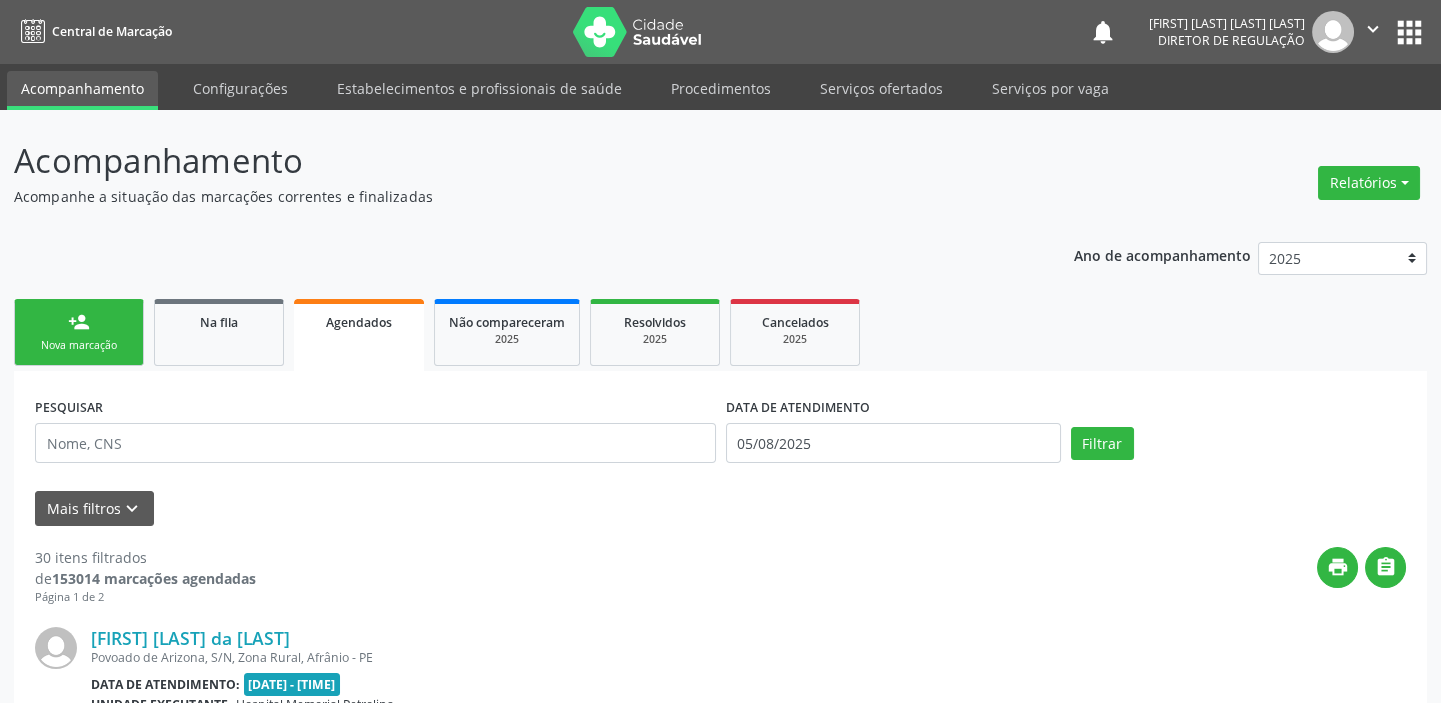 click on "Nova marcação" at bounding box center (79, 345) 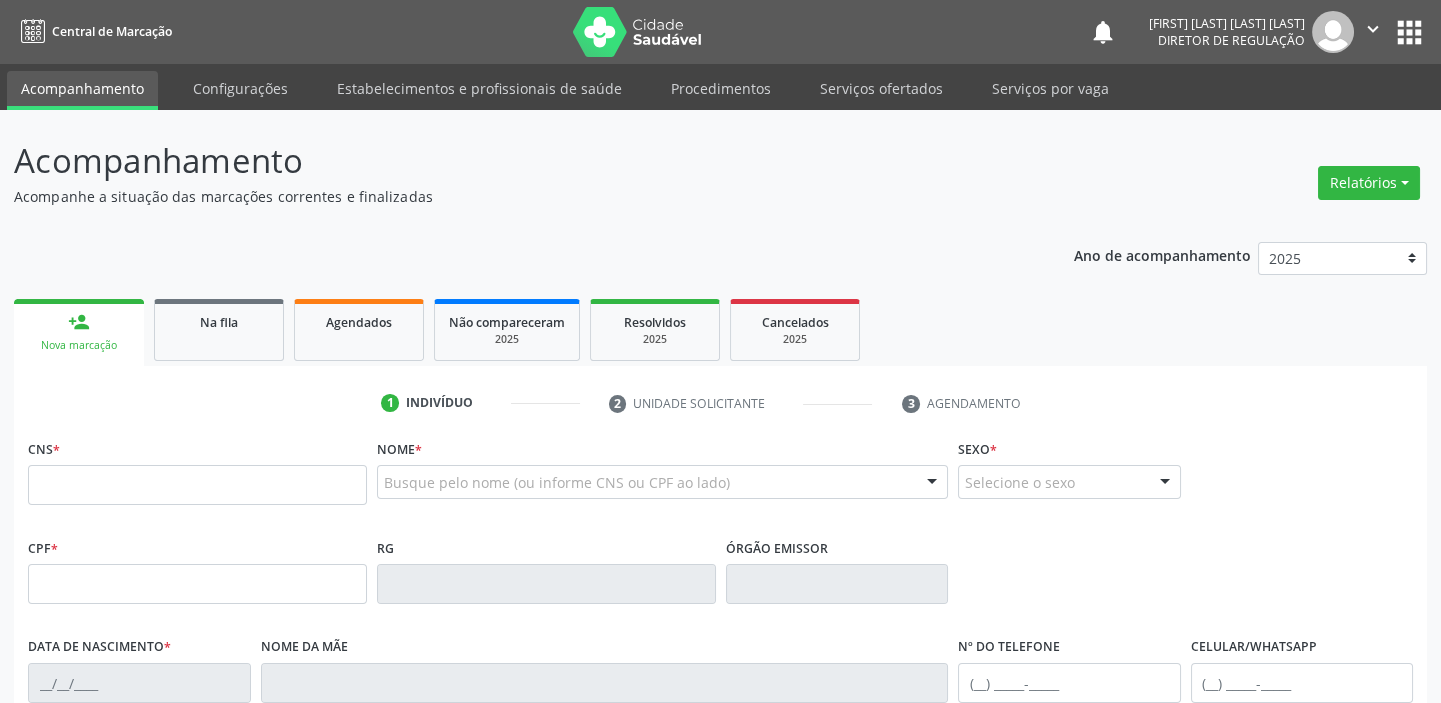 click on "CNS
*" at bounding box center [197, 469] 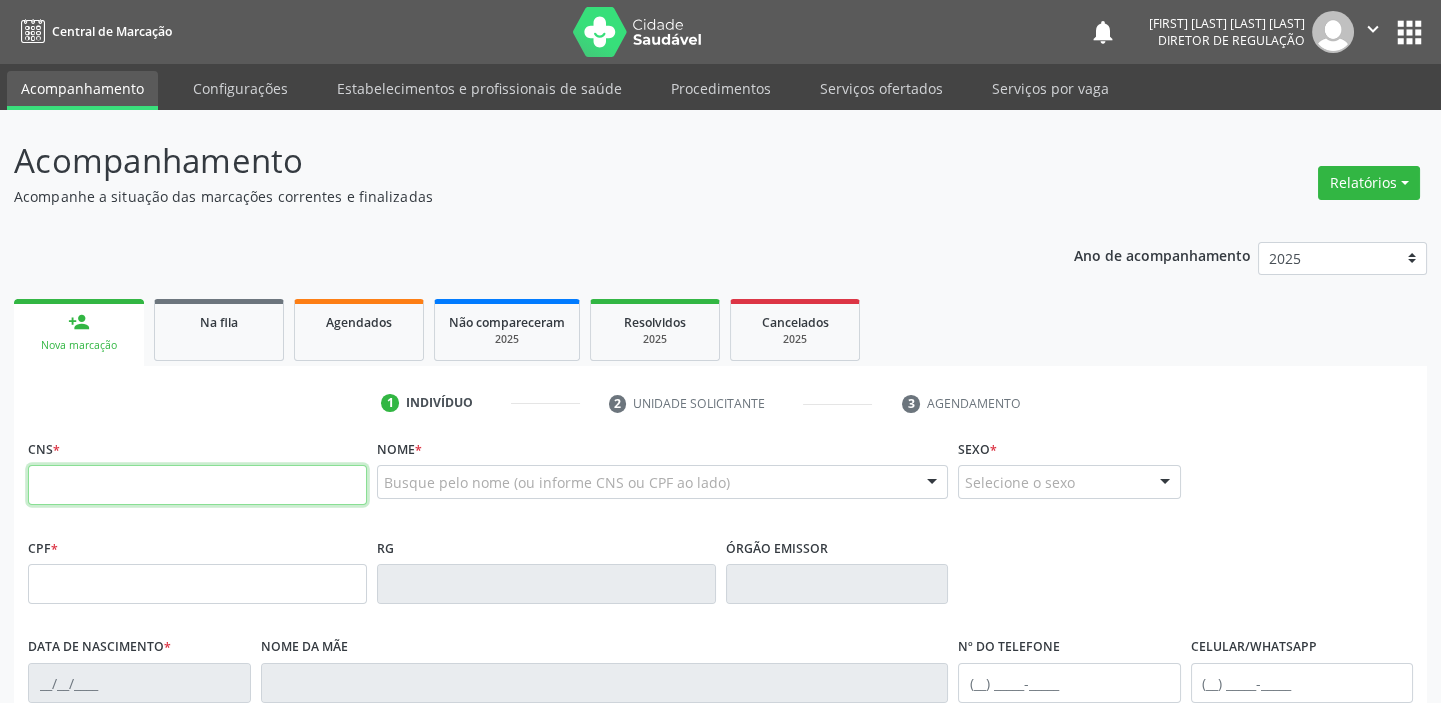 click at bounding box center [197, 485] 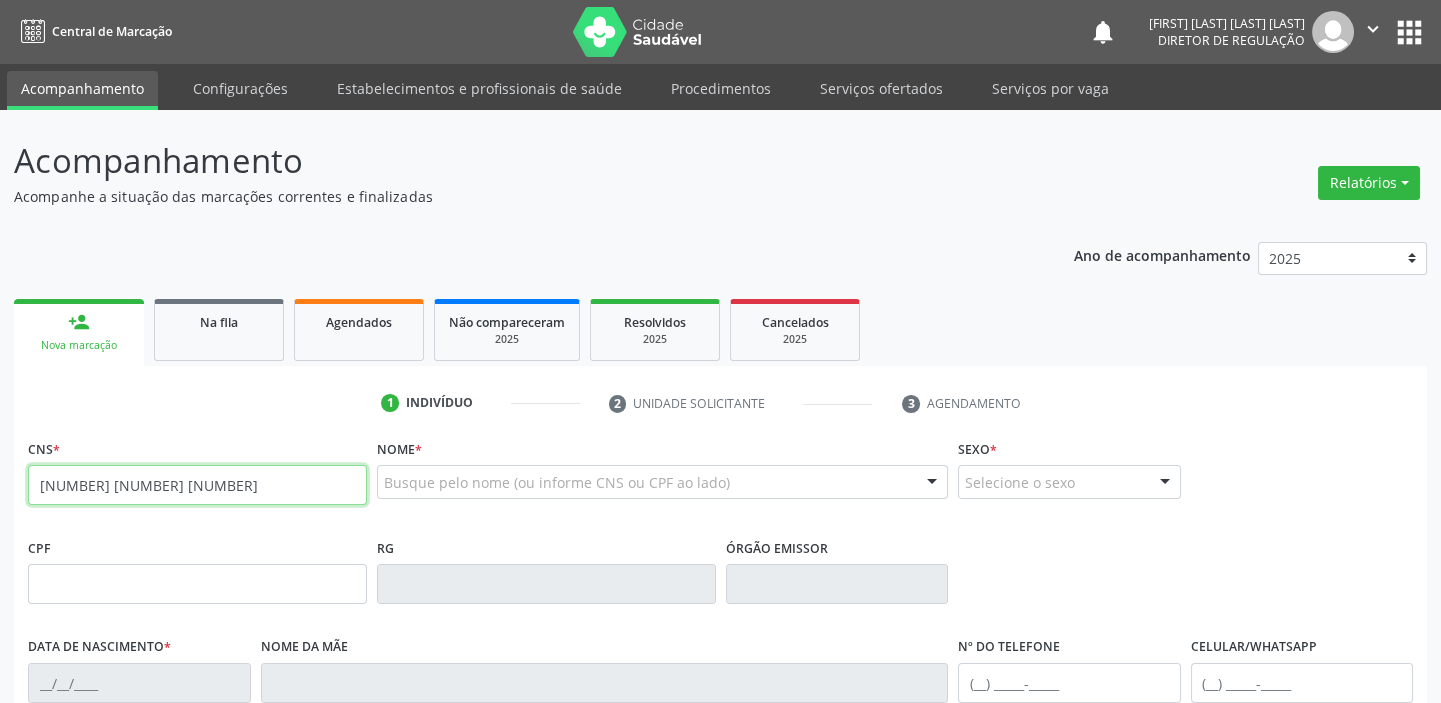 type on "[NUMBER] [NUMBER] [NUMBER]" 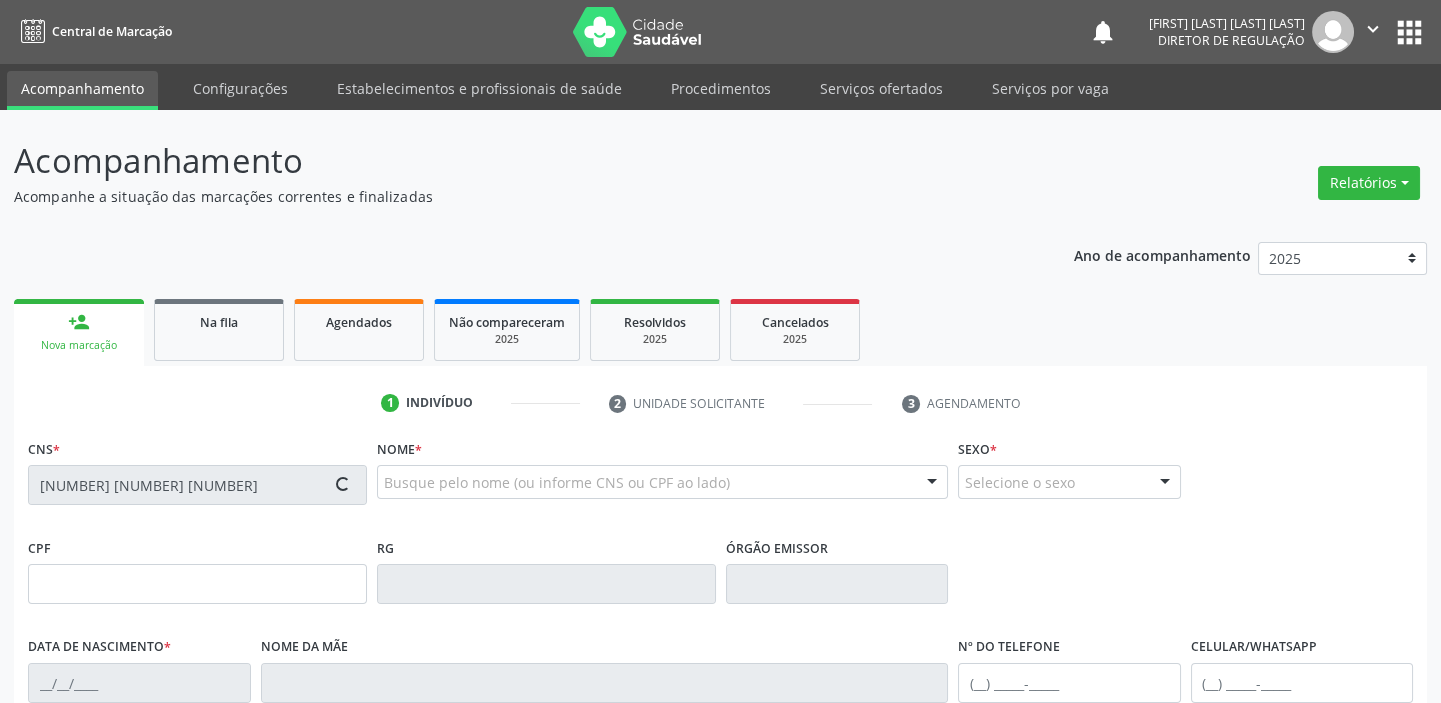 type on "[NUMBER].[NUMBER].[NUMBER]-[NUMBER]" 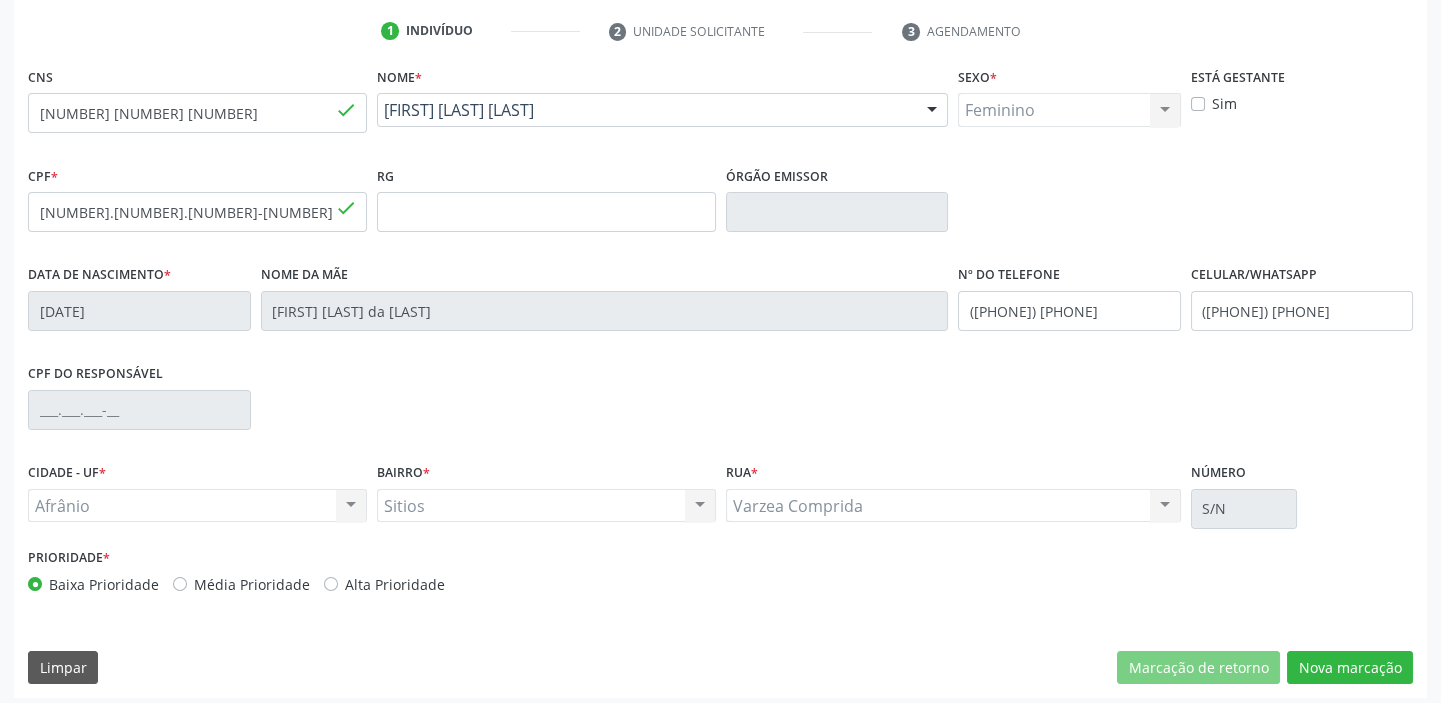 scroll, scrollTop: 380, scrollLeft: 0, axis: vertical 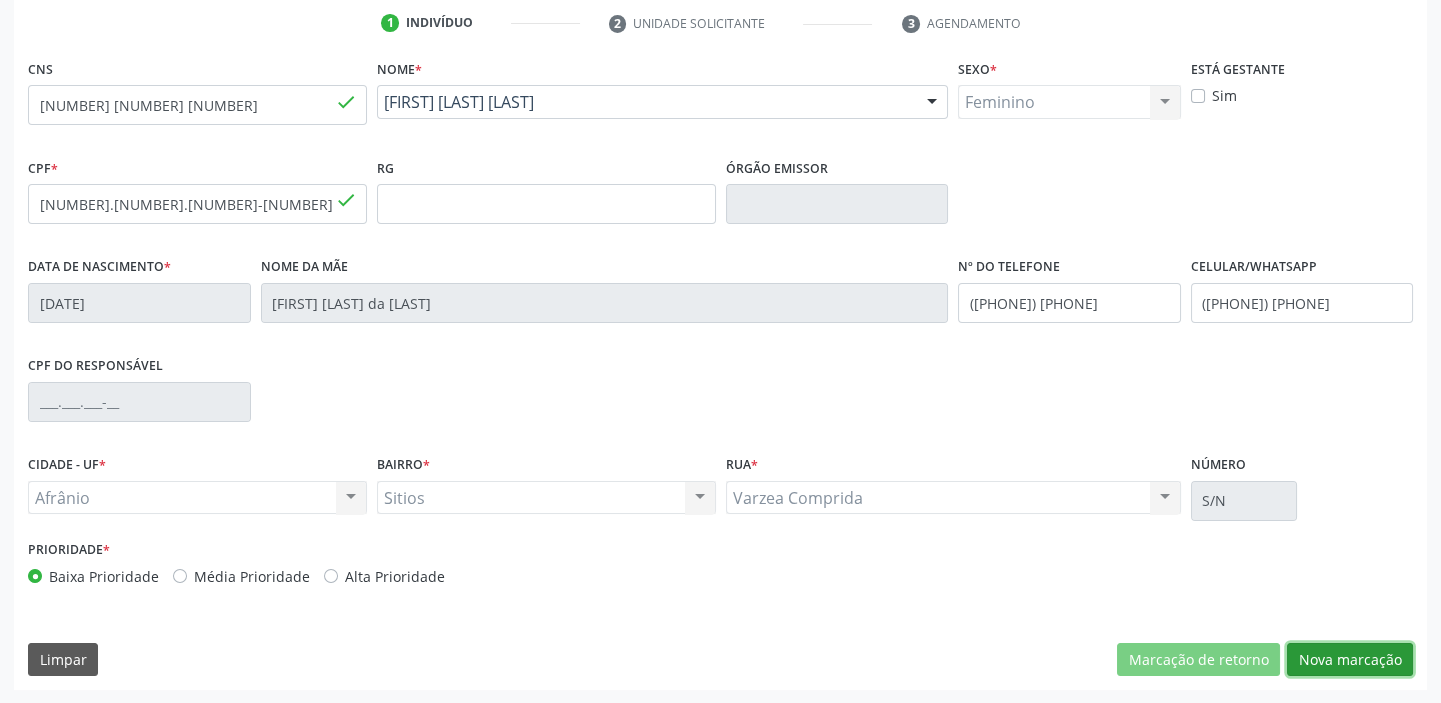 click on "Nova marcação" at bounding box center (1350, 660) 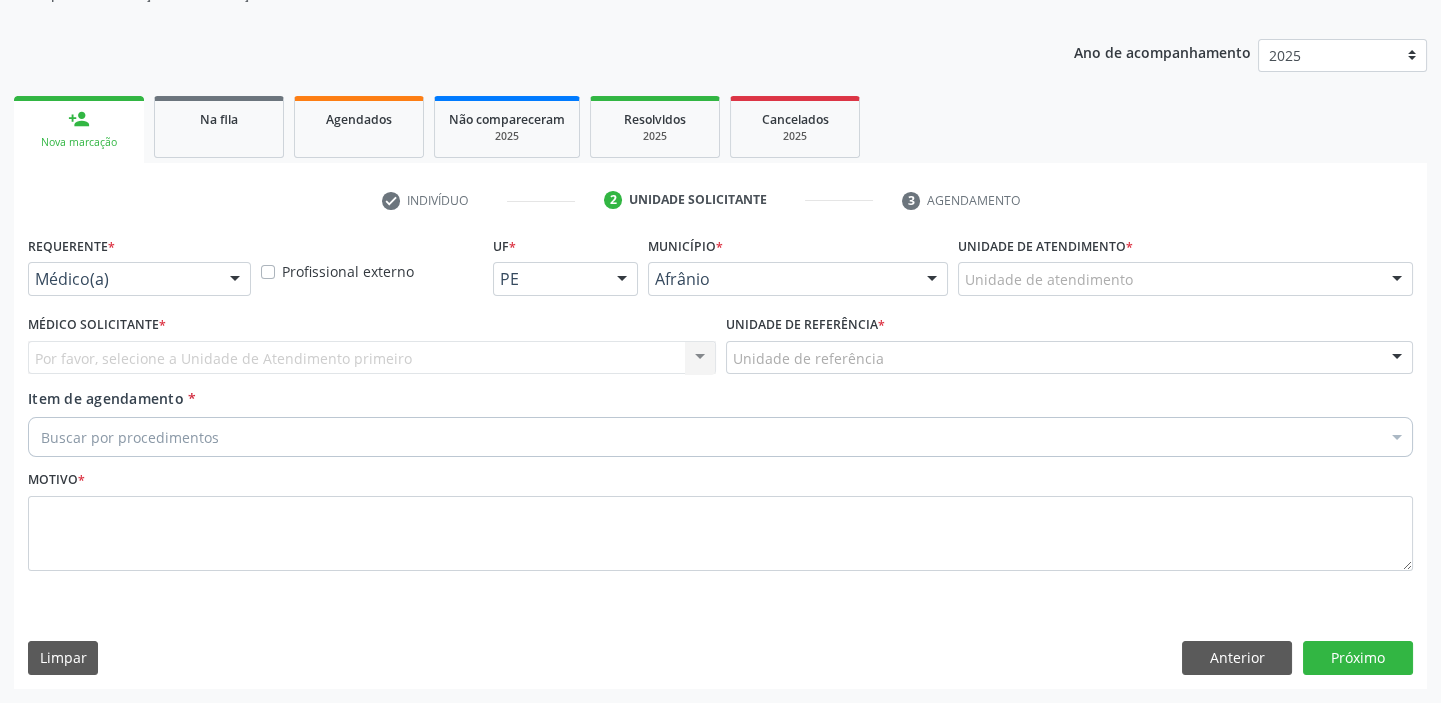 scroll, scrollTop: 201, scrollLeft: 0, axis: vertical 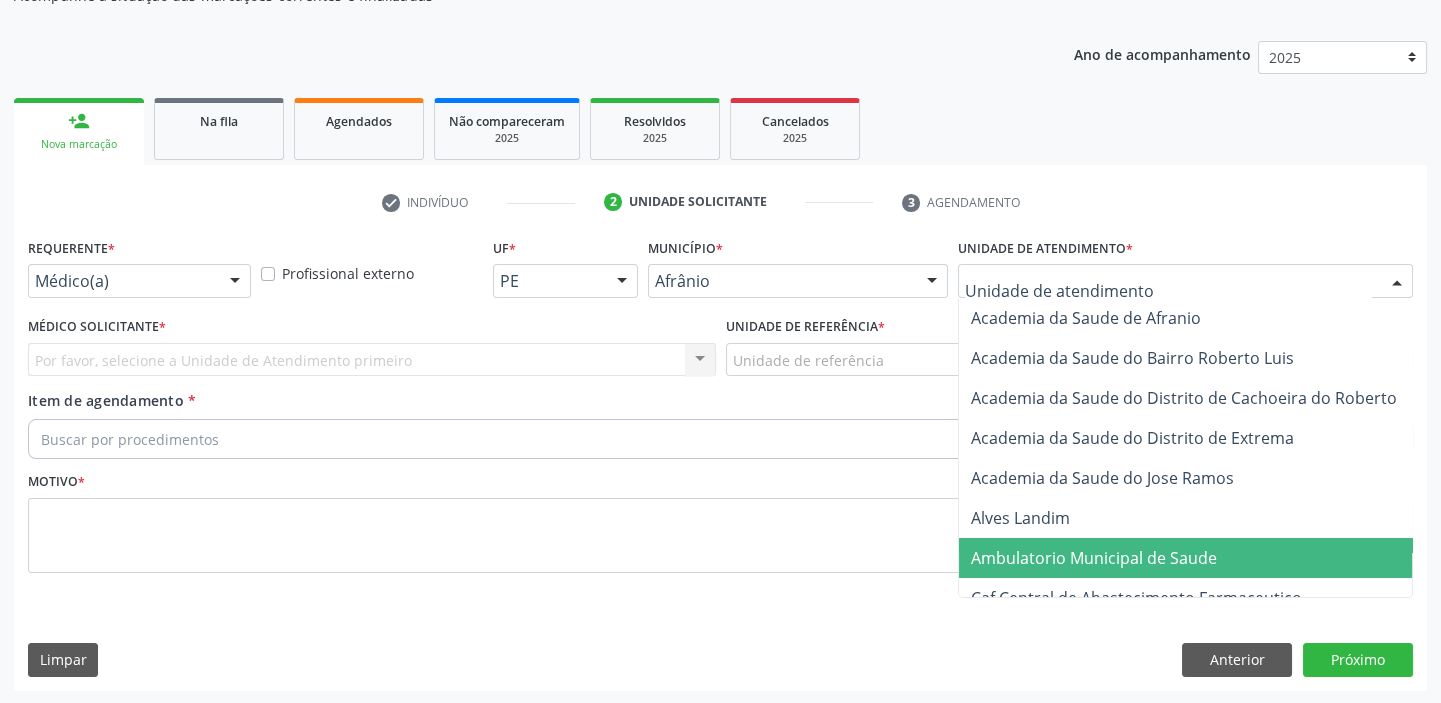 click on "Ambulatorio Municipal de Saude" at bounding box center [1094, 558] 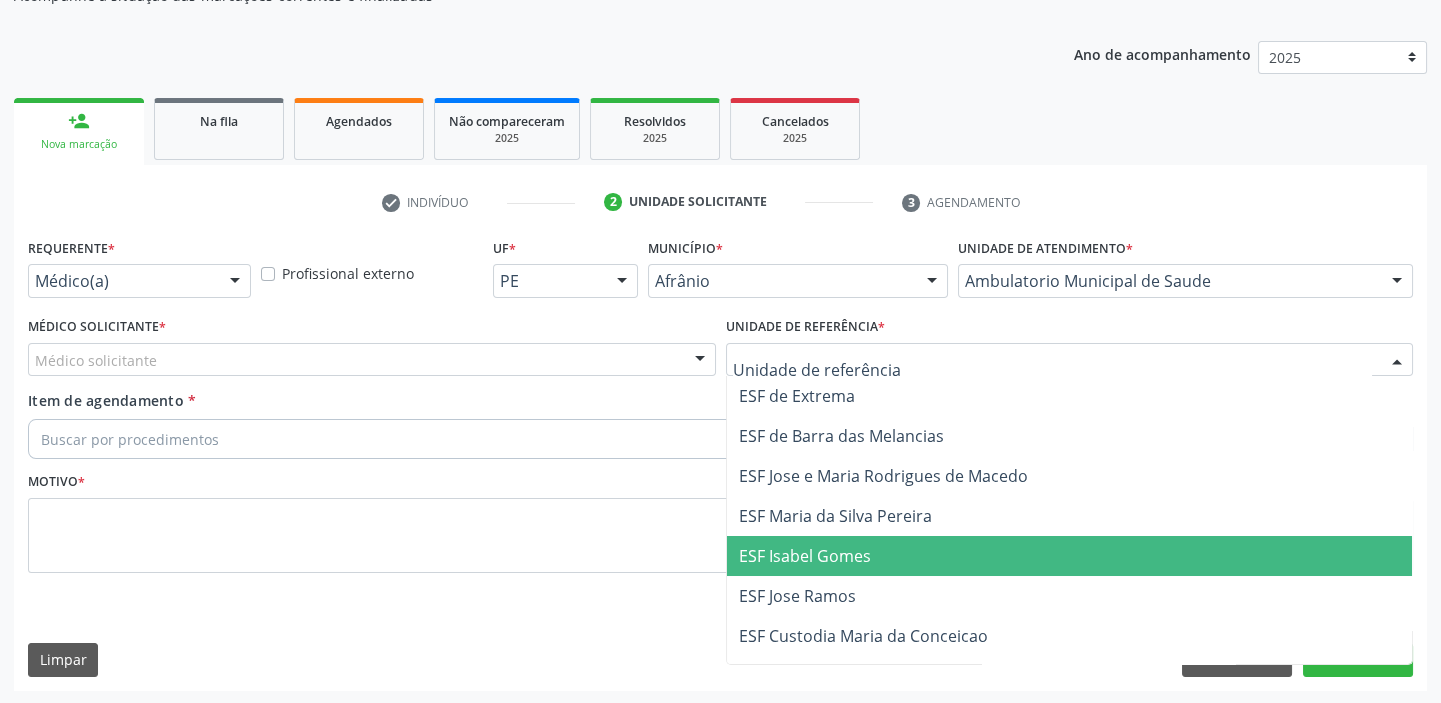 drag, startPoint x: 810, startPoint y: 570, endPoint x: 450, endPoint y: 449, distance: 379.79074 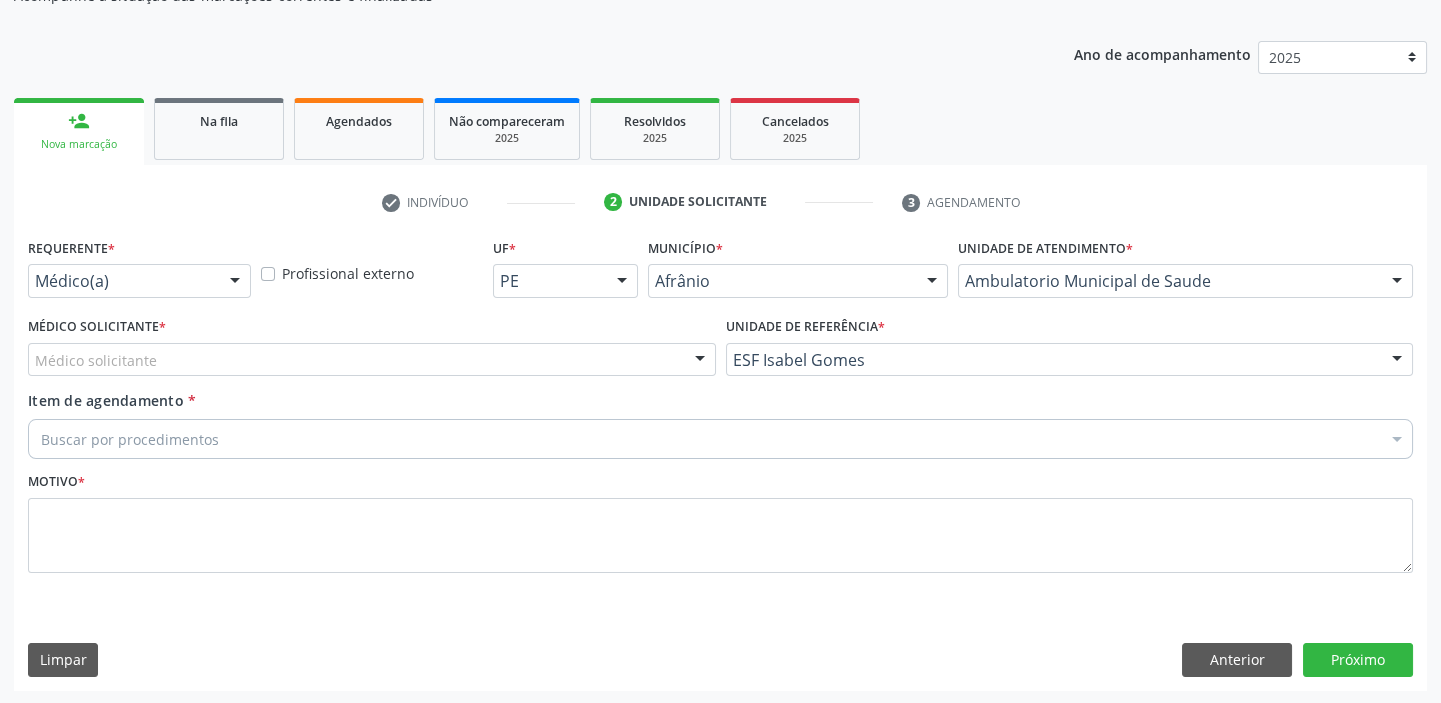 drag, startPoint x: 74, startPoint y: 367, endPoint x: 70, endPoint y: 398, distance: 31.257 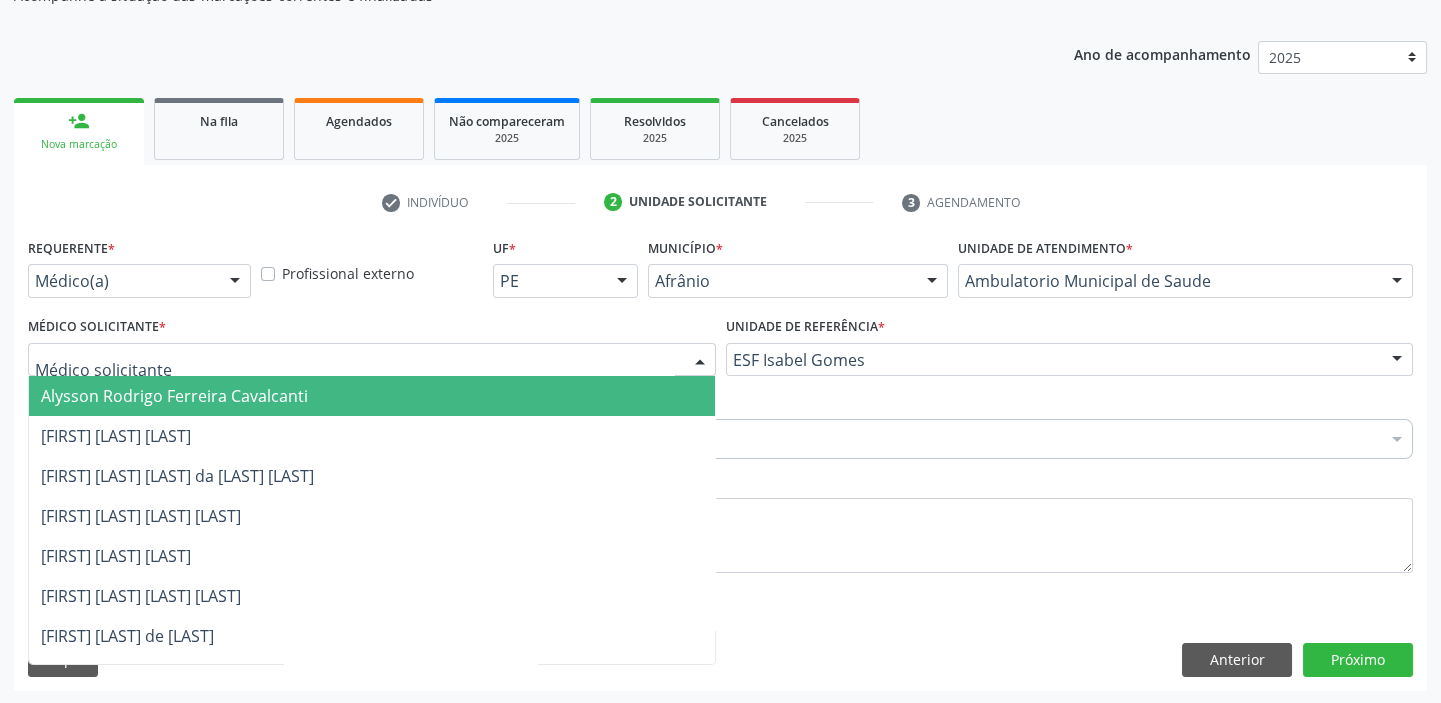 drag, startPoint x: 71, startPoint y: 400, endPoint x: 73, endPoint y: 420, distance: 20.09975 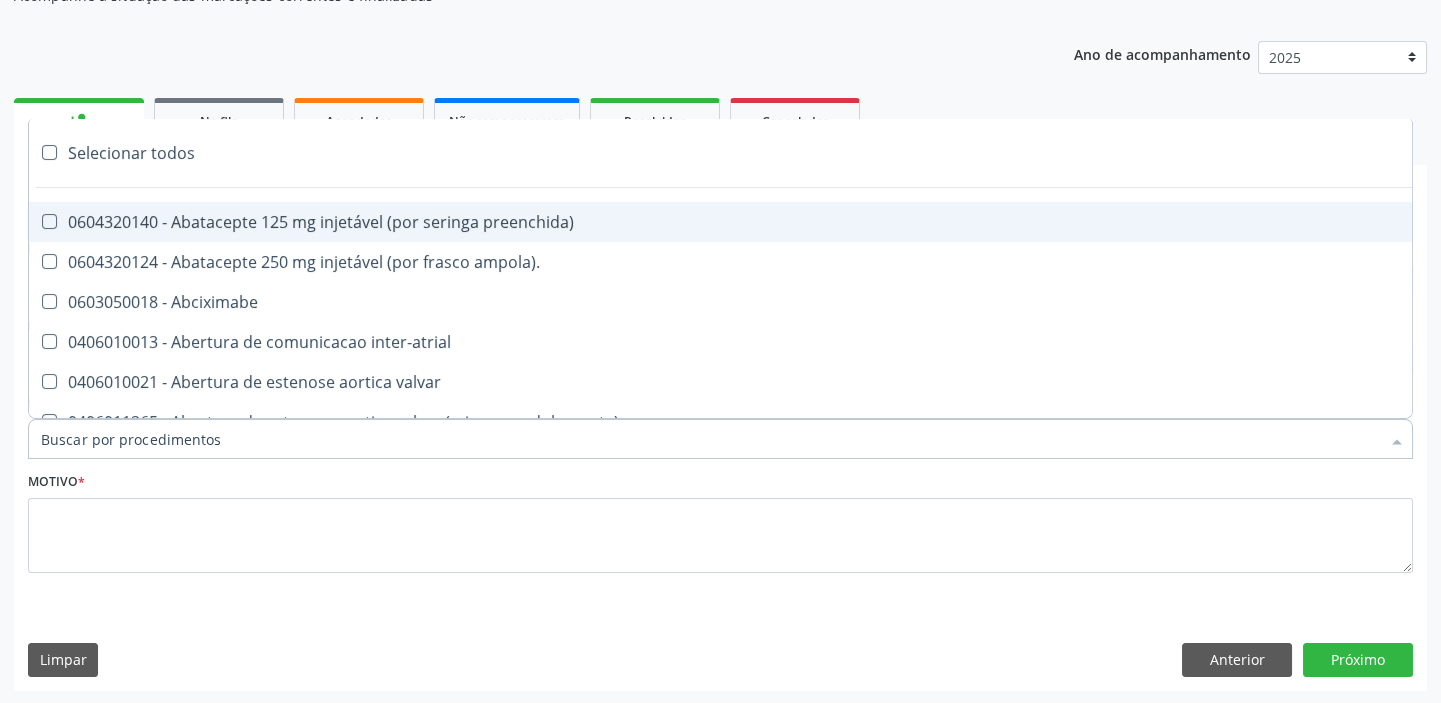 paste on "ultrass" 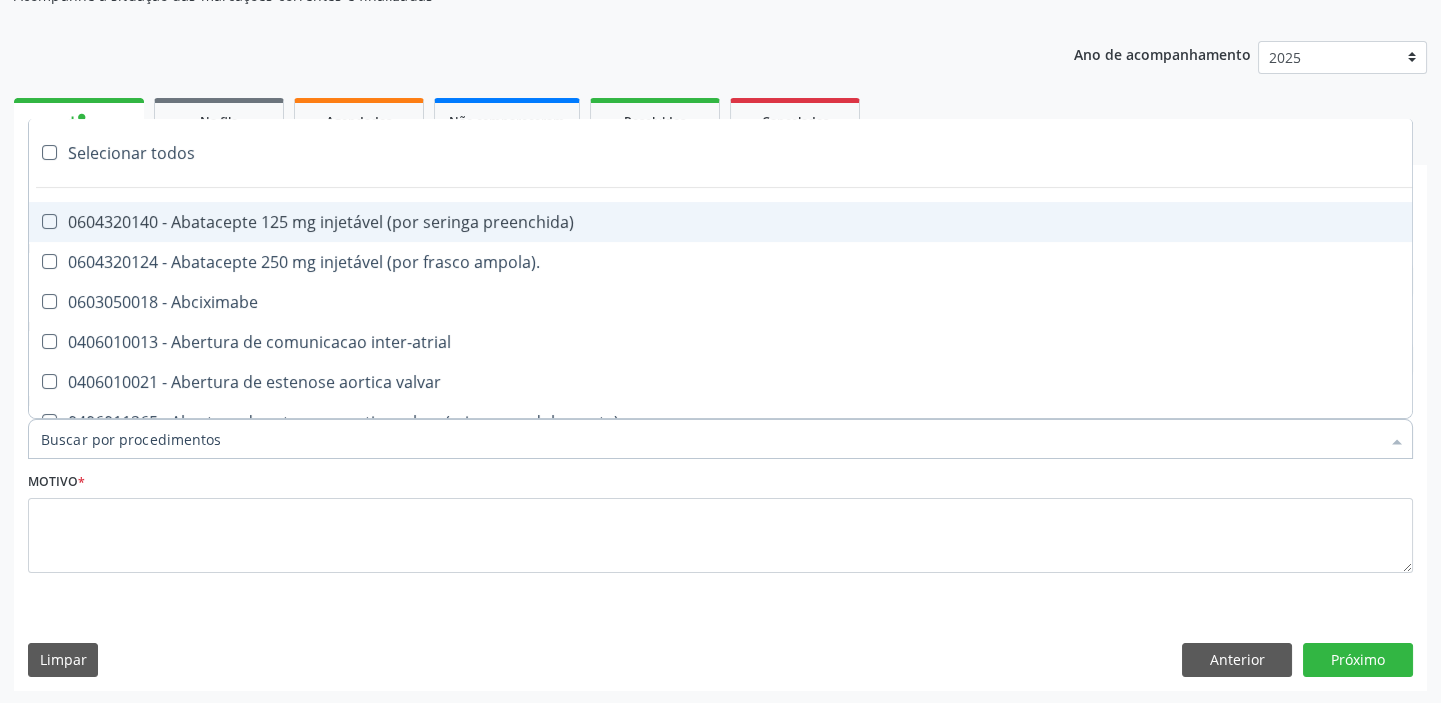 type on "ultrass" 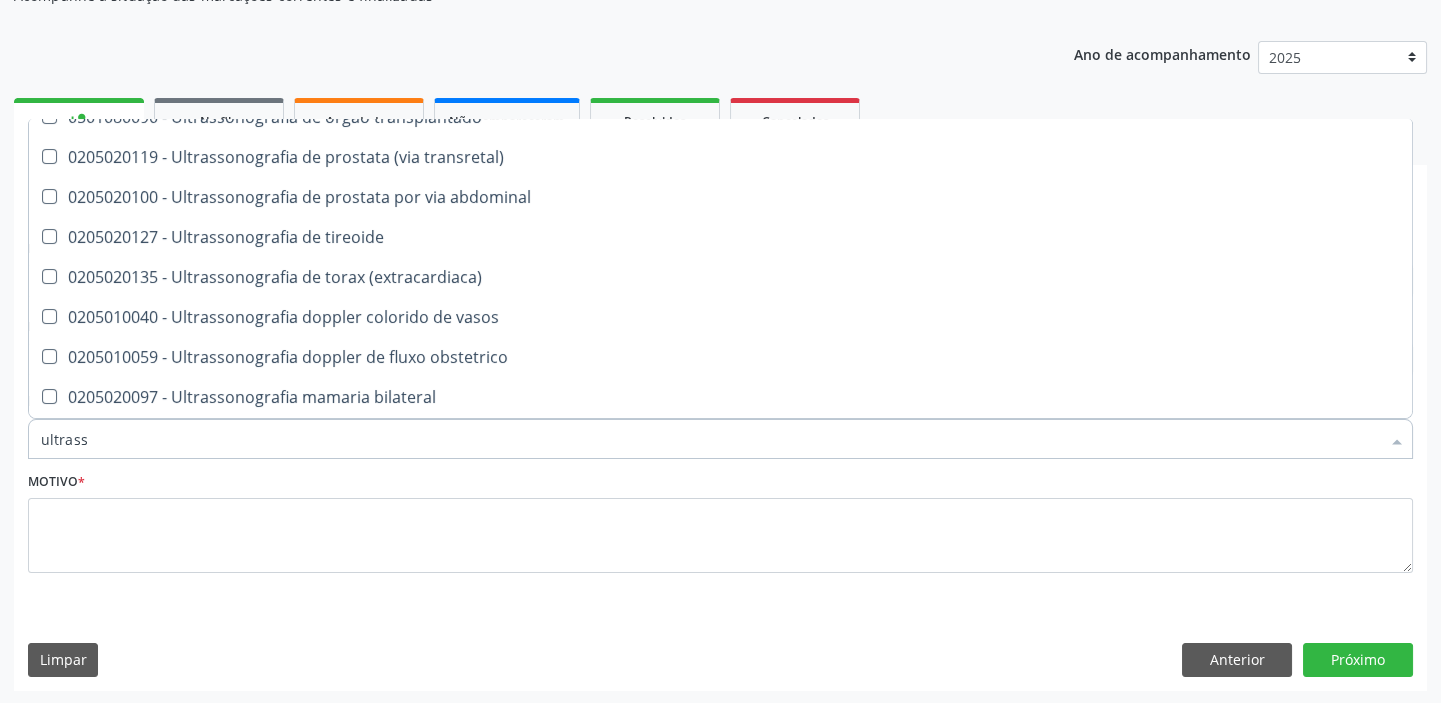 scroll, scrollTop: 454, scrollLeft: 0, axis: vertical 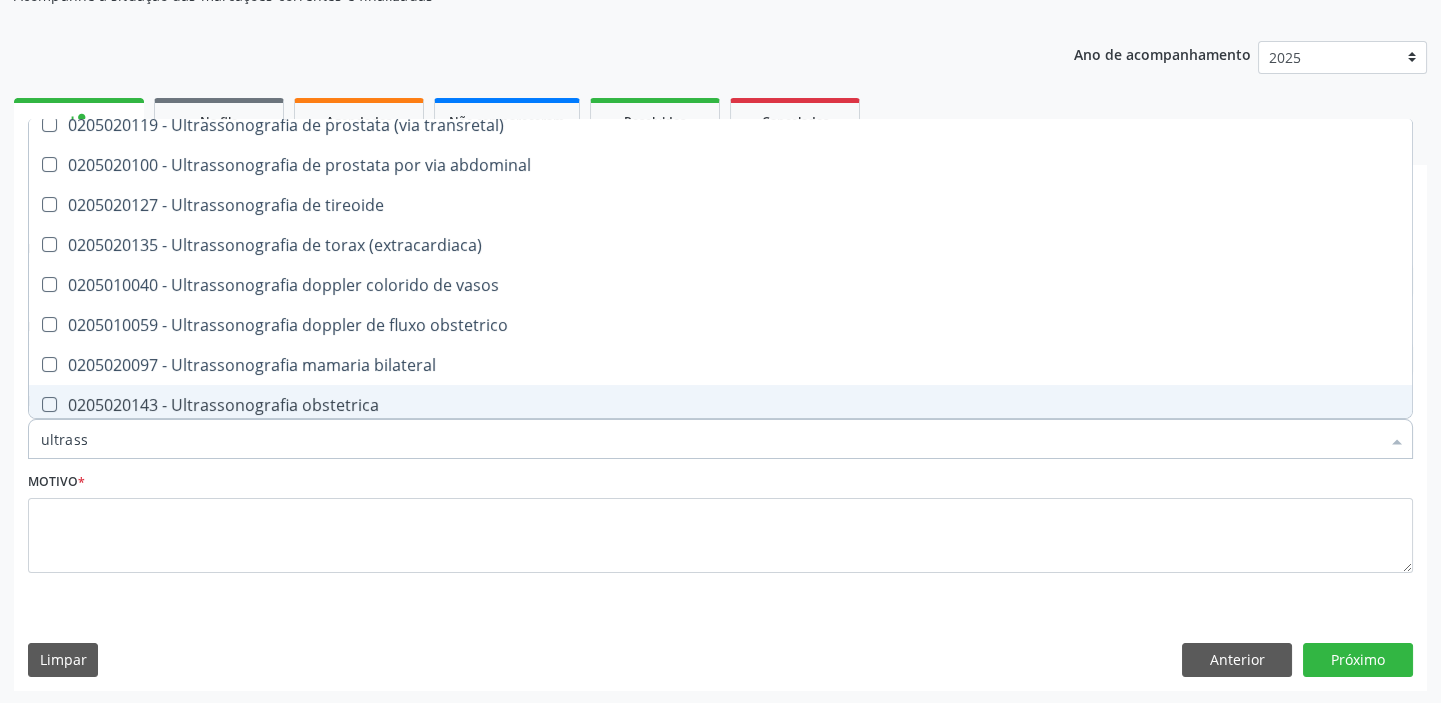 click on "0205020143 - Ultrassonografia obstetrica" at bounding box center (720, 405) 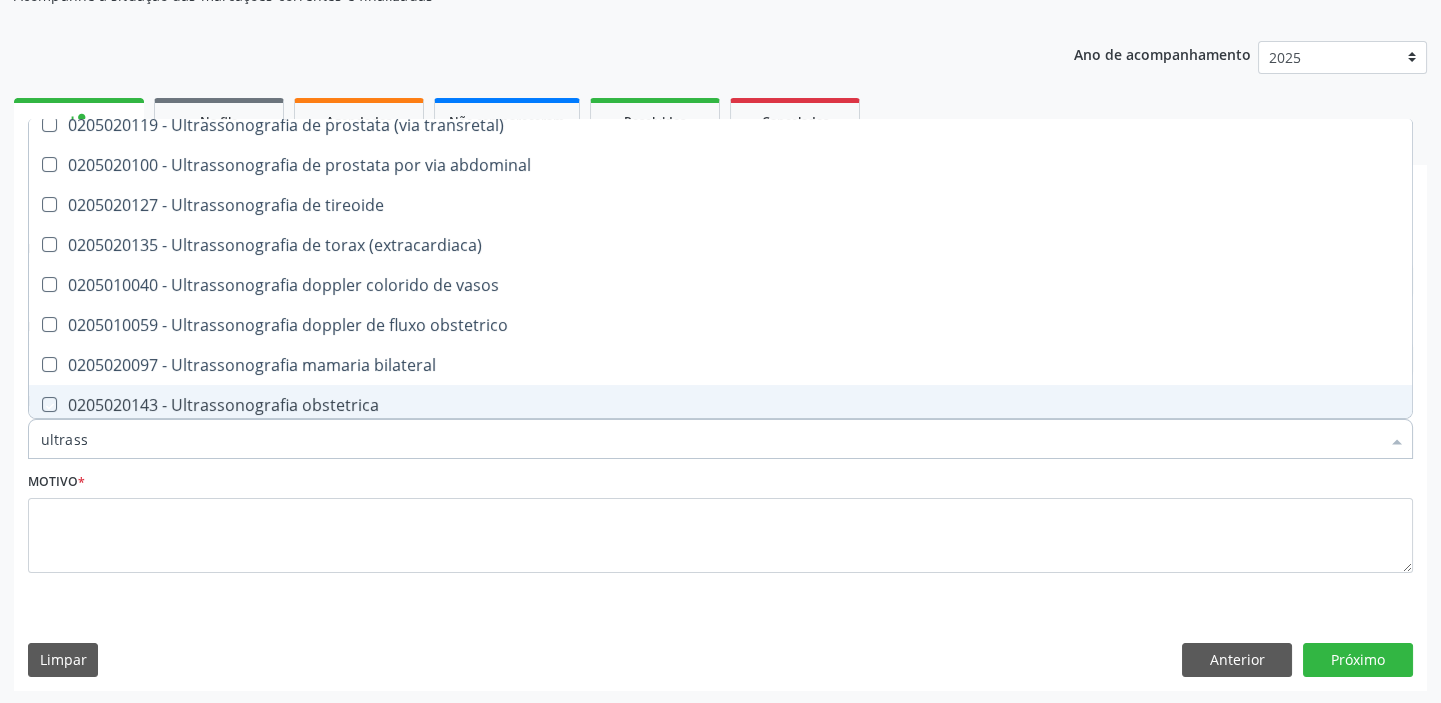 checkbox on "true" 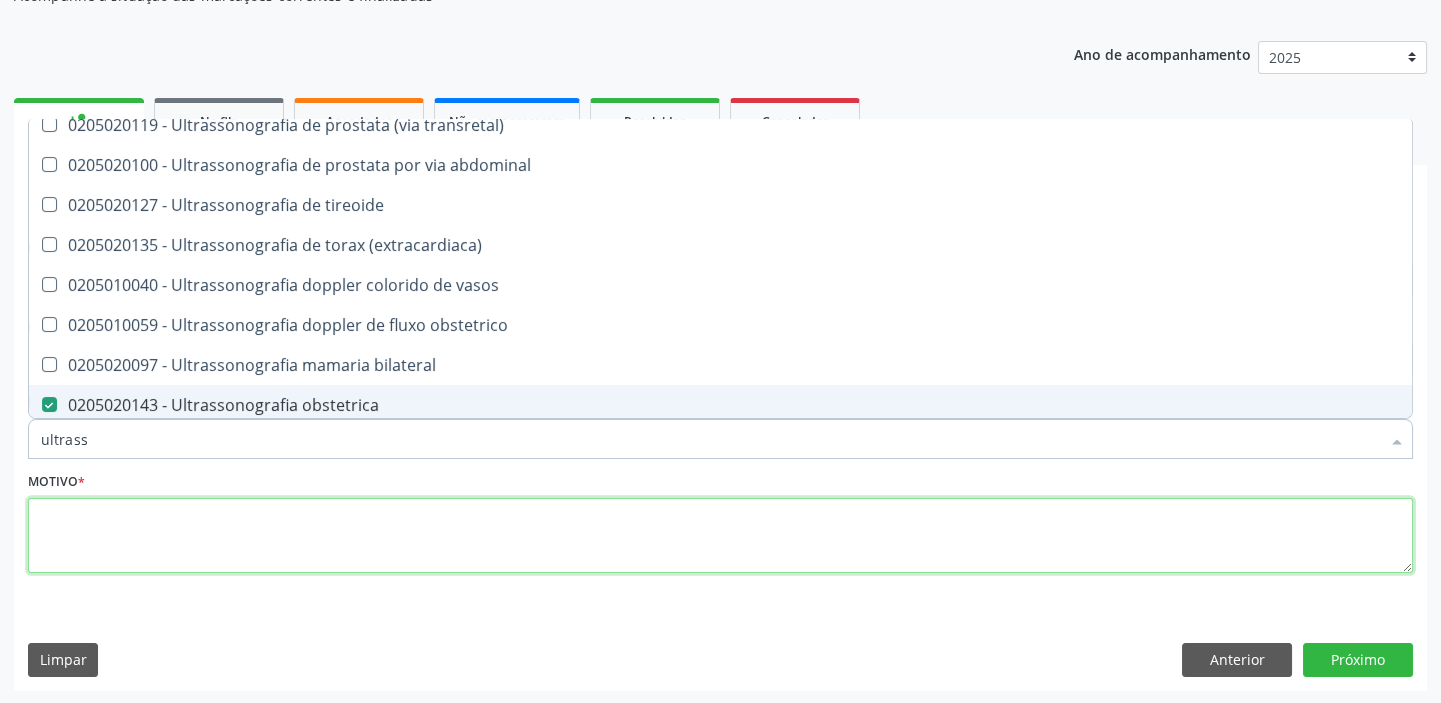 click at bounding box center [720, 536] 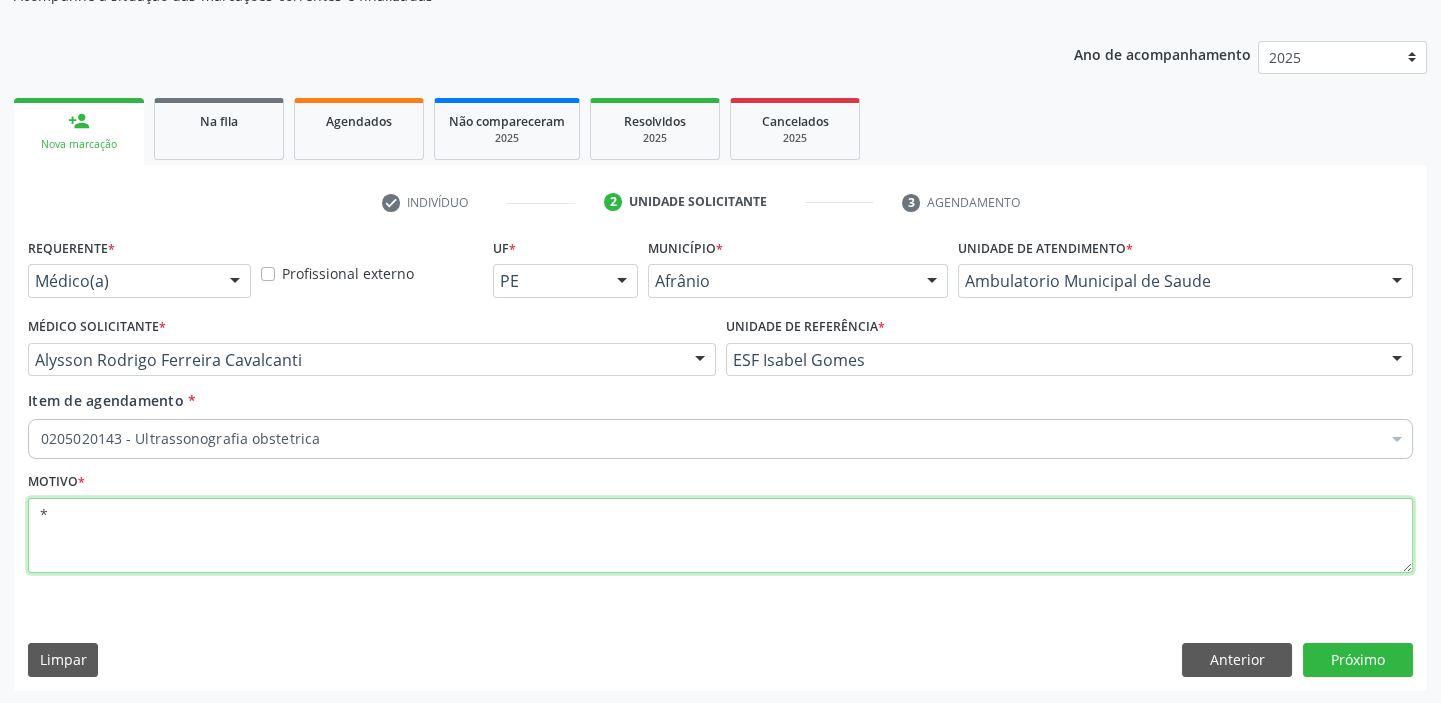 scroll, scrollTop: 0, scrollLeft: 0, axis: both 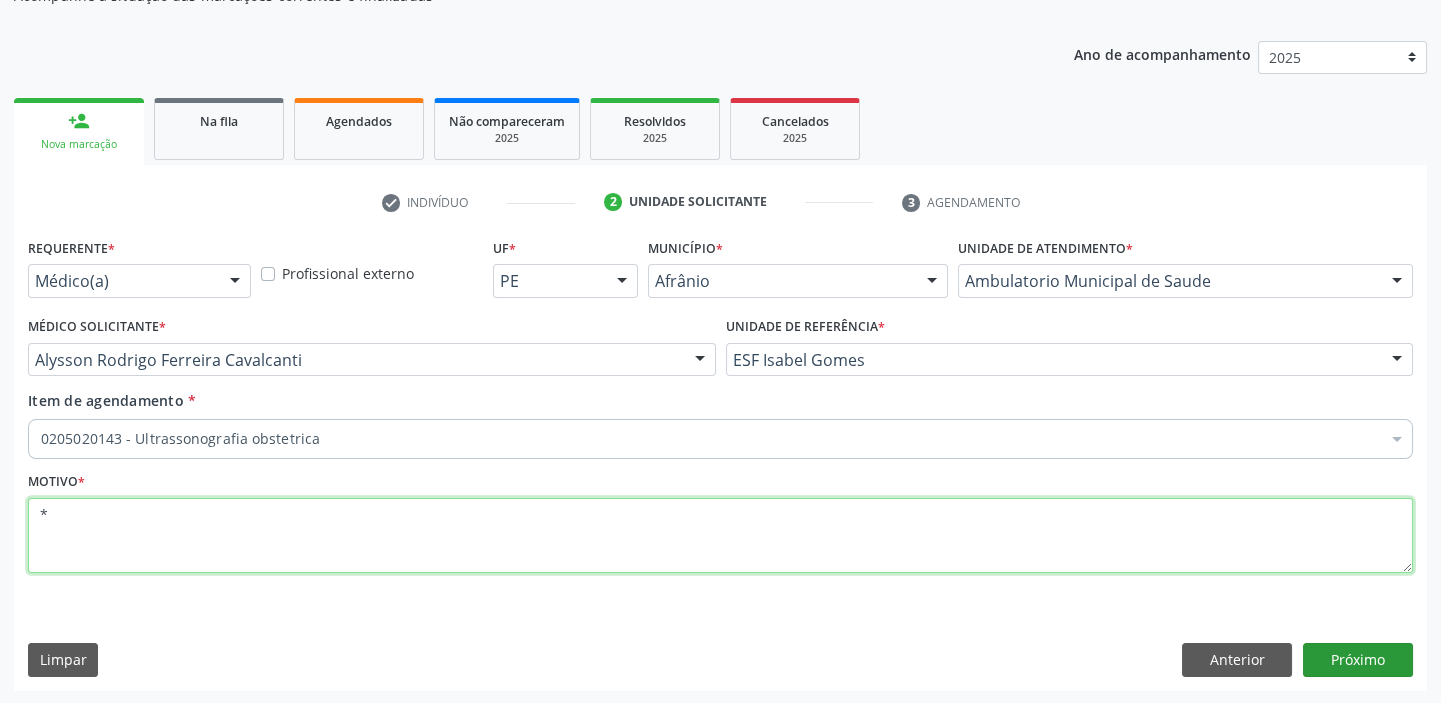 type on "*" 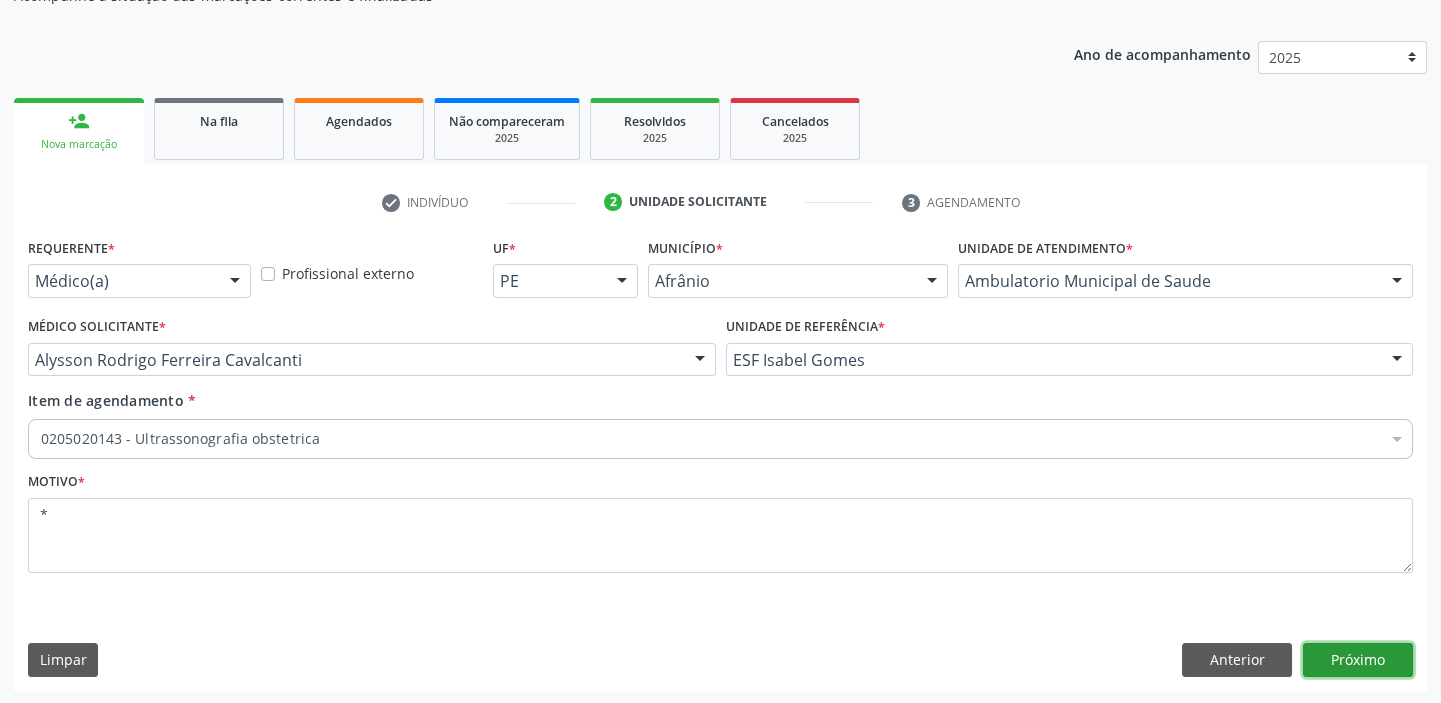 click on "Próximo" at bounding box center (1358, 660) 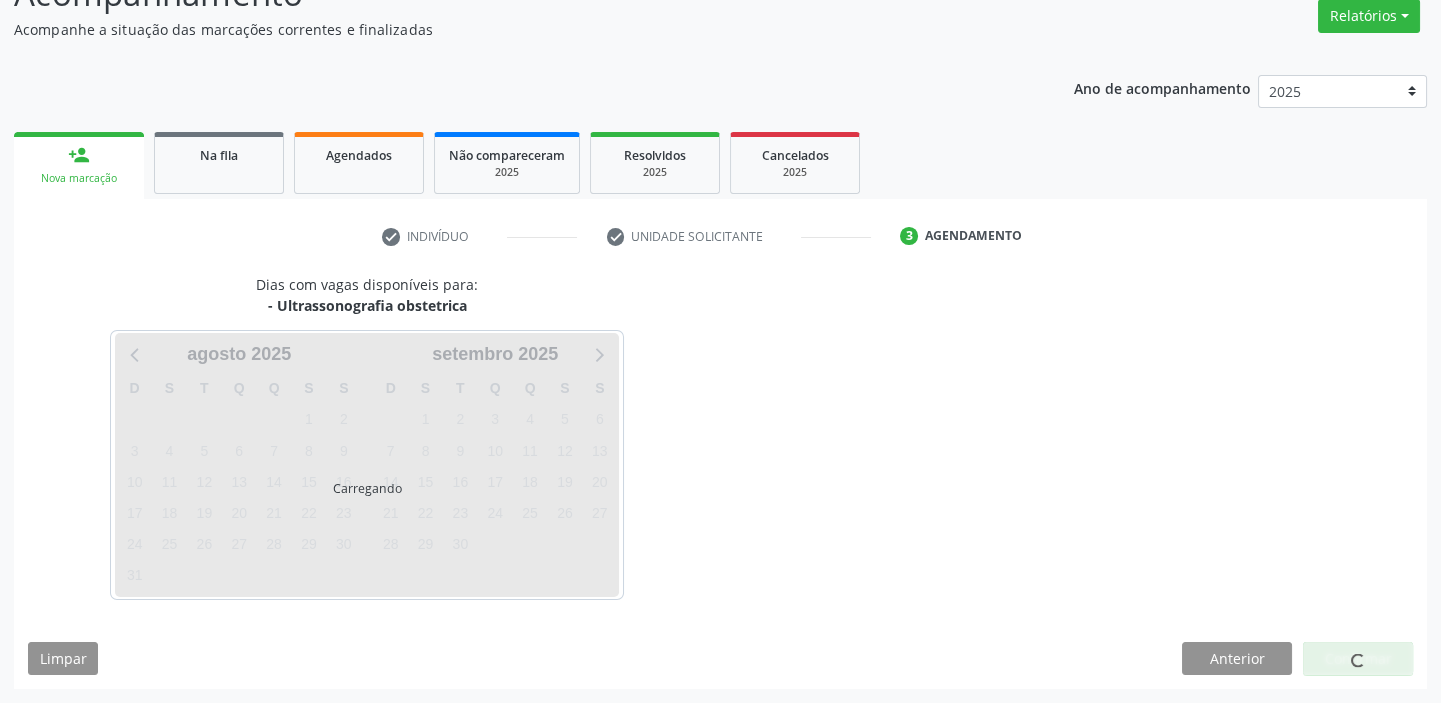 scroll, scrollTop: 166, scrollLeft: 0, axis: vertical 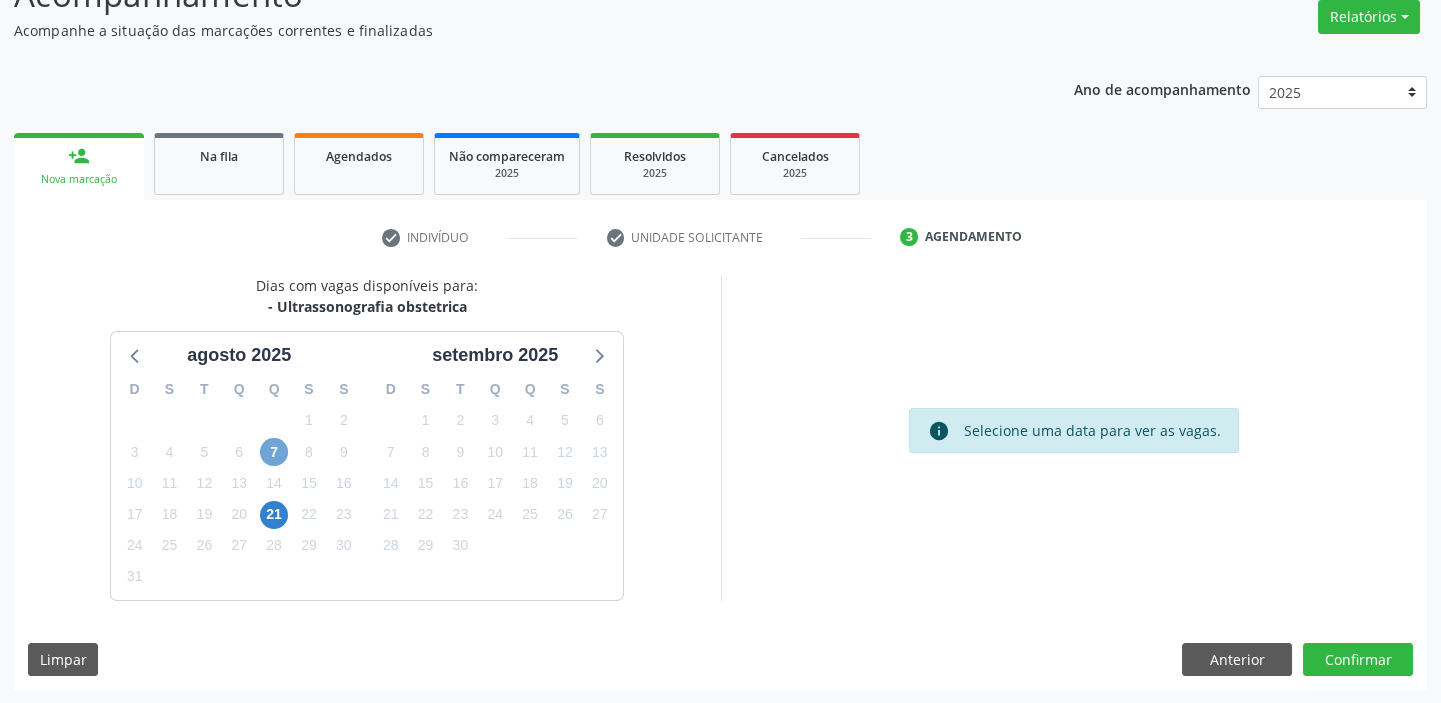 click on "7" at bounding box center [274, 452] 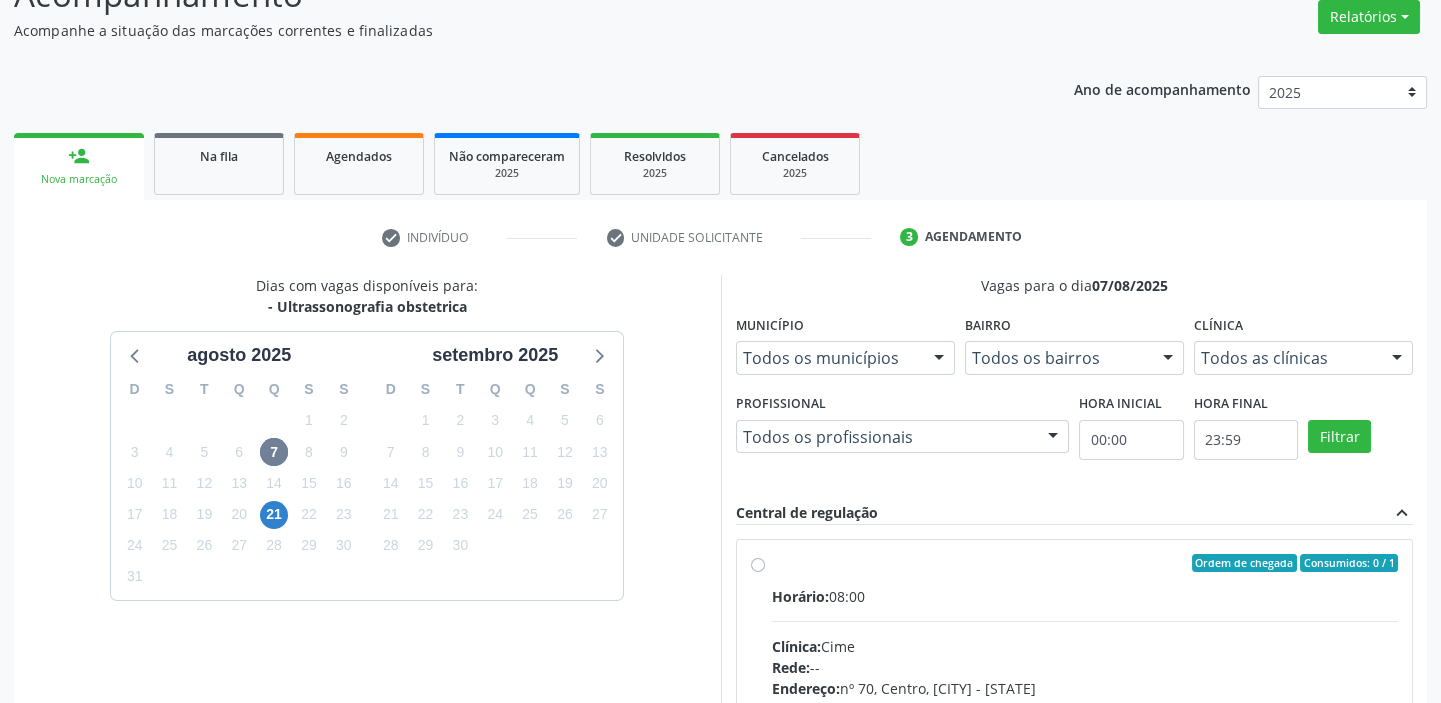 click on "Ordem de chegada
Consumidos: 0 / 1
Horário:   [TIME]
Clínica:  Cime
Rede:
--
Endereço:   nº [NUMBER], [CITY], [CITY] - [STATE]
Telefone:   ([PHONE]) [PHONE]
Profissional:
--
Informações adicionais sobre o atendimento
Idade de atendimento:
Sem restrição
Gênero(s) atendido(s):
Sem restrição
Informações adicionais:
--" at bounding box center (1085, 707) 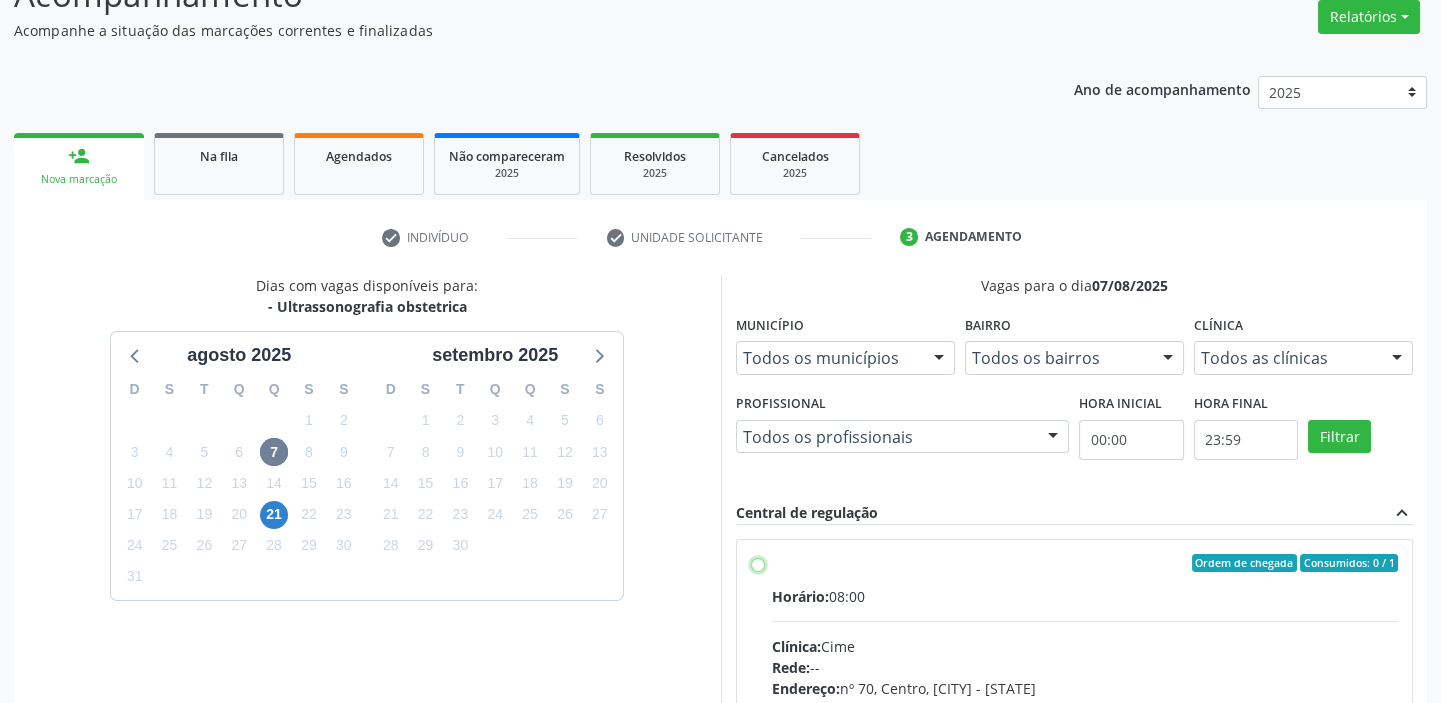 click on "Ordem de chegada
Consumidos: 0 / 1
Horário:   [TIME]
Clínica:  Cime
Rede:
--
Endereço:   nº [NUMBER], [CITY], [CITY] - [STATE]
Telefone:   ([PHONE]) [PHONE]
Profissional:
--
Informações adicionais sobre o atendimento
Idade de atendimento:
Sem restrição
Gênero(s) atendido(s):
Sem restrição
Informações adicionais:
--" at bounding box center [758, 563] 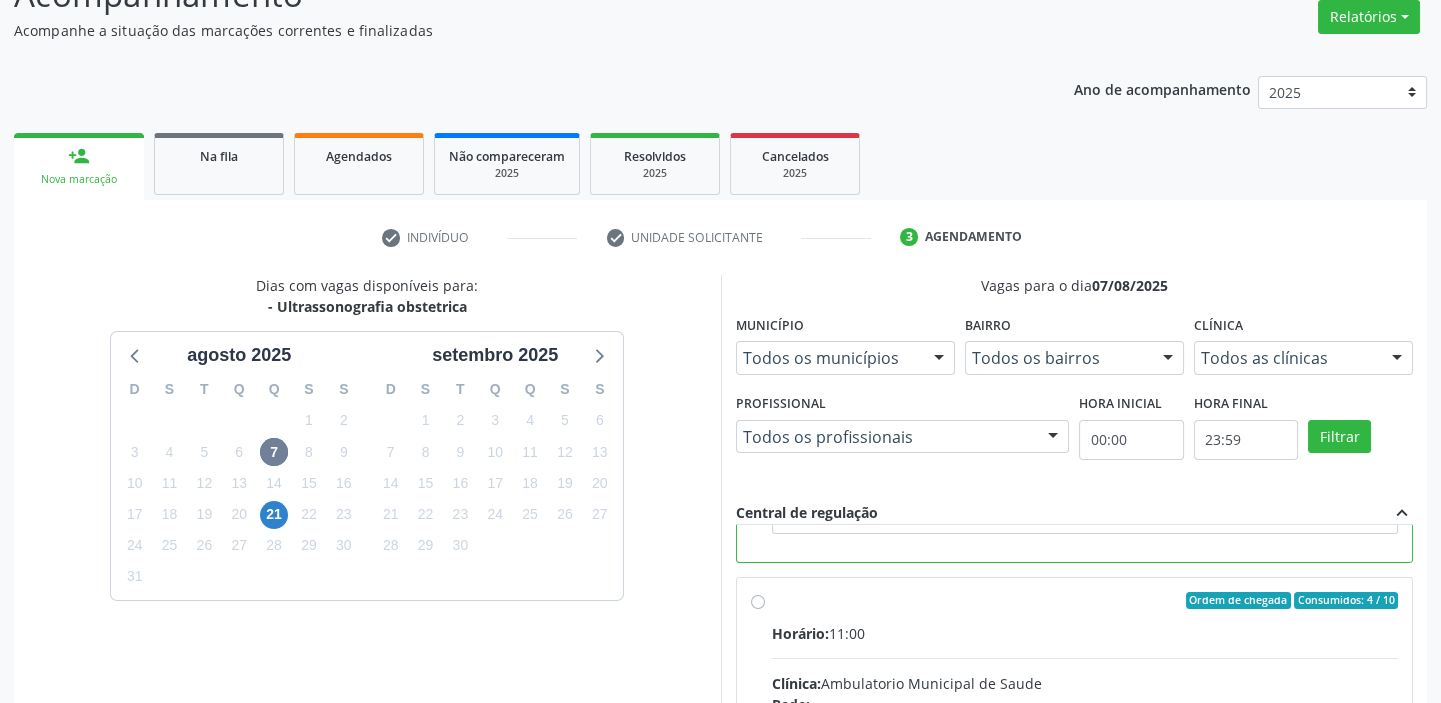 scroll, scrollTop: 449, scrollLeft: 0, axis: vertical 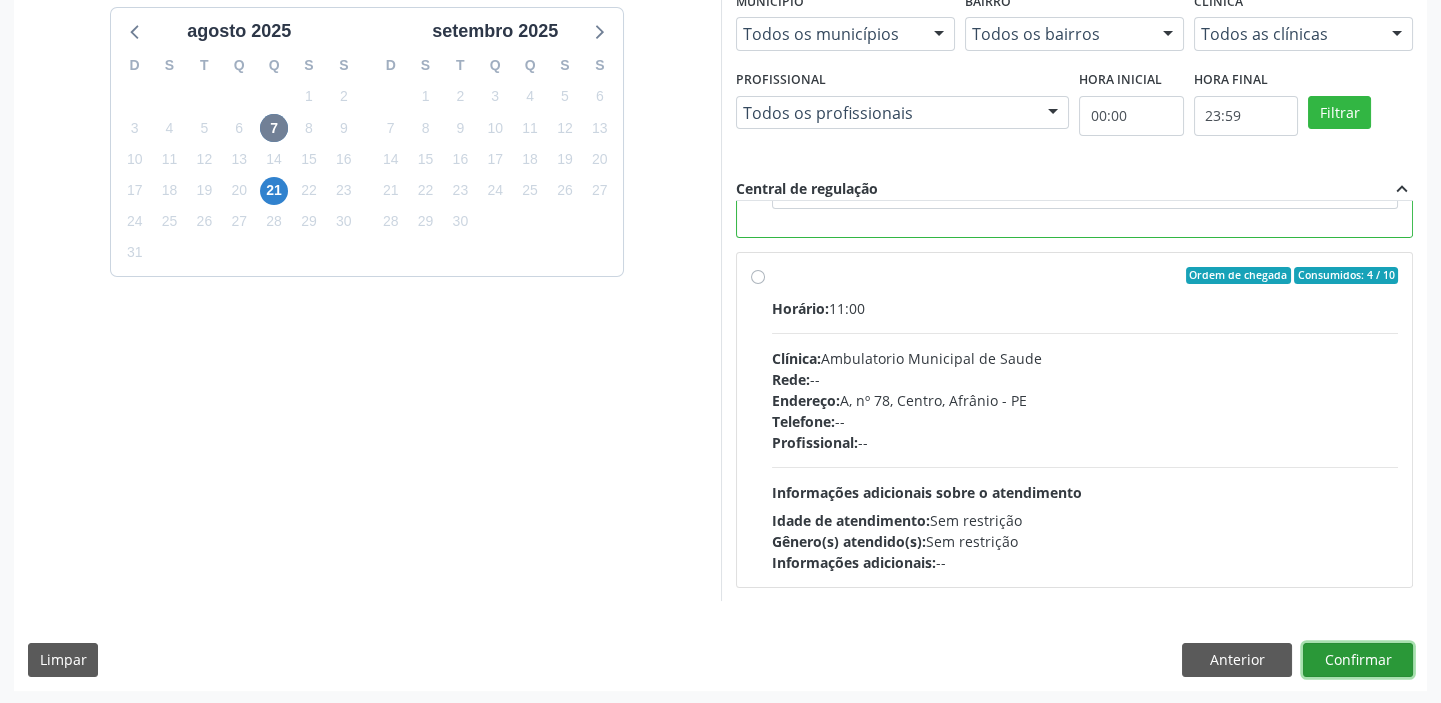 click on "Confirmar" at bounding box center [1358, 660] 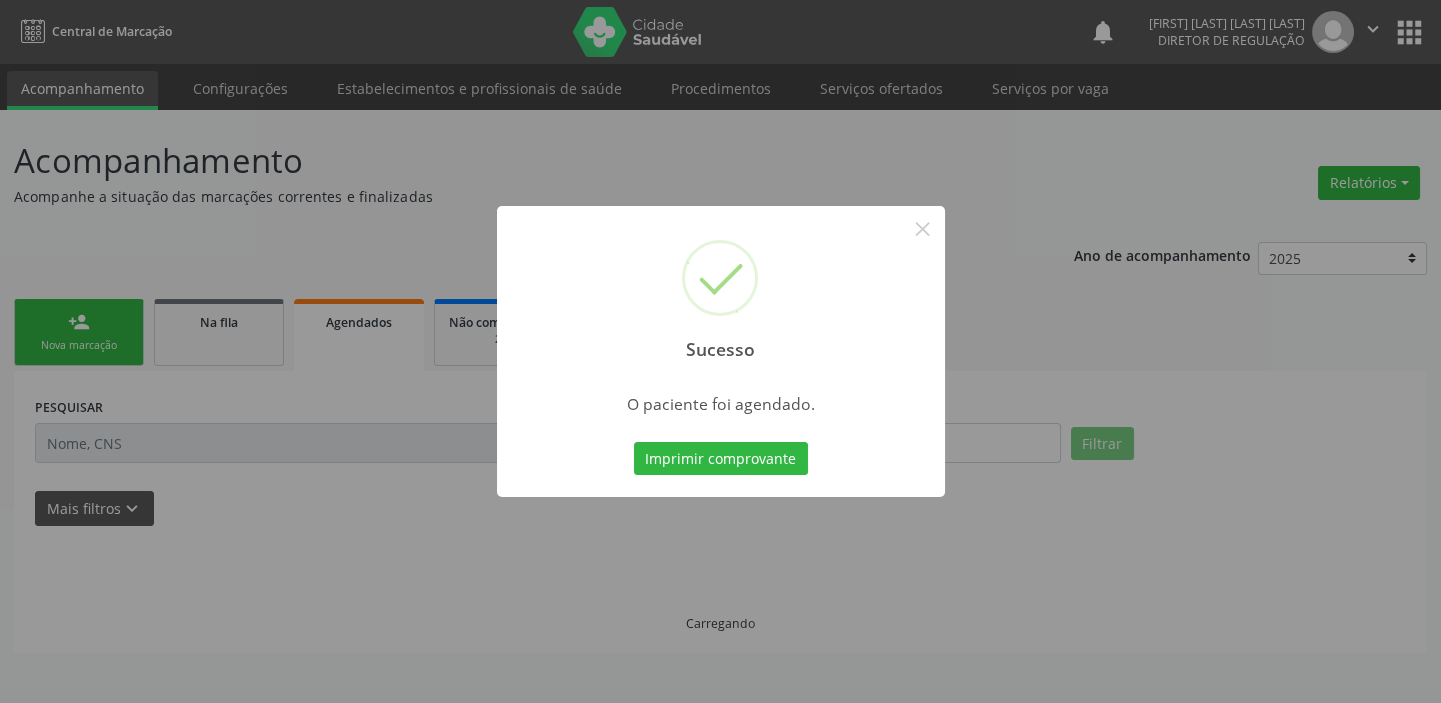 scroll, scrollTop: 0, scrollLeft: 0, axis: both 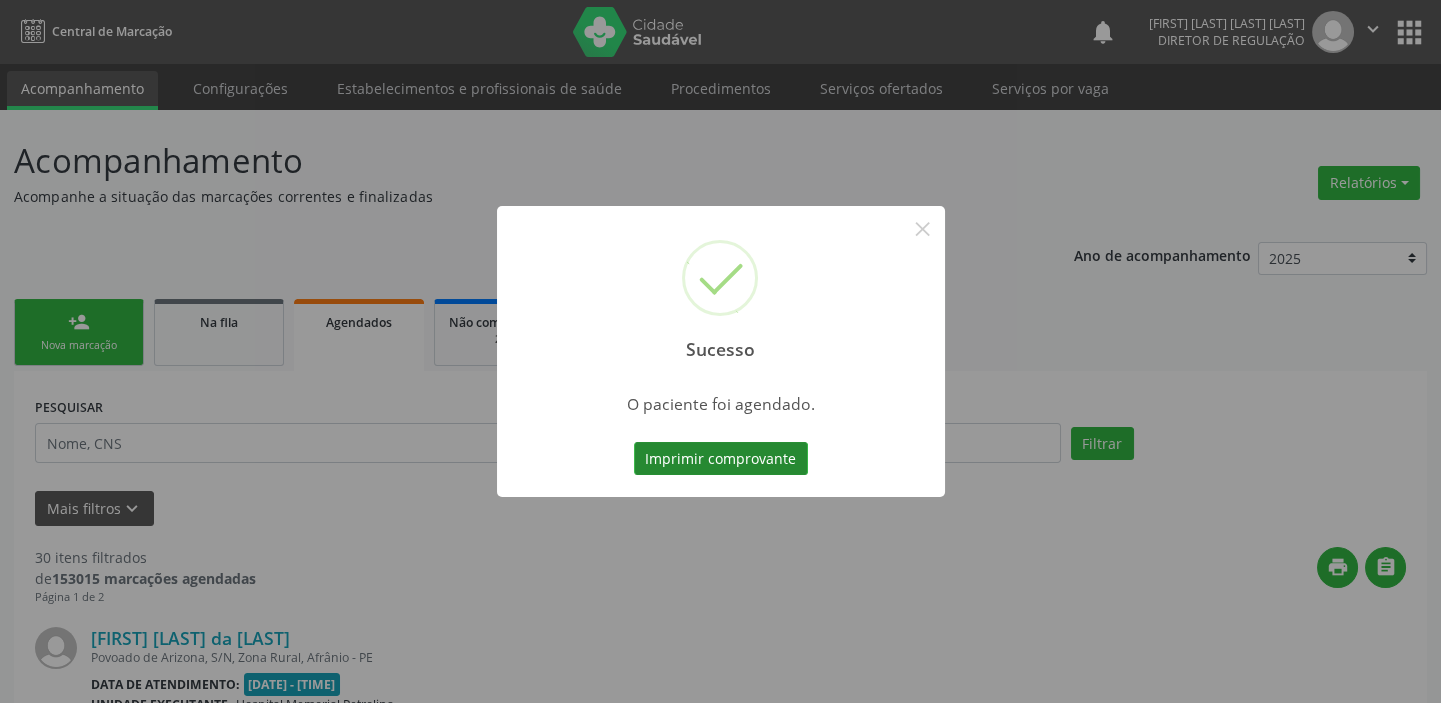 click on "Imprimir comprovante" at bounding box center [721, 459] 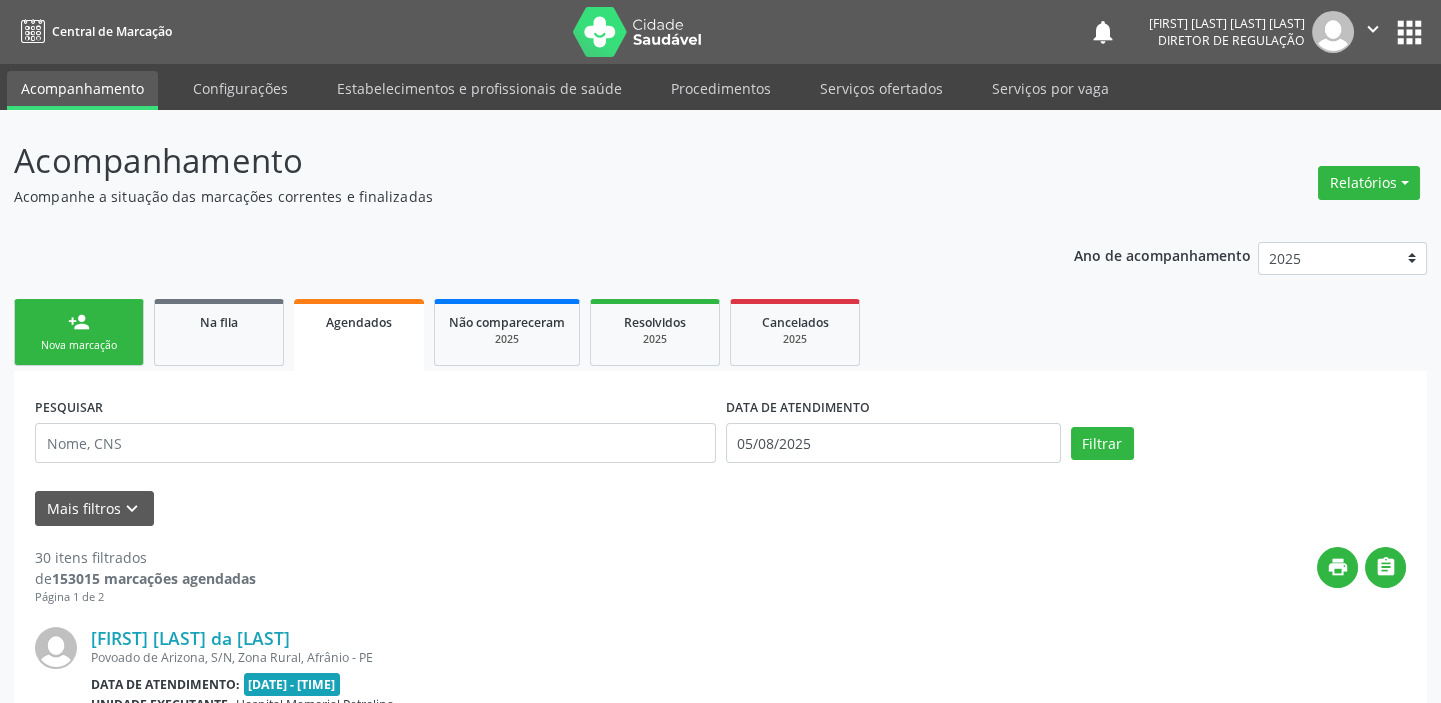 click on "person_add
Nova marcação" at bounding box center [79, 332] 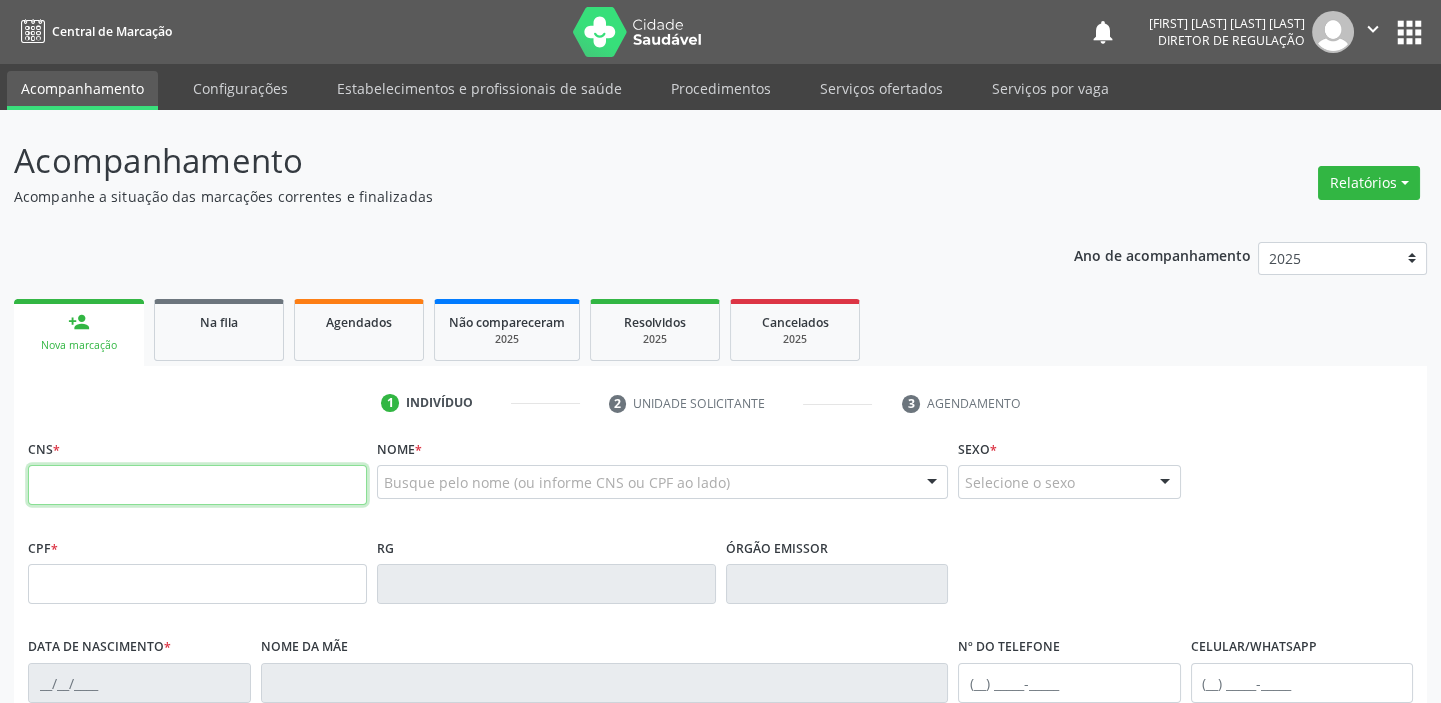 click at bounding box center [197, 485] 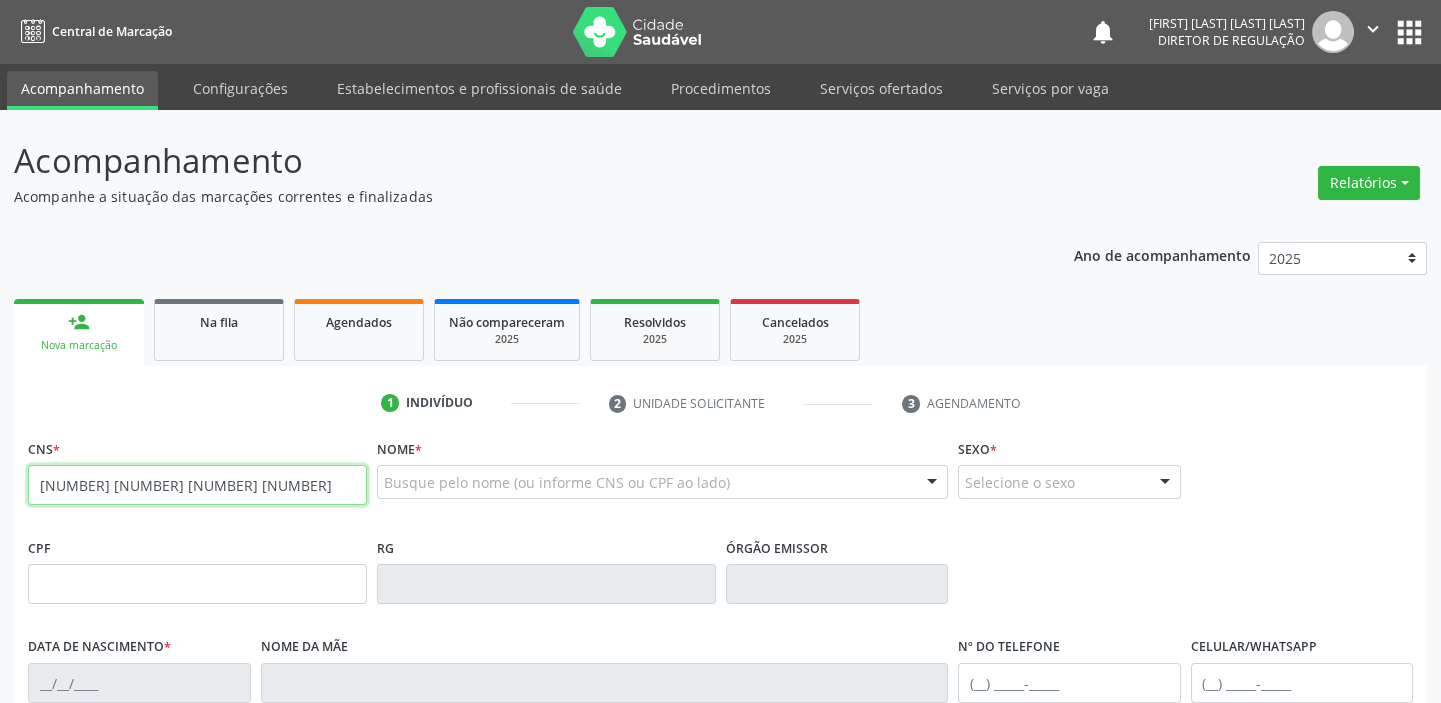 type on "[NUMBER] [NUMBER] [NUMBER] [NUMBER]" 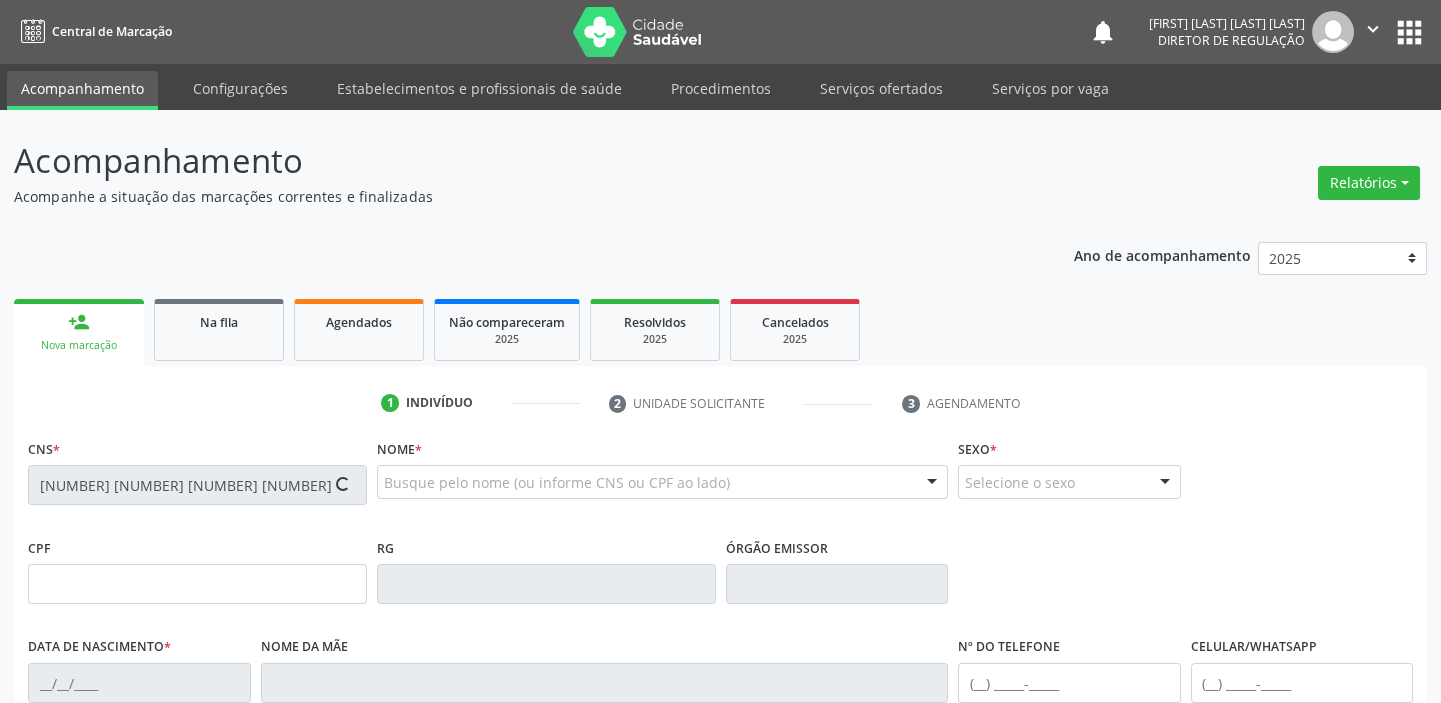 type on "[DATE]" 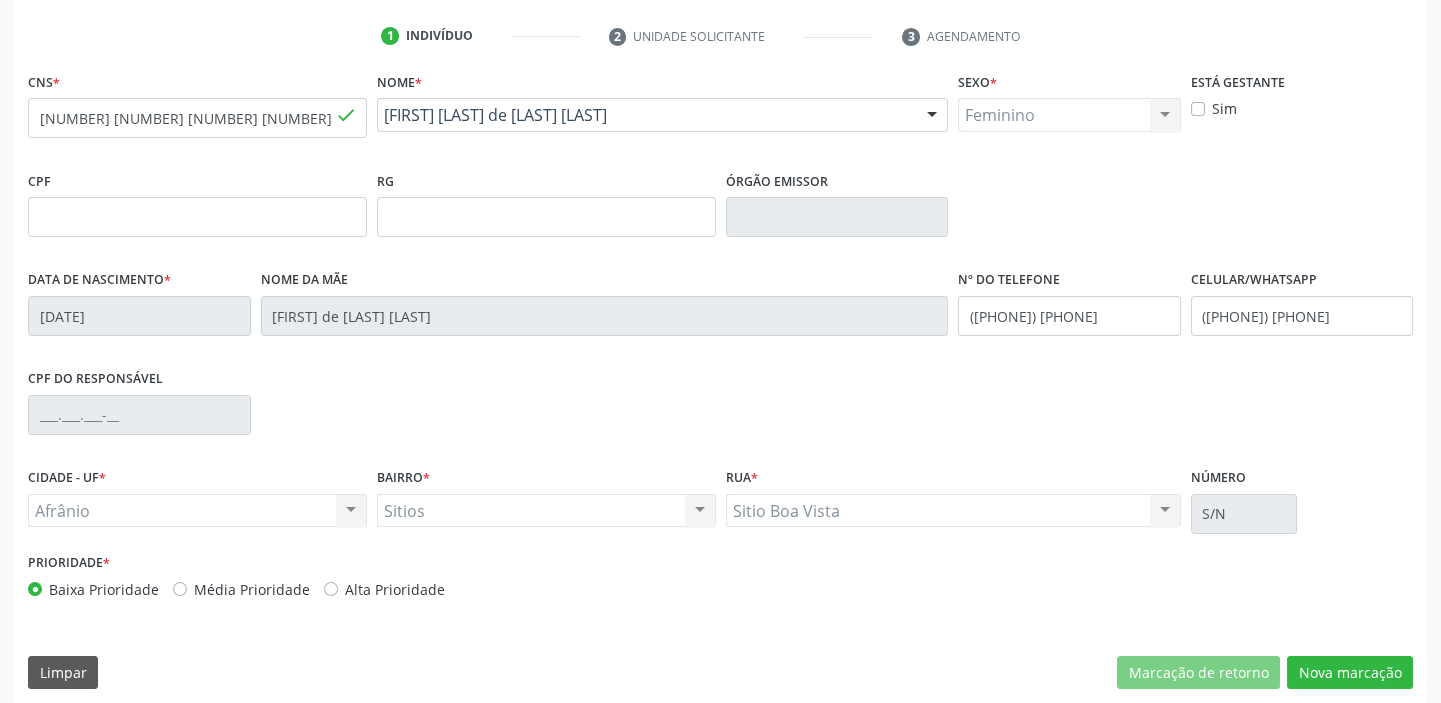 scroll, scrollTop: 380, scrollLeft: 0, axis: vertical 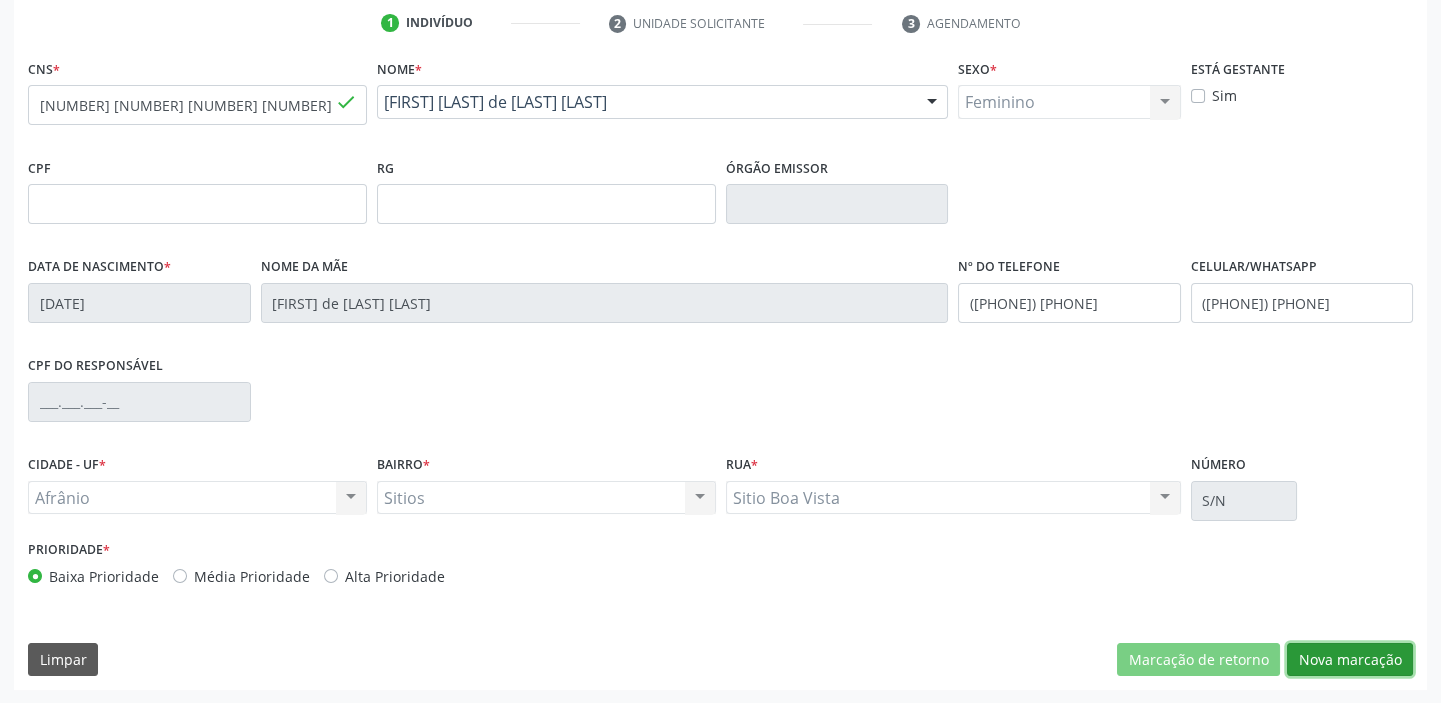 click on "Nova marcação" at bounding box center [1350, 660] 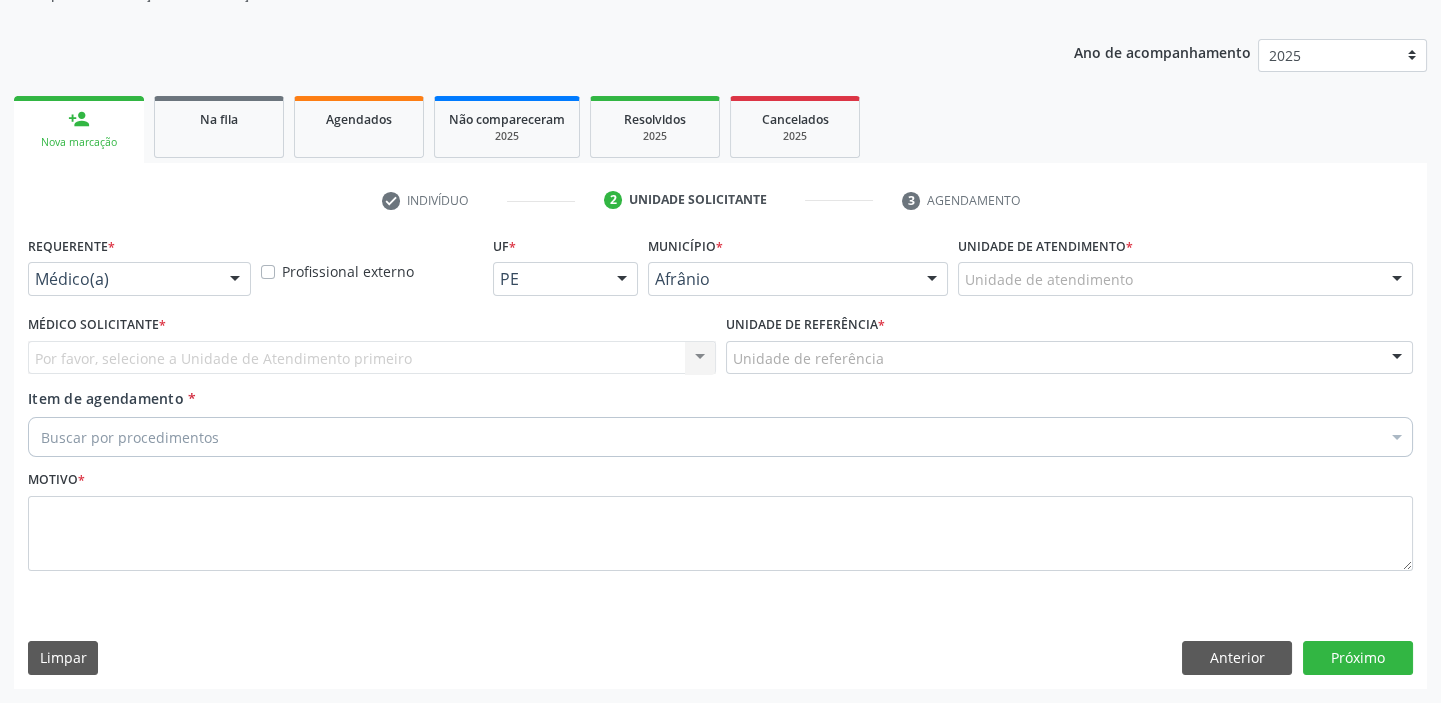 scroll, scrollTop: 201, scrollLeft: 0, axis: vertical 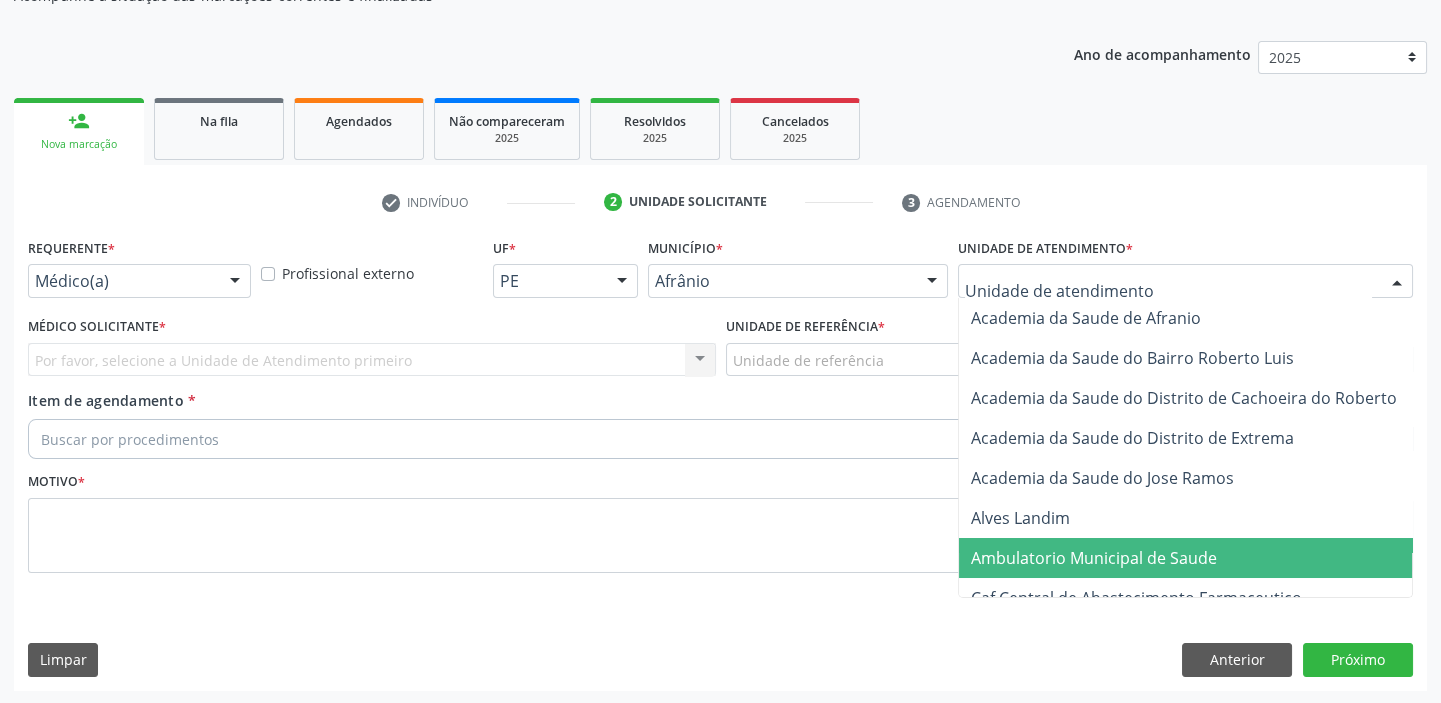 click on "Ambulatorio Municipal de Saude" at bounding box center [1094, 558] 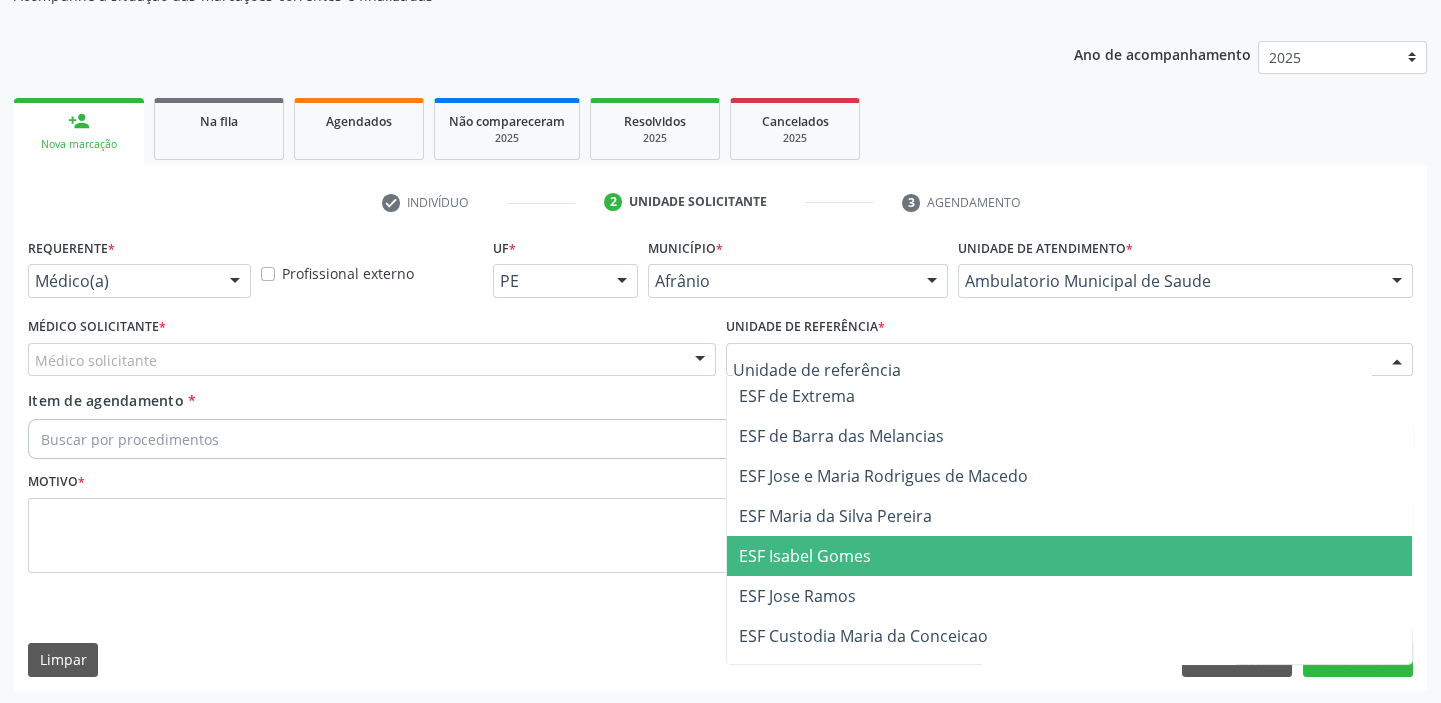 click on "ESF Isabel Gomes" at bounding box center [805, 556] 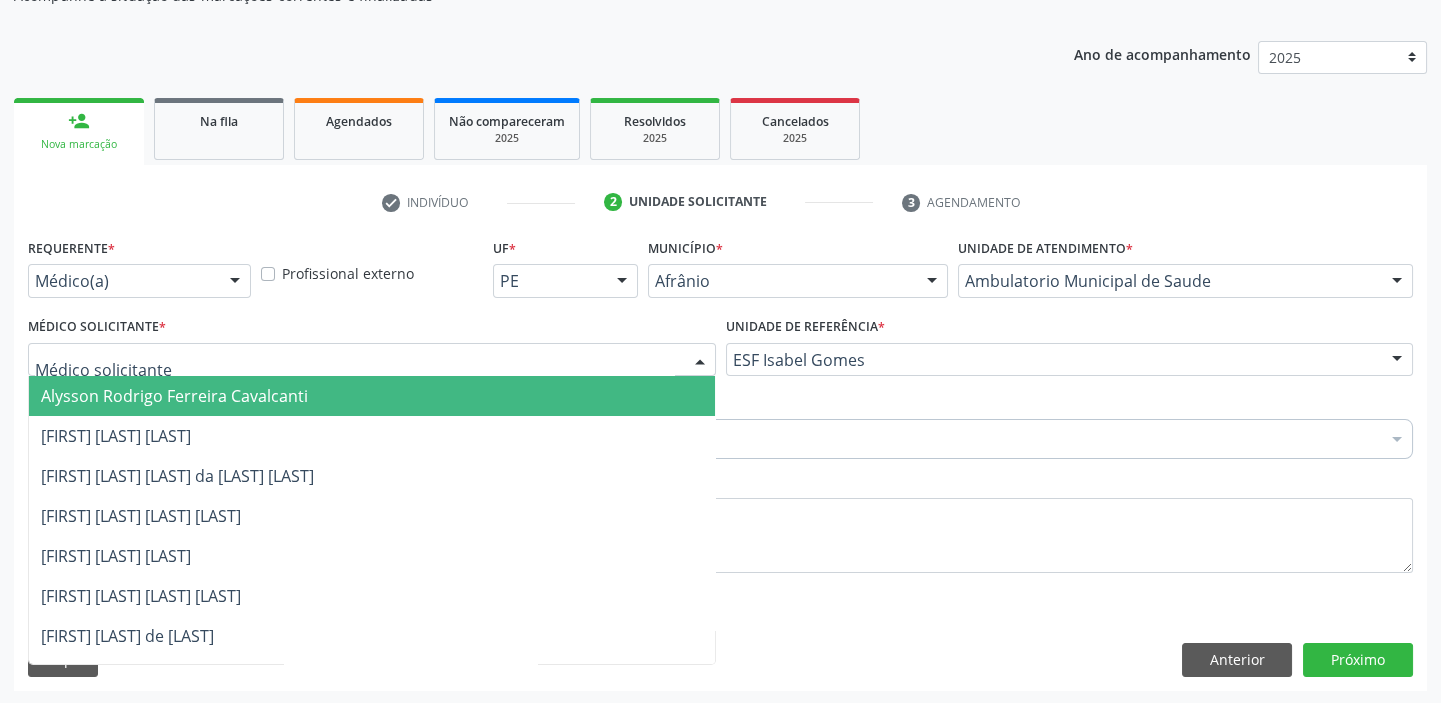 drag, startPoint x: 83, startPoint y: 356, endPoint x: 87, endPoint y: 403, distance: 47.169907 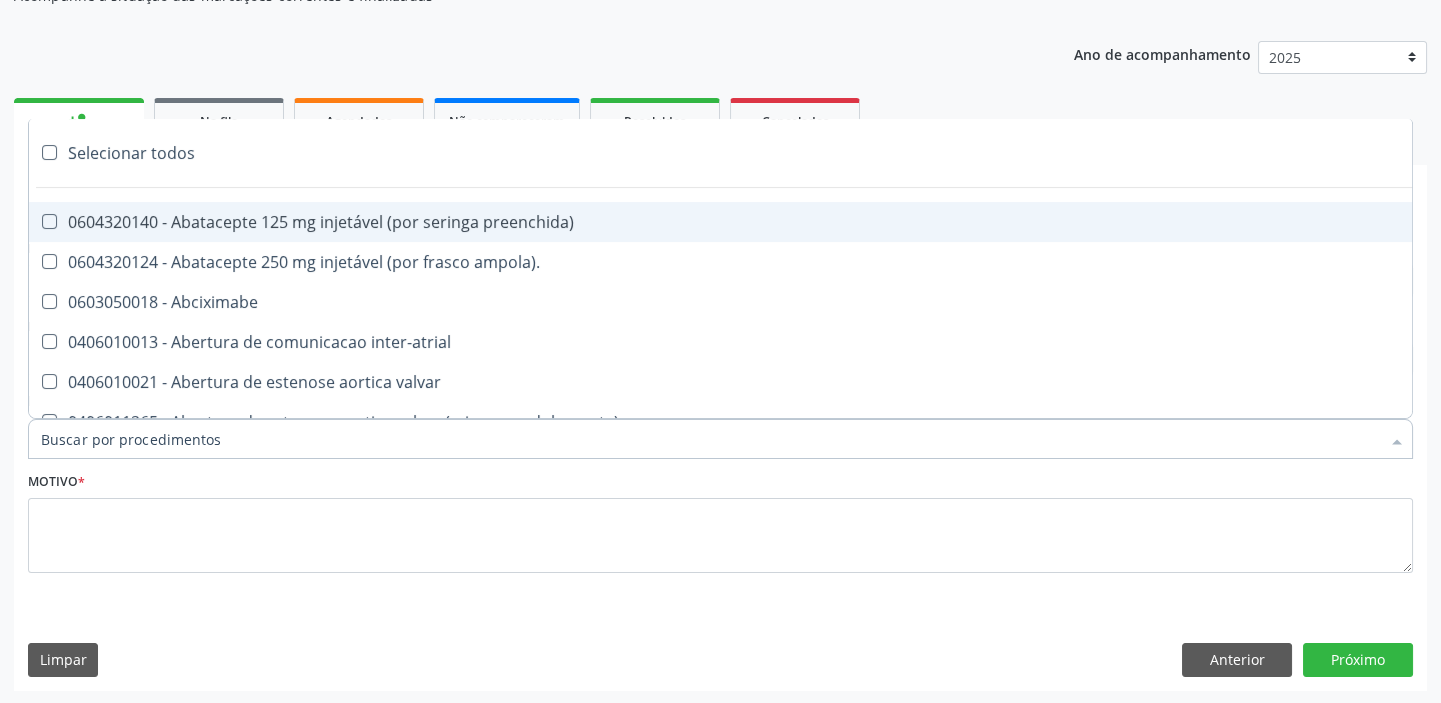paste on "ultrass" 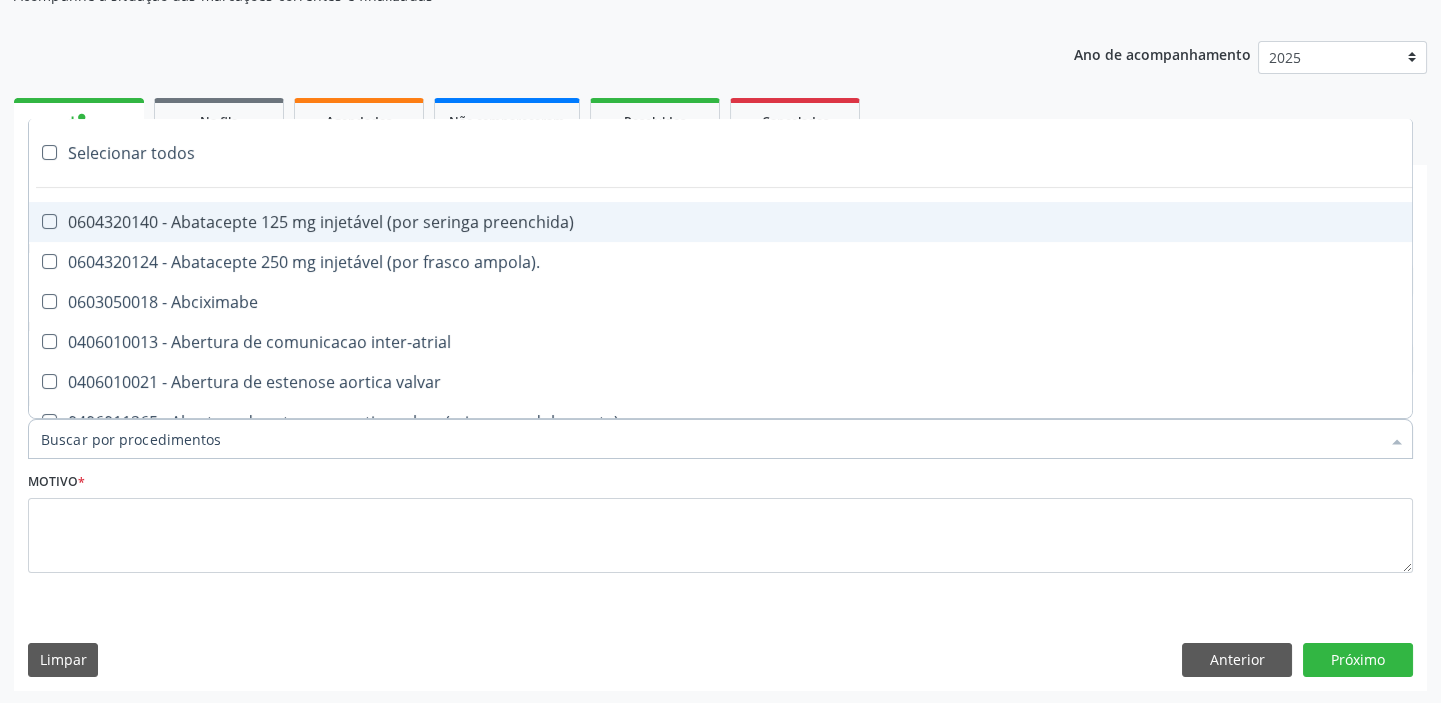 type on "ultrass" 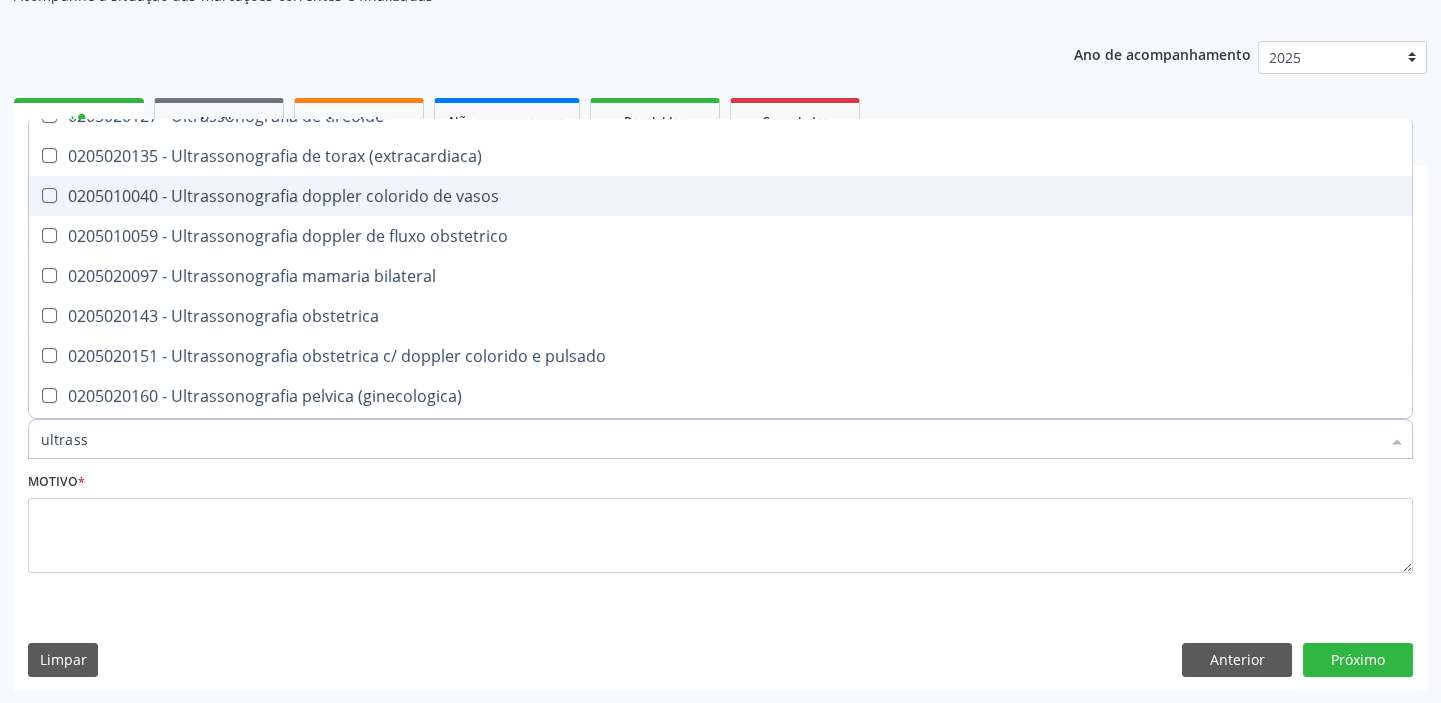 scroll, scrollTop: 545, scrollLeft: 0, axis: vertical 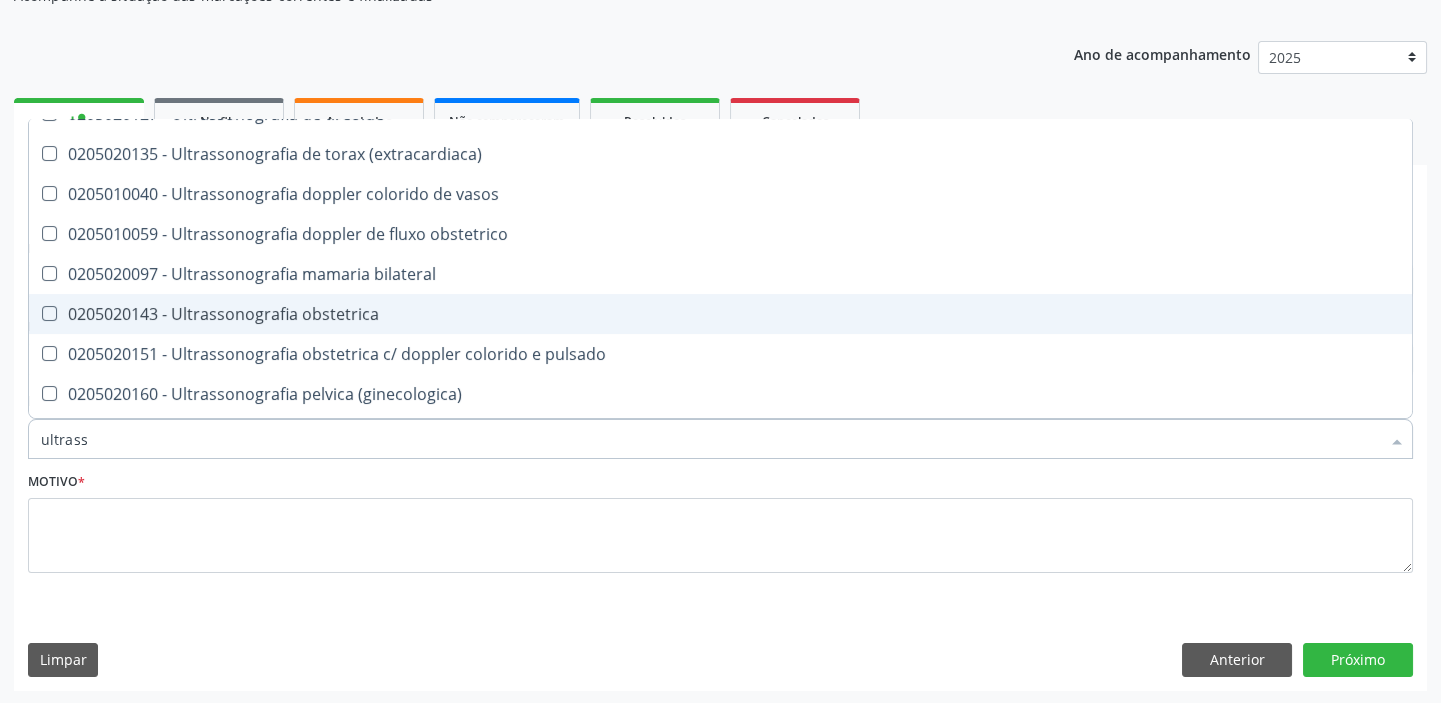 click on "0205020143 - Ultrassonografia obstetrica" at bounding box center [720, 314] 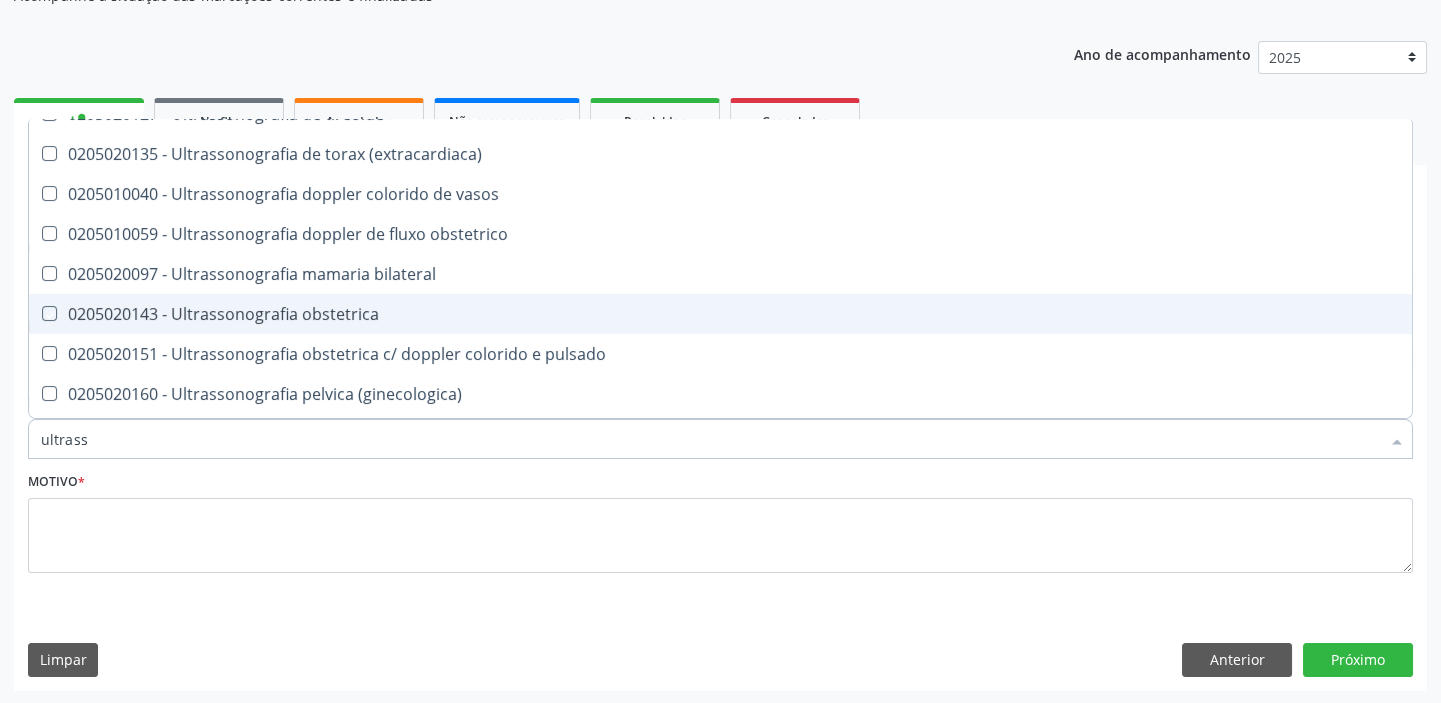 checkbox on "true" 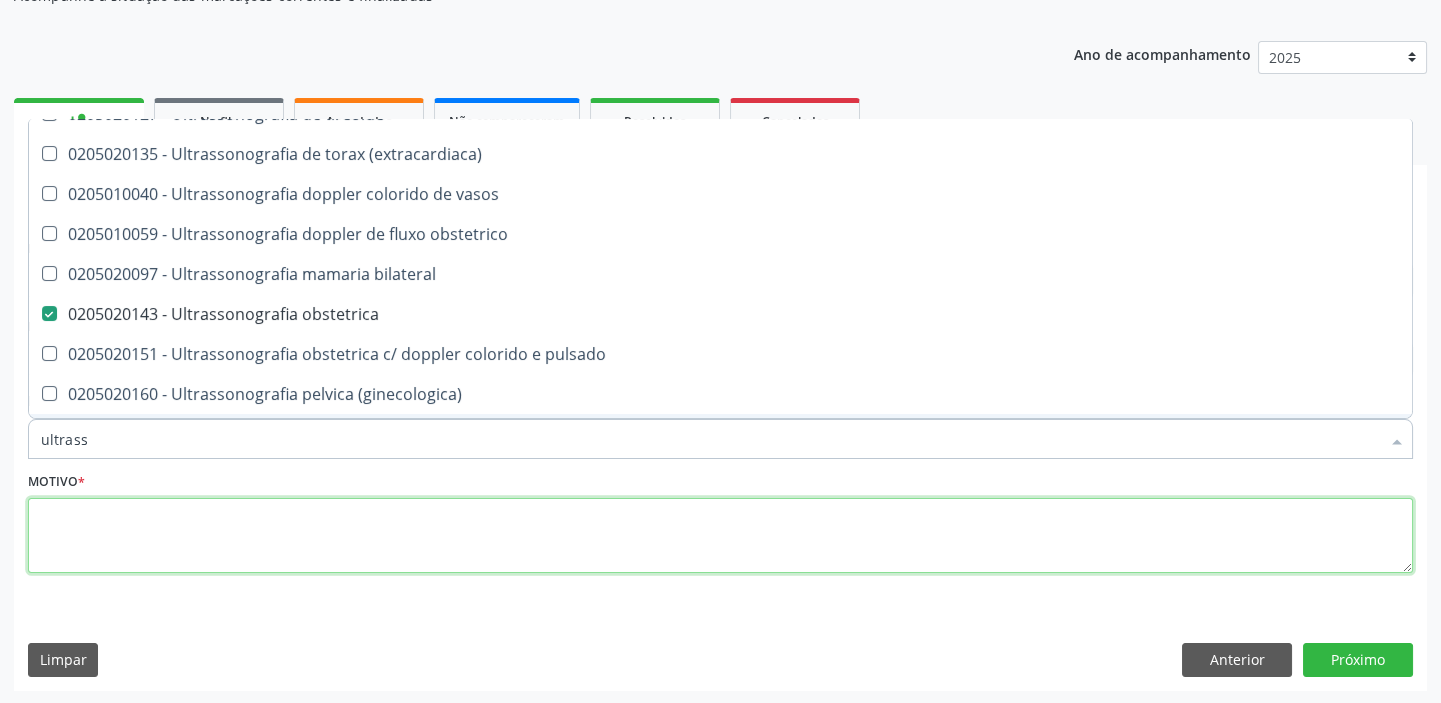 click at bounding box center [720, 536] 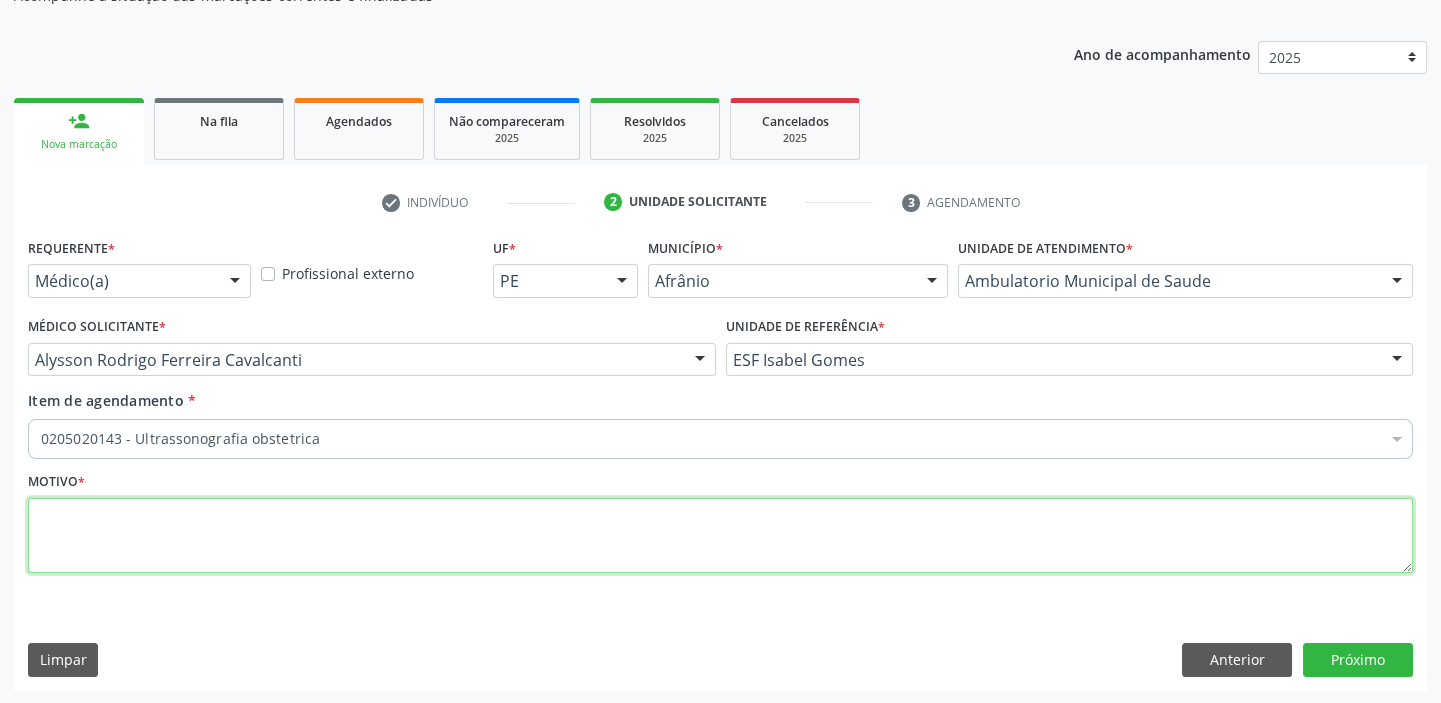 scroll, scrollTop: 0, scrollLeft: 0, axis: both 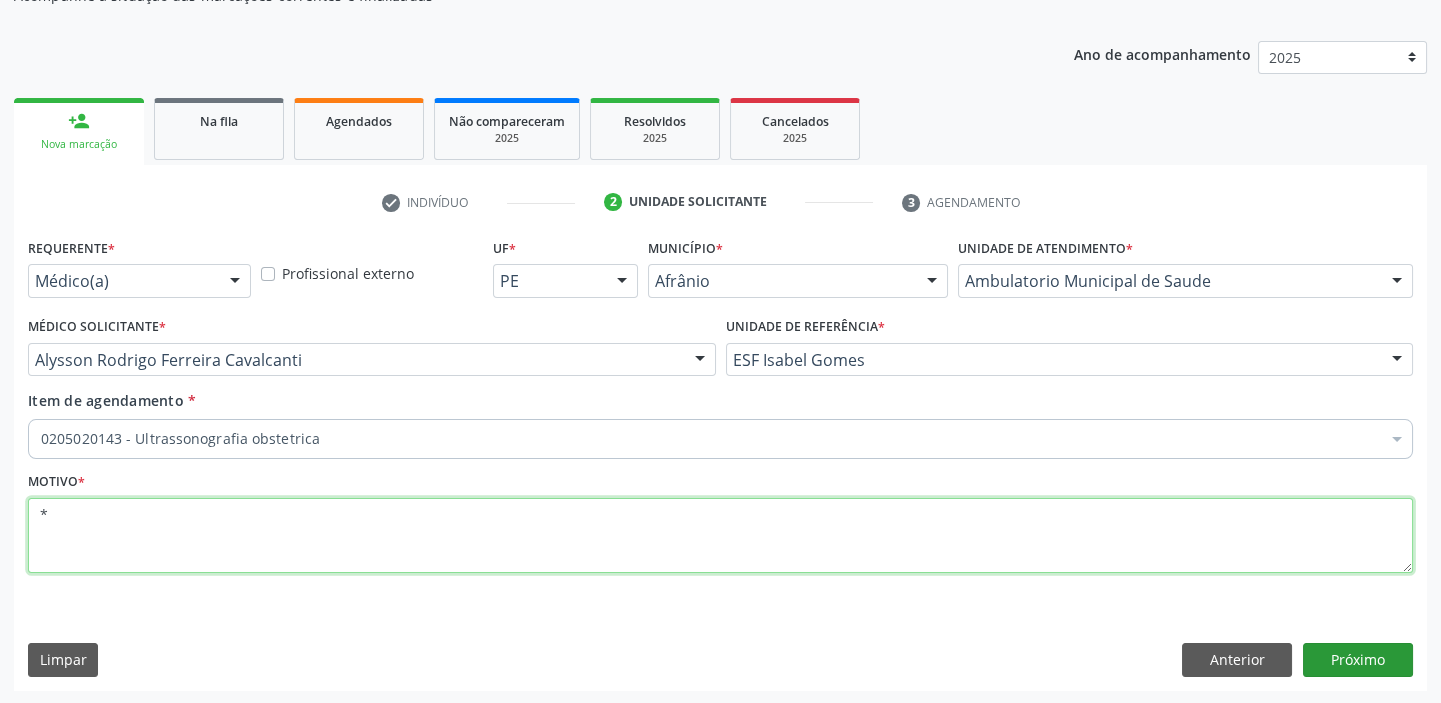 type on "*" 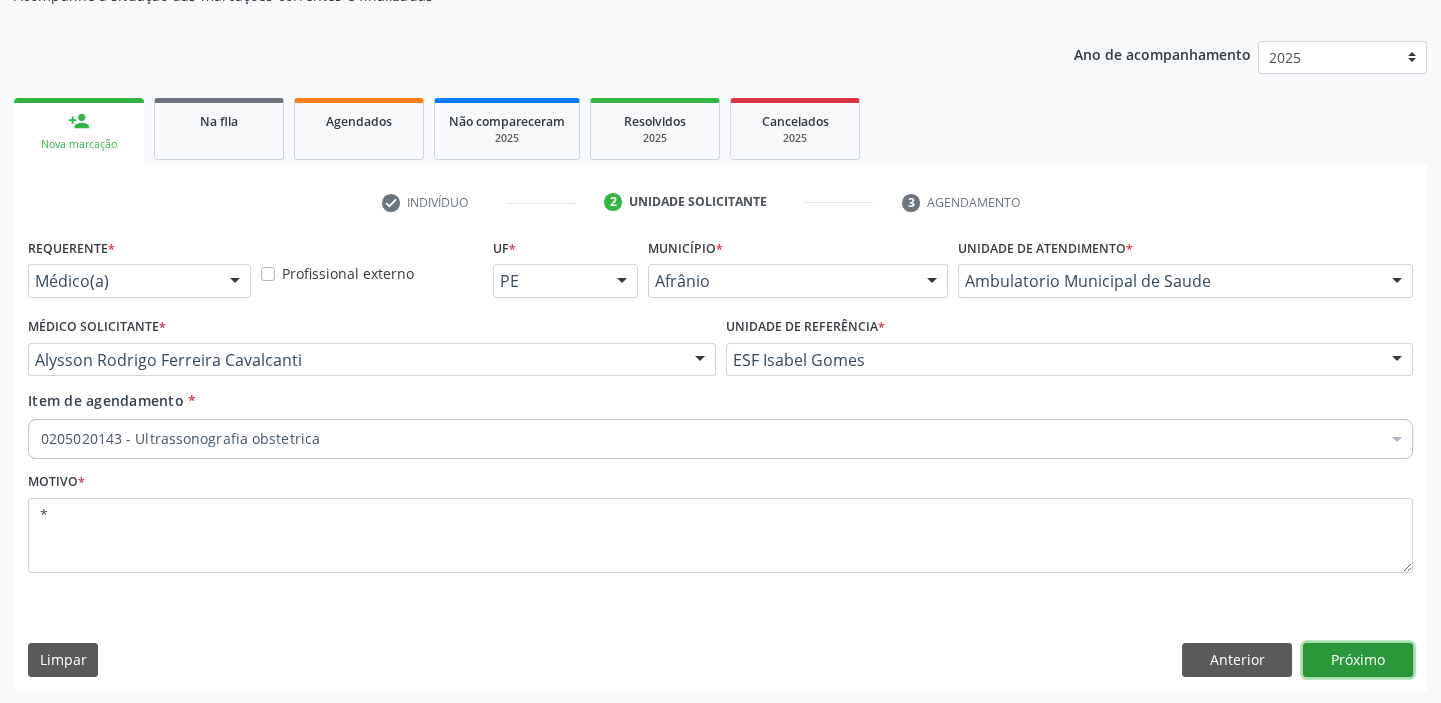 click on "Próximo" at bounding box center [1358, 660] 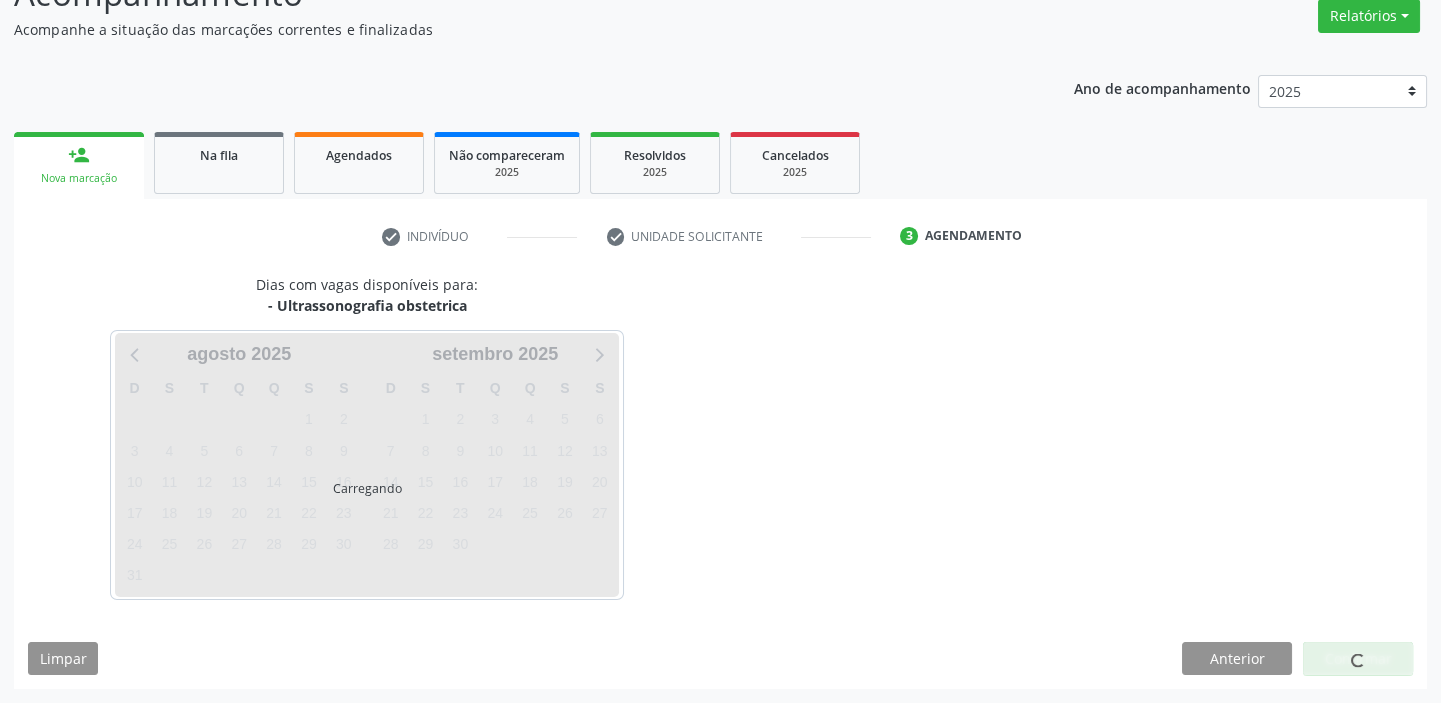 scroll, scrollTop: 166, scrollLeft: 0, axis: vertical 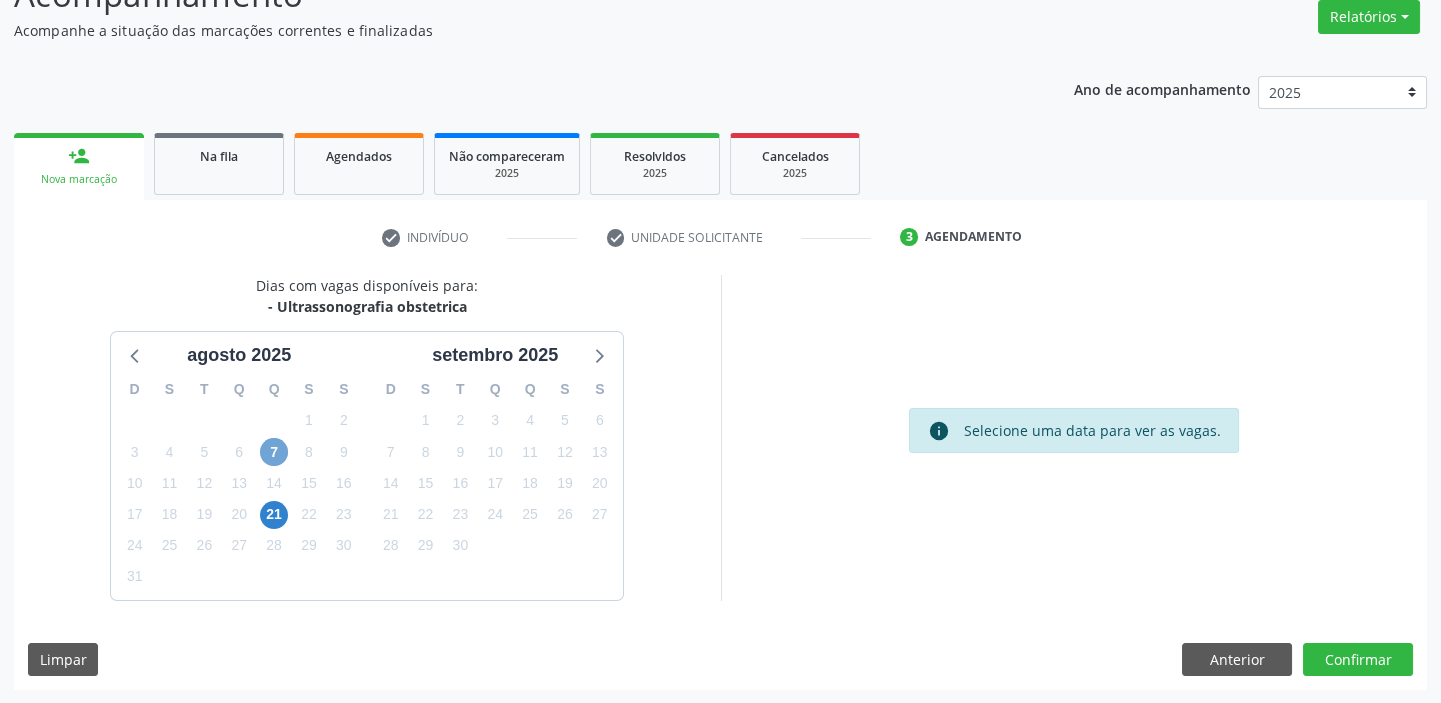 click on "7" at bounding box center (274, 452) 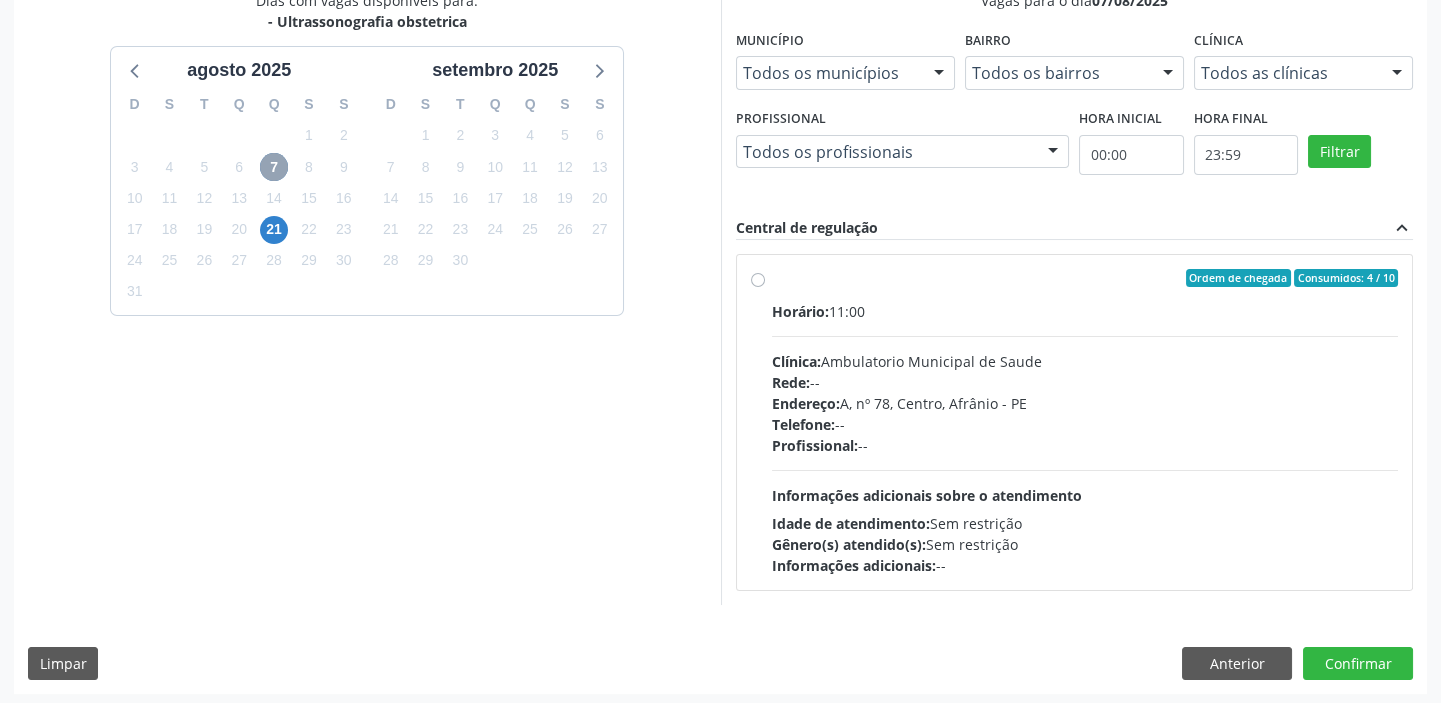 scroll, scrollTop: 455, scrollLeft: 0, axis: vertical 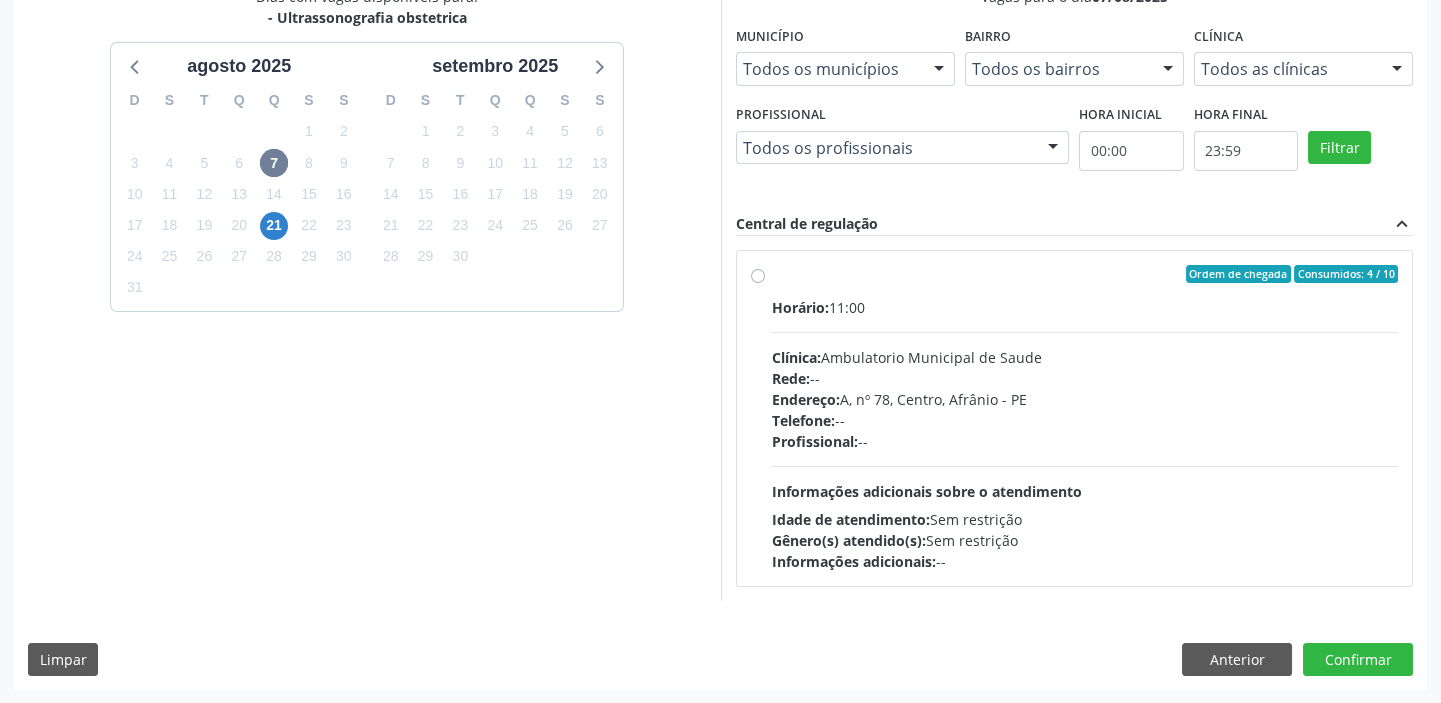 click on "Idade de atendimento:
Sem restrição" at bounding box center [1085, 519] 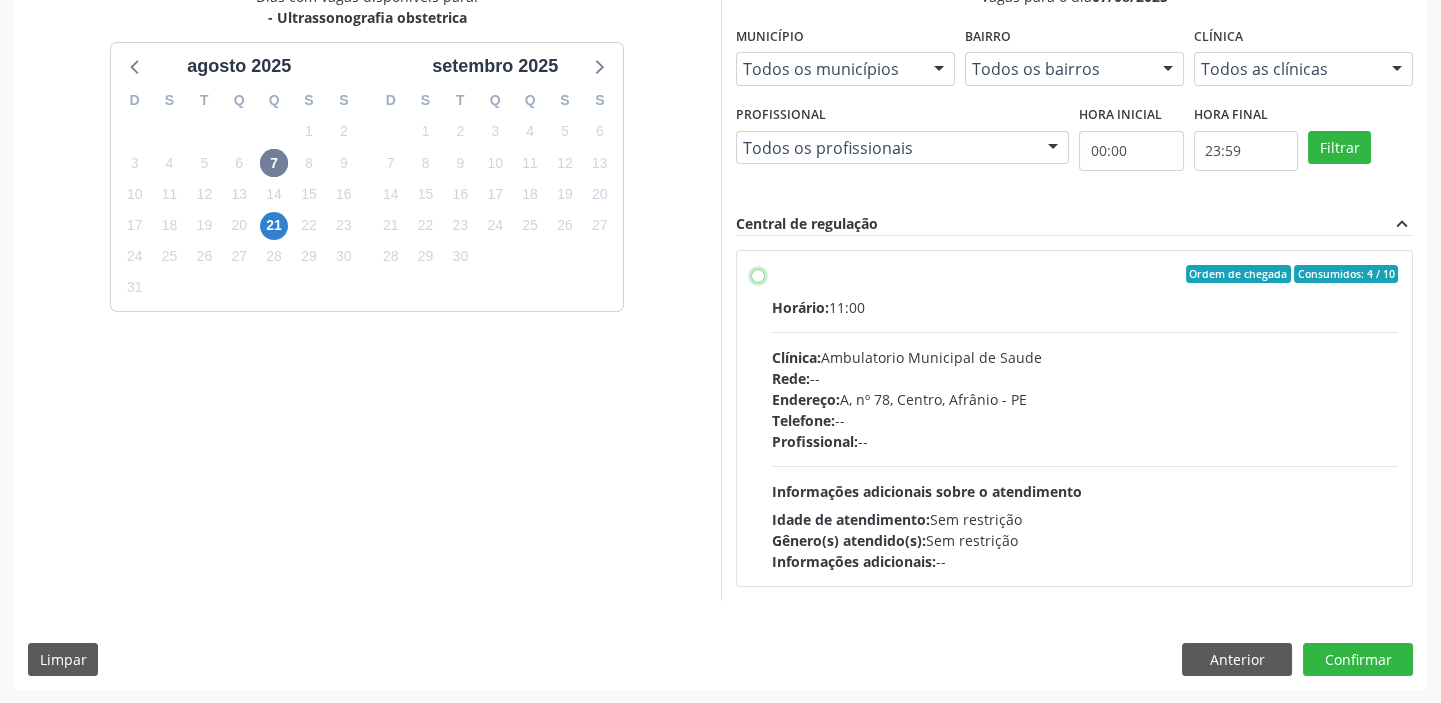 click on "Ordem de chegada
Consumidos: 4 / 10
Horário:   [TIME]
Clínica:  Ambulatorio Municipal de Saude
Rede:
--
Endereço:   A, nº [NUMBER], [CITY], [CITY] - [STATE]
Telefone:   --
Profissional:
--
Informações adicionais sobre o atendimento
Idade de atendimento:
Sem restrição
Gênero(s) atendido(s):
Sem restrição
Informações adicionais:
--" at bounding box center [758, 274] 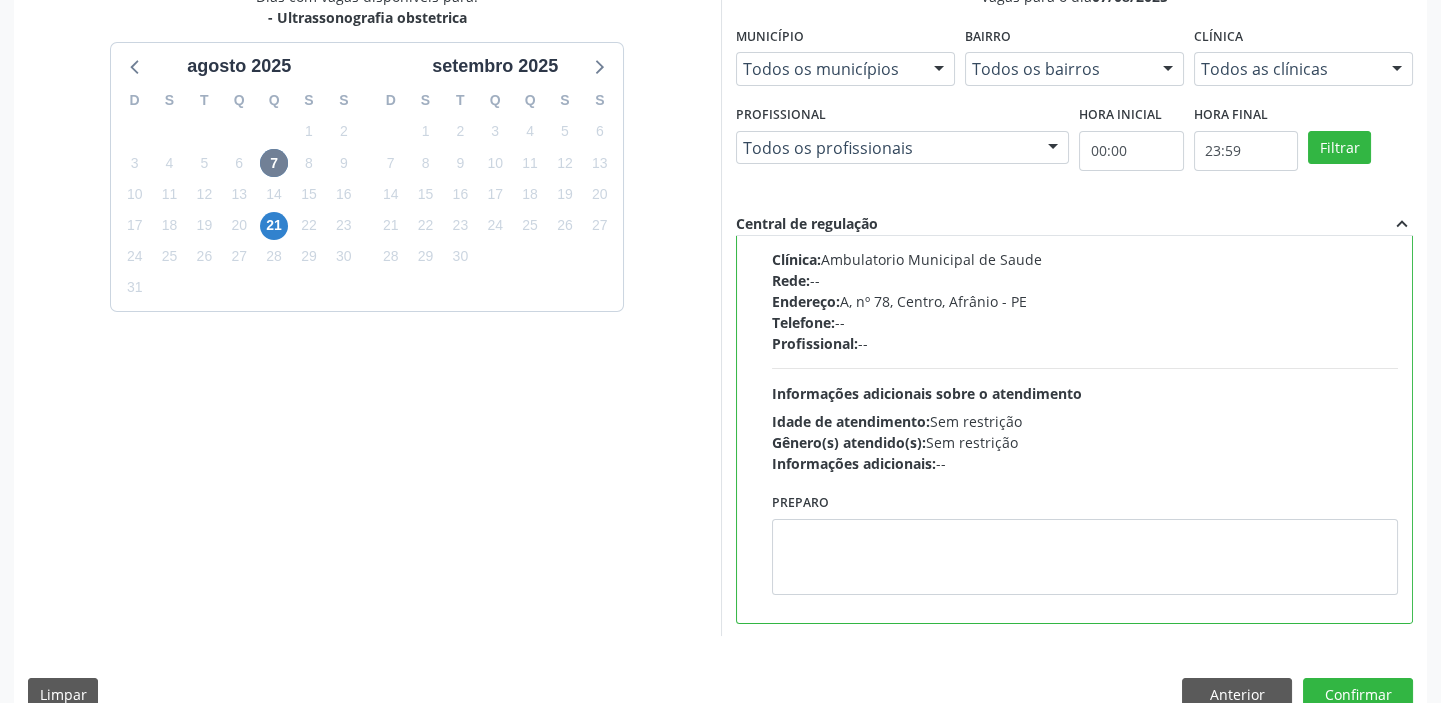 scroll, scrollTop: 99, scrollLeft: 0, axis: vertical 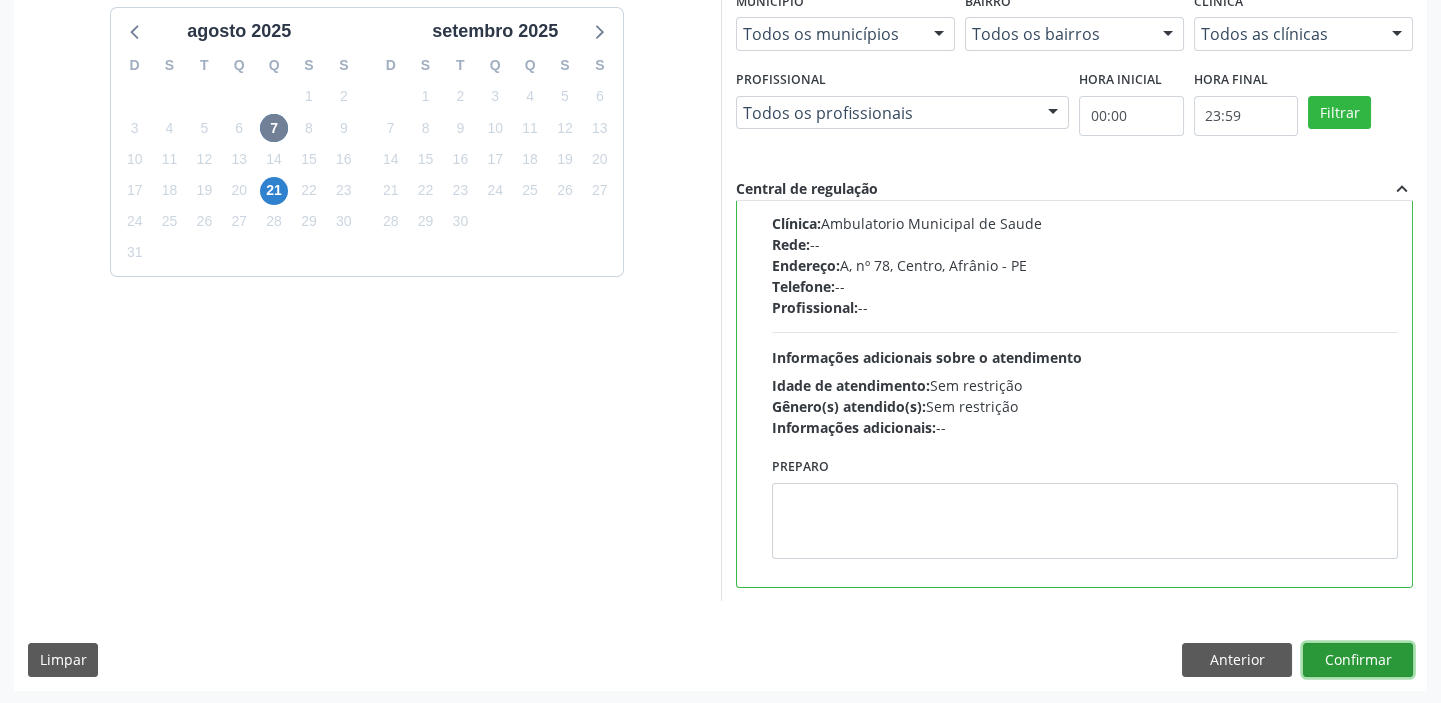 click on "Confirmar" at bounding box center [1358, 660] 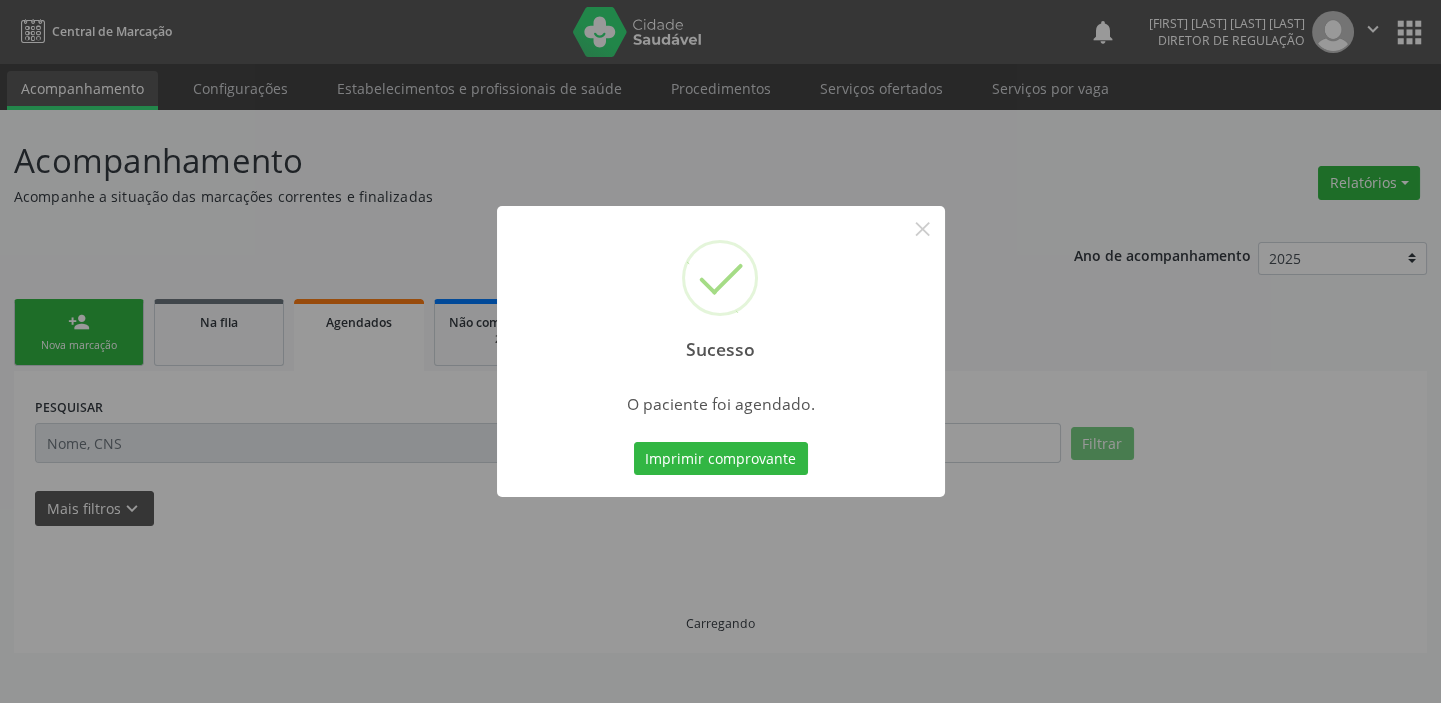 scroll, scrollTop: 0, scrollLeft: 0, axis: both 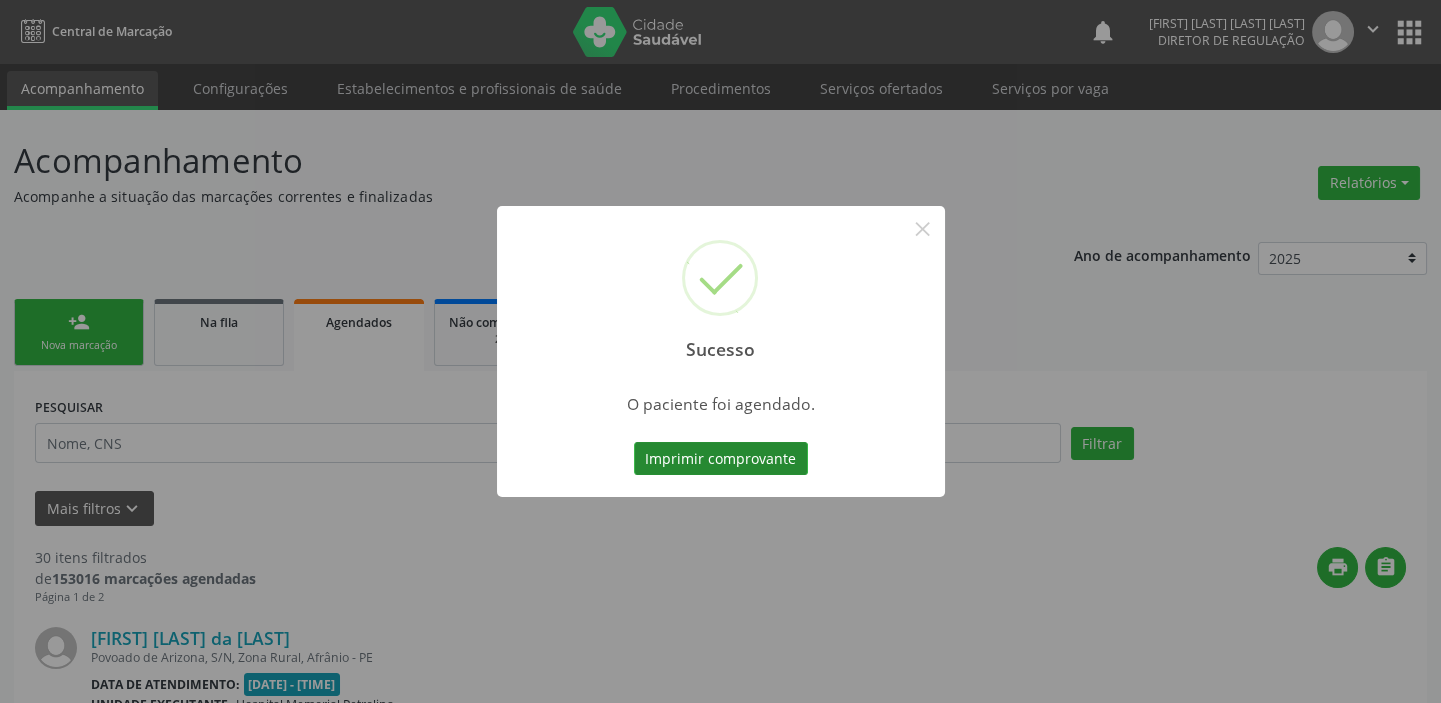 click on "Imprimir comprovante" at bounding box center [721, 459] 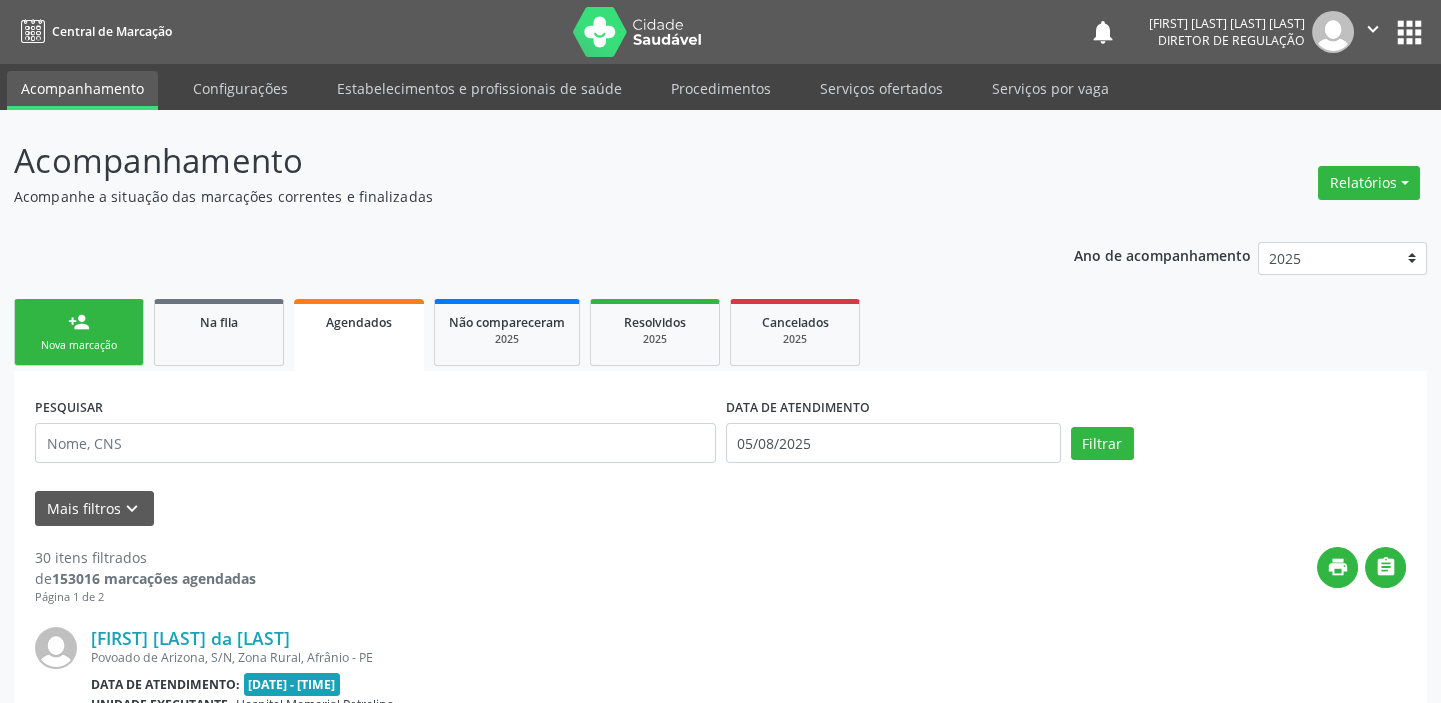 click on "person_add
Nova marcação" at bounding box center (79, 332) 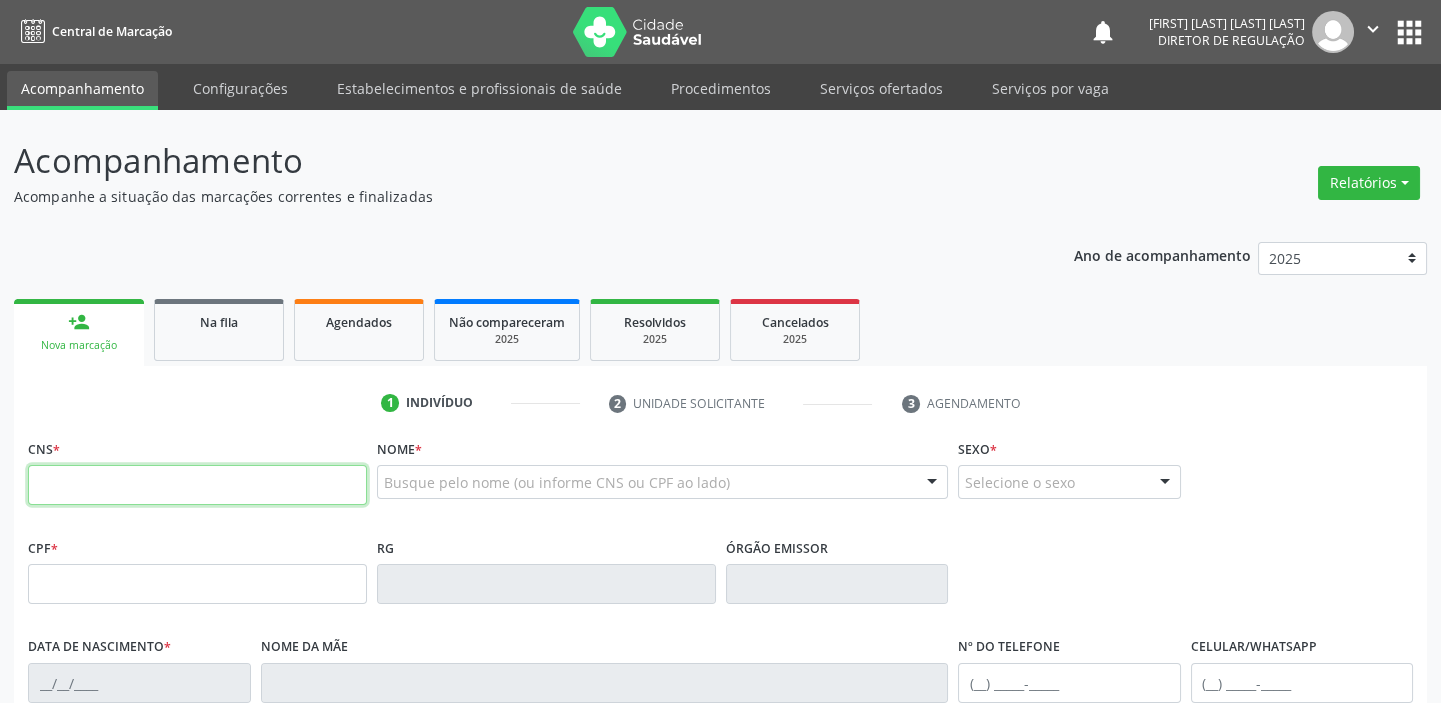 click at bounding box center (197, 485) 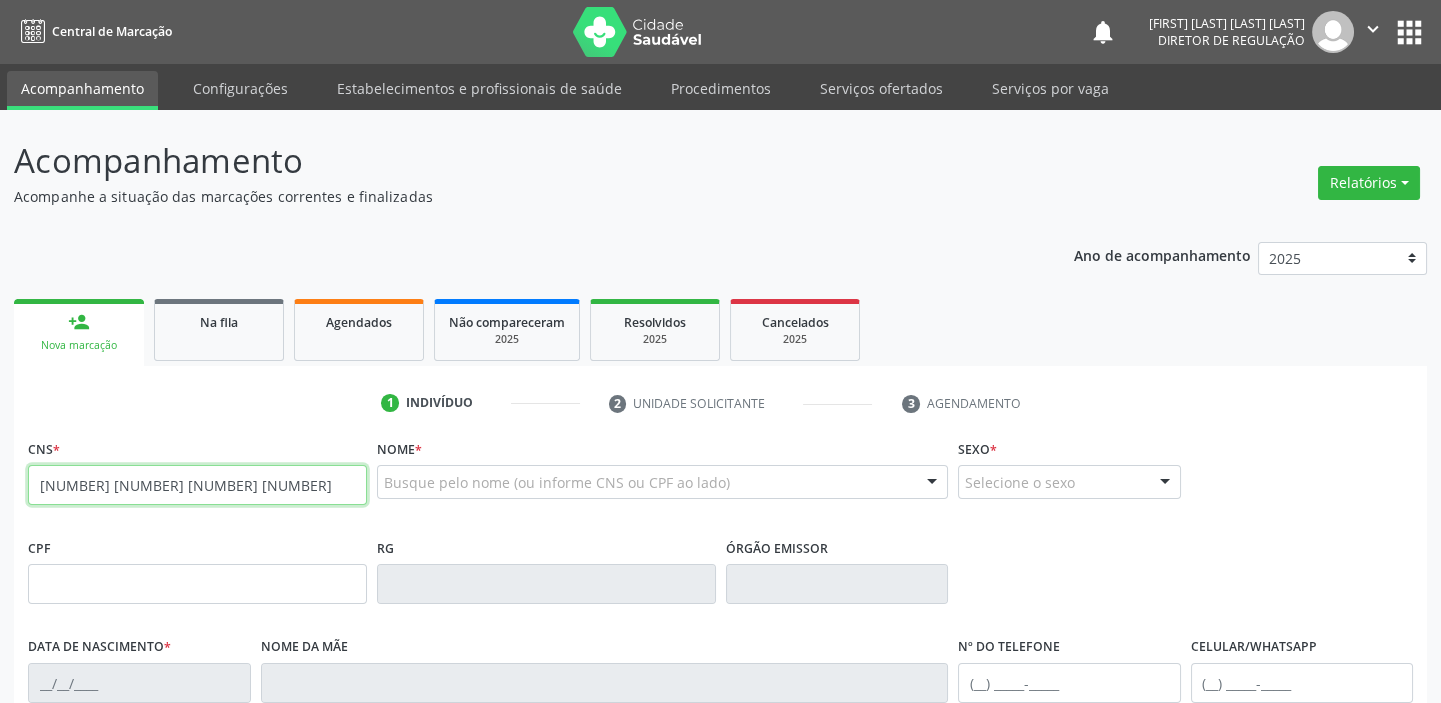 type on "[NUMBER] [NUMBER] [NUMBER] [NUMBER]" 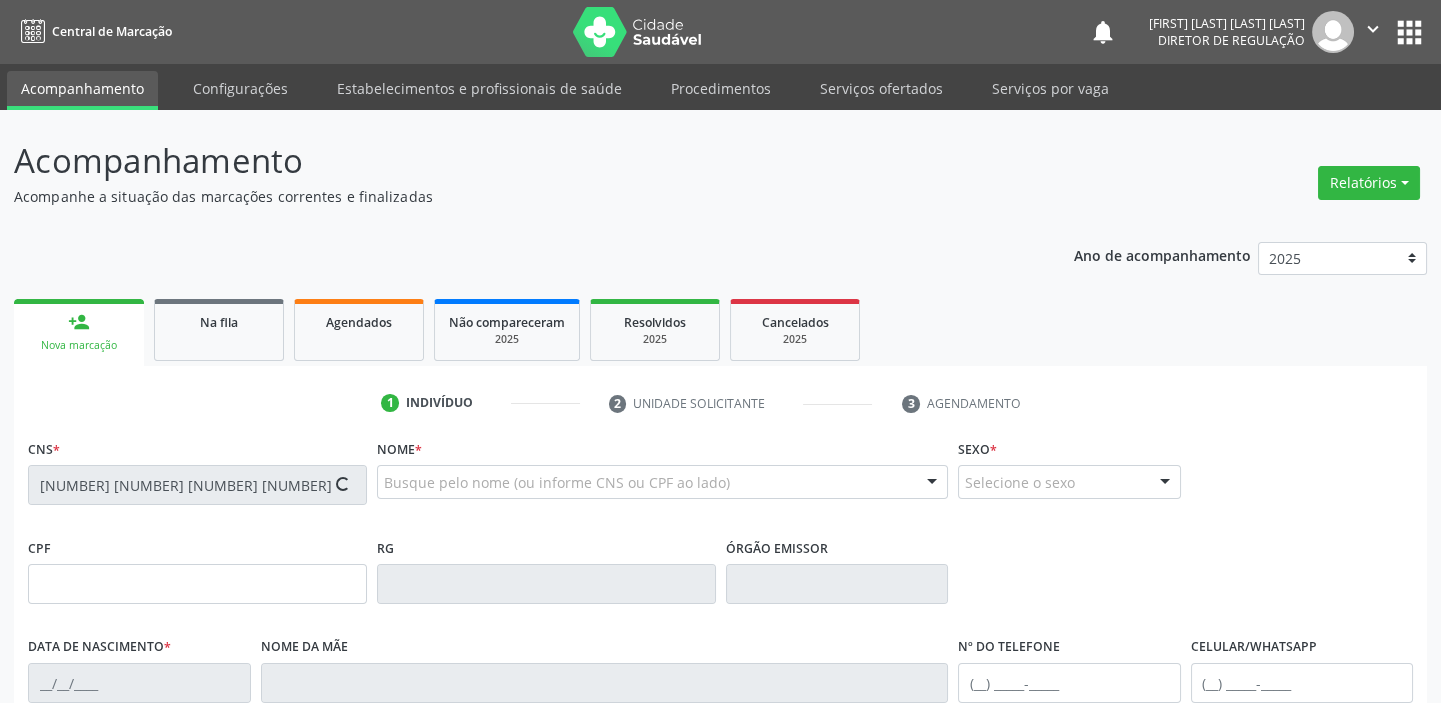 type on "[NUMBER].[NUMBER].[NUMBER]-[NUMBER]" 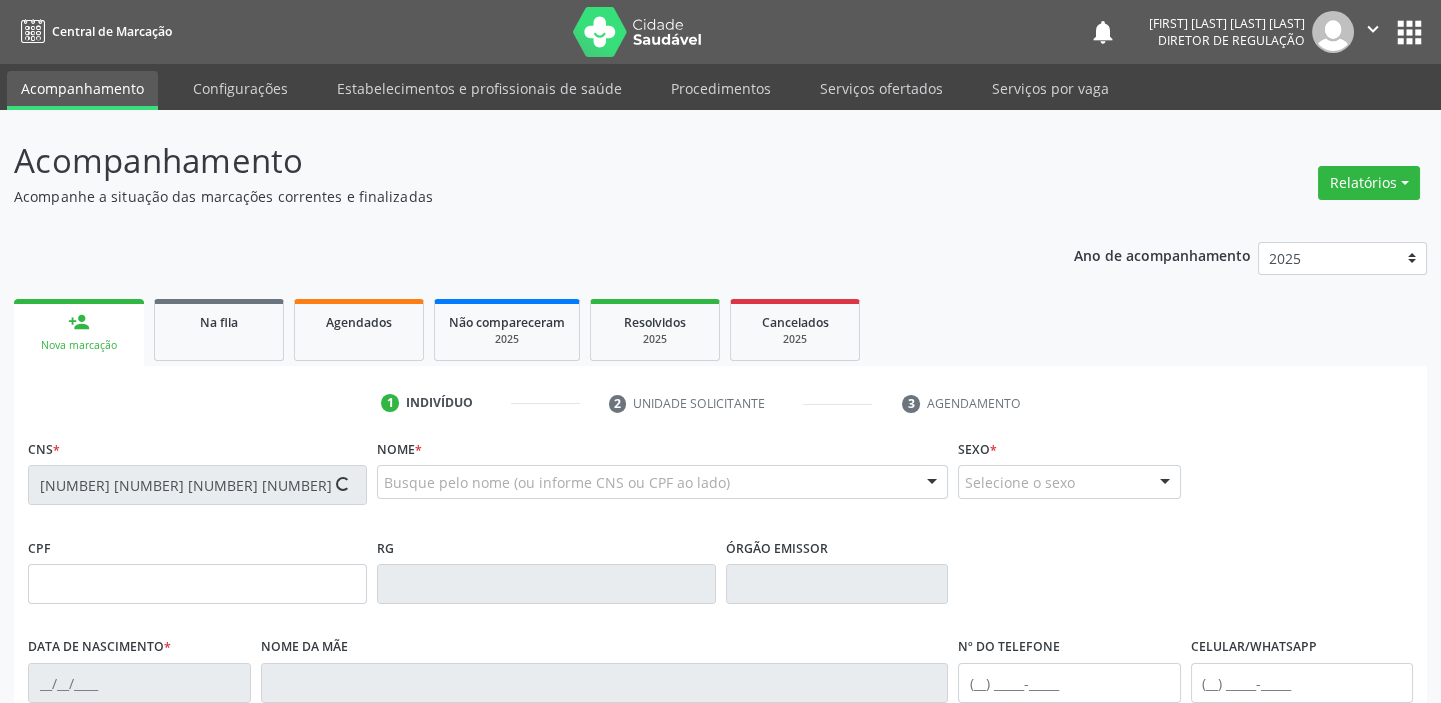type on "([PHONE]) [PHONE]" 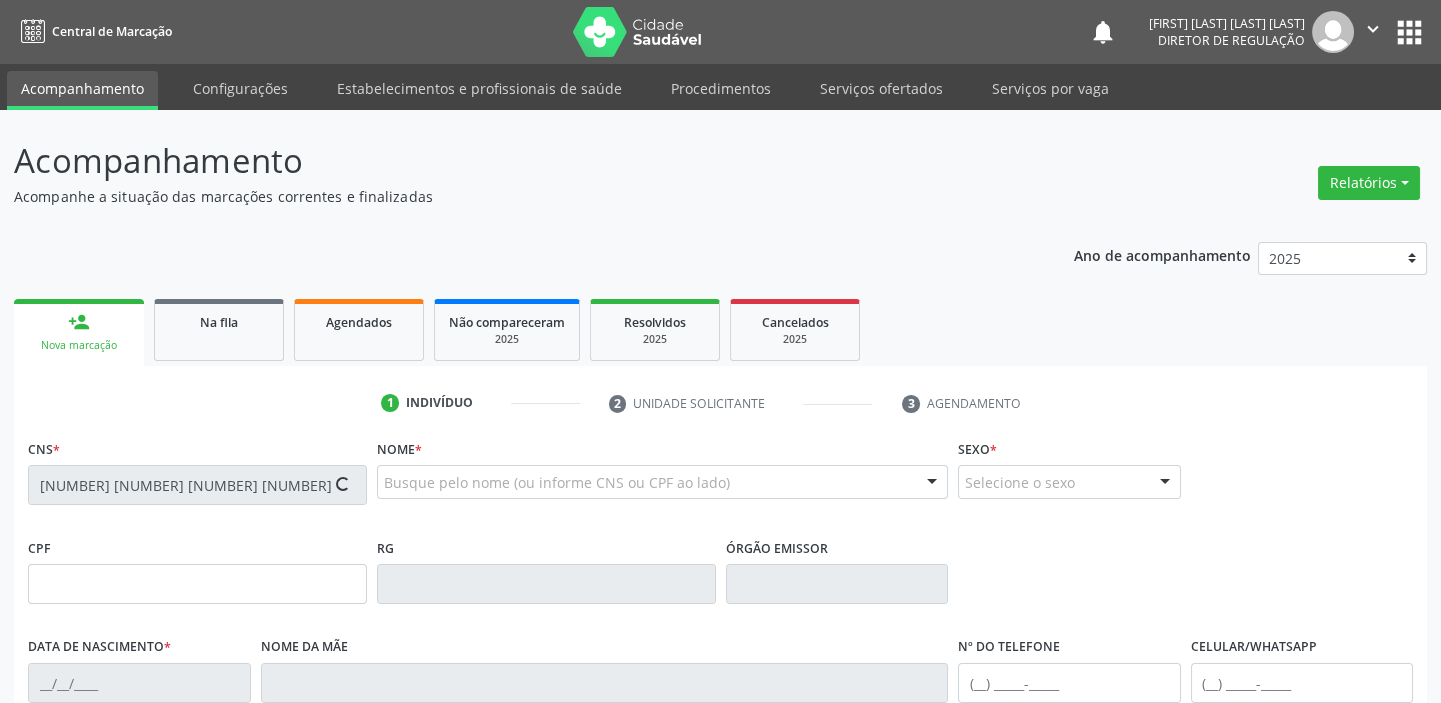 type on "[NUMBER].[NUMBER].[NUMBER]-[NUMBER]" 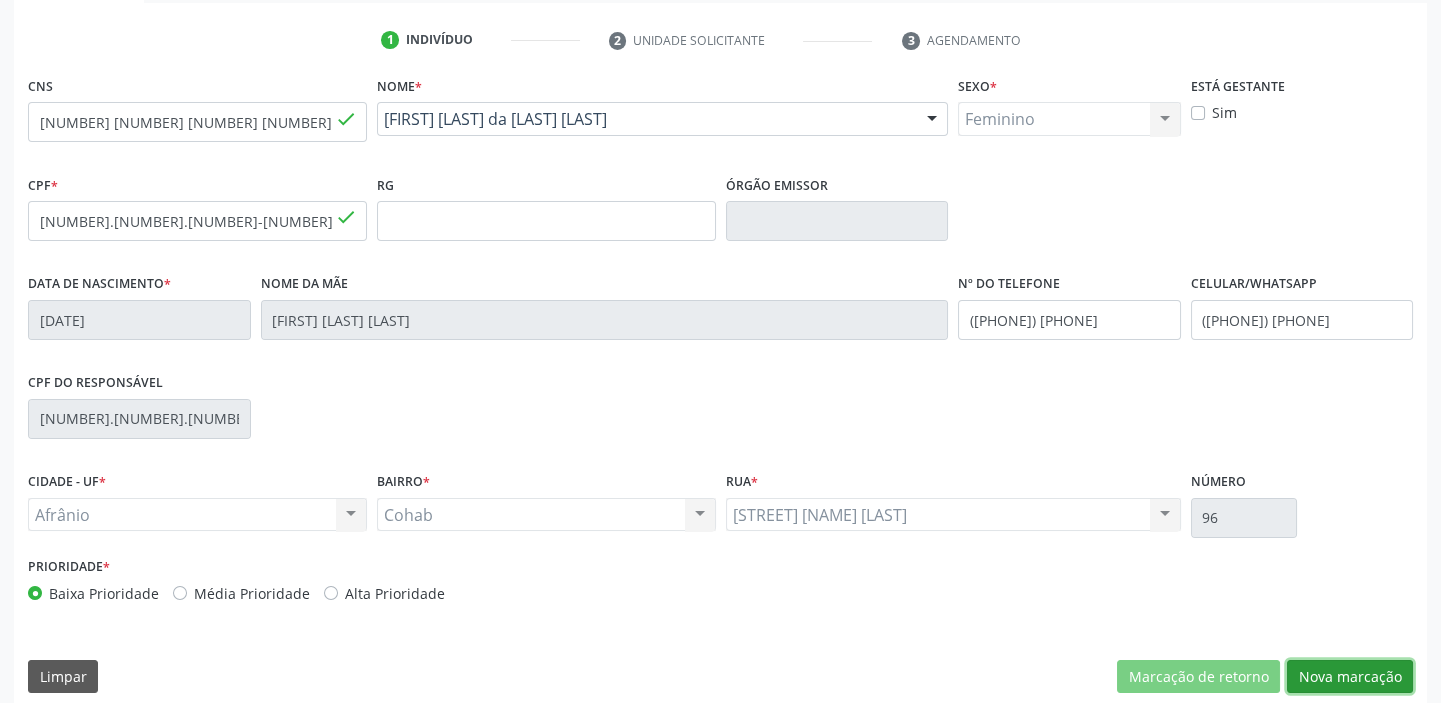 click on "Nova marcação" at bounding box center [1350, 677] 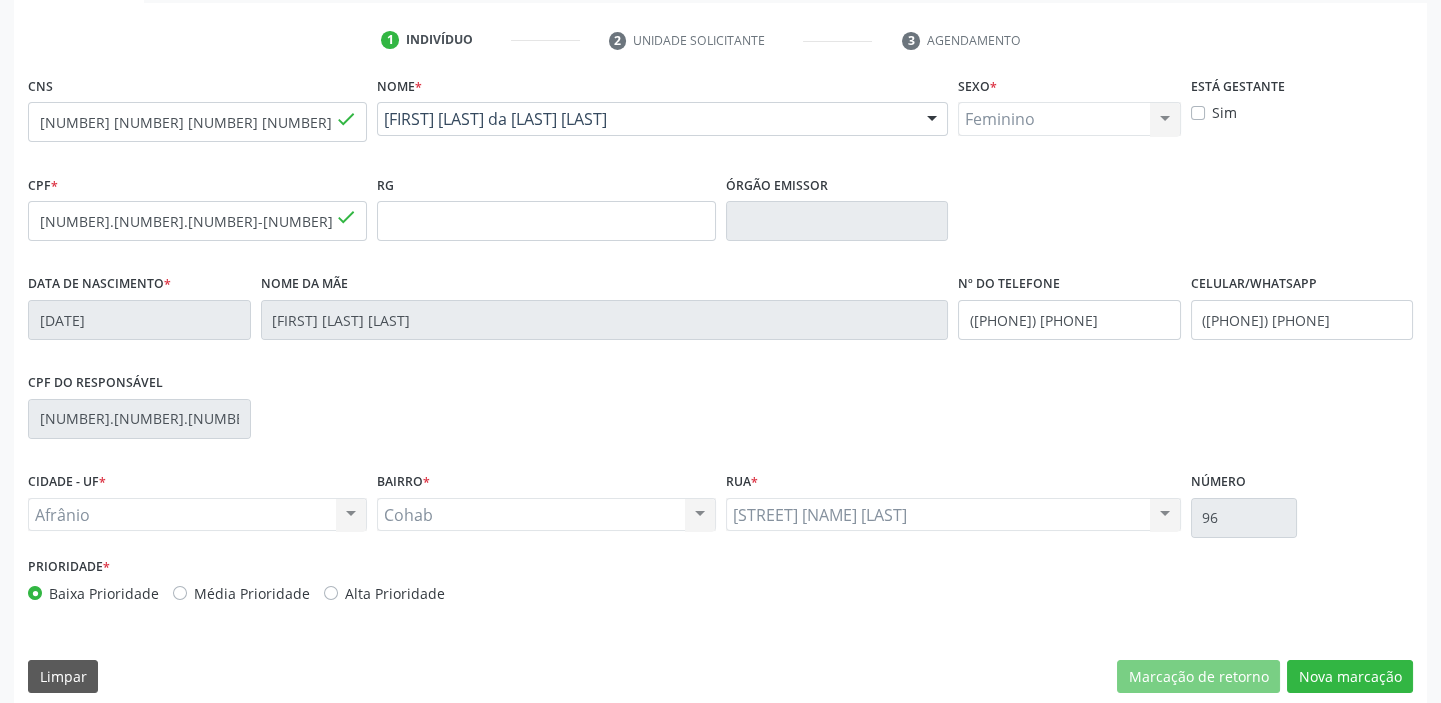 scroll, scrollTop: 201, scrollLeft: 0, axis: vertical 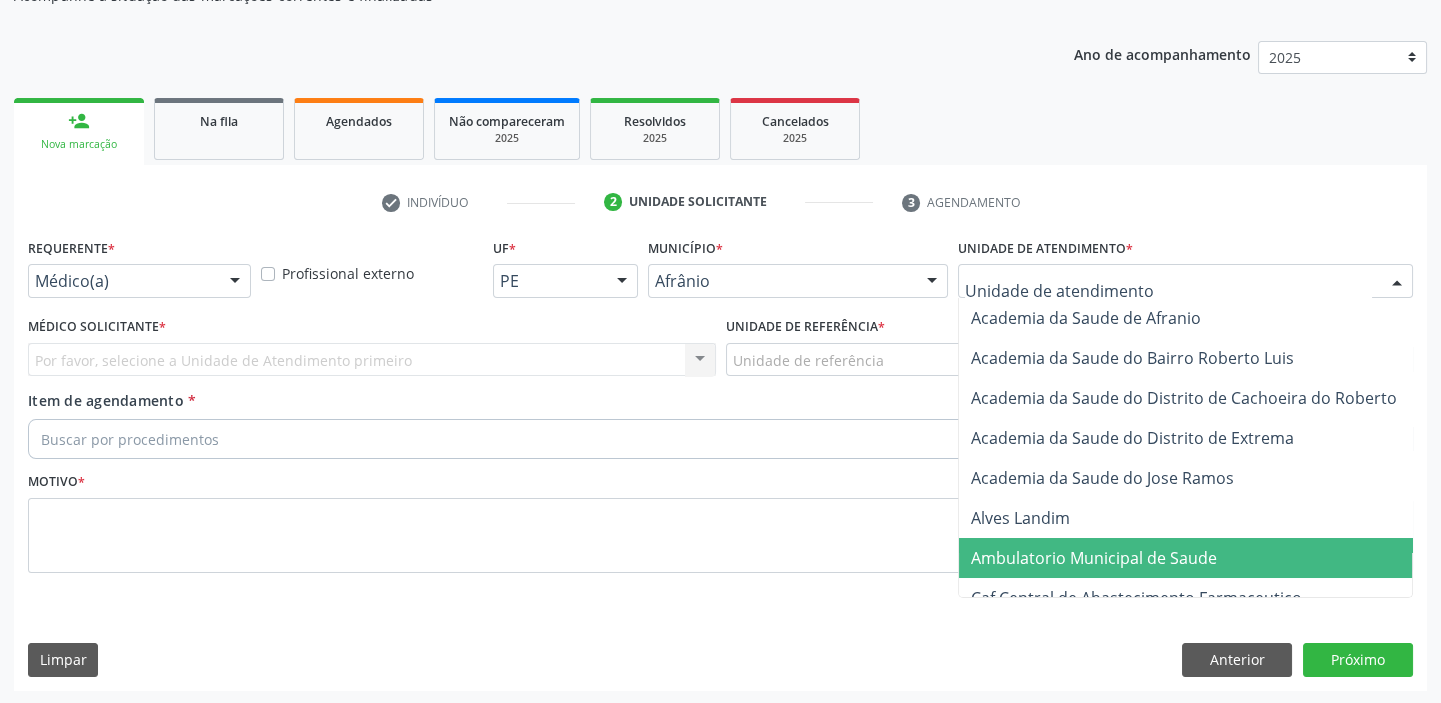 click on "Ambulatorio Municipal de Saude" at bounding box center (1094, 558) 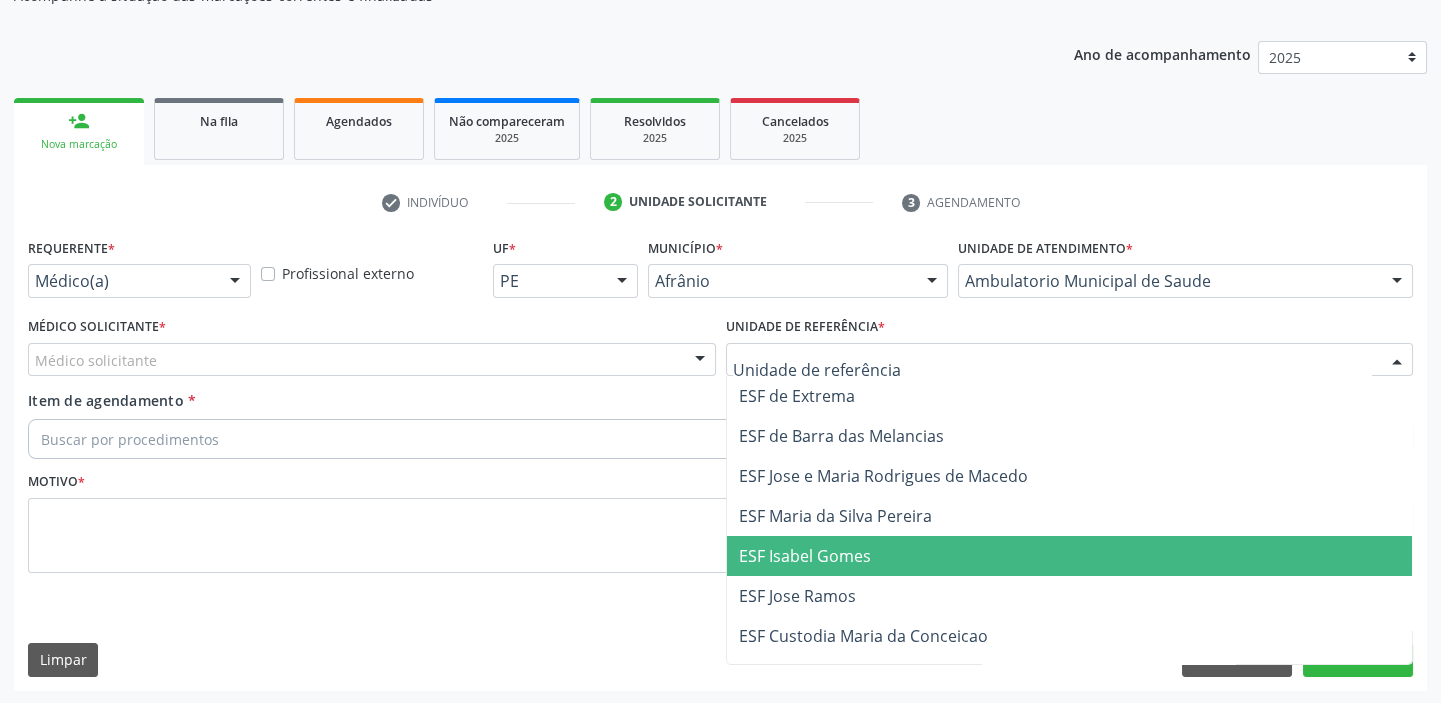 click on "ESF Isabel Gomes" at bounding box center (1070, 556) 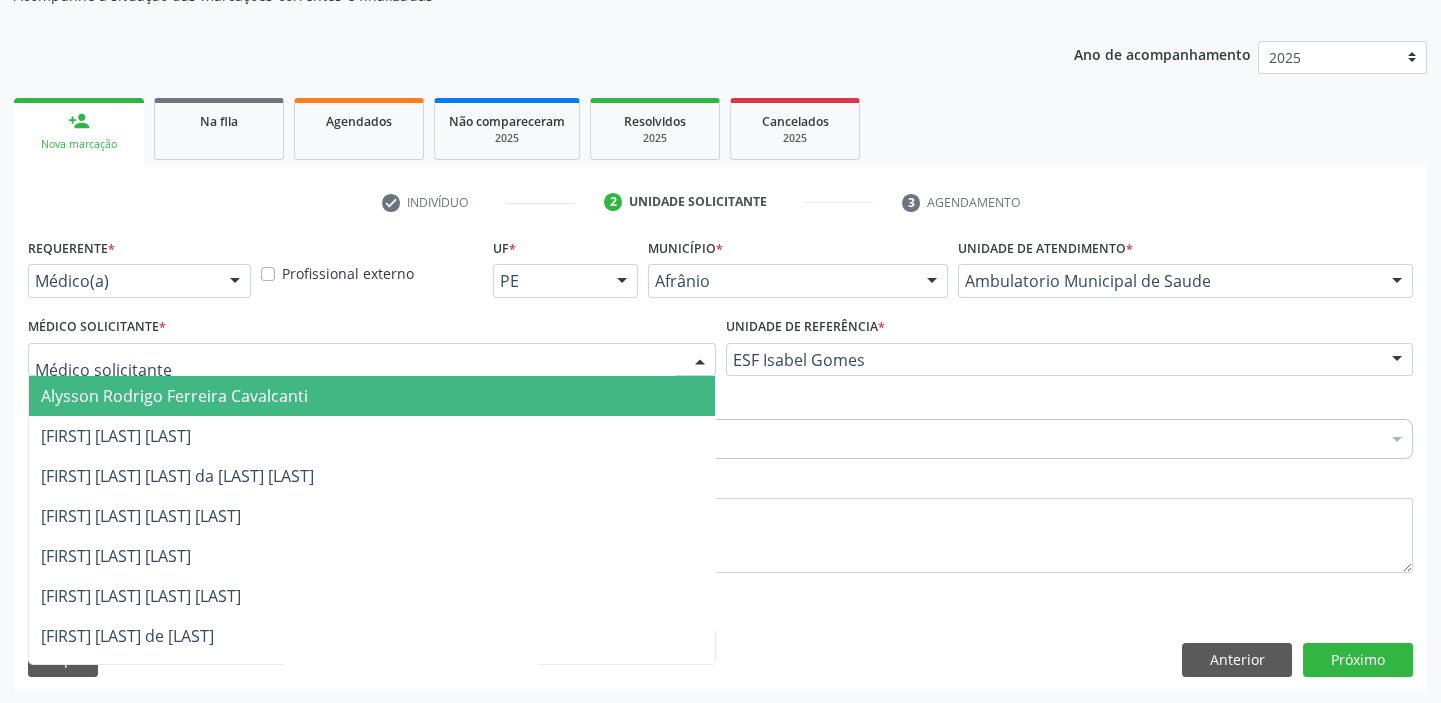 click on "Alysson Rodrigo Ferreira Cavalcanti" at bounding box center [372, 396] 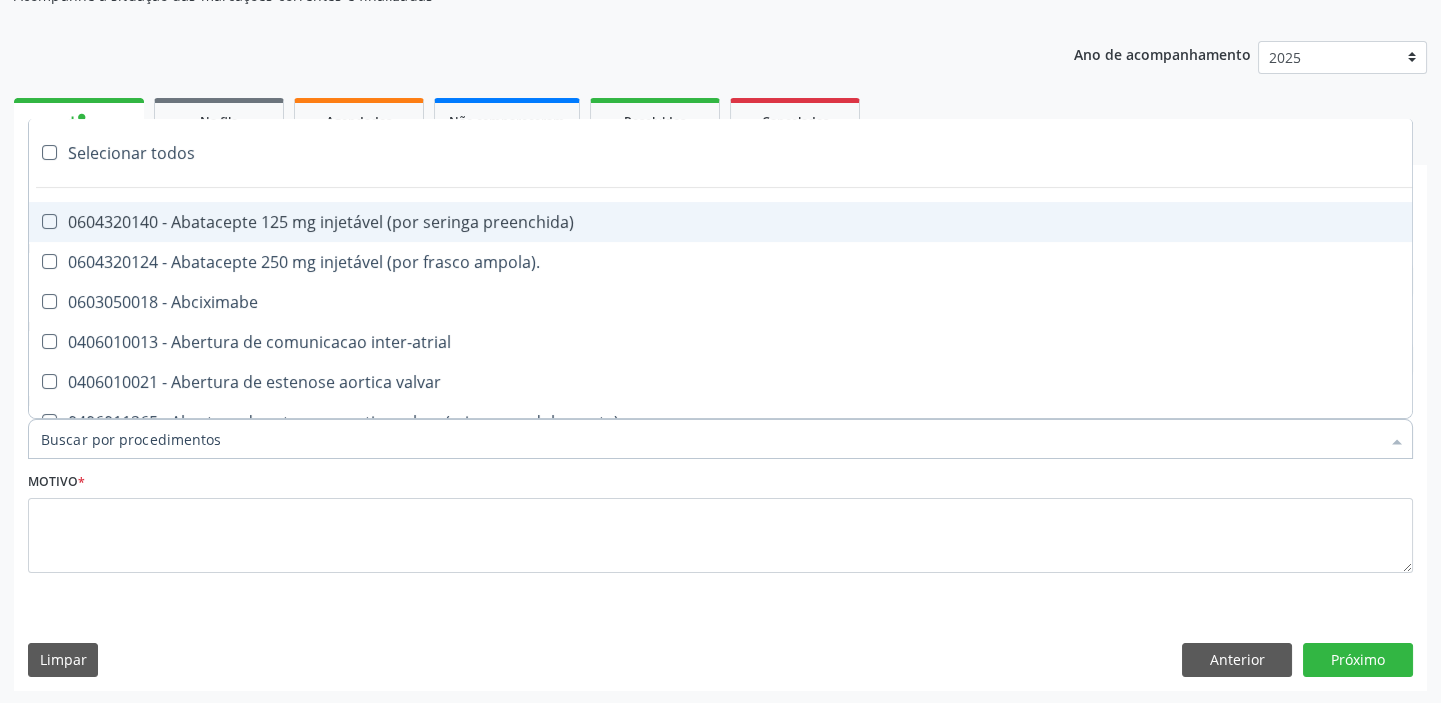 paste on "ultrass" 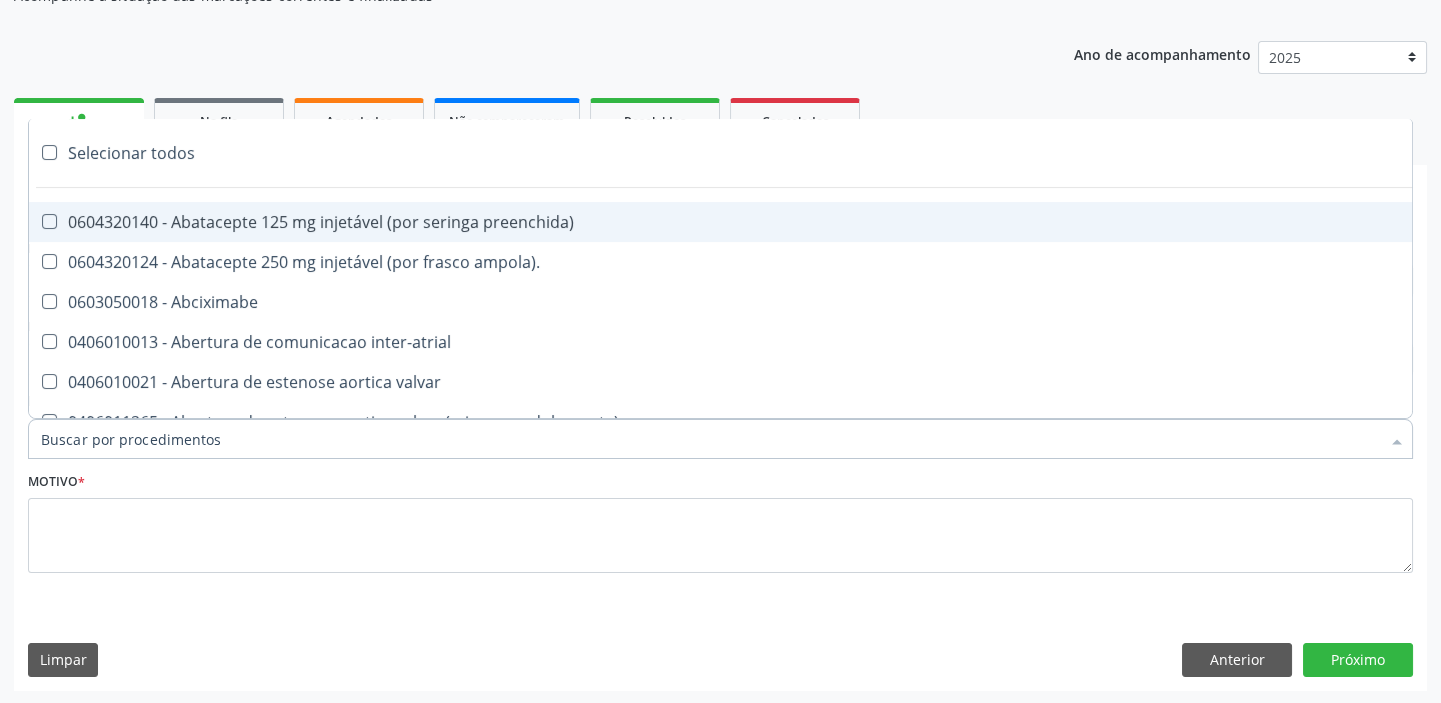 type on "ultrass" 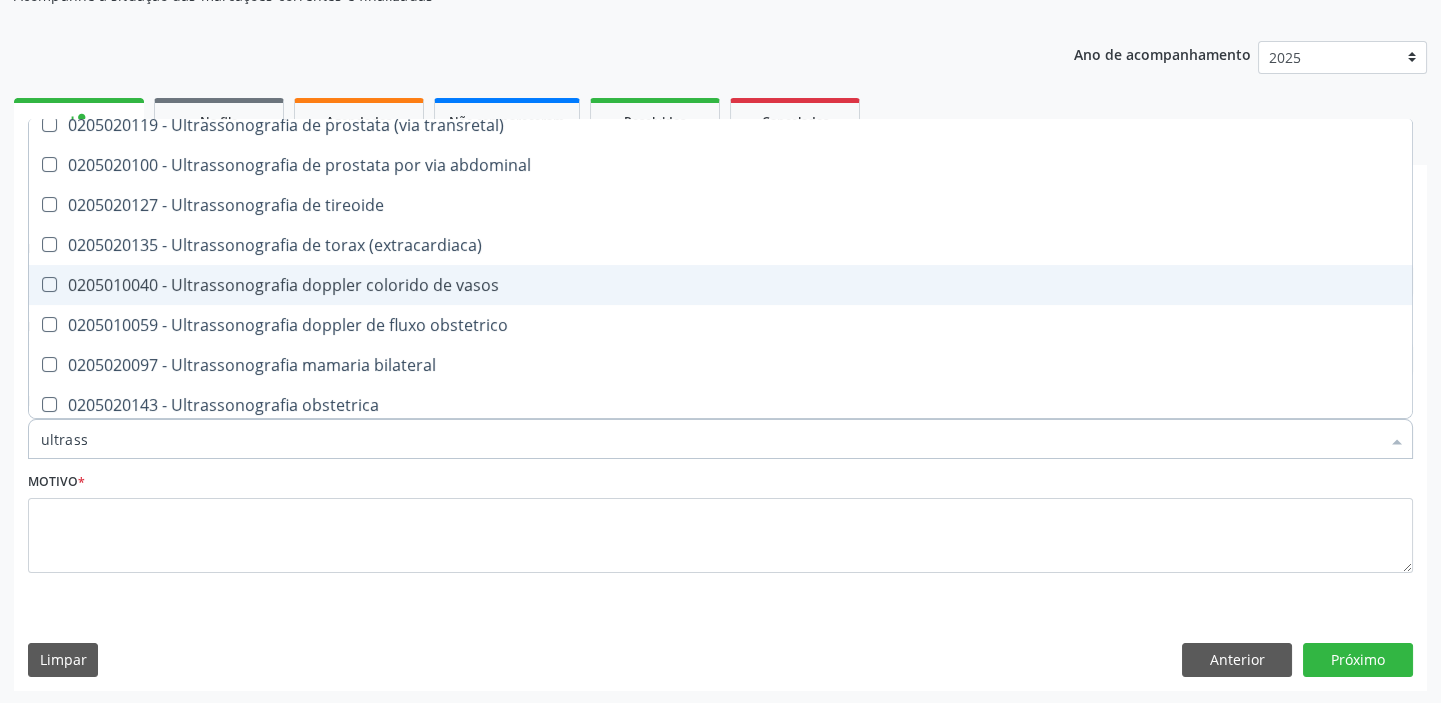 scroll, scrollTop: 545, scrollLeft: 0, axis: vertical 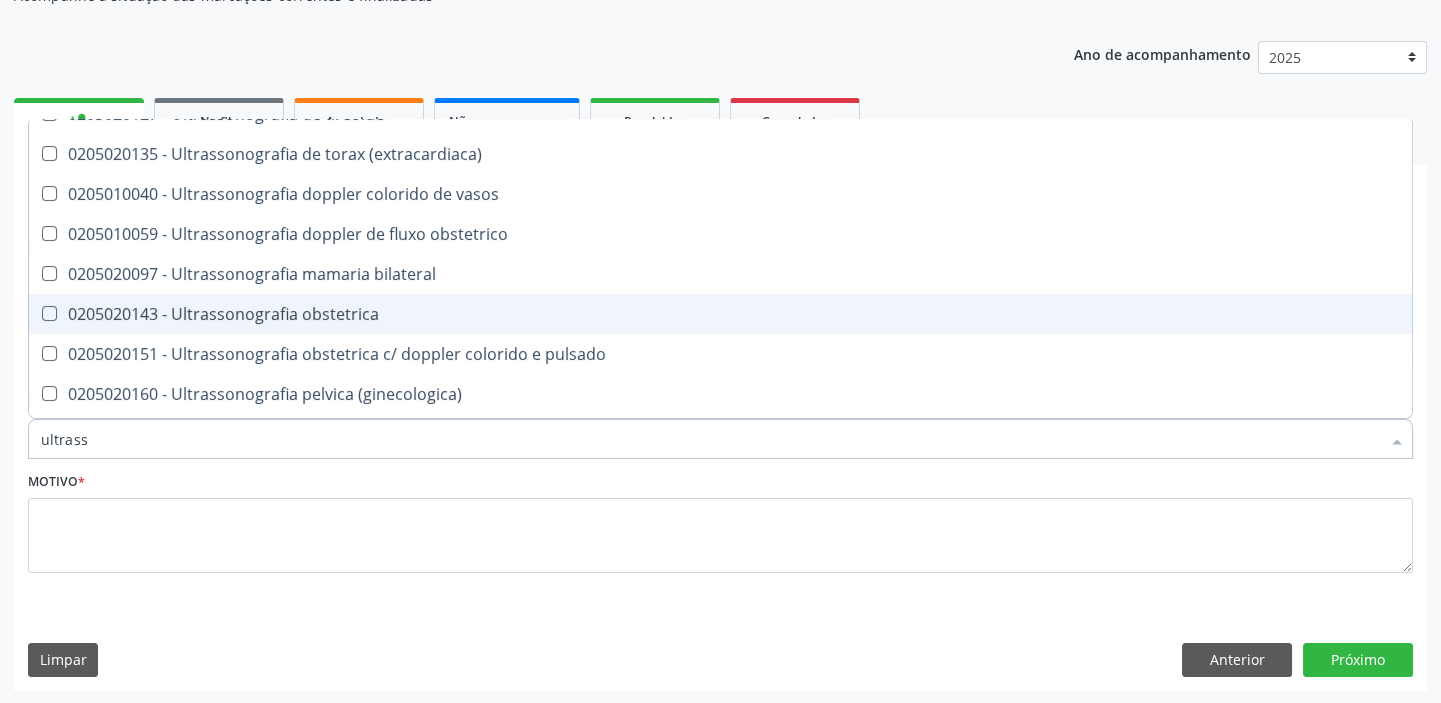 click on "0205020143 - Ultrassonografia obstetrica" at bounding box center [720, 314] 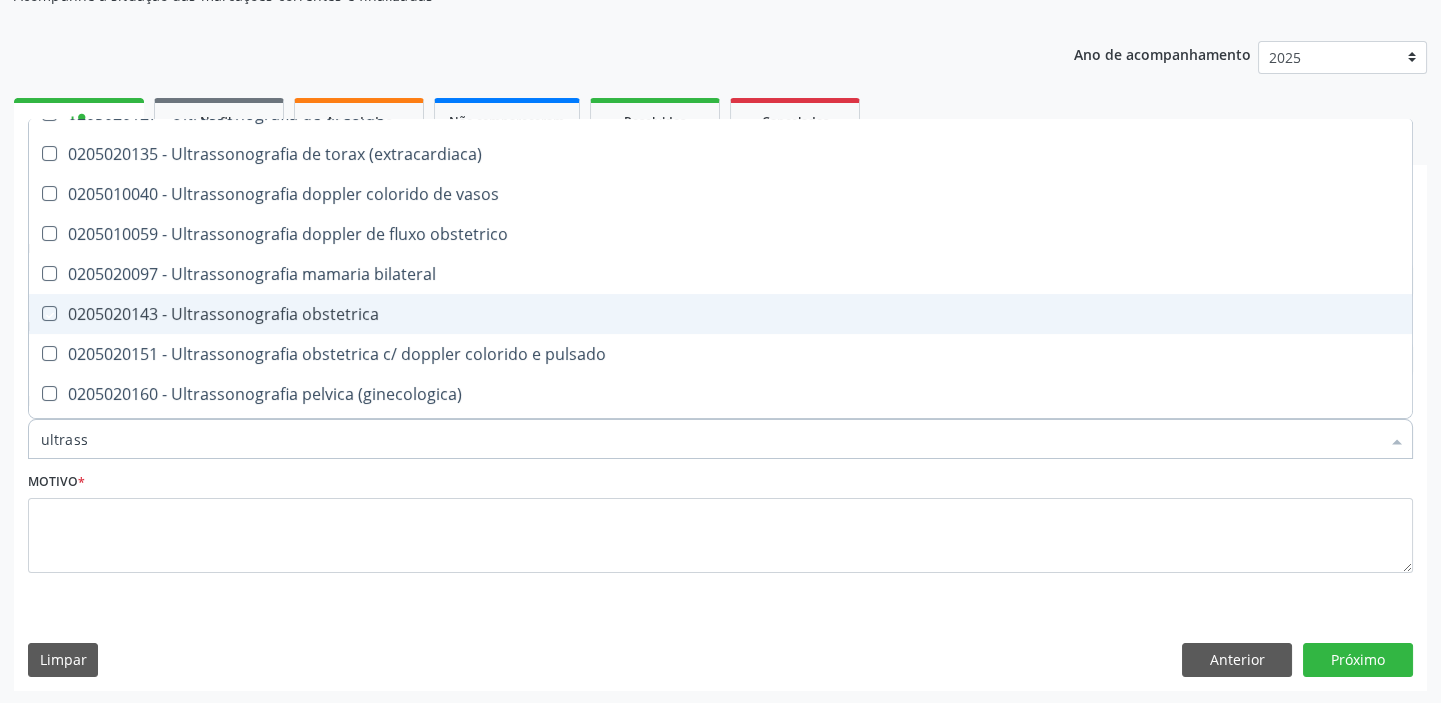 checkbox on "true" 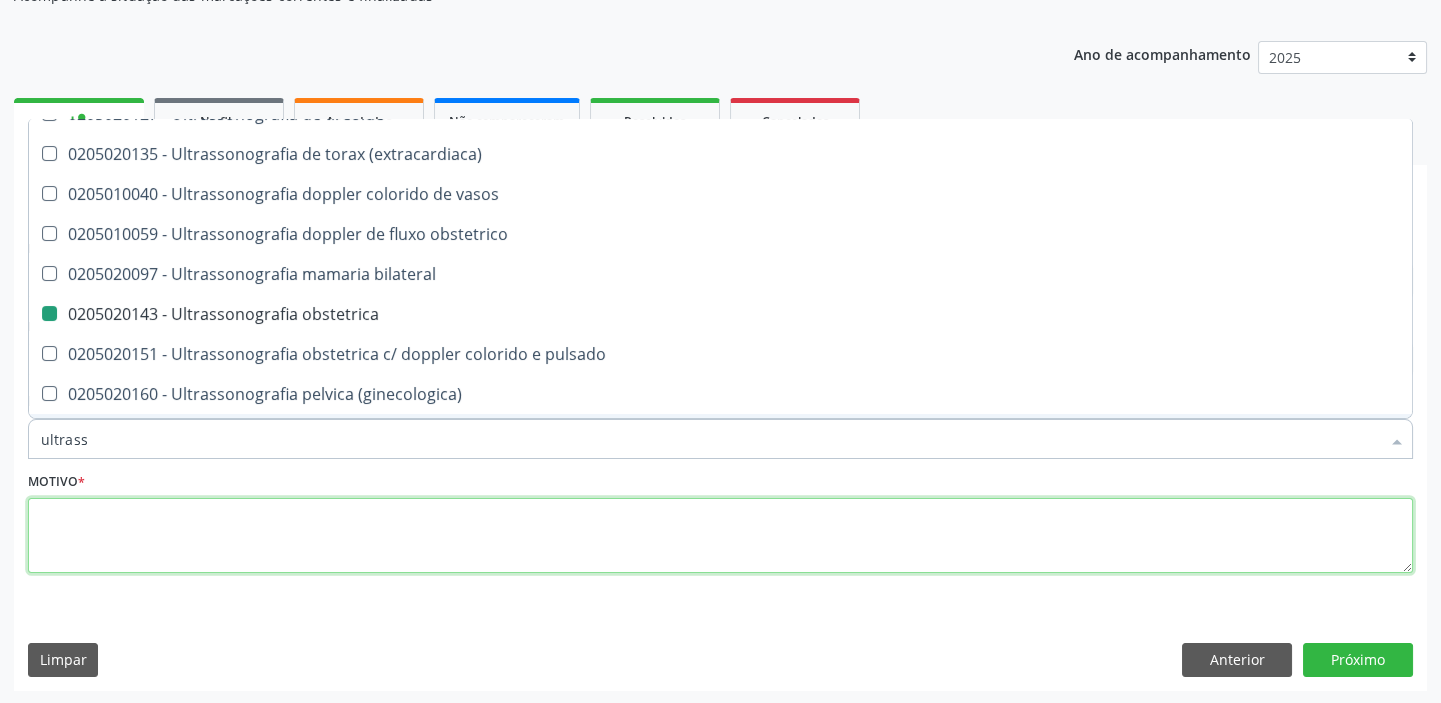 click at bounding box center (720, 536) 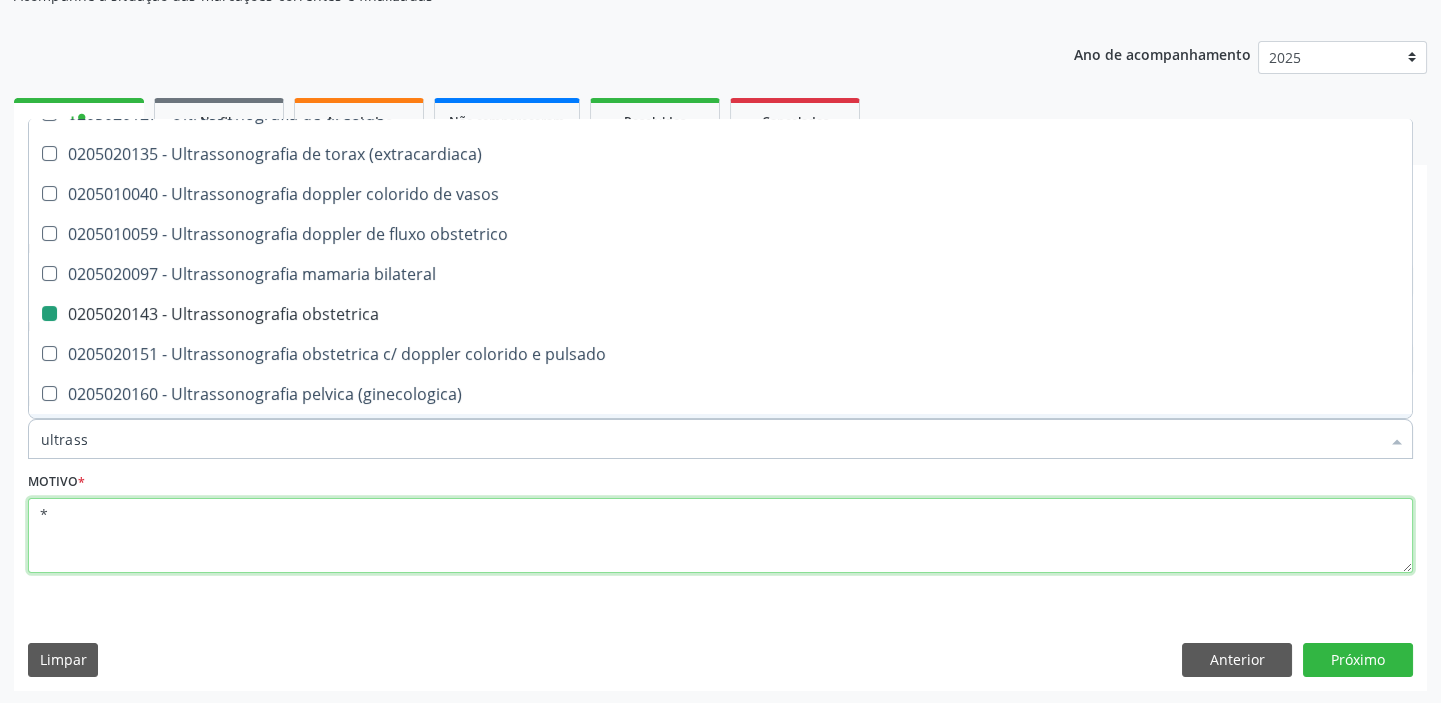 checkbox on "true" 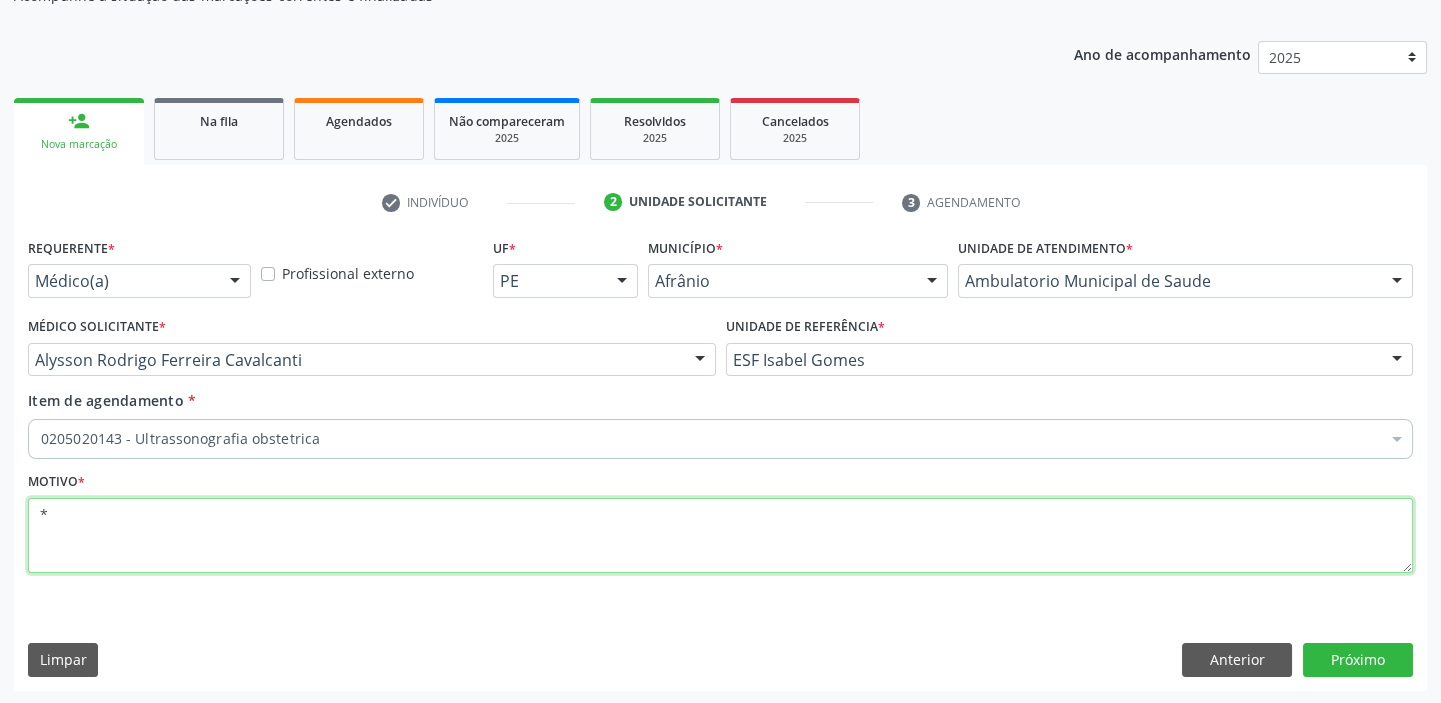 scroll, scrollTop: 0, scrollLeft: 0, axis: both 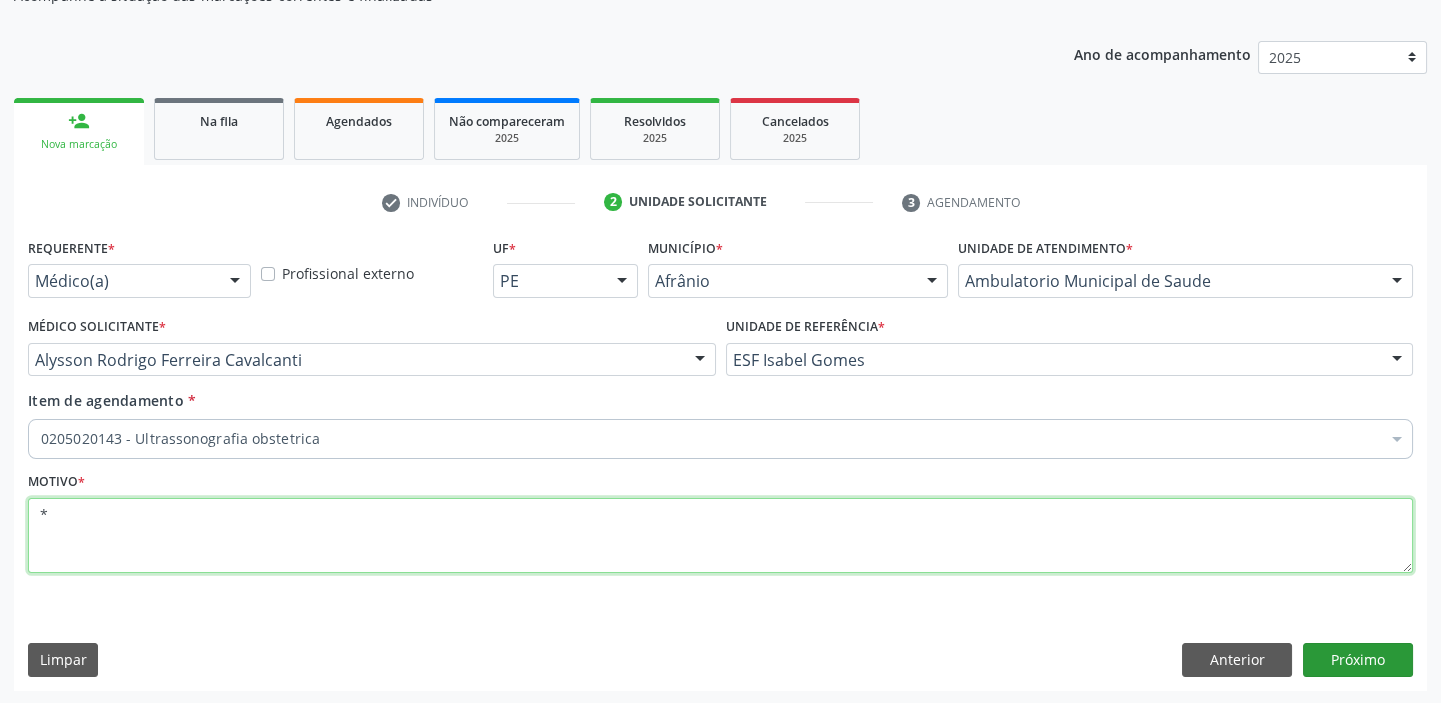 type on "*" 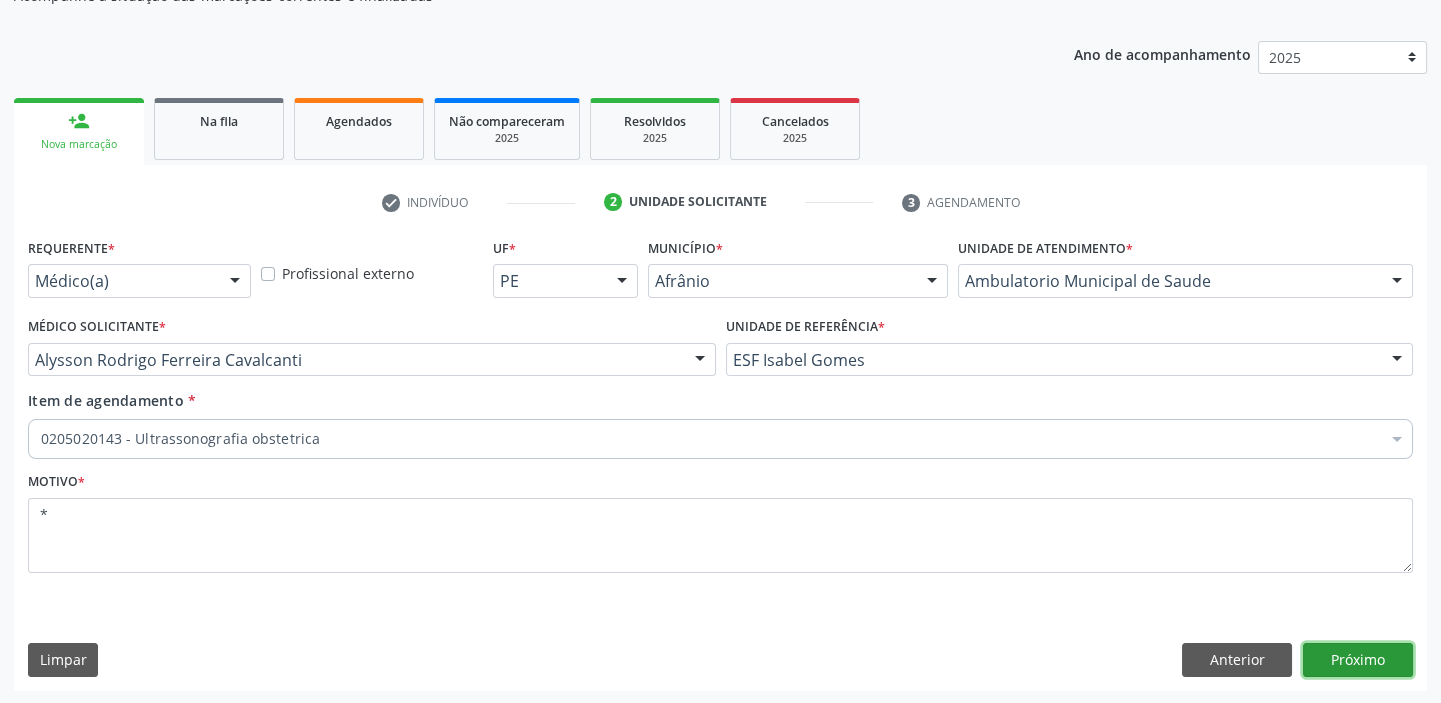 click on "Próximo" at bounding box center (1358, 660) 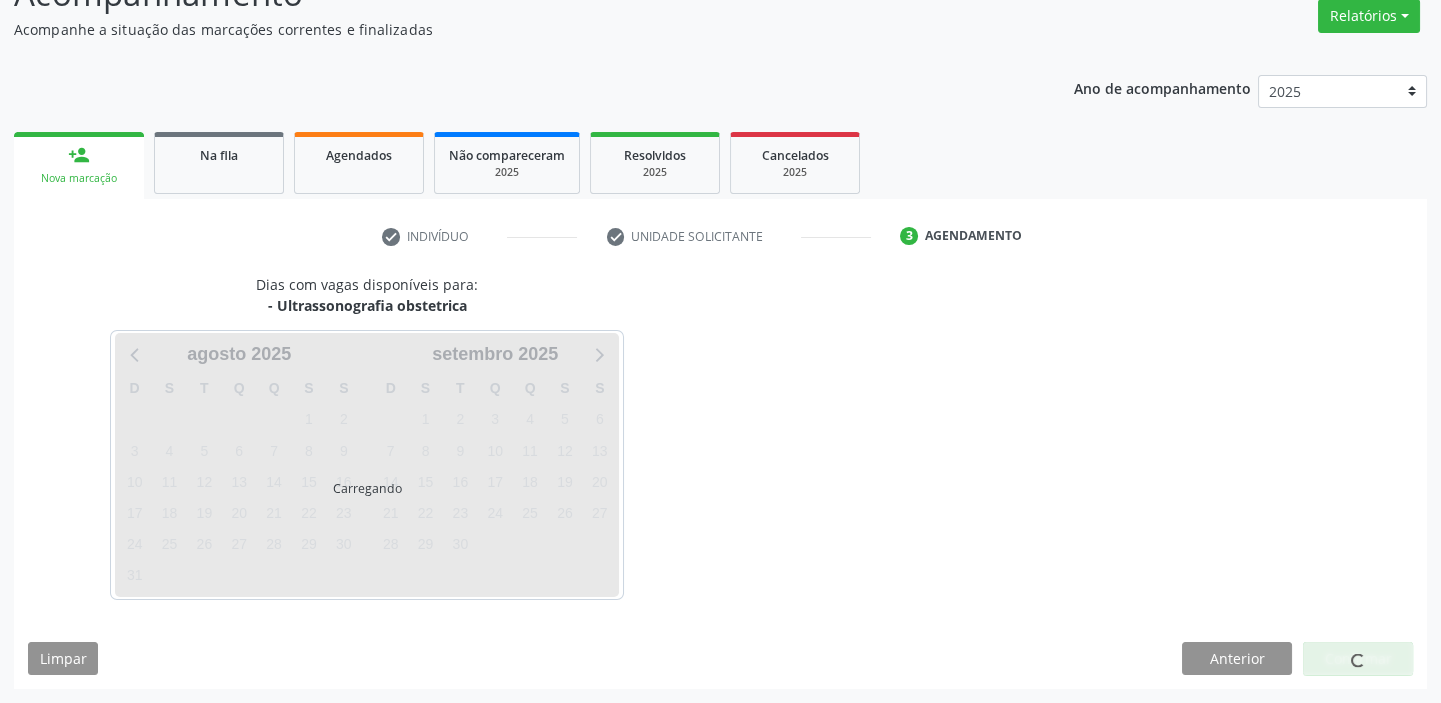 scroll, scrollTop: 166, scrollLeft: 0, axis: vertical 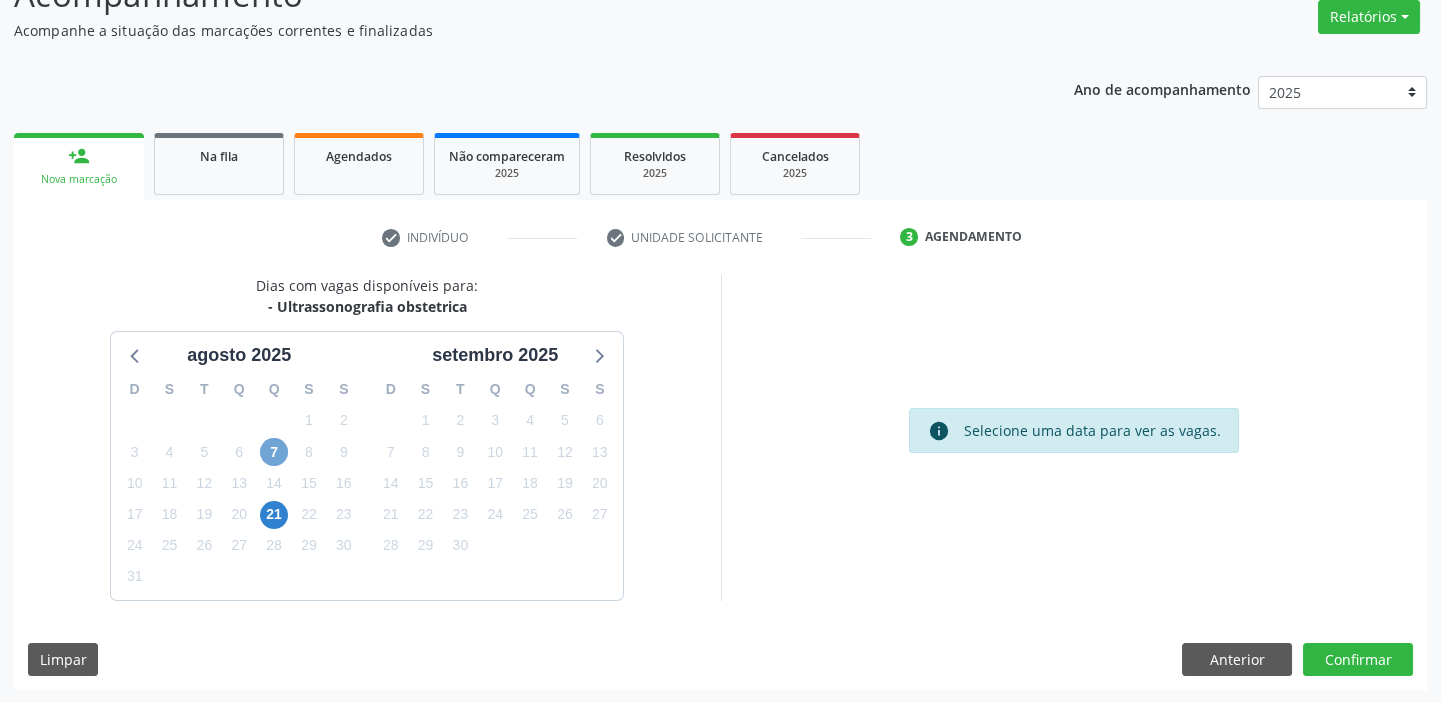 click on "7" at bounding box center (274, 452) 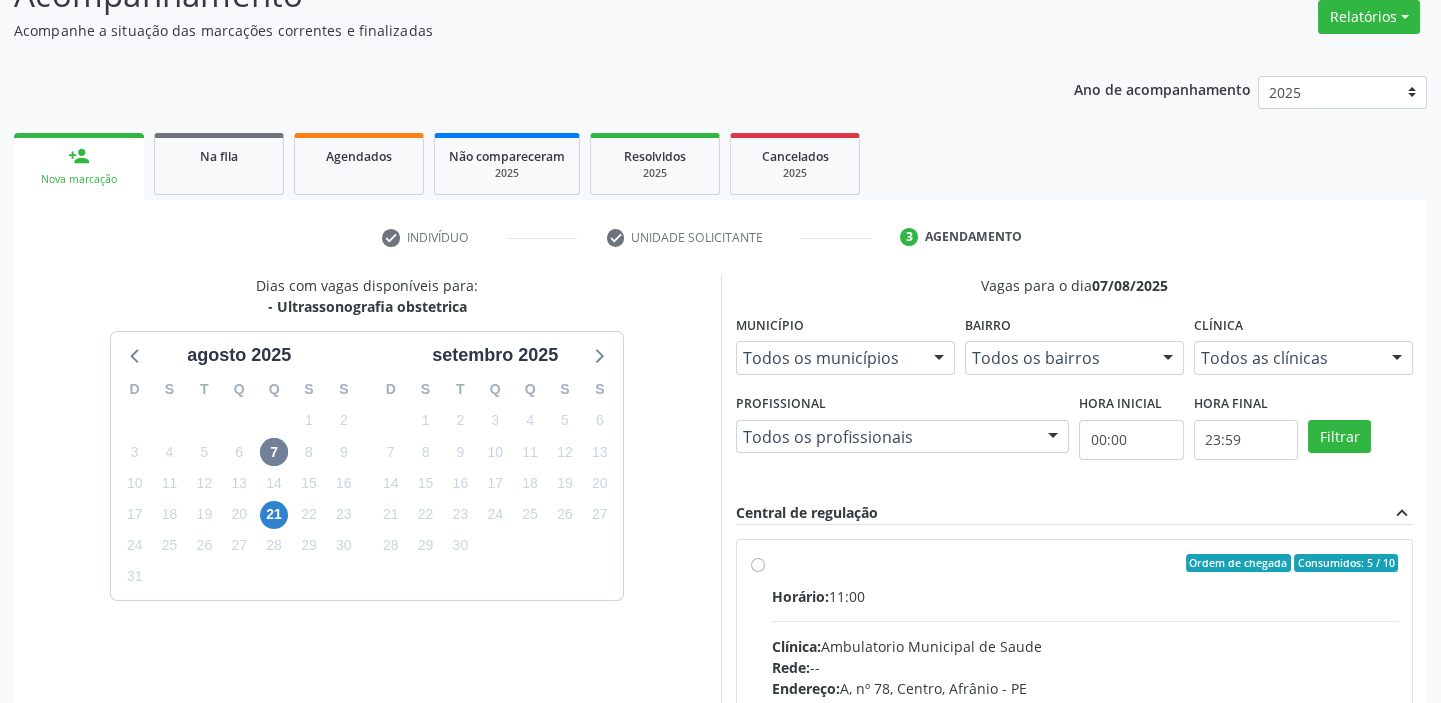 click on "Ordem de chegada
Consumidos: 5 / 10
Horário:   11:00
Clínica:  Ambulatorio Municipal de Saude
Rede:
--
Endereço:   A, nº 78, Centro, [CITY] - [STATE]
Telefone:   --
Profissional:
--
Informações adicionais sobre o atendimento
Idade de atendimento:
Sem restrição
Gênero(s) atendido(s):
Sem restrição
Informações adicionais:
--" at bounding box center [1085, 707] 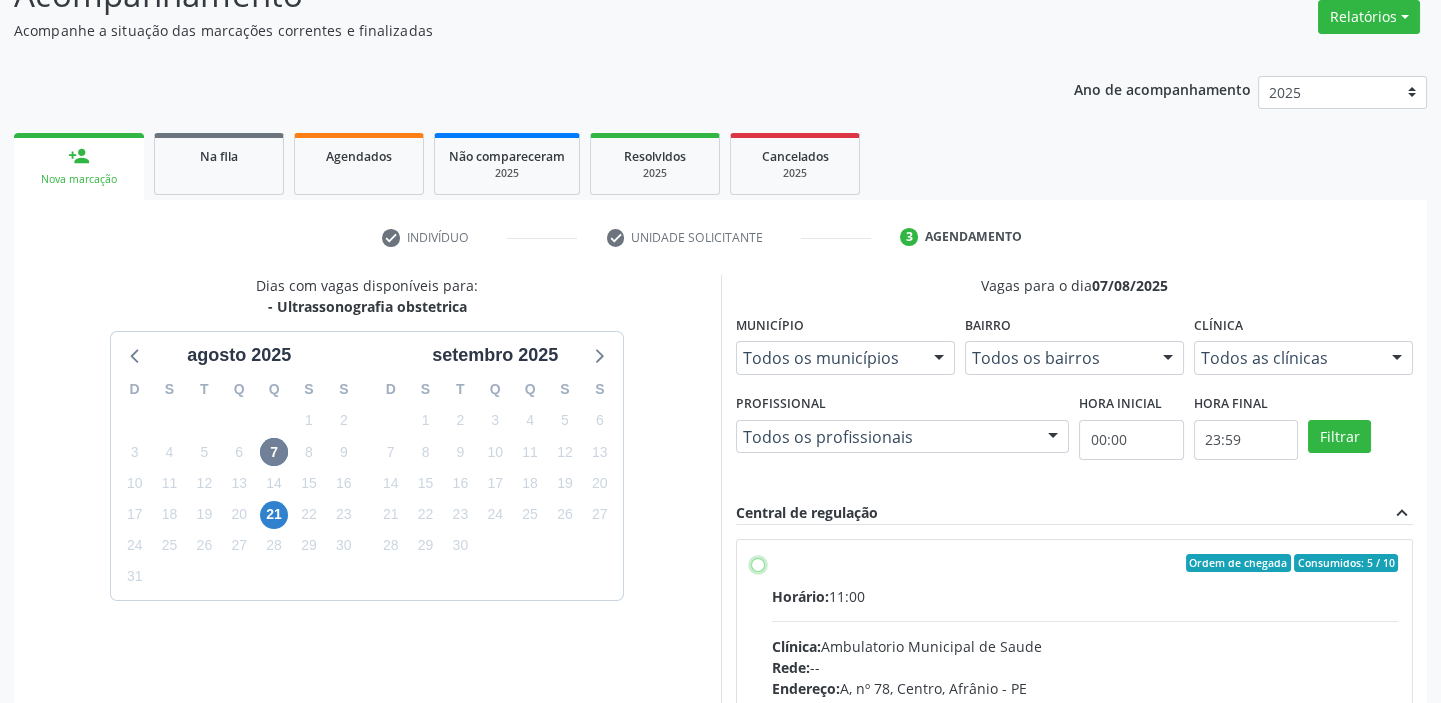 click on "Ordem de chegada
Consumidos: 5 / 10
Horário:   11:00
Clínica:  Ambulatorio Municipal de Saude
Rede:
--
Endereço:   A, nº 78, Centro, [CITY] - [STATE]
Telefone:   --
Profissional:
--
Informações adicionais sobre o atendimento
Idade de atendimento:
Sem restrição
Gênero(s) atendido(s):
Sem restrição
Informações adicionais:
--" at bounding box center (758, 563) 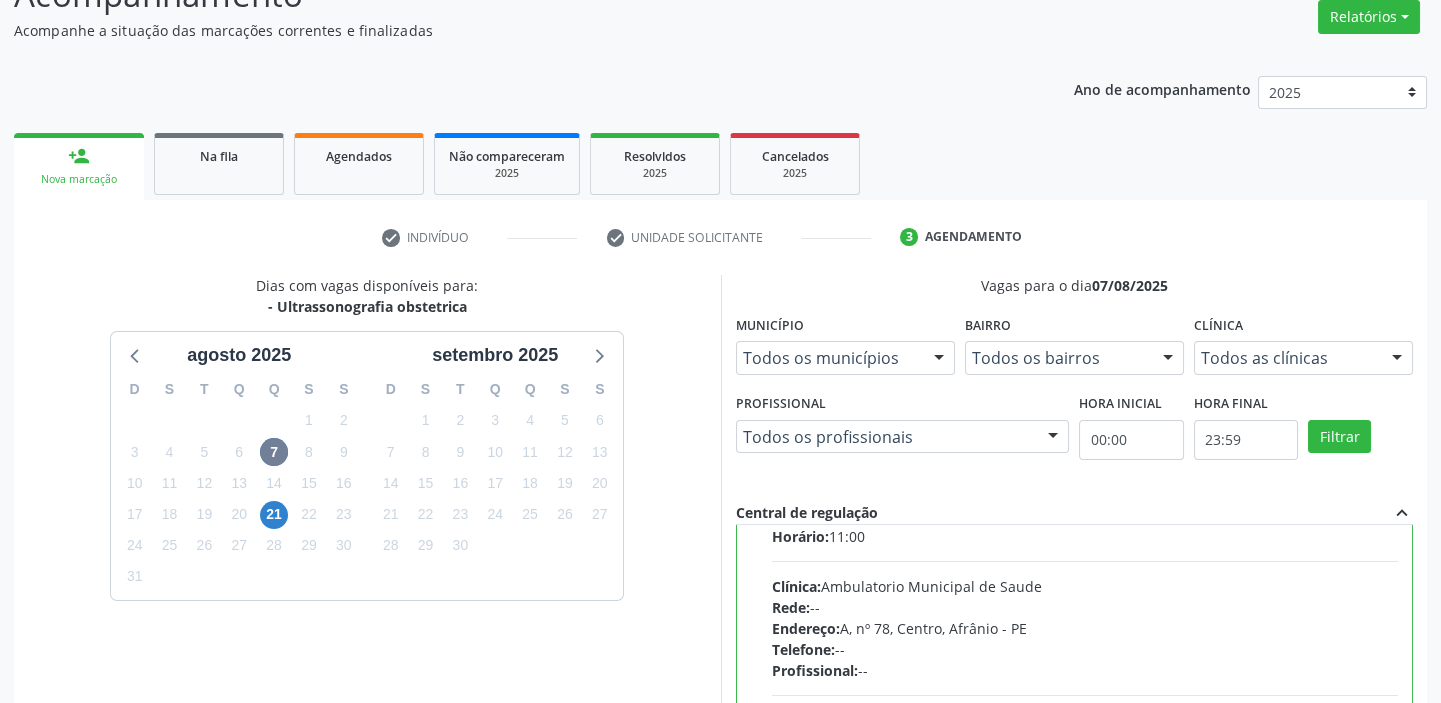 scroll, scrollTop: 99, scrollLeft: 0, axis: vertical 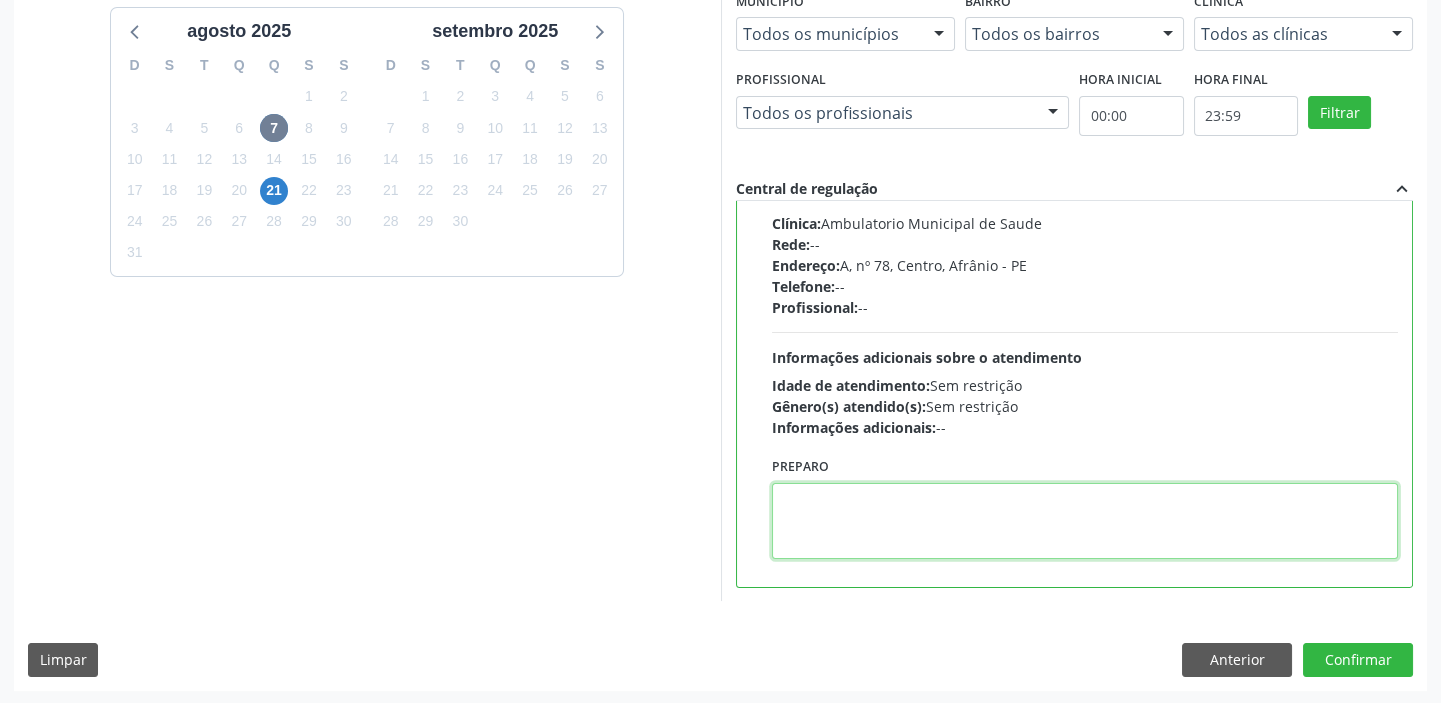 click at bounding box center [1085, 521] 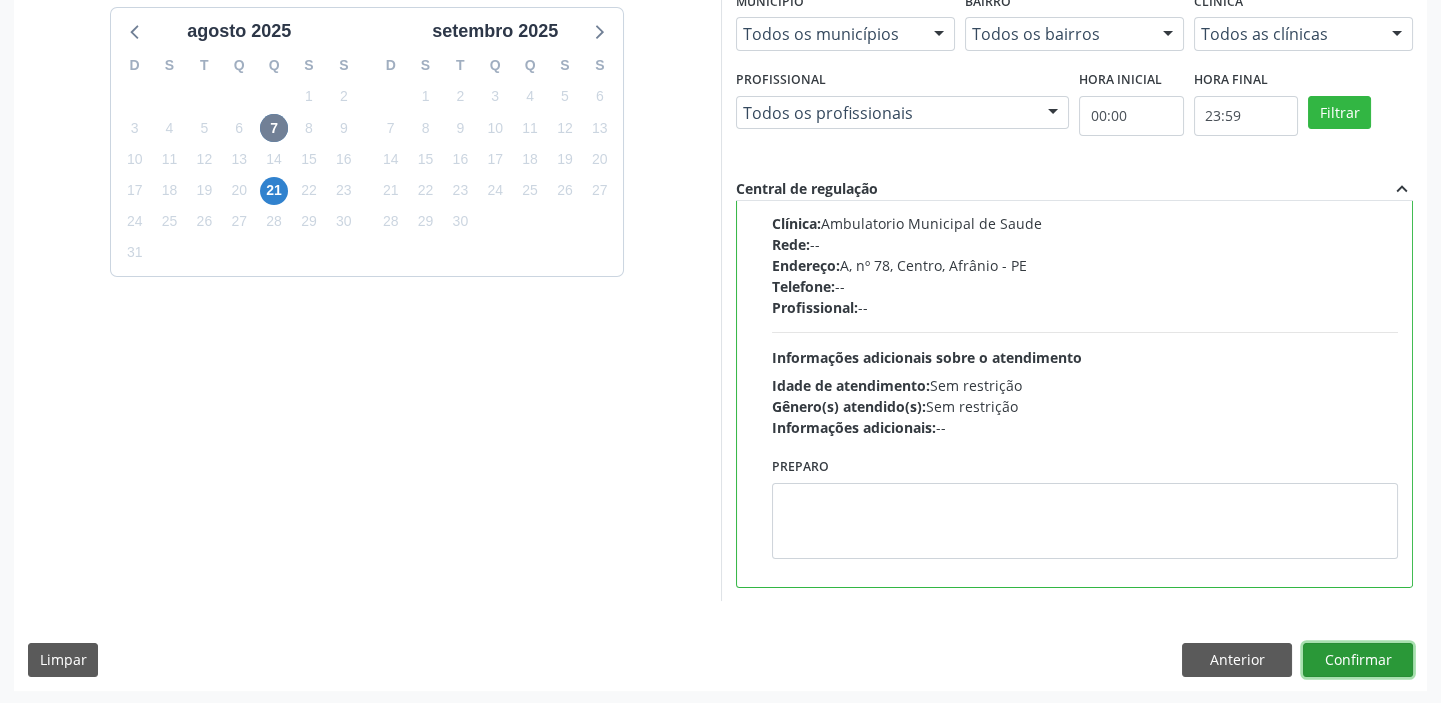 click on "Confirmar" at bounding box center (1358, 660) 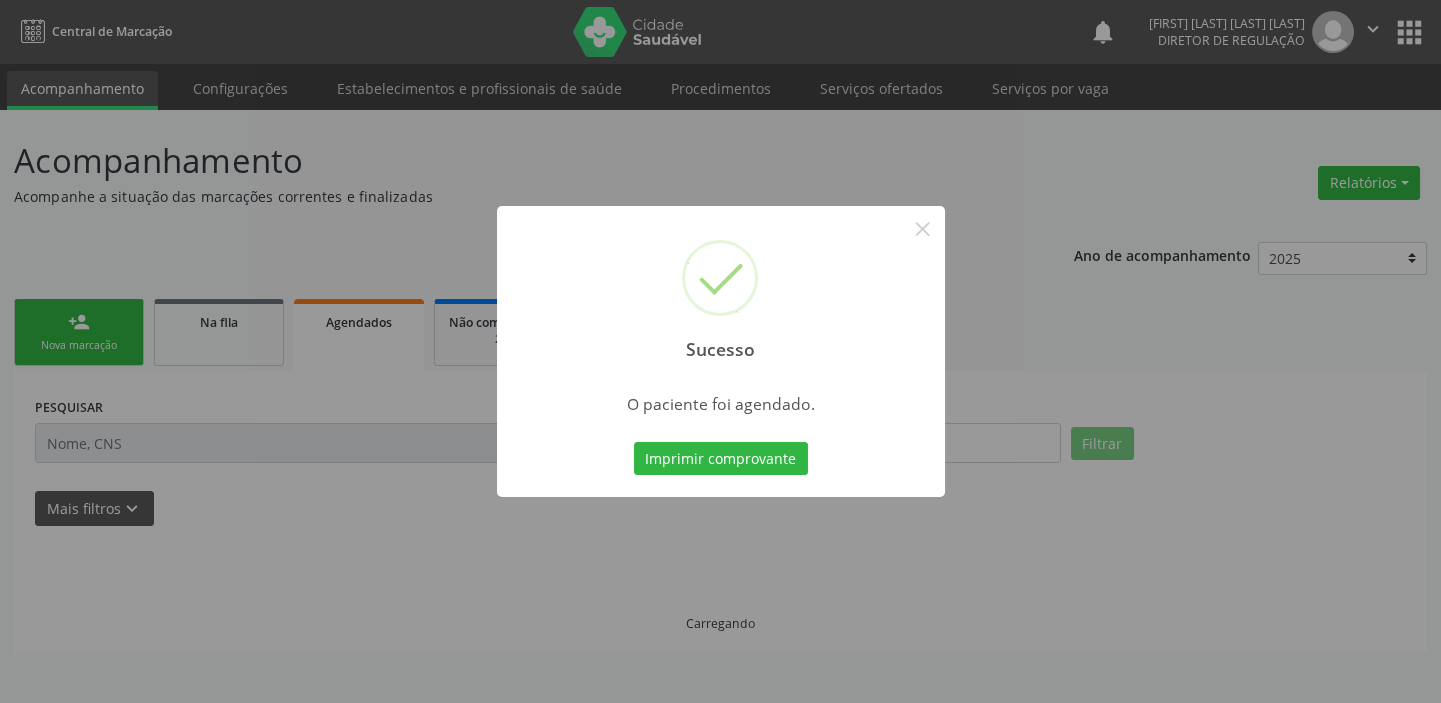 scroll, scrollTop: 0, scrollLeft: 0, axis: both 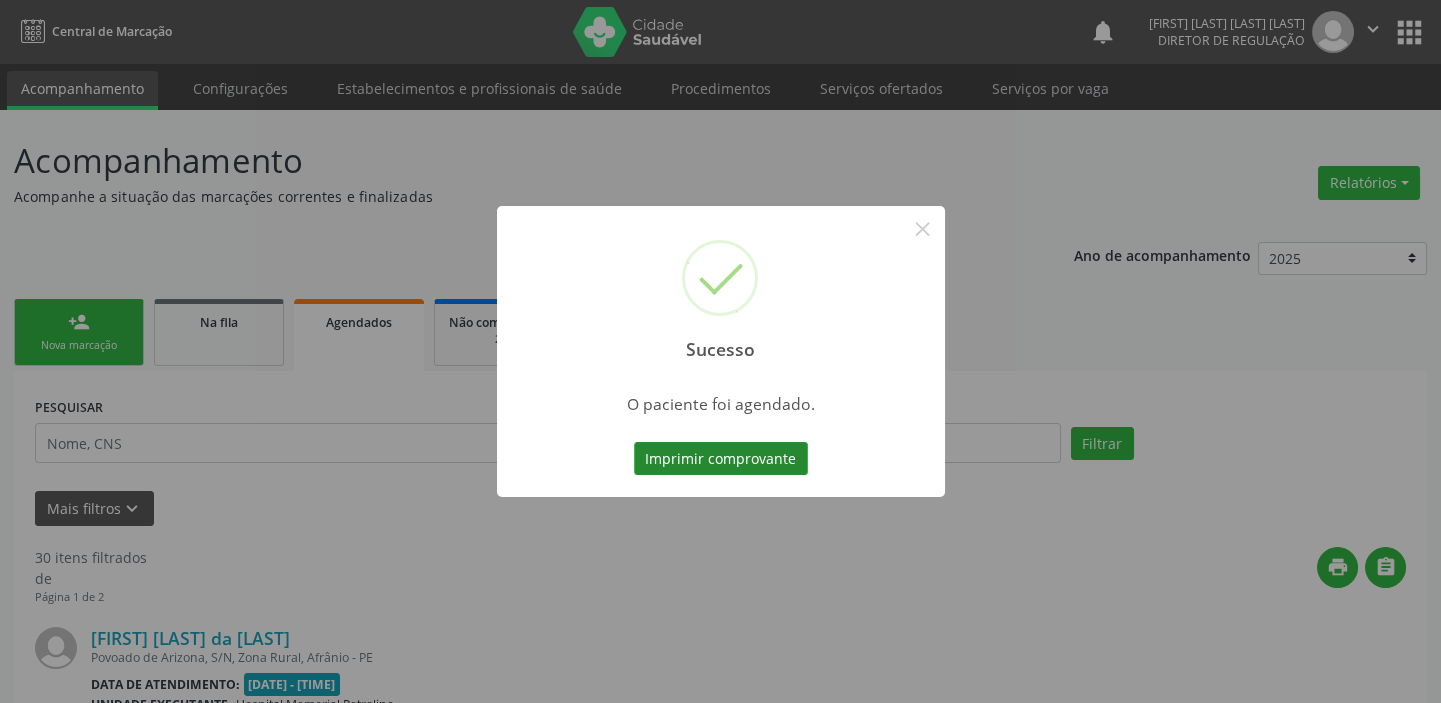 click on "Imprimir comprovante" at bounding box center (721, 459) 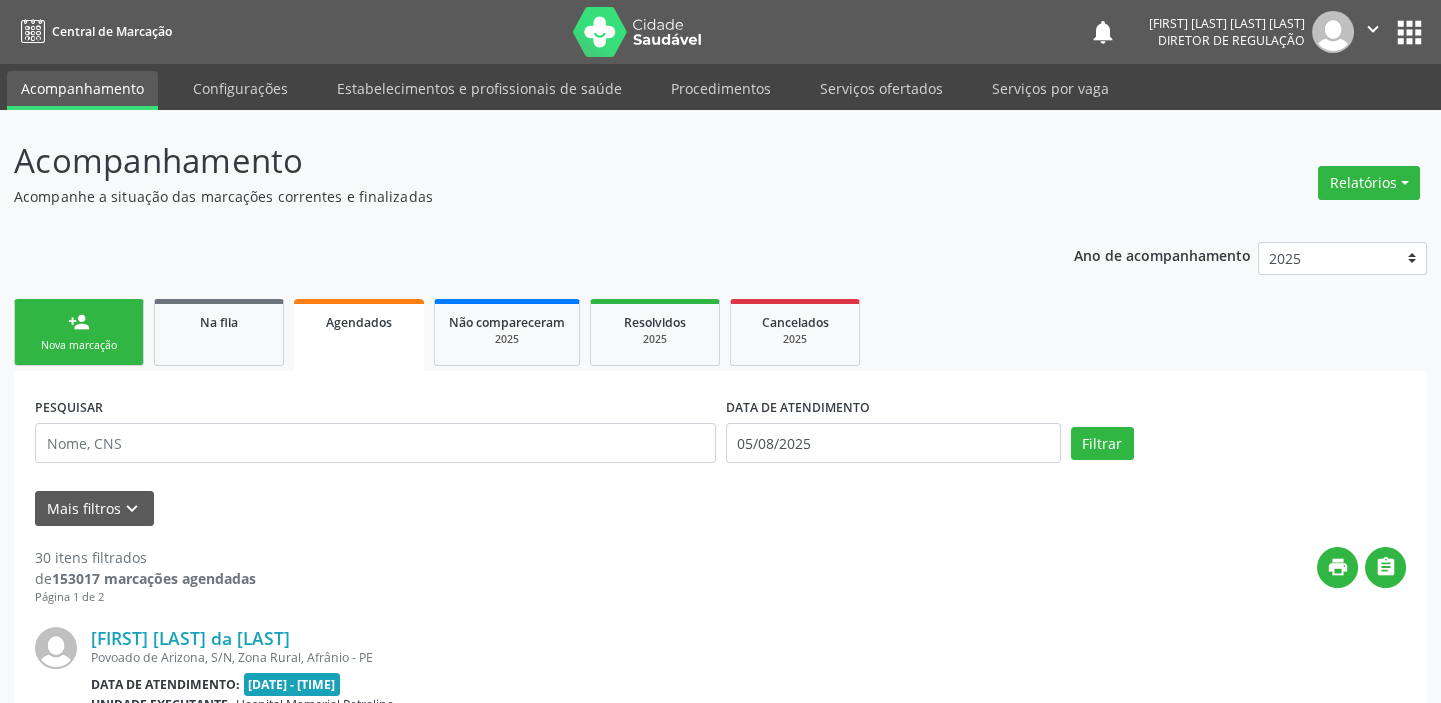 click on "person_add
Nova marcação" at bounding box center [79, 332] 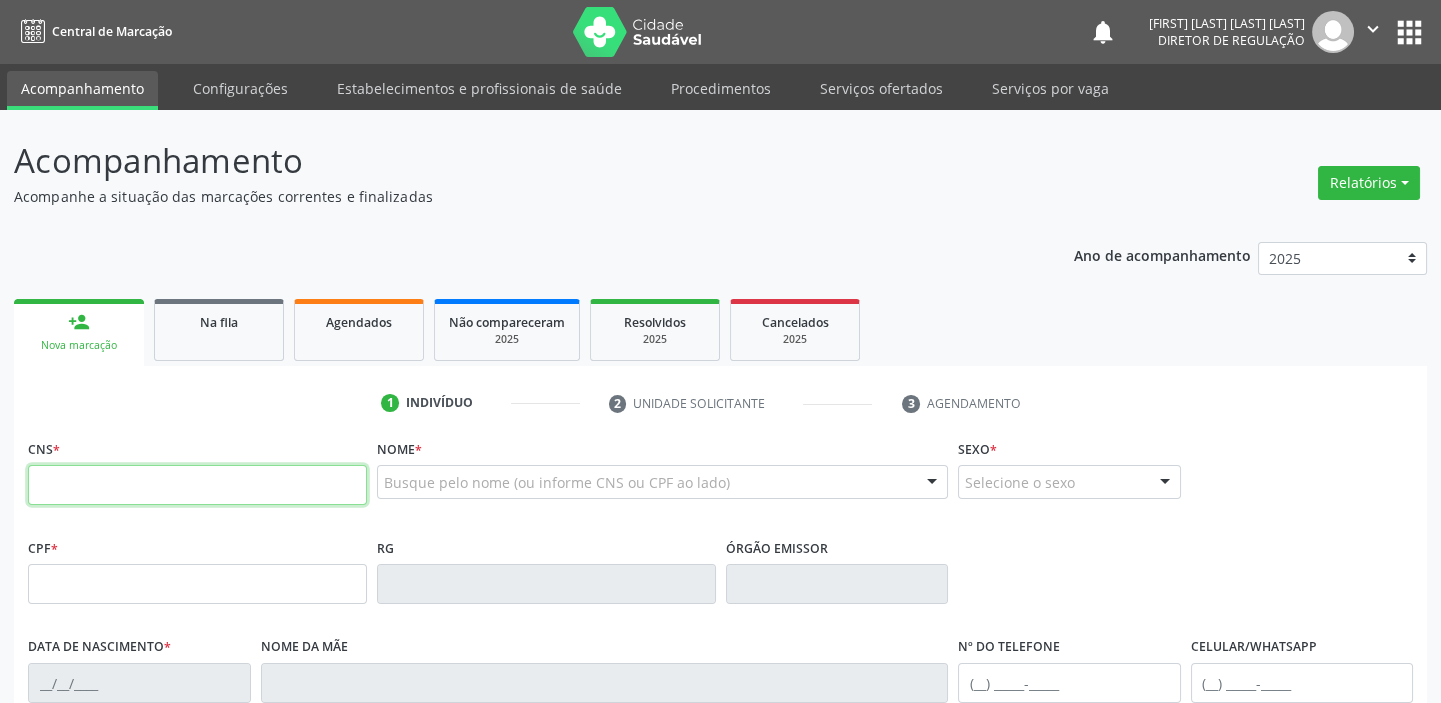 click at bounding box center [197, 485] 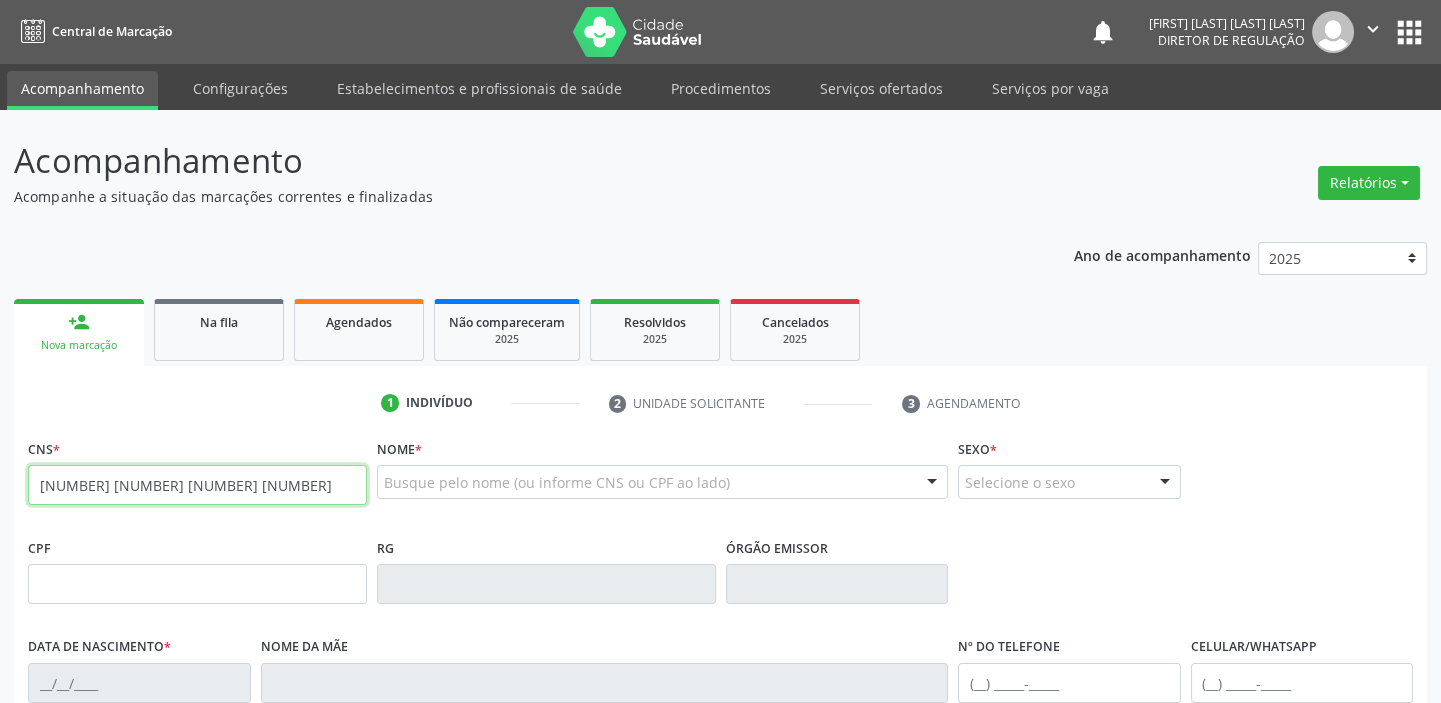 type on "[NUMBER] [NUMBER] [NUMBER] [NUMBER]" 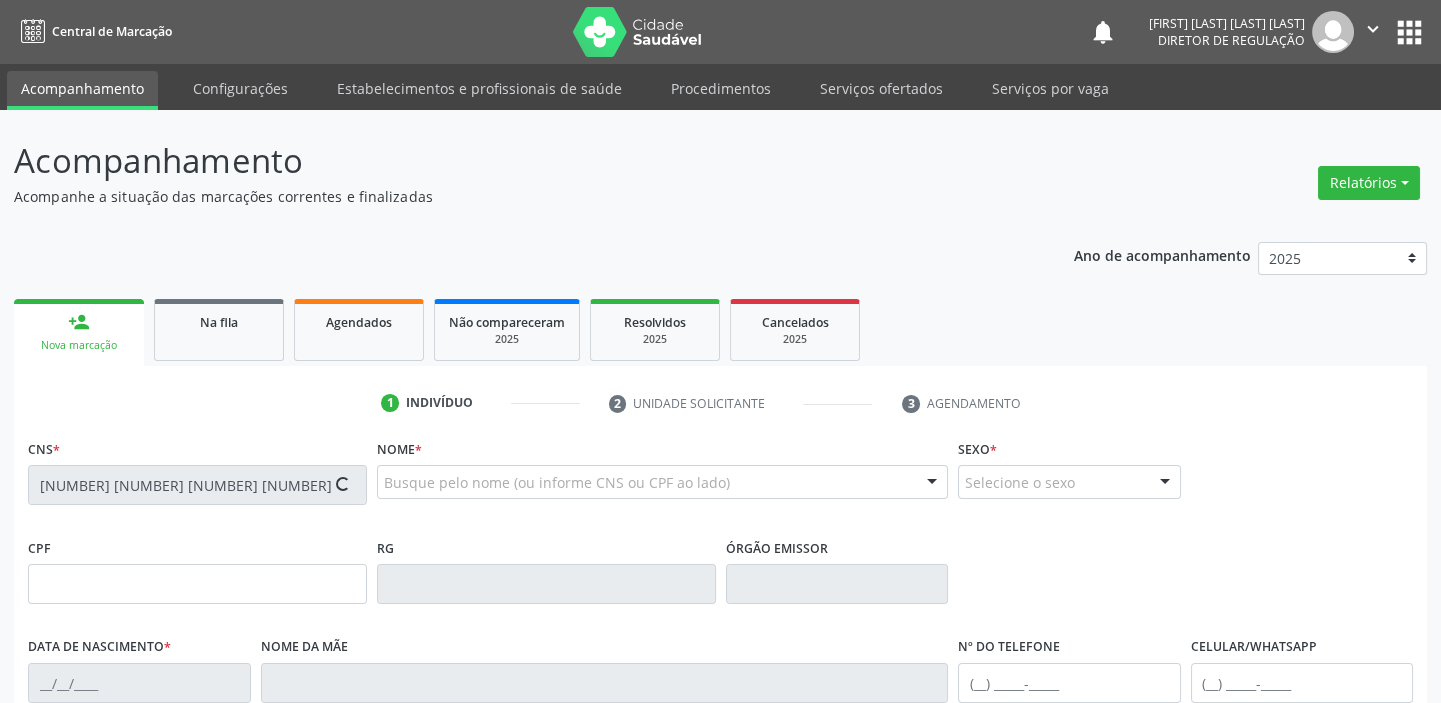 type on "[NUMBER].[NUMBER].[NUMBER]-[NUMBER]" 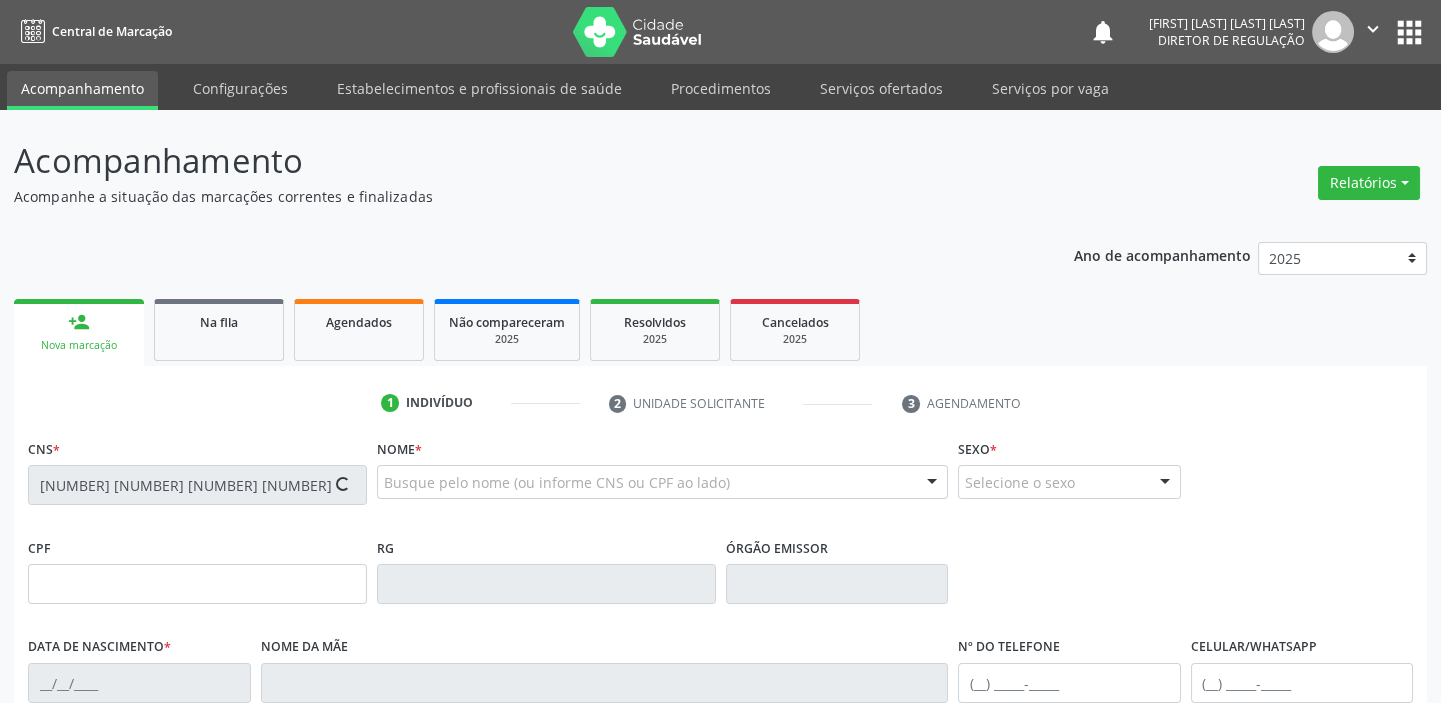 type on "[FIRST] [LAST] [LAST]" 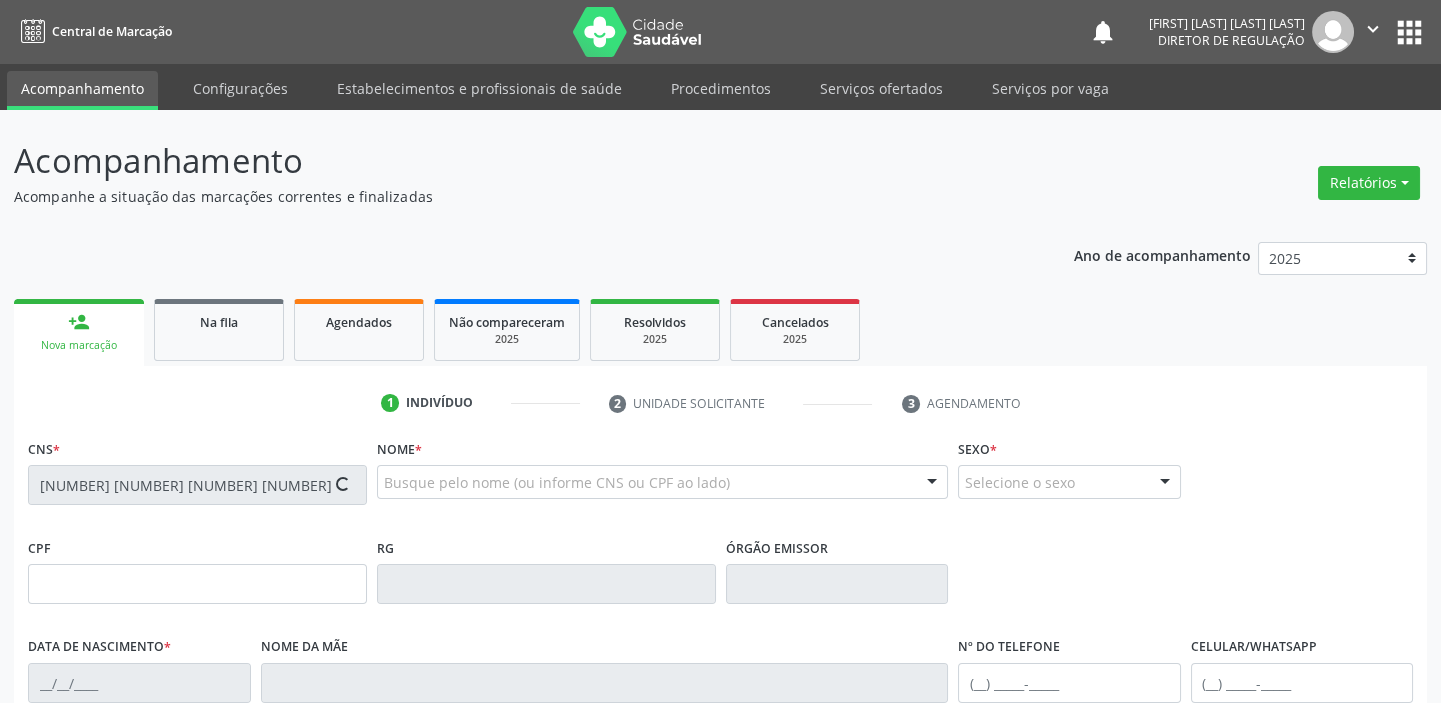 type on "([PHONE]) [PHONE]" 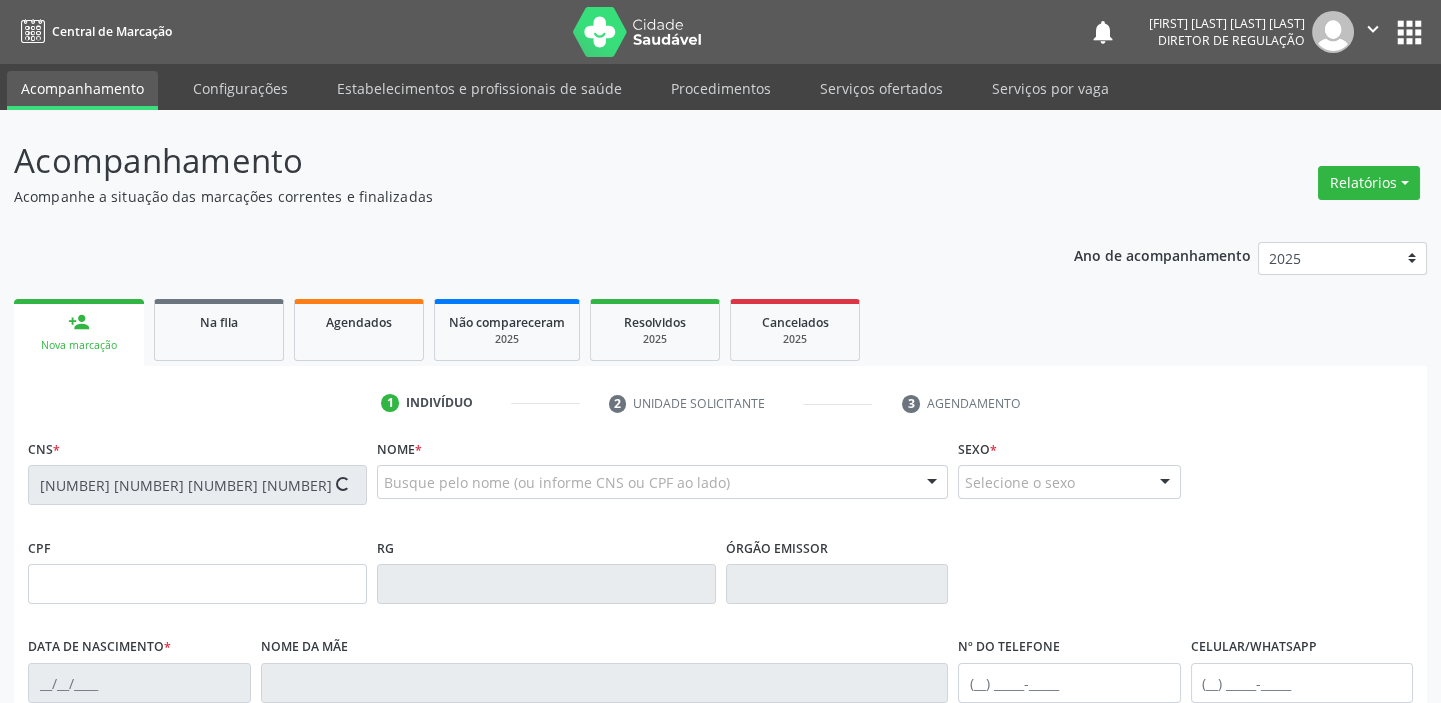 type on "S/N" 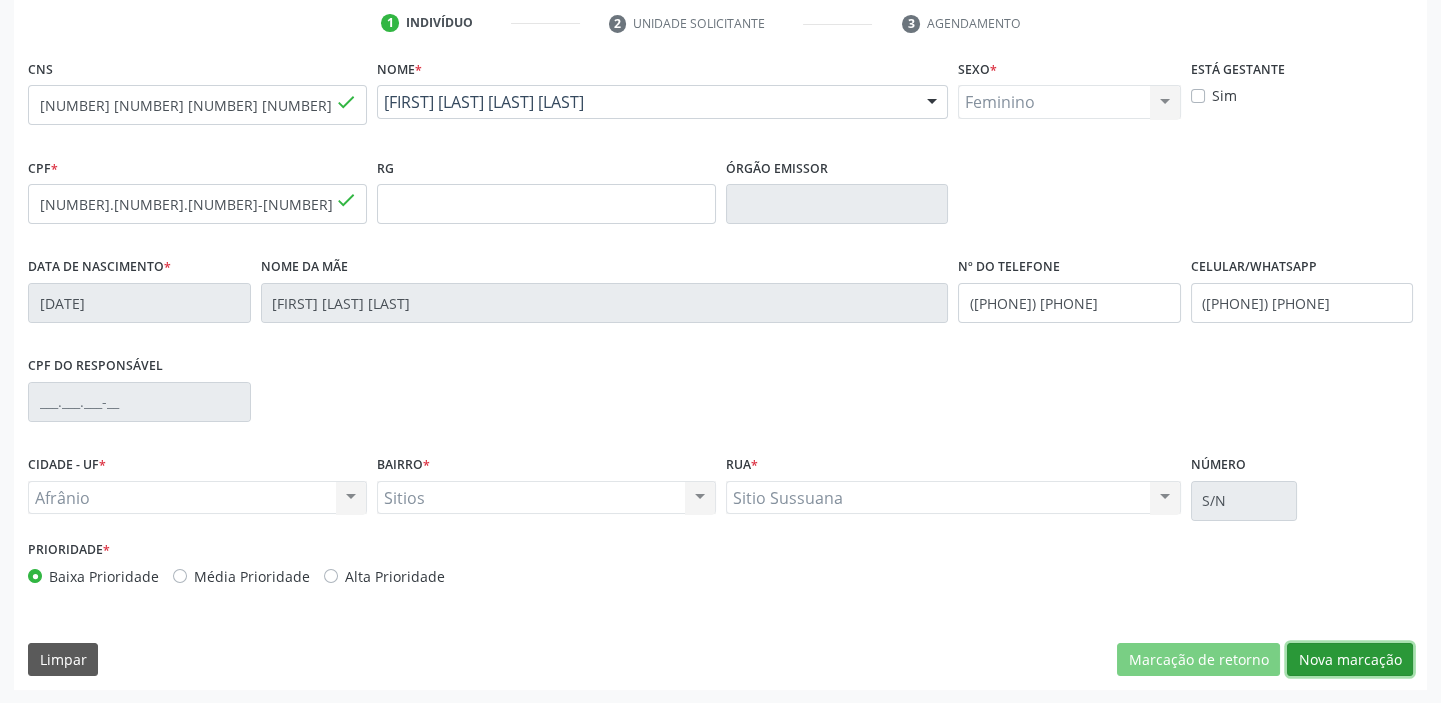 click on "Nova marcação" at bounding box center (1350, 660) 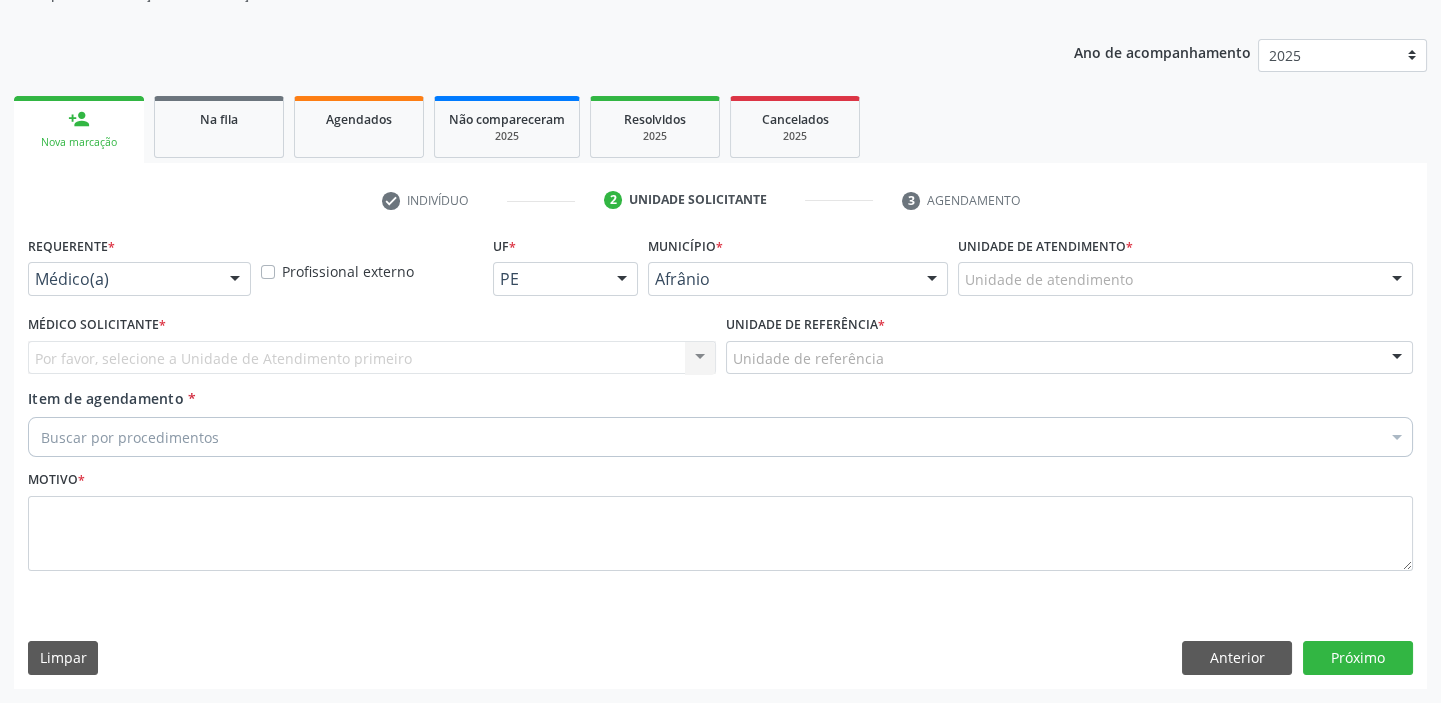 scroll, scrollTop: 201, scrollLeft: 0, axis: vertical 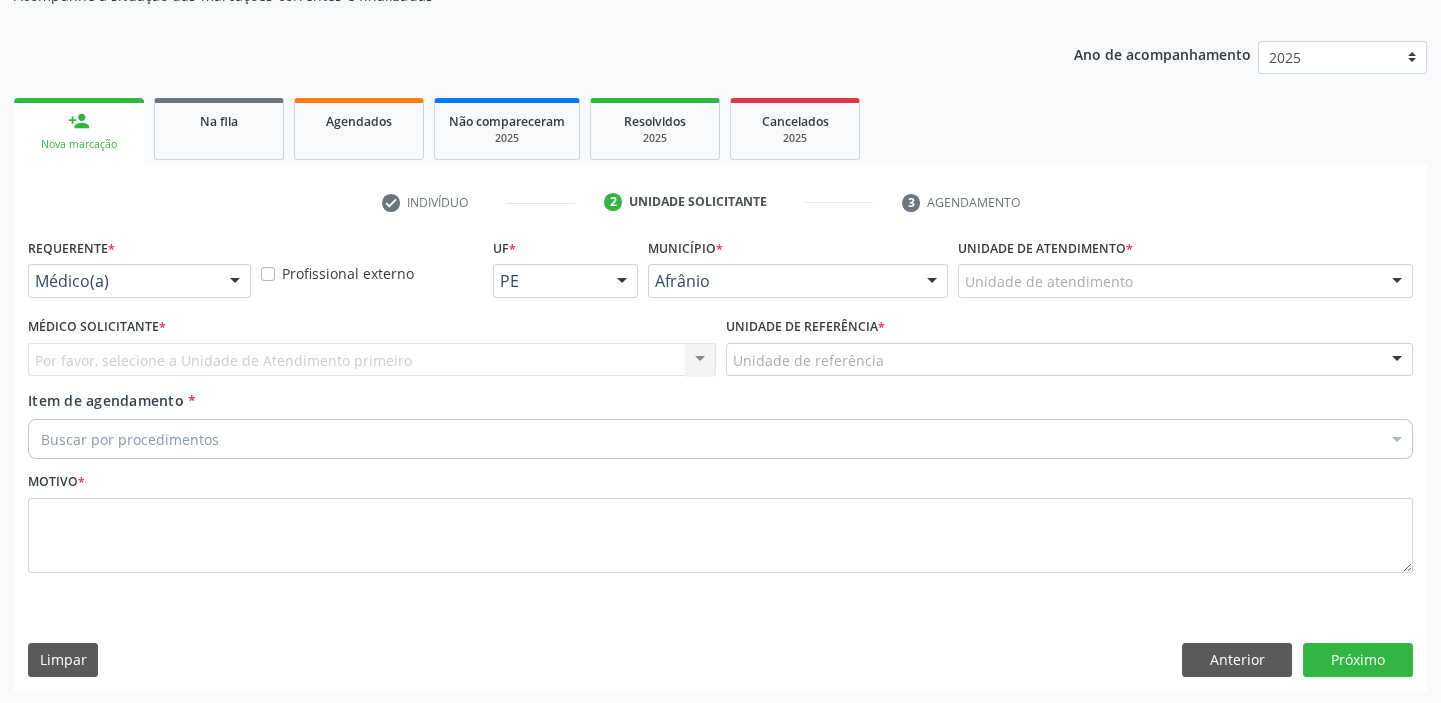 click on "Unidade de atendimento
*
Unidade de atendimento
Academia da Saude de Afranio   Academia da Saude do Bairro Roberto Luis   Academia da Saude do Distrito de Cachoeira do Roberto   Academia da Saude do Distrito de Extrema   Academia da Saude do Jose Ramos   Alves Landim   Ambulatorio Municipal de Saude   Caf Central de Abastecimento Farmaceutico   Centro de Atencao Psicossocial de Afranio Pe   Centro de Especialidades   Cime   Cuidar   Equipe de Atencao Basica Prisional Tipo I com Saude Mental   Esf Ana Coelho Nonato   Esf Custodia Maria da Conceicao   Esf Isabel Gomes   Esf Jose Ramos   Esf Jose e Maria Rodrigues de Macedo   Esf Maria Dilurdes da Silva   Esf Maria da Silva Pereira   Esf Rosalia Cavalcanti Gomes   Esf de Barra das Melancias   Esf de Extrema   Farmacia Basica do Municipio de Afranio   Hospital Municipal Maria Coelho Cavalcanti Rodrigues   Hospital de Campanha Covid 19 Ambulatorio Municipal   Laboratorio de Protese Dentario" at bounding box center [1185, 272] 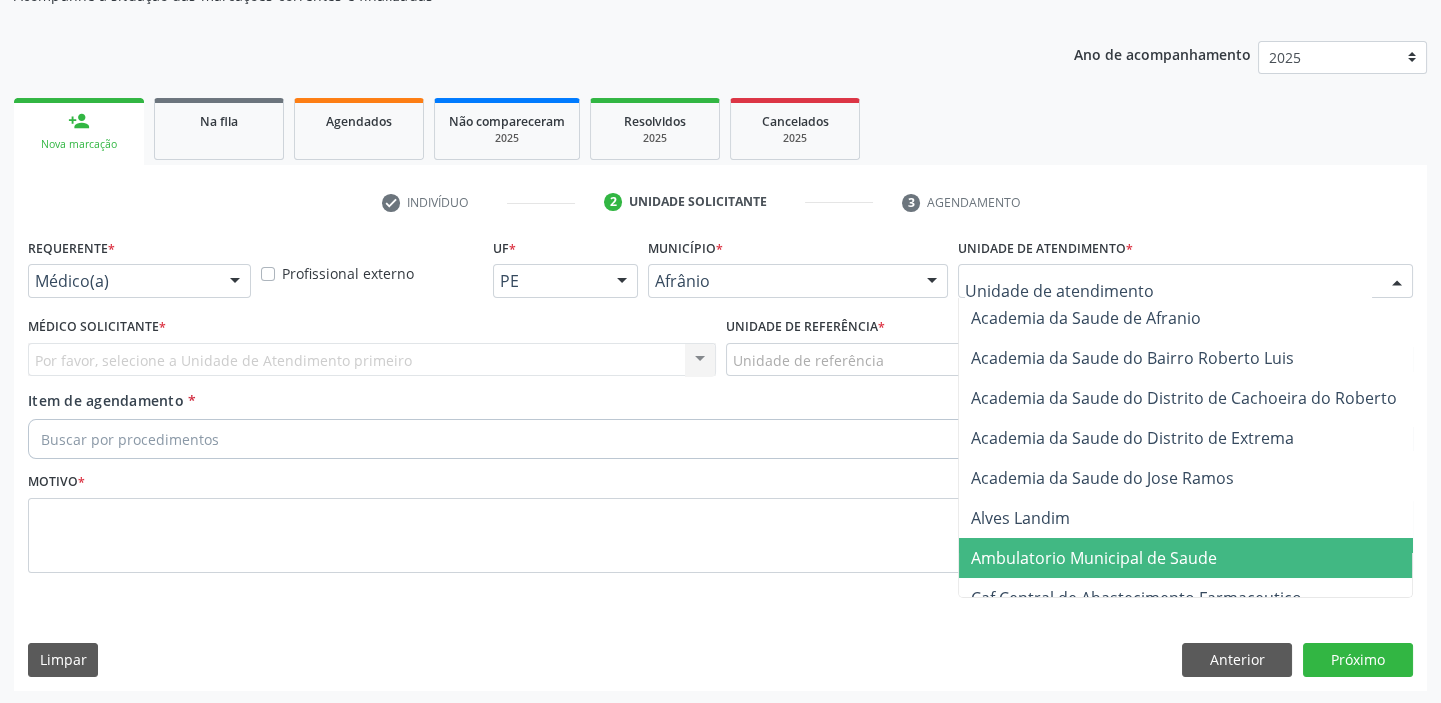 click on "Ambulatorio Municipal de Saude" at bounding box center (1094, 558) 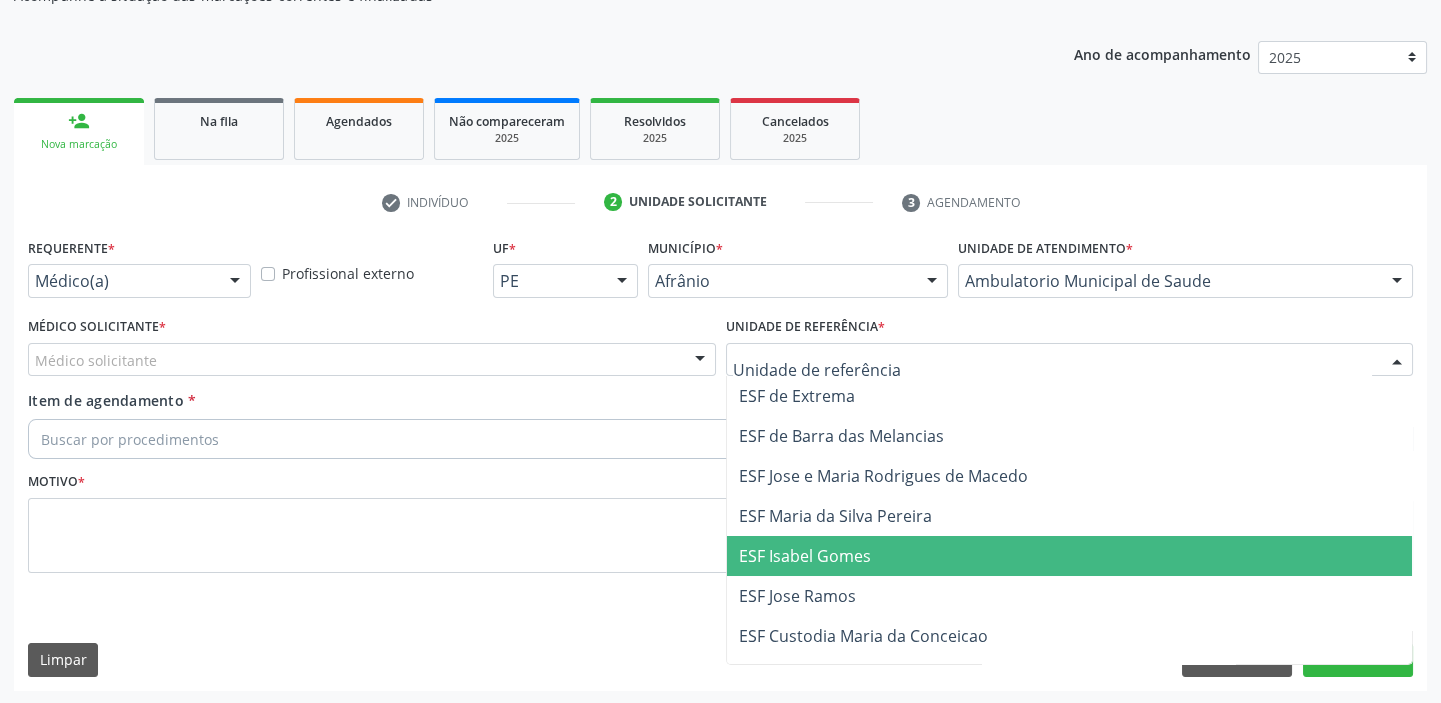 click on "ESF Isabel Gomes" at bounding box center [805, 556] 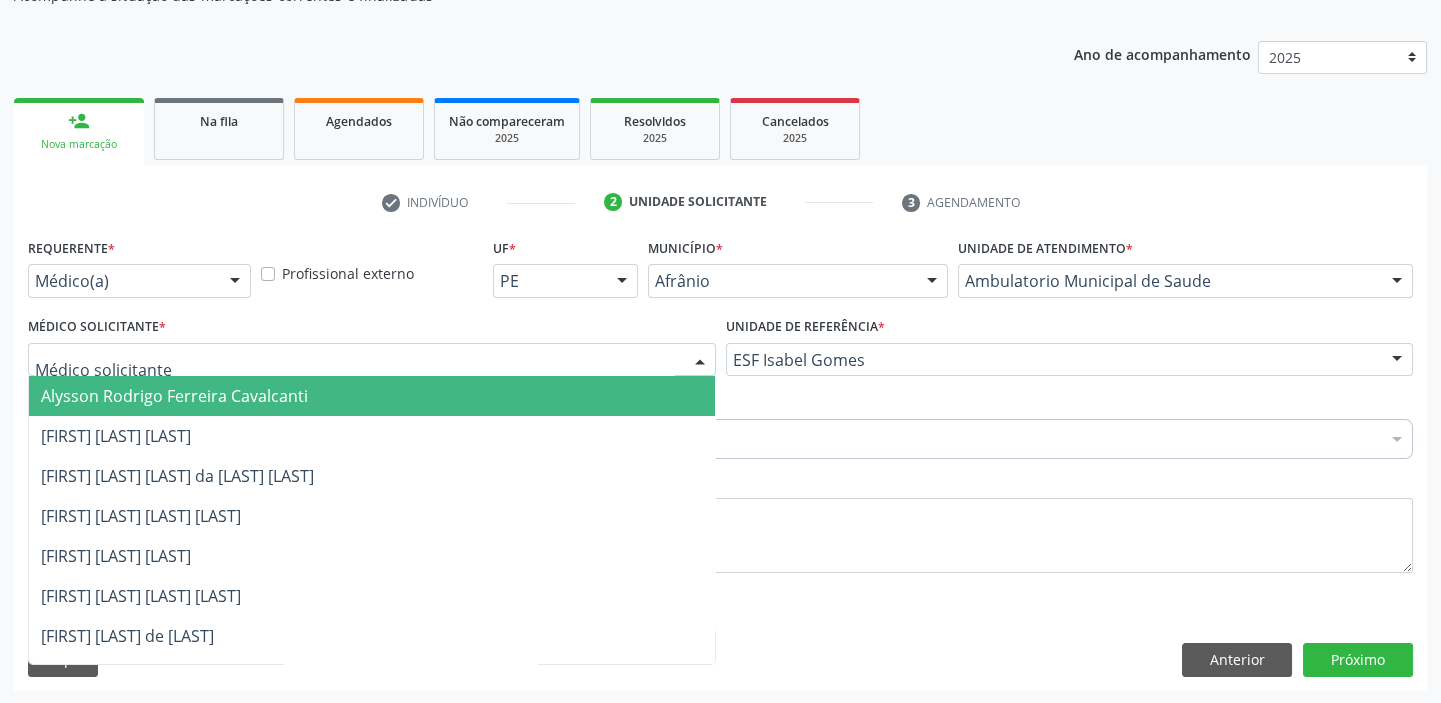 click at bounding box center (372, 360) 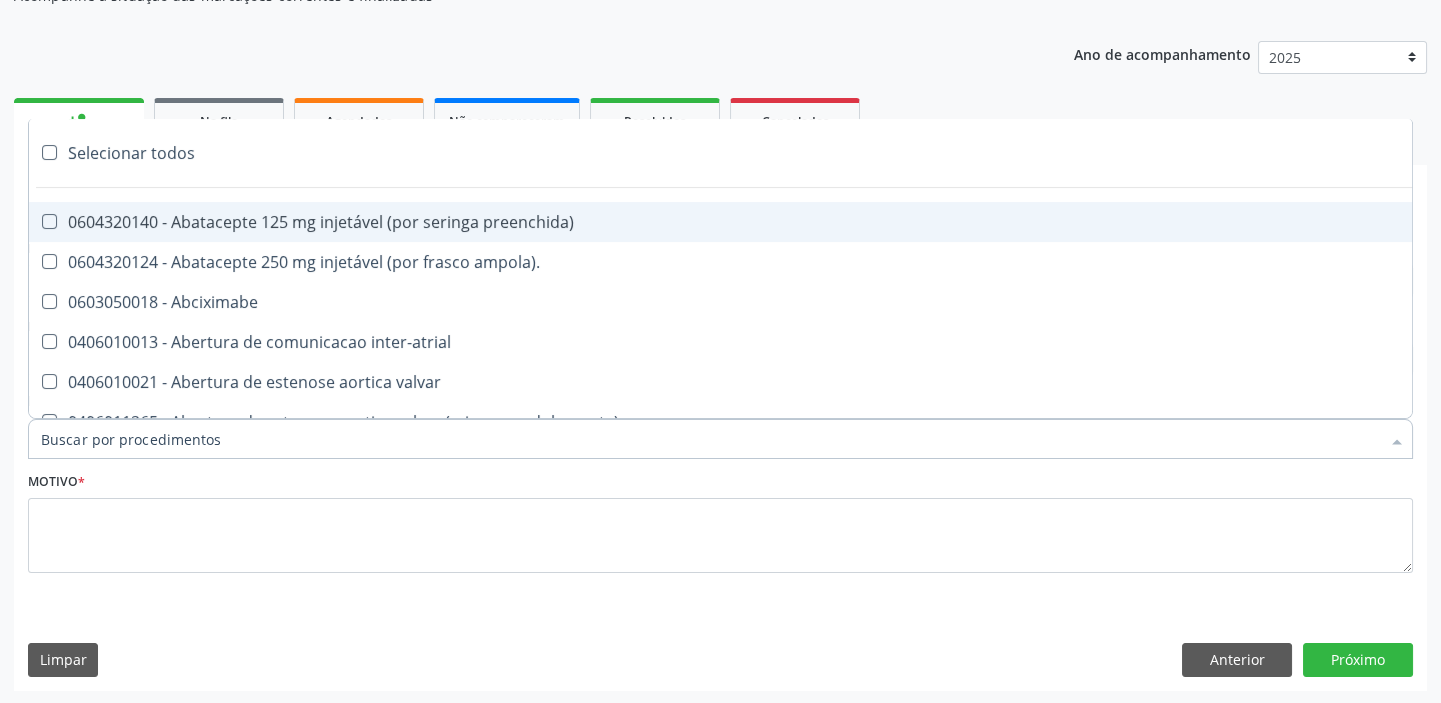 paste on "ultrass" 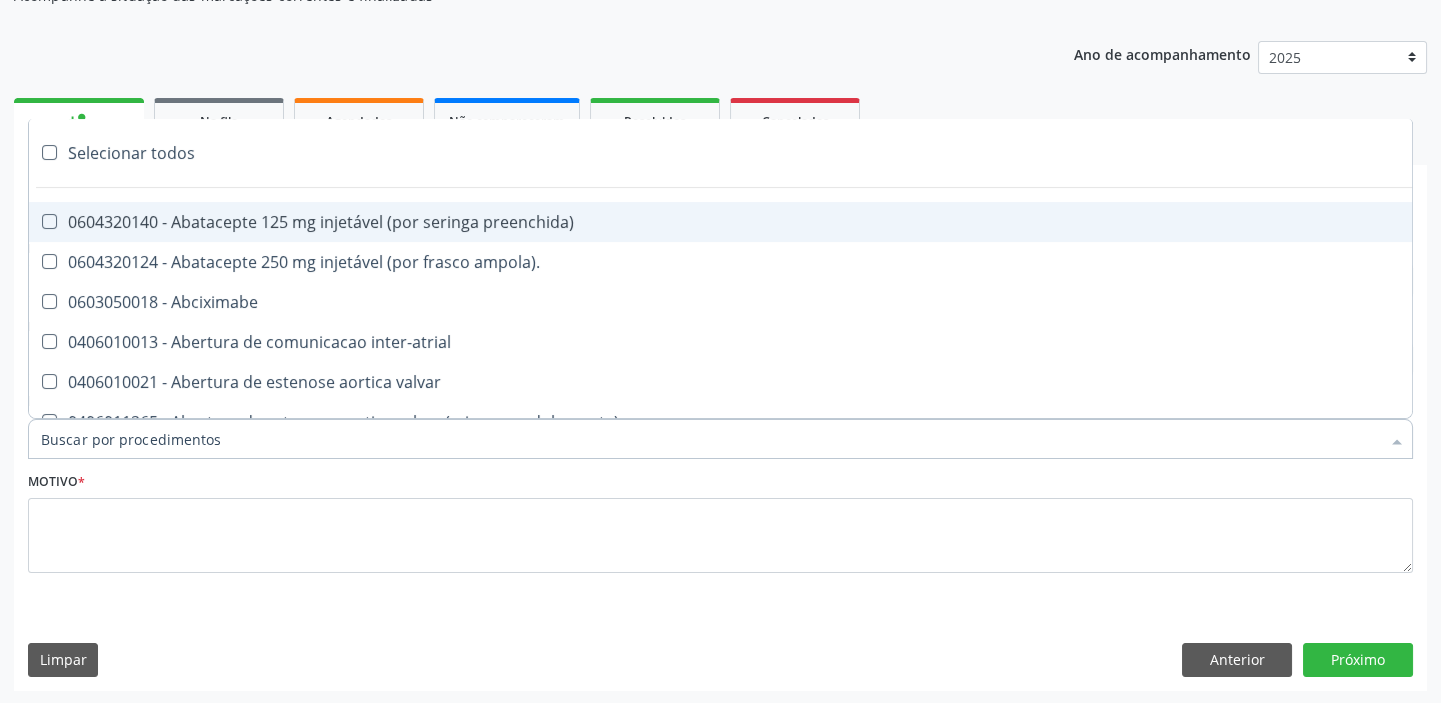 type on "ultrass" 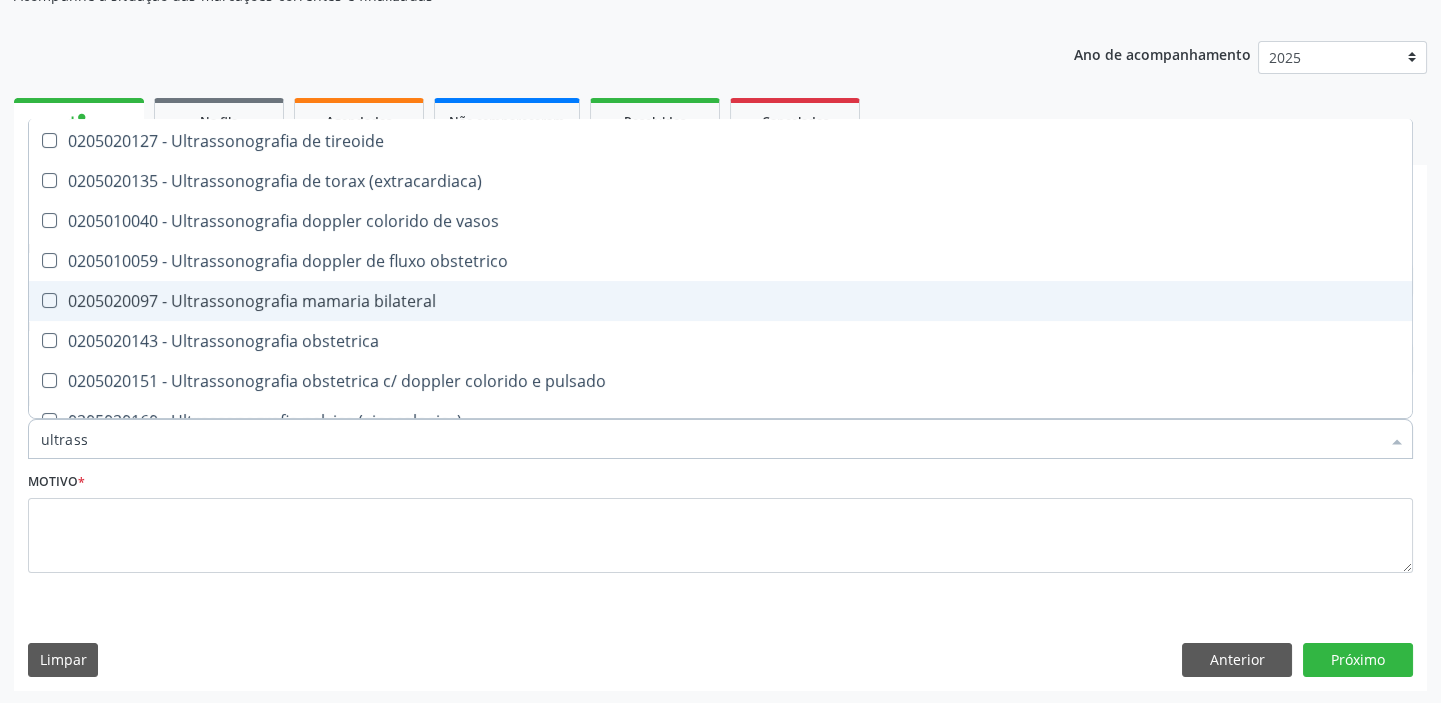 scroll, scrollTop: 545, scrollLeft: 0, axis: vertical 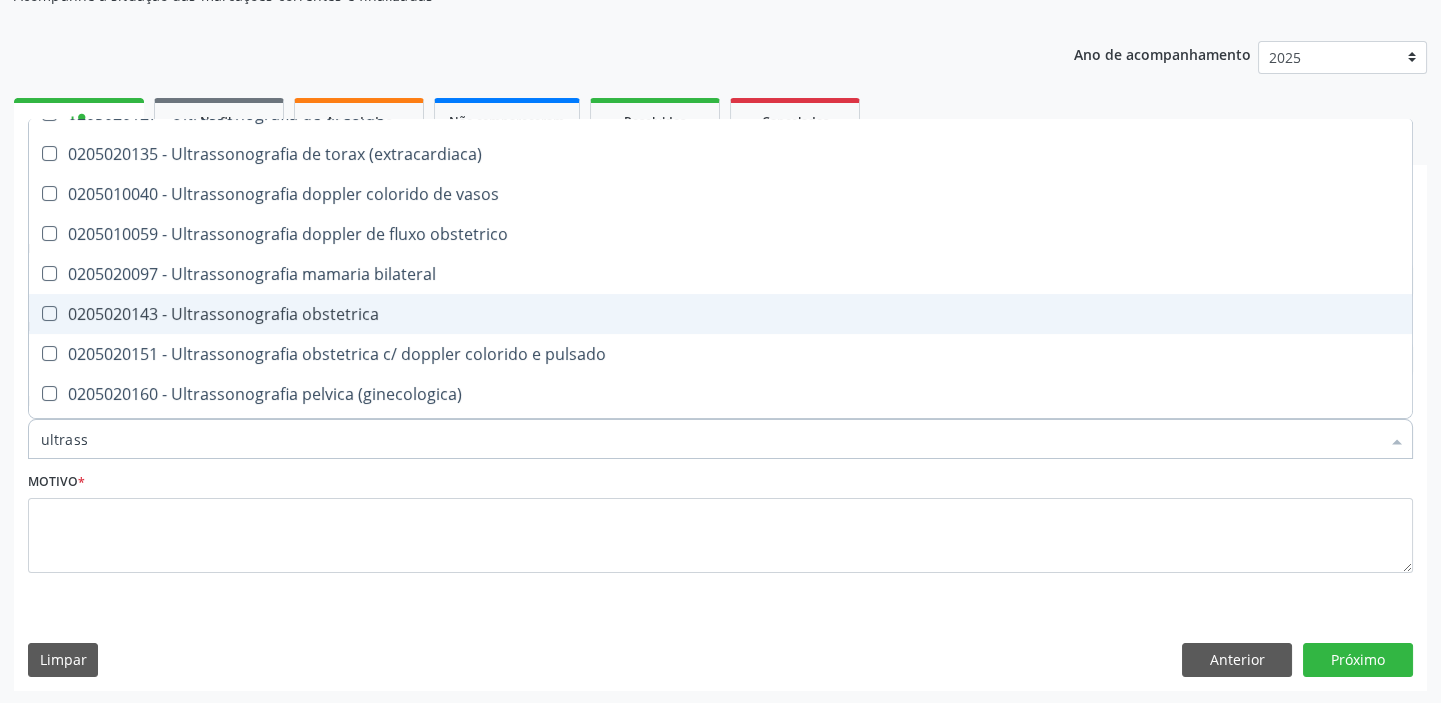 click on "0205020143 - Ultrassonografia obstetrica" at bounding box center (720, 314) 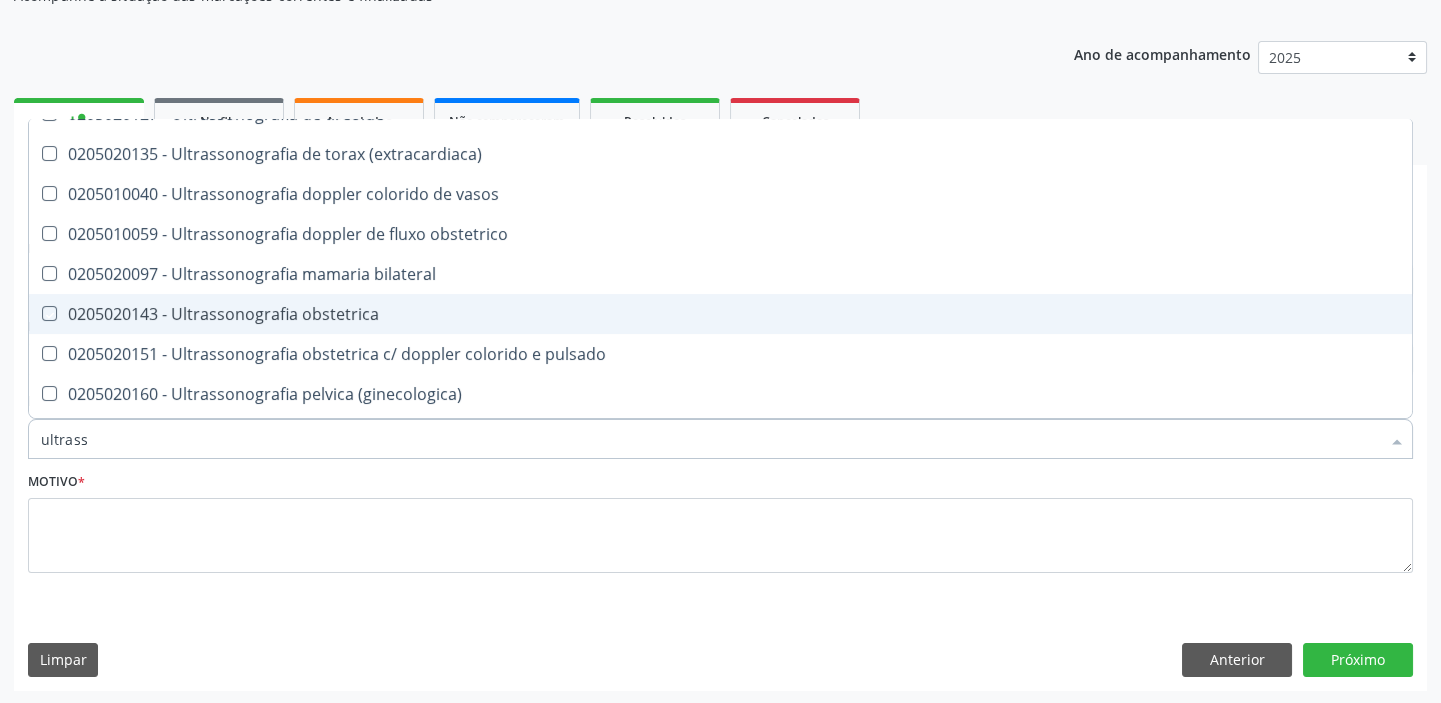 checkbox on "true" 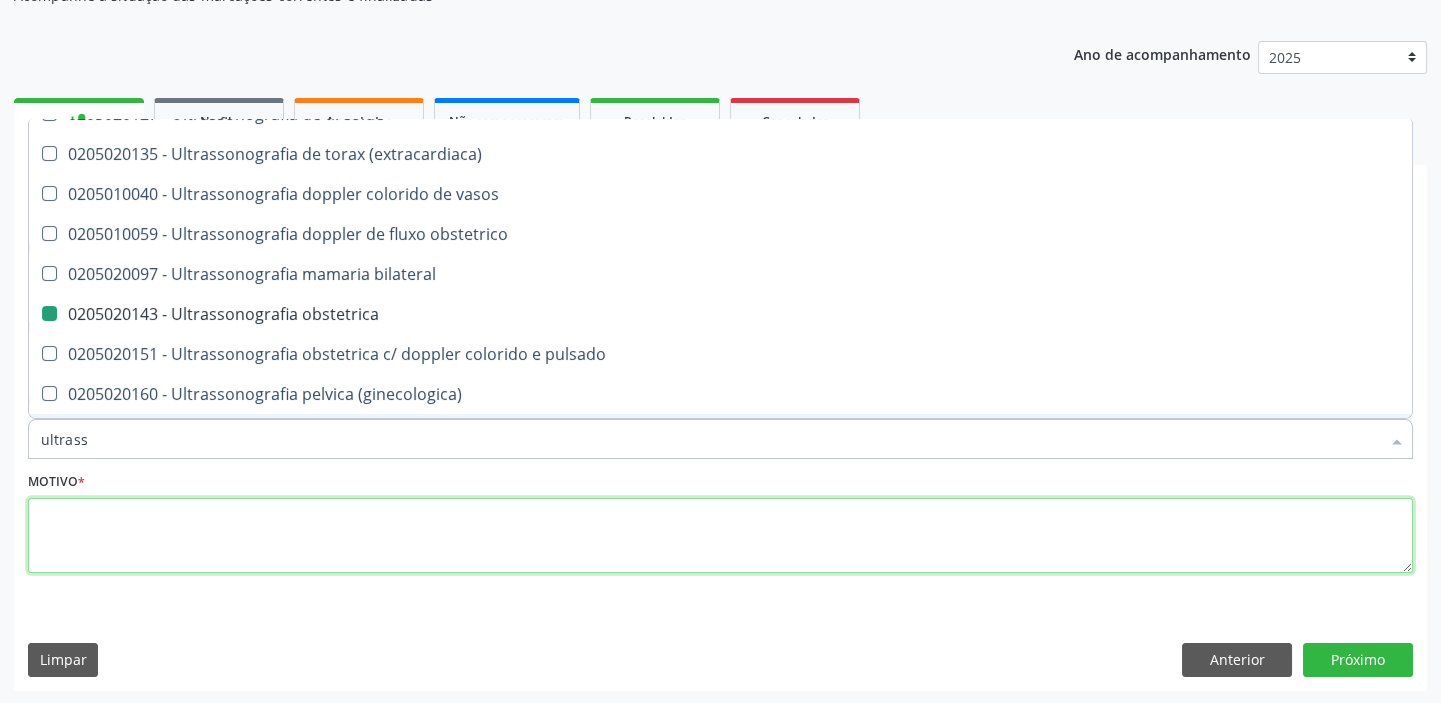 click at bounding box center [720, 536] 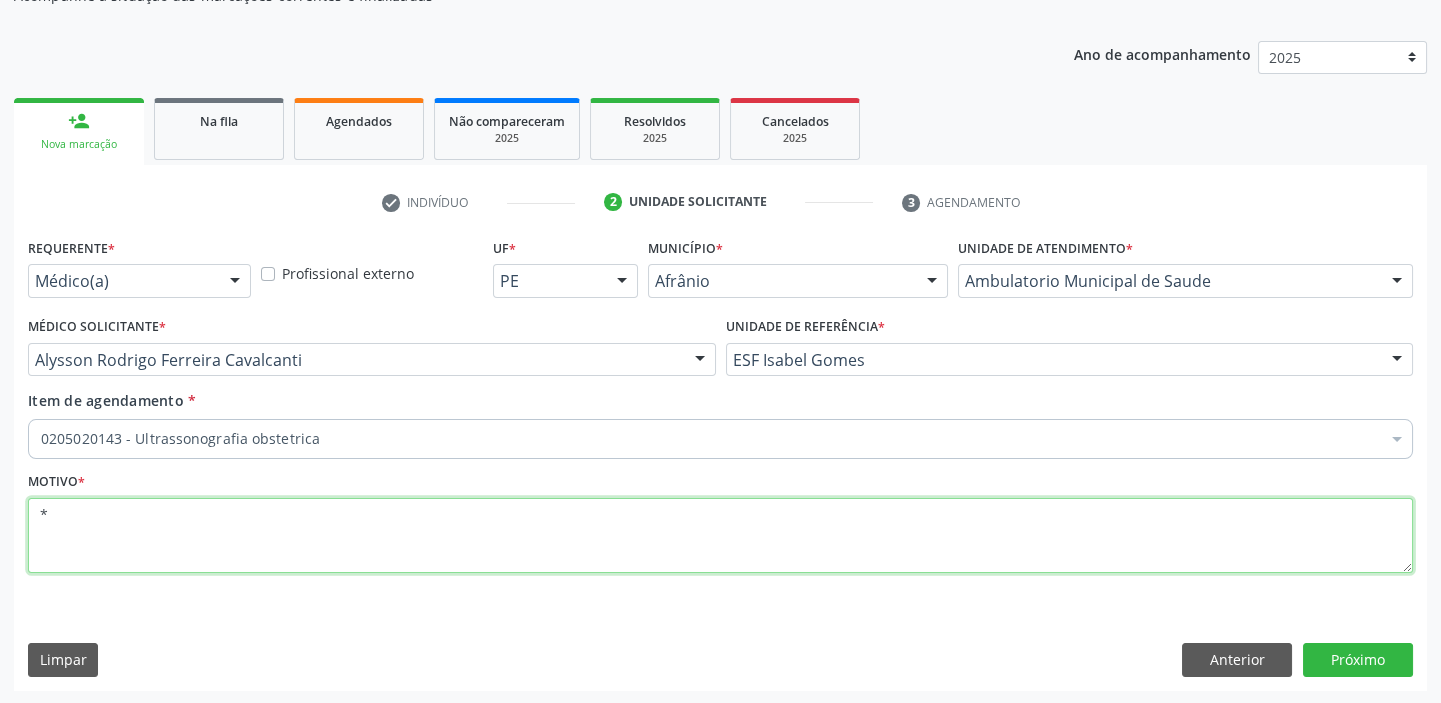 scroll, scrollTop: 0, scrollLeft: 0, axis: both 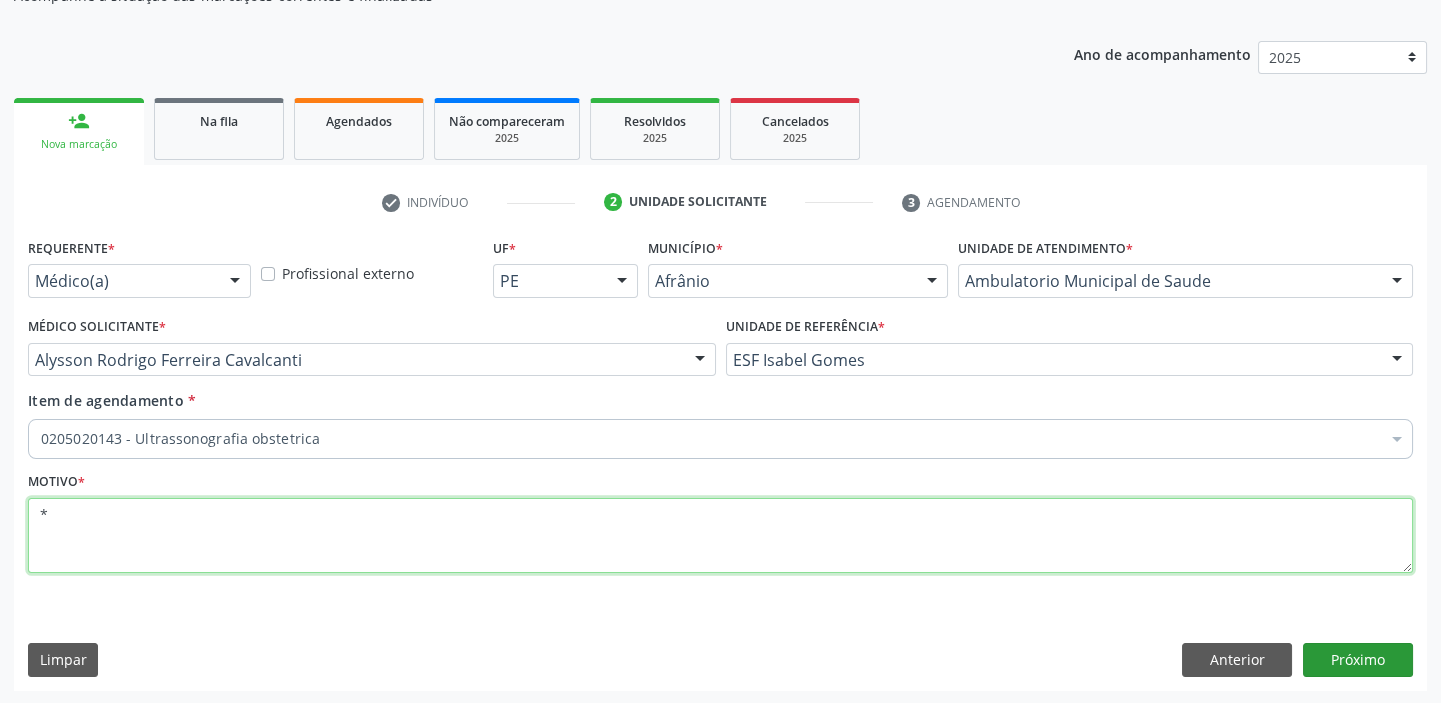 type on "*" 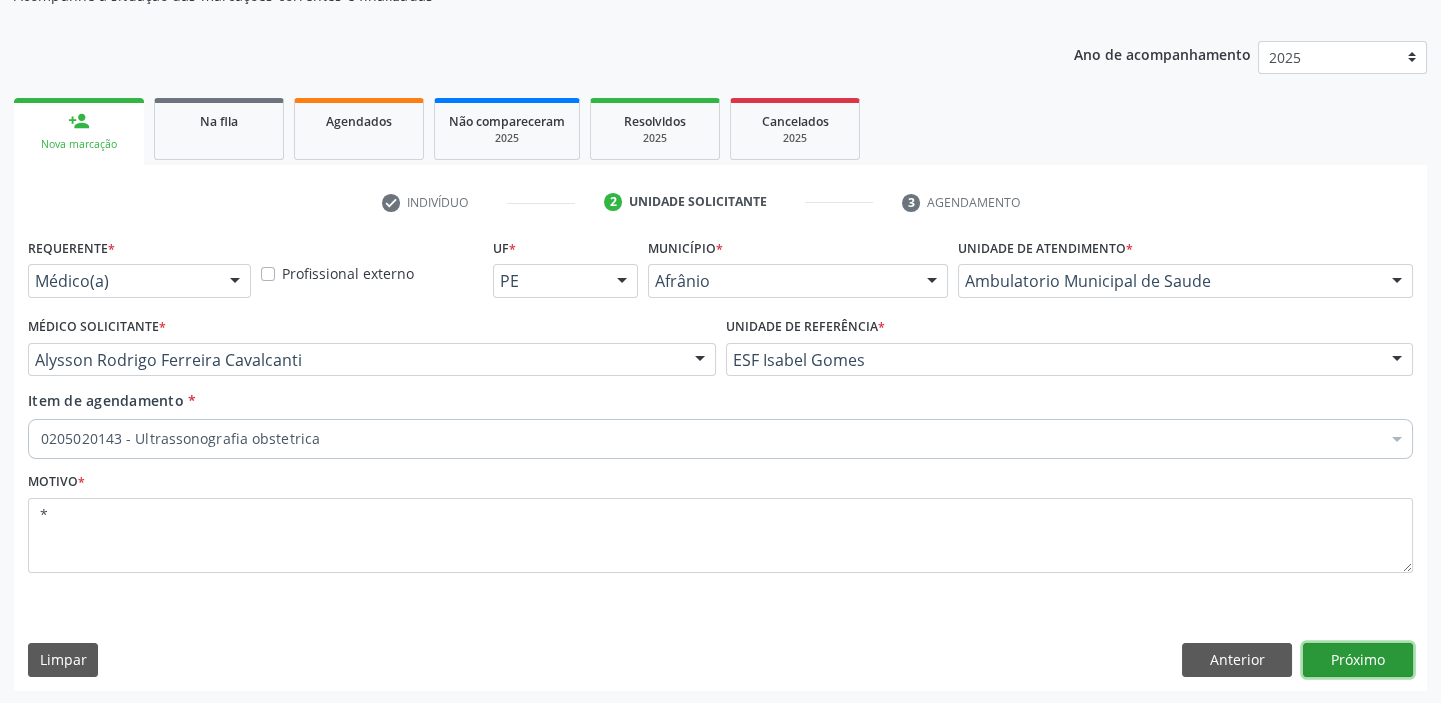 click on "Próximo" at bounding box center (1358, 660) 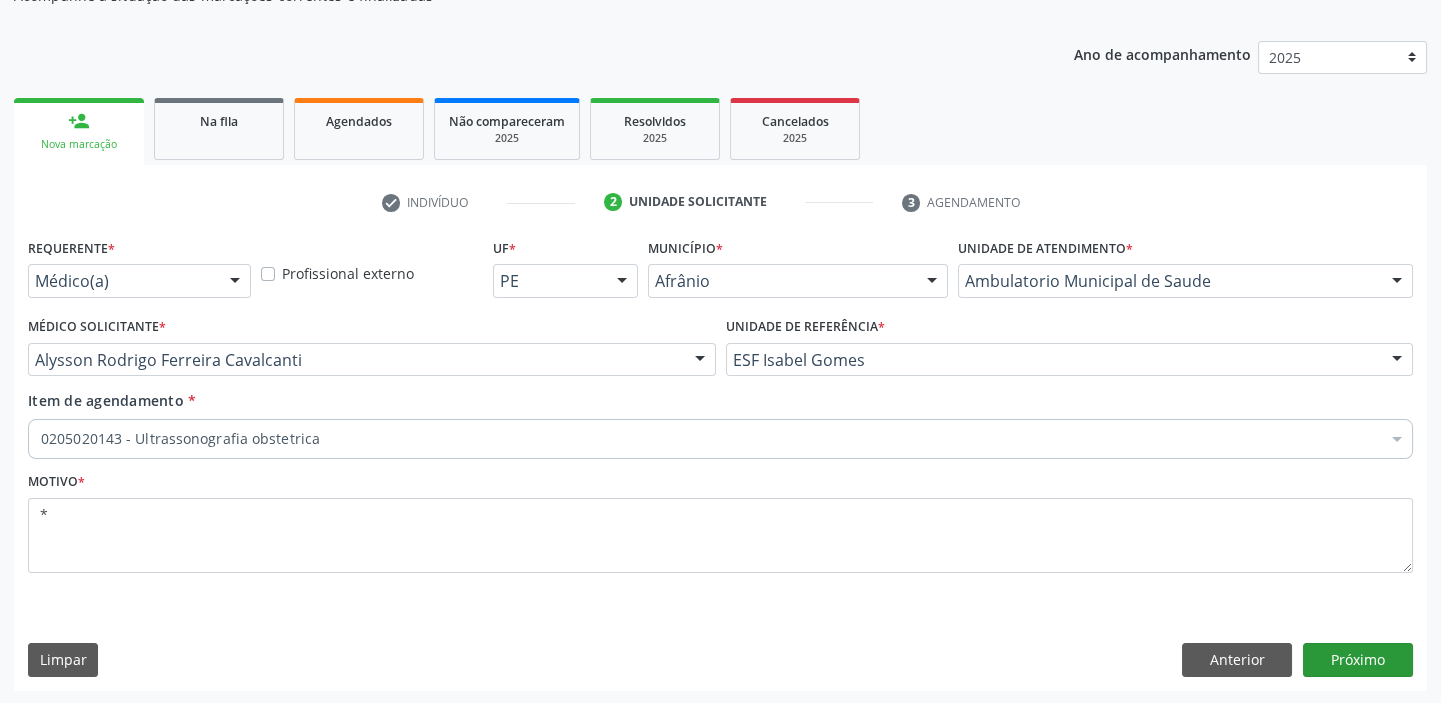 scroll, scrollTop: 166, scrollLeft: 0, axis: vertical 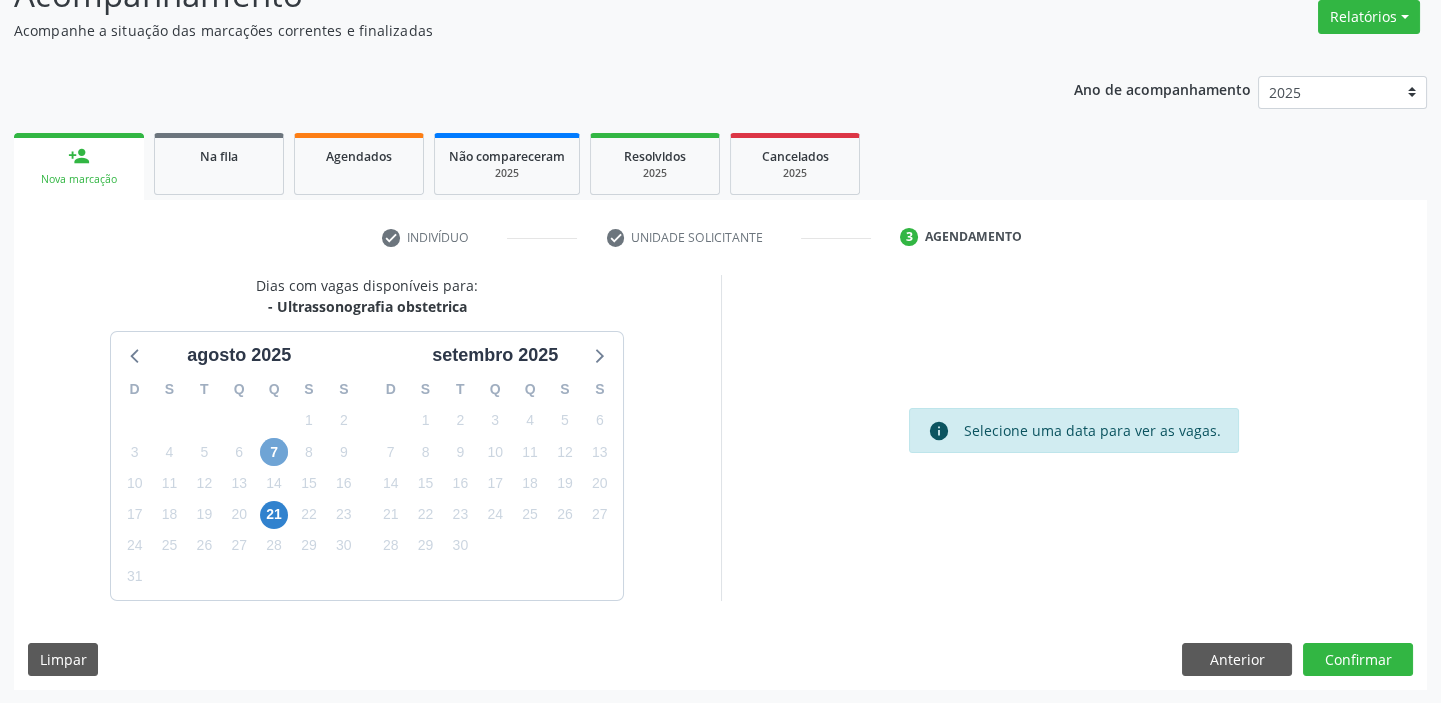 click on "7" at bounding box center (274, 452) 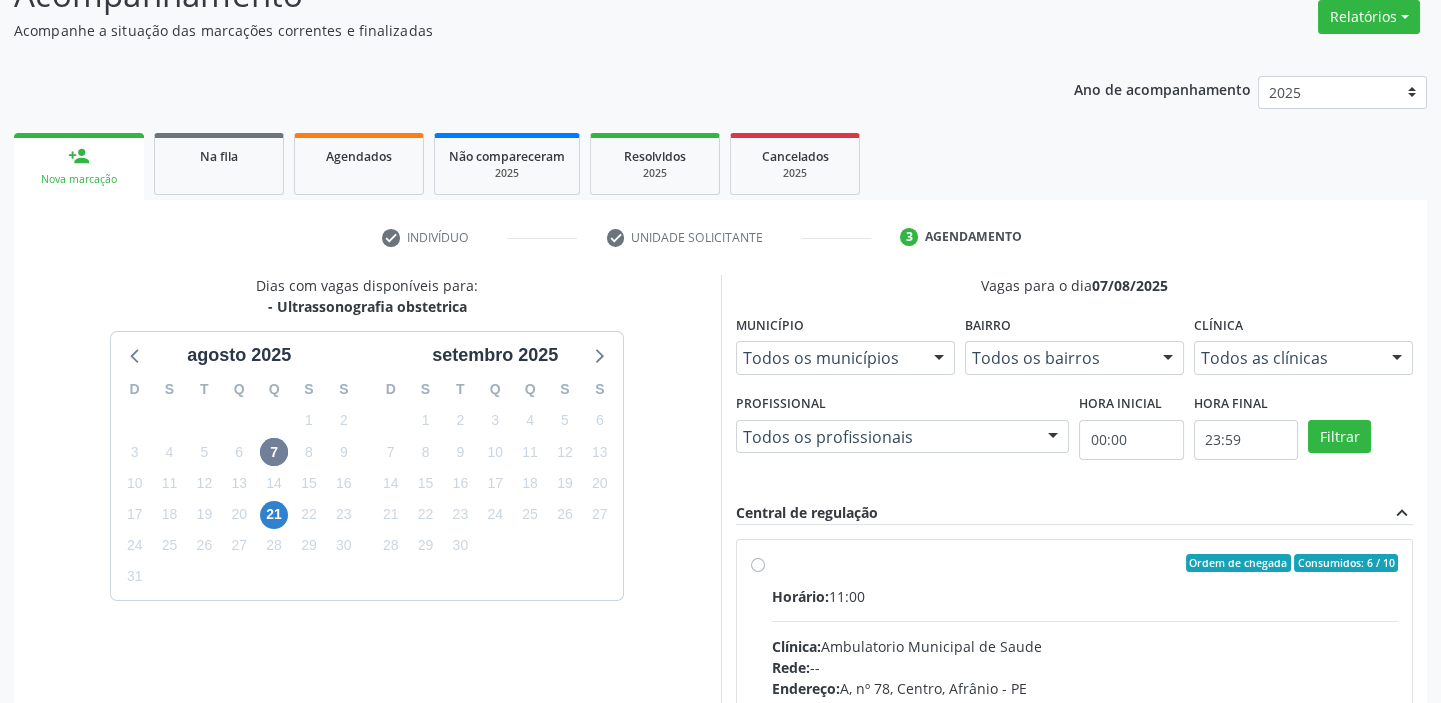 click on "Clínica:  Ambulatorio Municipal de Saude" at bounding box center [1085, 646] 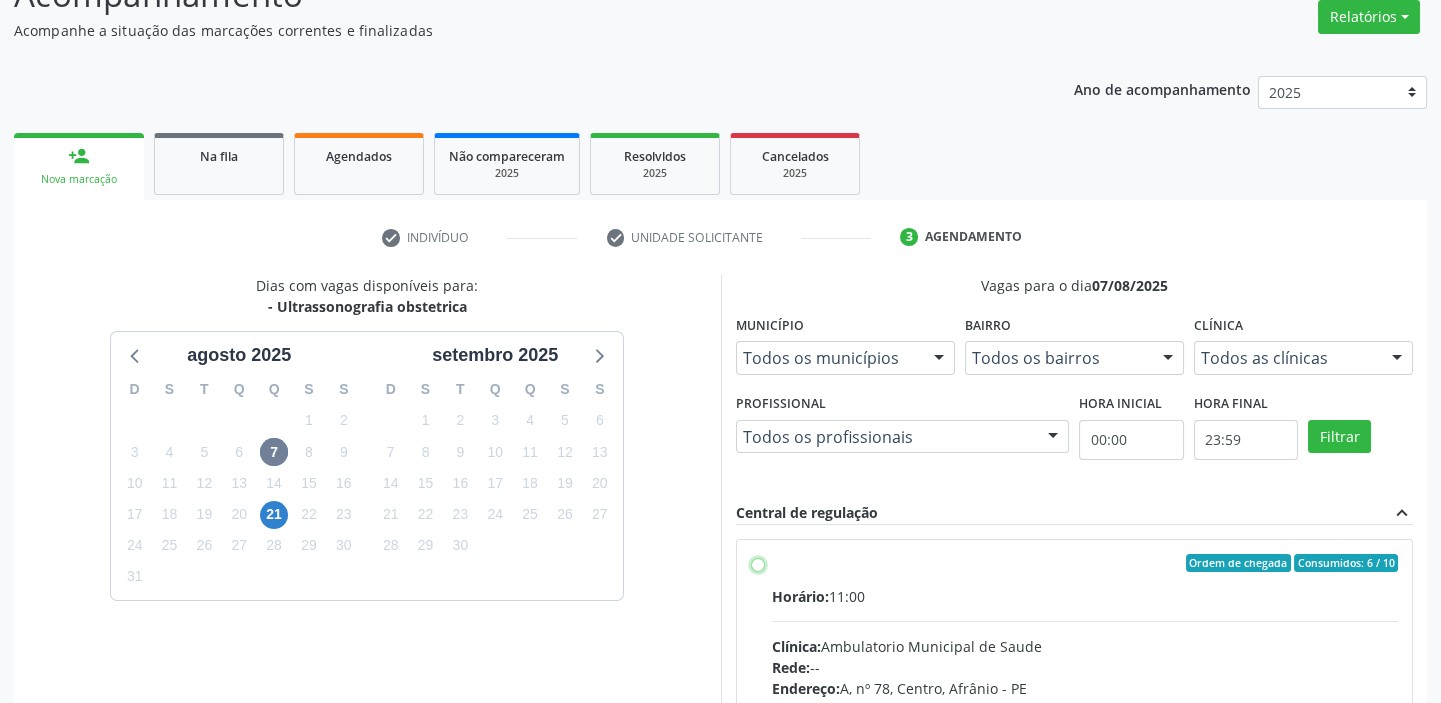 click on "Ordem de chegada
Consumidos: 6 / 10
Horário:   11:00
Clínica:  Ambulatorio Municipal de Saude
Rede:
--
Endereço:   A, nº 78, Centro, [CITY] - [STATE]
Telefone:   --
Profissional:
--
Informações adicionais sobre o atendimento
Idade de atendimento:
Sem restrição
Gênero(s) atendido(s):
Sem restrição
Informações adicionais:
--" at bounding box center [758, 563] 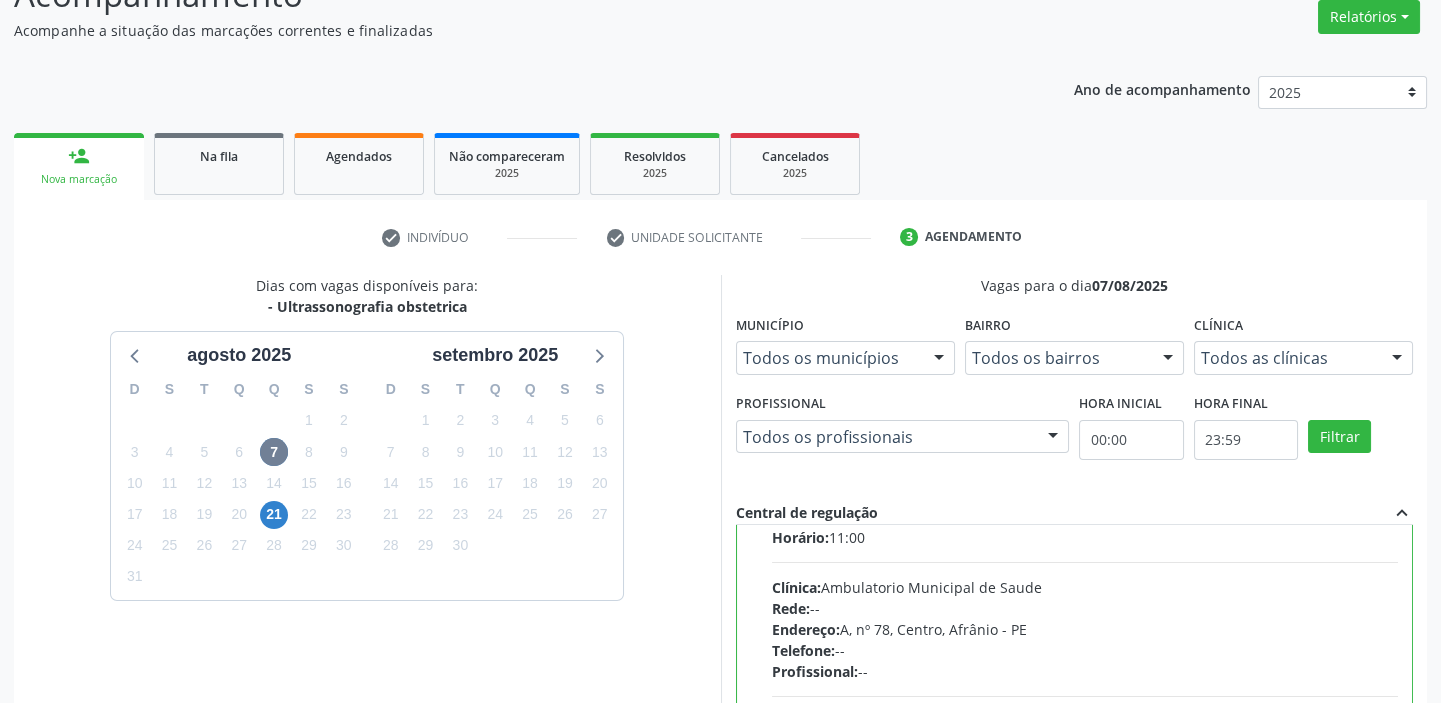scroll, scrollTop: 90, scrollLeft: 0, axis: vertical 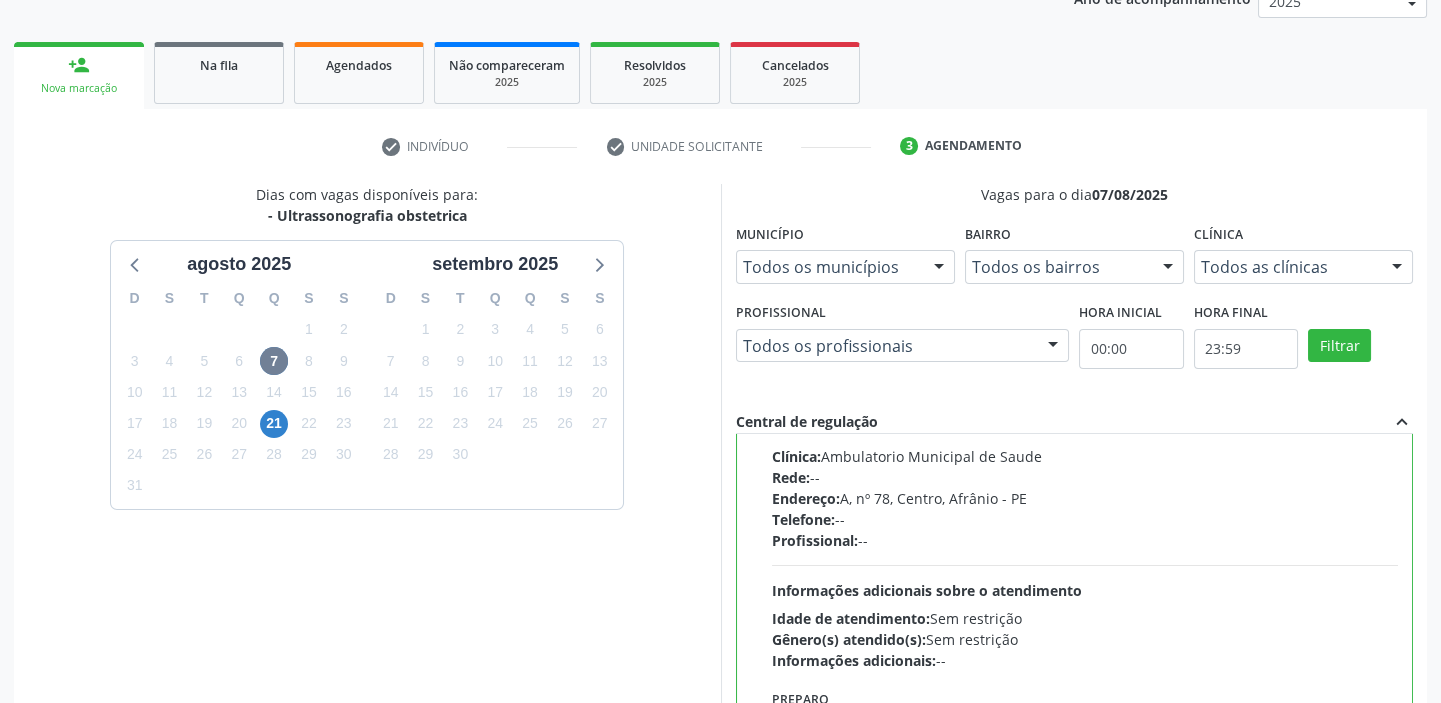 click on "Horário:   11:00
Clínica:  Ambulatorio Municipal de Saude
Rede:
--
Endereço:   A, nº 78, Centro, [CITY] - [STATE]
Telefone:   --
Profissional:
--
Informações adicionais sobre o atendimento
Idade de atendimento:
Sem restrição
Gênero(s) atendido(s):
Sem restrição
Informações adicionais:
--" at bounding box center (1085, 533) 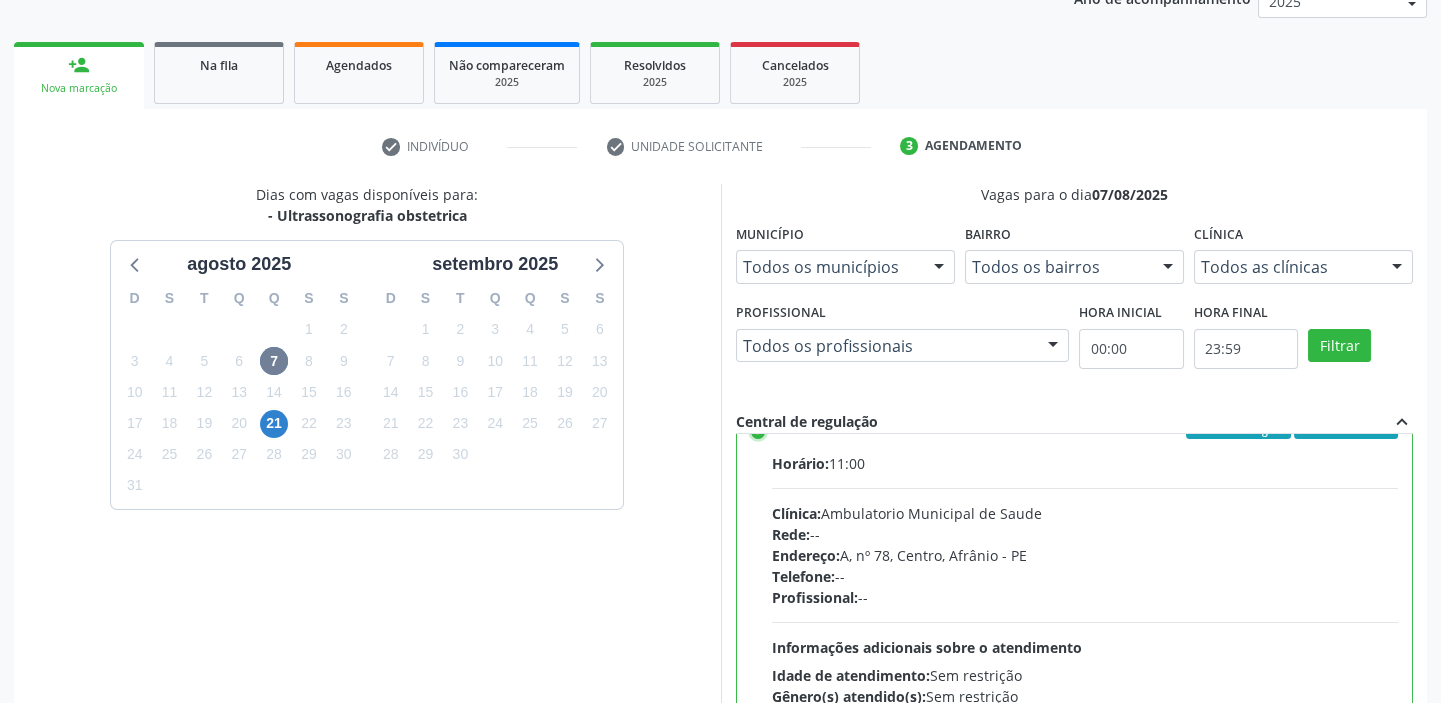 scroll, scrollTop: 99, scrollLeft: 0, axis: vertical 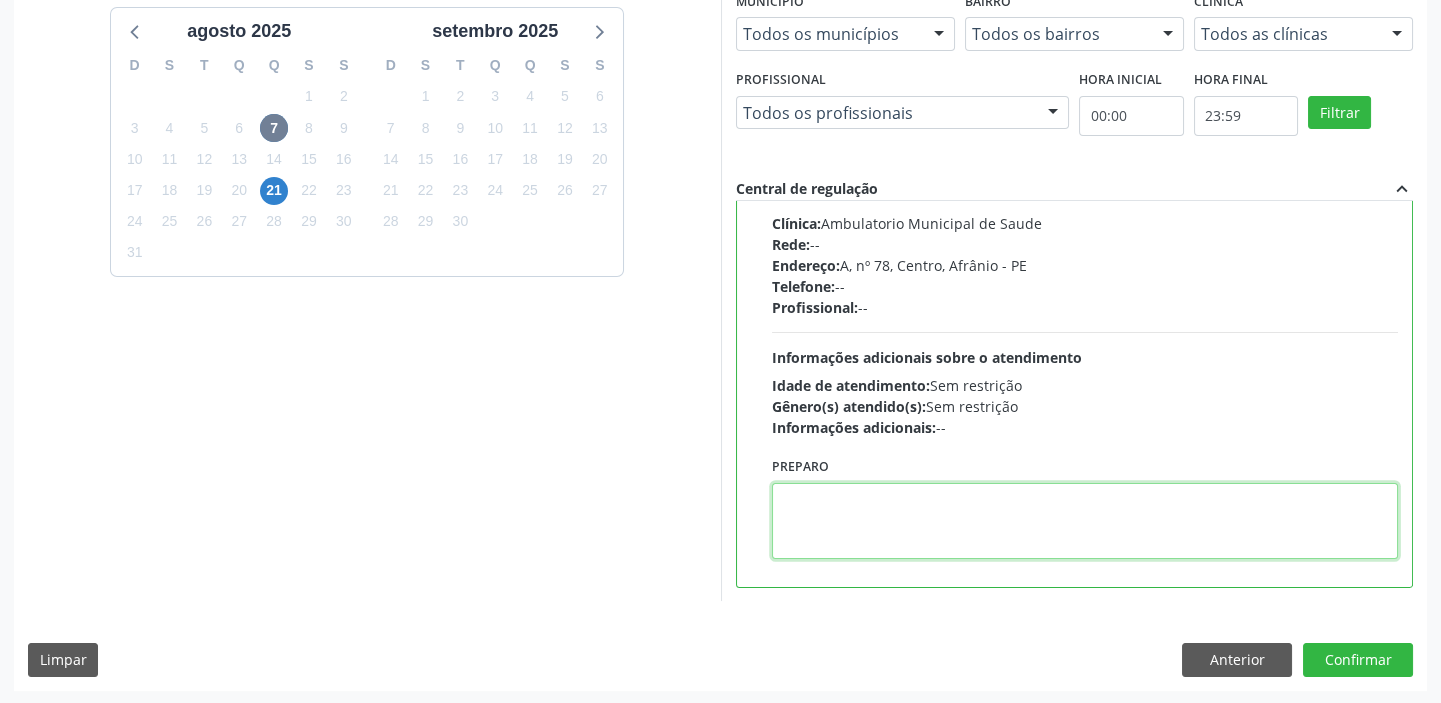 click at bounding box center [1085, 521] 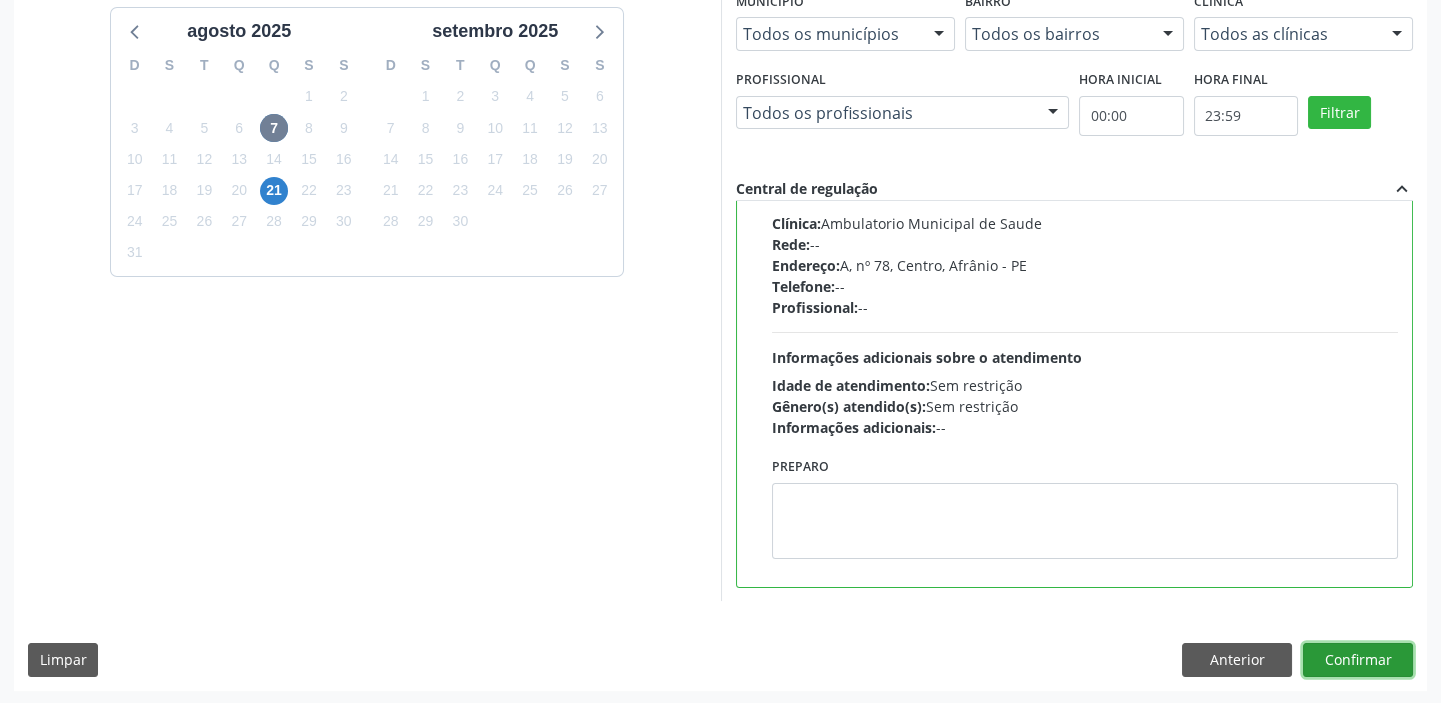 click on "Confirmar" at bounding box center [1358, 660] 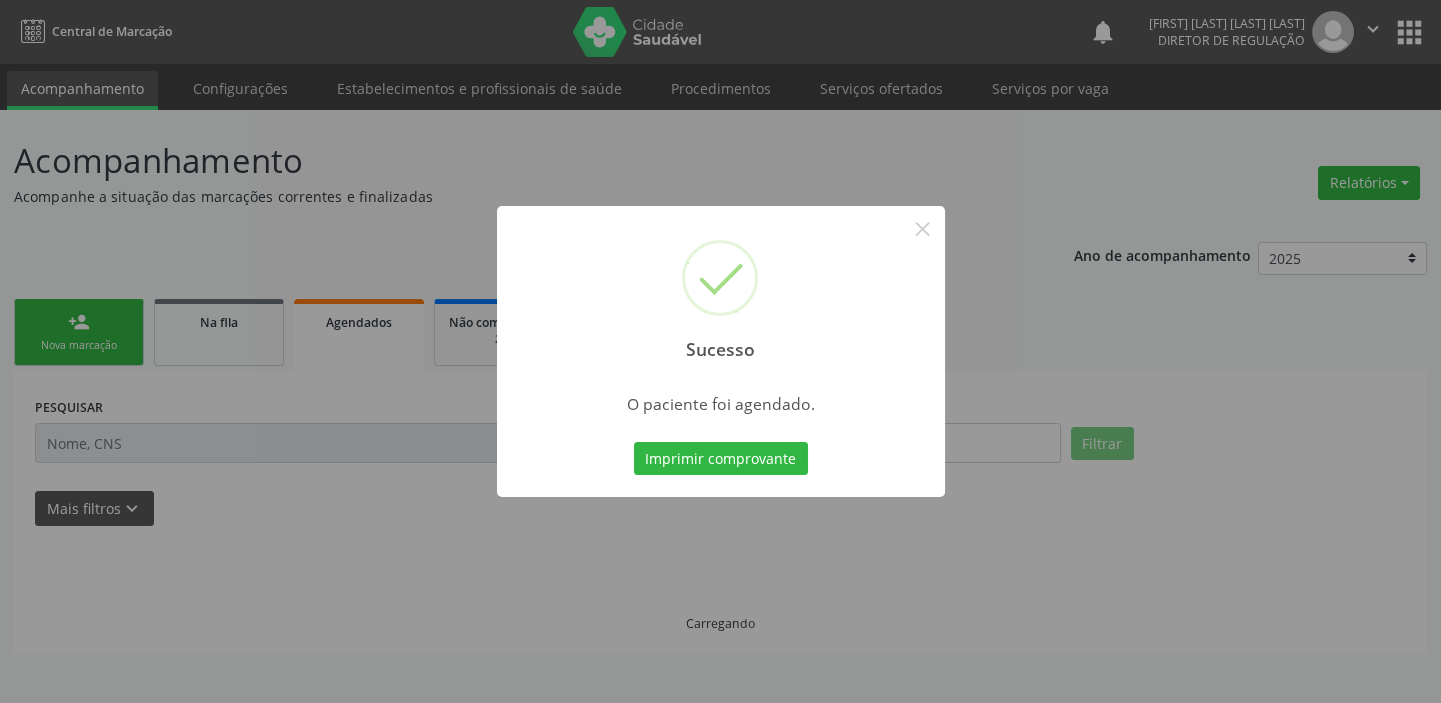 scroll, scrollTop: 0, scrollLeft: 0, axis: both 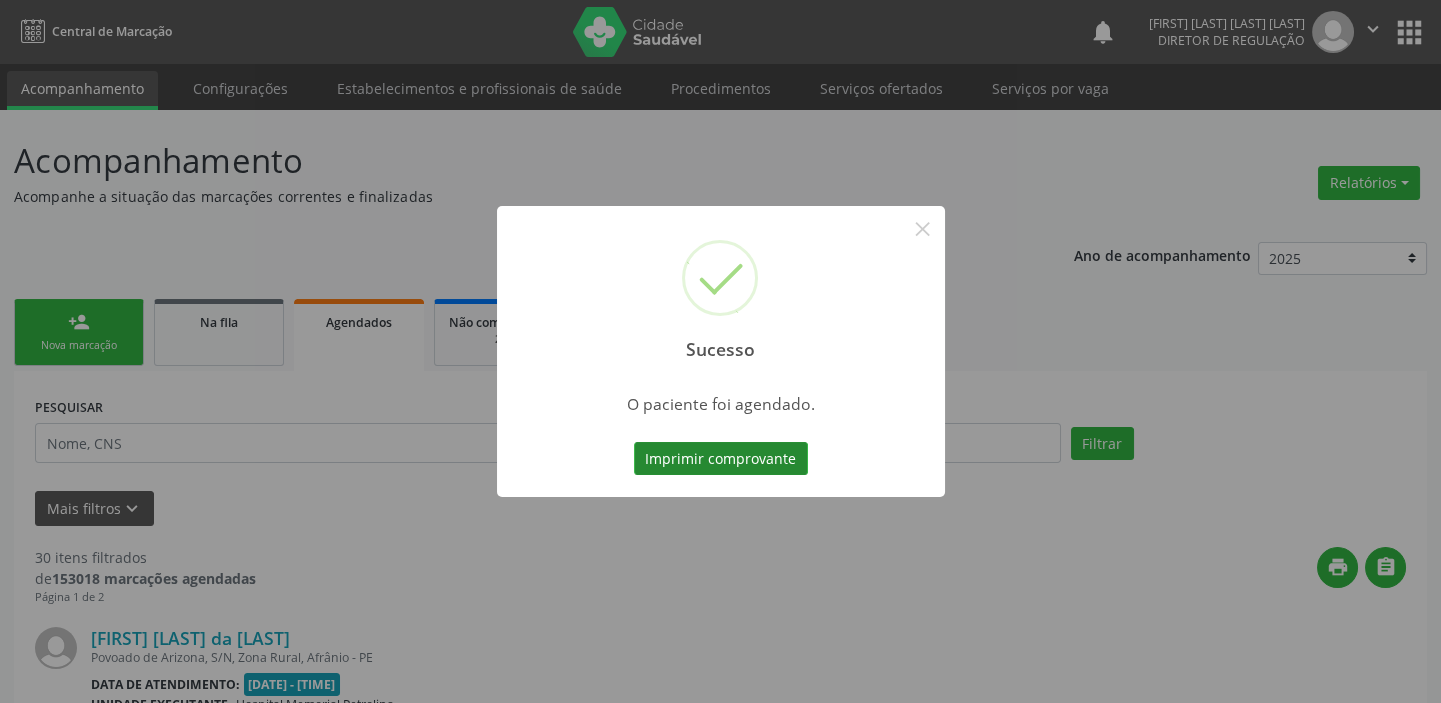 click on "Imprimir comprovante" at bounding box center (721, 459) 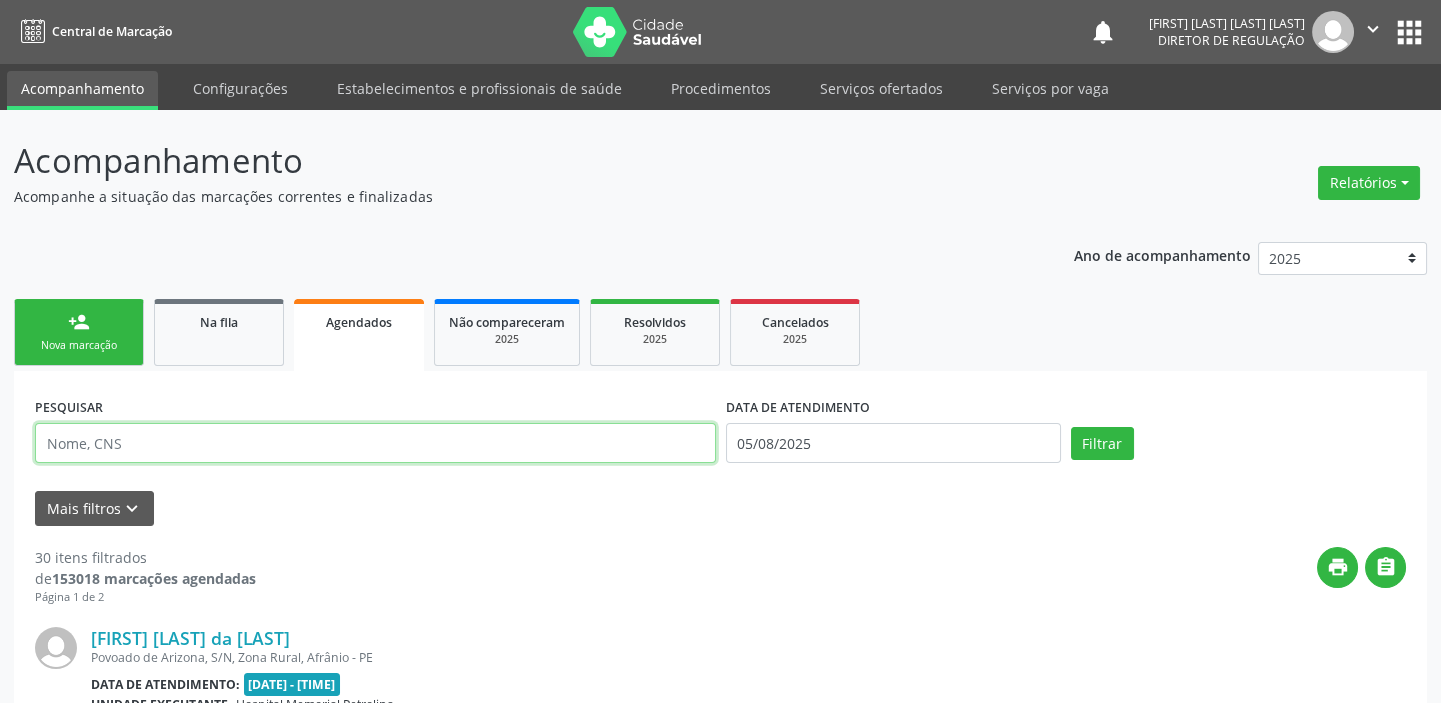 click at bounding box center [375, 443] 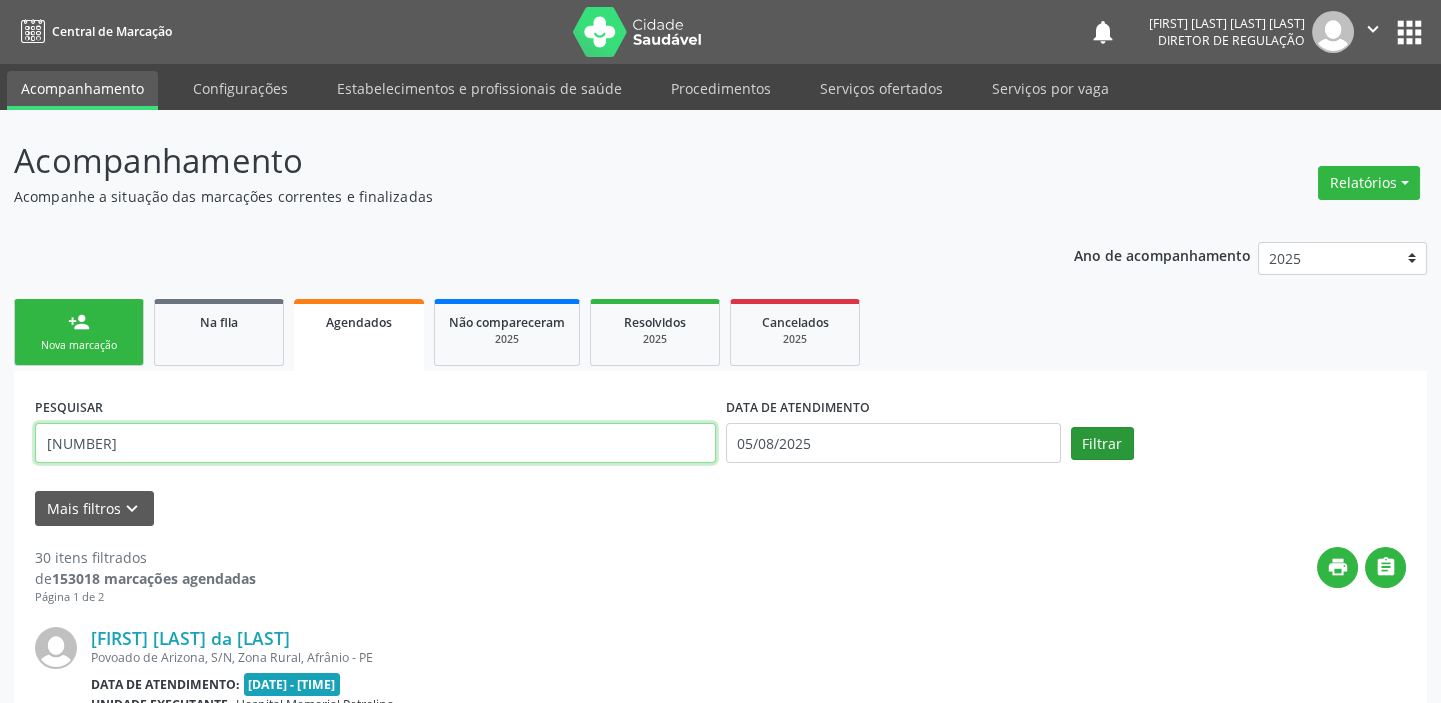 type on "[NUMBER]" 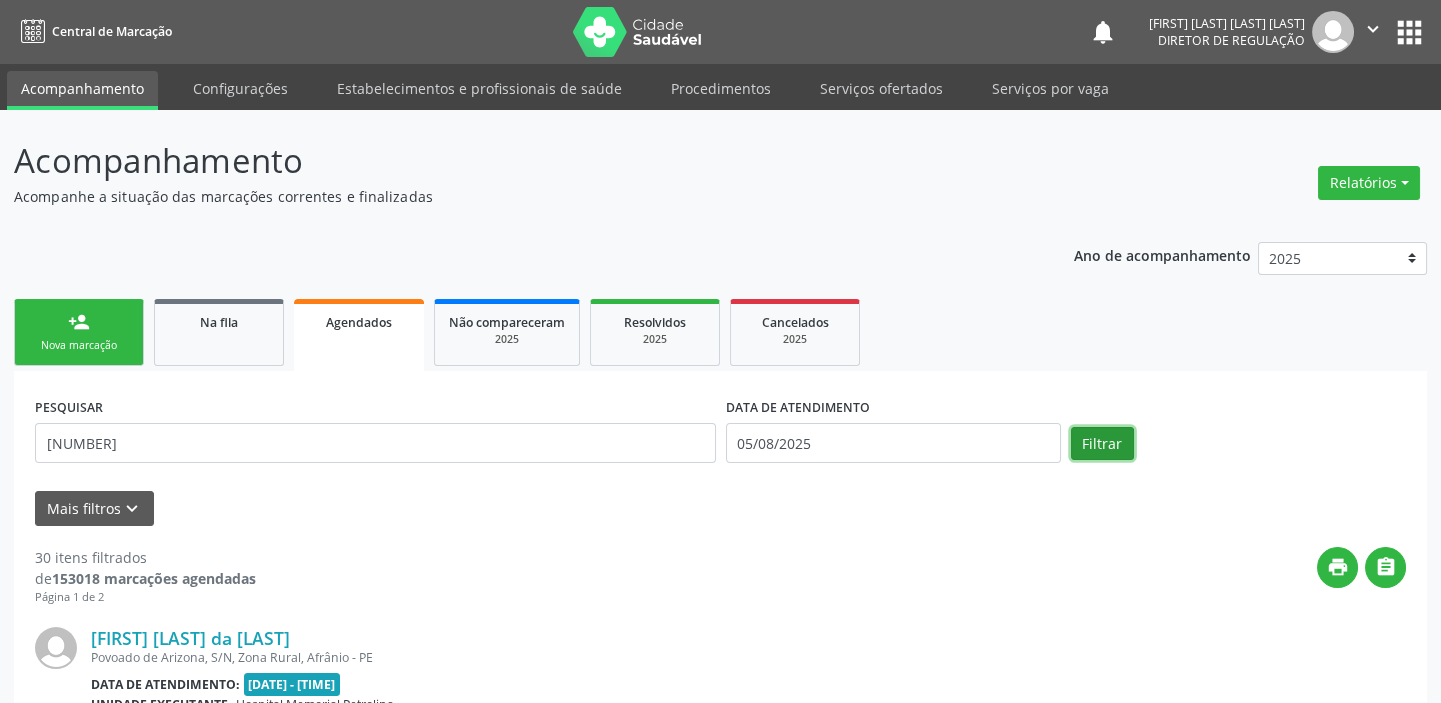 click on "Filtrar" at bounding box center (1102, 444) 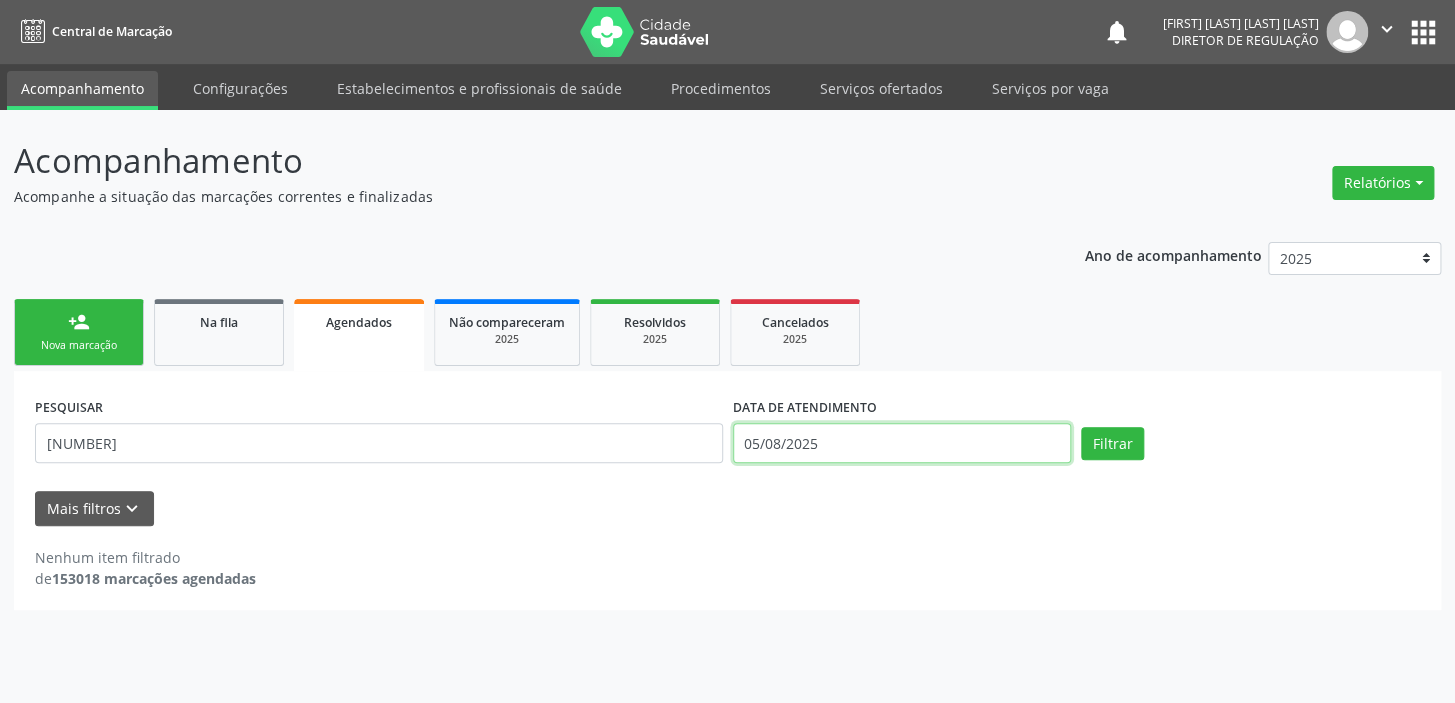 click on "05/08/2025" at bounding box center (902, 443) 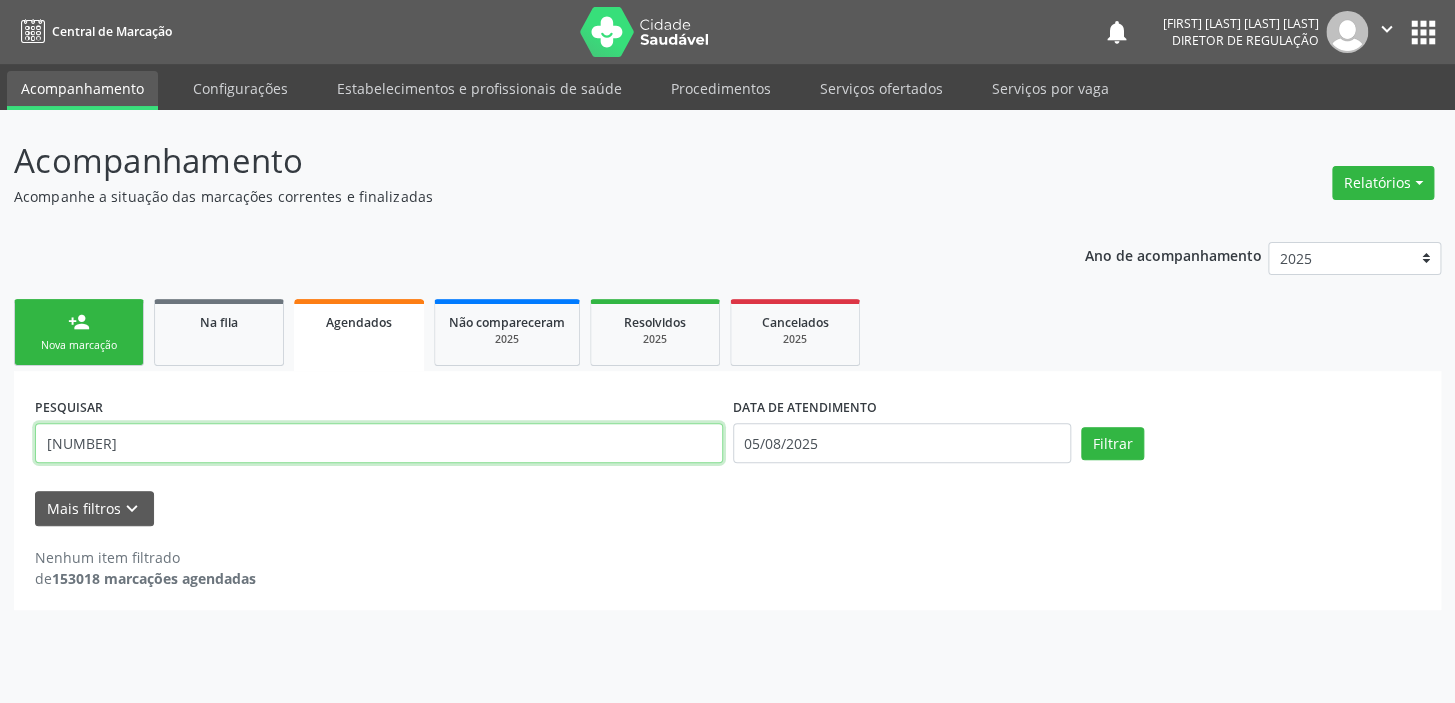 click on "[NUMBER]" at bounding box center (379, 443) 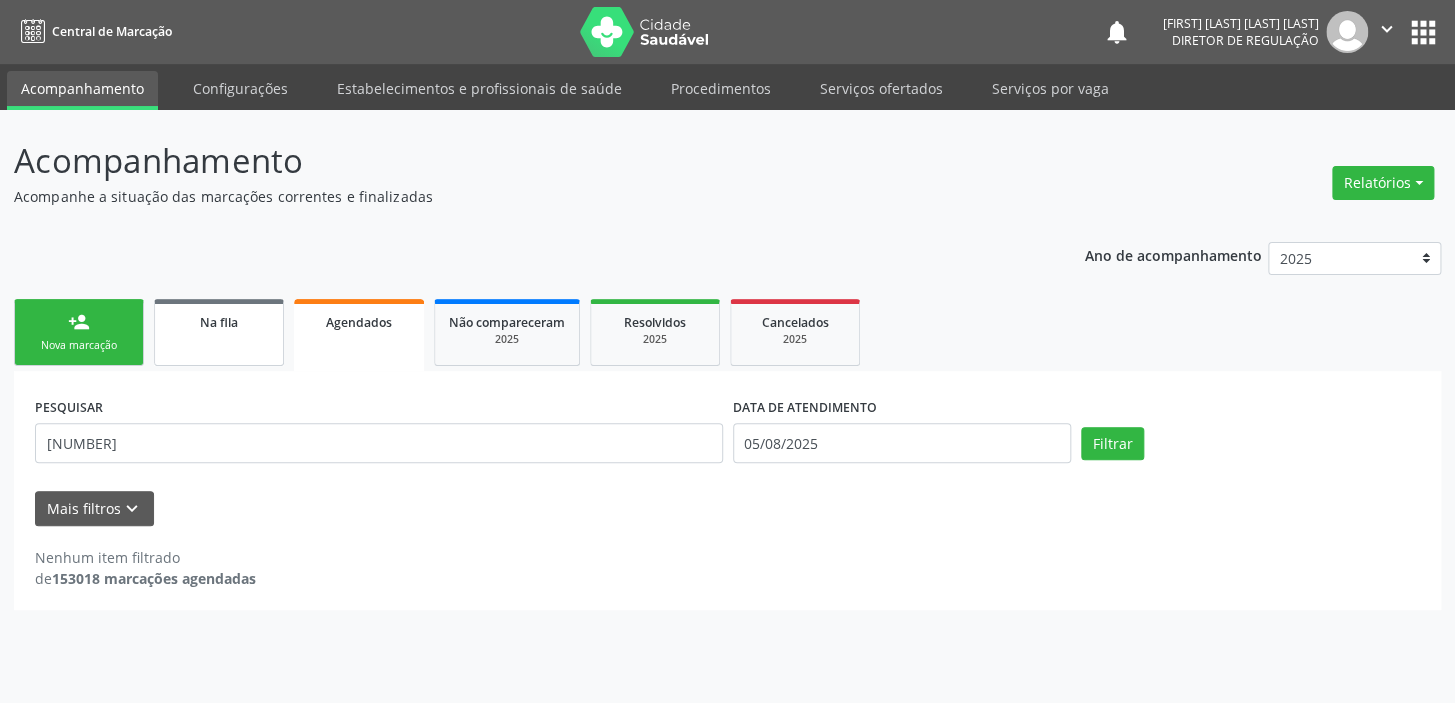 click on "Na fila" at bounding box center (219, 321) 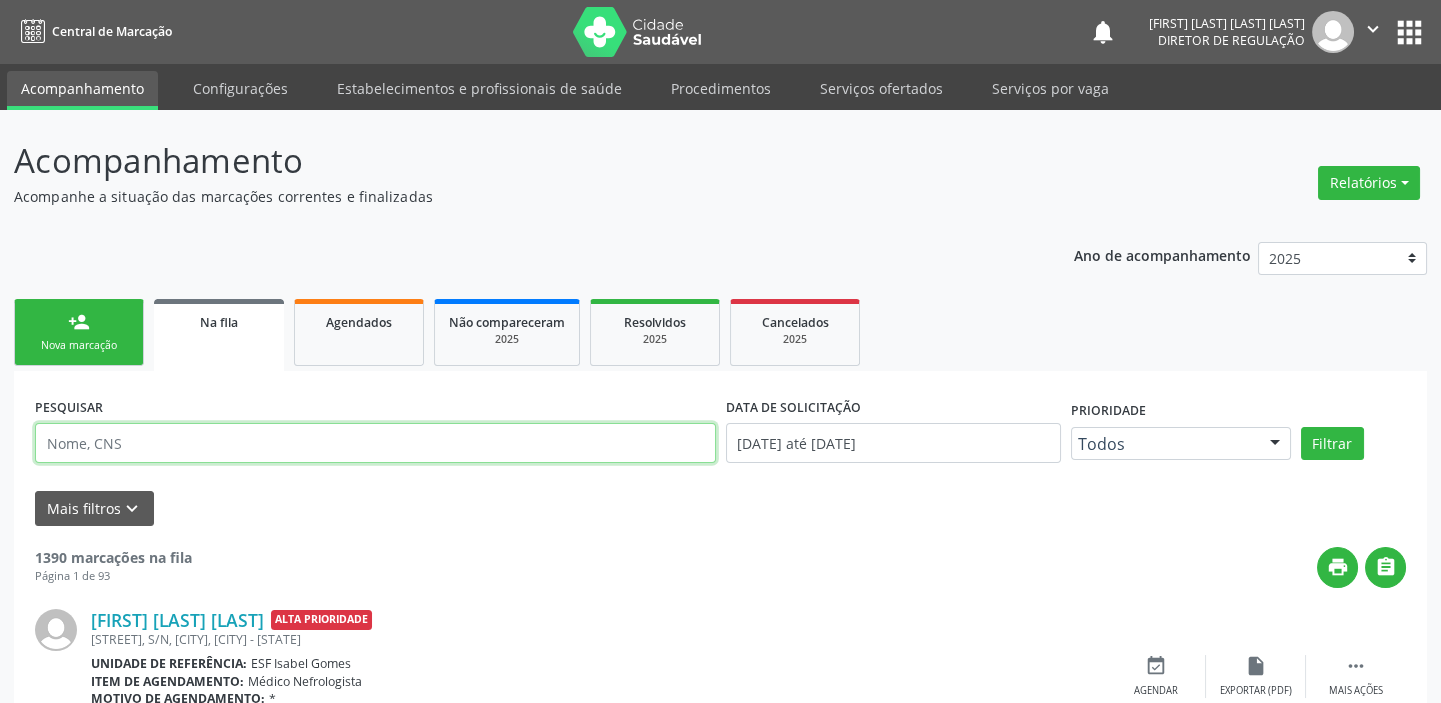 click at bounding box center [375, 443] 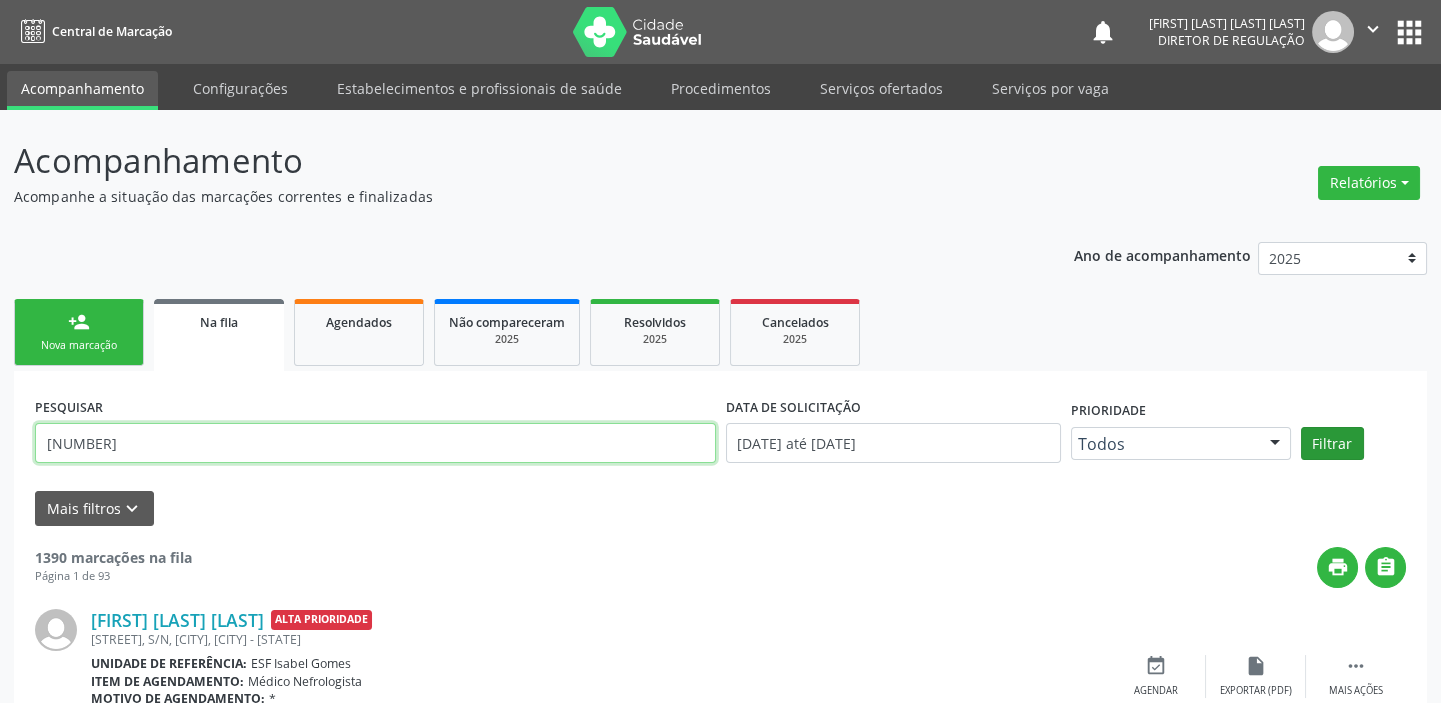 type on "[NUMBER]" 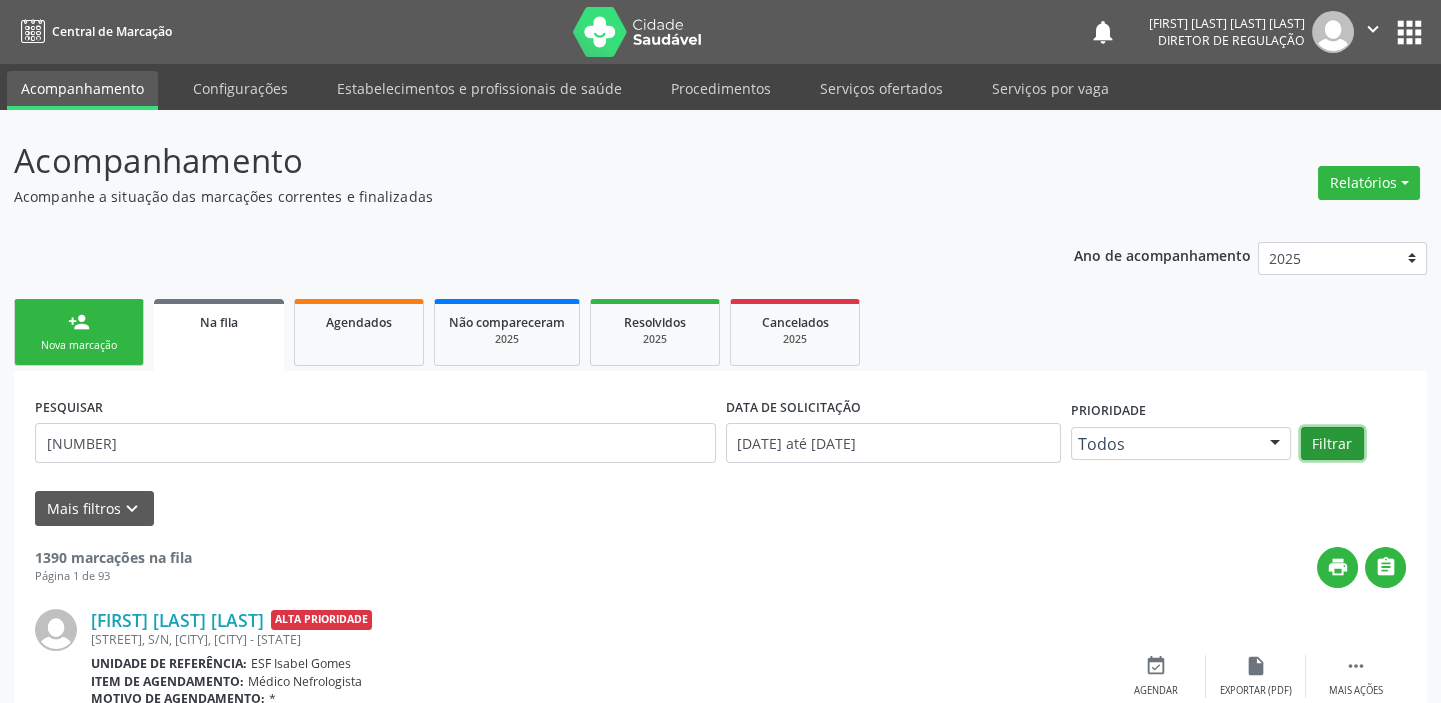 click on "Filtrar" at bounding box center [1332, 444] 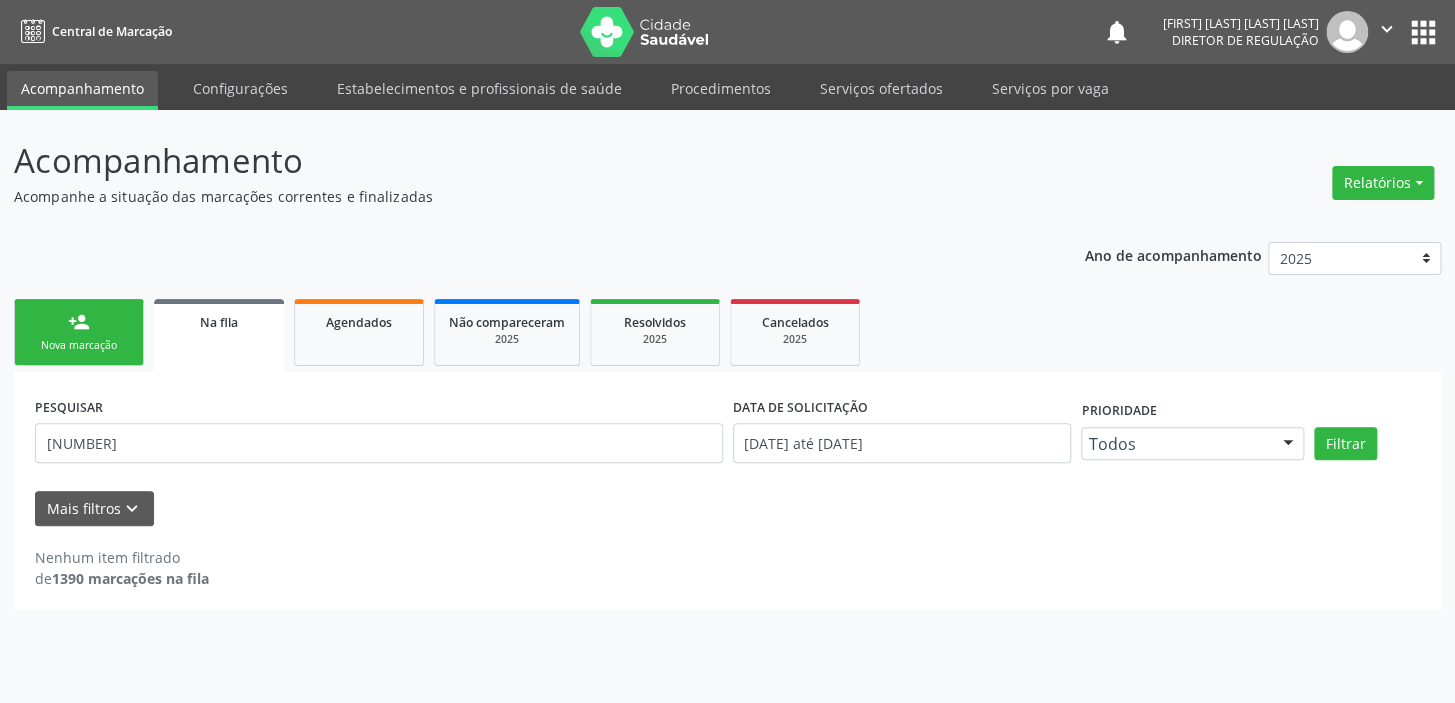 click on "person_add
Nova marcação" at bounding box center [79, 332] 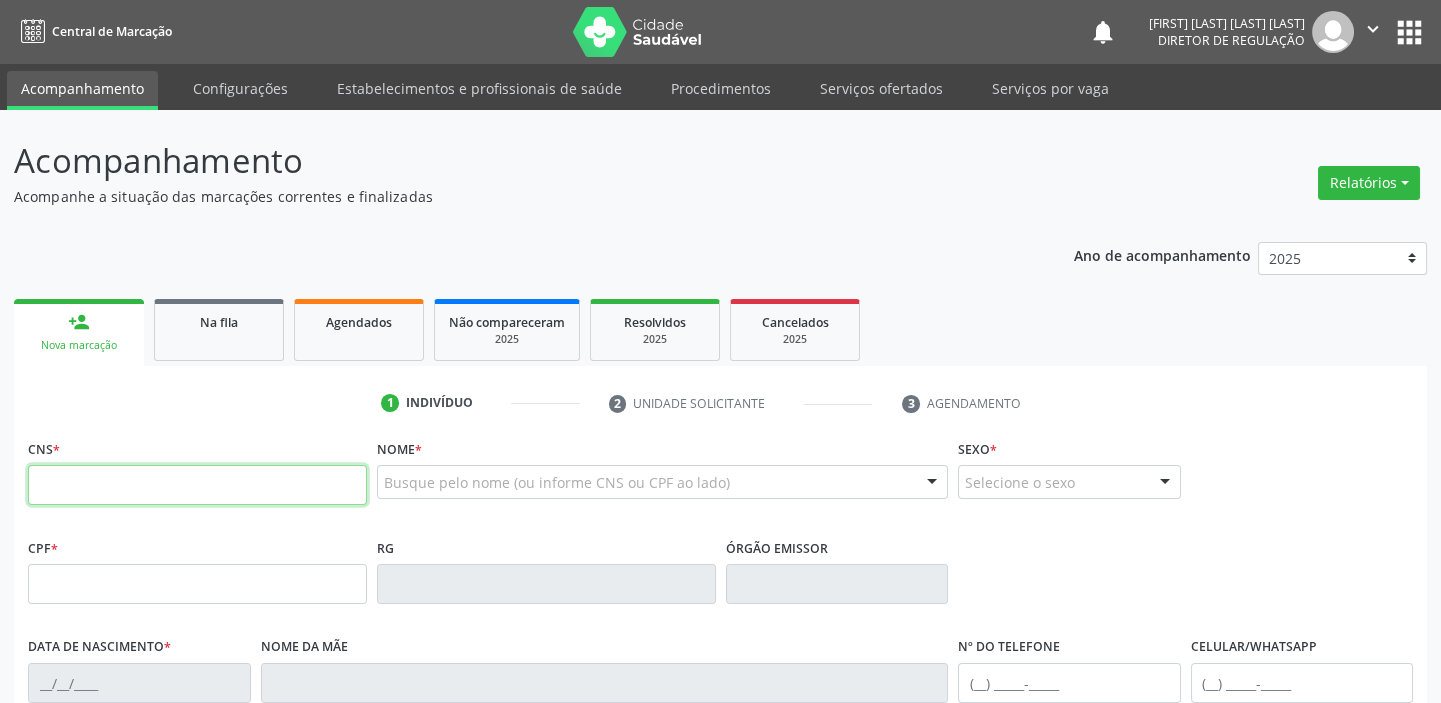 click at bounding box center [197, 485] 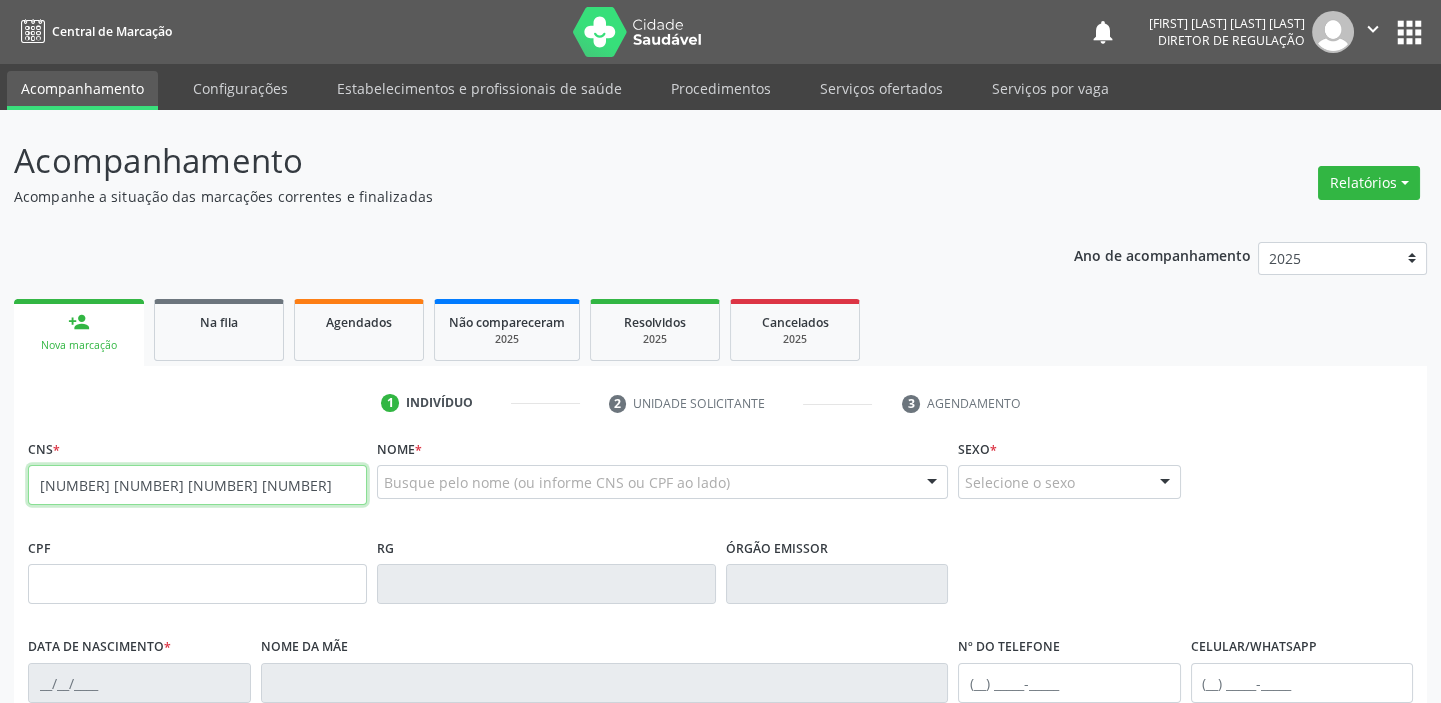 type on "[NUMBER] [NUMBER] [NUMBER] [NUMBER]" 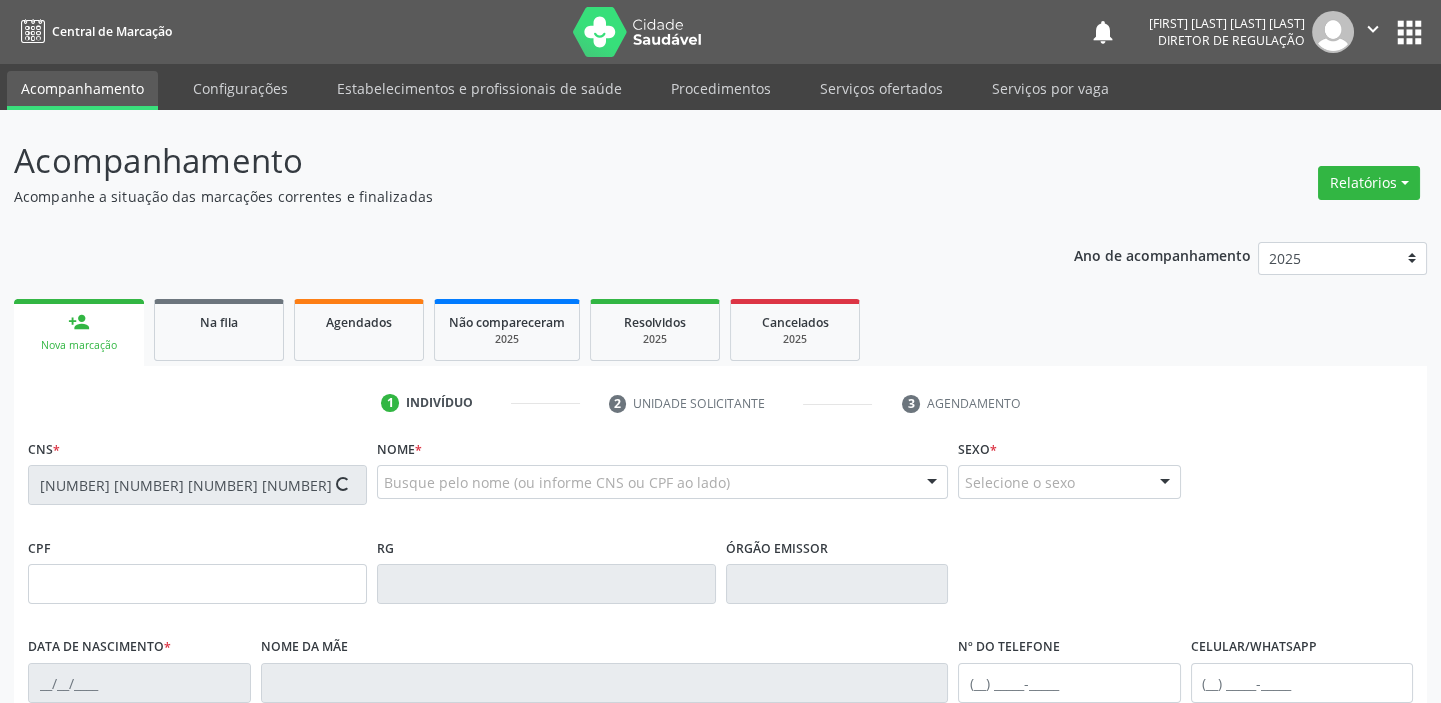 type on "[CPF]" 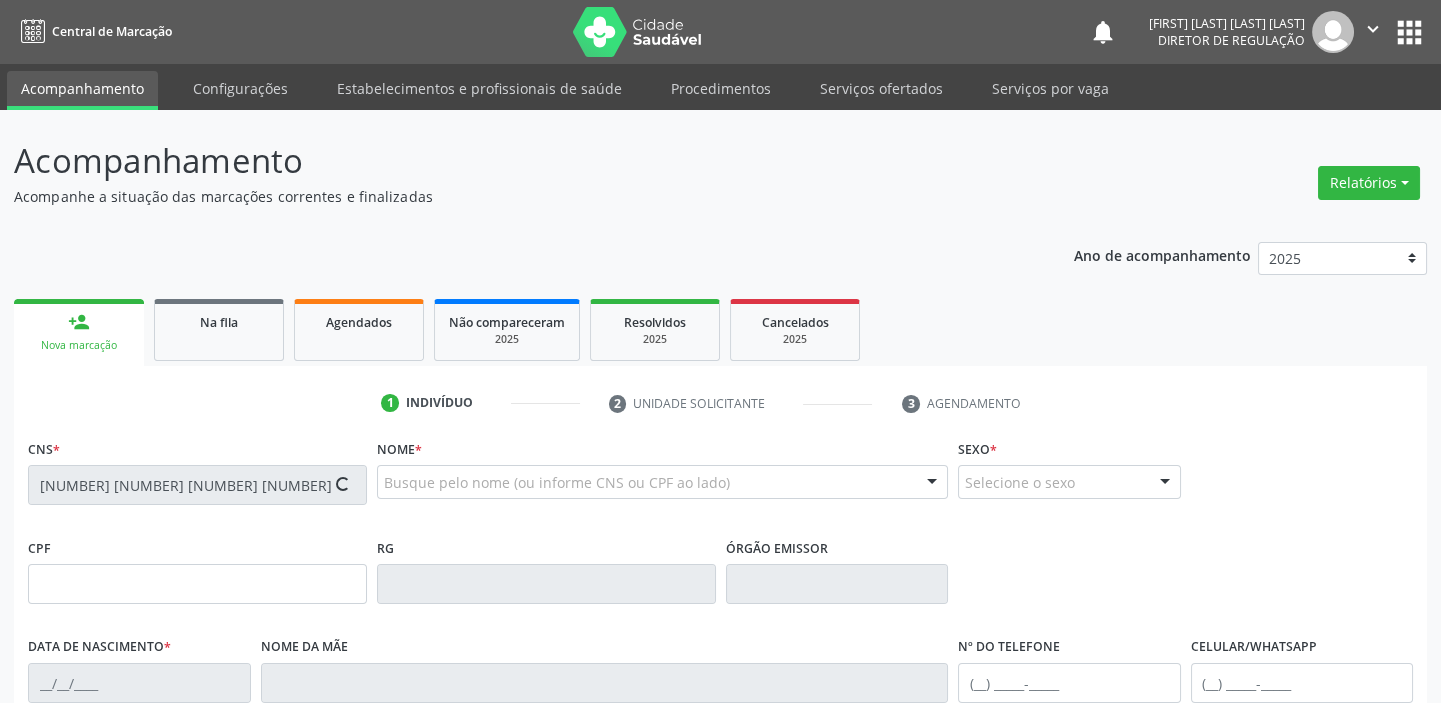 type on "[DATE]" 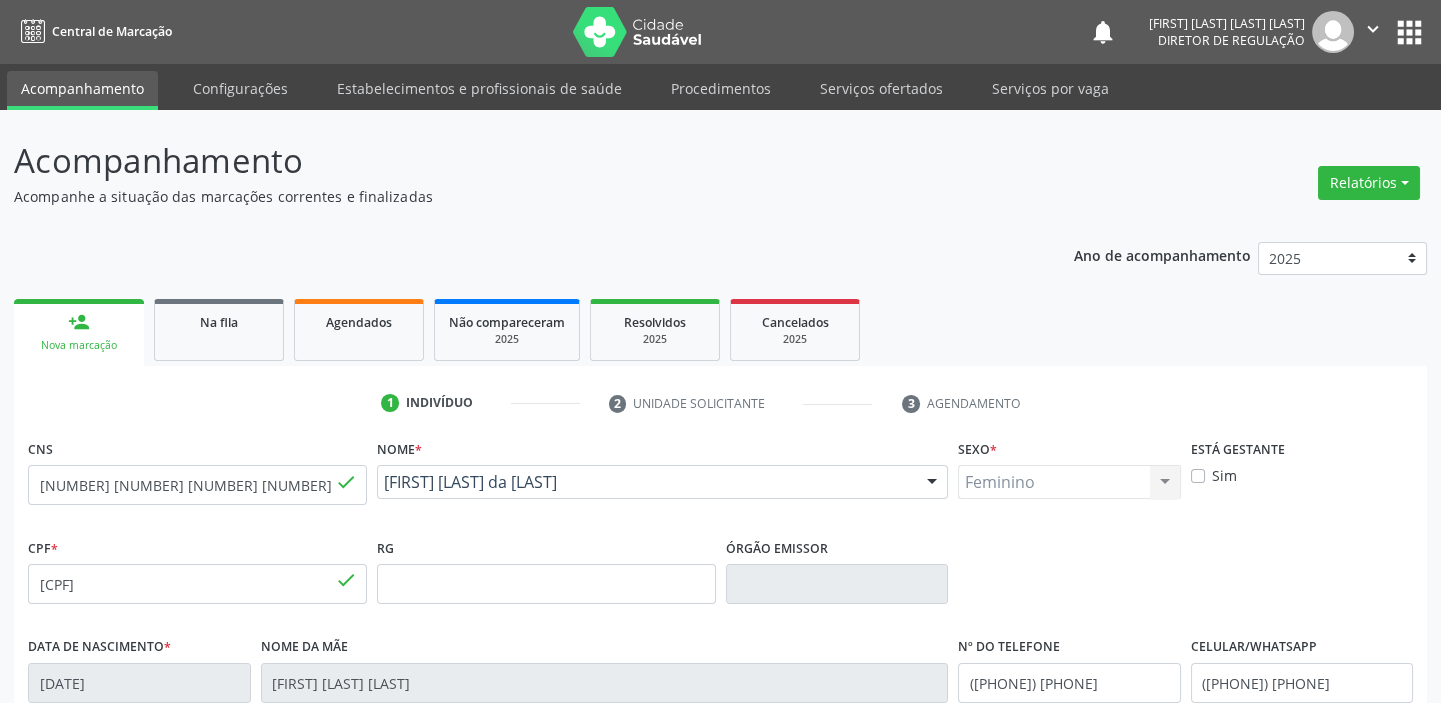 scroll, scrollTop: 0, scrollLeft: 0, axis: both 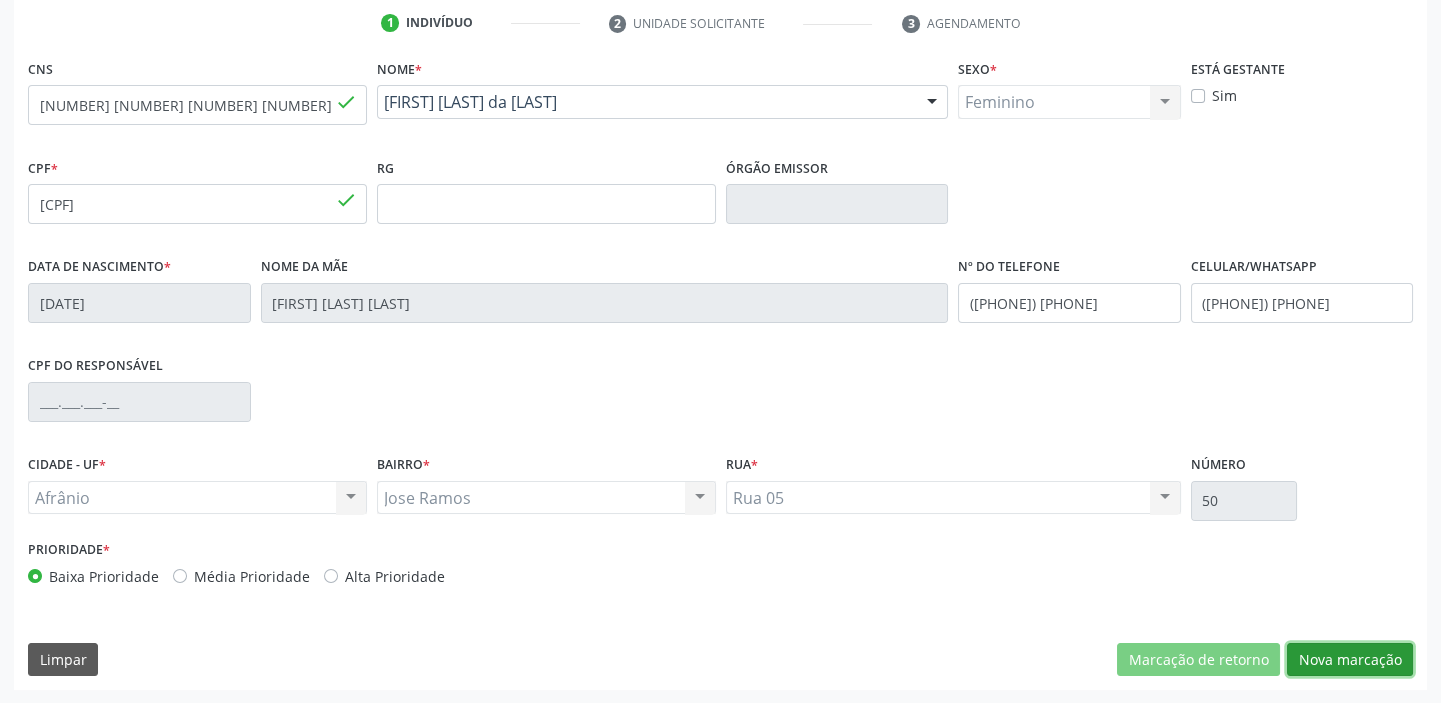 click on "Nova marcação" at bounding box center [1350, 660] 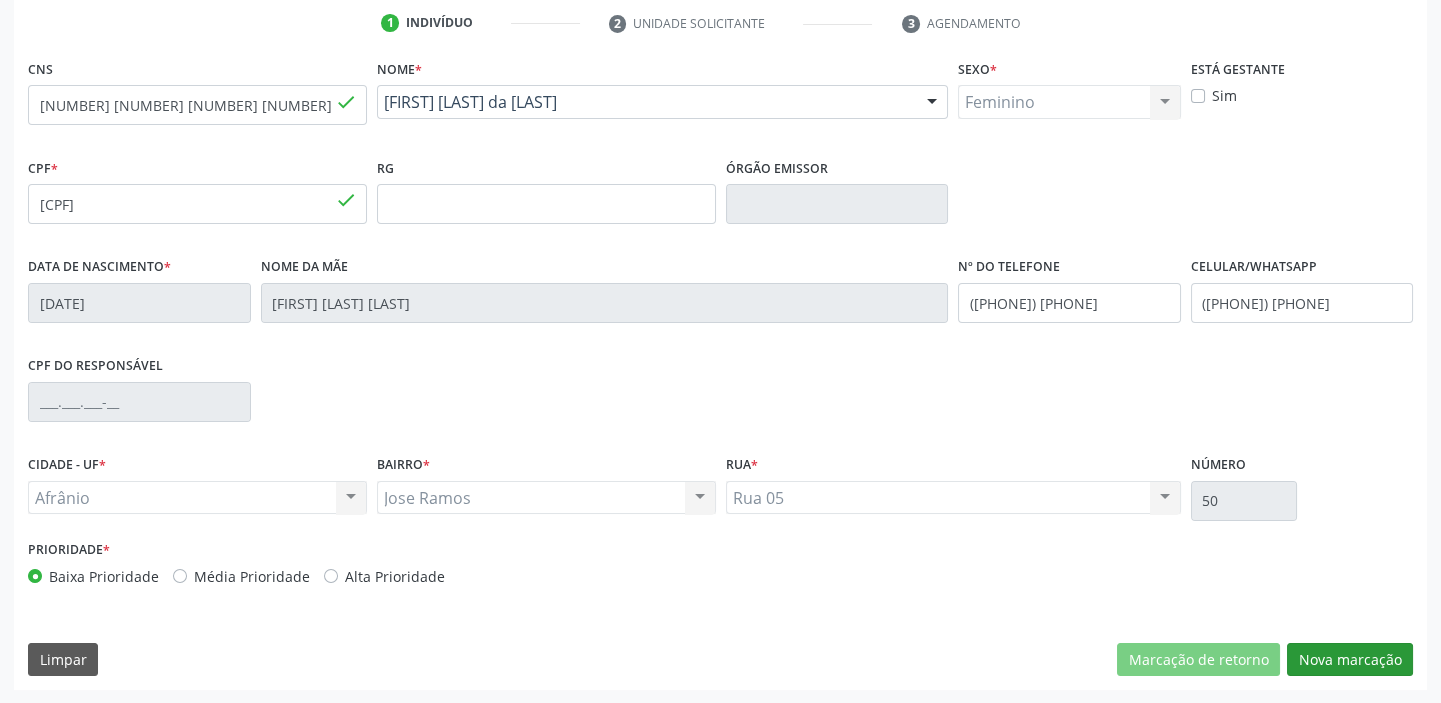 scroll, scrollTop: 201, scrollLeft: 0, axis: vertical 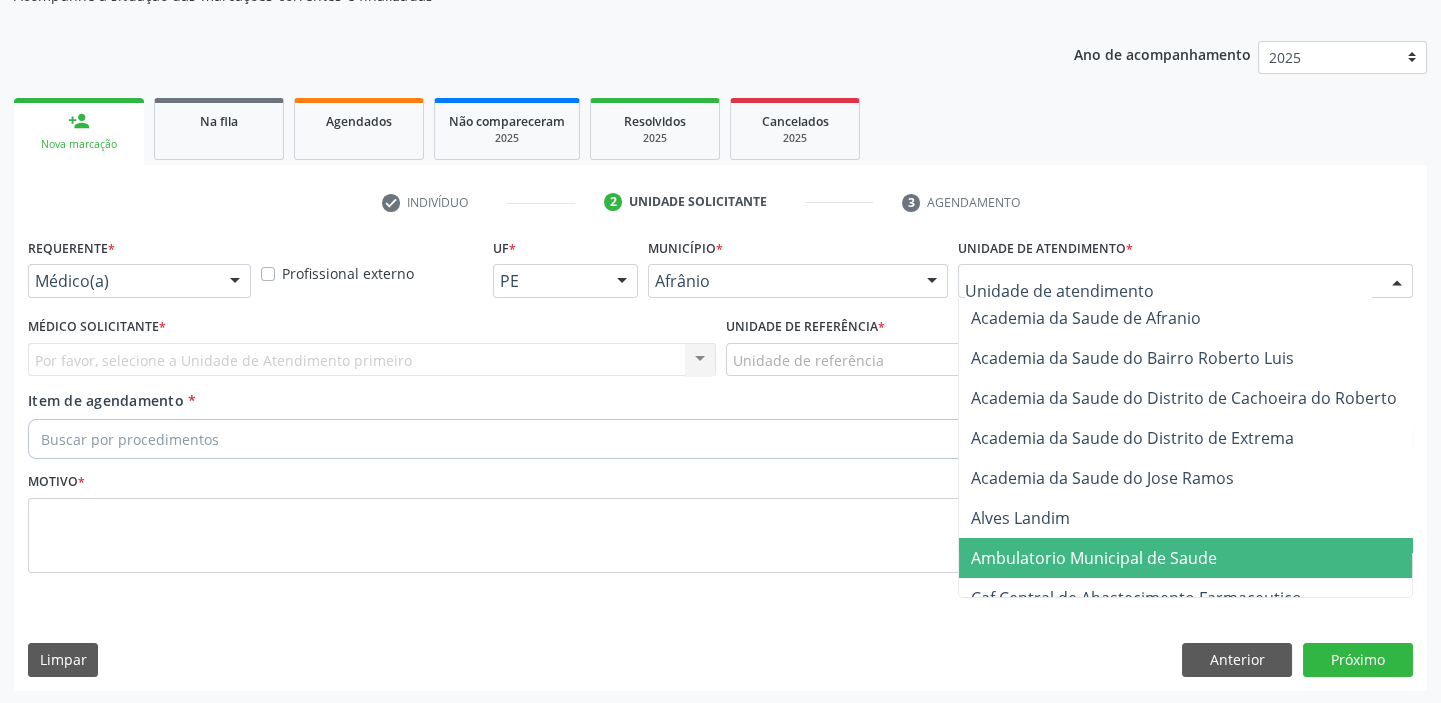drag, startPoint x: 998, startPoint y: 548, endPoint x: 862, endPoint y: 423, distance: 184.7187 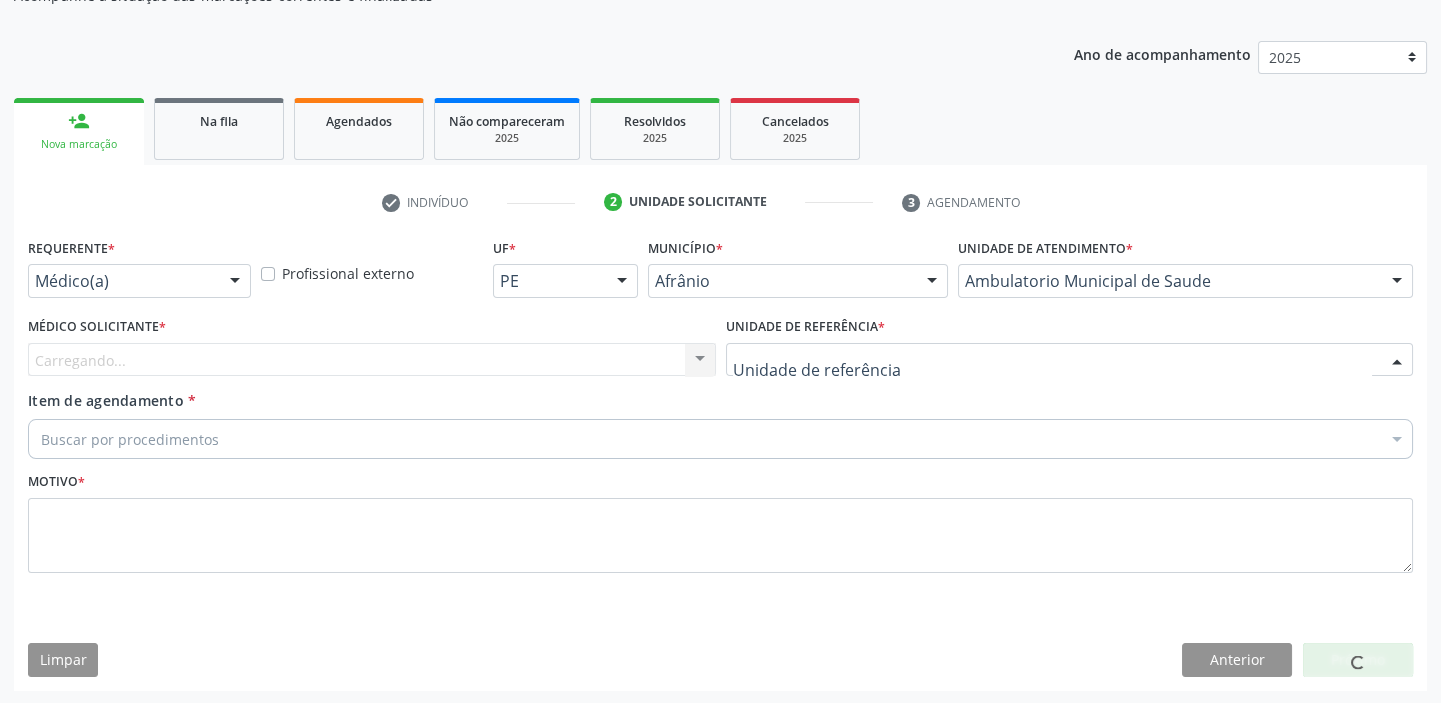 drag, startPoint x: 812, startPoint y: 366, endPoint x: 819, endPoint y: 435, distance: 69.354164 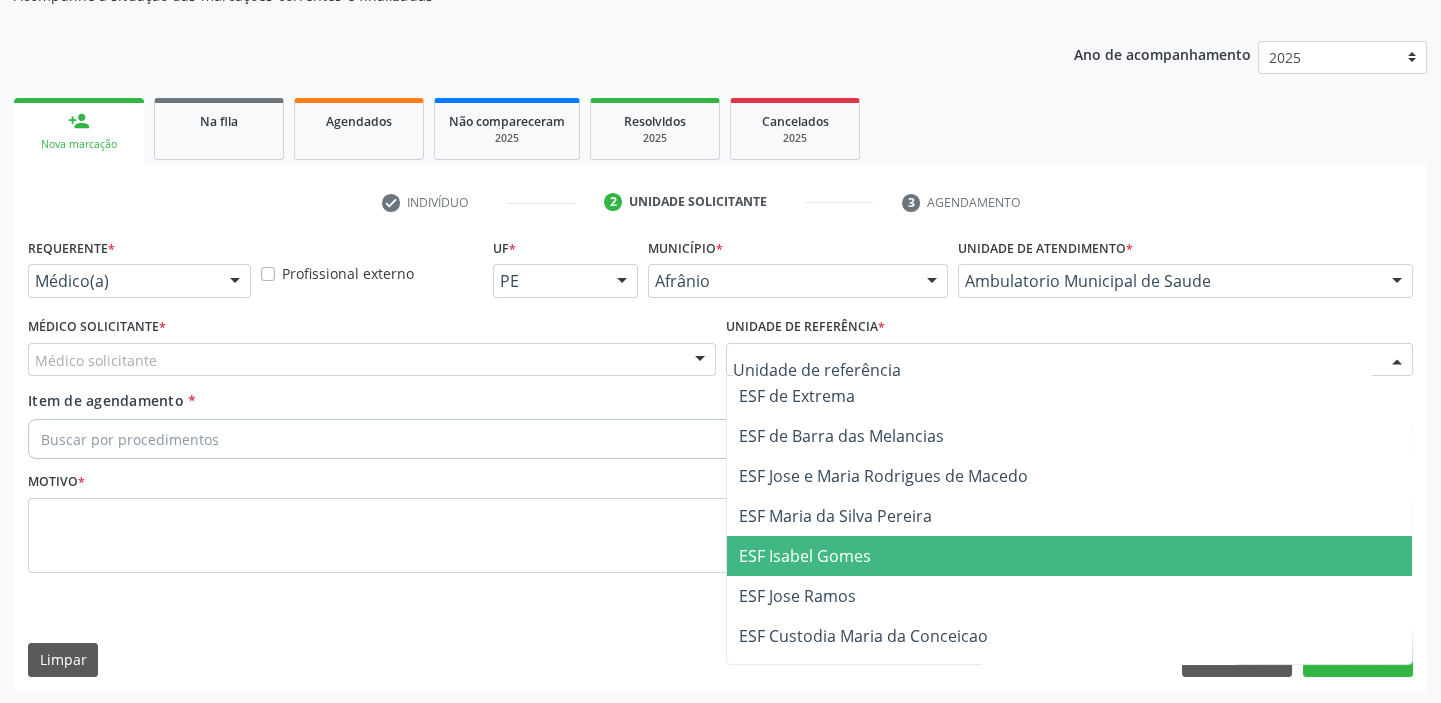 click on "ESF Isabel Gomes" at bounding box center [805, 556] 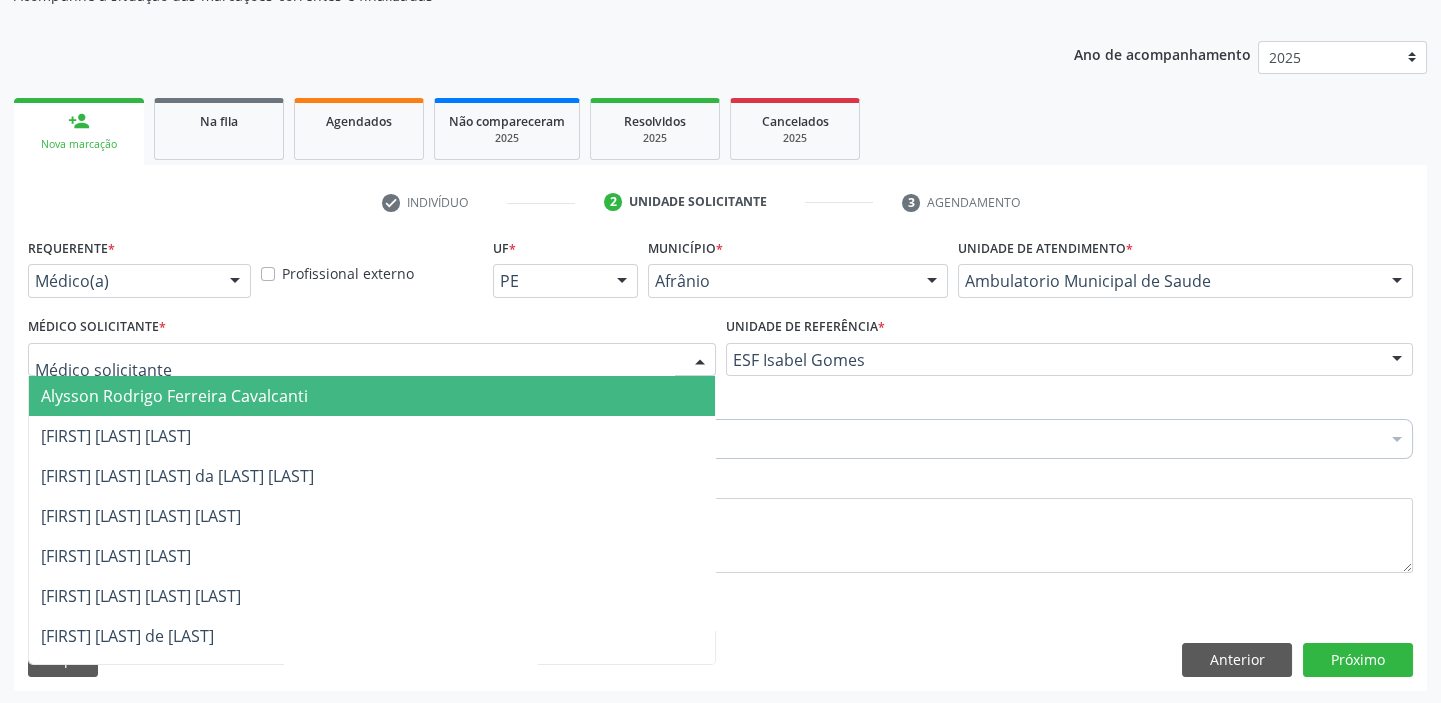 click at bounding box center (372, 360) 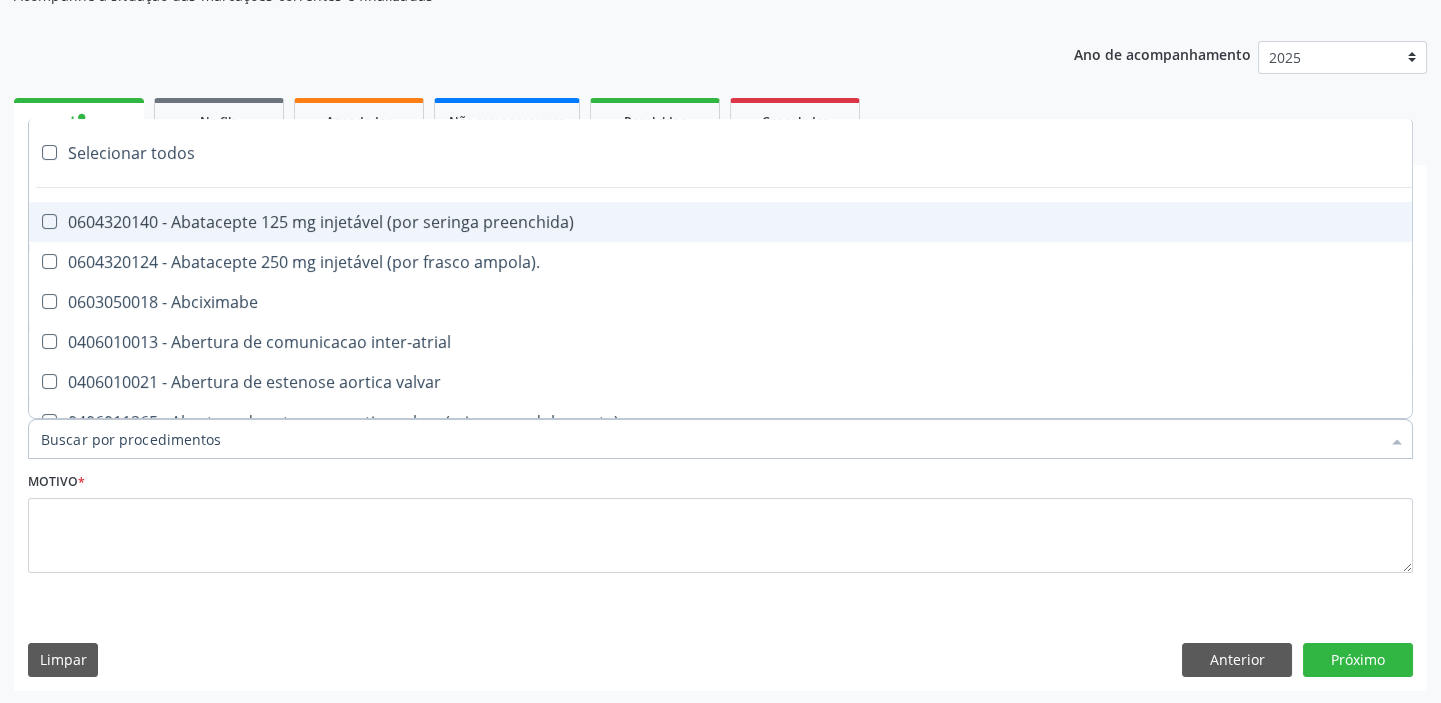 paste on "ultrass" 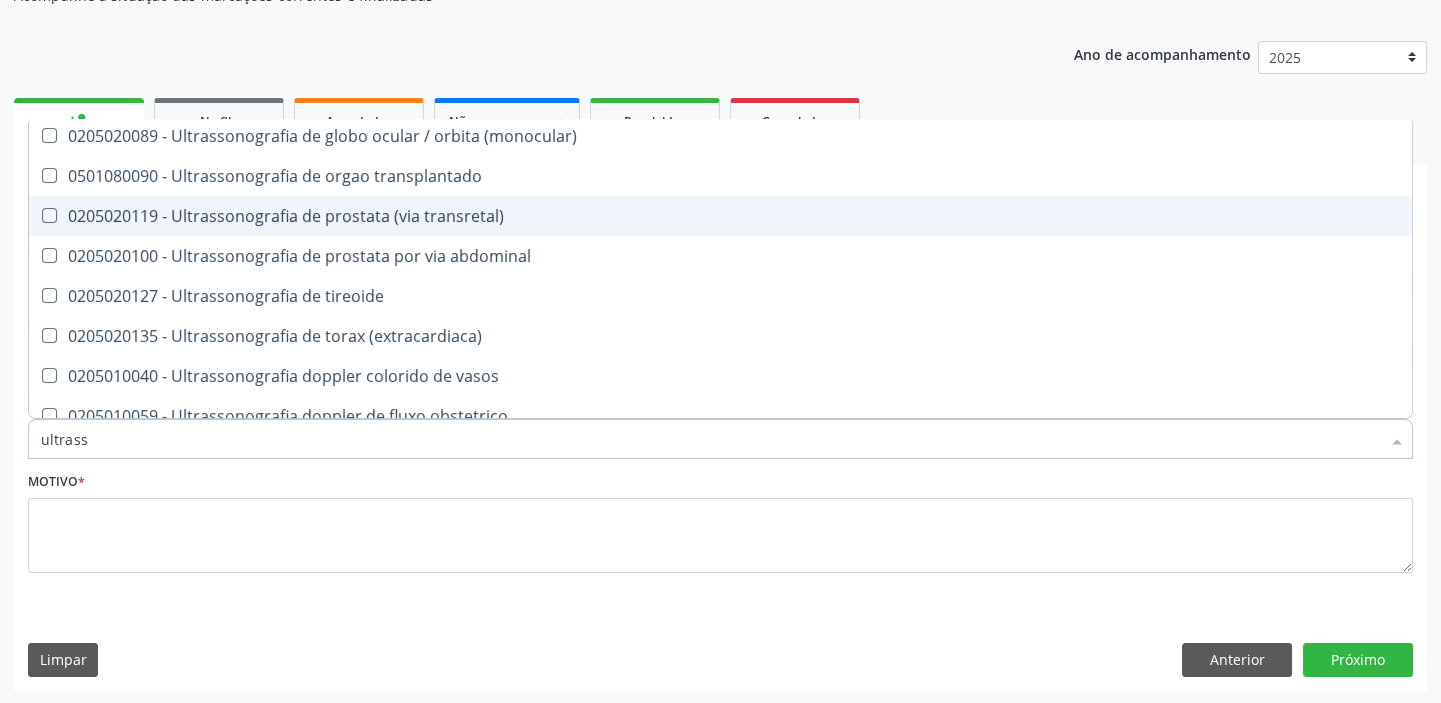 scroll, scrollTop: 454, scrollLeft: 0, axis: vertical 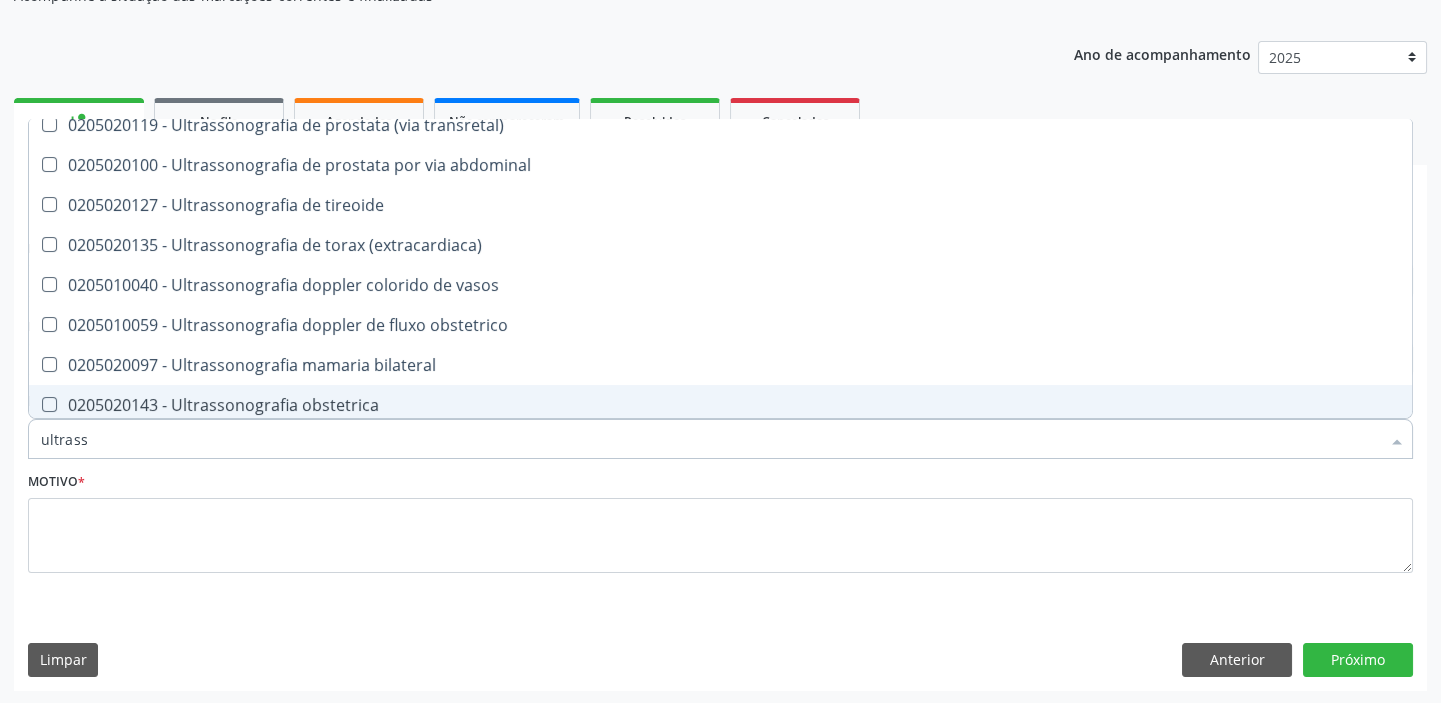 click on "0205020143 - Ultrassonografia obstetrica" at bounding box center (720, 405) 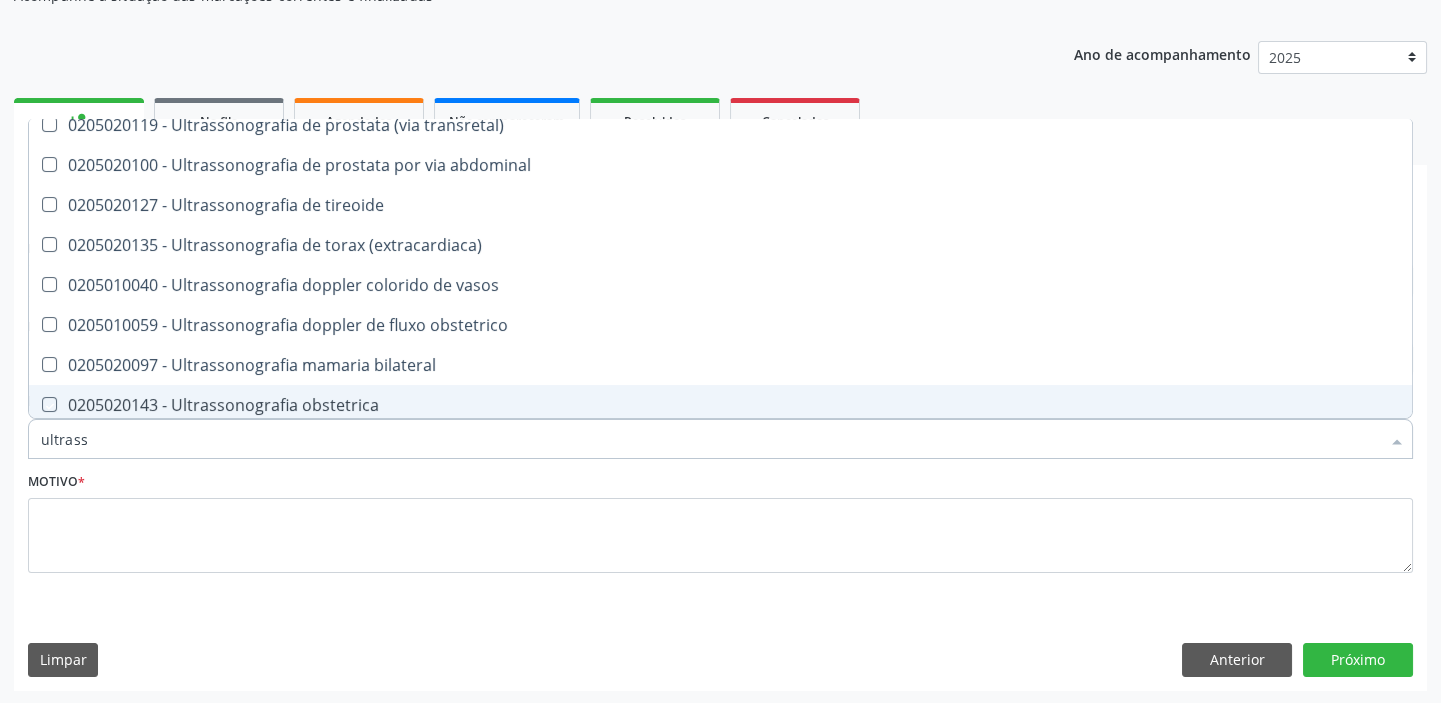 checkbox on "true" 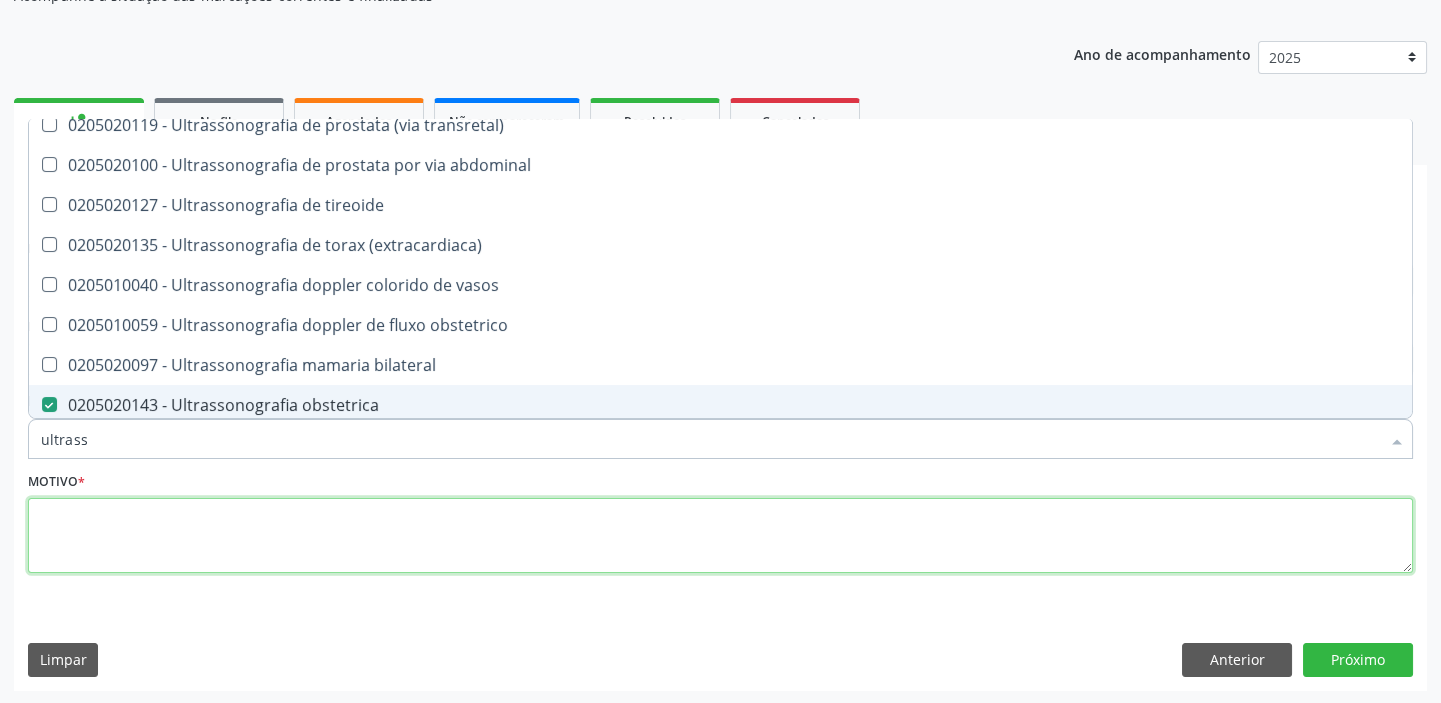 click at bounding box center (720, 536) 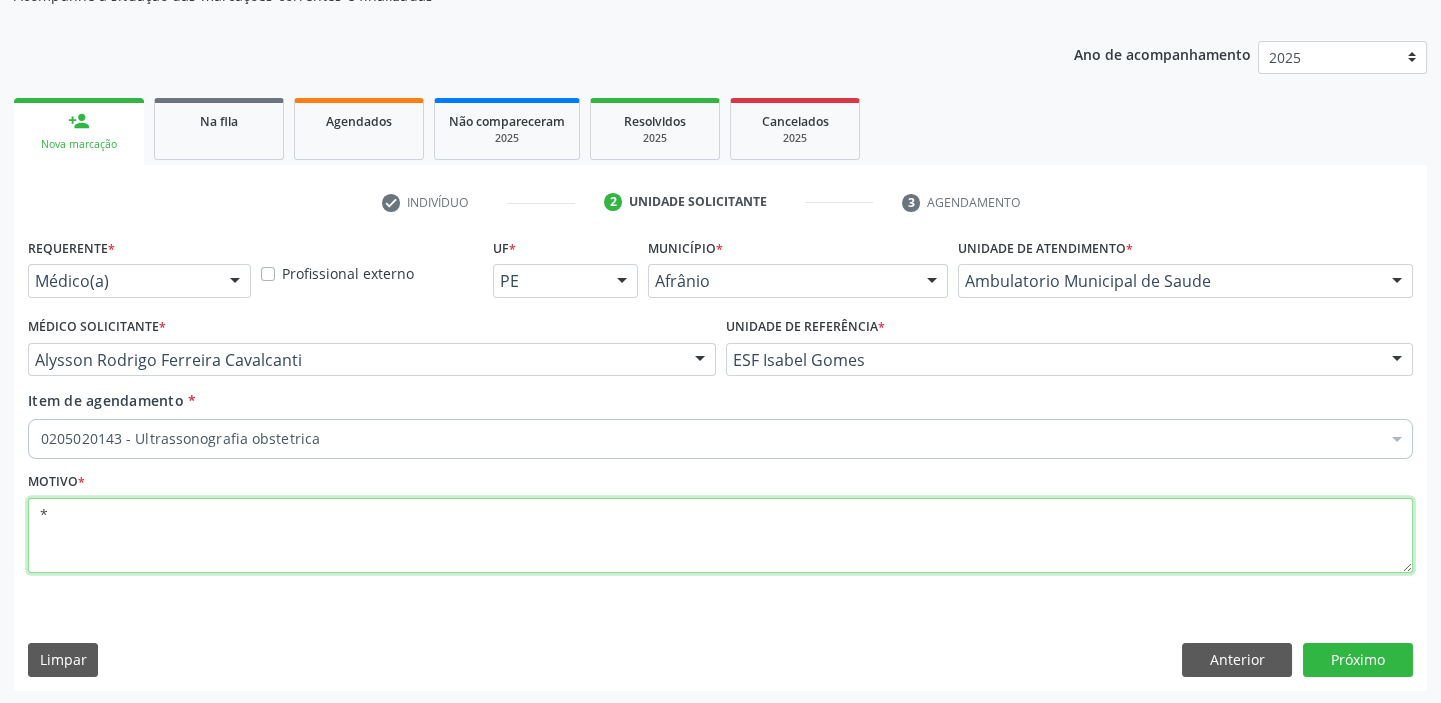 scroll, scrollTop: 0, scrollLeft: 0, axis: both 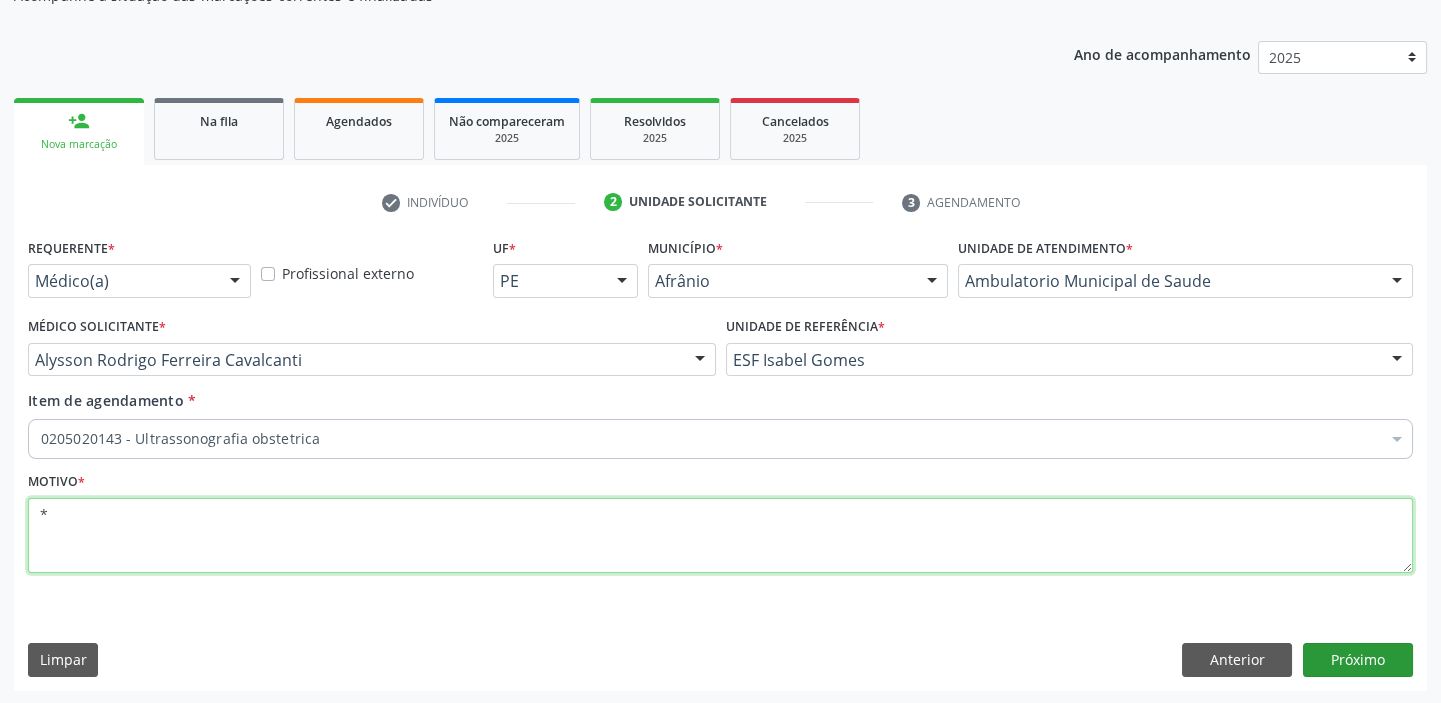 type on "*" 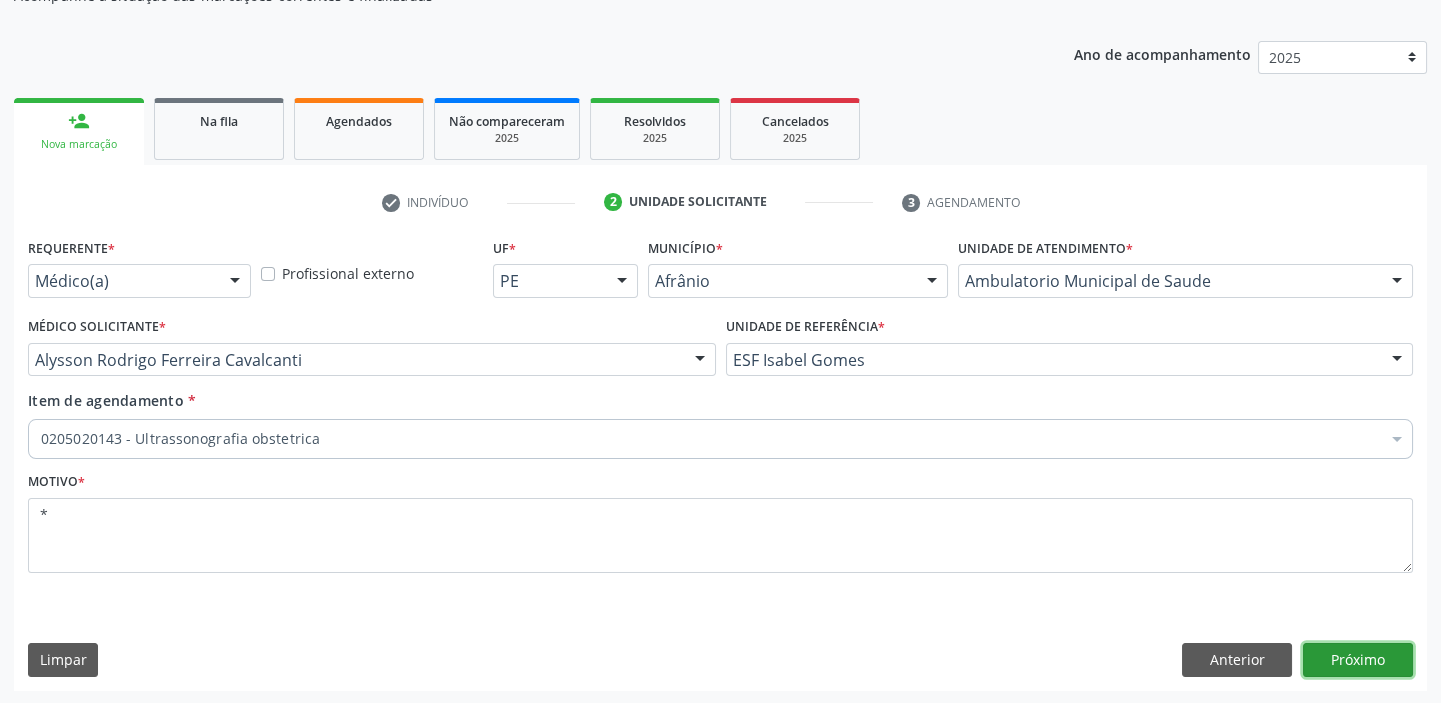 click on "Próximo" at bounding box center (1358, 660) 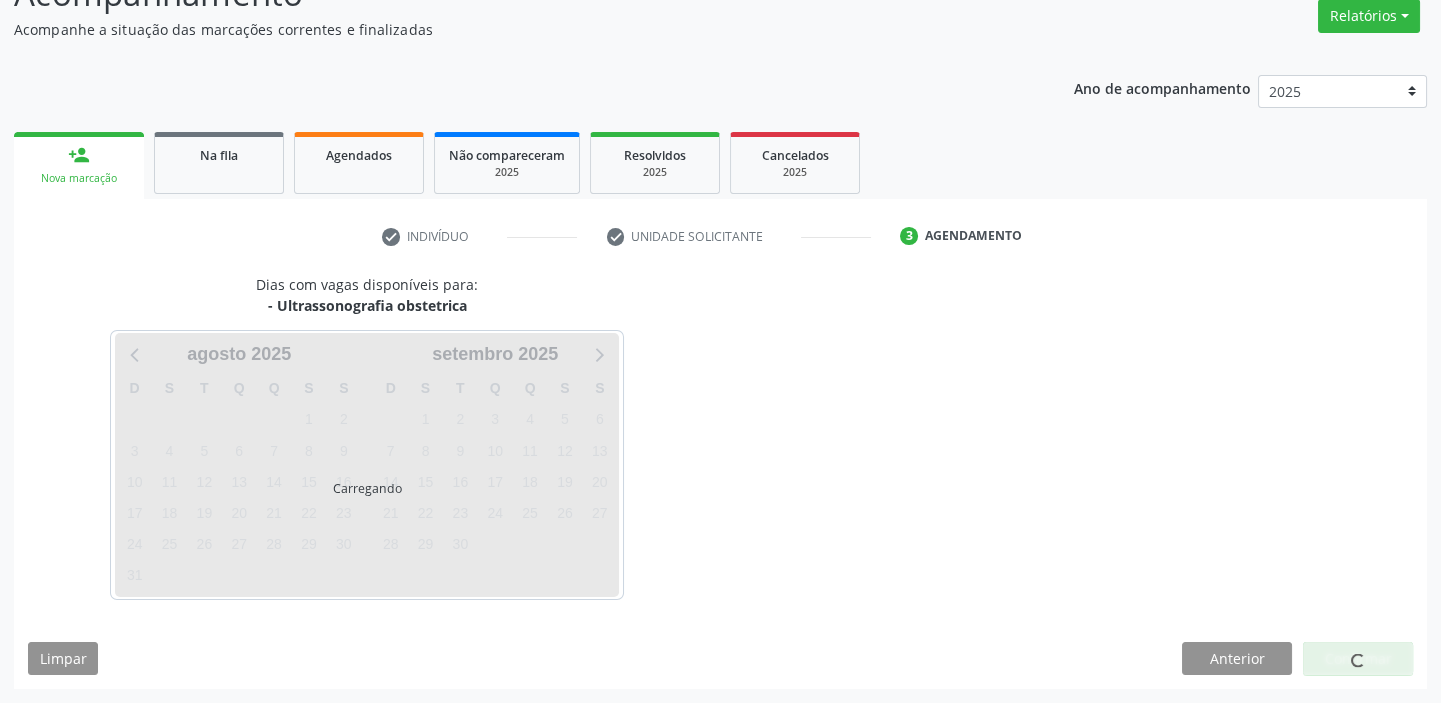 scroll, scrollTop: 166, scrollLeft: 0, axis: vertical 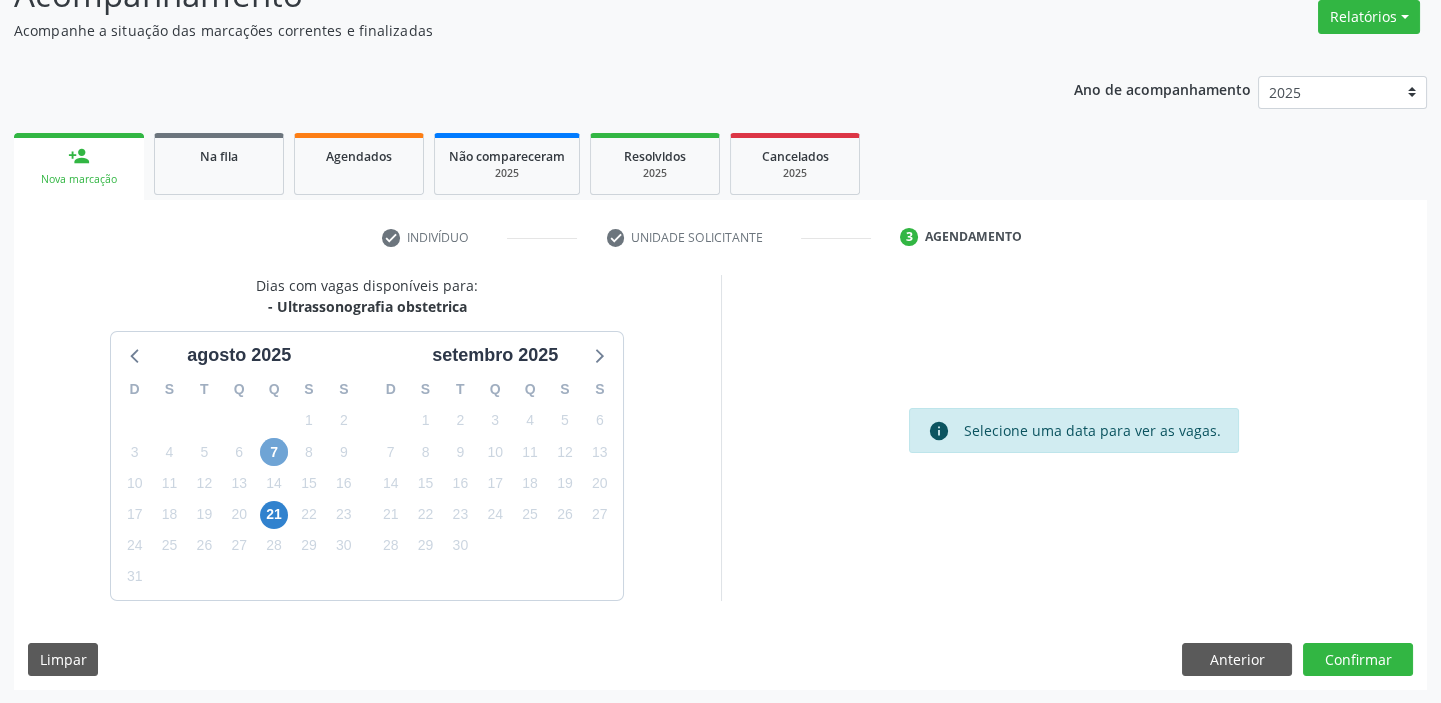 click on "7" at bounding box center [274, 452] 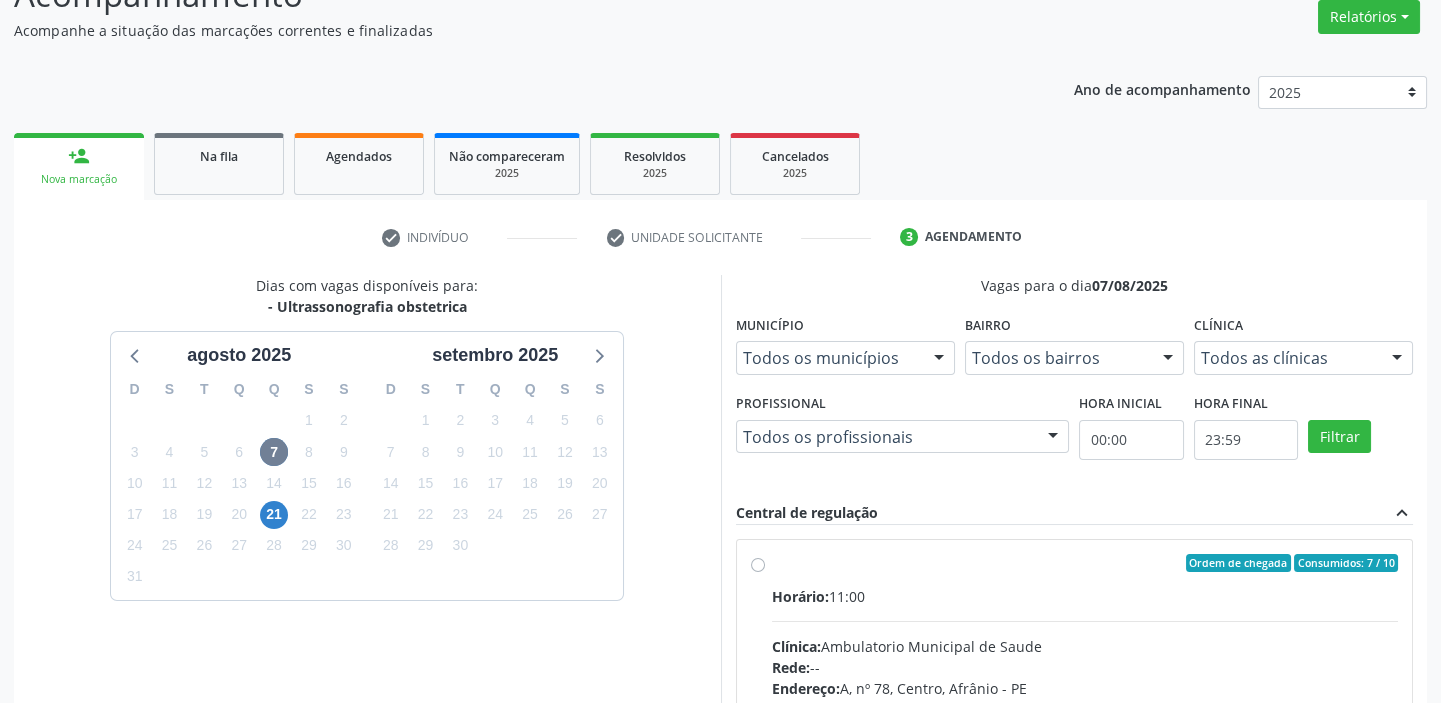 click on "Horário:   11:00" at bounding box center (1085, 596) 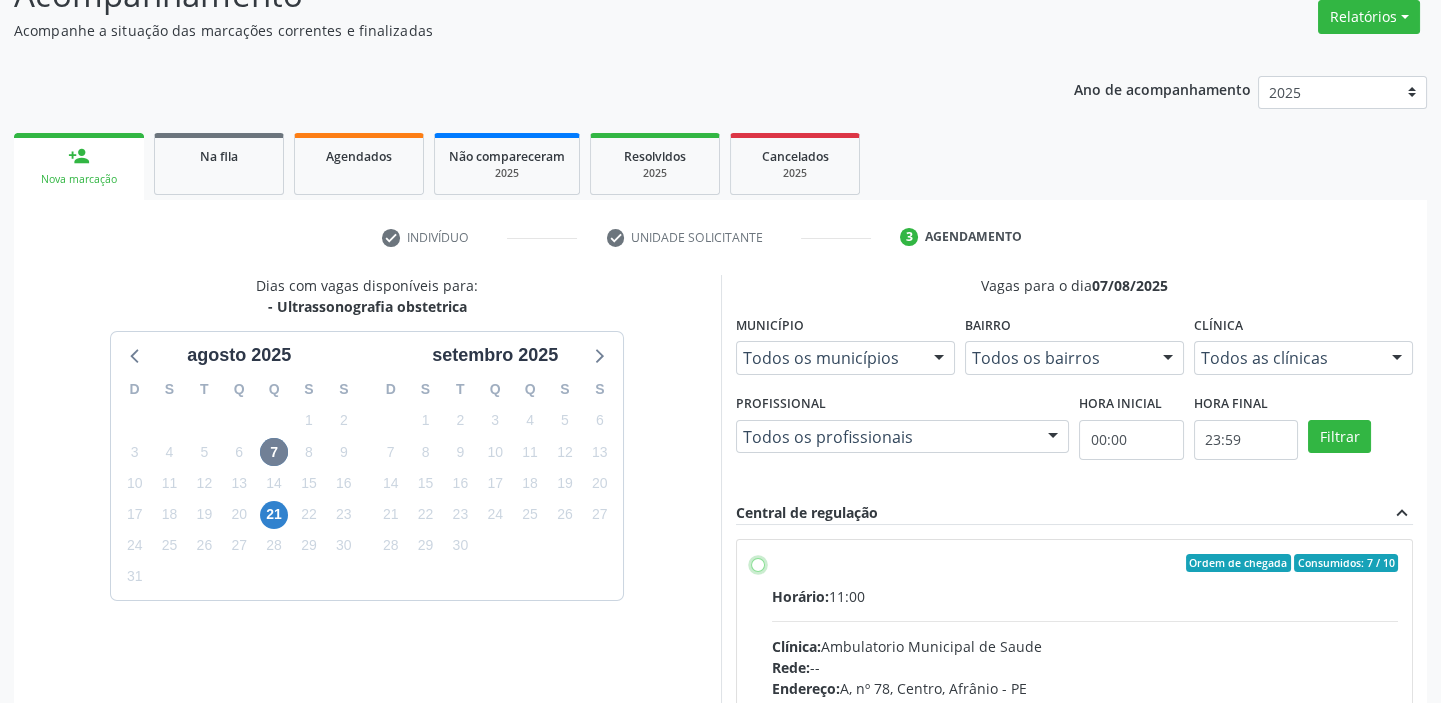 click on "Ordem de chegada
Consumidos: 7 / 10
Horário:   [TIME]
Clínica:  Ambulatorio Municipal de Saude
Rede:
--
Endereço:   A, nº [NUMBER], [CITY], [CITY] - [STATE]
Telefone:   --
Profissional:
--
Informações adicionais sobre o atendimento
Idade de atendimento:
Sem restrição
Gênero(s) atendido(s):
Sem restrição
Informações adicionais:
--" at bounding box center [758, 563] 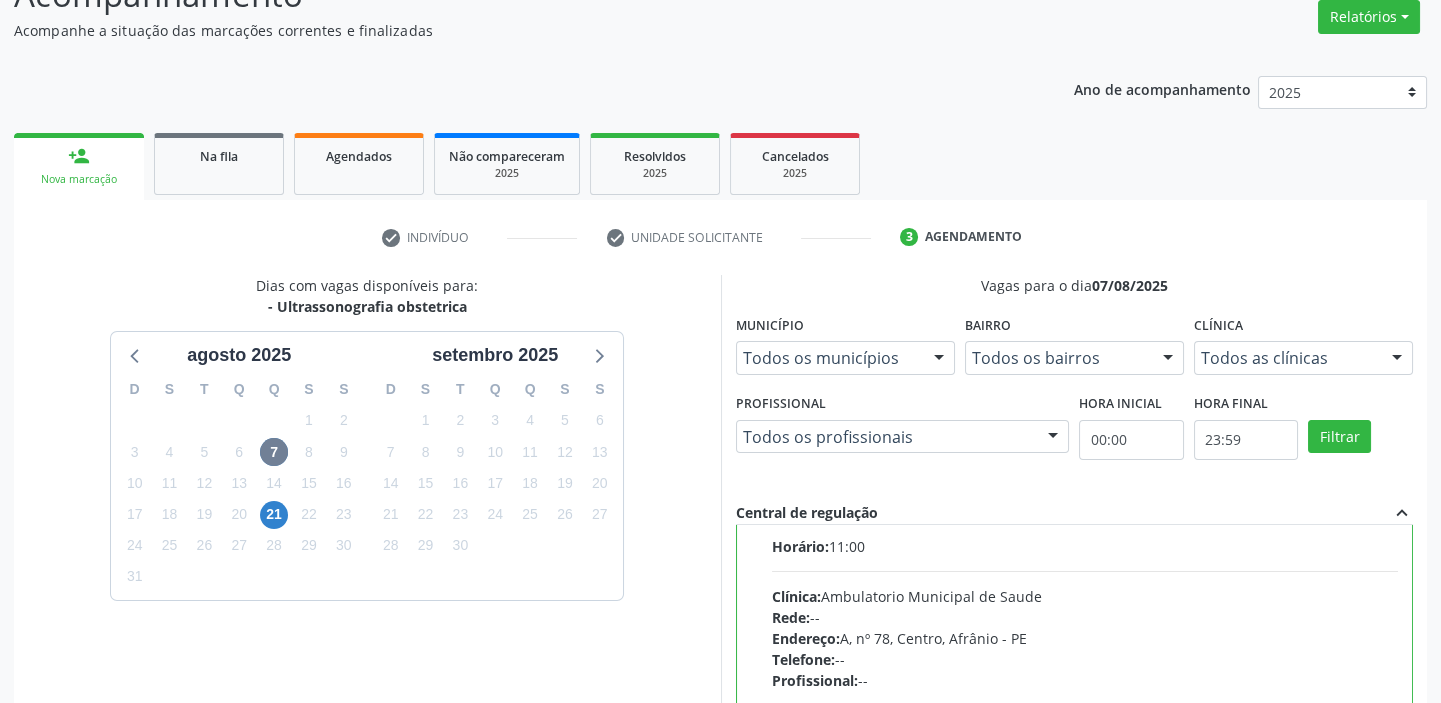 scroll, scrollTop: 99, scrollLeft: 0, axis: vertical 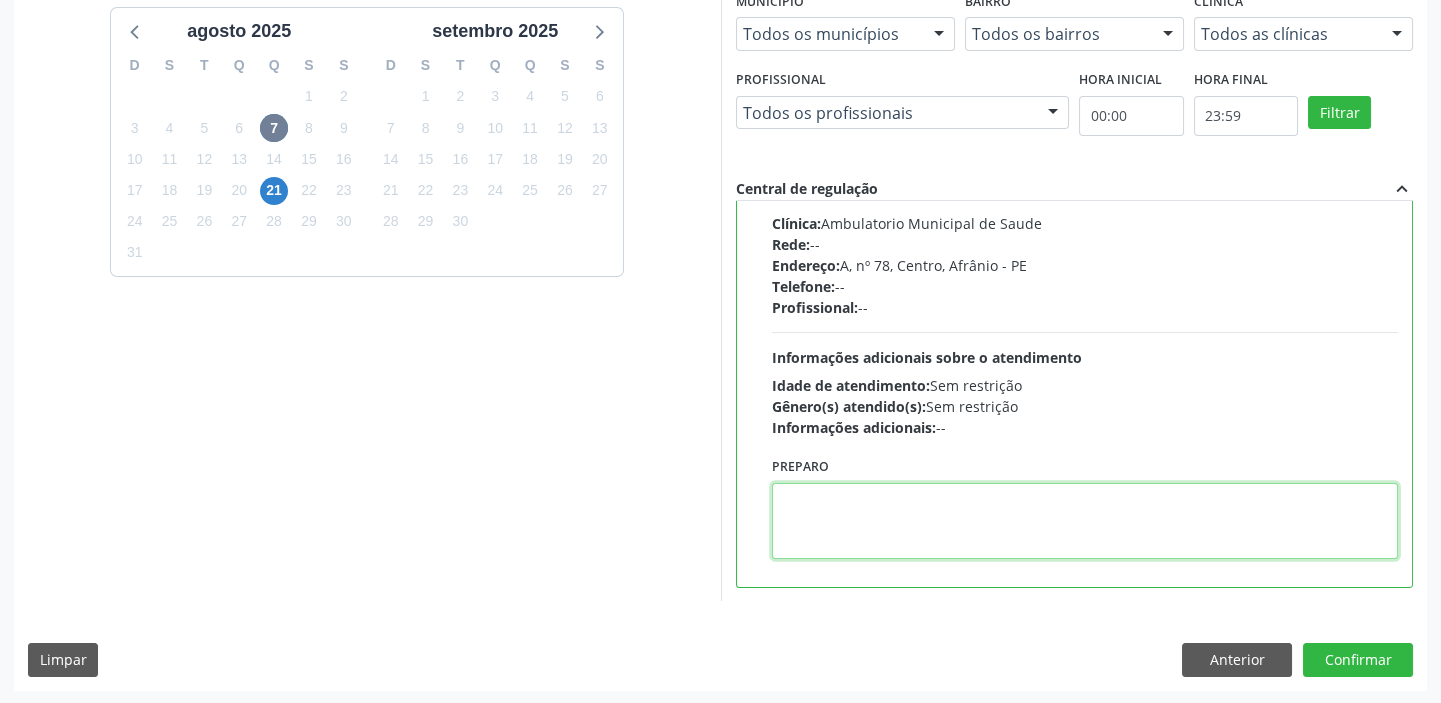click at bounding box center [1085, 521] 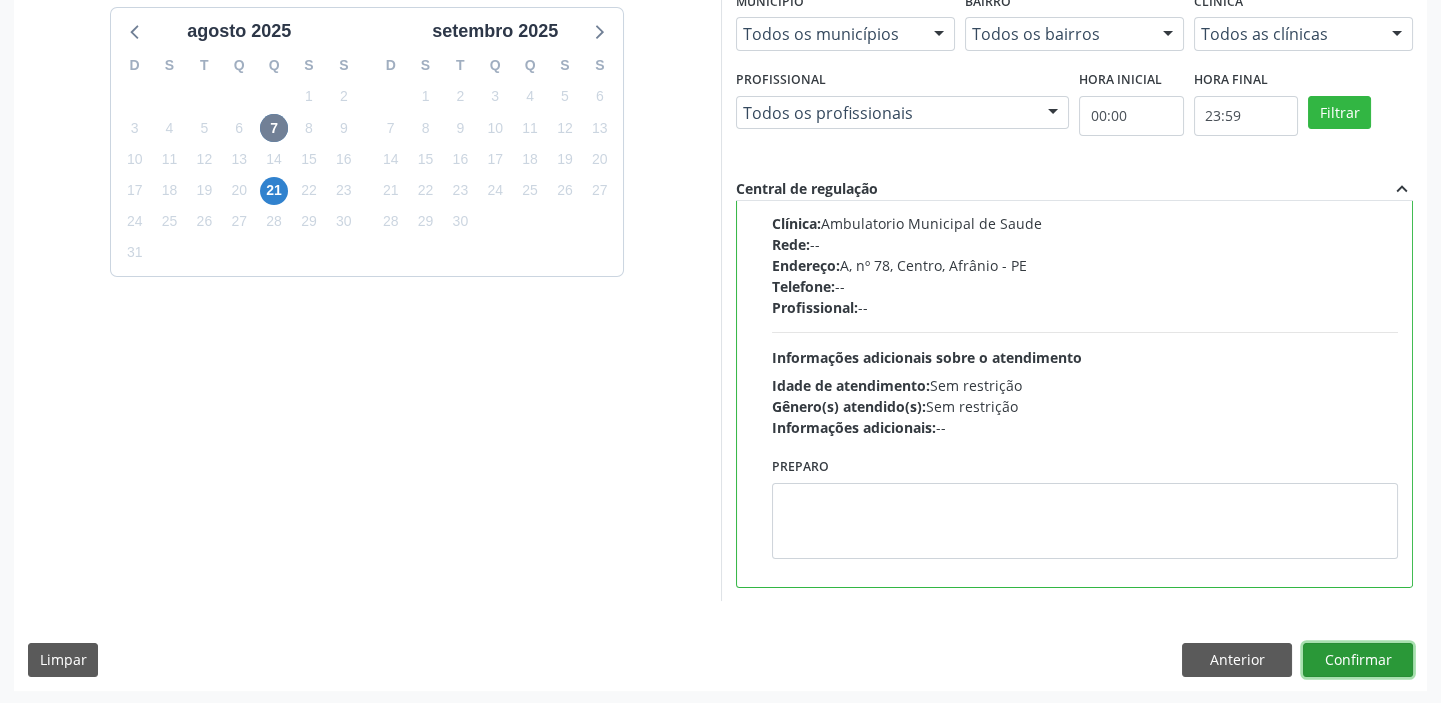 click on "Confirmar" at bounding box center (1358, 660) 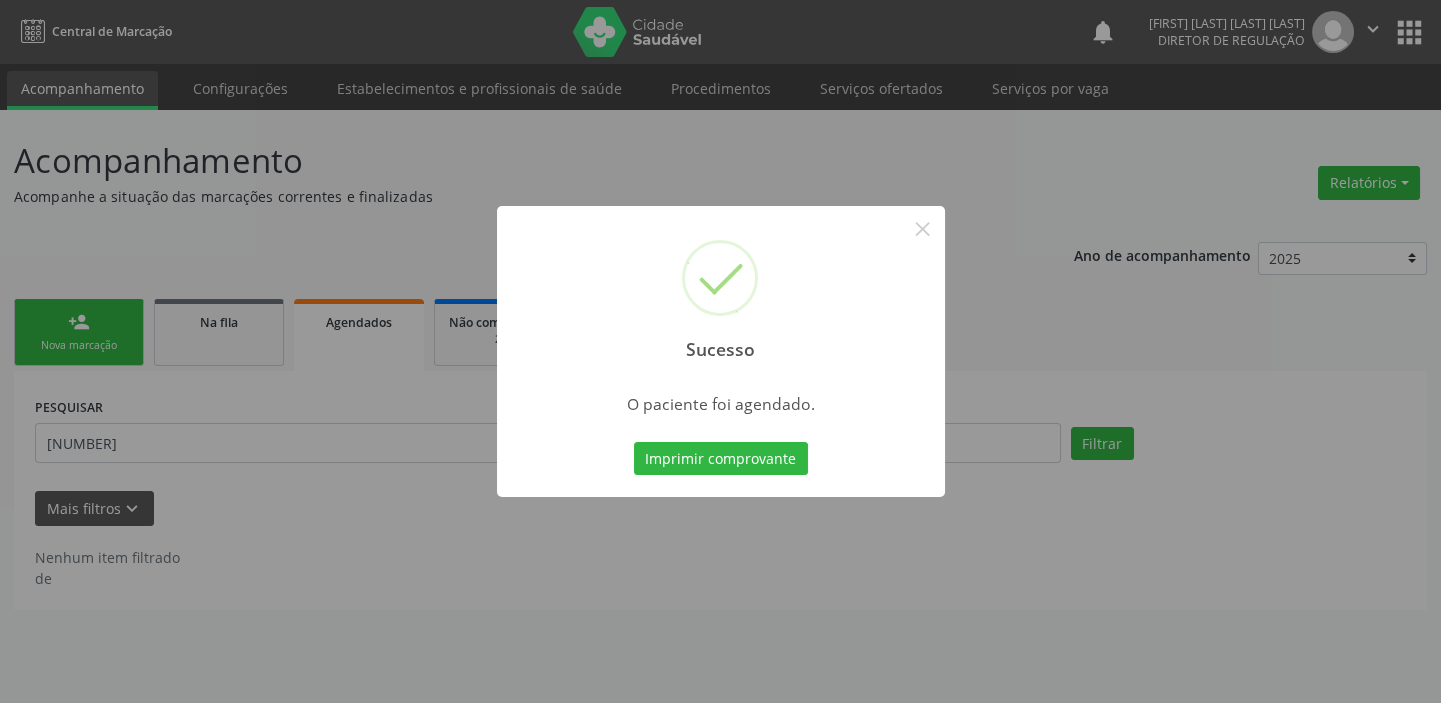 scroll, scrollTop: 0, scrollLeft: 0, axis: both 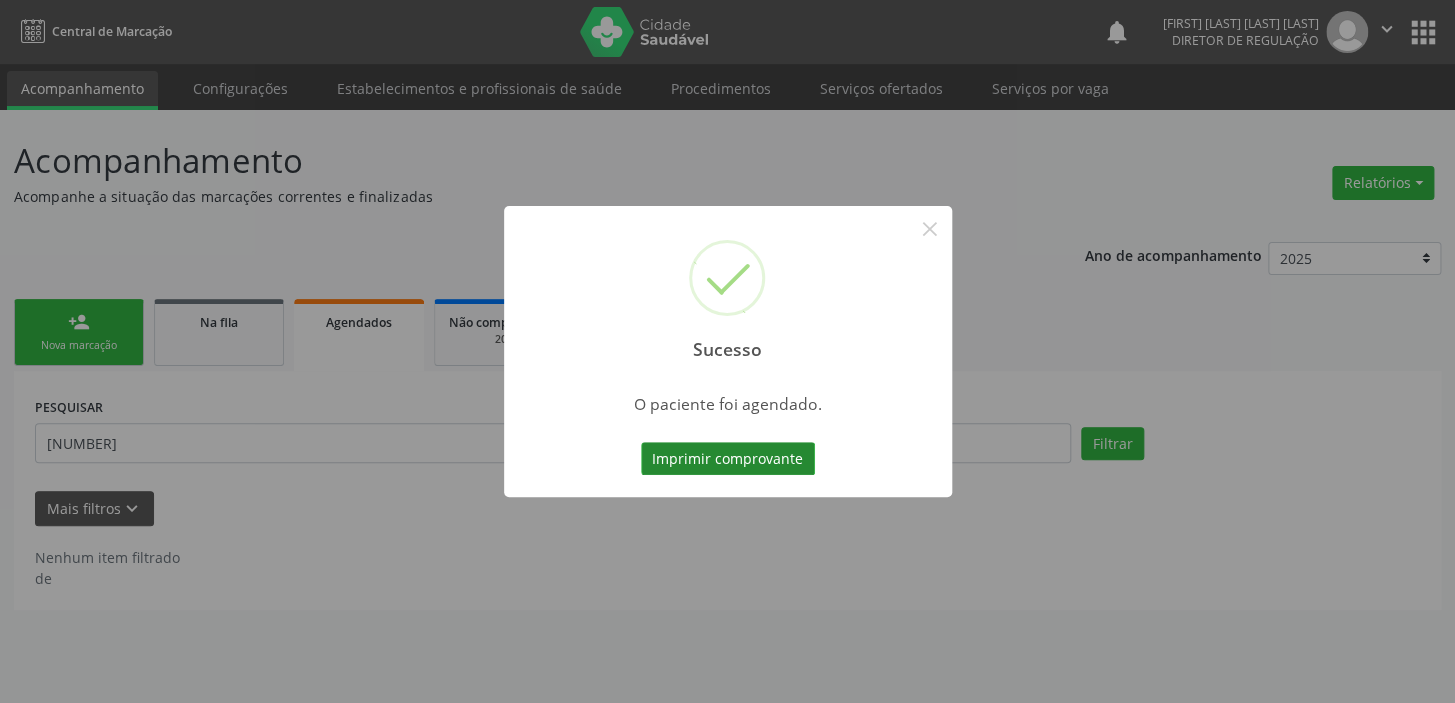 click on "Imprimir comprovante" at bounding box center (728, 459) 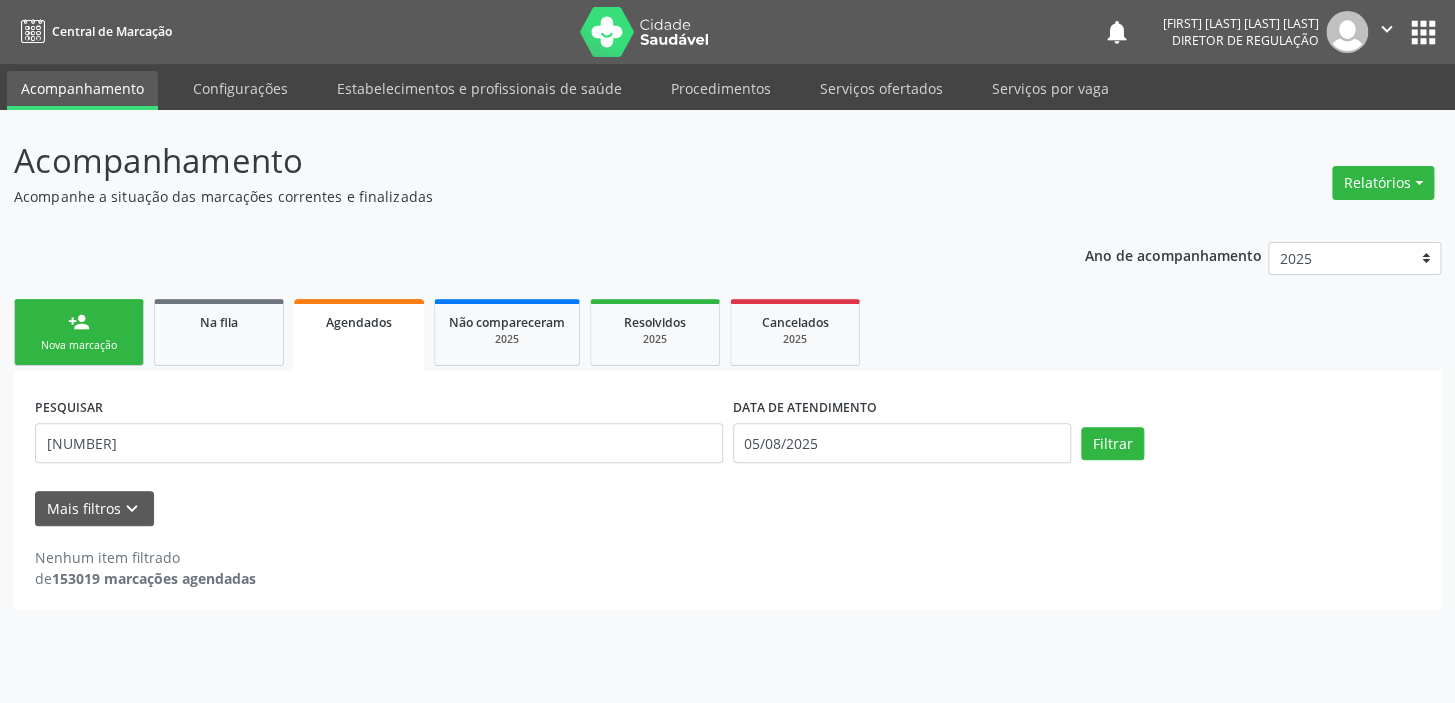 click on "Nova marcação" at bounding box center (79, 345) 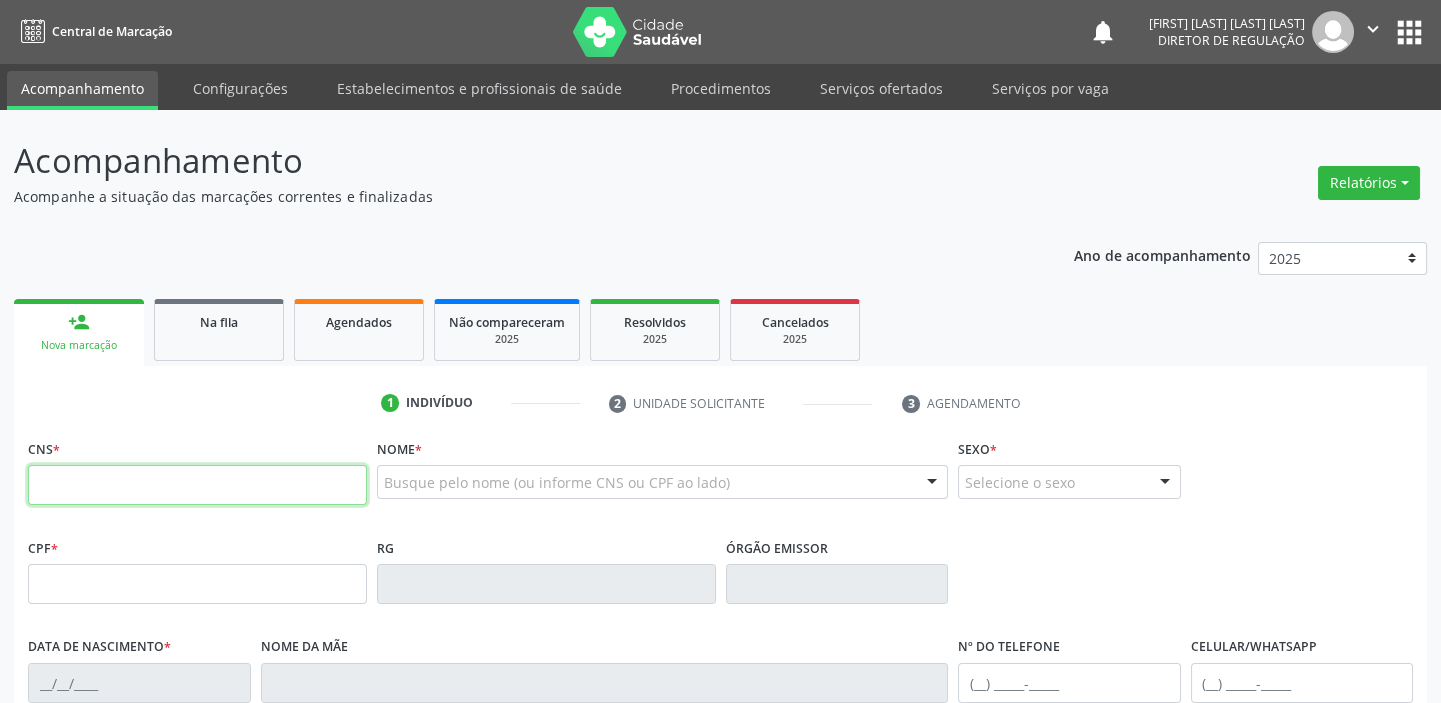 click at bounding box center (197, 485) 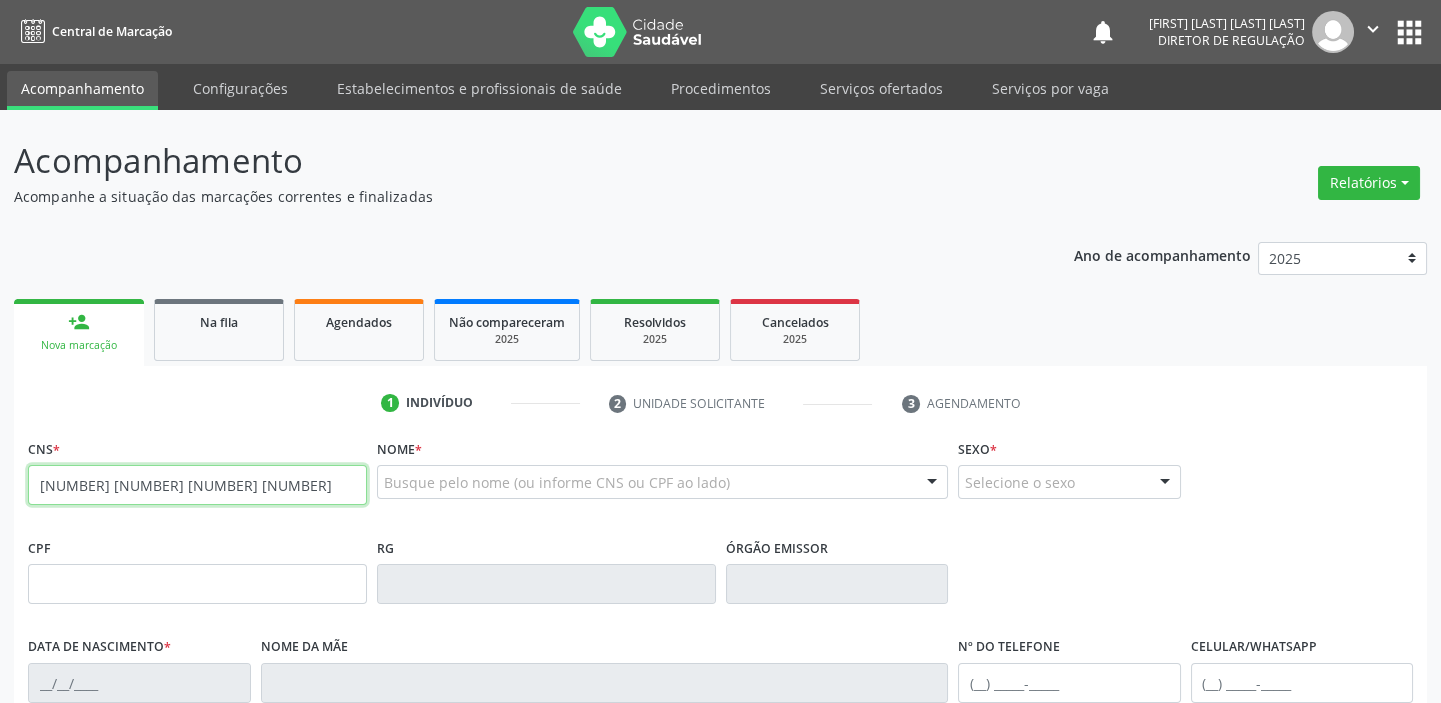 type on "[NUMBER] [NUMBER] [NUMBER] [NUMBER]" 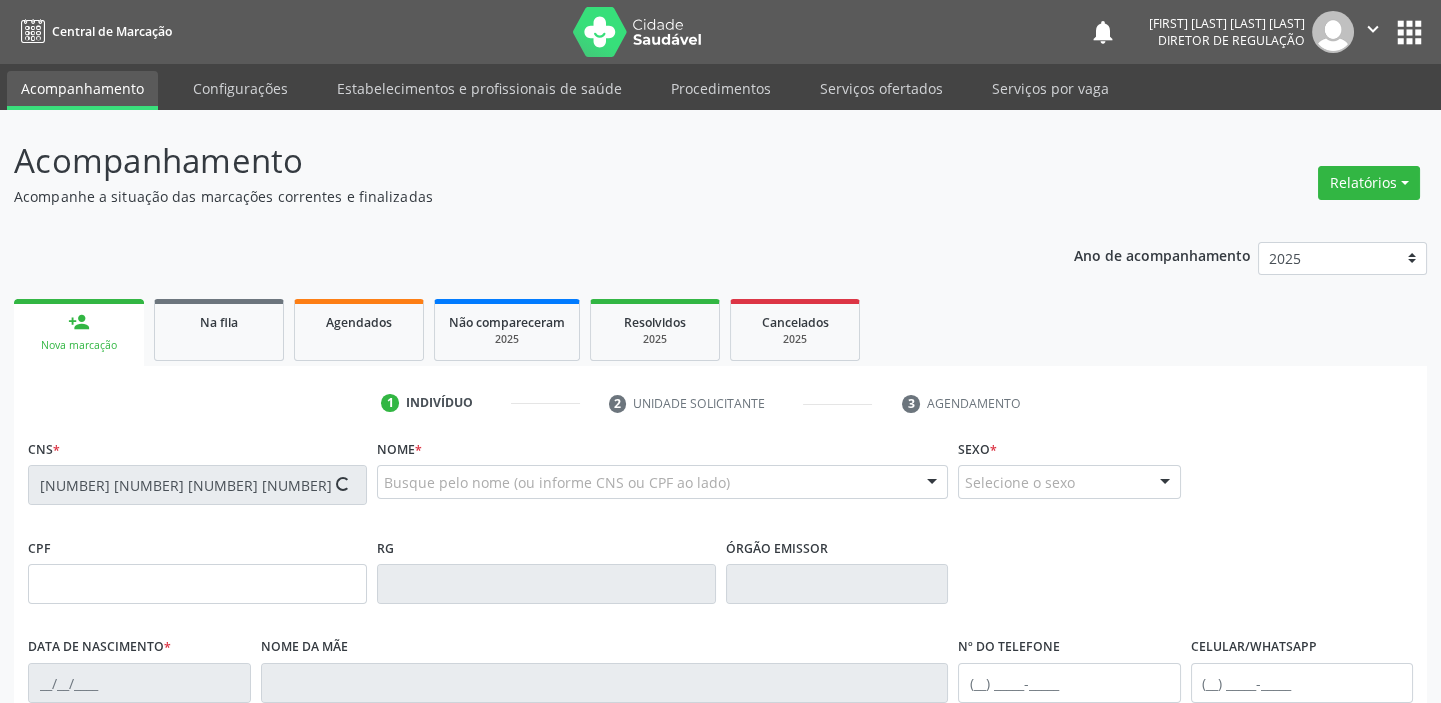 type on "[DATE]" 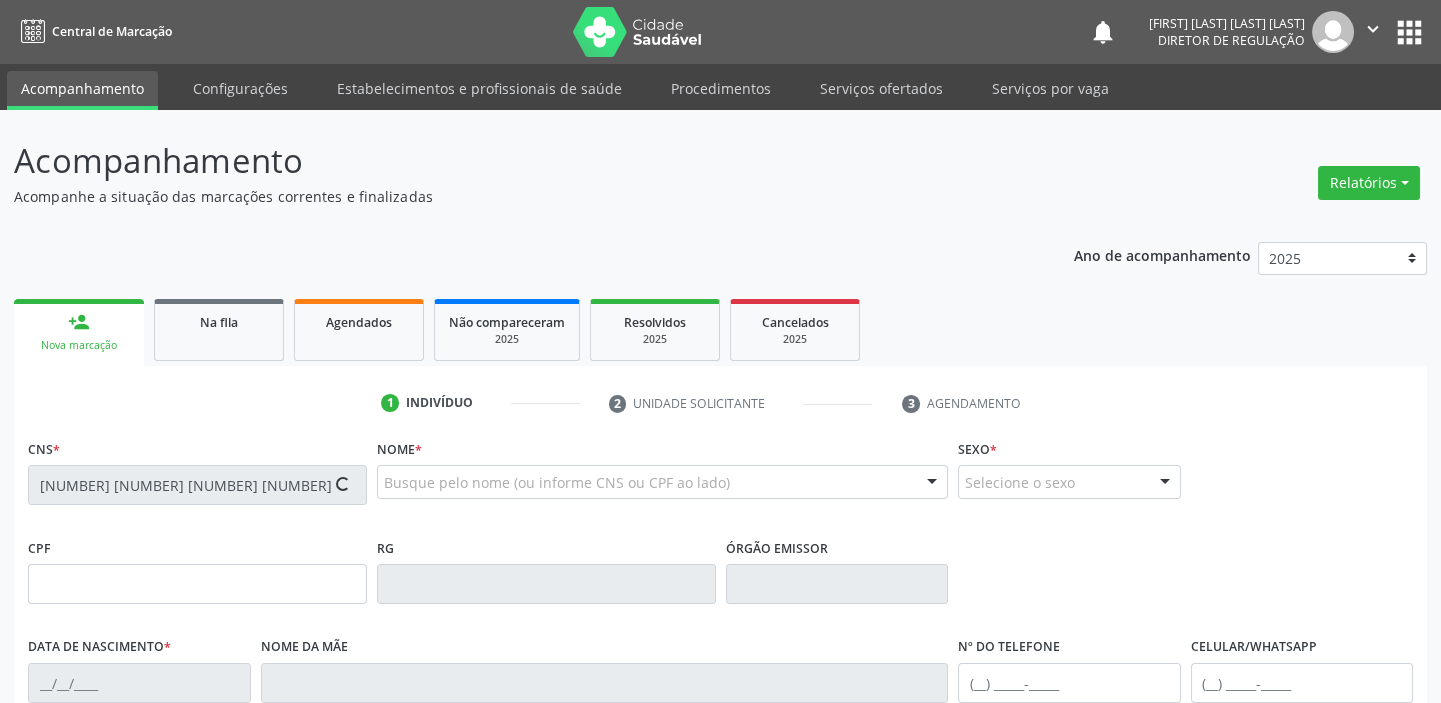 type on "[FIRST] de [LAST] [LAST]" 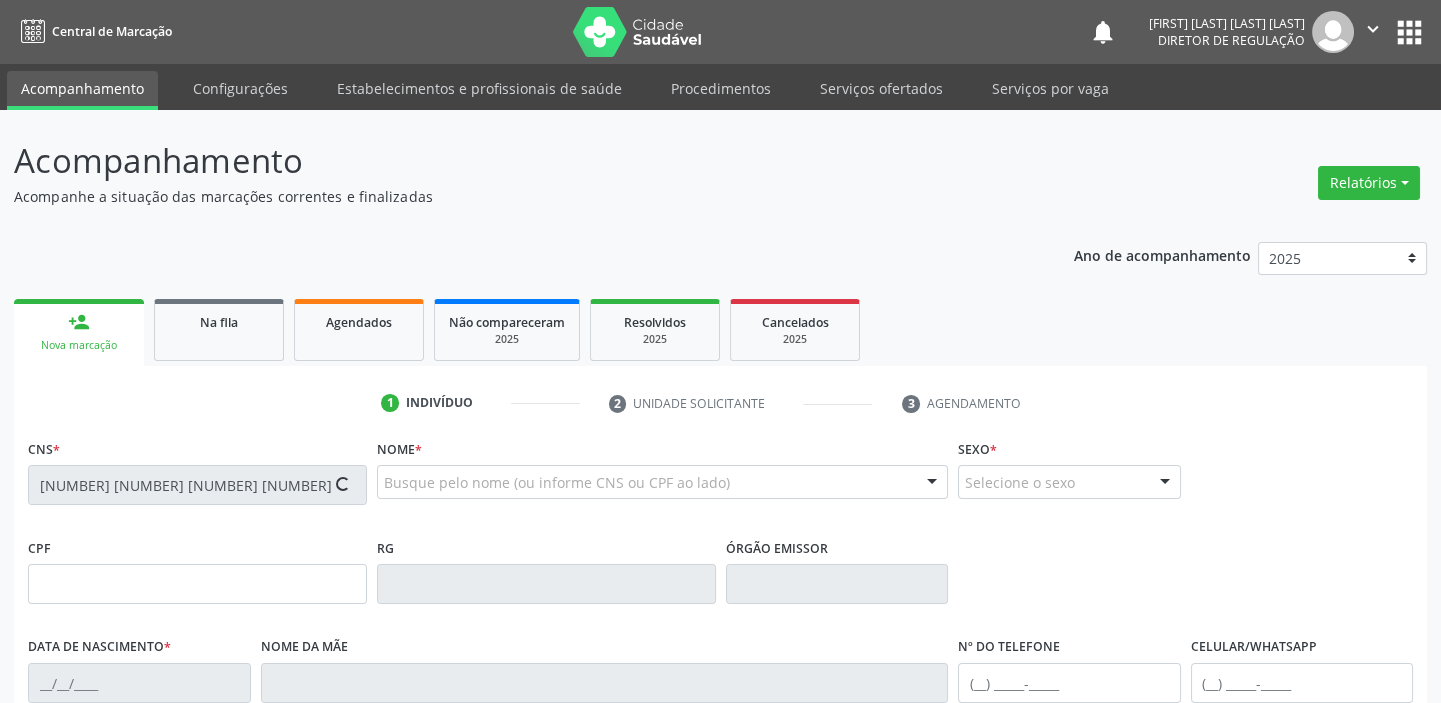 type on "([PHONE]) [PHONE]" 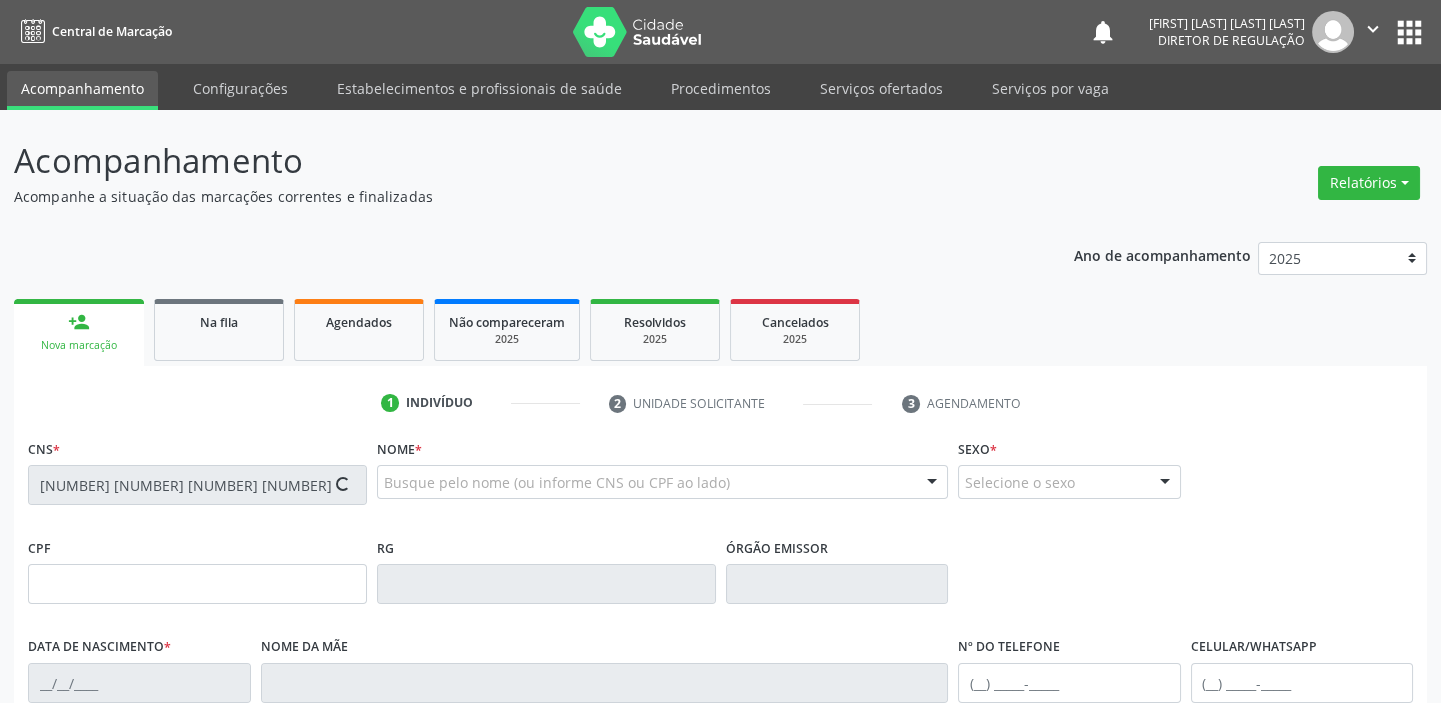 type on "110" 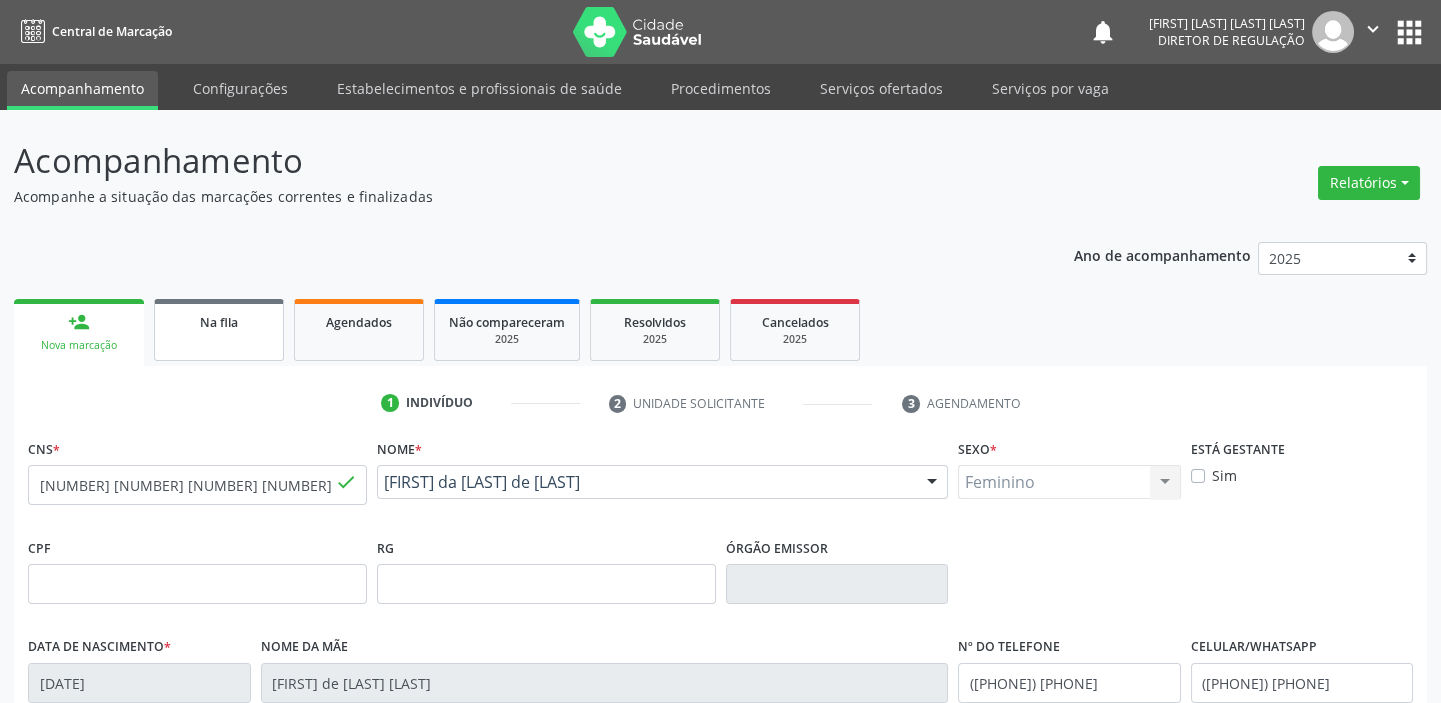 click on "Na fila" at bounding box center [219, 330] 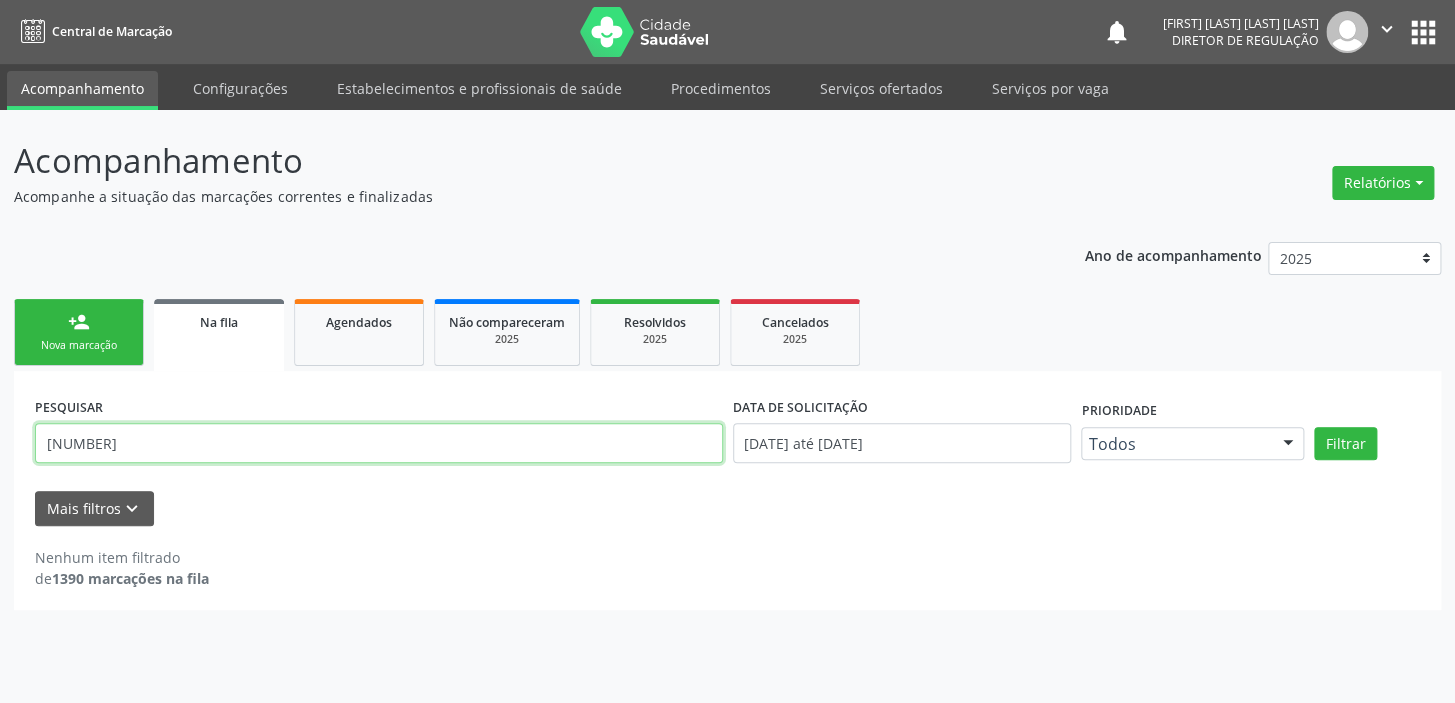 click on "[NUMBER]" at bounding box center [379, 443] 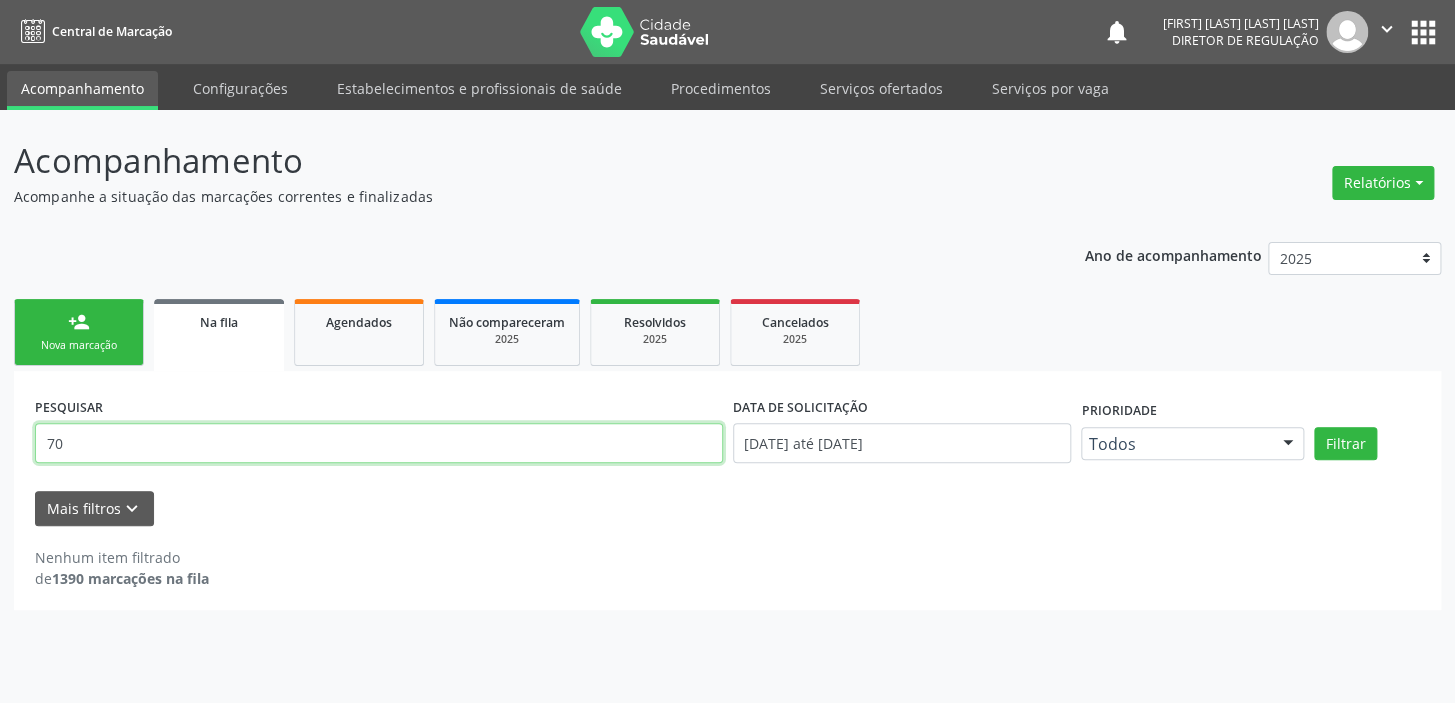 type on "7" 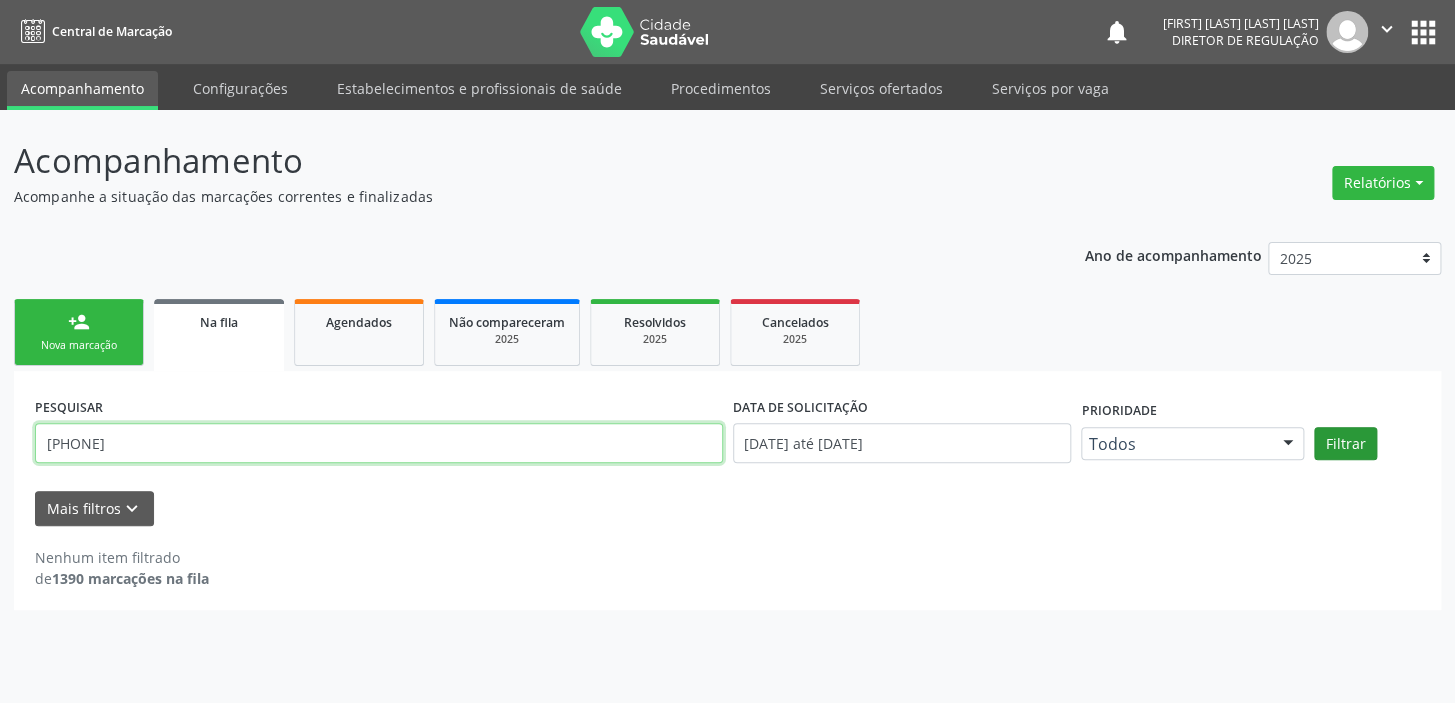 type on "[PHONE]" 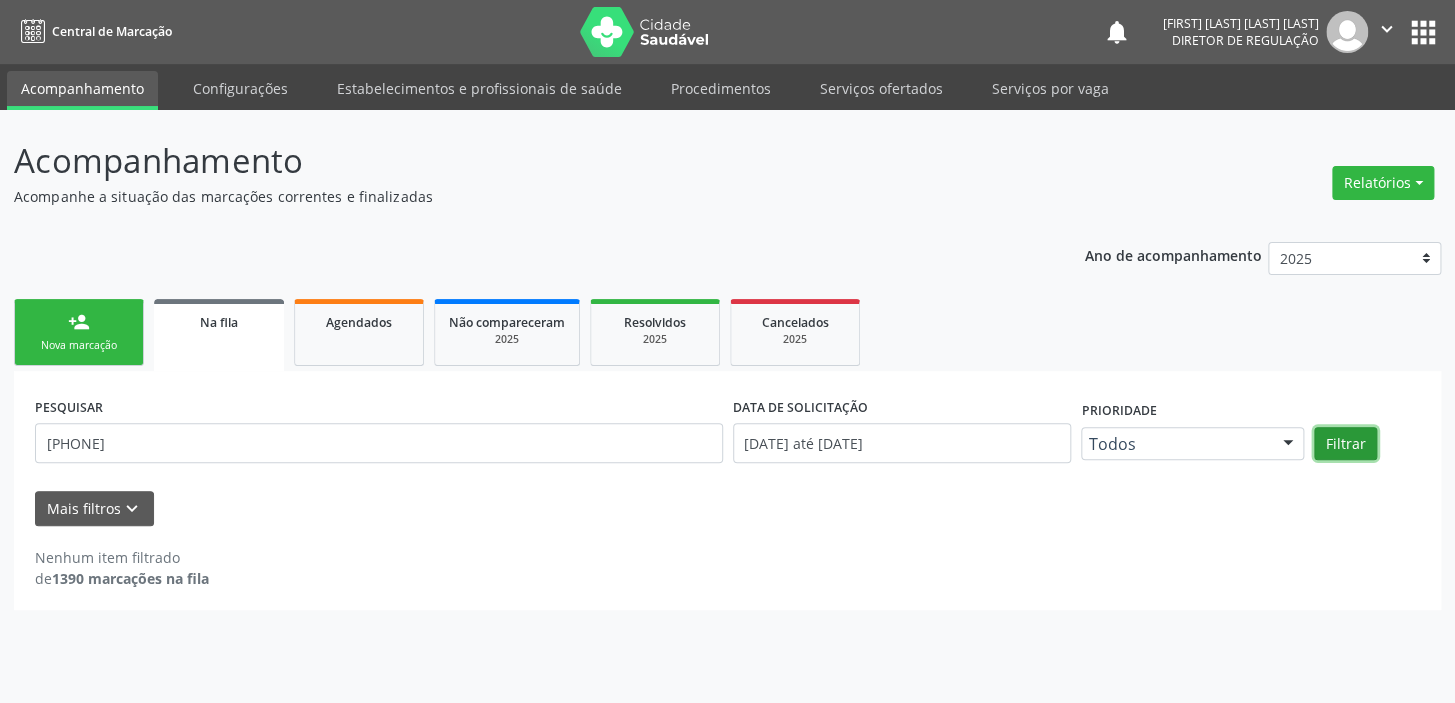 click on "Filtrar" at bounding box center (1345, 444) 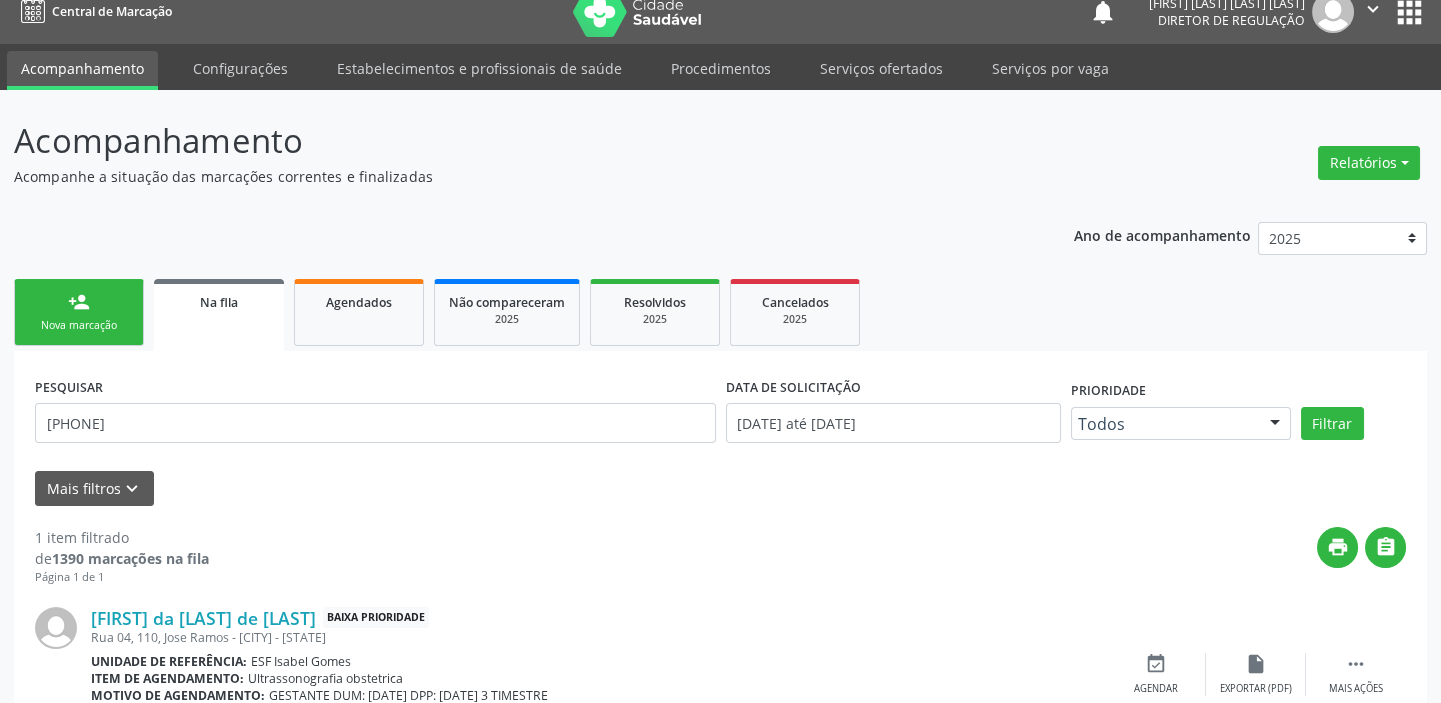scroll, scrollTop: 115, scrollLeft: 0, axis: vertical 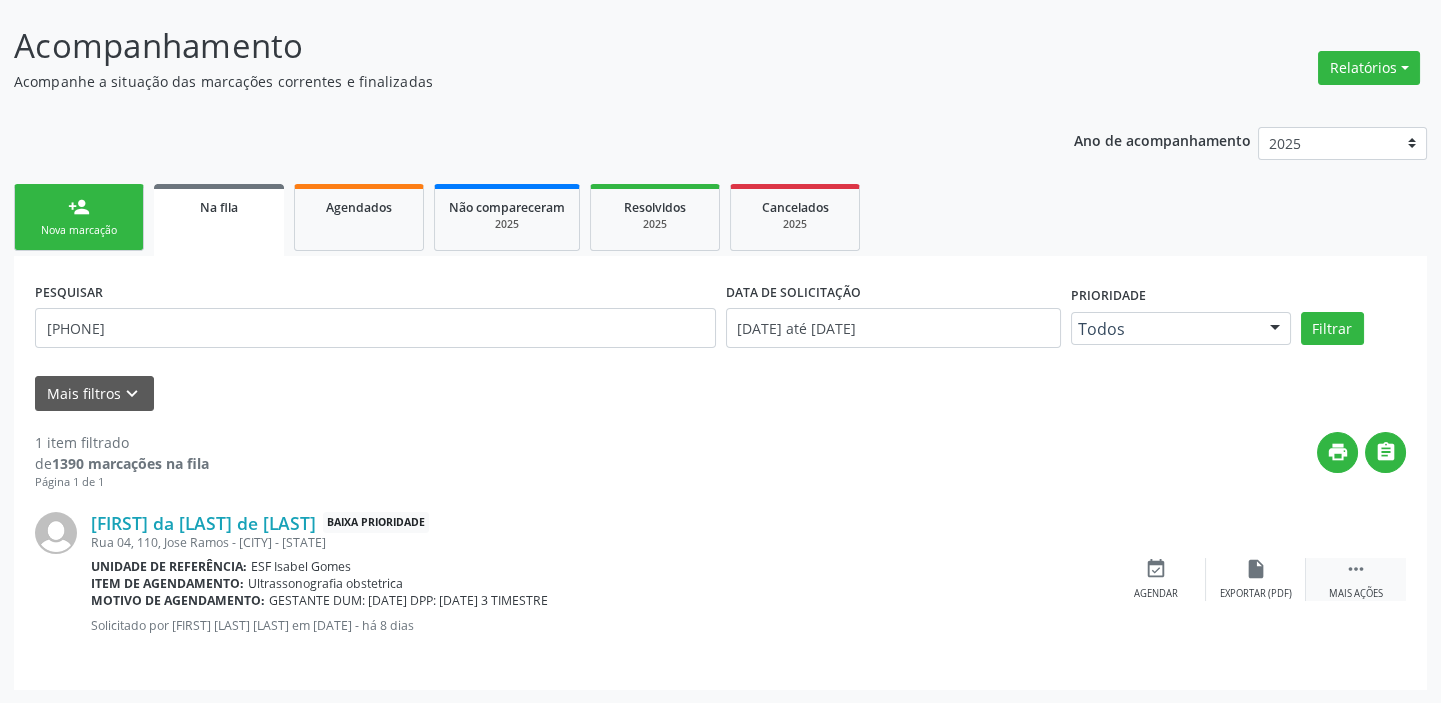 click on "" at bounding box center [1356, 569] 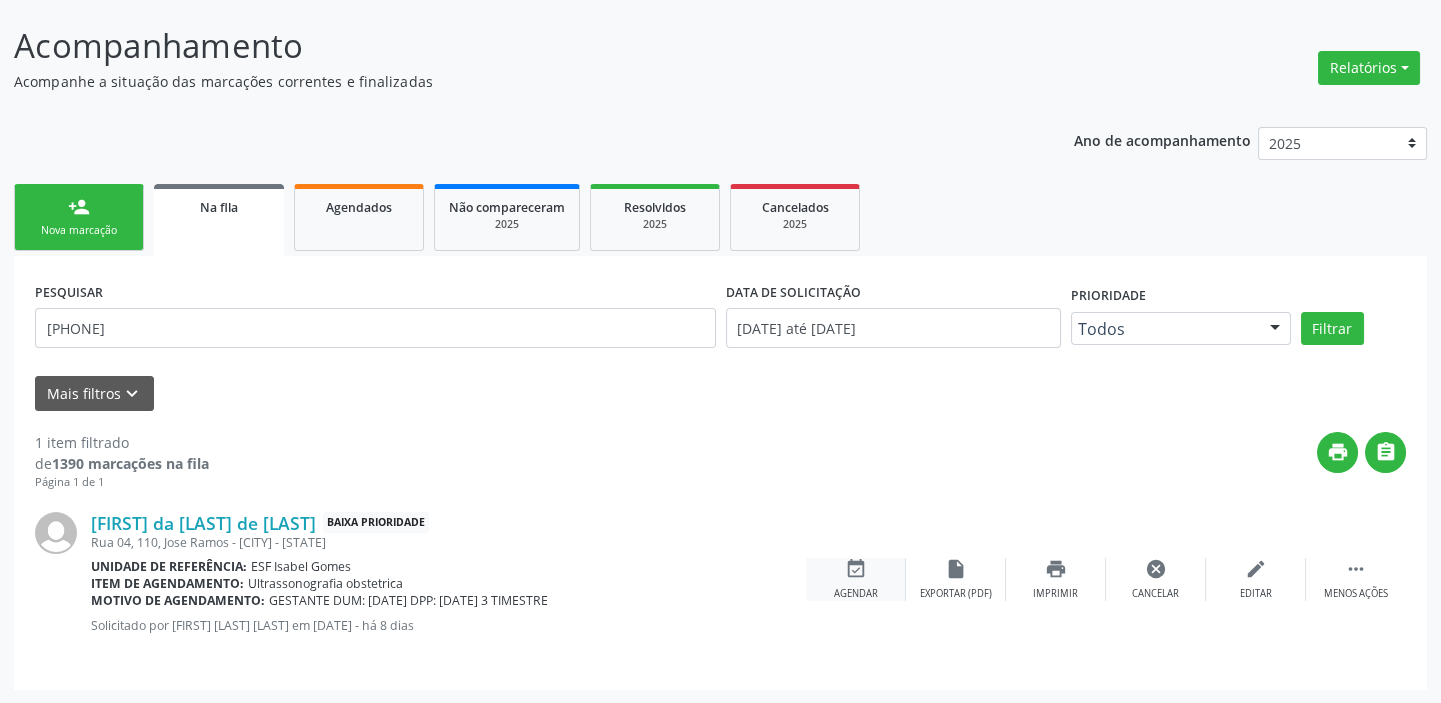 click on "Agendar" at bounding box center (856, 594) 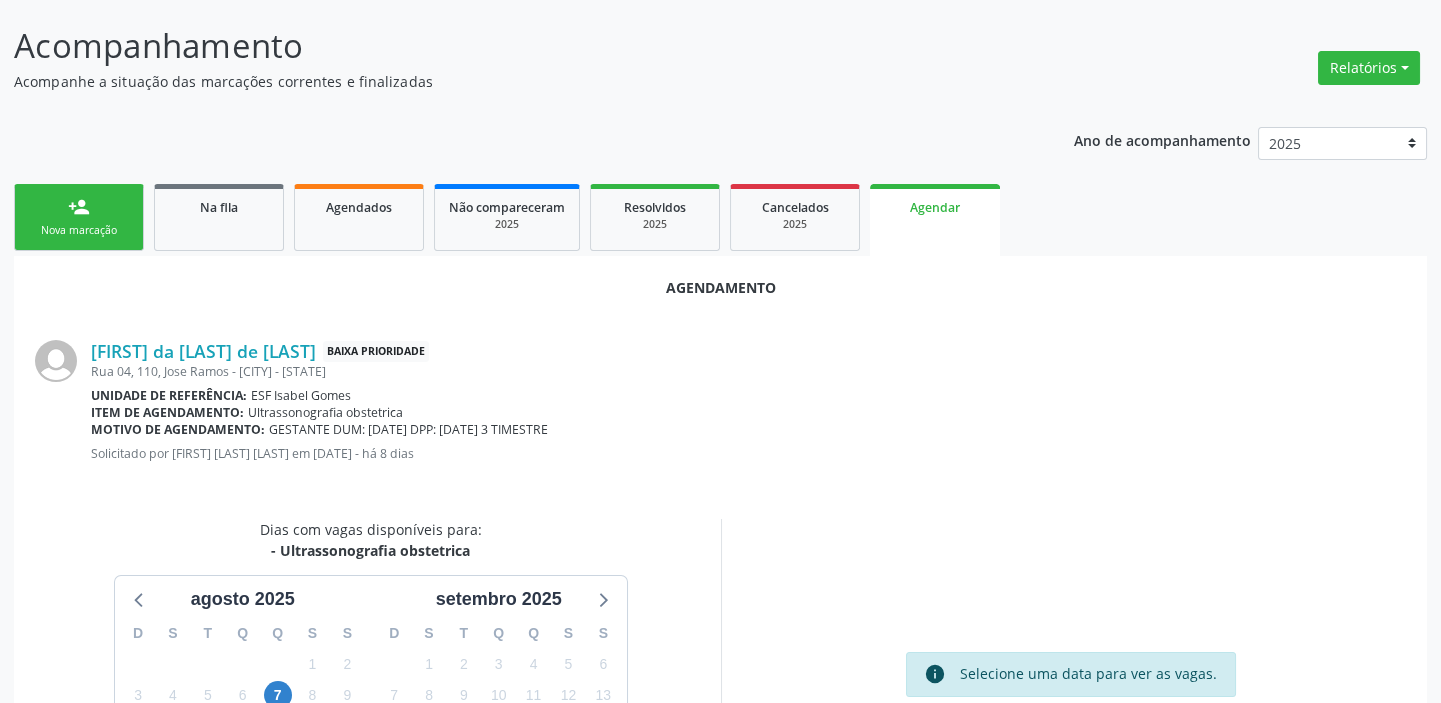 scroll, scrollTop: 337, scrollLeft: 0, axis: vertical 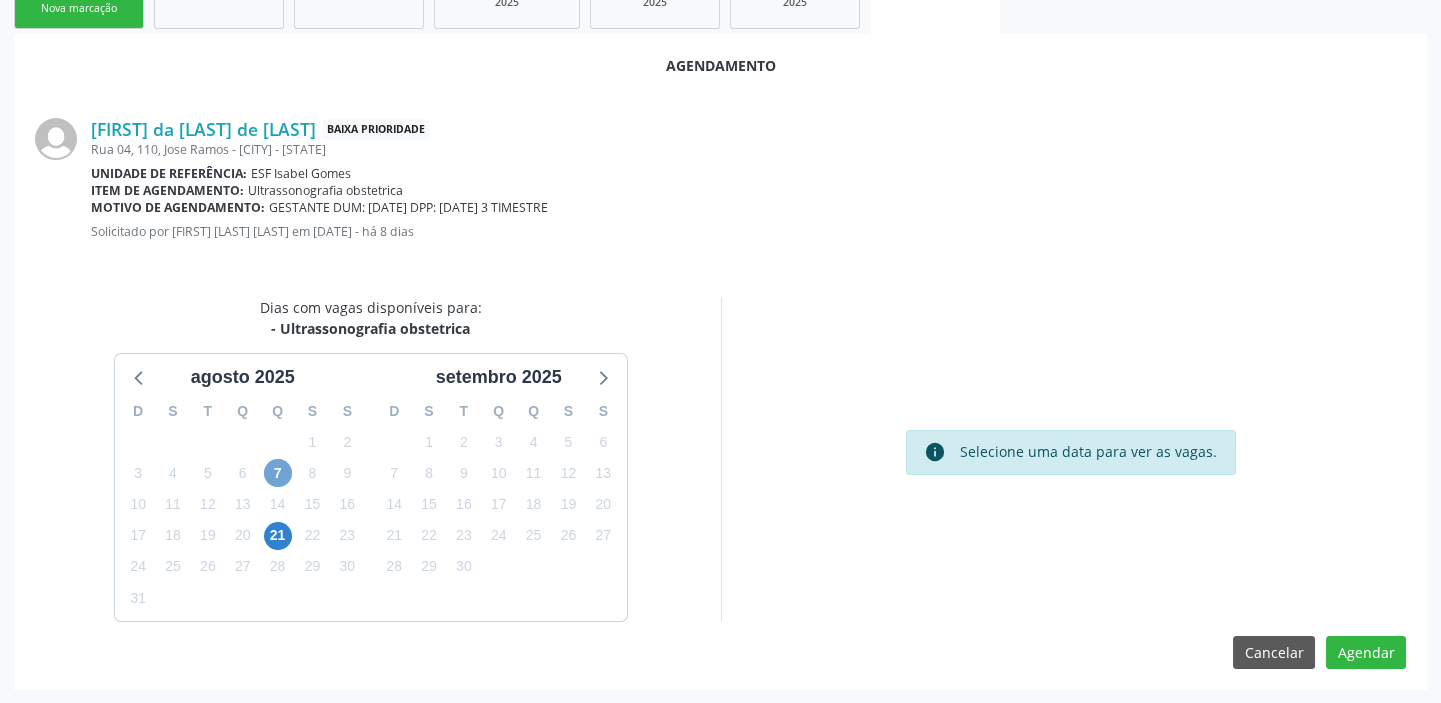 click on "7" at bounding box center (278, 473) 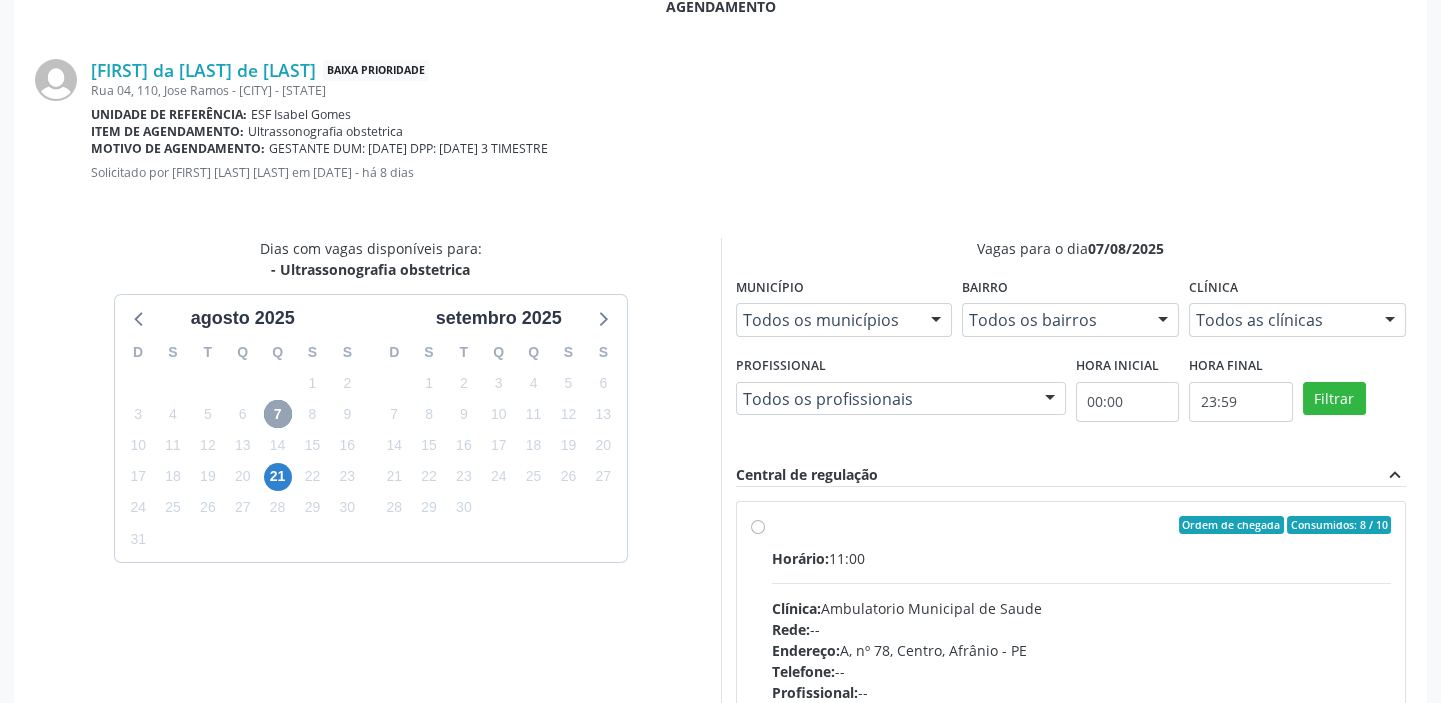 scroll, scrollTop: 428, scrollLeft: 0, axis: vertical 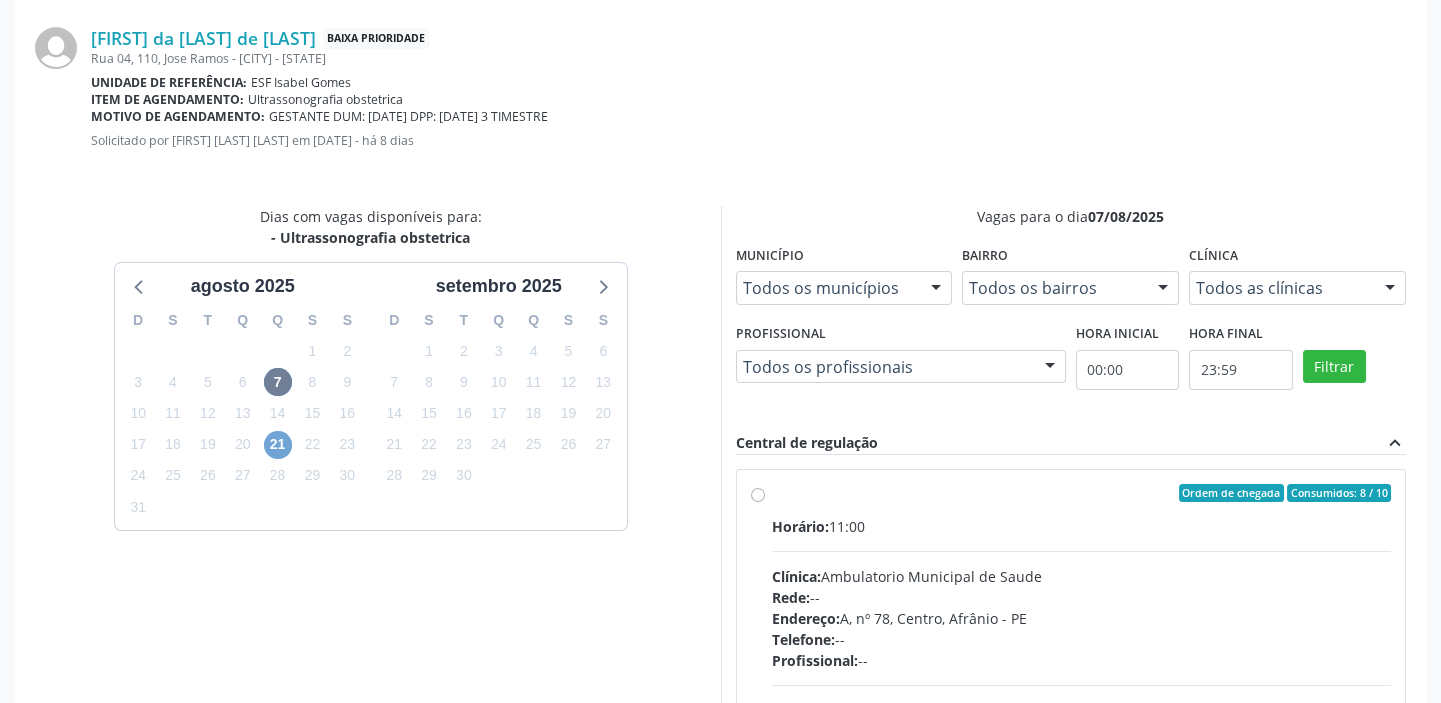 click on "21" at bounding box center [278, 445] 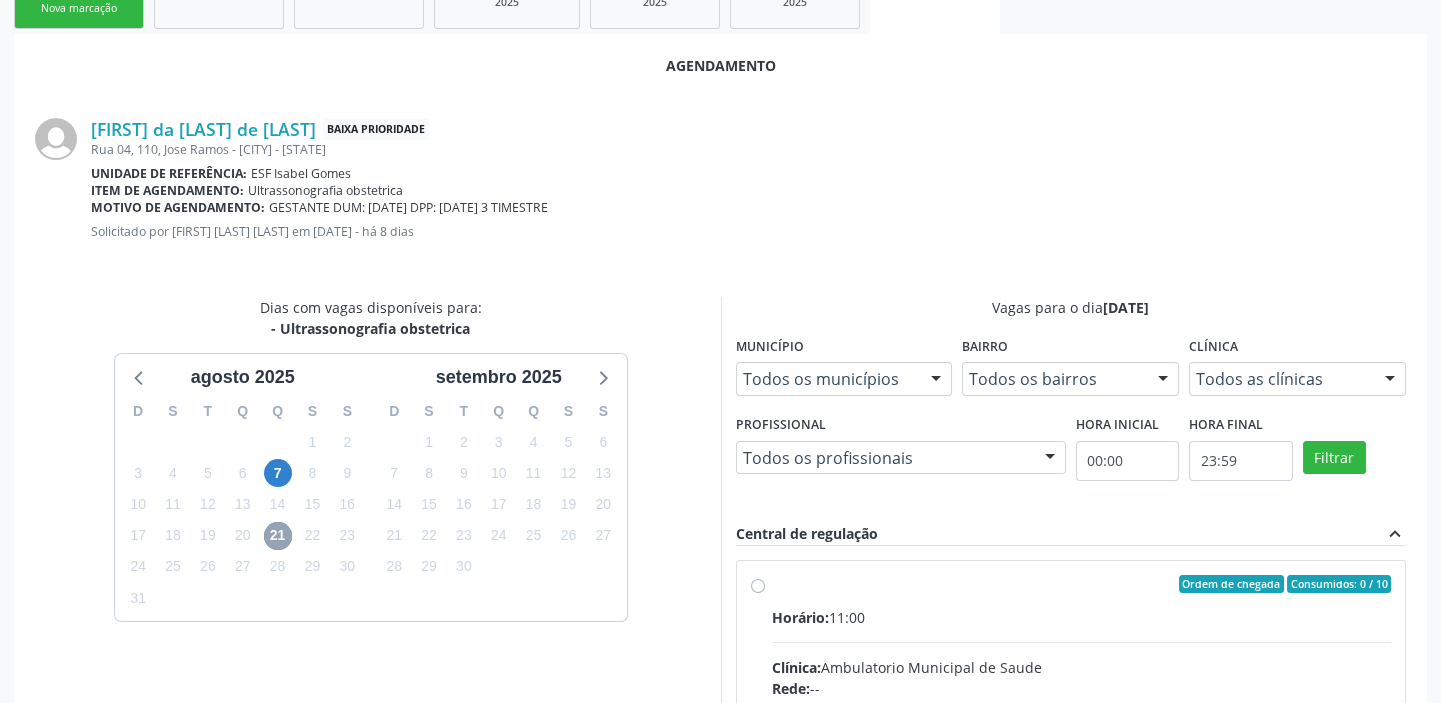 scroll, scrollTop: 428, scrollLeft: 0, axis: vertical 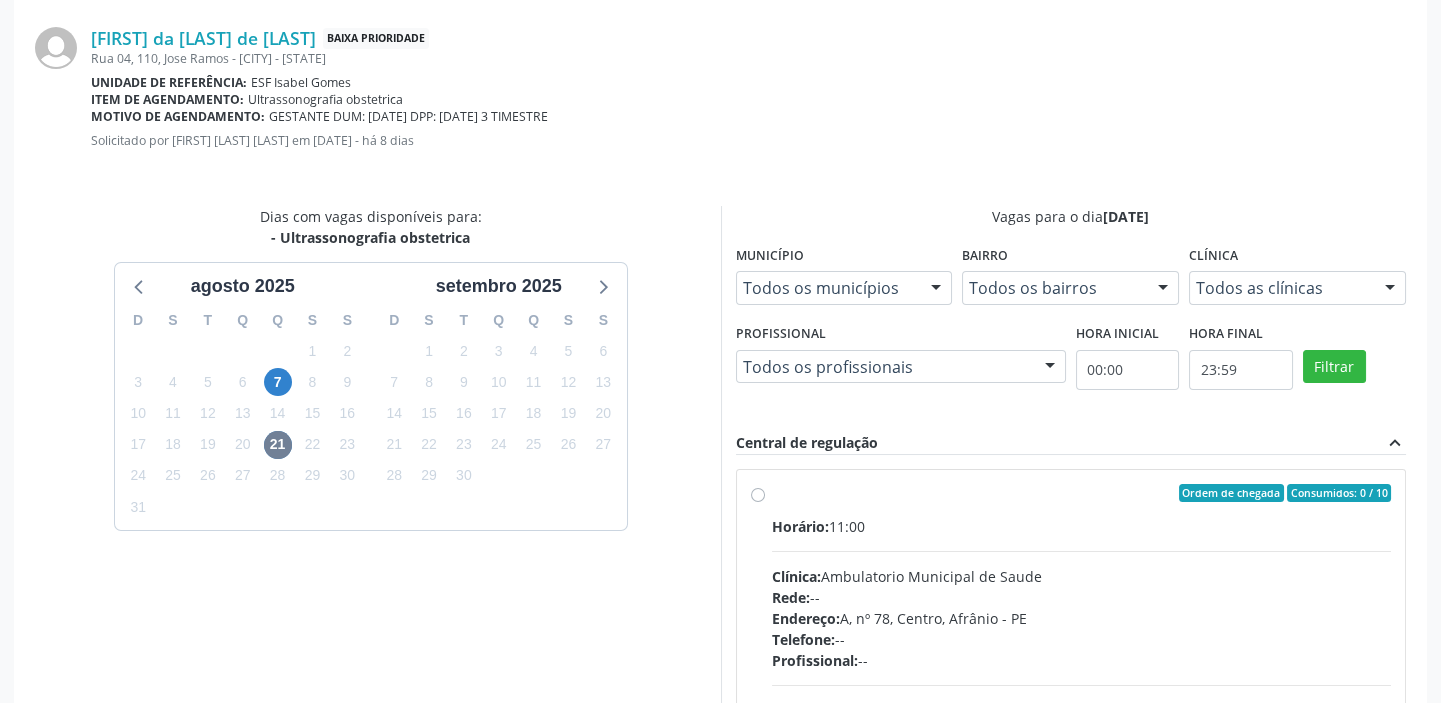 click on "Endereço:   A, nº [NUMBER], [CITY], [CITY] - [STATE]" at bounding box center [1082, 618] 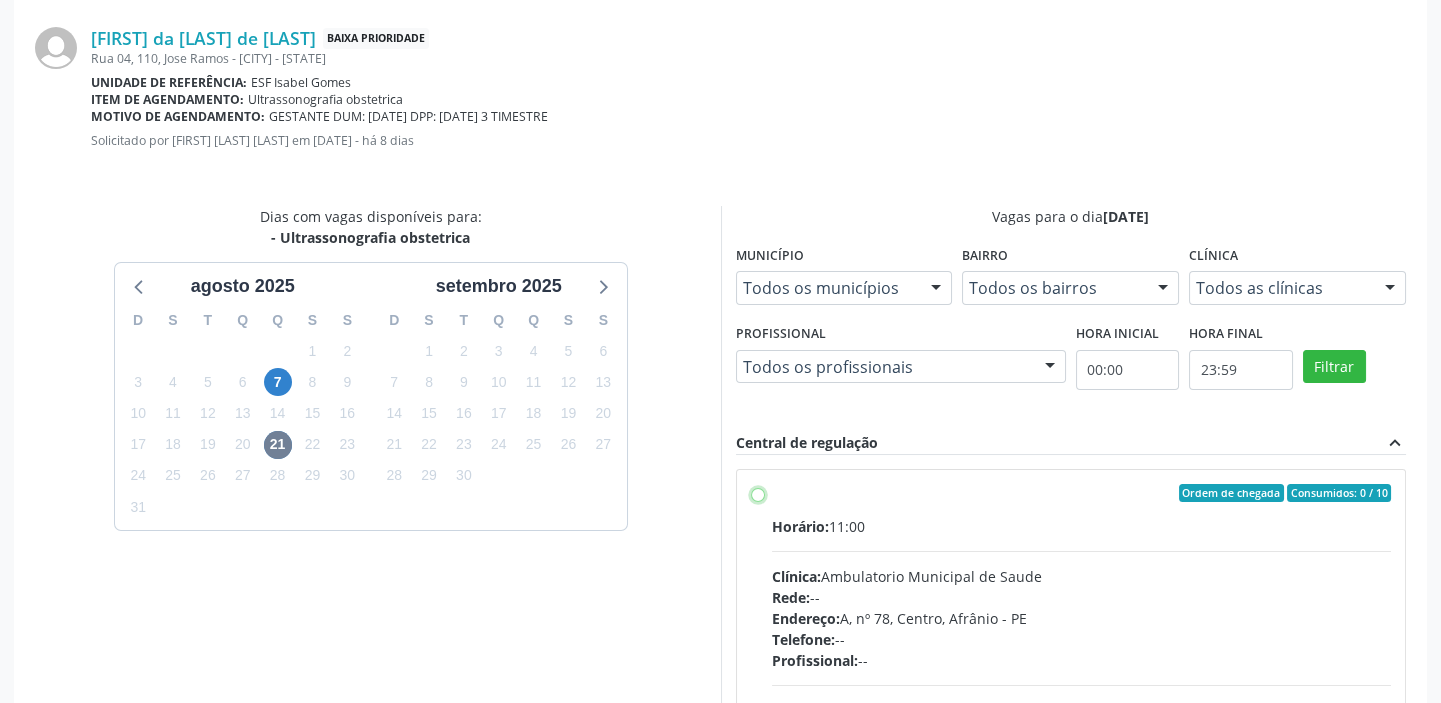 click on "Ordem de chegada
Consumidos: 0 / 10
Horário:   11:00
Clínica:  Ambulatorio Municipal de Saude
Rede:
--
Endereço:   A, nº 78, Centro, [CITY] - [STATE]
Telefone:   --
Profissional:
--
Informações adicionais sobre o atendimento
Idade de atendimento:
Sem restrição
Gênero(s) atendido(s):
Sem restrição
Informações adicionais:
--" at bounding box center (758, 493) 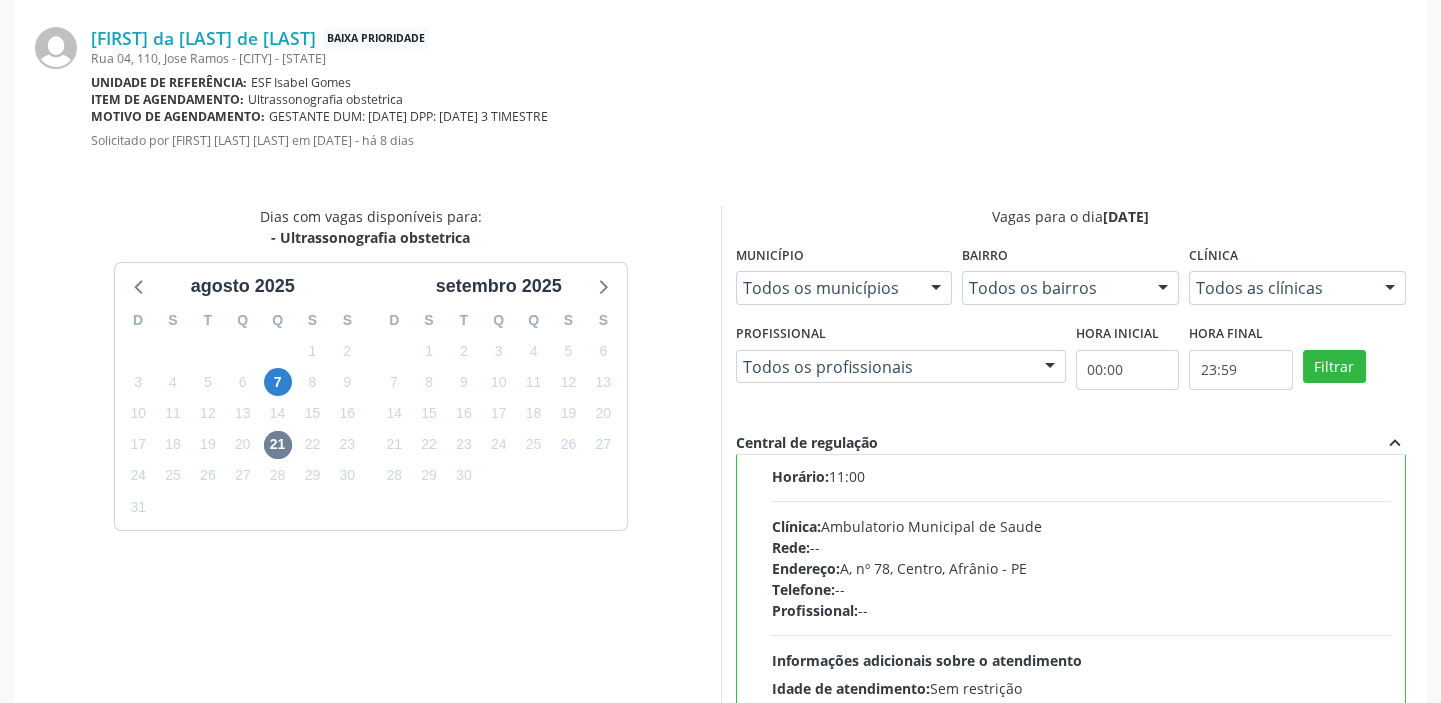 scroll, scrollTop: 99, scrollLeft: 0, axis: vertical 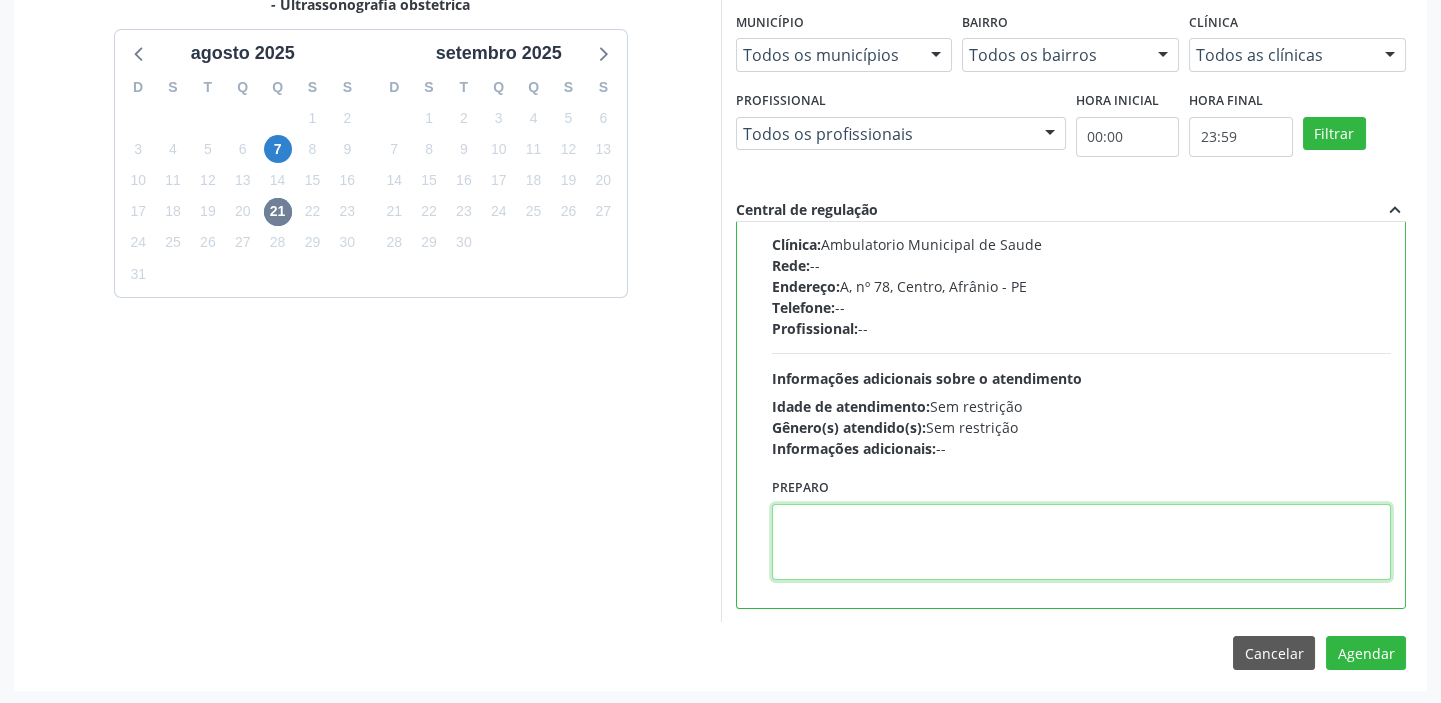 click at bounding box center (1082, 542) 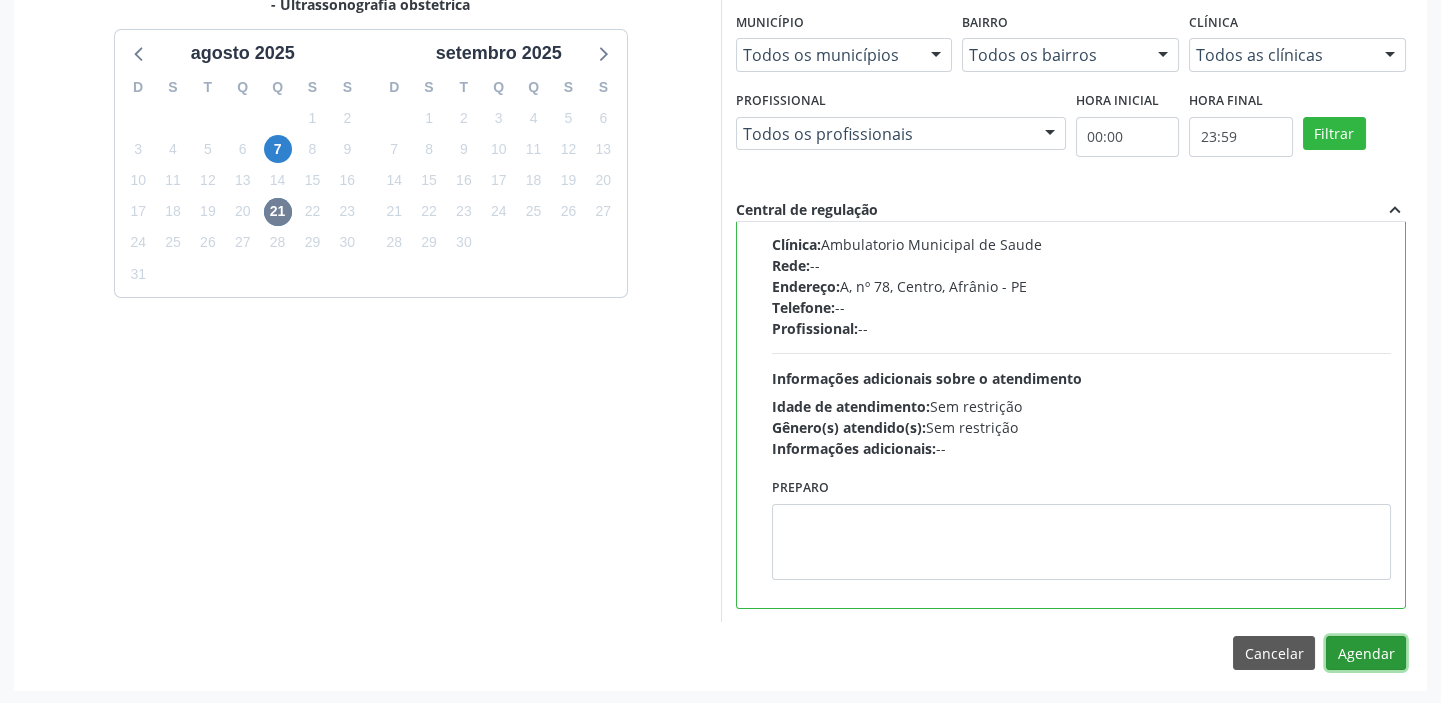 click on "Agendar" at bounding box center [1366, 653] 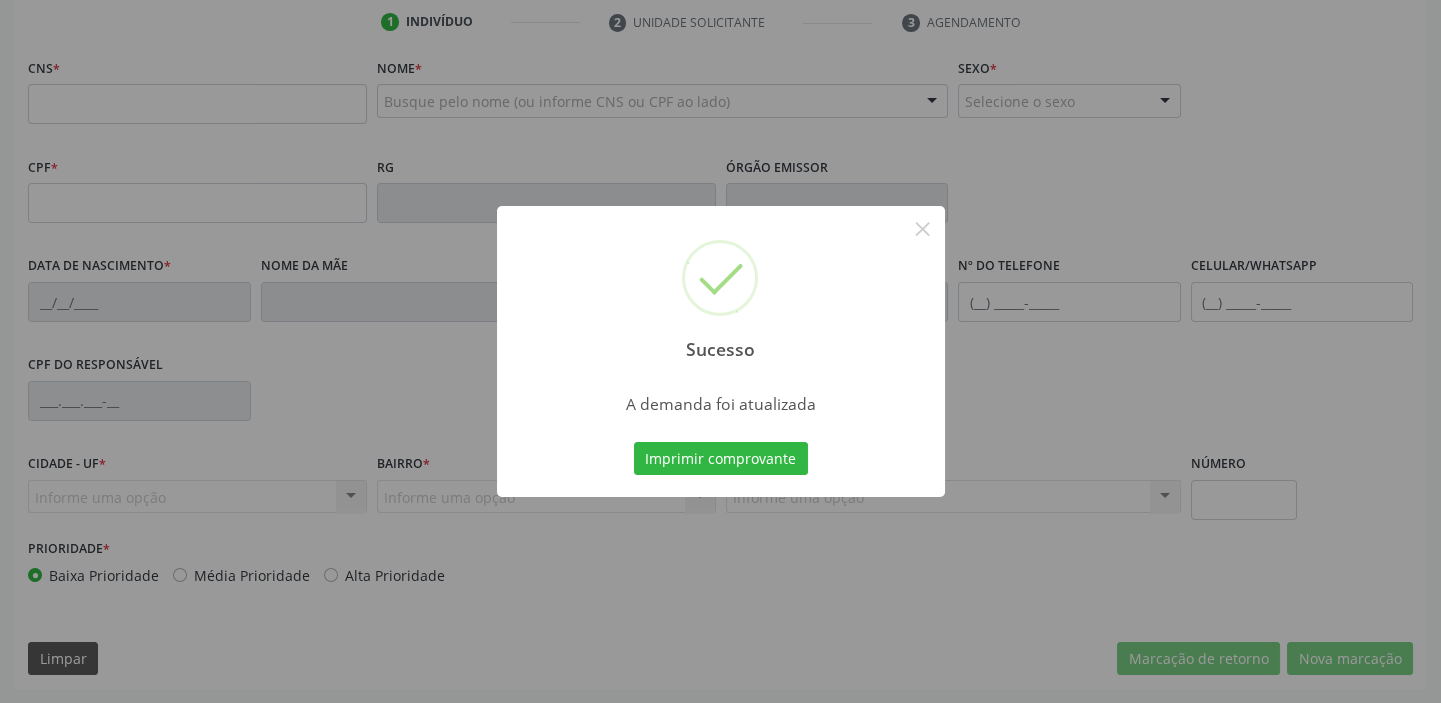 scroll, scrollTop: 380, scrollLeft: 0, axis: vertical 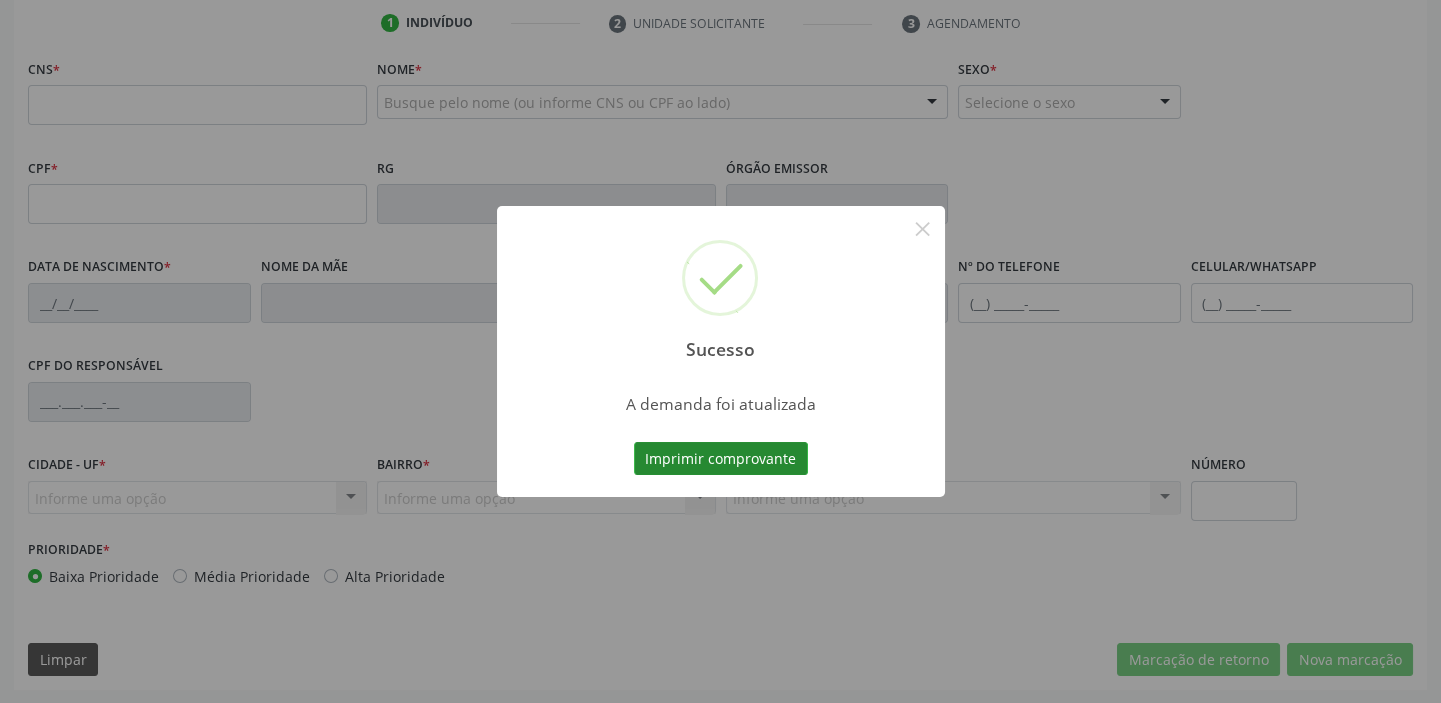click on "Imprimir comprovante" at bounding box center (721, 459) 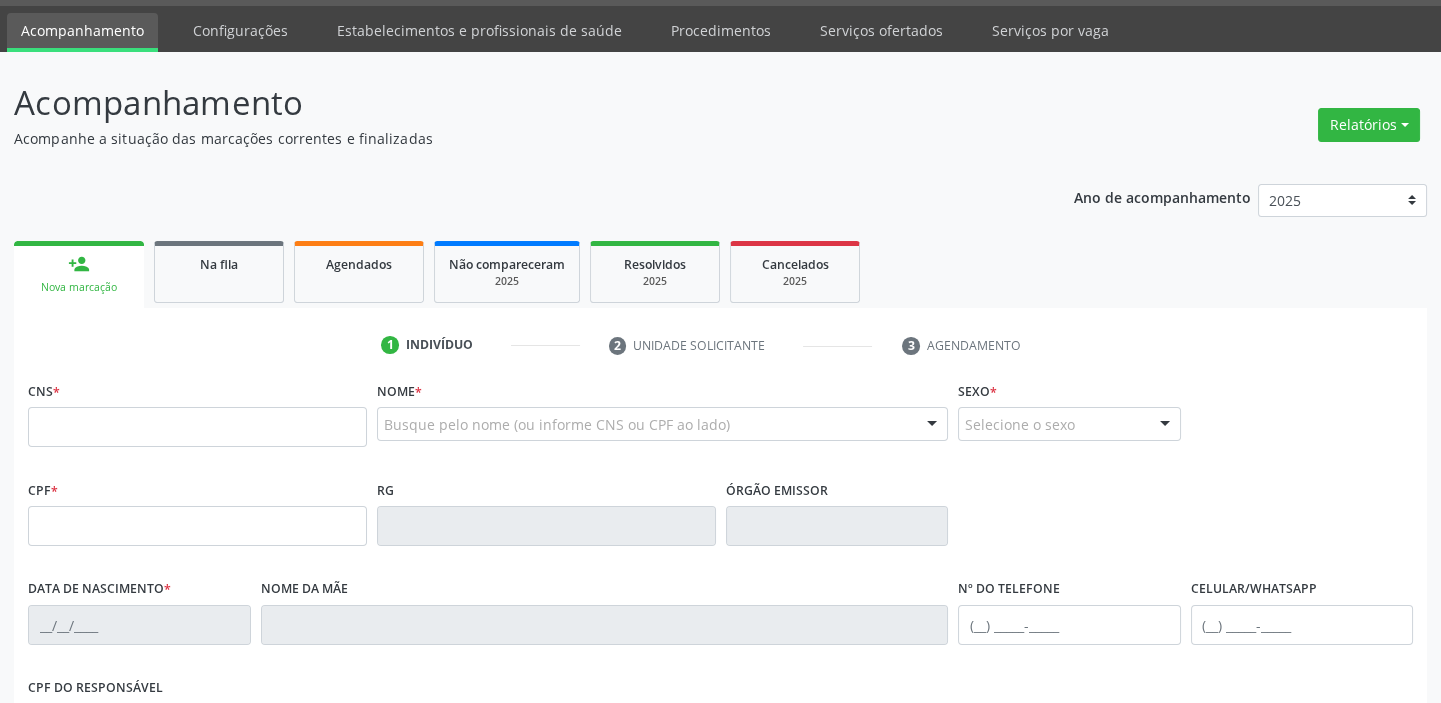 scroll, scrollTop: 17, scrollLeft: 0, axis: vertical 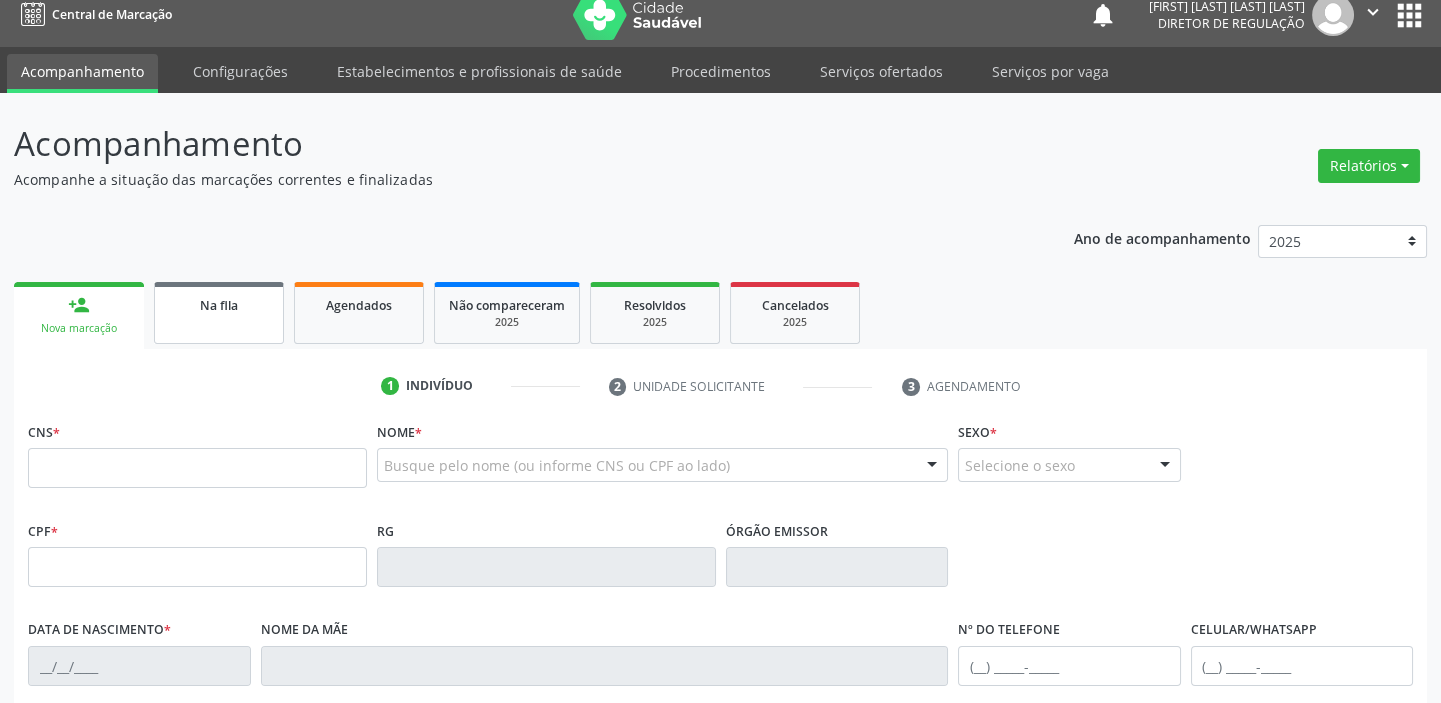 click on "Na fila" at bounding box center [219, 313] 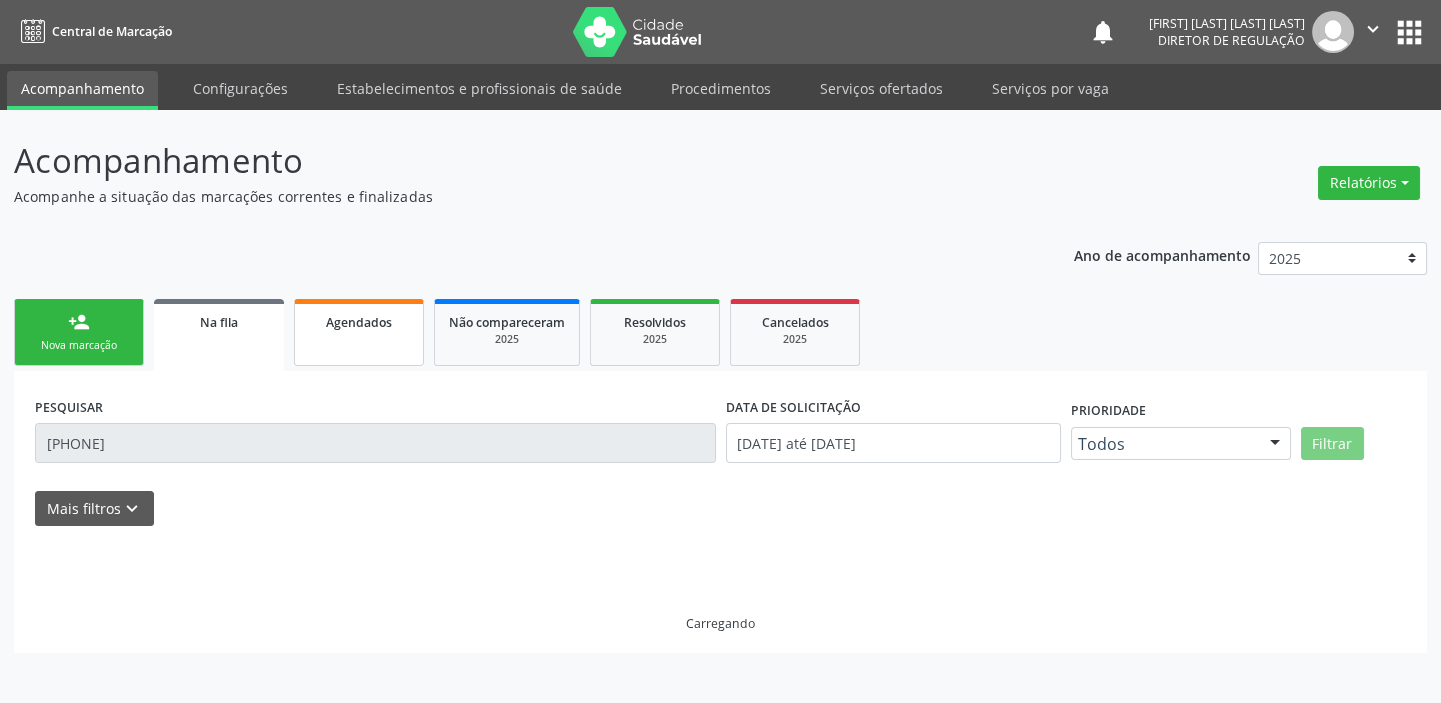 scroll, scrollTop: 0, scrollLeft: 0, axis: both 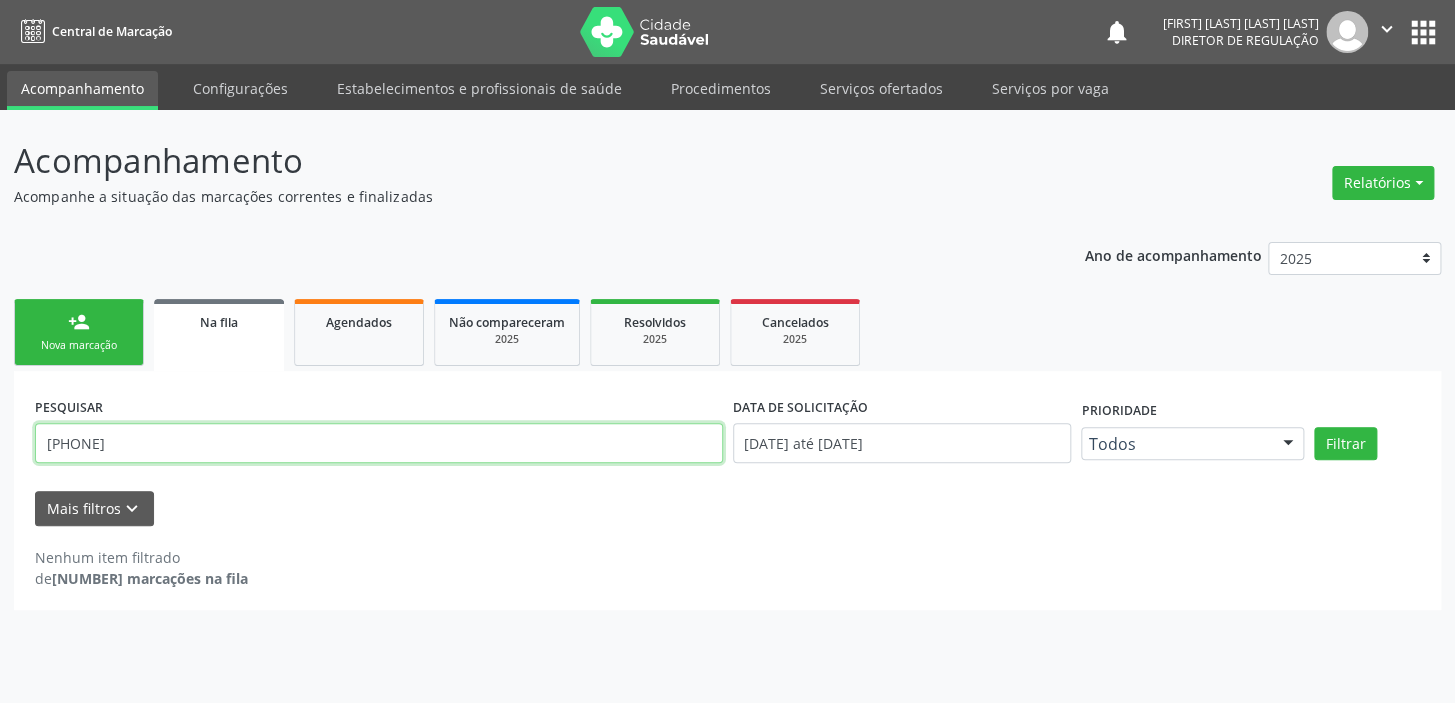 click on "[PHONE]" at bounding box center [379, 443] 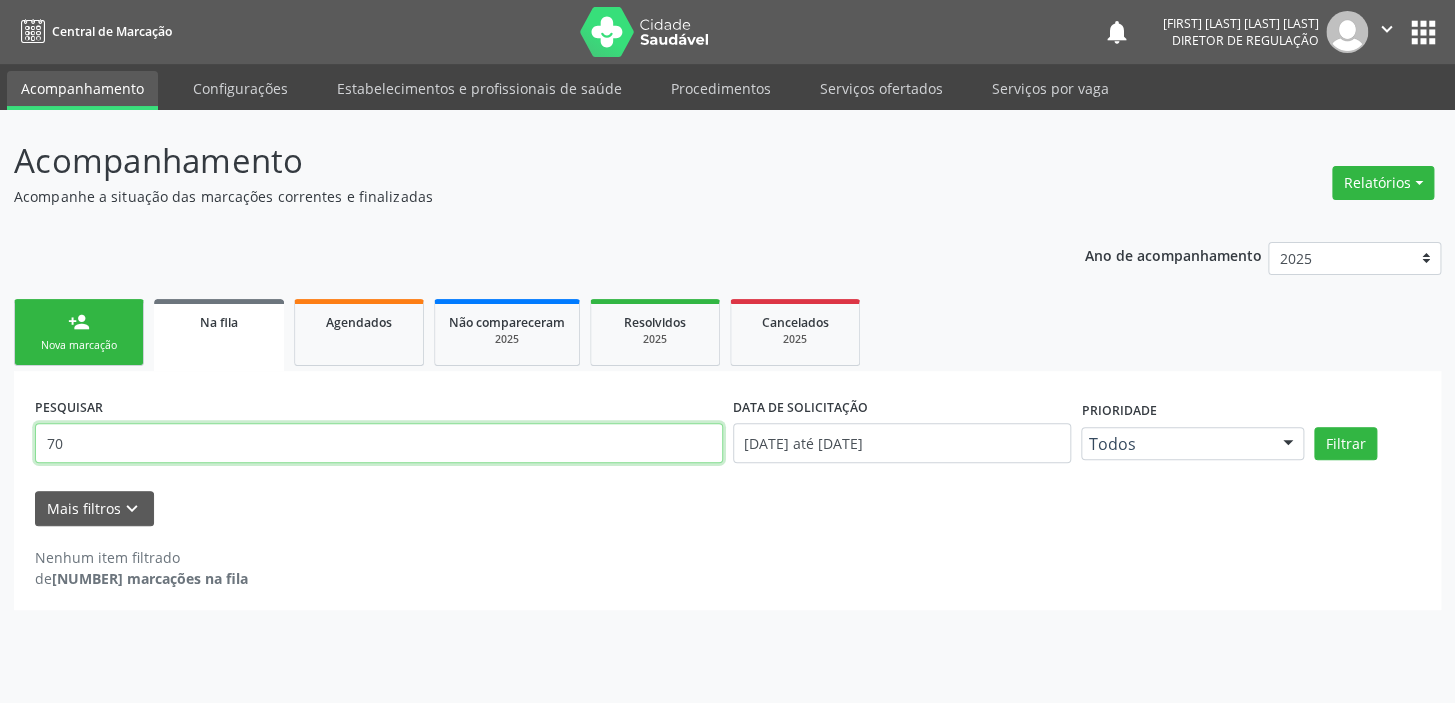 type on "7" 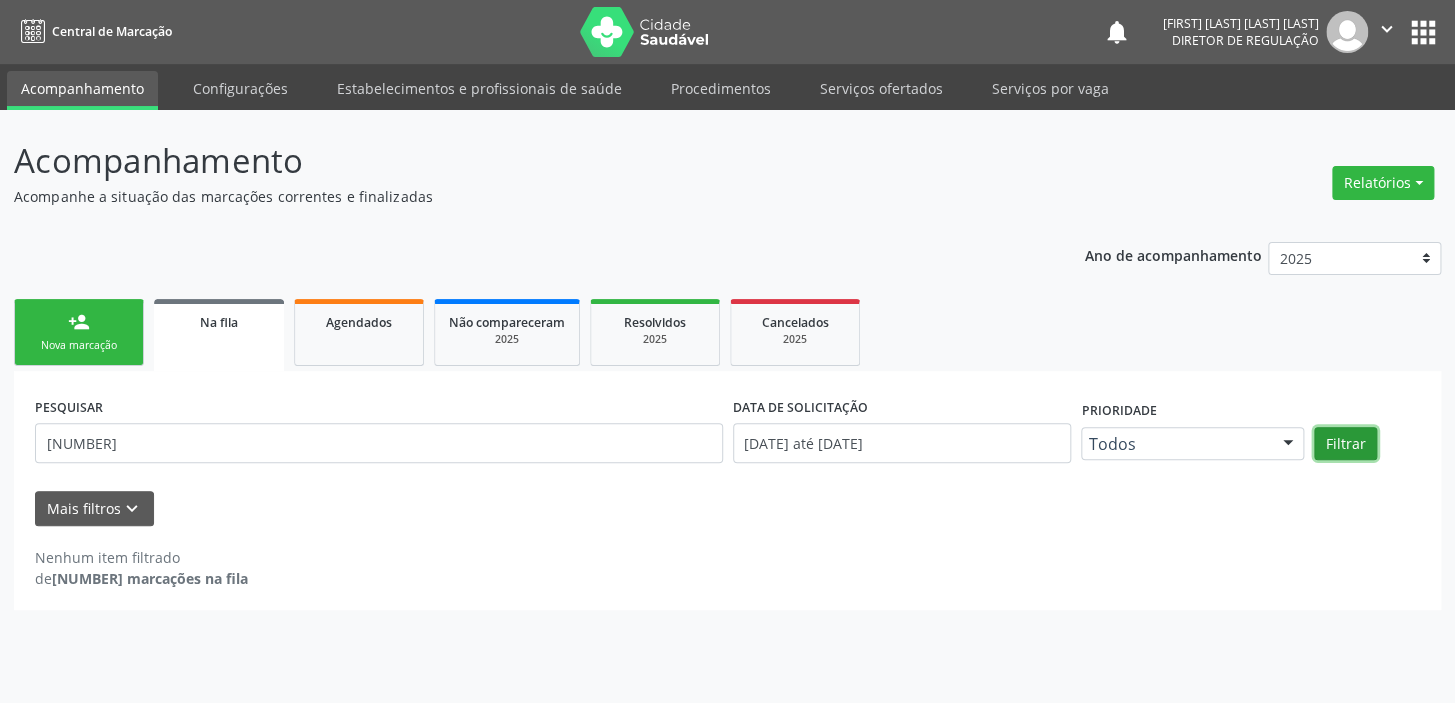 click on "Filtrar" at bounding box center [1345, 444] 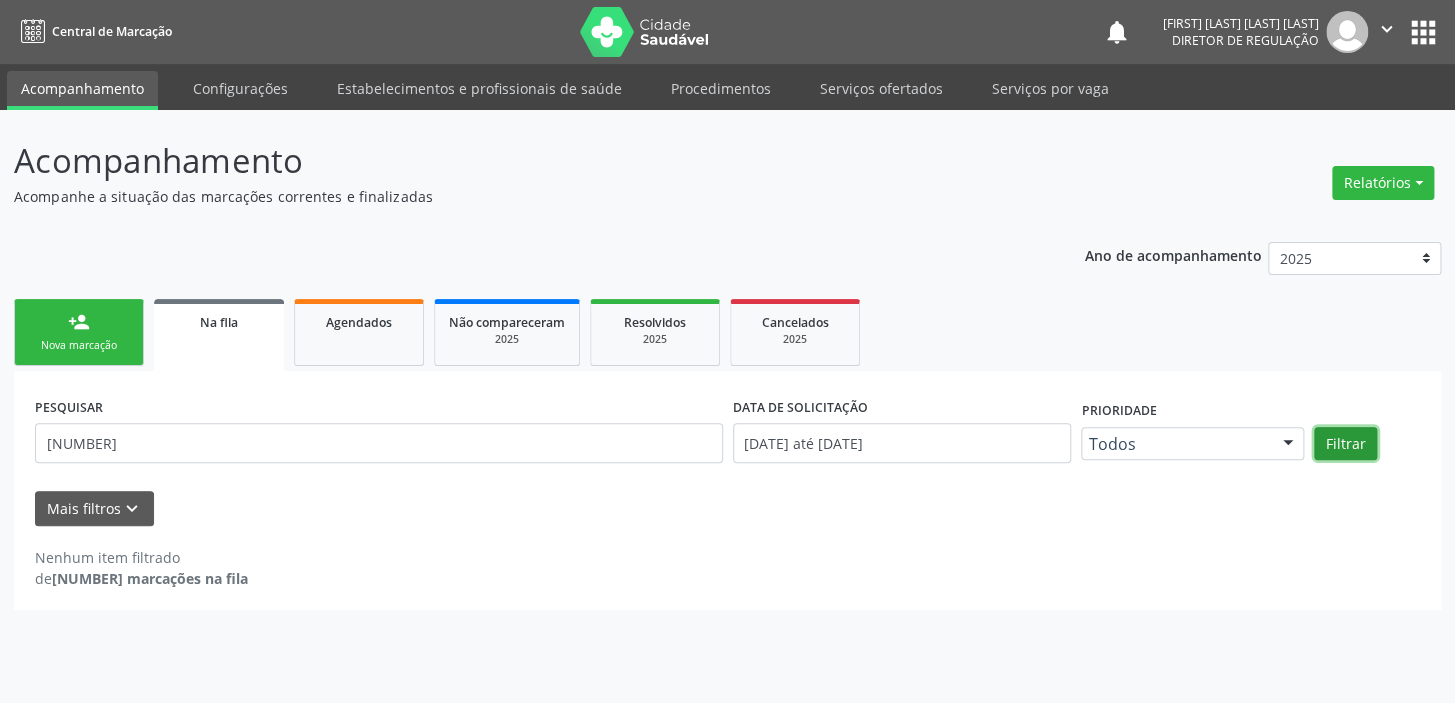 click on "Filtrar" at bounding box center [1345, 444] 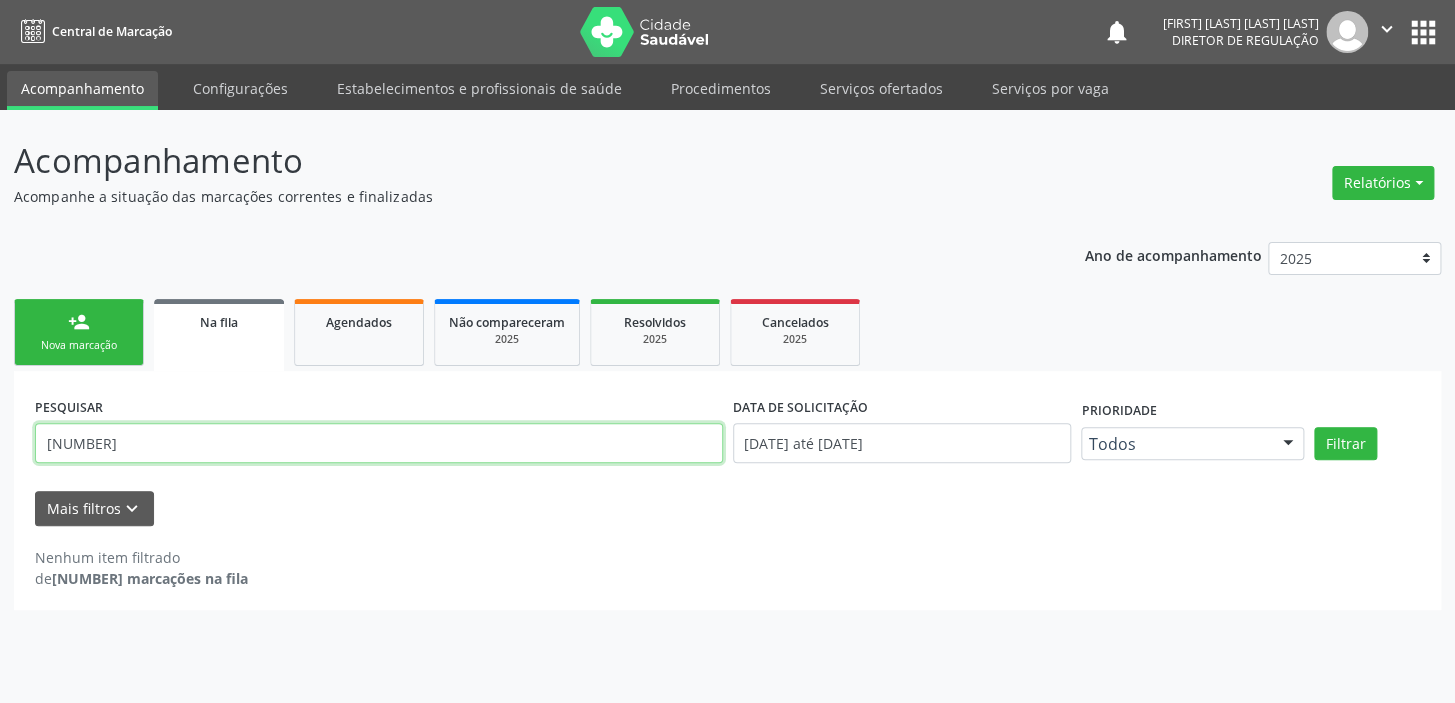 click on "[NUMBER]" at bounding box center [379, 443] 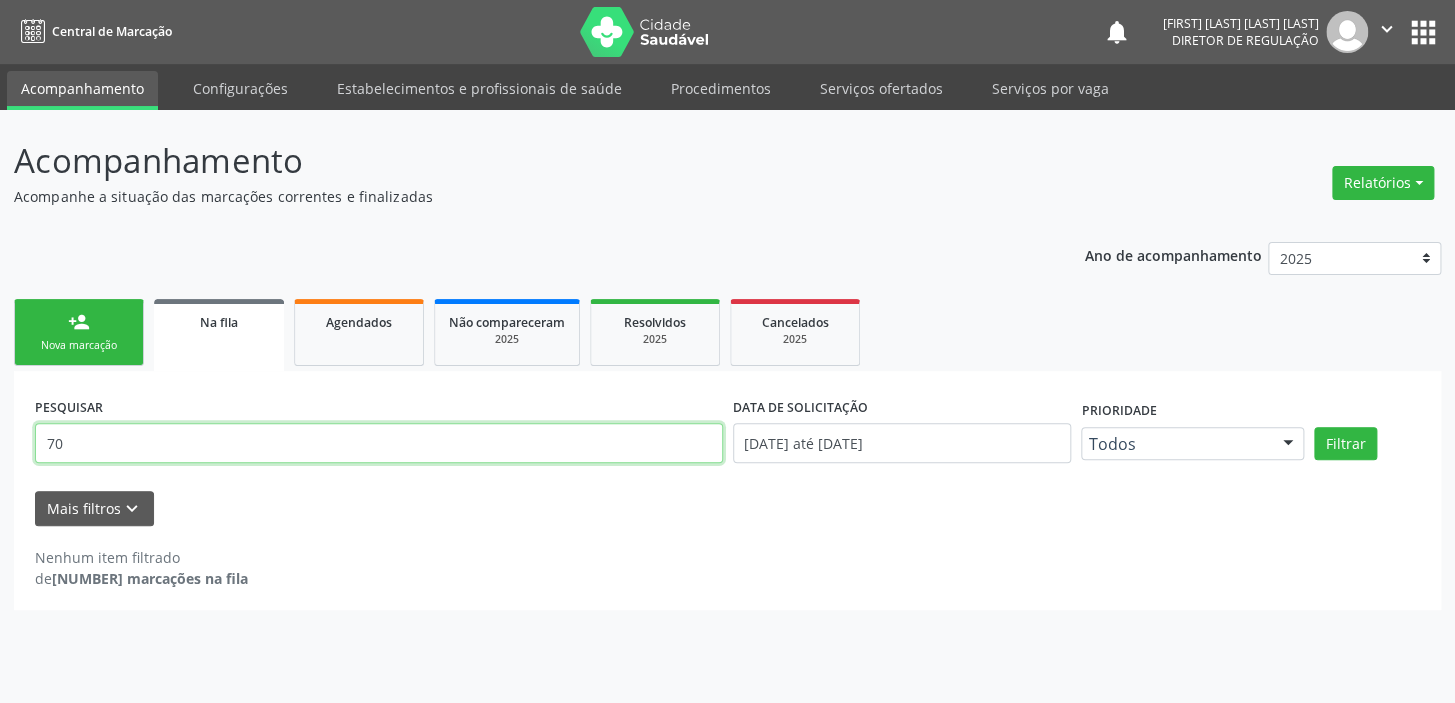 type on "7" 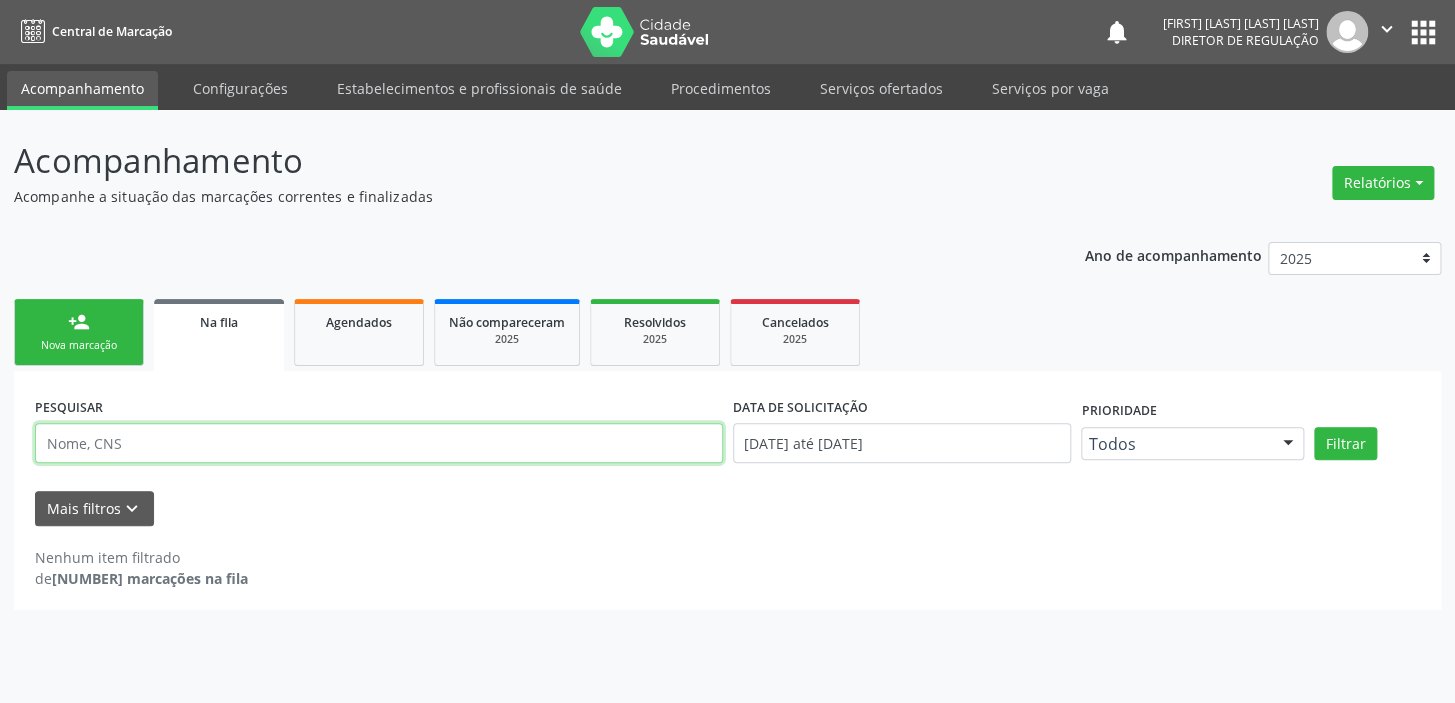 type 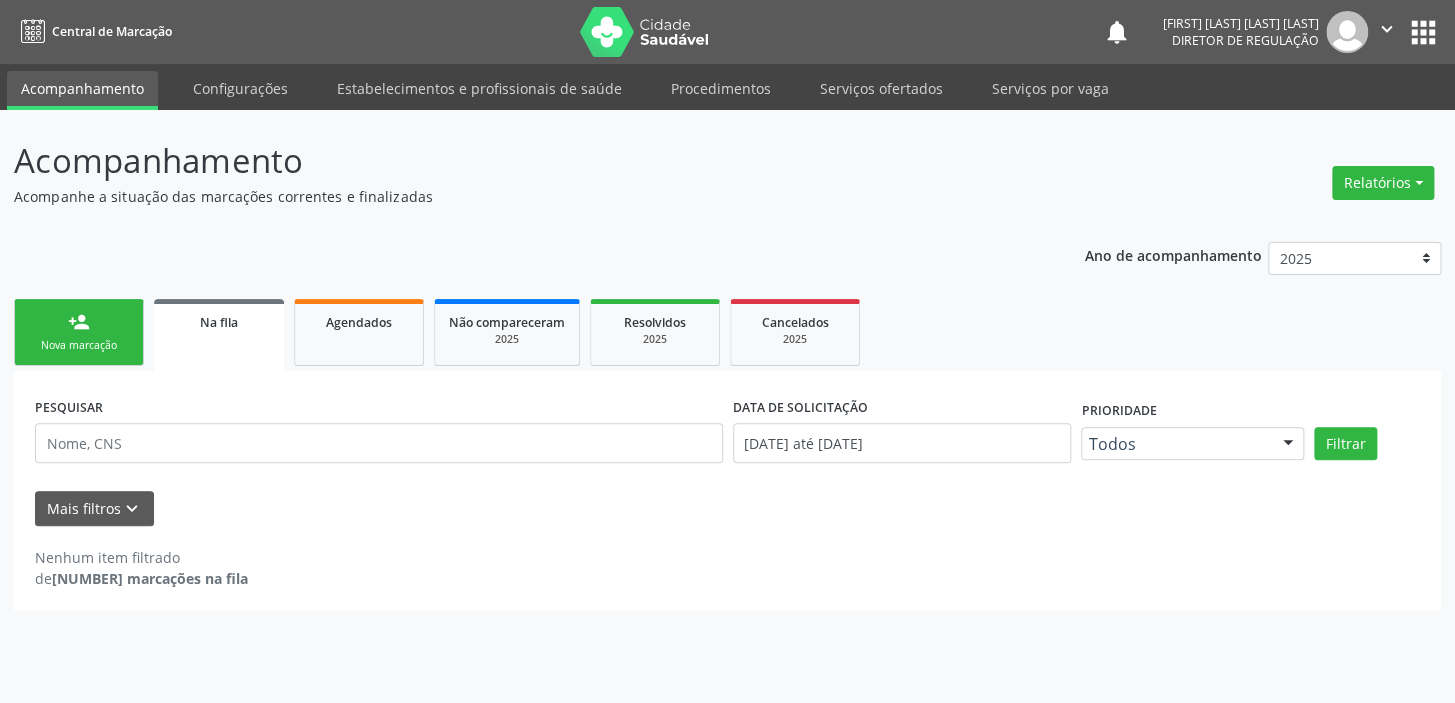 click on "person_add" at bounding box center [79, 322] 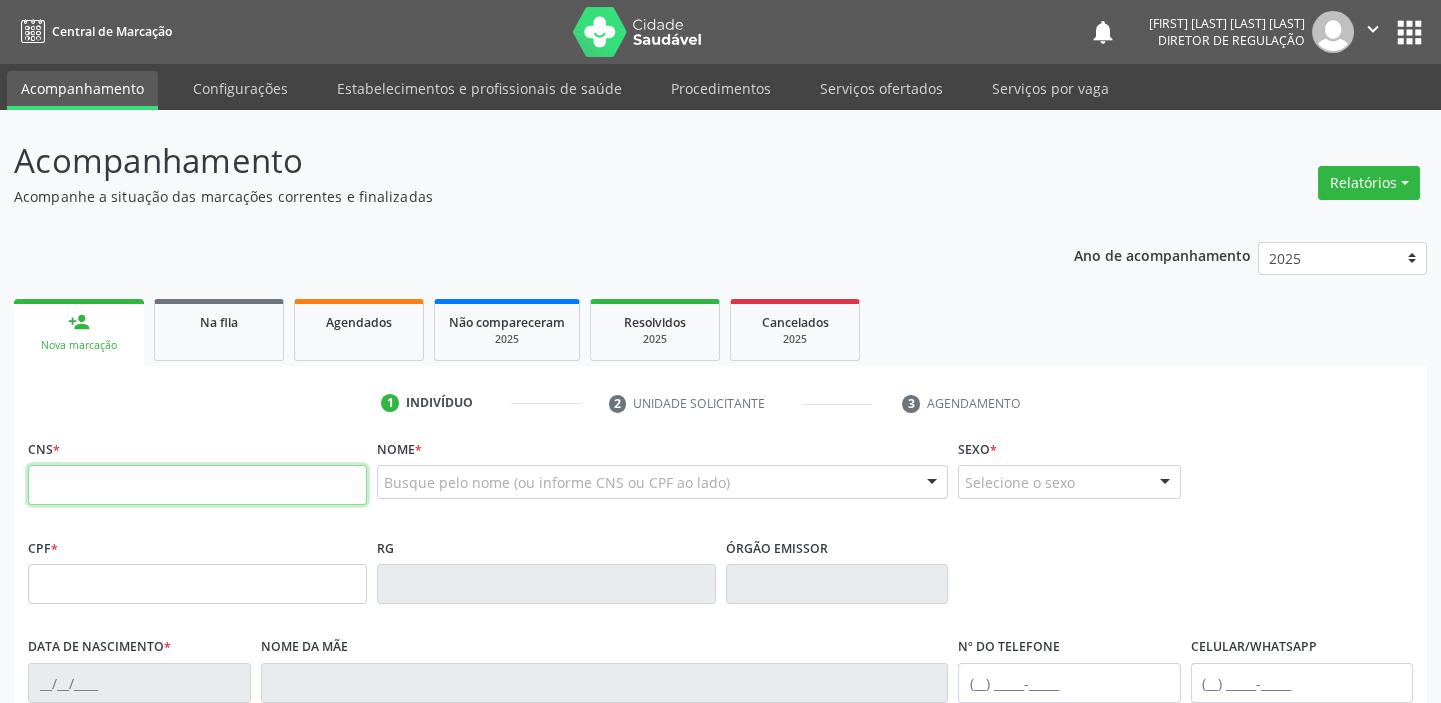 click at bounding box center (197, 485) 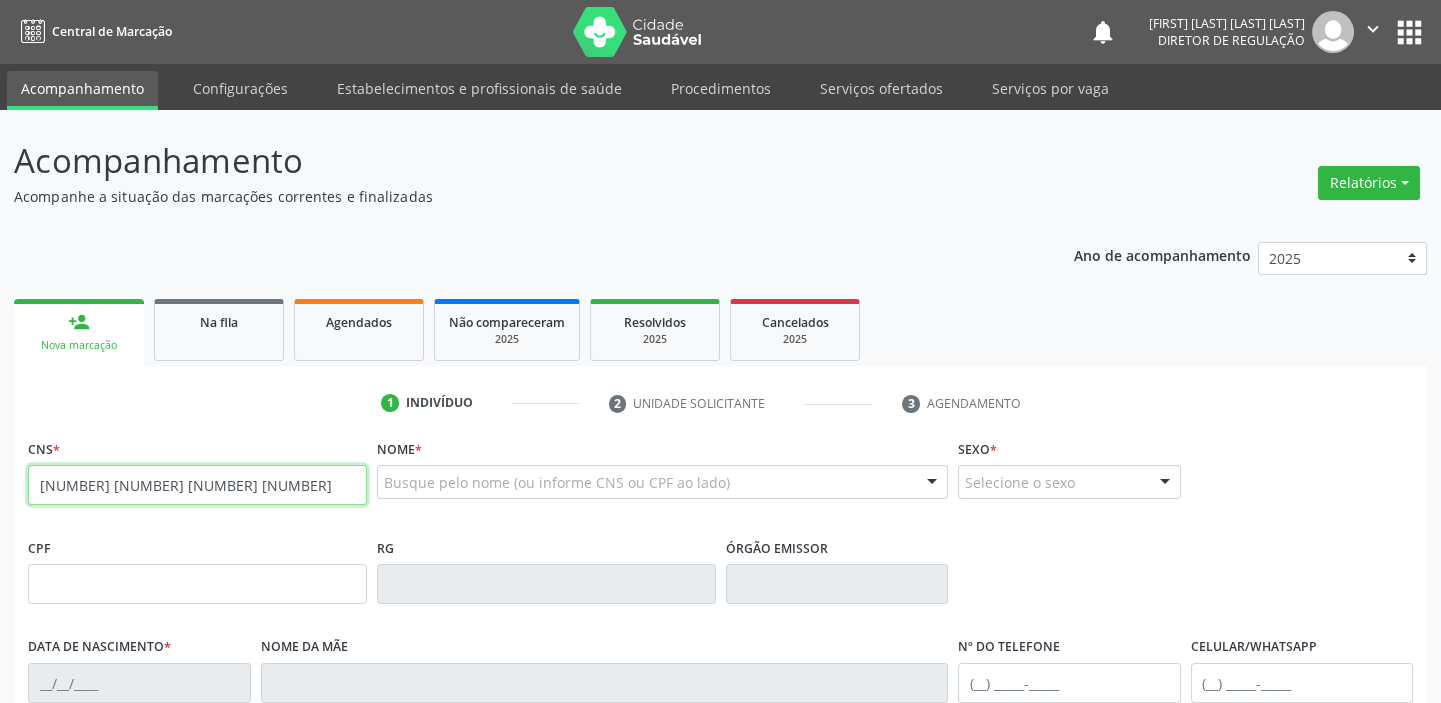 type on "[NUMBER] [NUMBER] [NUMBER] [NUMBER]" 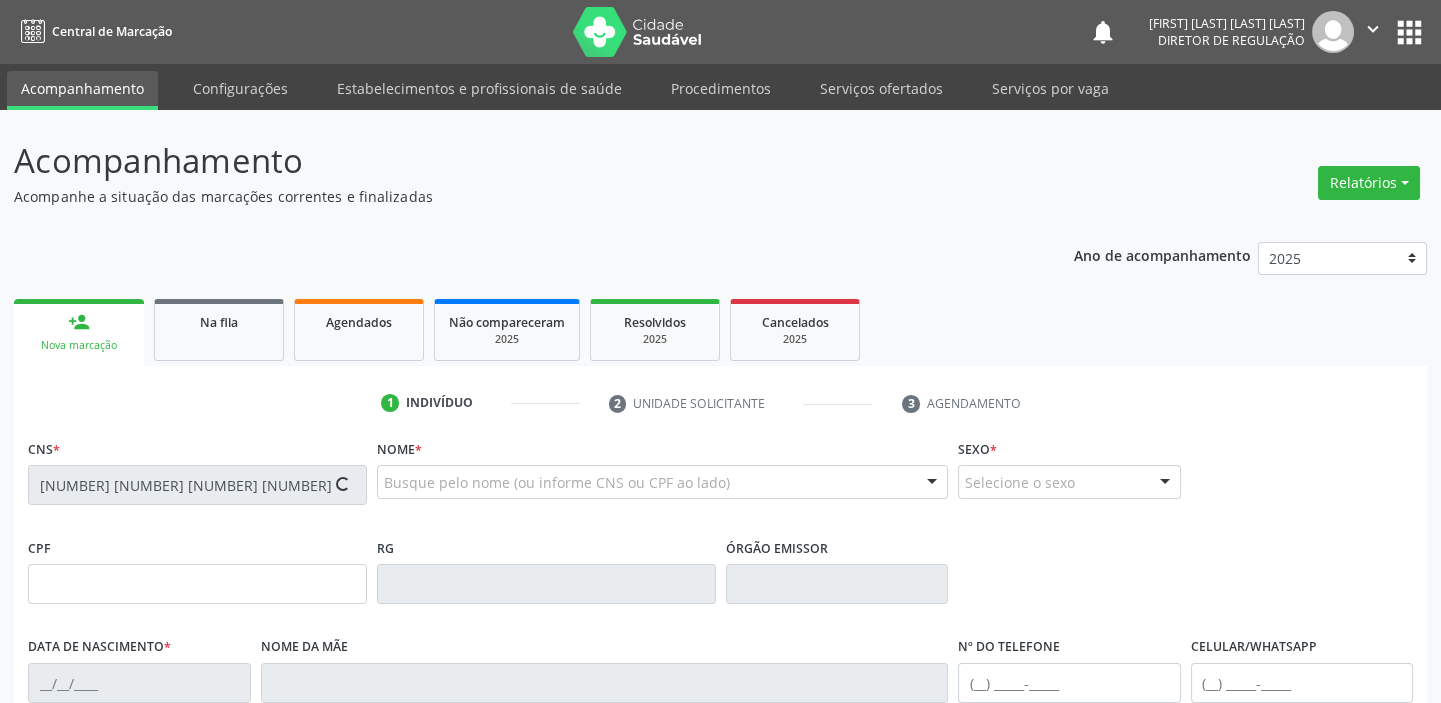 type on "[CPF]" 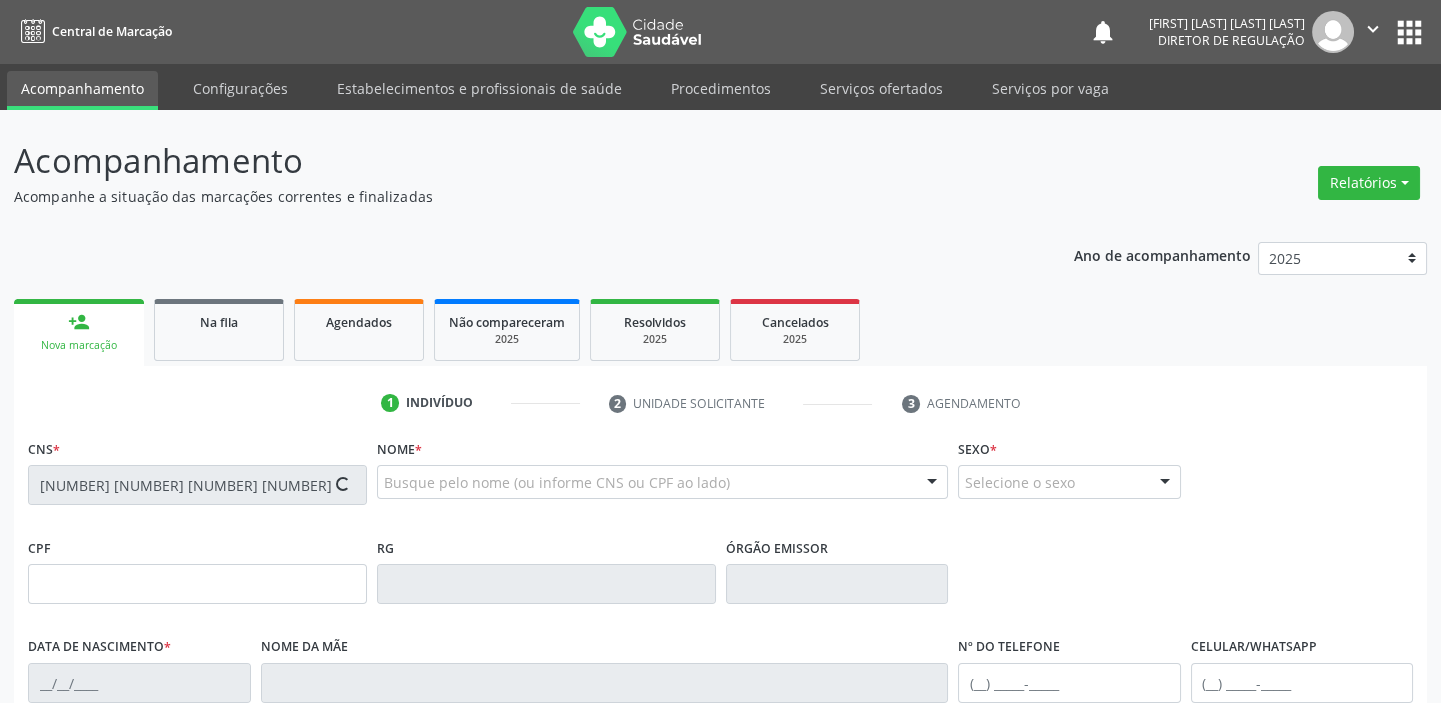 type on "[DATE]" 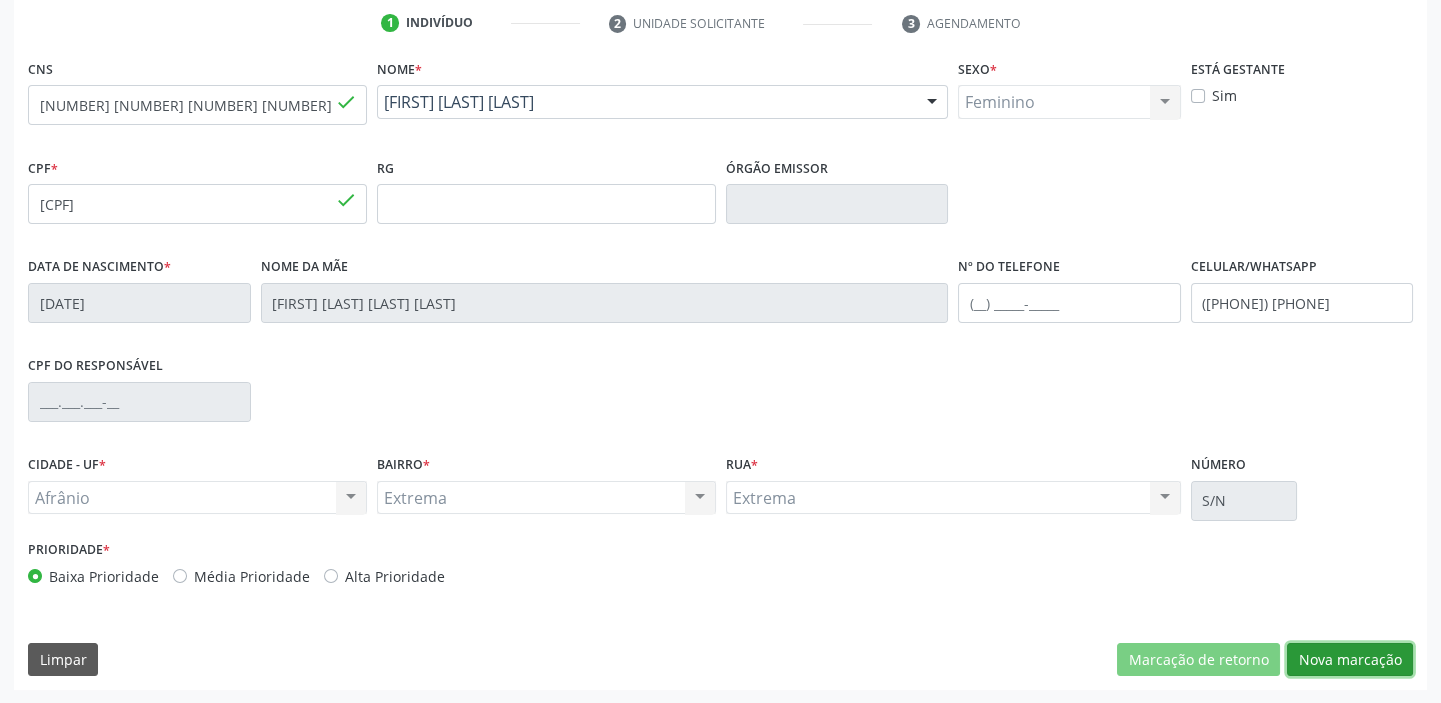 click on "Nova marcação" at bounding box center [1350, 660] 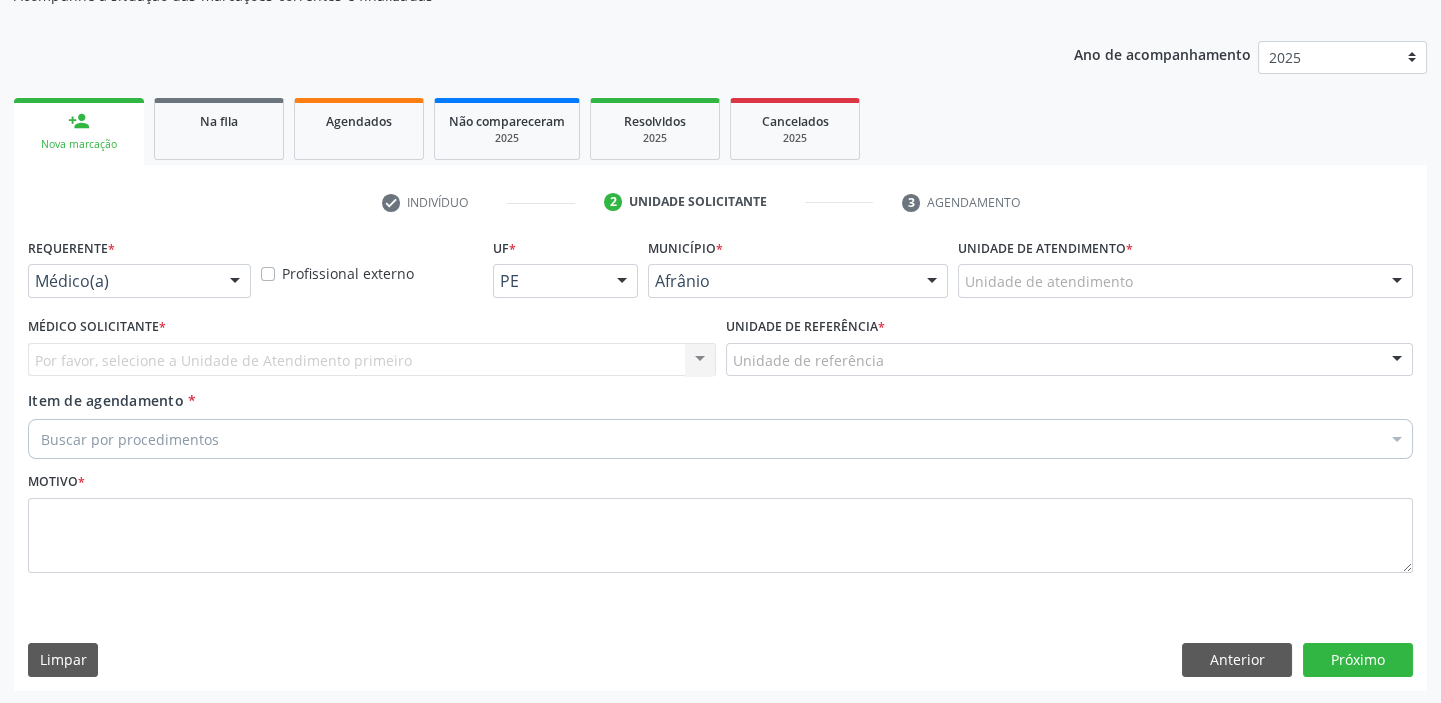 drag, startPoint x: 1045, startPoint y: 280, endPoint x: 1045, endPoint y: 364, distance: 84 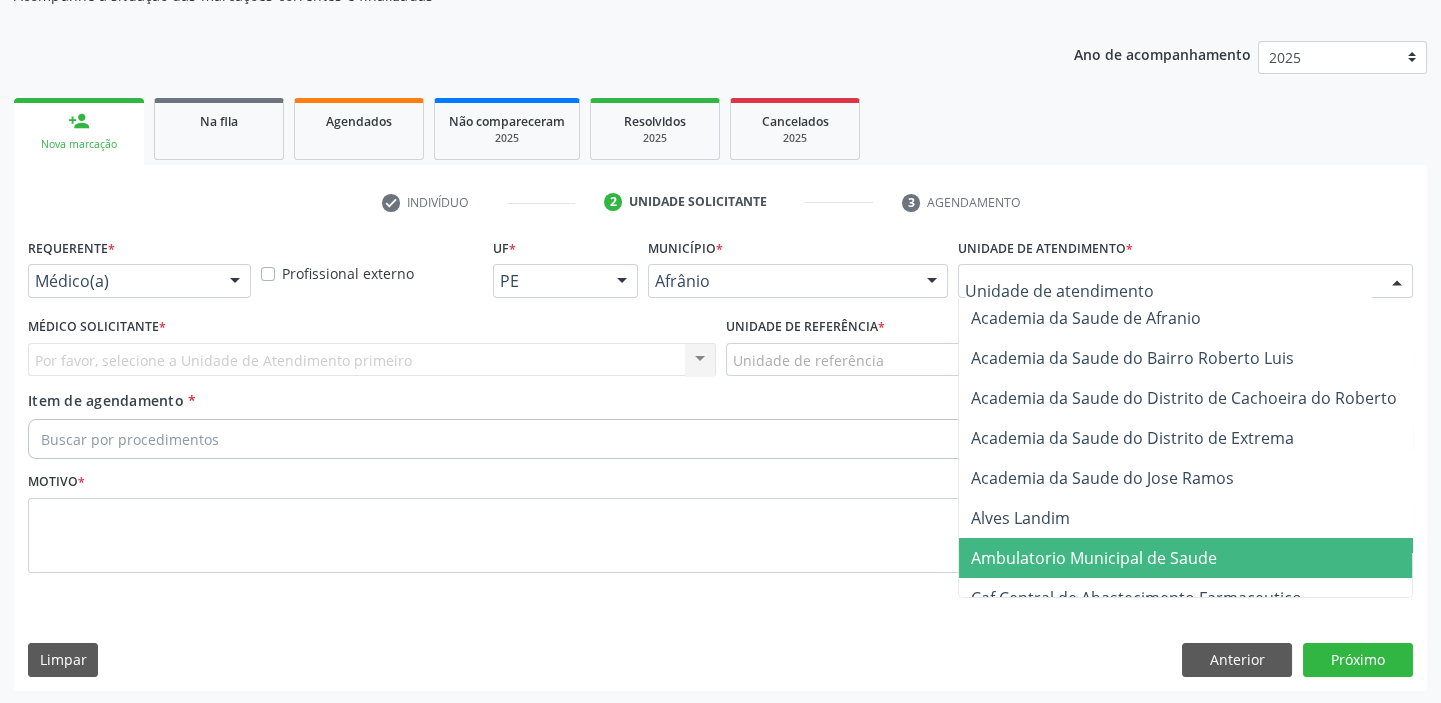 drag, startPoint x: 1043, startPoint y: 562, endPoint x: 841, endPoint y: 455, distance: 228.58916 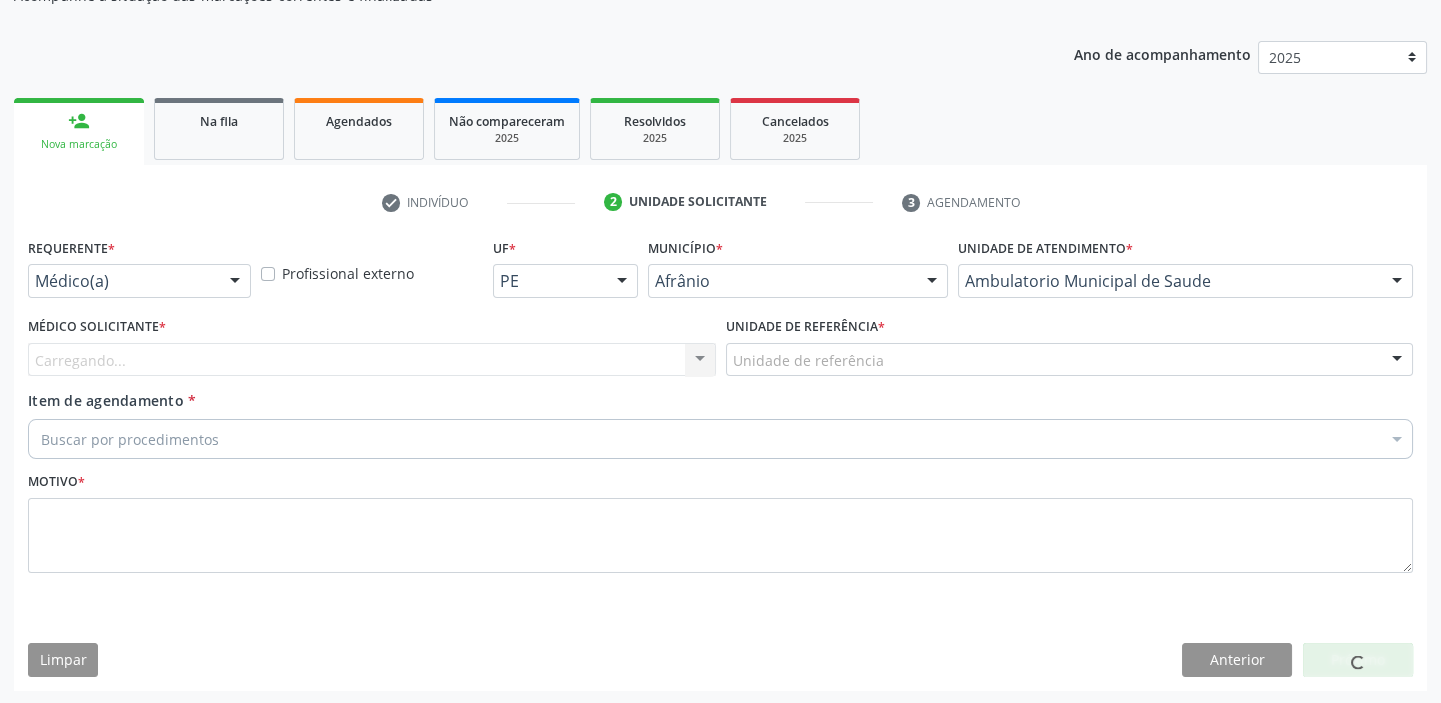 drag, startPoint x: 768, startPoint y: 358, endPoint x: 800, endPoint y: 464, distance: 110.724884 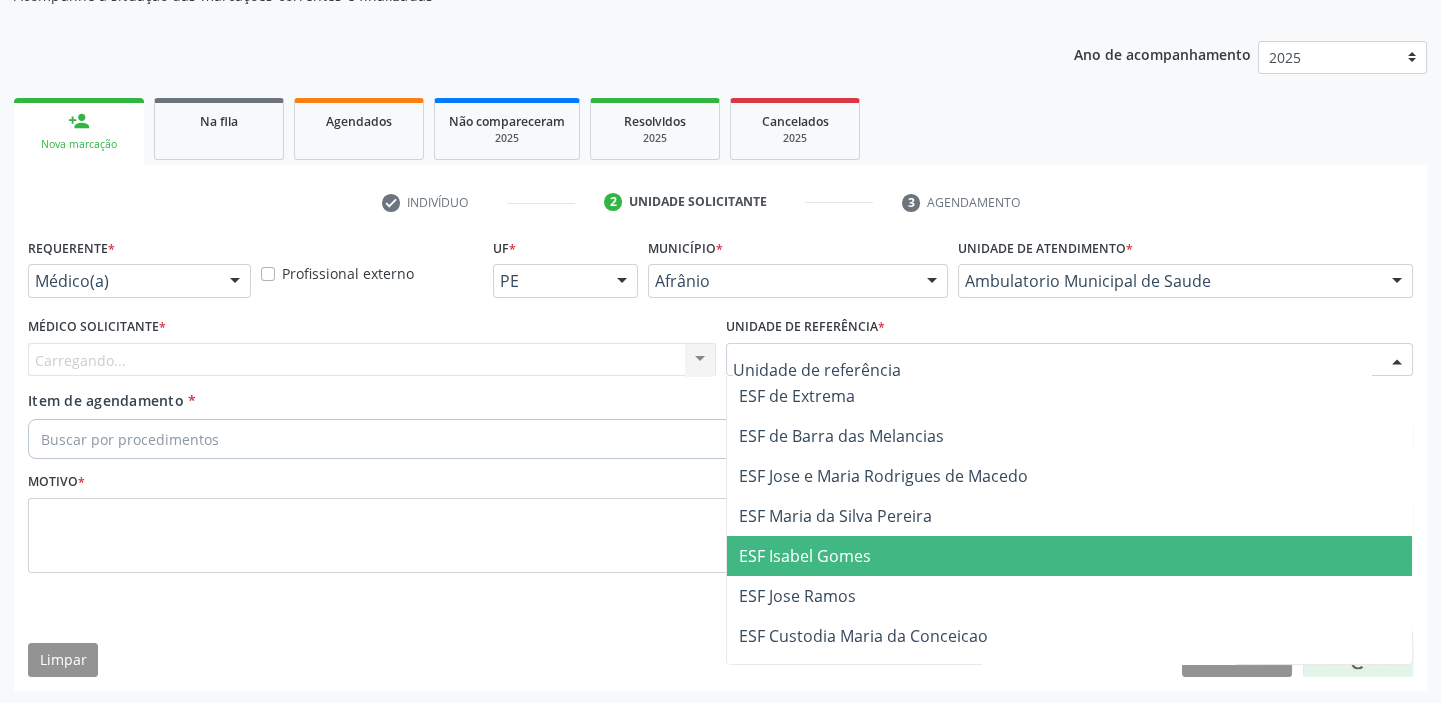 click on "ESF Isabel Gomes" at bounding box center [1070, 556] 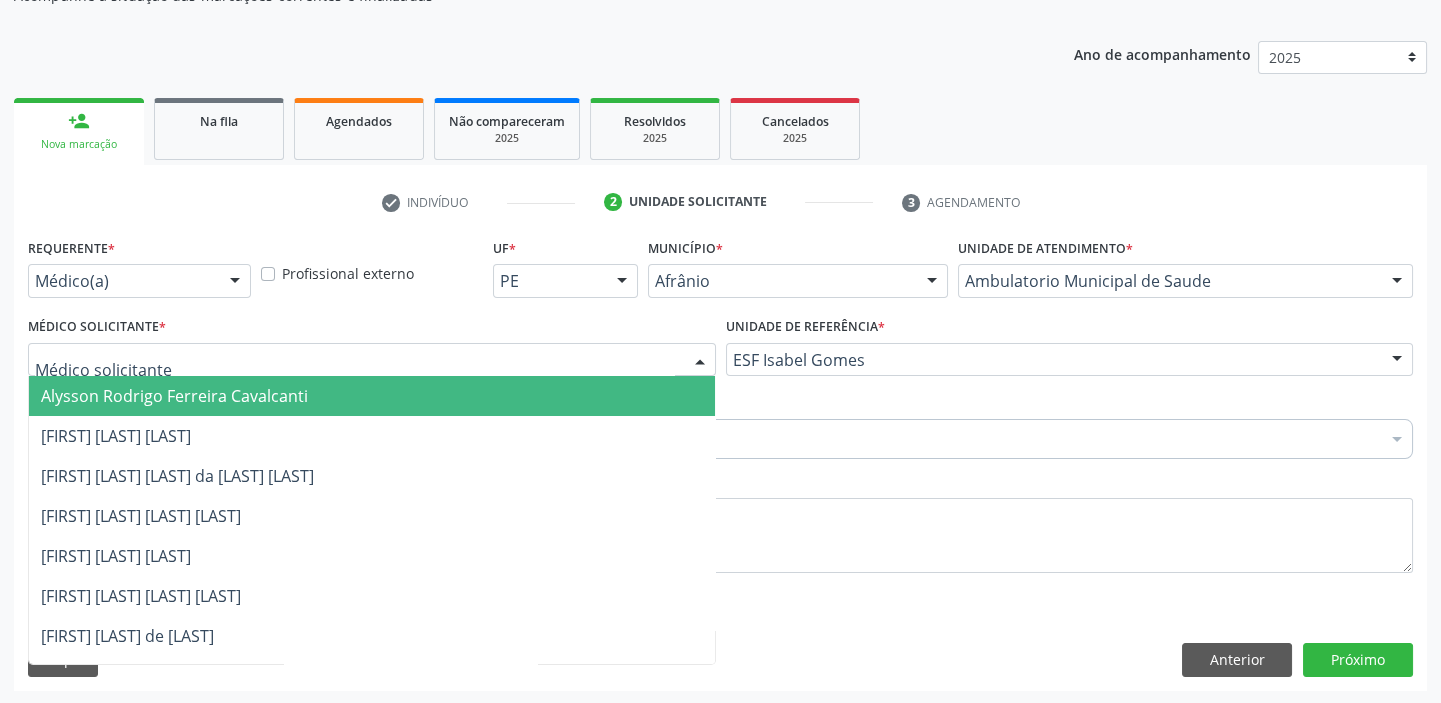 click on "Alysson Rodrigo Ferreira Cavalcanti" at bounding box center (174, 396) 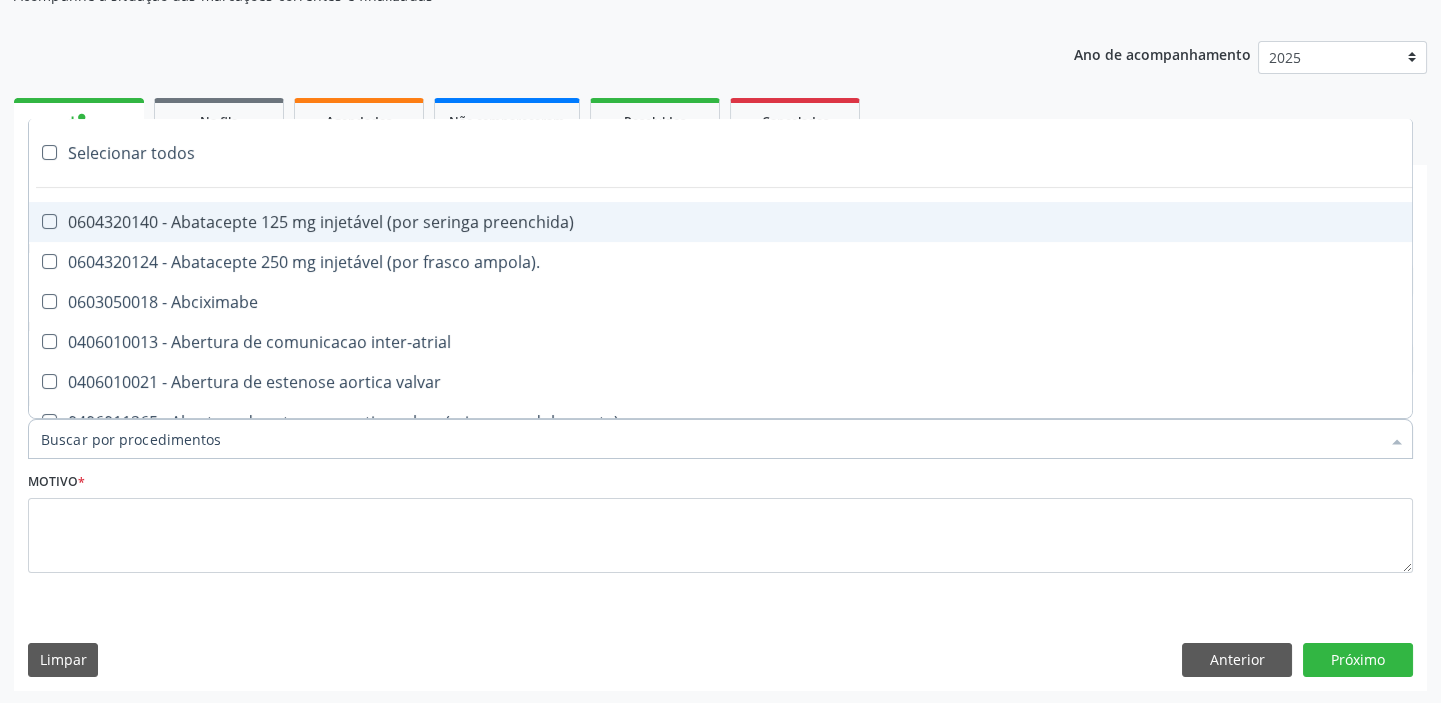 paste on "ultrass" 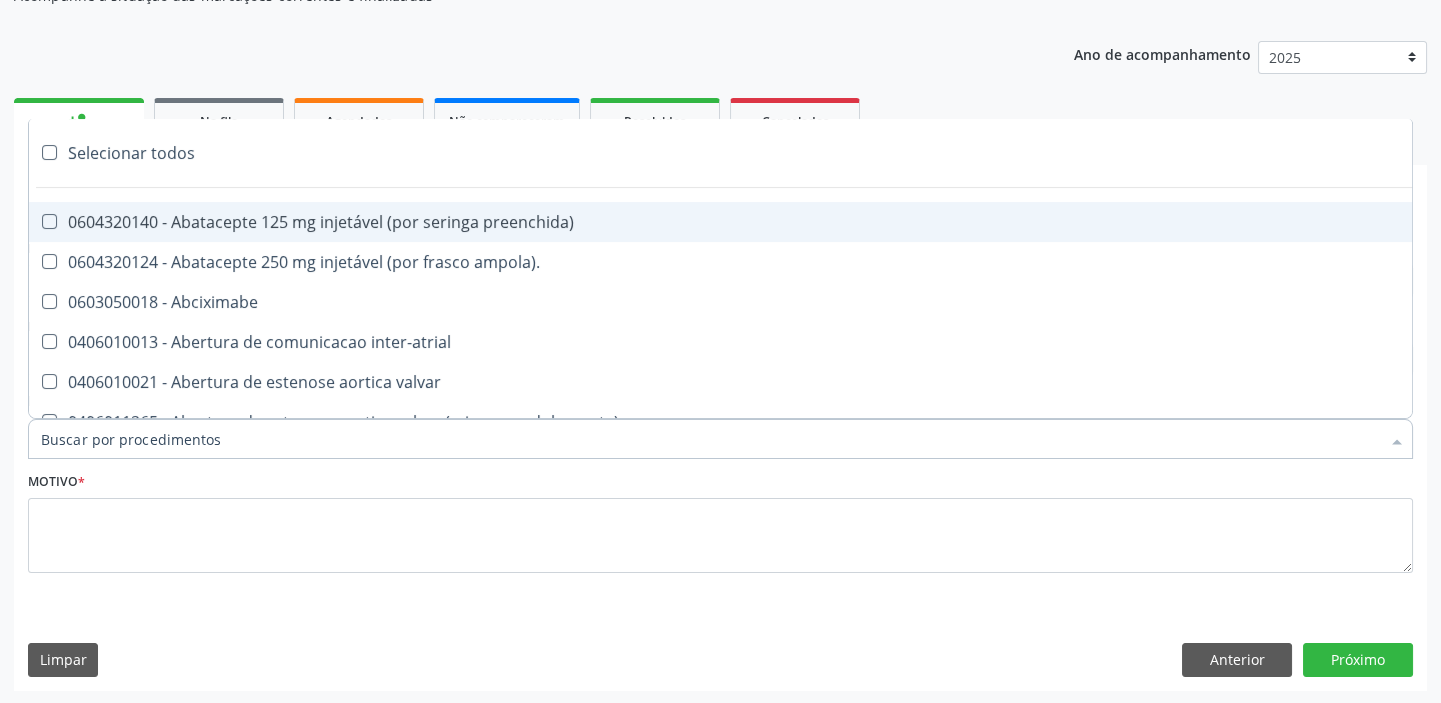 type on "ultrass" 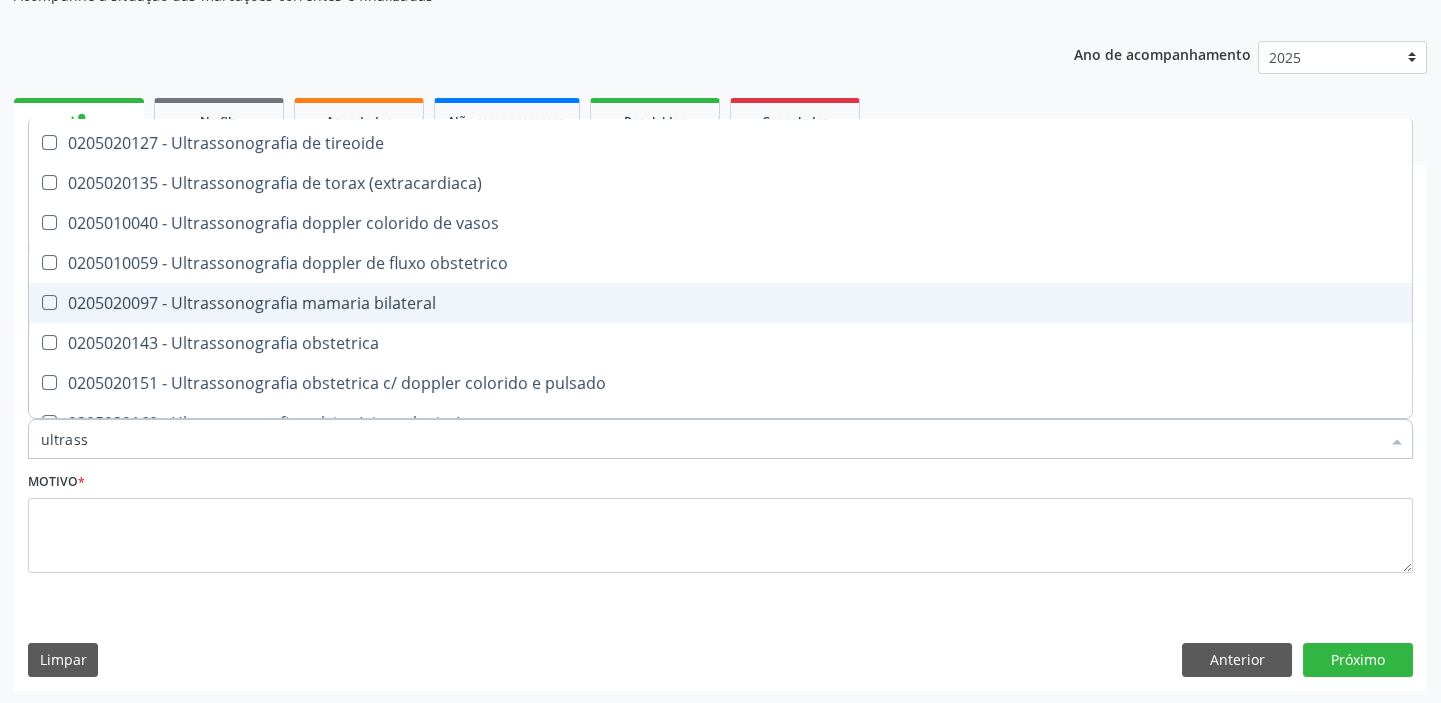 scroll, scrollTop: 545, scrollLeft: 0, axis: vertical 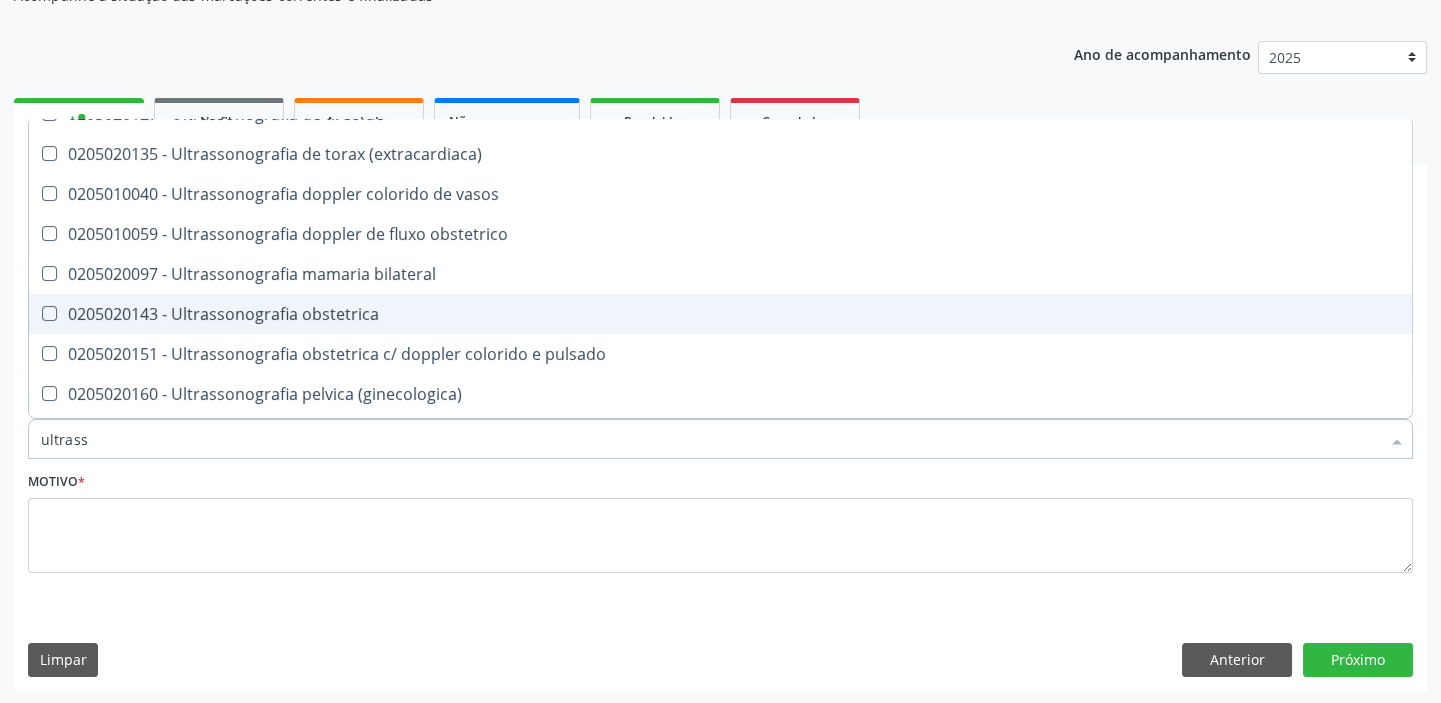 click on "0205020143 - Ultrassonografia obstetrica" at bounding box center [720, 314] 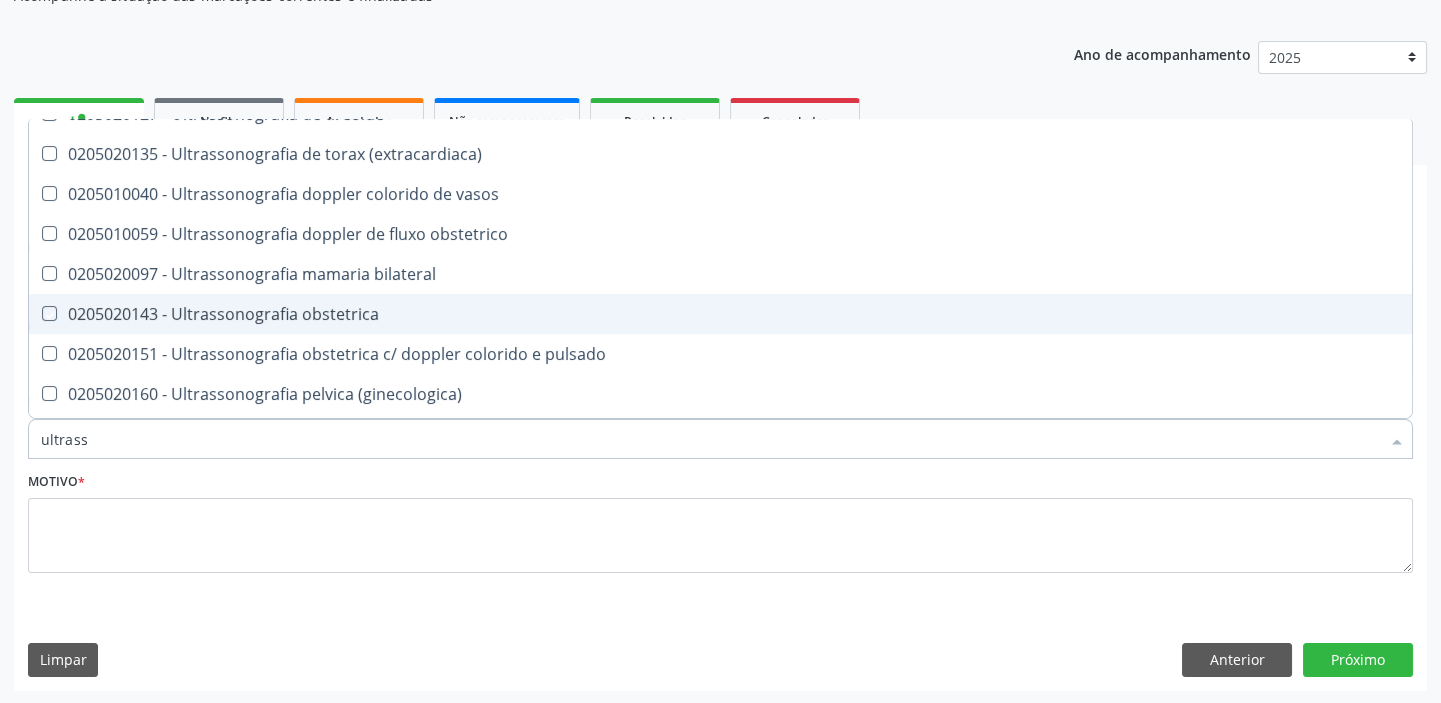 checkbox on "true" 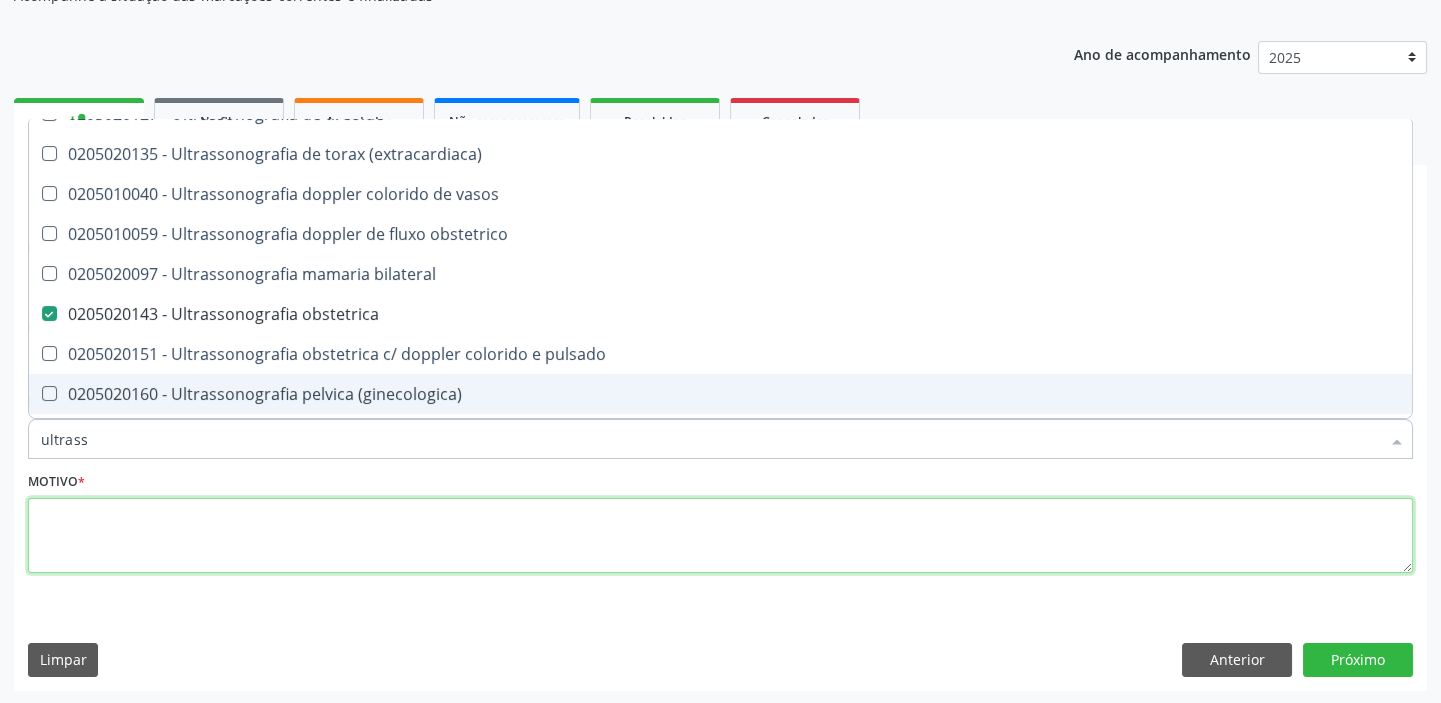 click at bounding box center (720, 536) 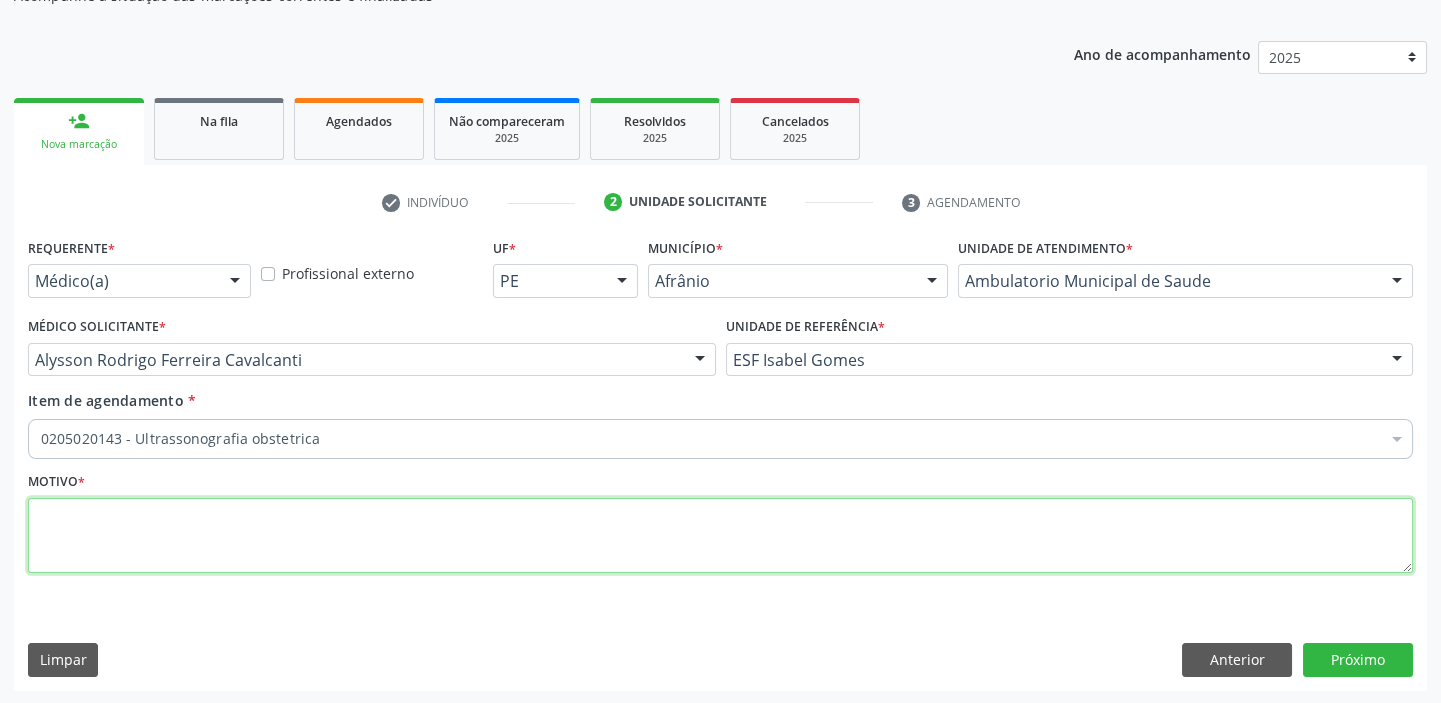scroll, scrollTop: 0, scrollLeft: 0, axis: both 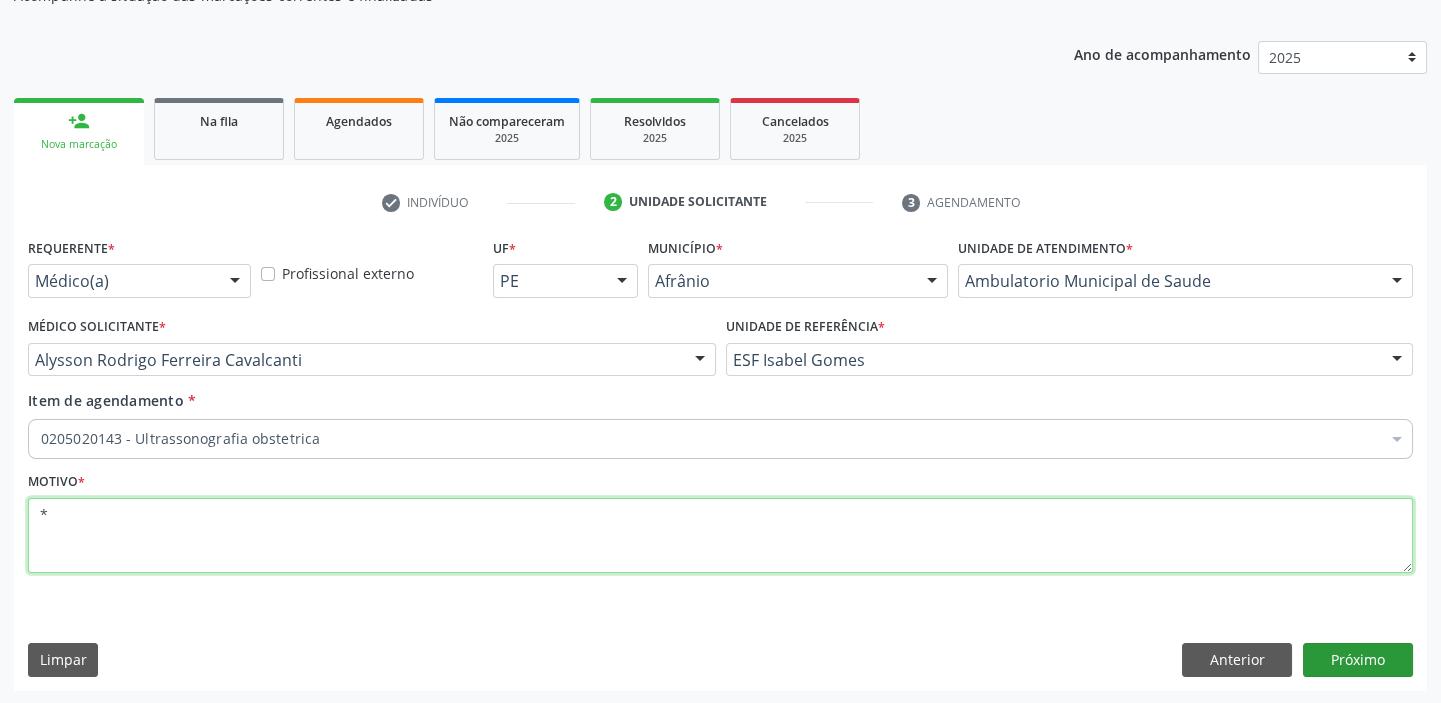 type on "*" 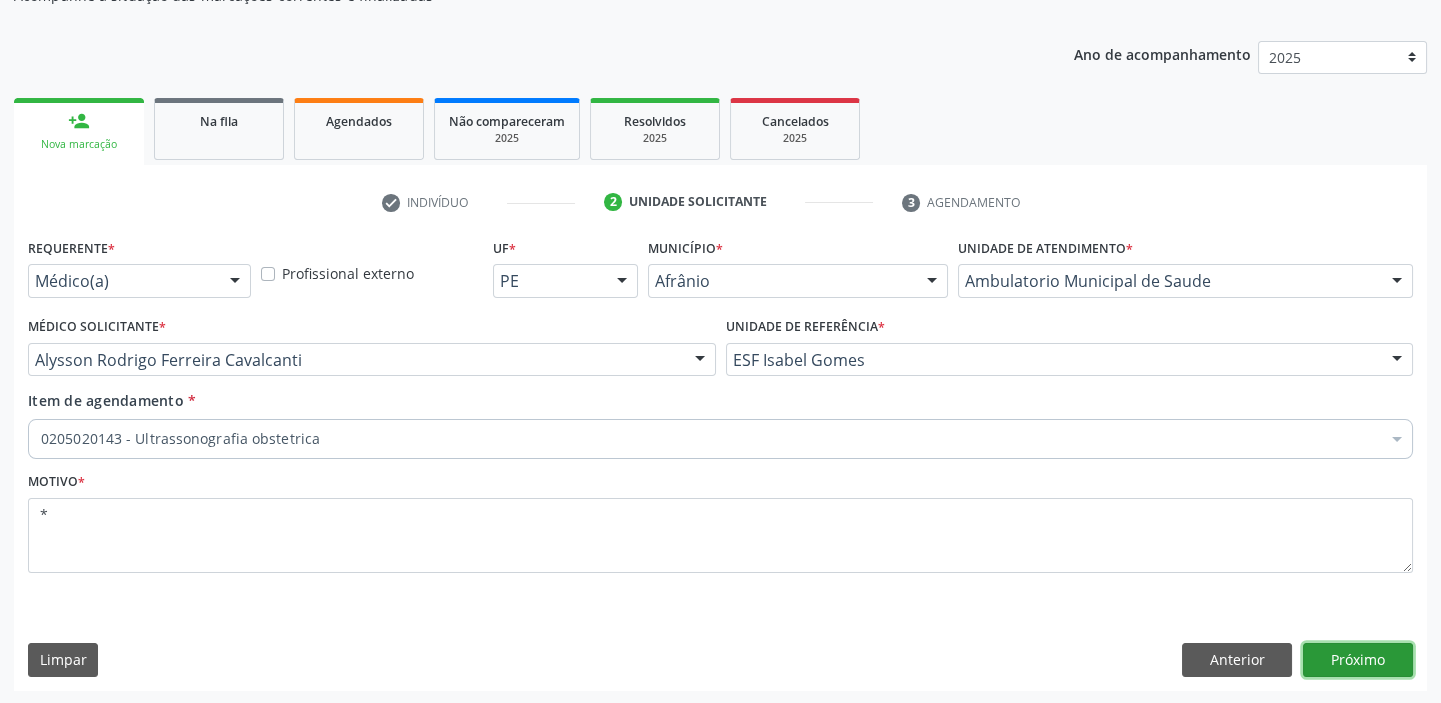 click on "Próximo" at bounding box center (1358, 660) 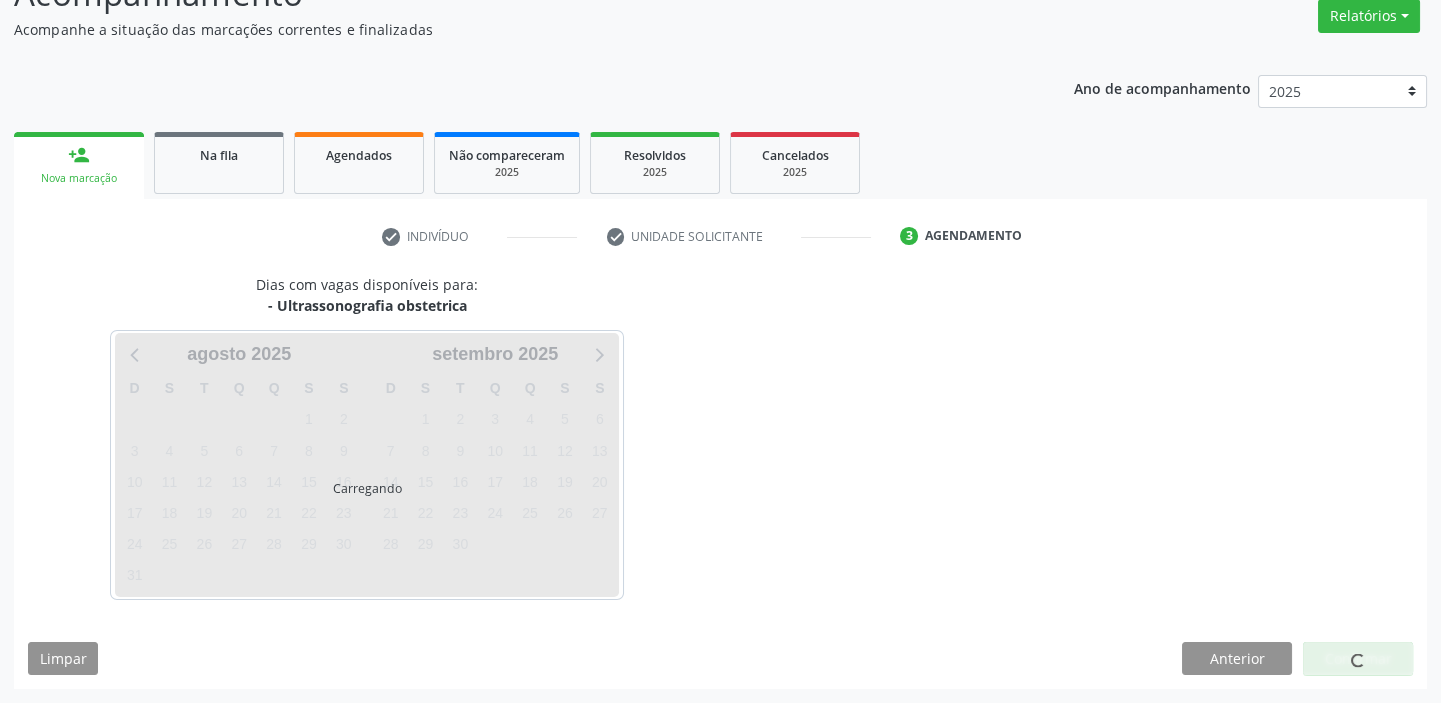 scroll, scrollTop: 166, scrollLeft: 0, axis: vertical 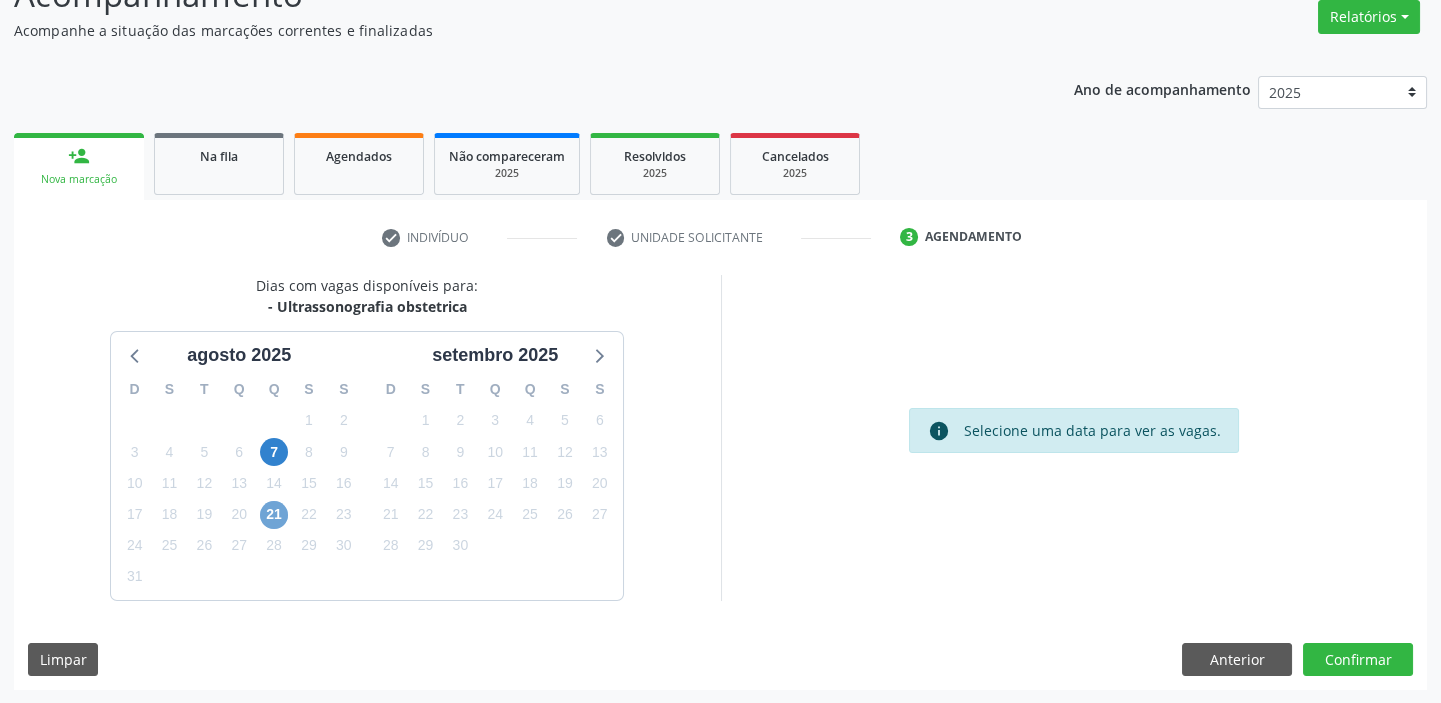 click on "21" at bounding box center [274, 515] 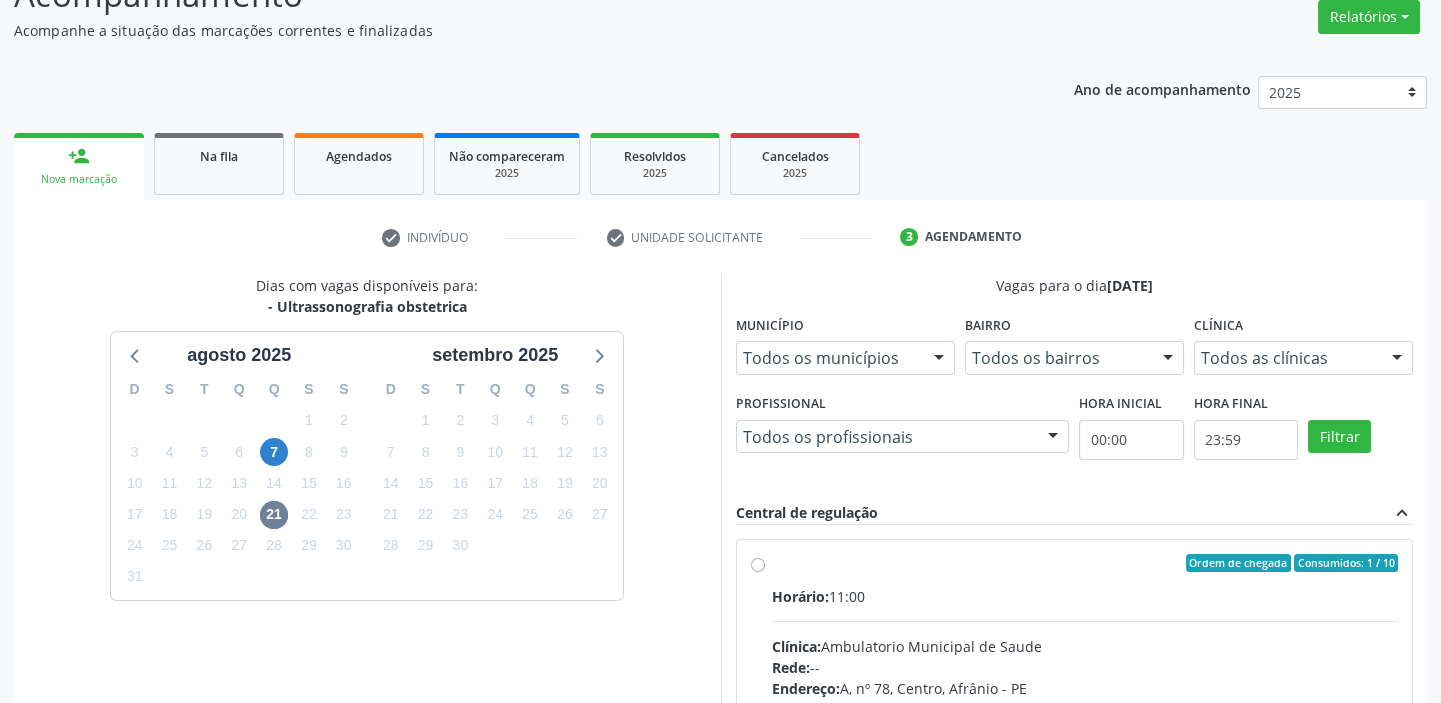 click on "Rede:
--" at bounding box center [1085, 667] 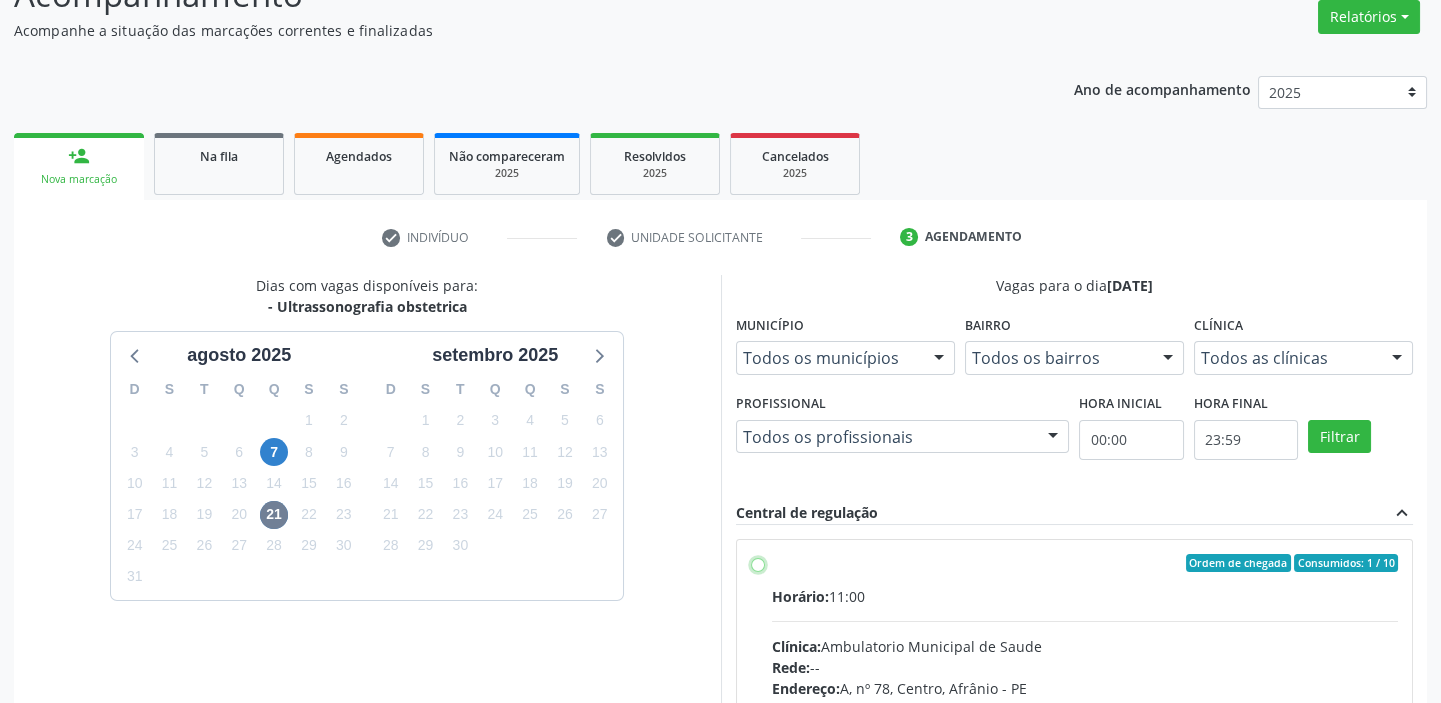 click on "Ordem de chegada
Consumidos: 1 / 10
Horário:   [TIME]
Clínica:  Ambulatorio Municipal de Saude
Rede:
--
Endereço:   A, nº [NUMBER], [CITY], [CITY] - [STATE]
Telefone:   --
Profissional:
--
Informações adicionais sobre o atendimento
Idade de atendimento:
Sem restrição
Gênero(s) atendido(s):
Sem restrição
Informações adicionais:
--" at bounding box center (758, 563) 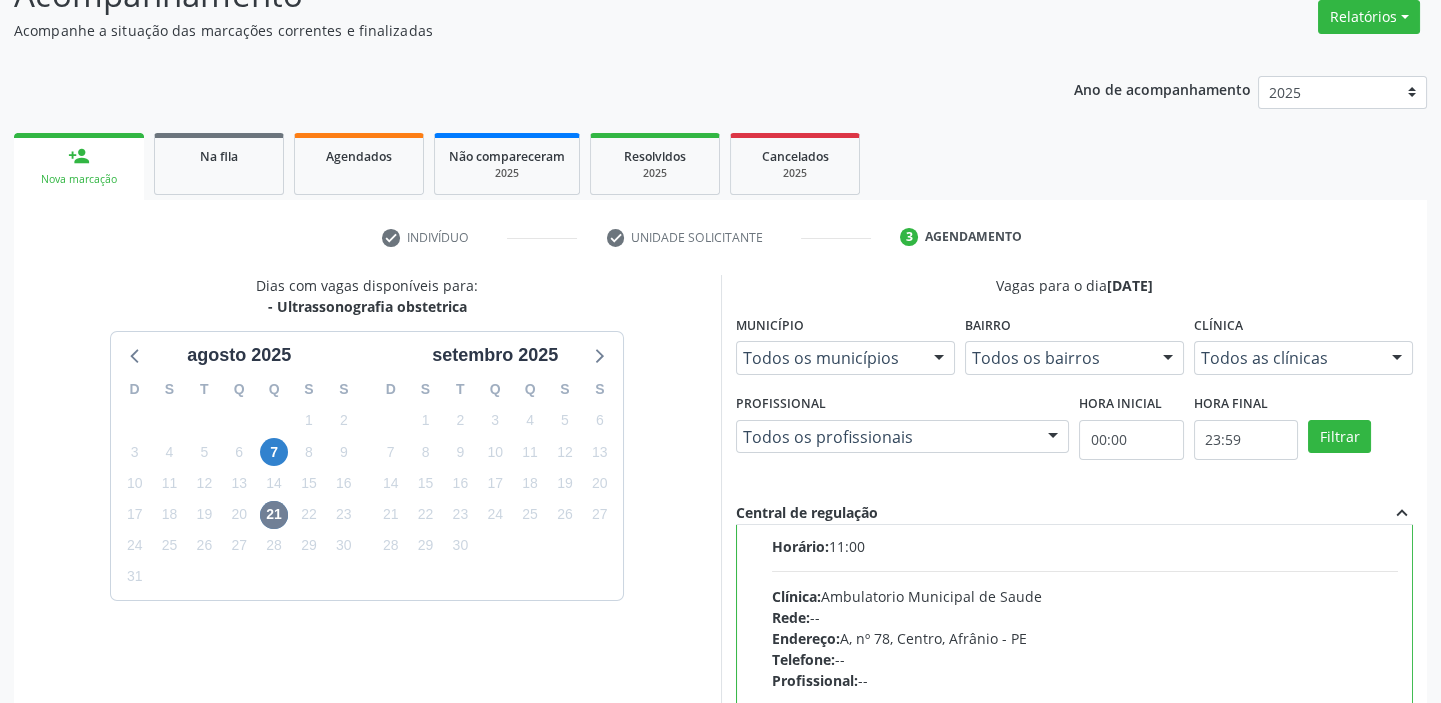scroll, scrollTop: 99, scrollLeft: 0, axis: vertical 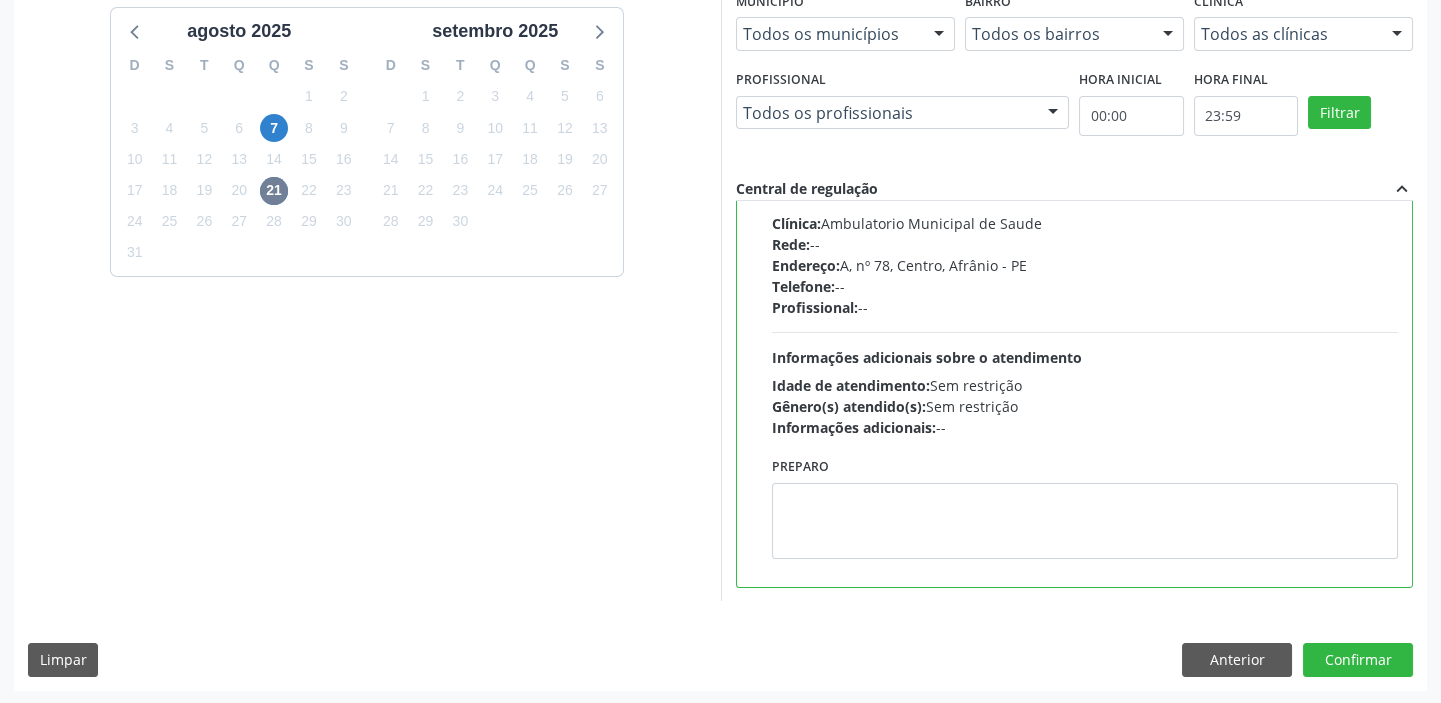 click on "Preparo" at bounding box center [1085, 505] 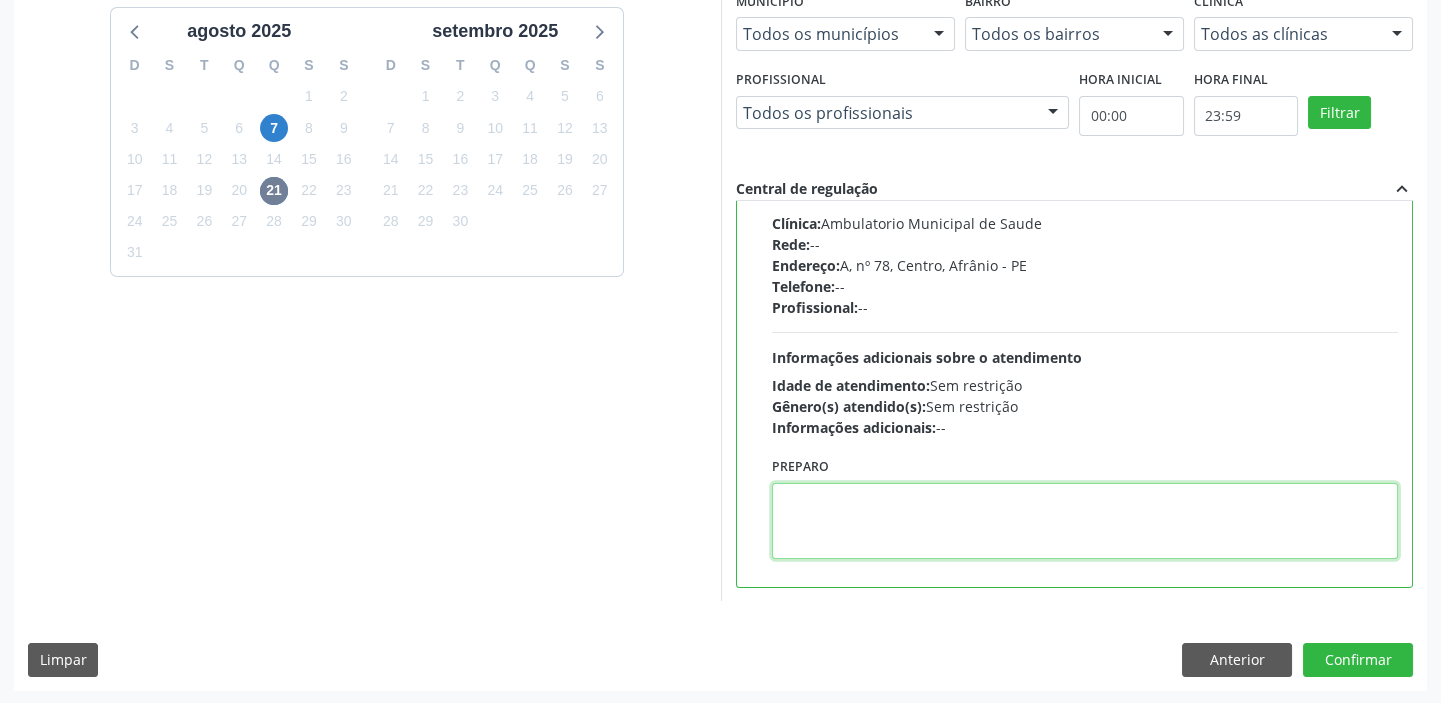 click at bounding box center (1085, 521) 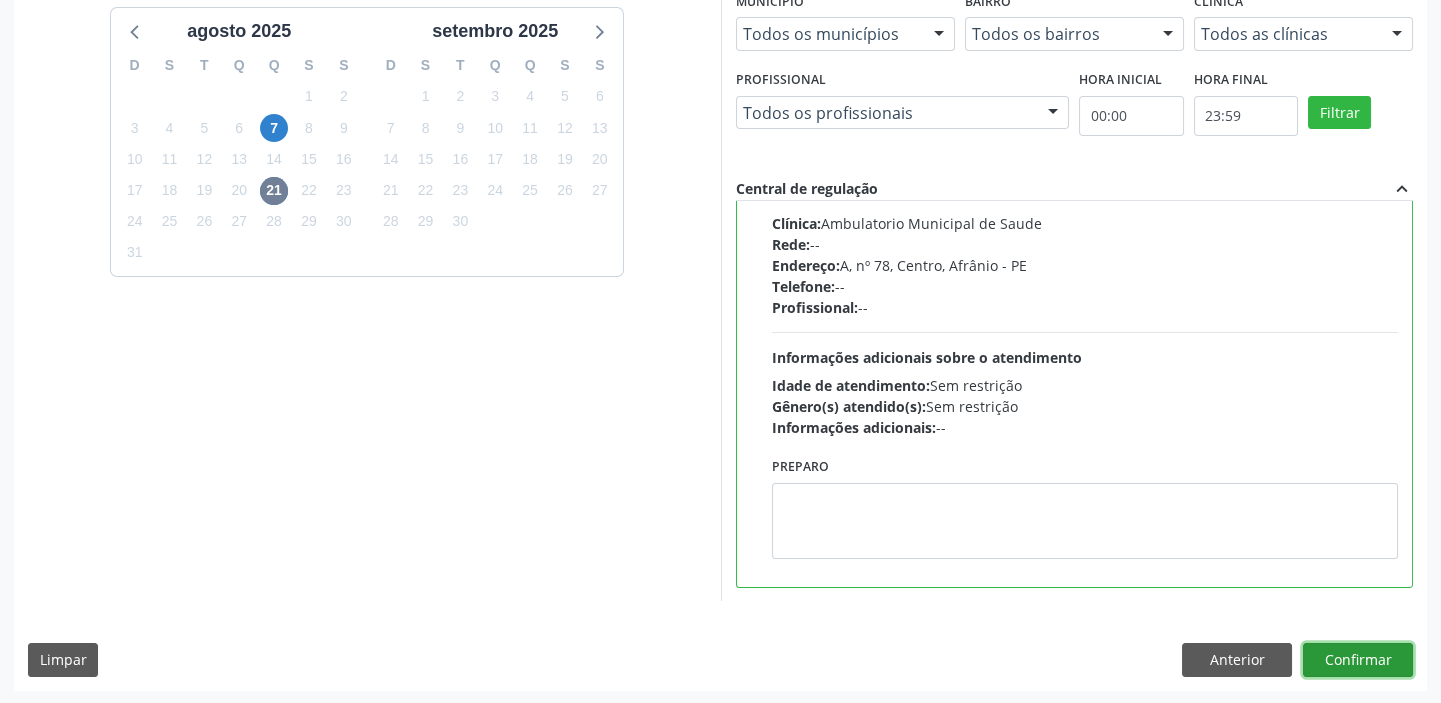 click on "Confirmar" at bounding box center [1358, 660] 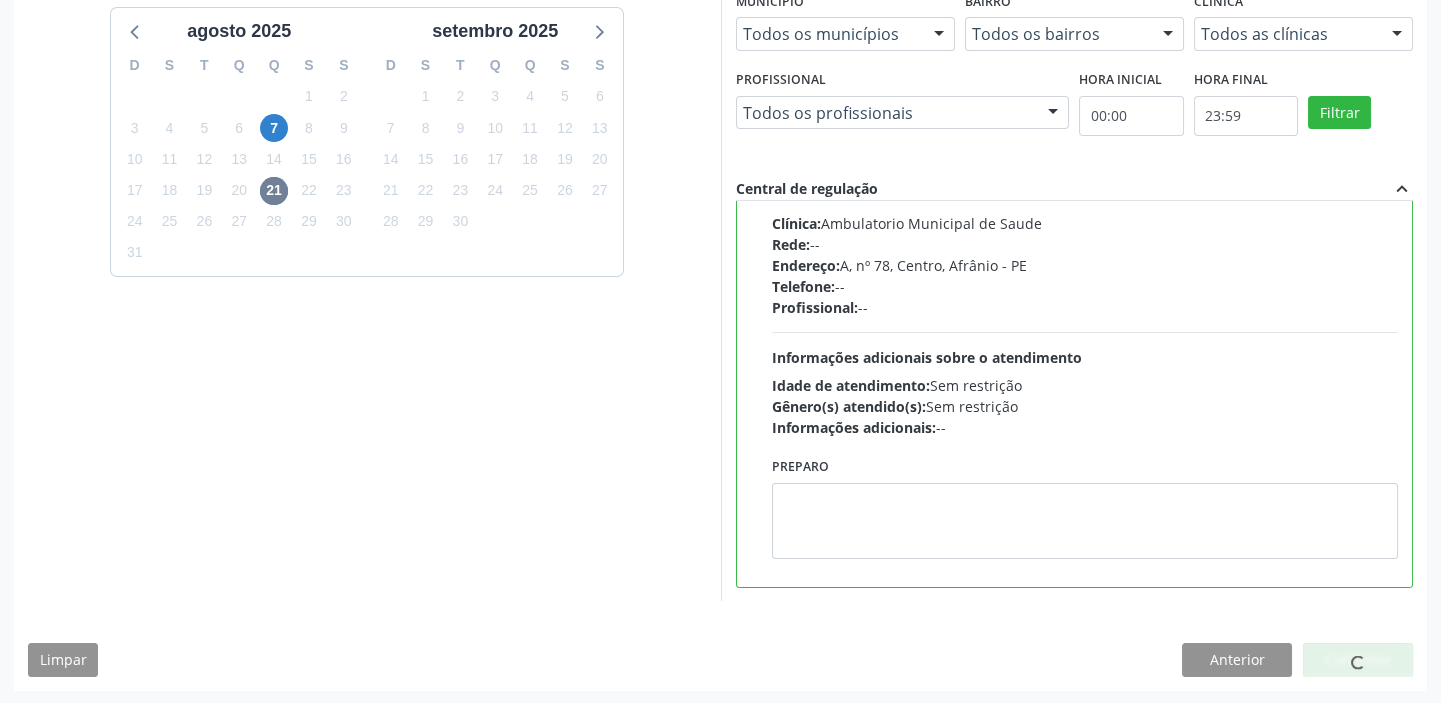 scroll, scrollTop: 0, scrollLeft: 0, axis: both 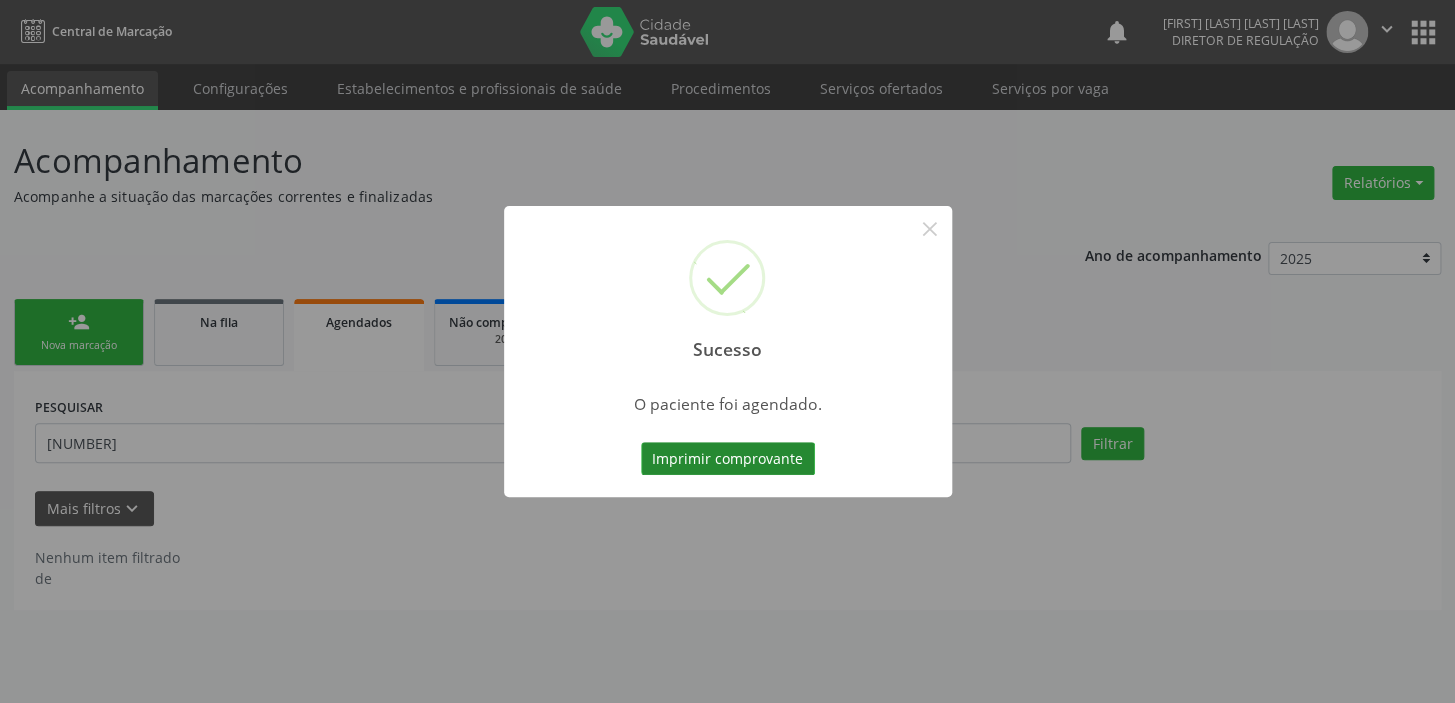 click on "Imprimir comprovante" at bounding box center (728, 459) 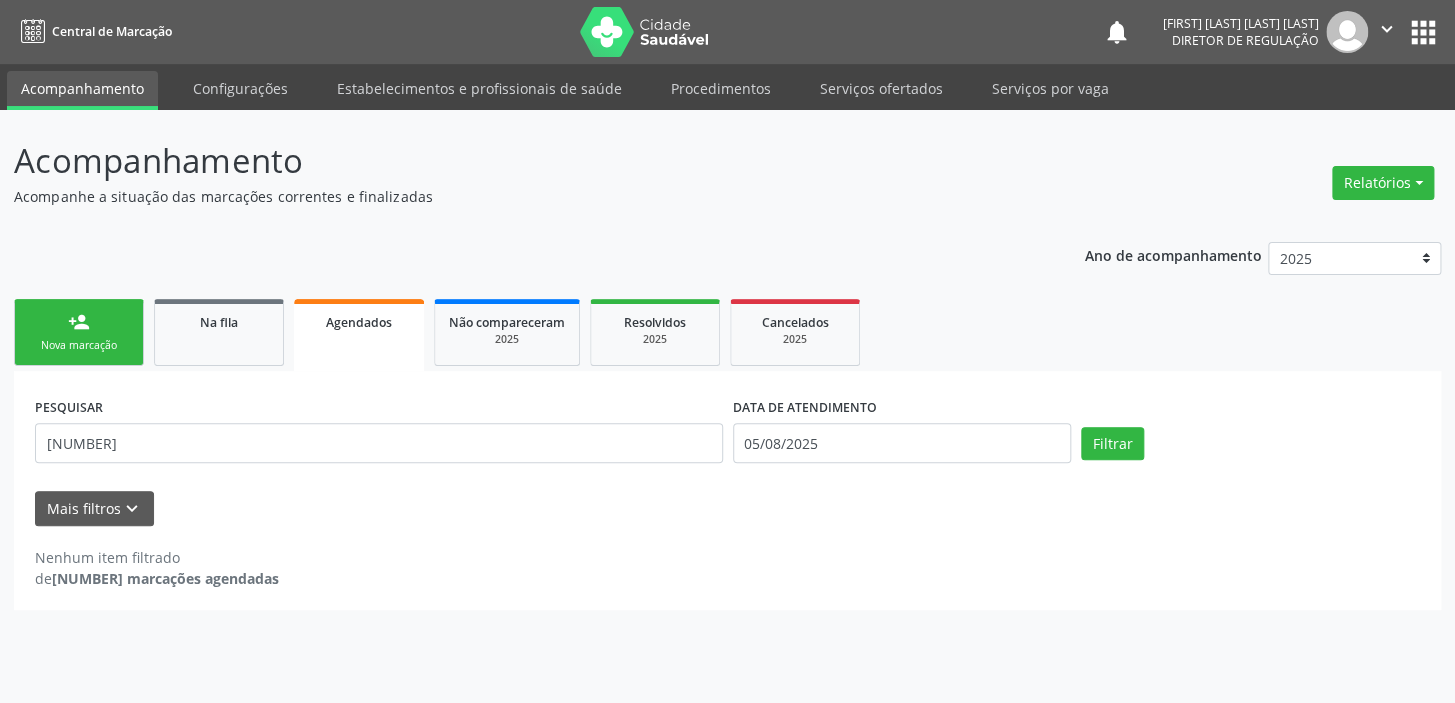 click on "person_add
Nova marcação" at bounding box center (79, 332) 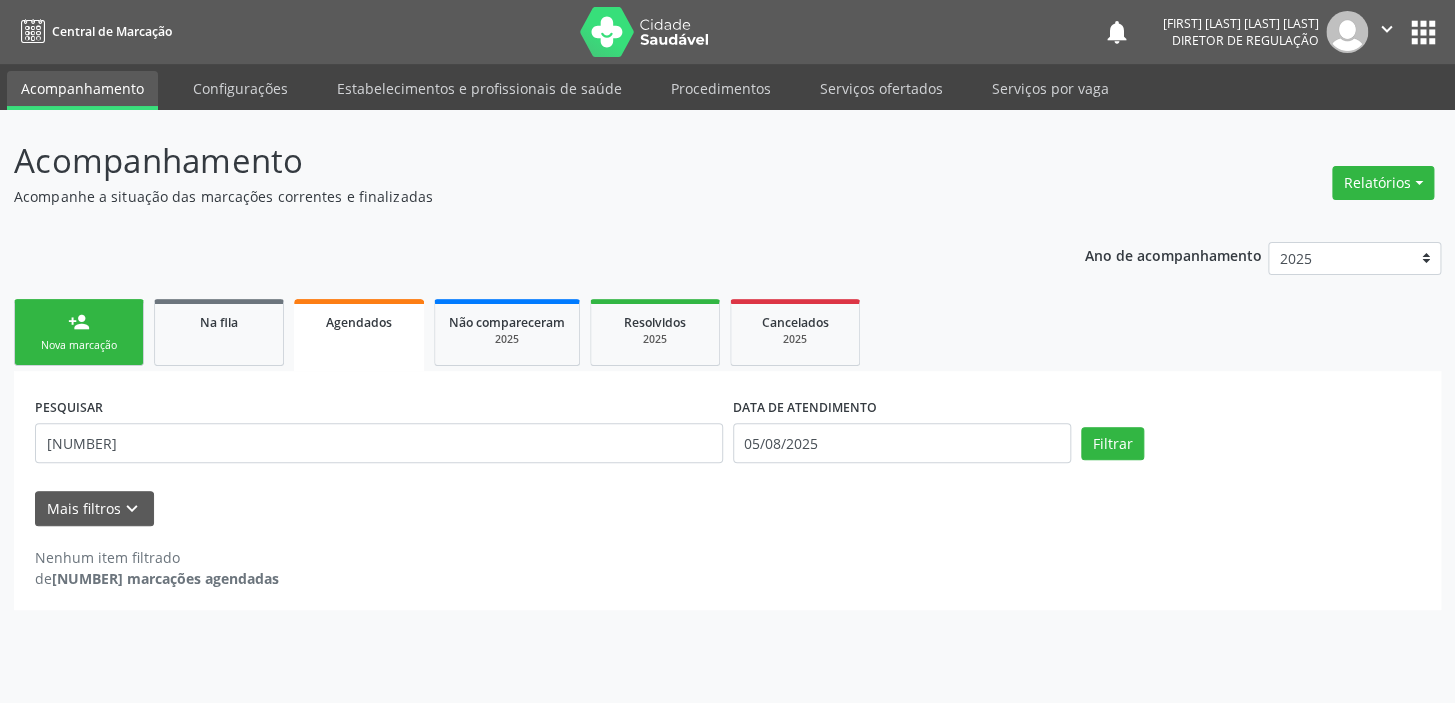 click on "person_add
Nova marcação" at bounding box center [79, 332] 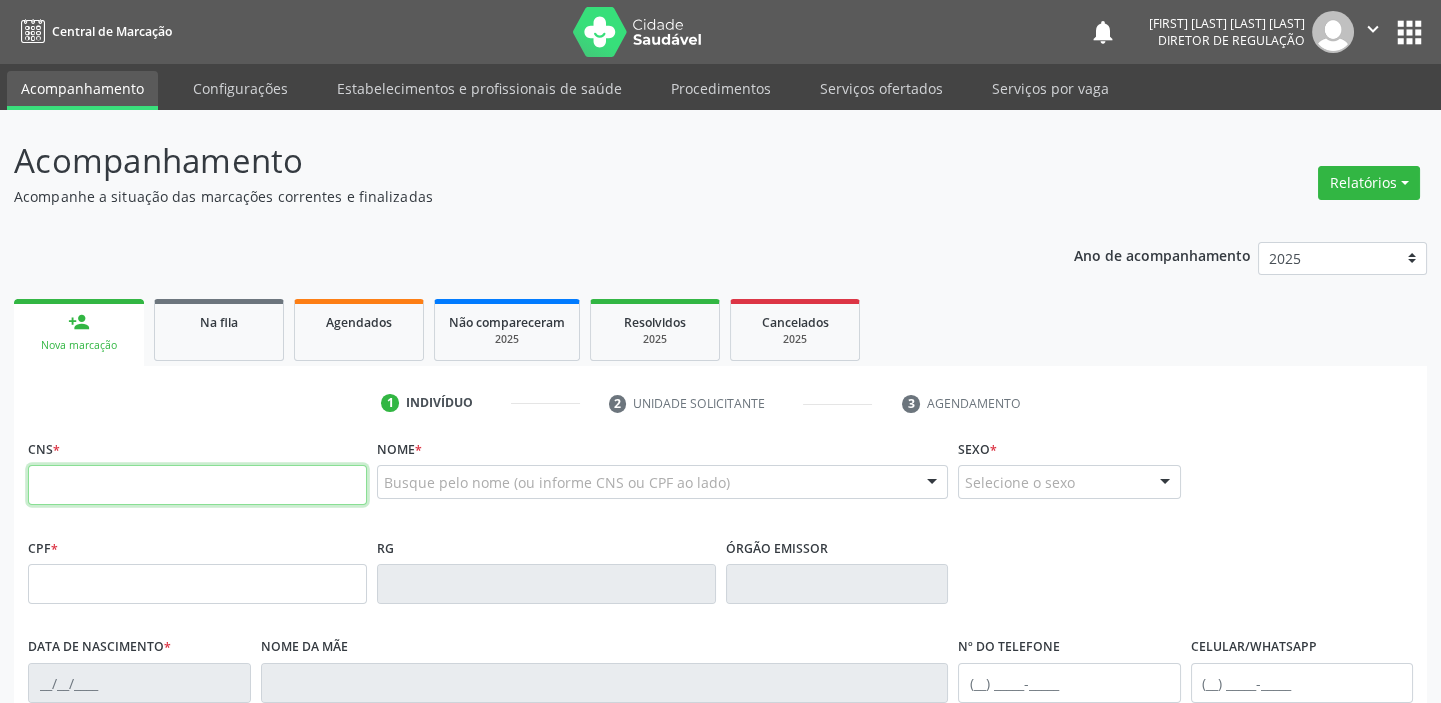 click at bounding box center [197, 485] 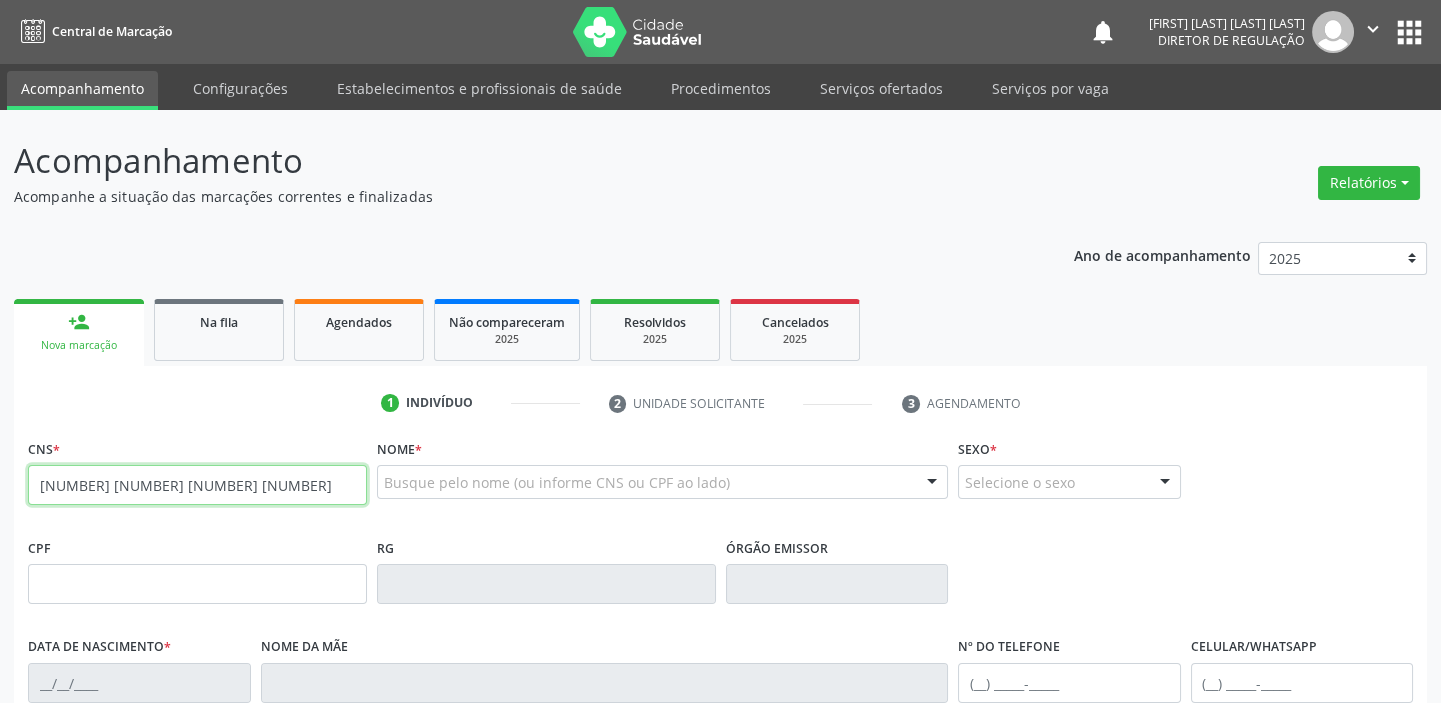 type on "[NUMBER] [NUMBER] [NUMBER] [NUMBER]" 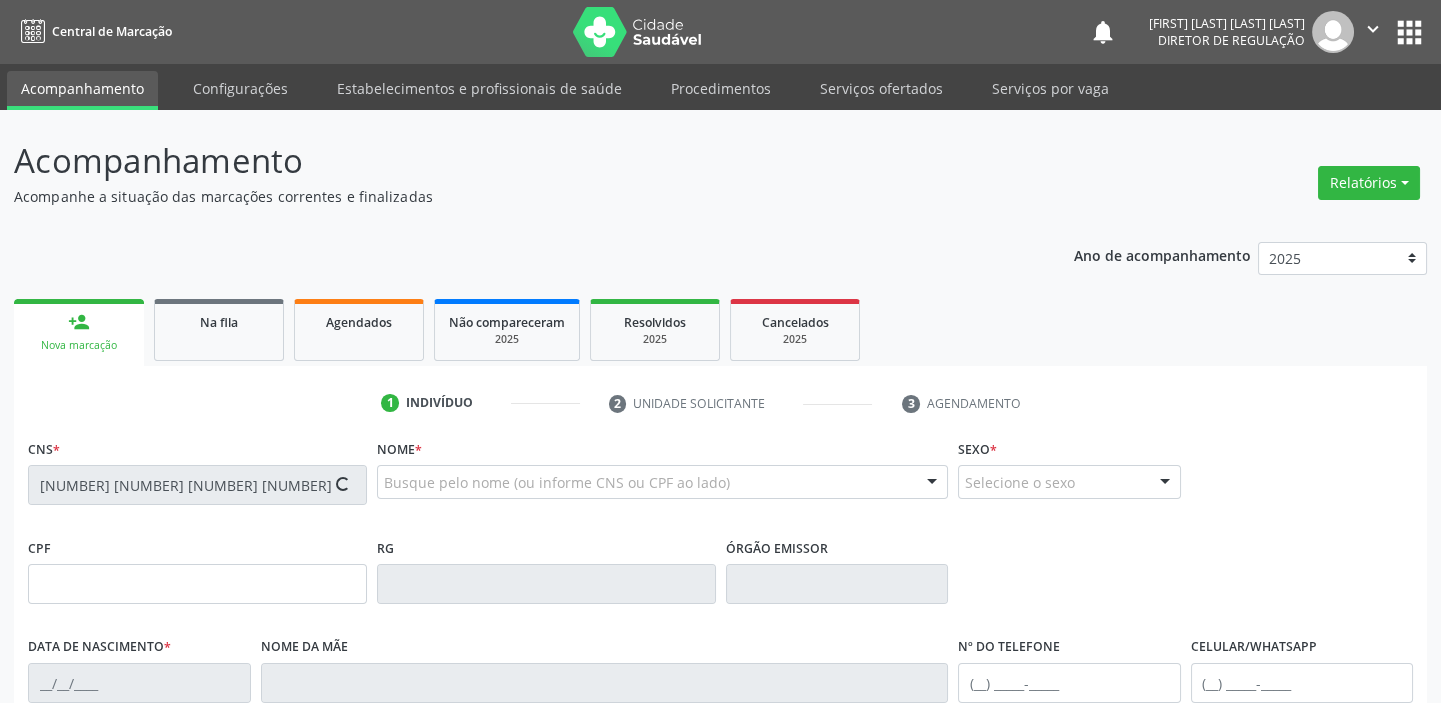 type on "[NUMBER].[NUMBER].[NUMBER]-[NUMBER]" 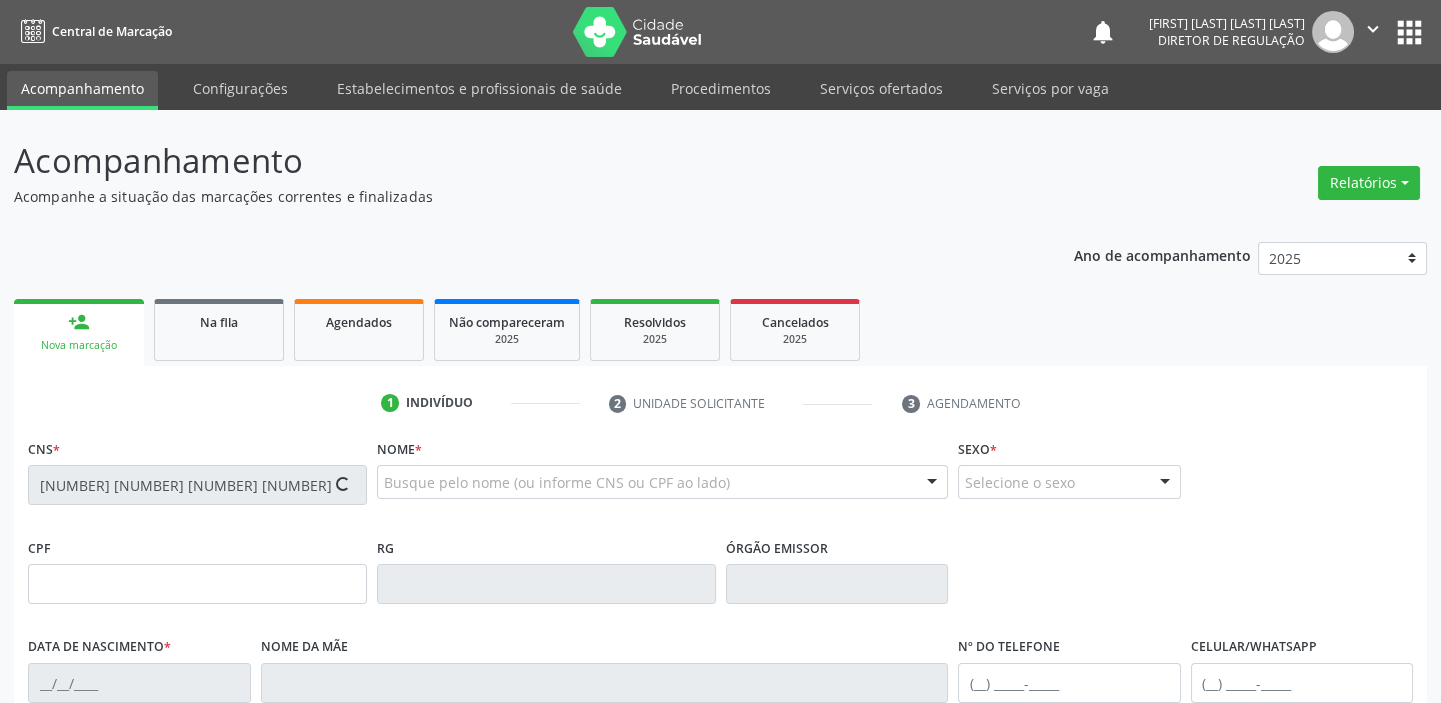 type on "[FIRST] [LAST] de [LAST]" 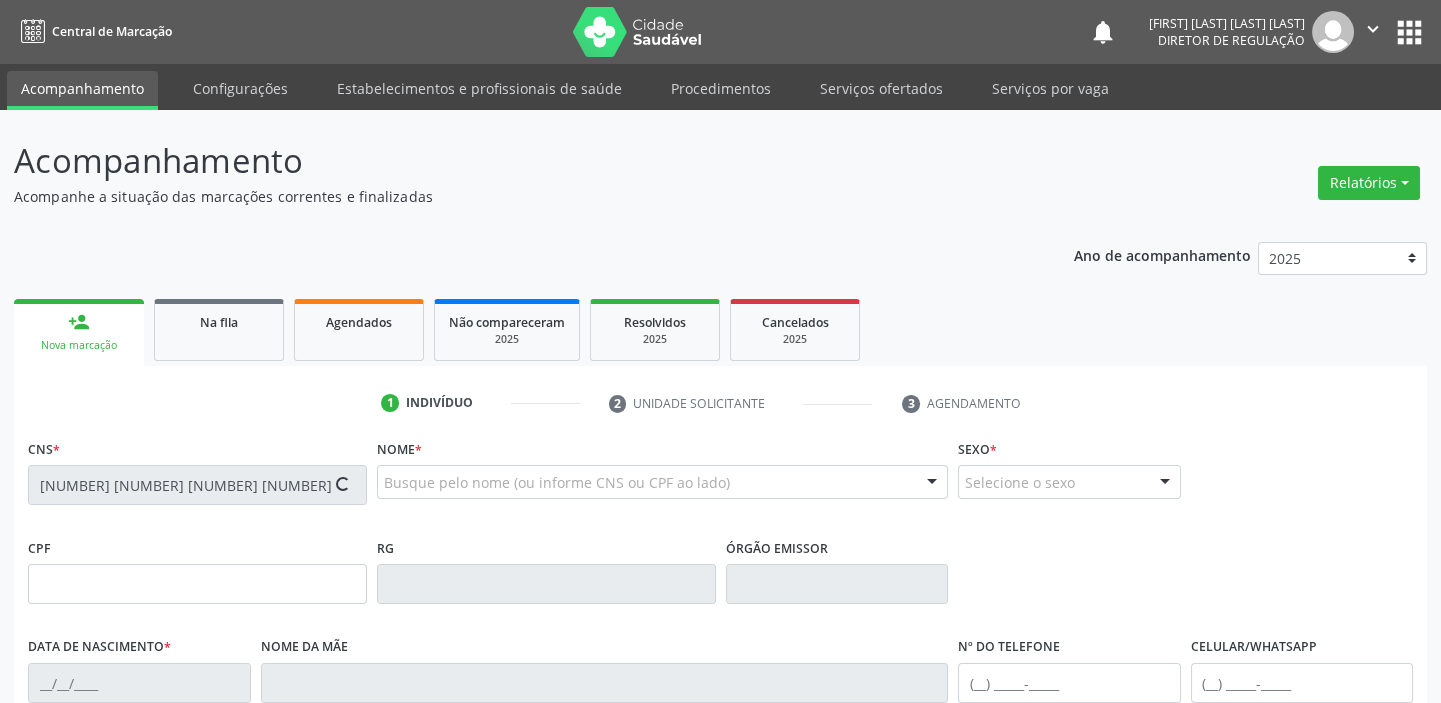 type on "([PHONE]) [PHONE]" 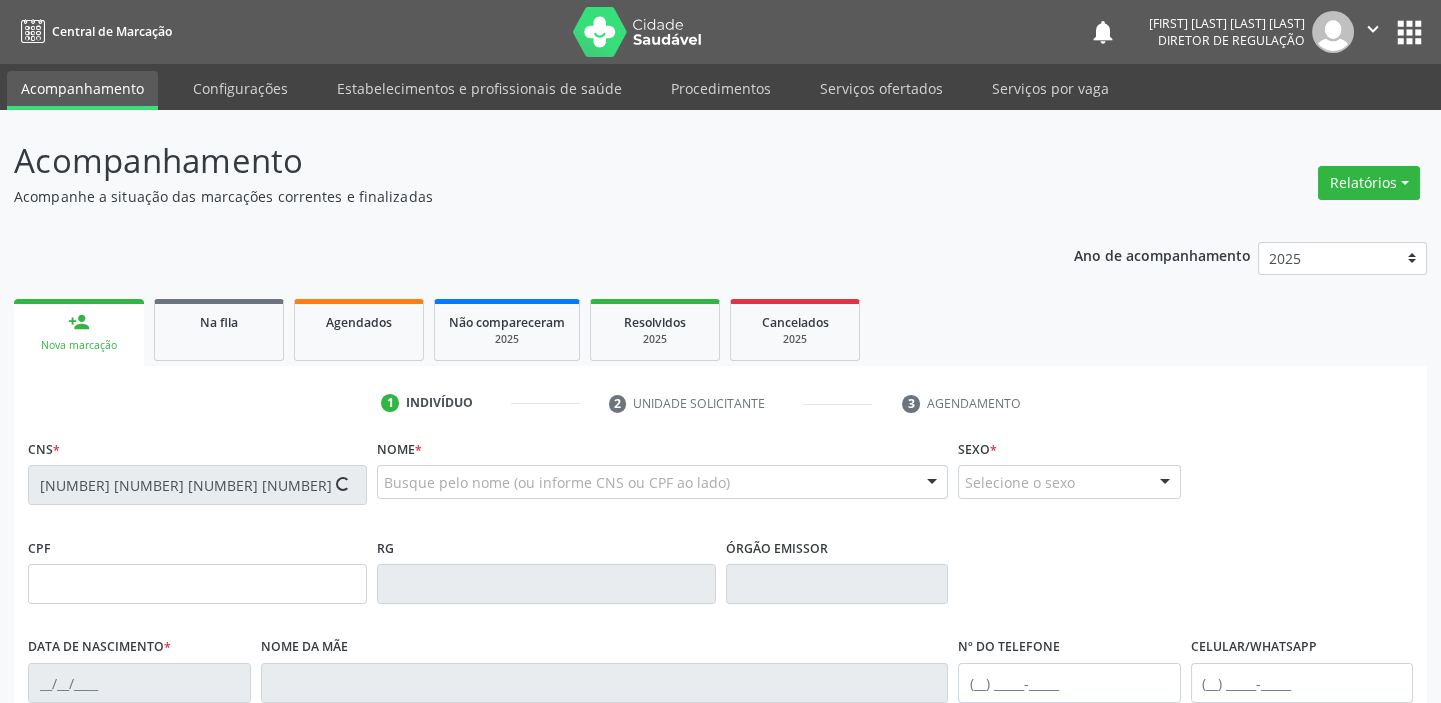 type on "351" 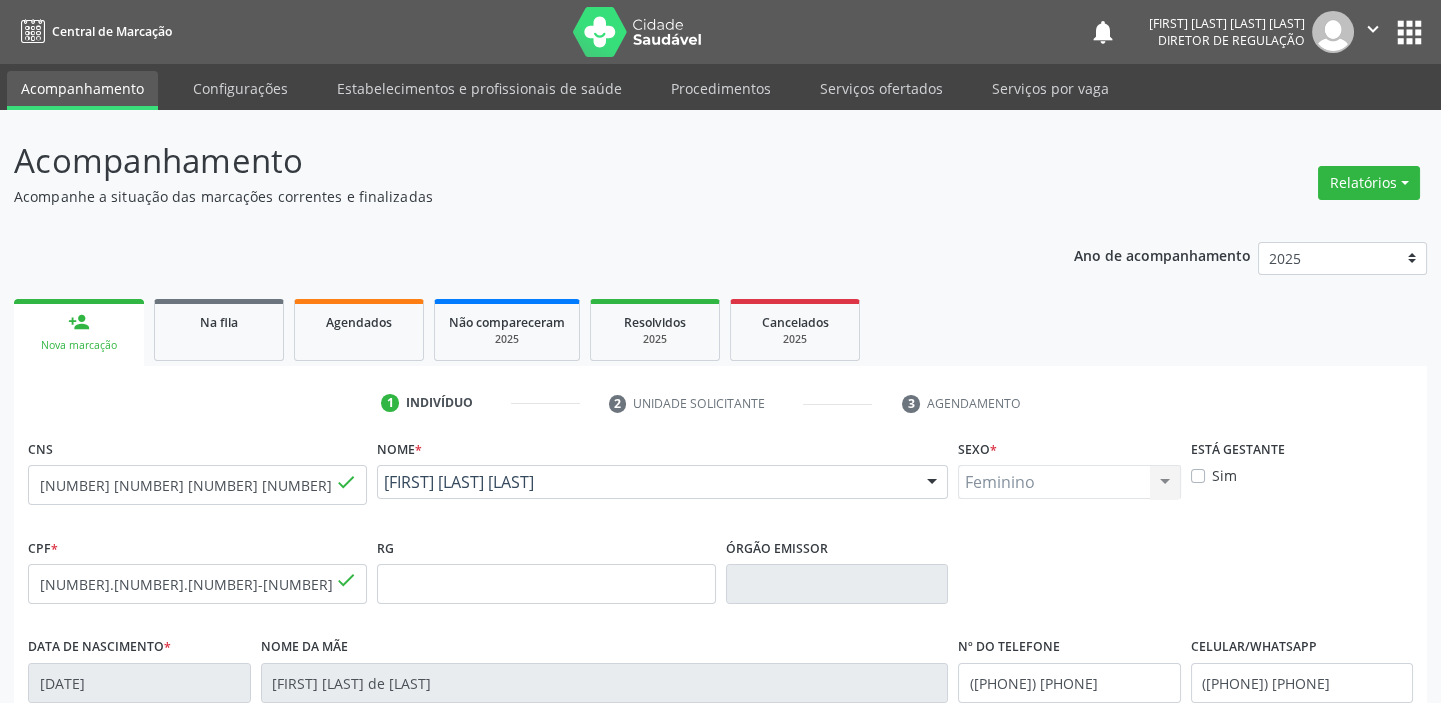 scroll, scrollTop: 380, scrollLeft: 0, axis: vertical 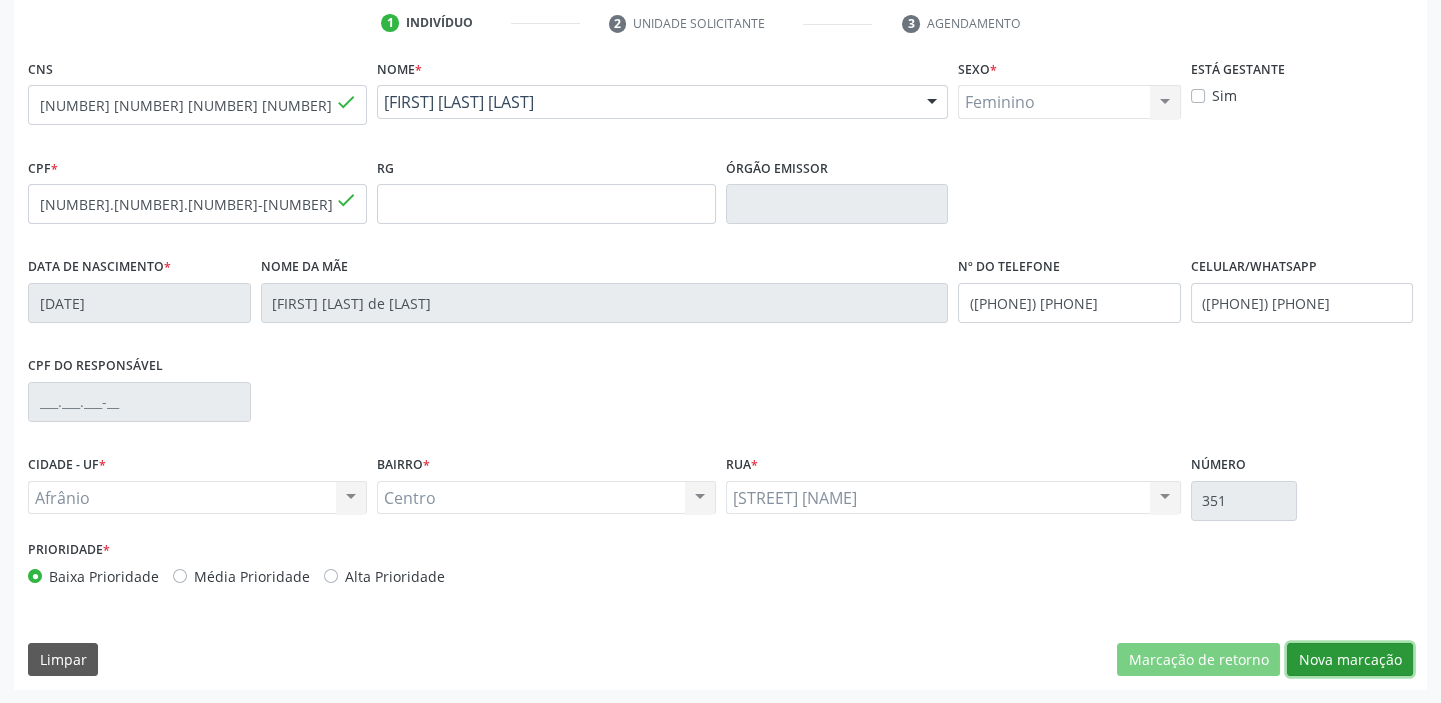 click on "Nova marcação" at bounding box center [1350, 660] 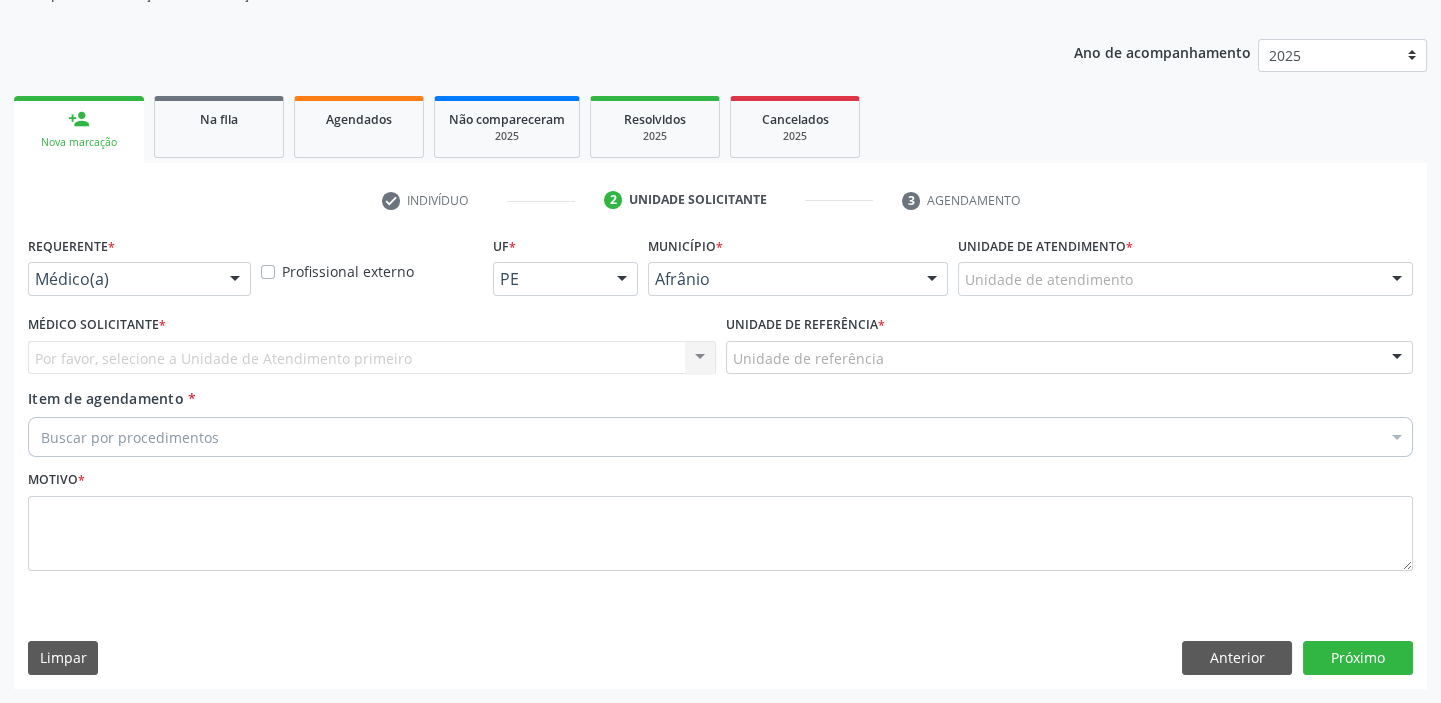scroll, scrollTop: 201, scrollLeft: 0, axis: vertical 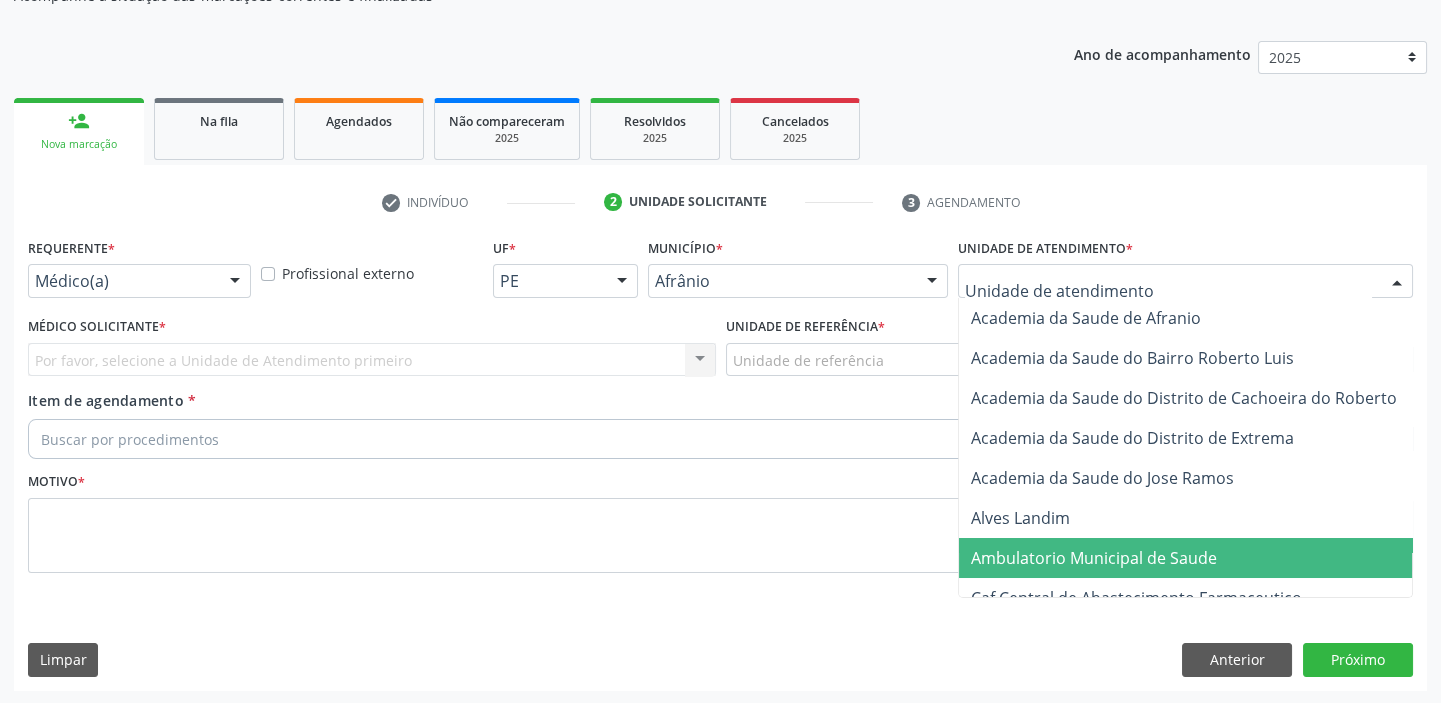 click on "Ambulatorio Municipal de Saude" at bounding box center (1094, 558) 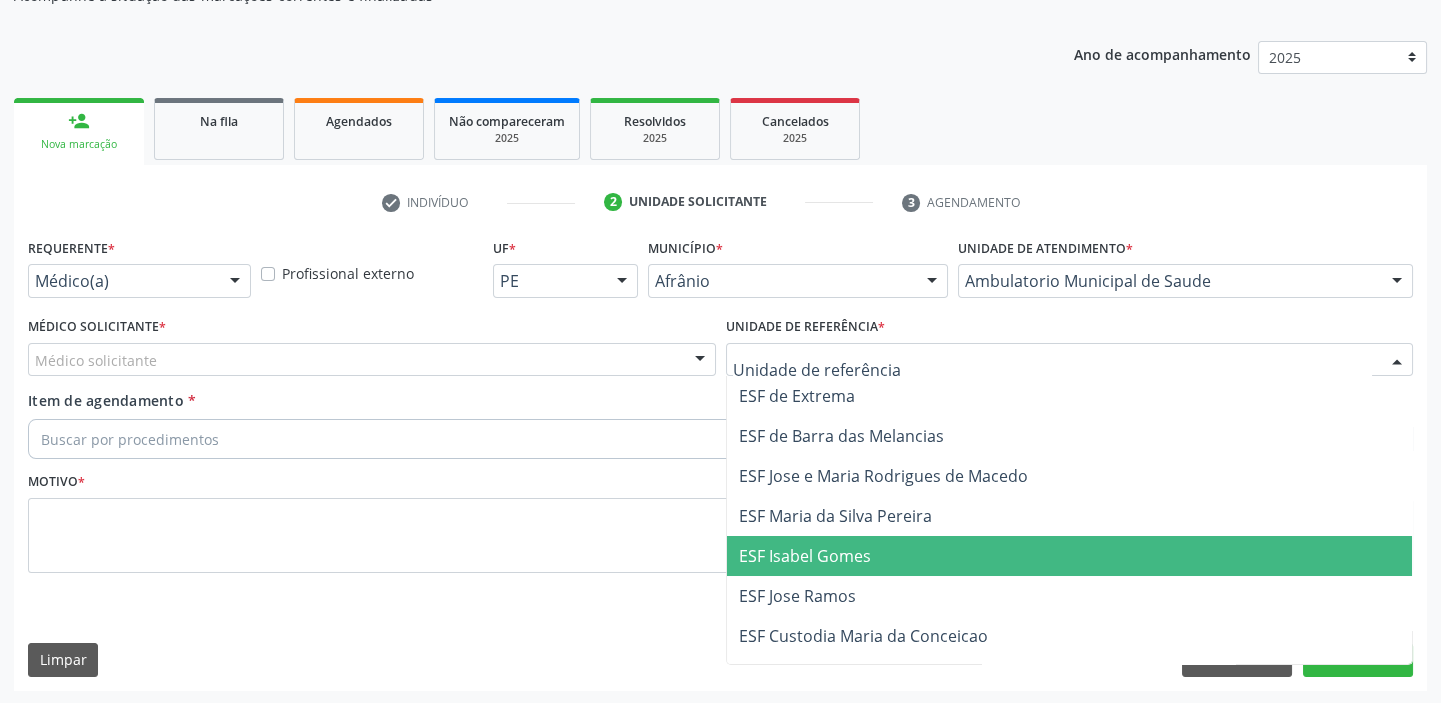 drag, startPoint x: 790, startPoint y: 560, endPoint x: 741, endPoint y: 540, distance: 52.924473 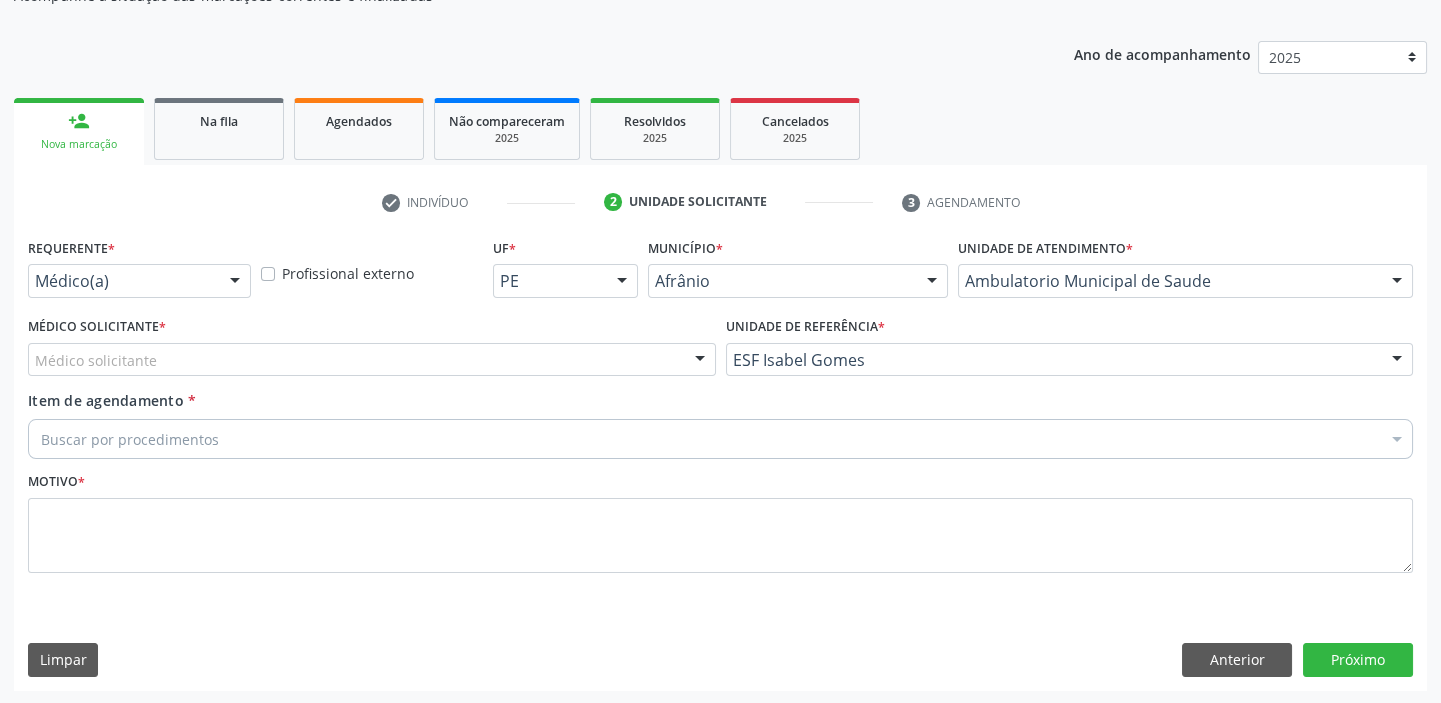 drag, startPoint x: 86, startPoint y: 360, endPoint x: 85, endPoint y: 382, distance: 22.022715 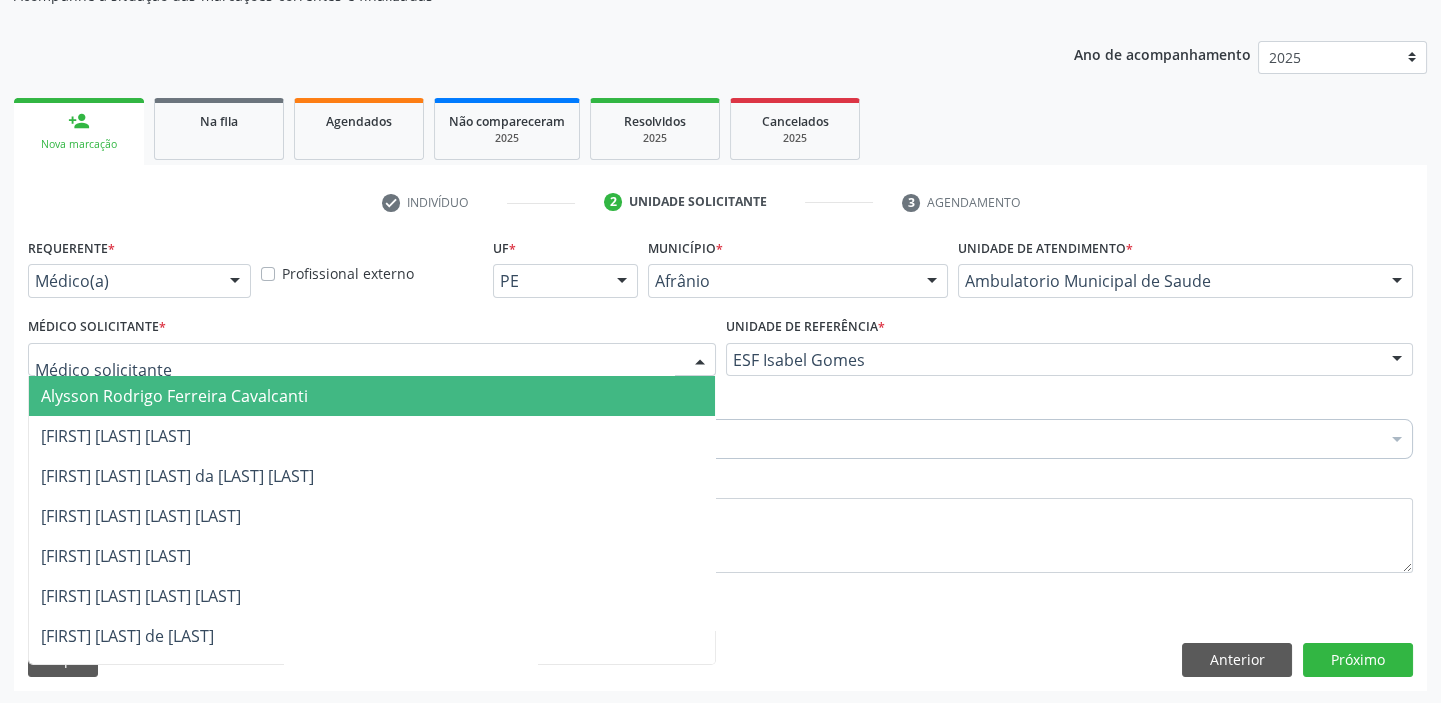 click on "Alysson Rodrigo Ferreira Cavalcanti" at bounding box center (174, 396) 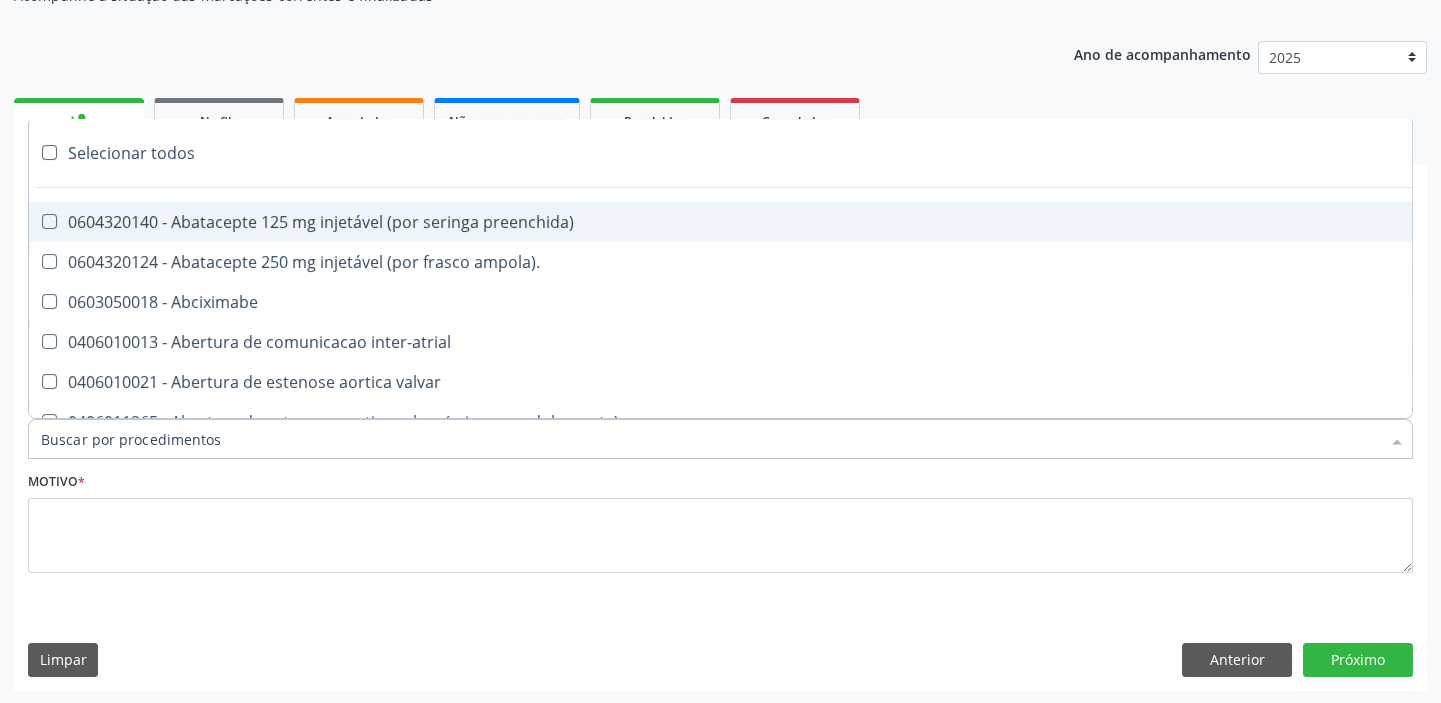 paste on "ultrass" 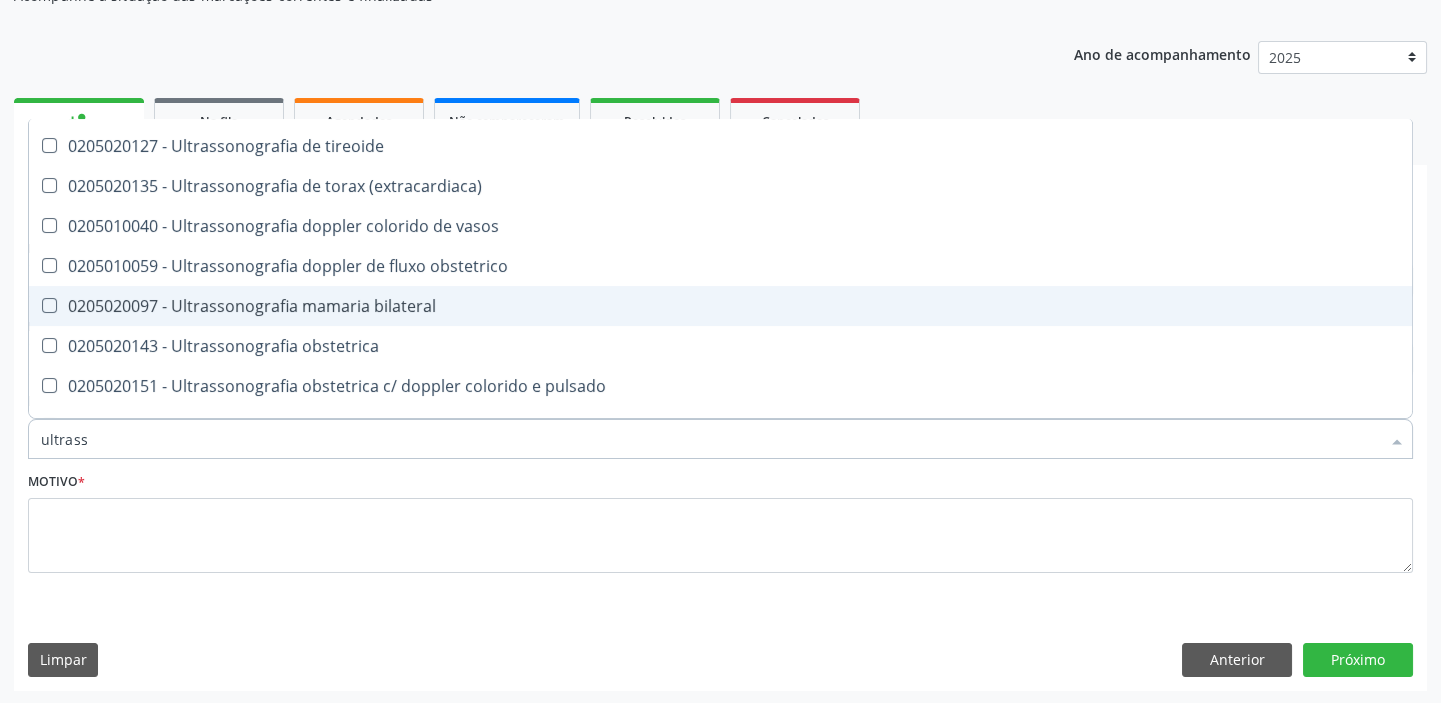 scroll, scrollTop: 545, scrollLeft: 0, axis: vertical 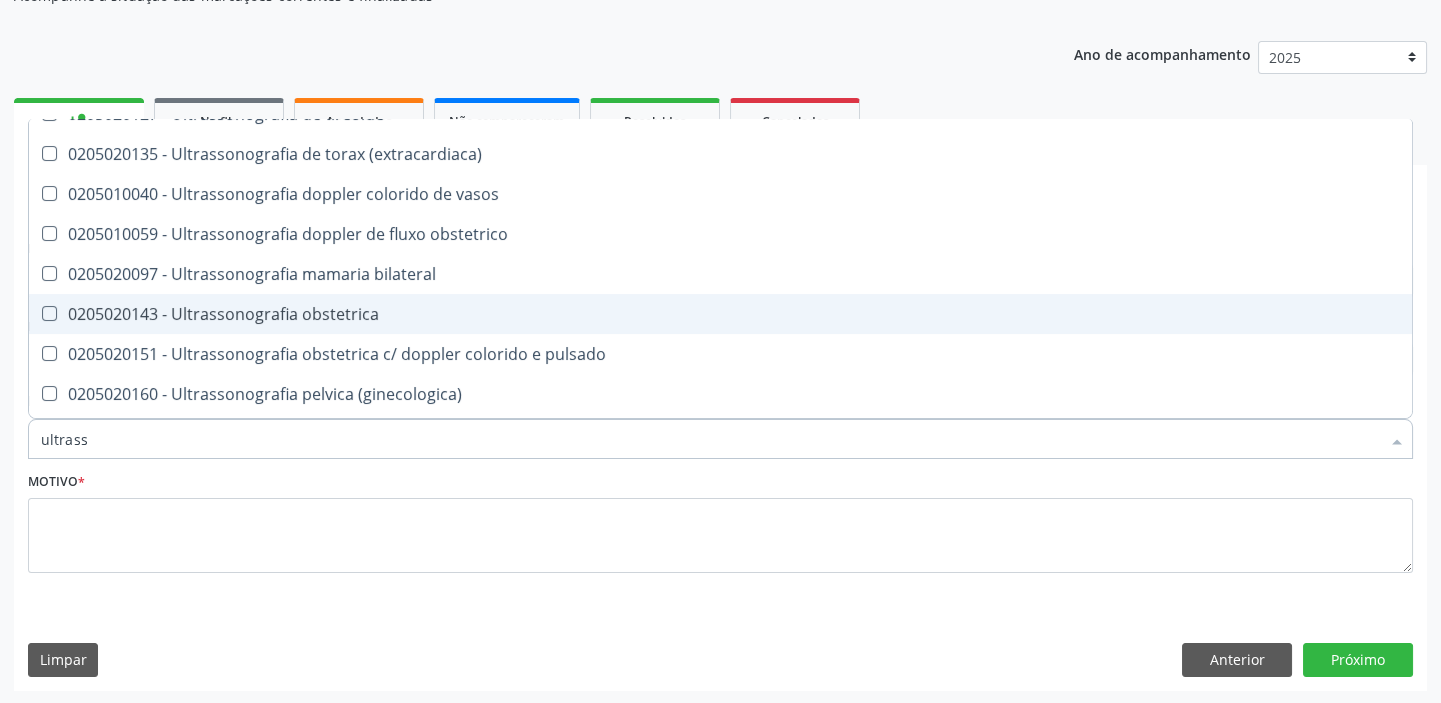click on "0205020143 - Ultrassonografia obstetrica" at bounding box center [720, 314] 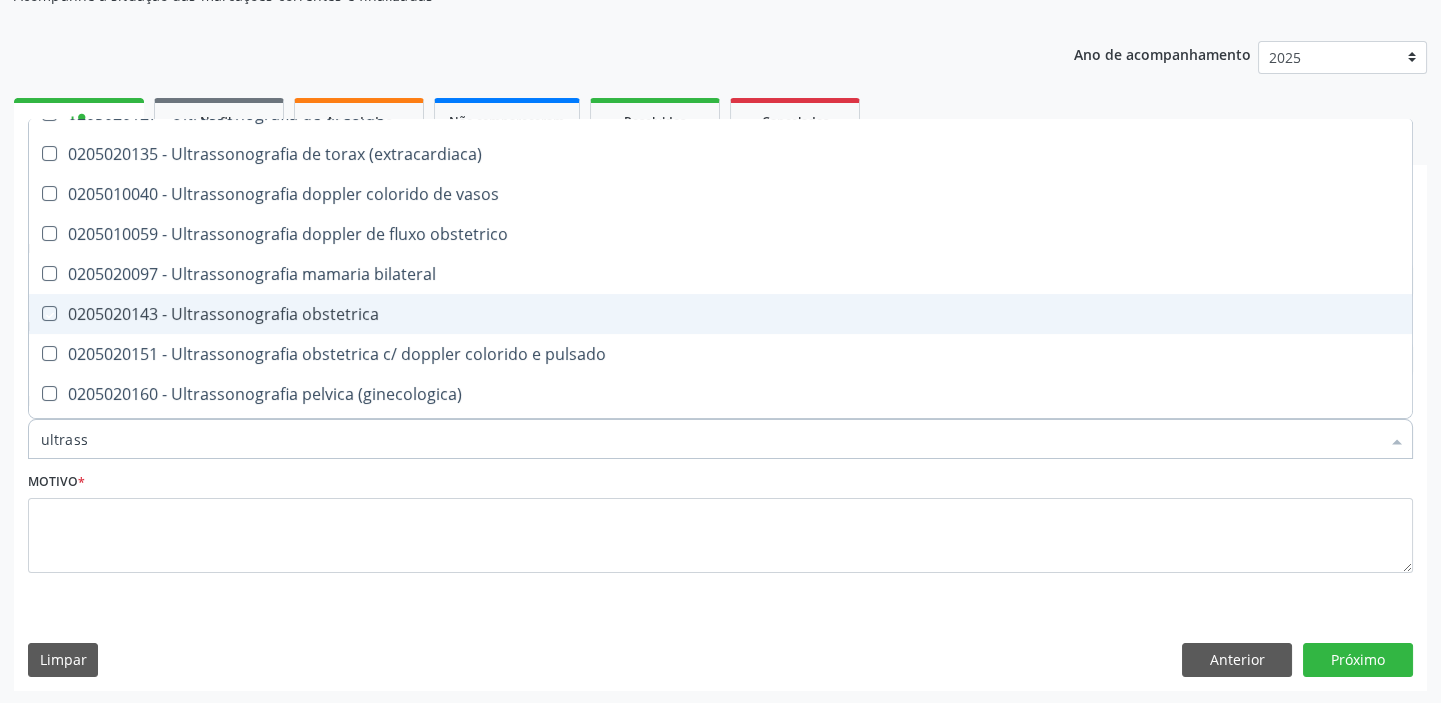 checkbox on "true" 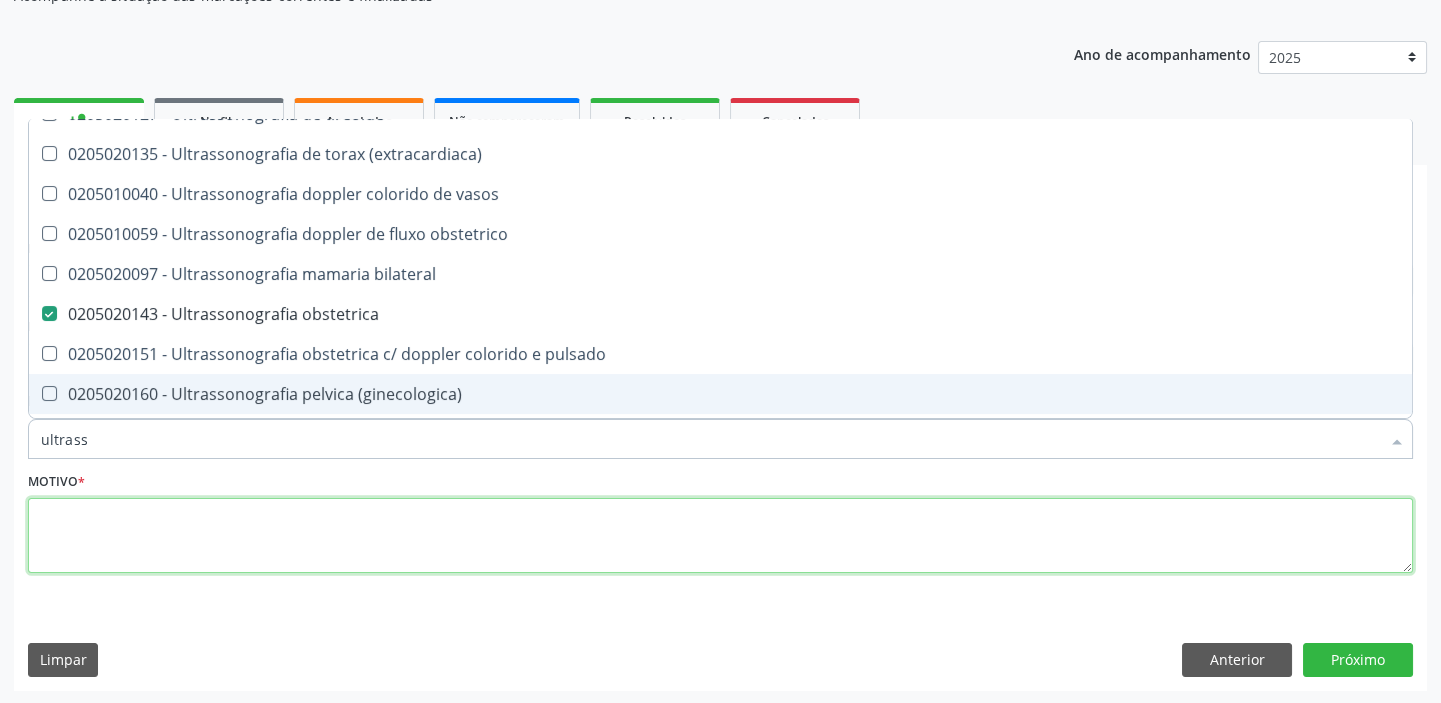 click at bounding box center [720, 536] 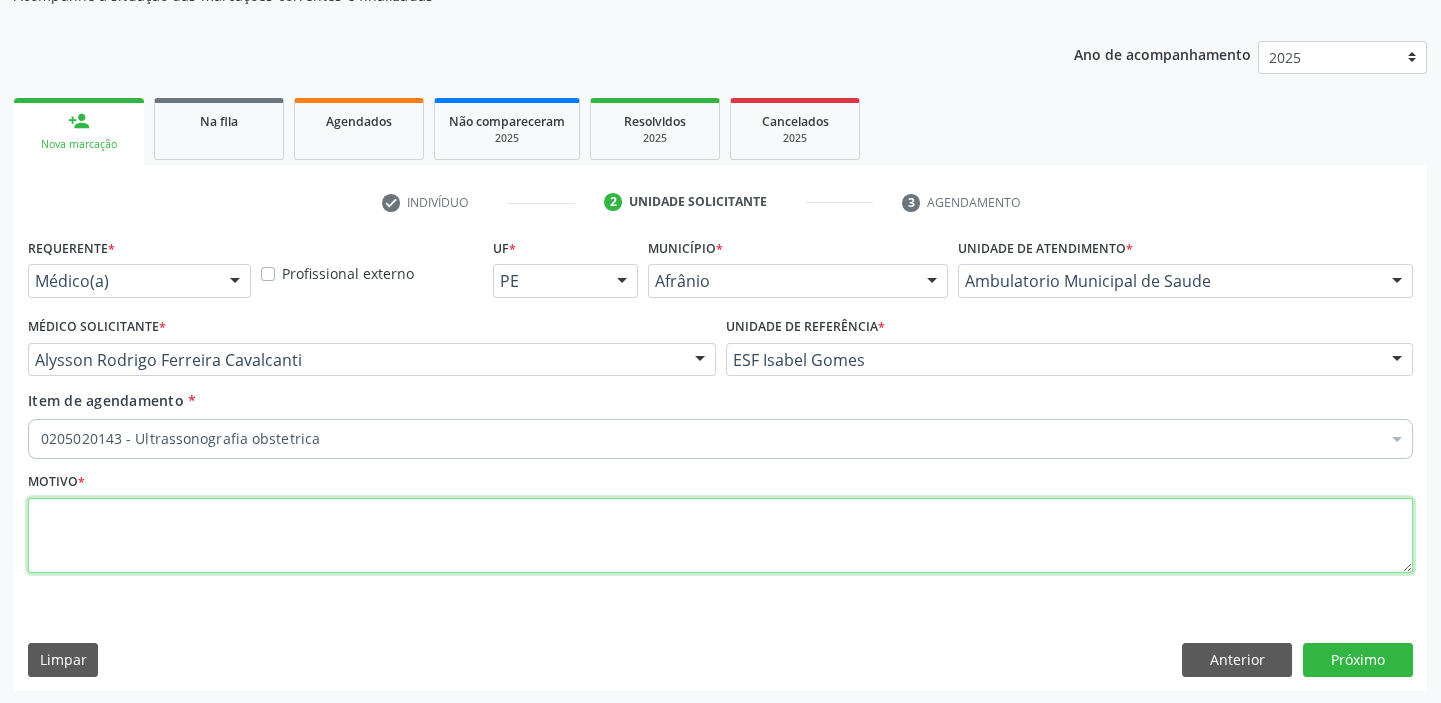 scroll, scrollTop: 0, scrollLeft: 0, axis: both 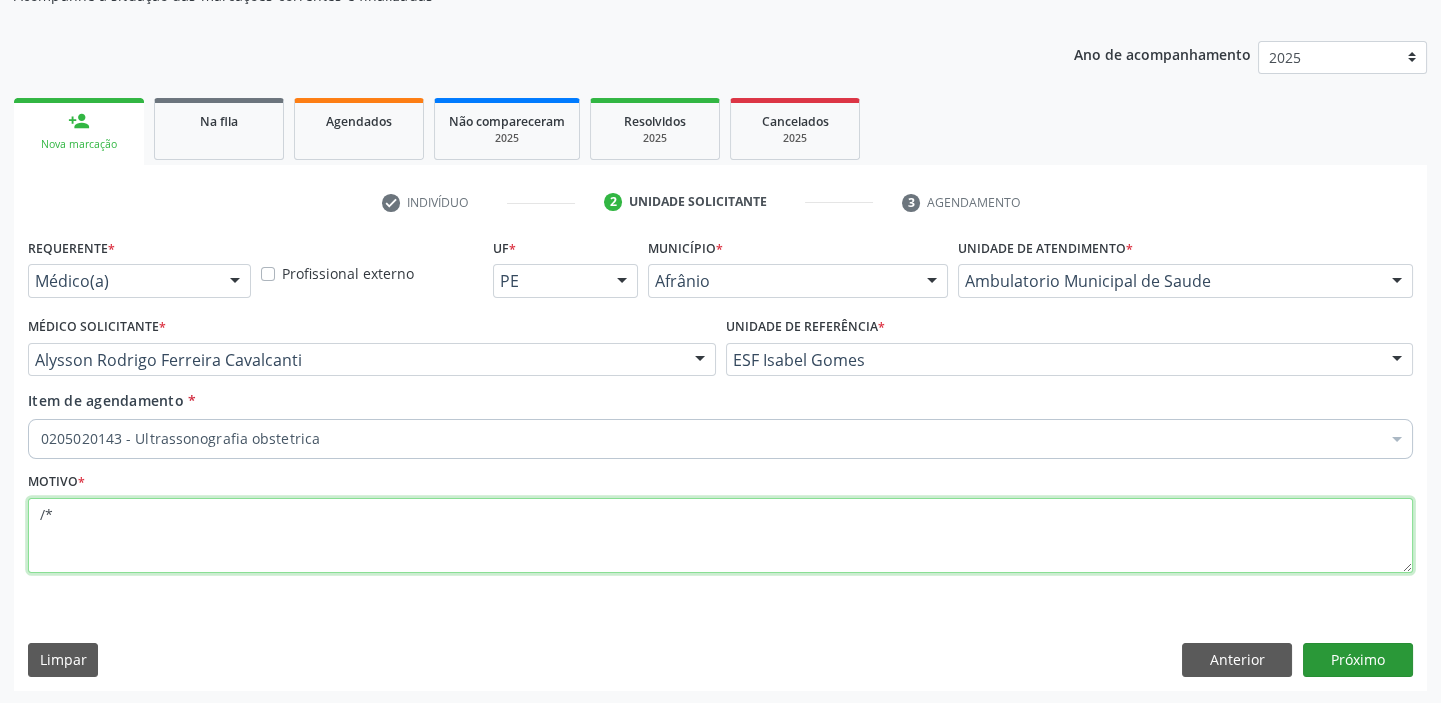 type on "/*" 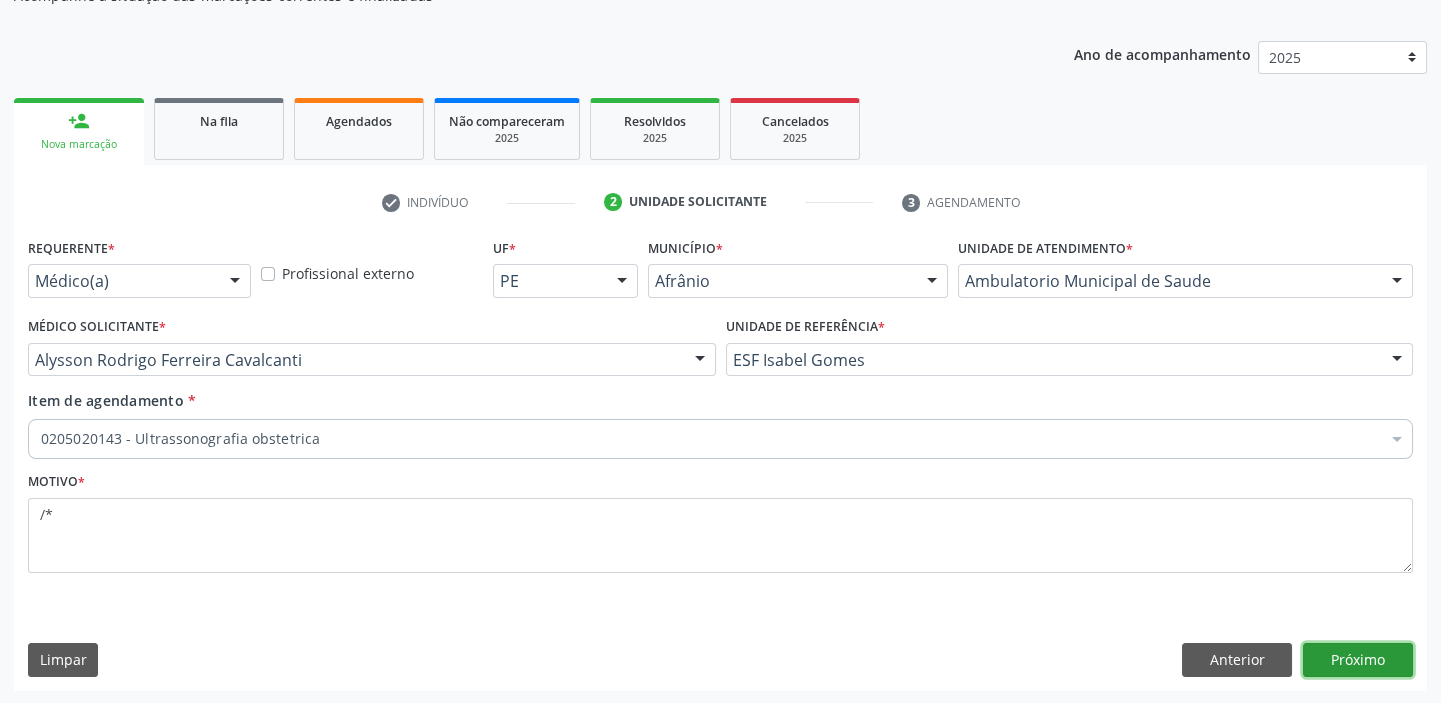 click on "Próximo" at bounding box center [1358, 660] 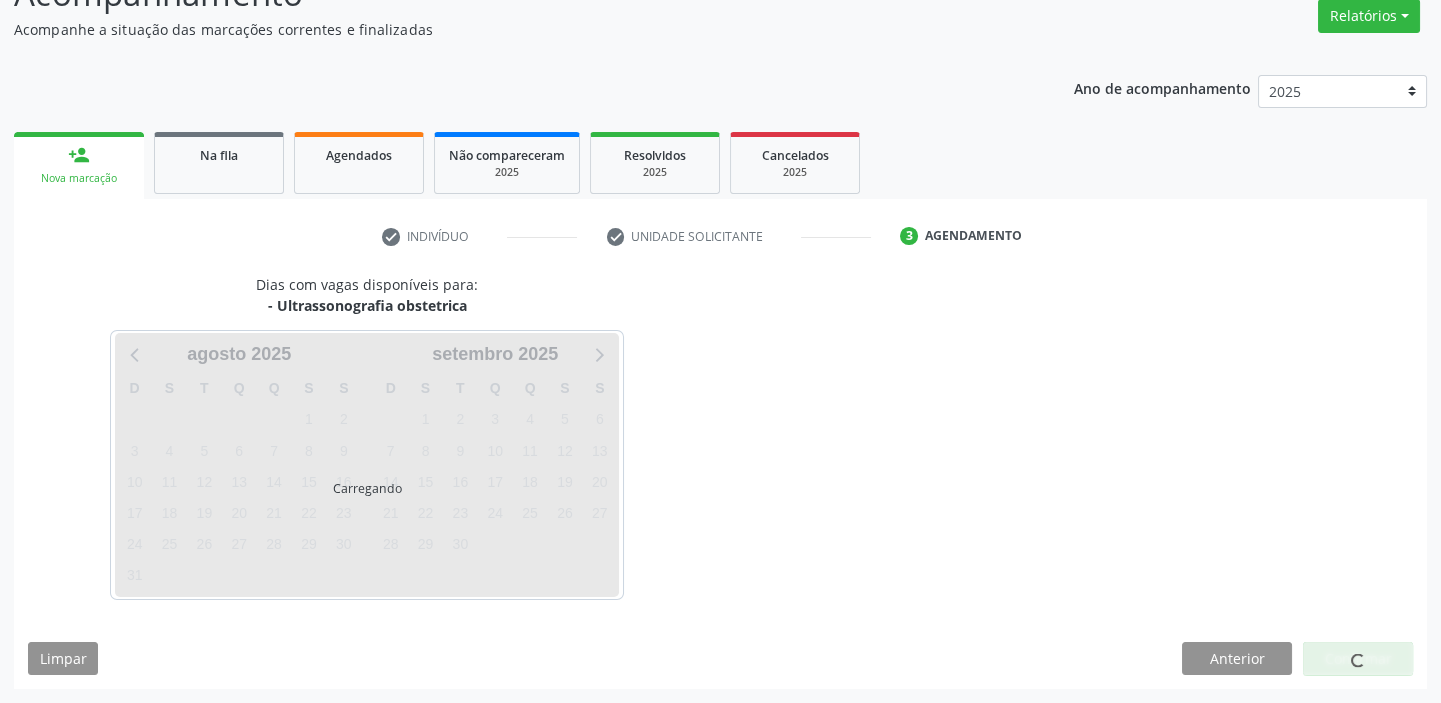 scroll, scrollTop: 166, scrollLeft: 0, axis: vertical 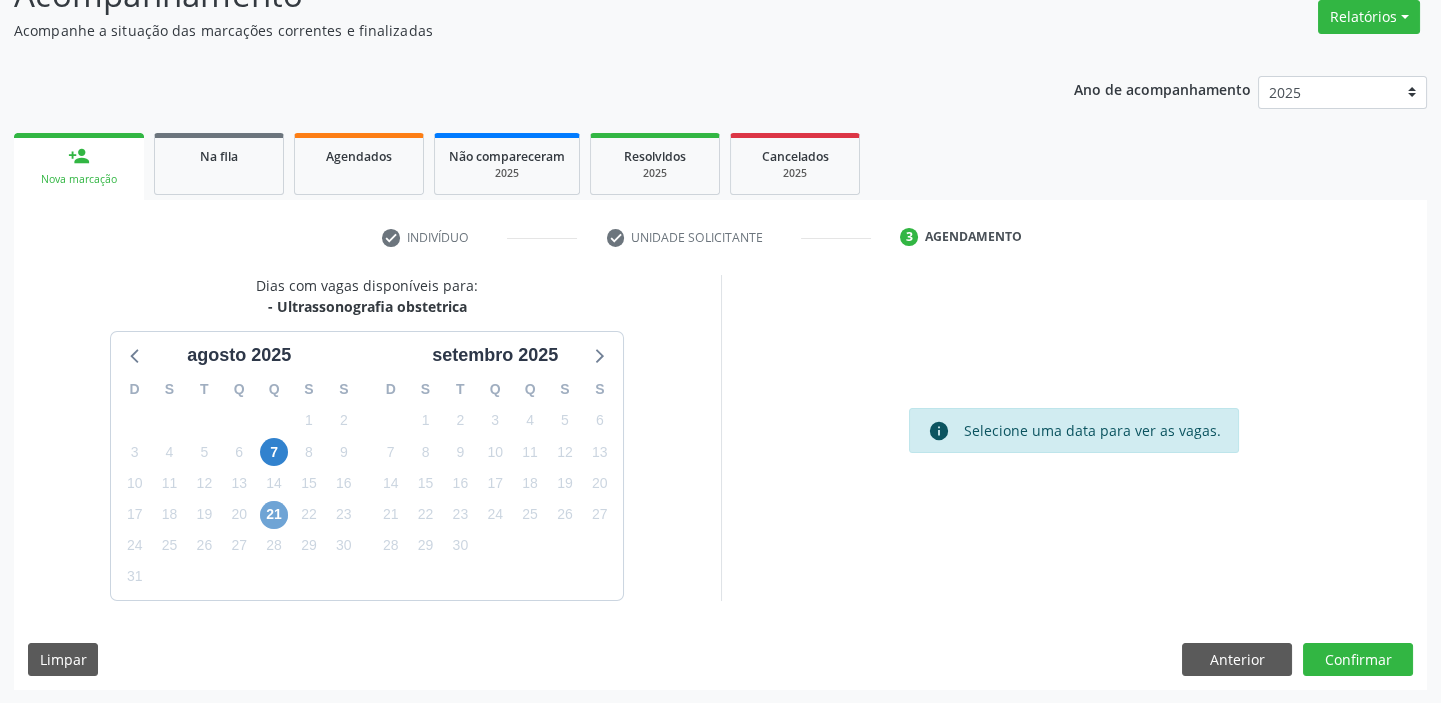 click on "21" at bounding box center (274, 515) 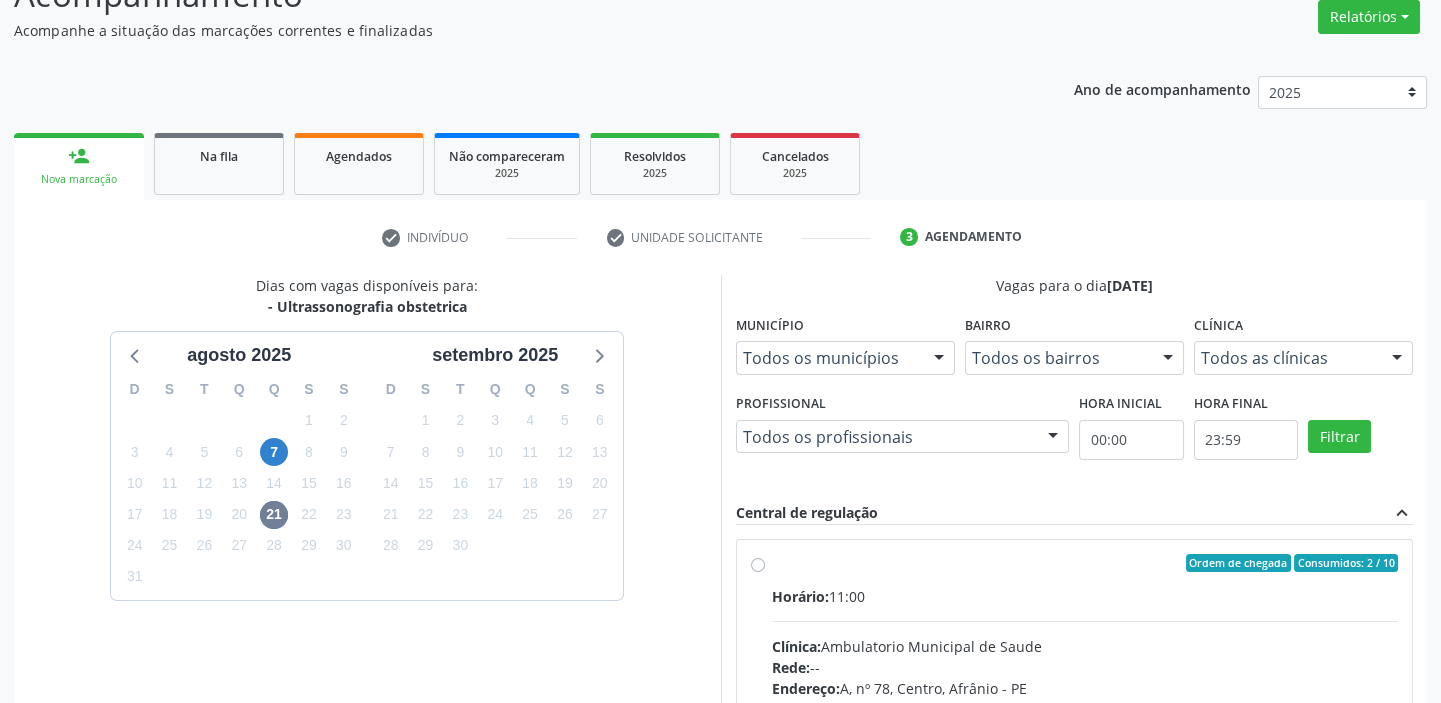 click at bounding box center [1085, 621] 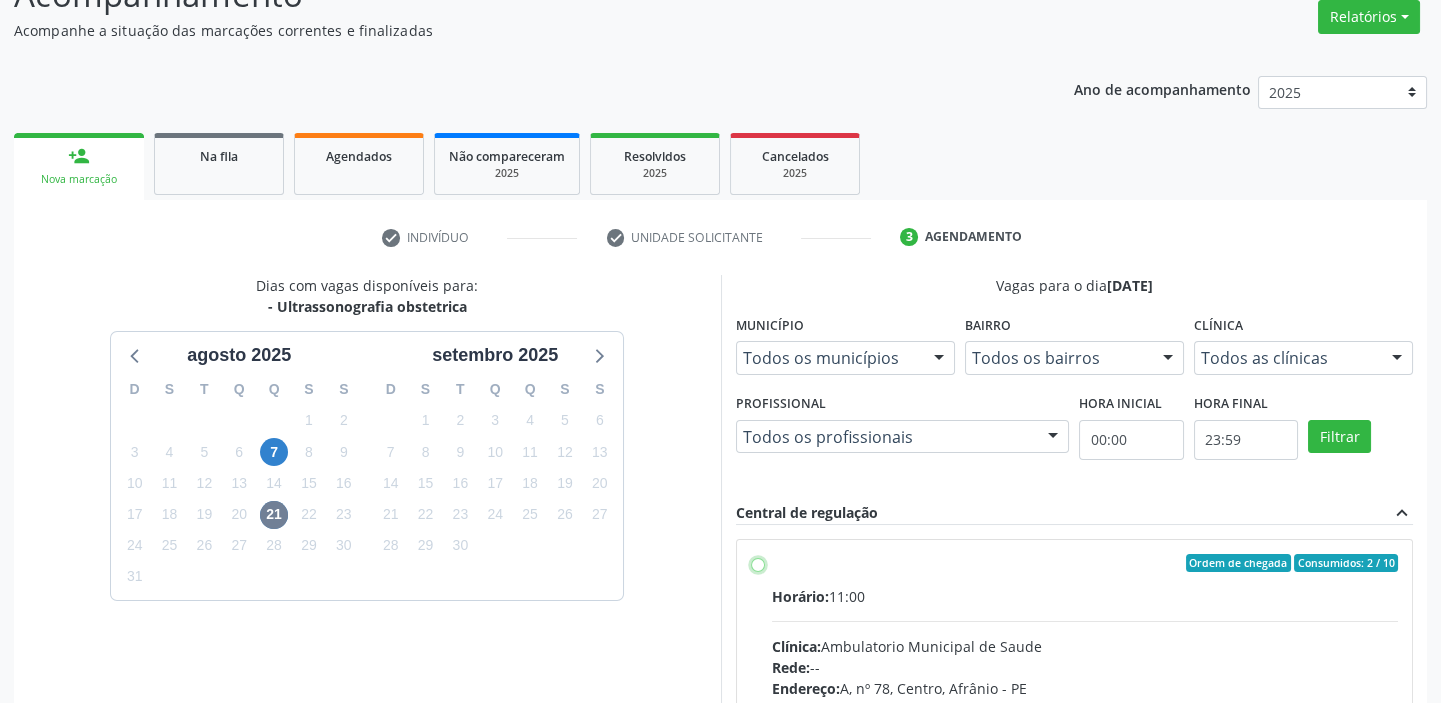 click on "Ordem de chegada
Consumidos: 2 / 10
Horário:   [TIME]
Clínica:  Ambulatorio Municipal de Saude
Rede:
--
Endereço:   A, nº [NUMBER], [CITY], [CITY] - [STATE]
Telefone:   --
Profissional:
--
Informações adicionais sobre o atendimento
Idade de atendimento:
Sem restrição
Gênero(s) atendido(s):
Sem restrição
Informações adicionais:
--" at bounding box center [758, 563] 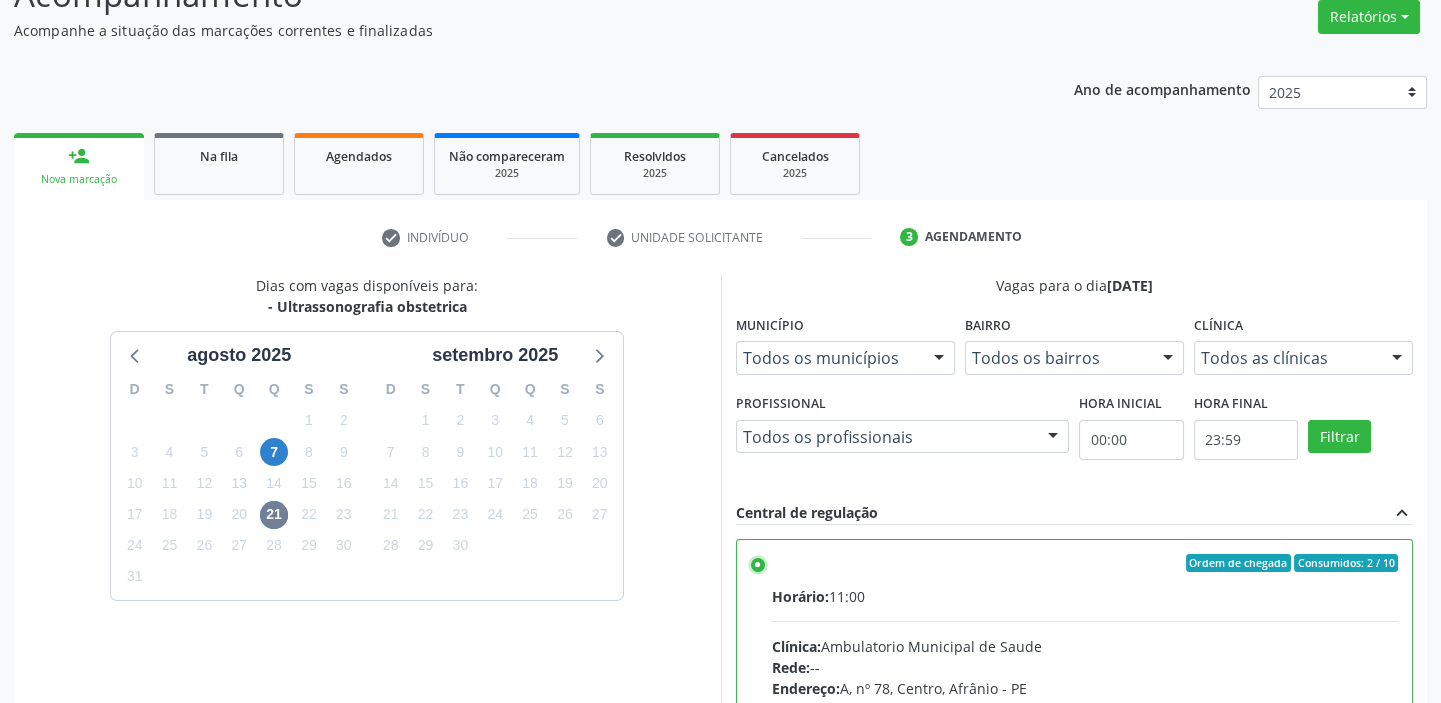 scroll, scrollTop: 99, scrollLeft: 0, axis: vertical 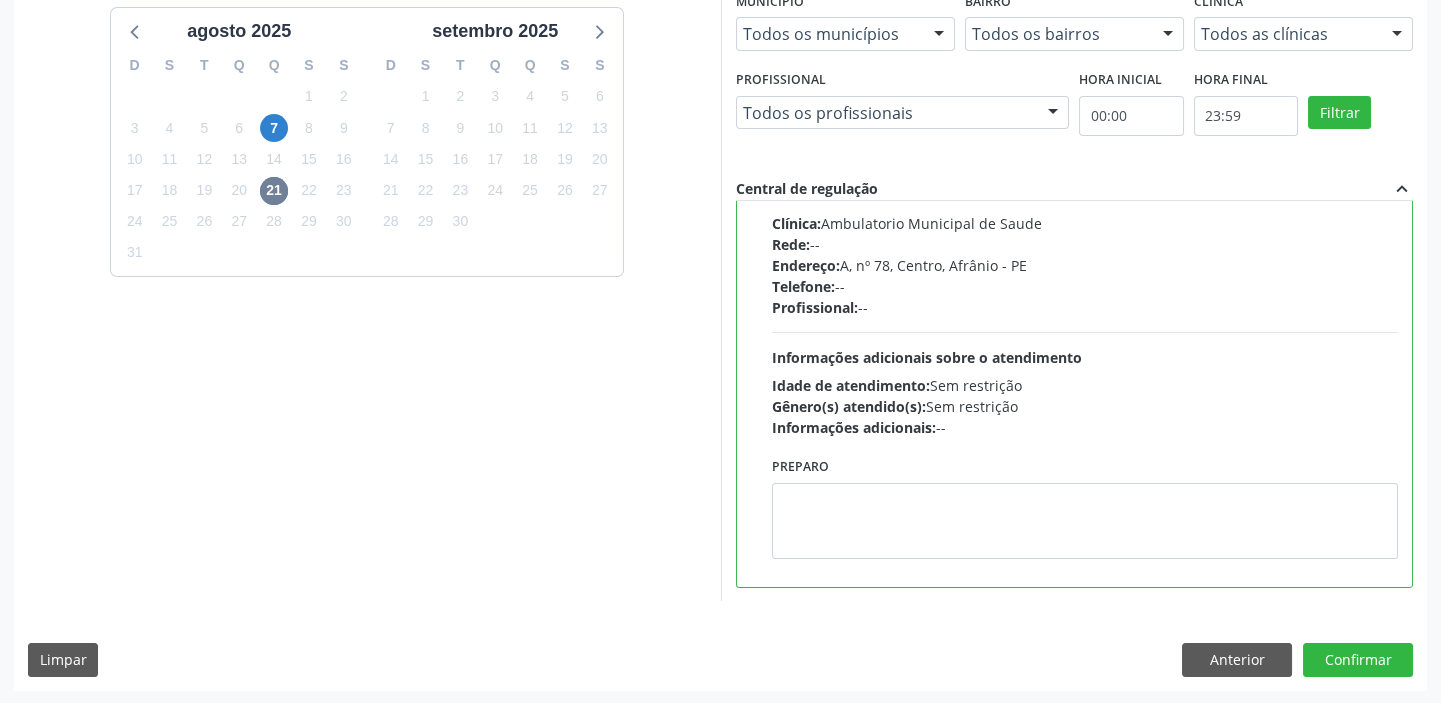 click on "Preparo" at bounding box center [1085, 505] 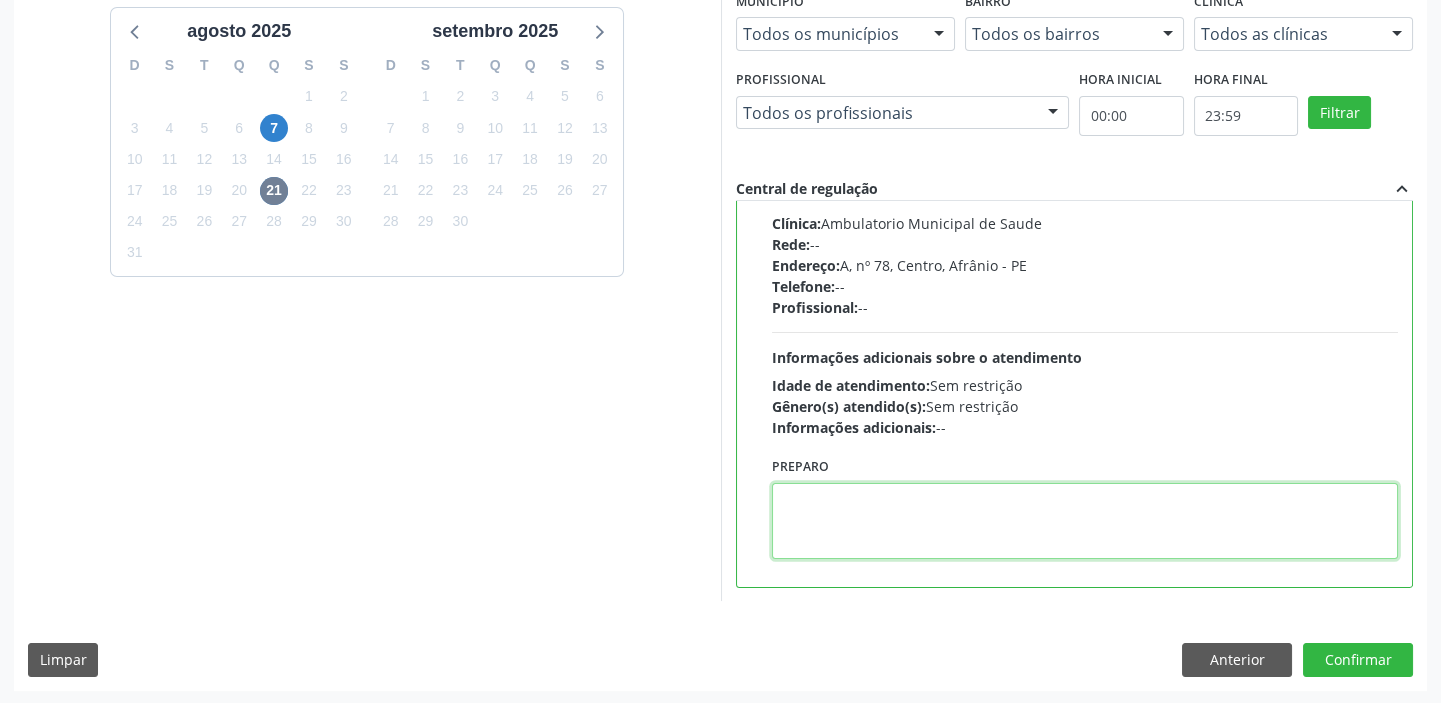 click at bounding box center [1085, 521] 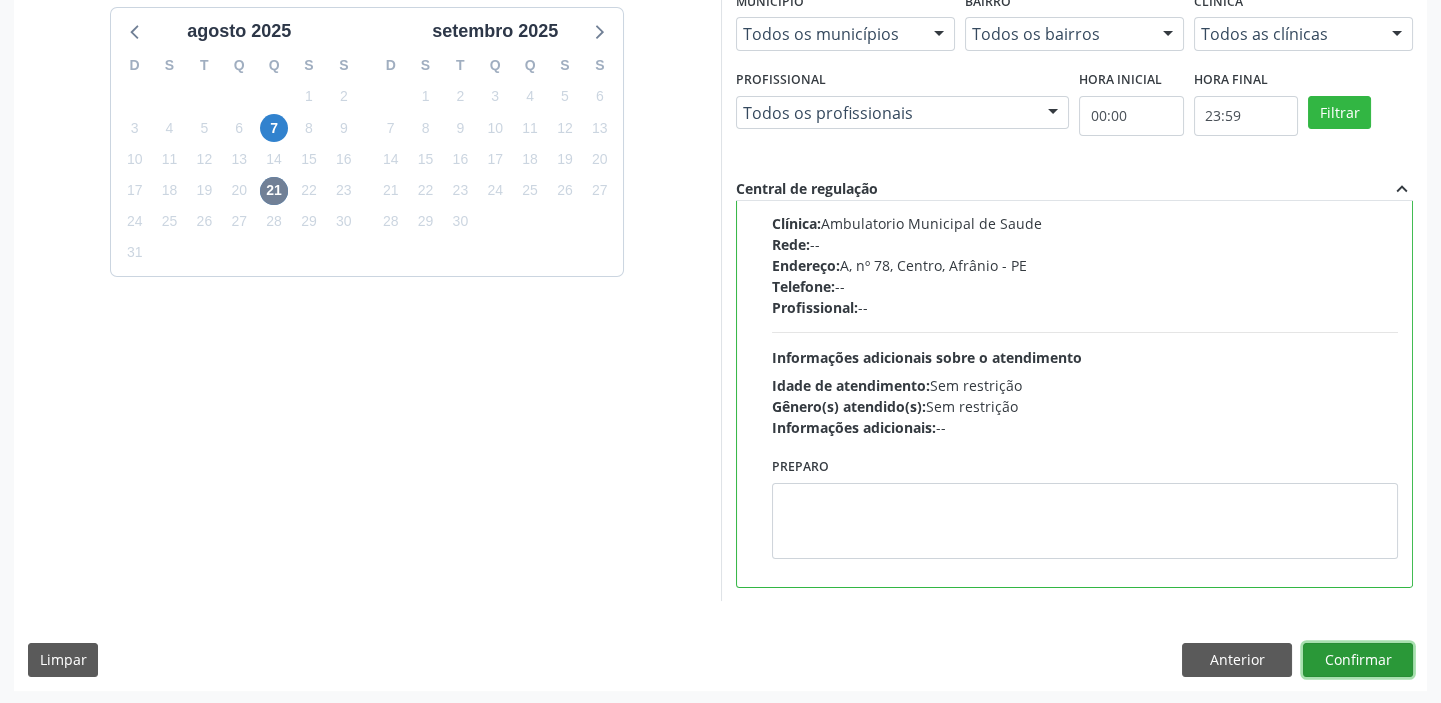 click on "Confirmar" at bounding box center [1358, 660] 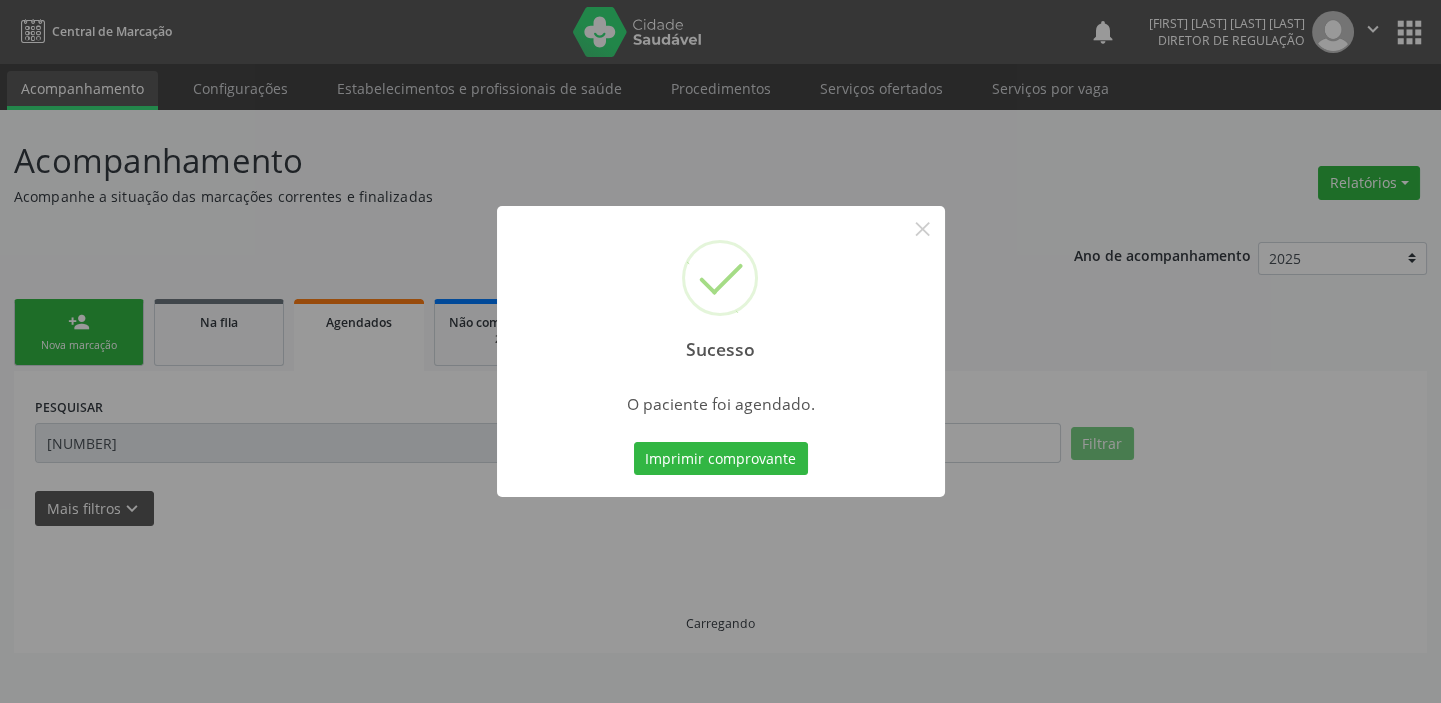scroll, scrollTop: 0, scrollLeft: 0, axis: both 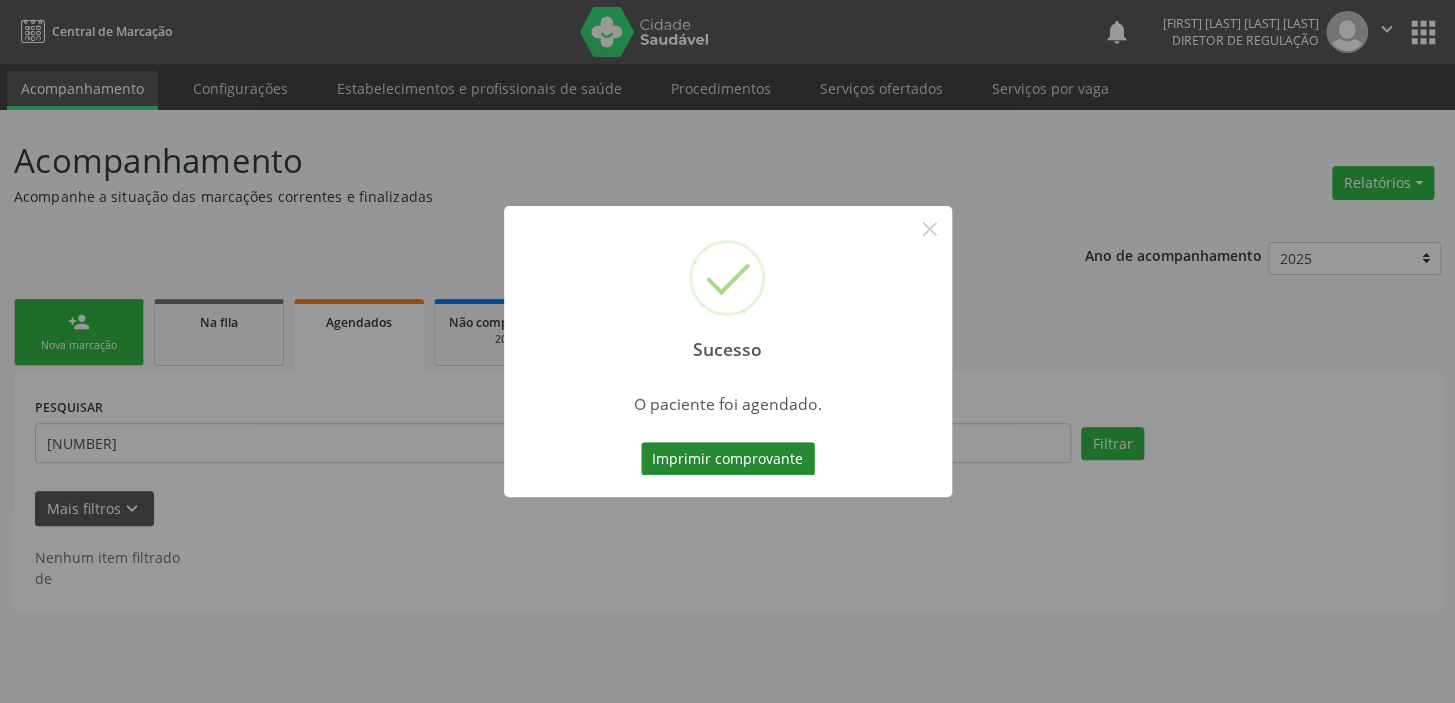 click on "Imprimir comprovante" at bounding box center (728, 459) 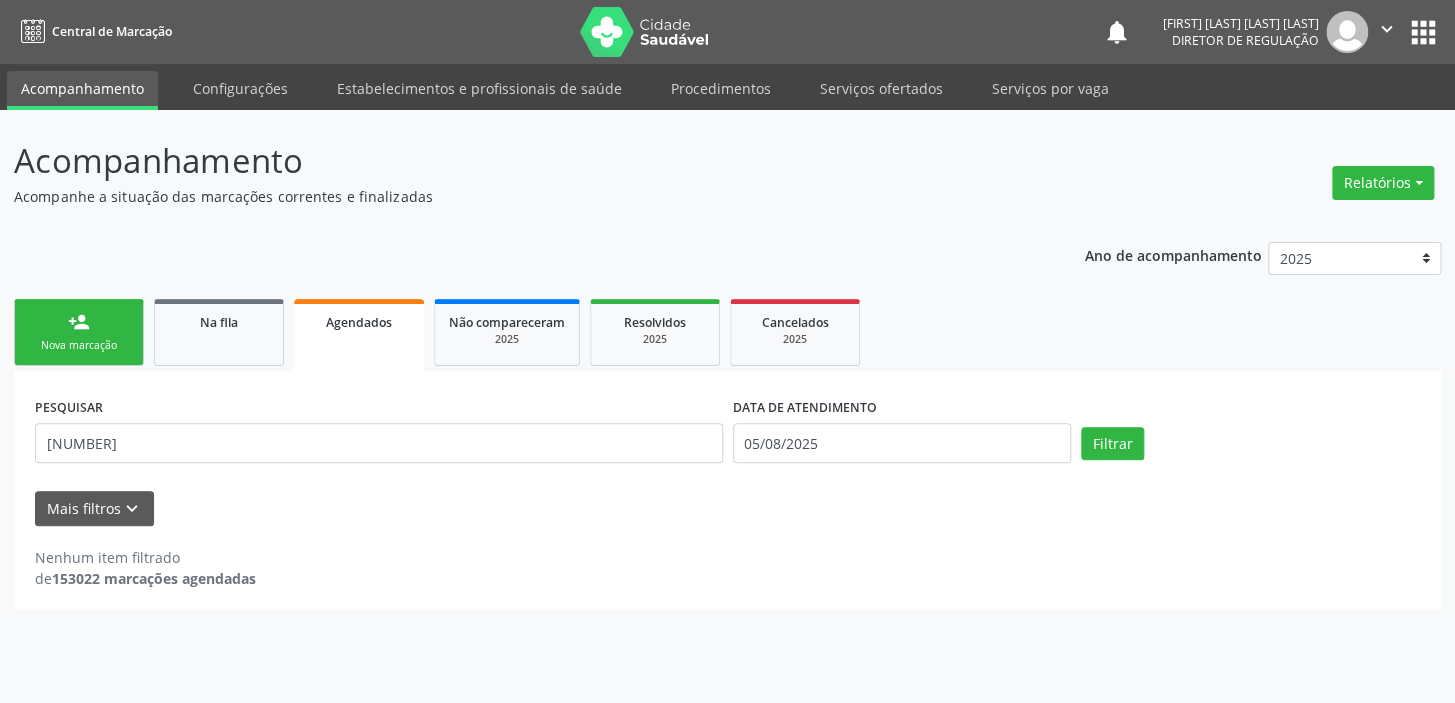 click on "person_add
Nova marcação" at bounding box center [79, 332] 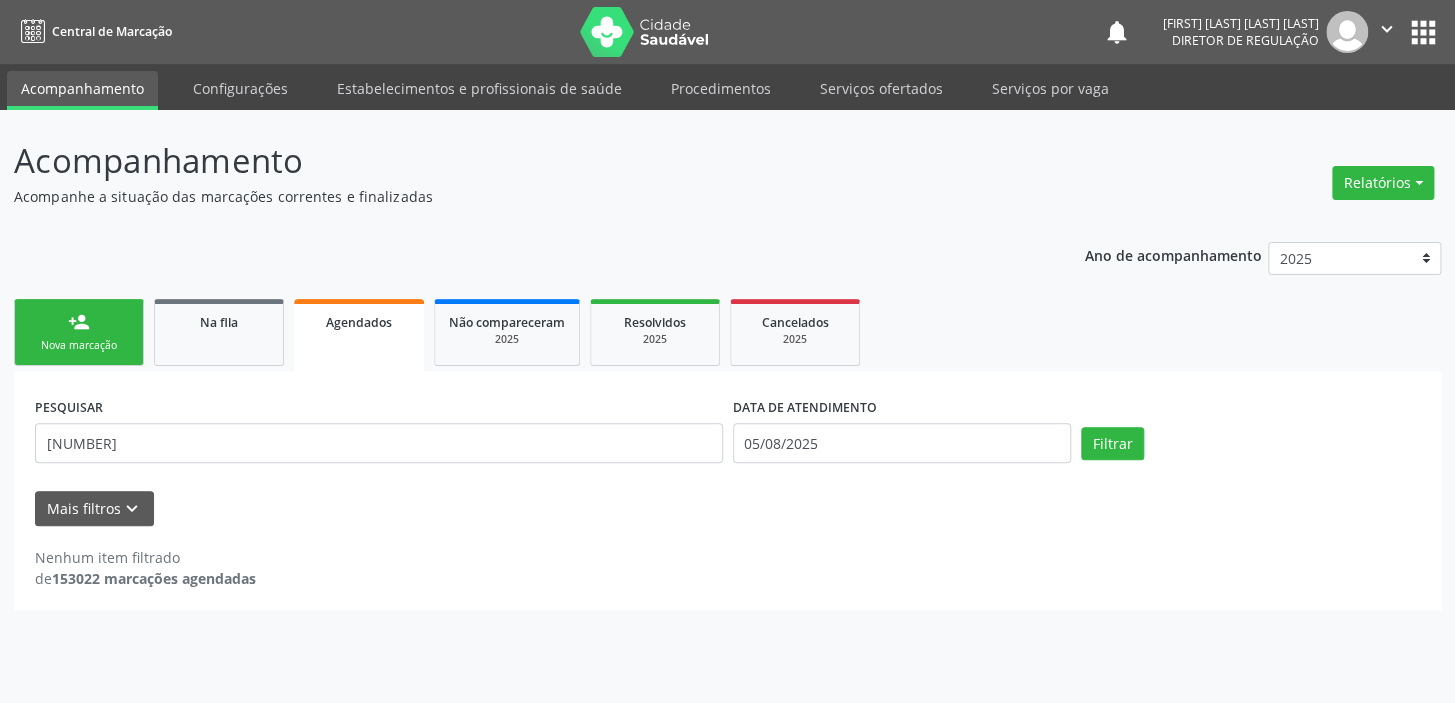 click on "person_add
Nova marcação" at bounding box center [79, 332] 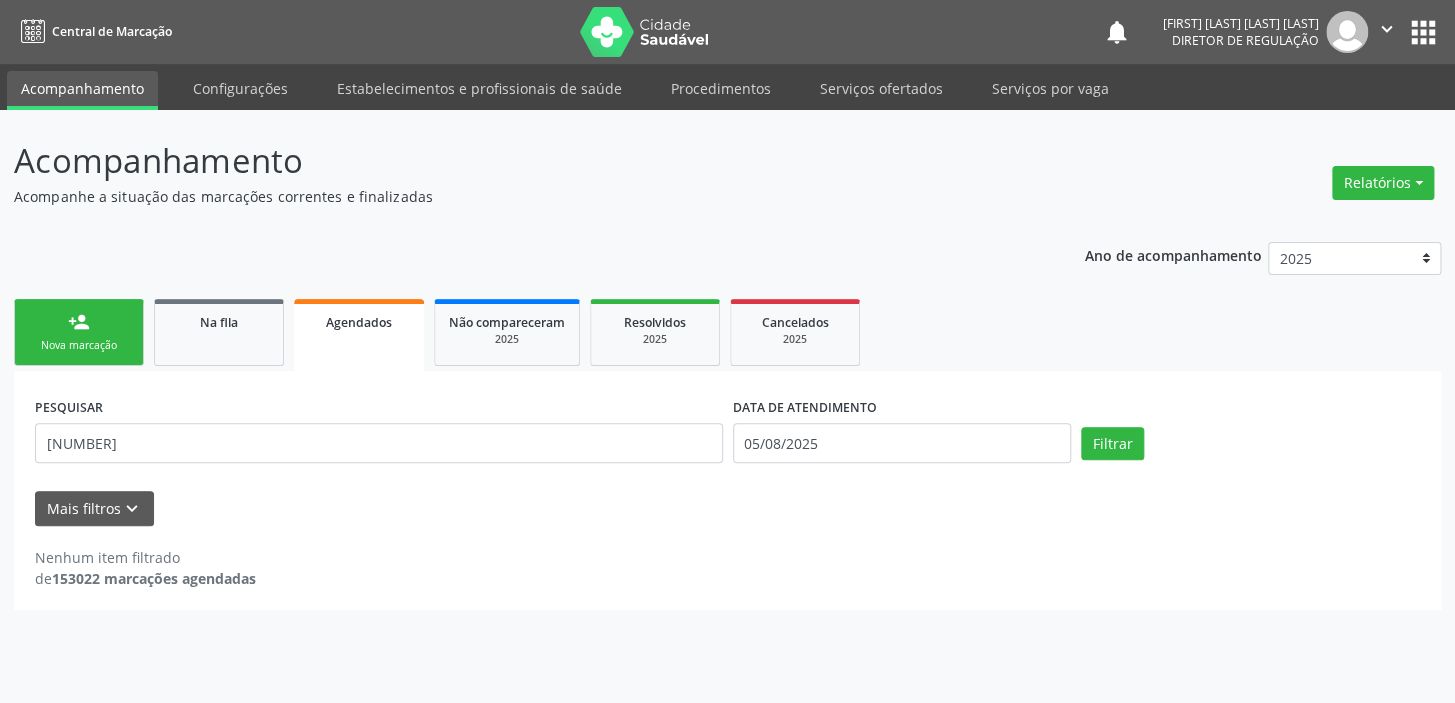 click on "person_add
Nova marcação" at bounding box center (79, 332) 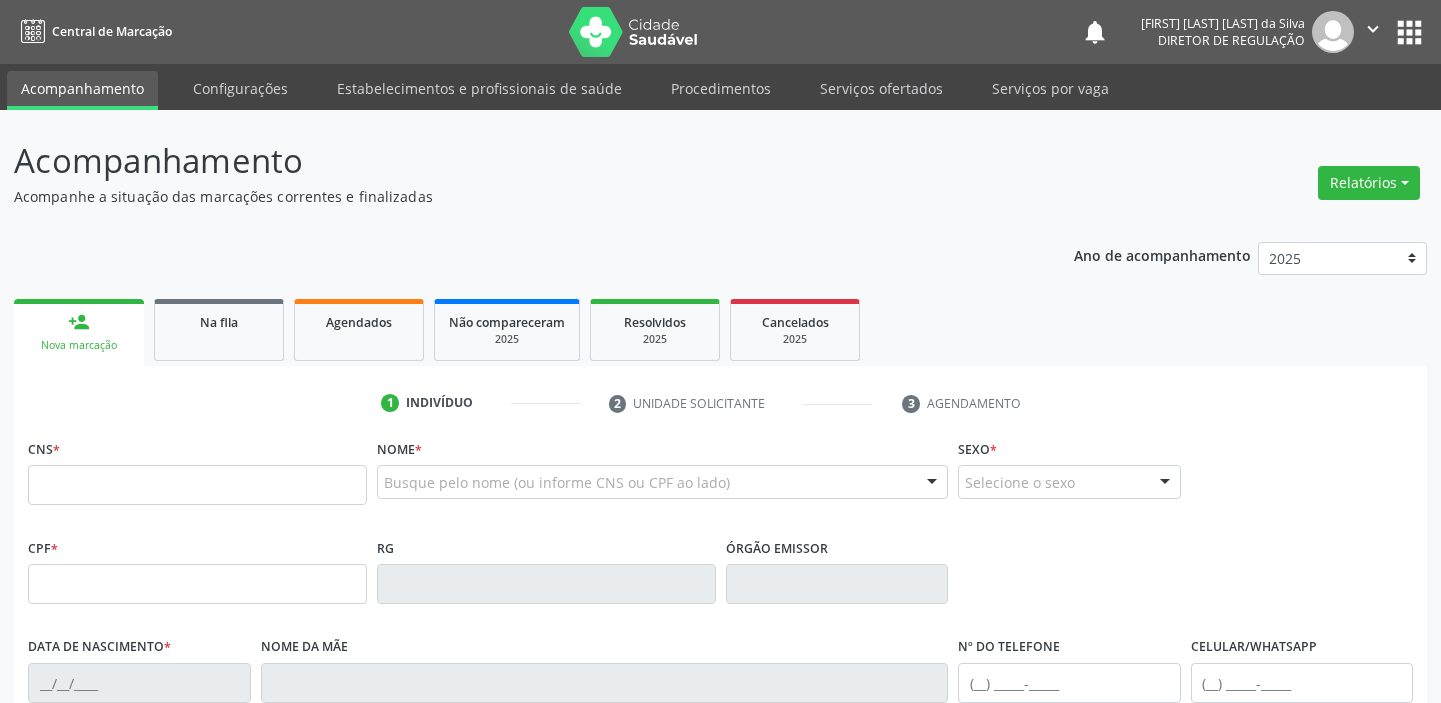 scroll, scrollTop: 0, scrollLeft: 0, axis: both 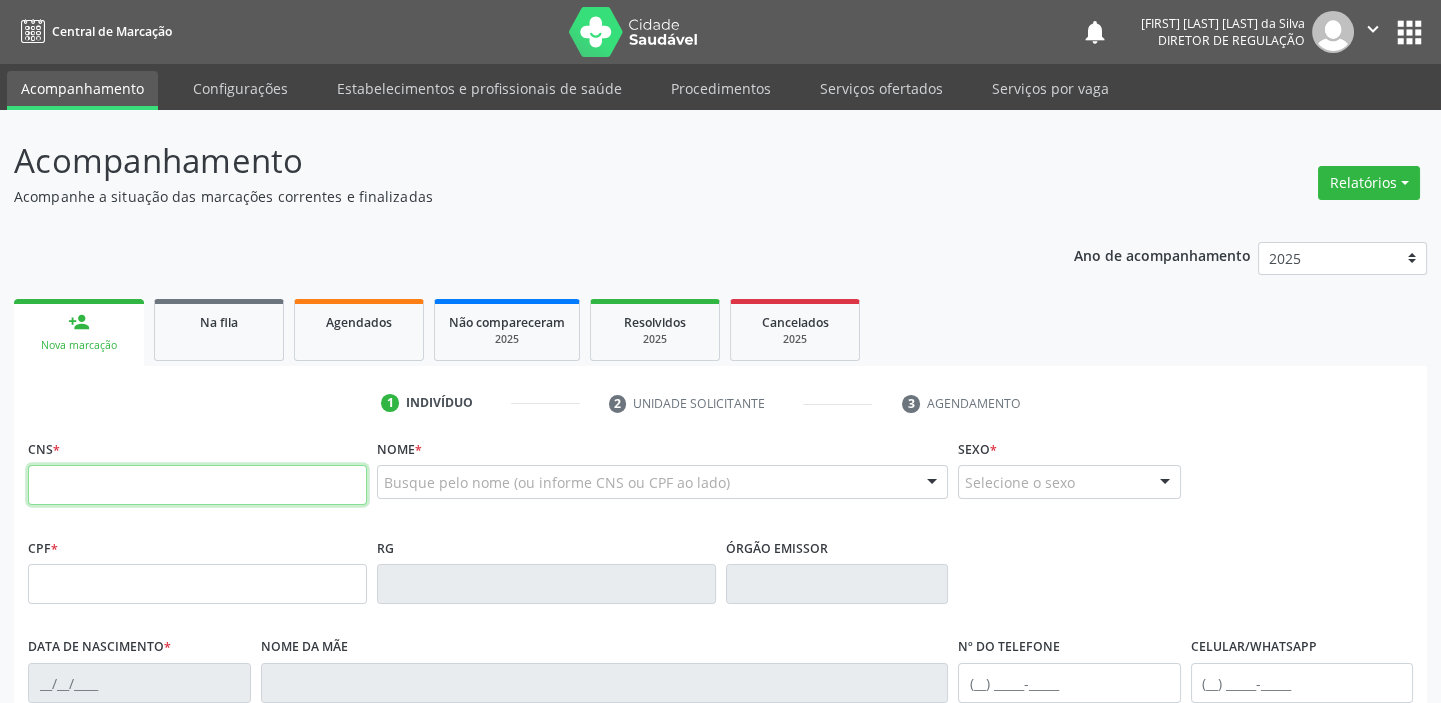 click at bounding box center (197, 485) 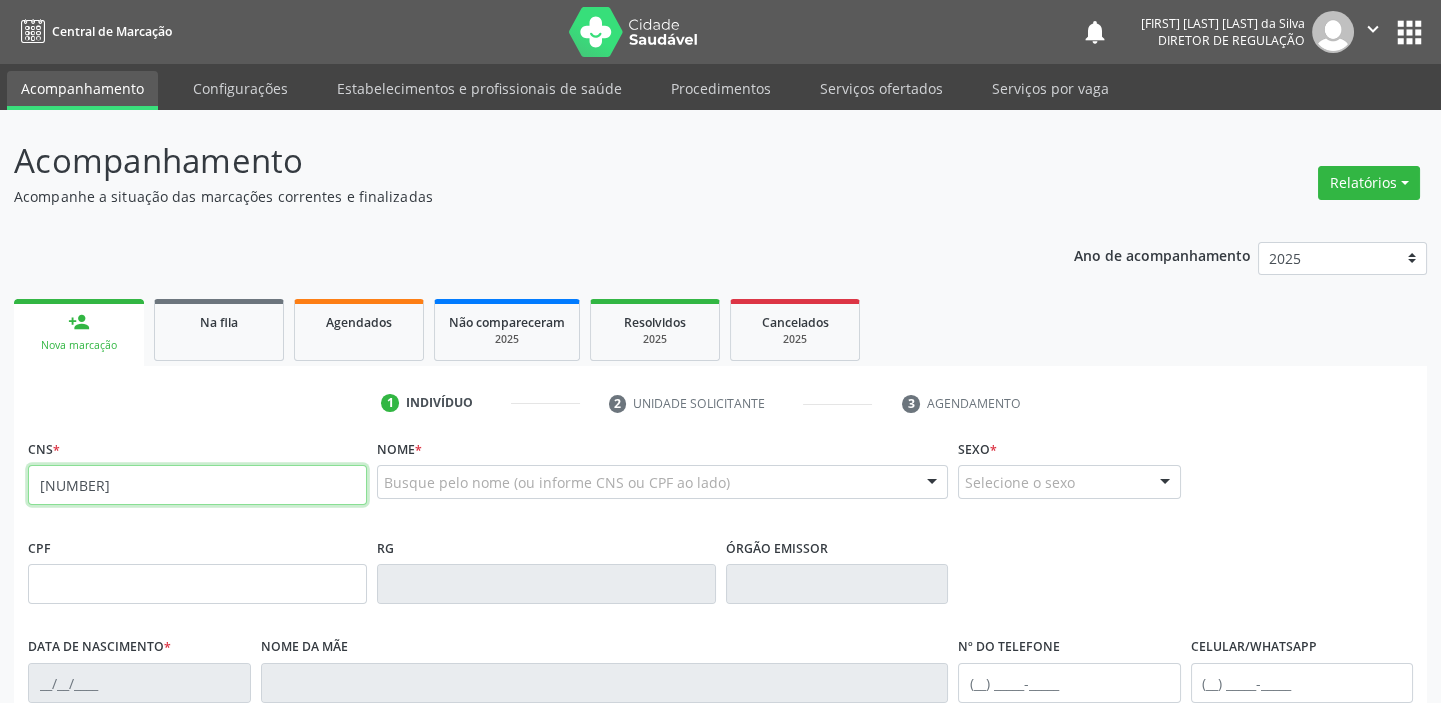 type on "[NUMBER]" 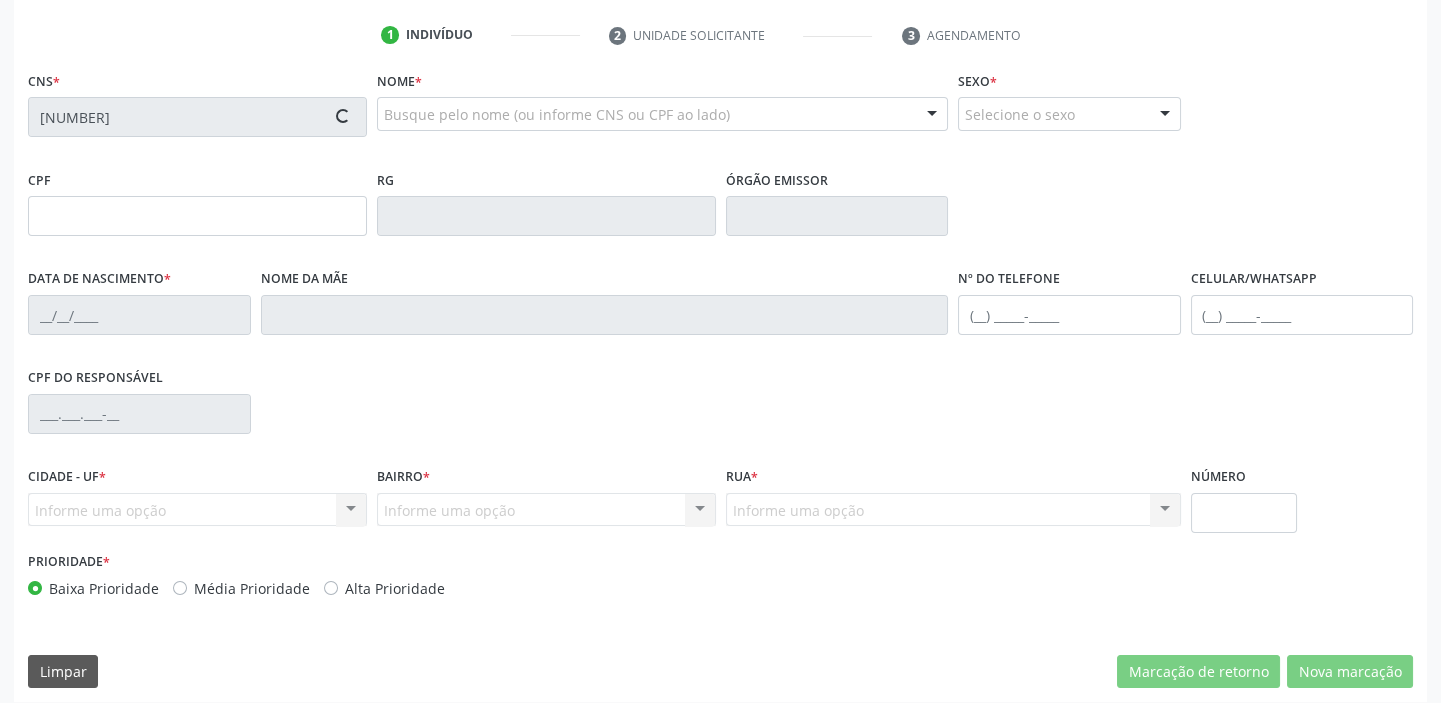 type on "[DATE]" 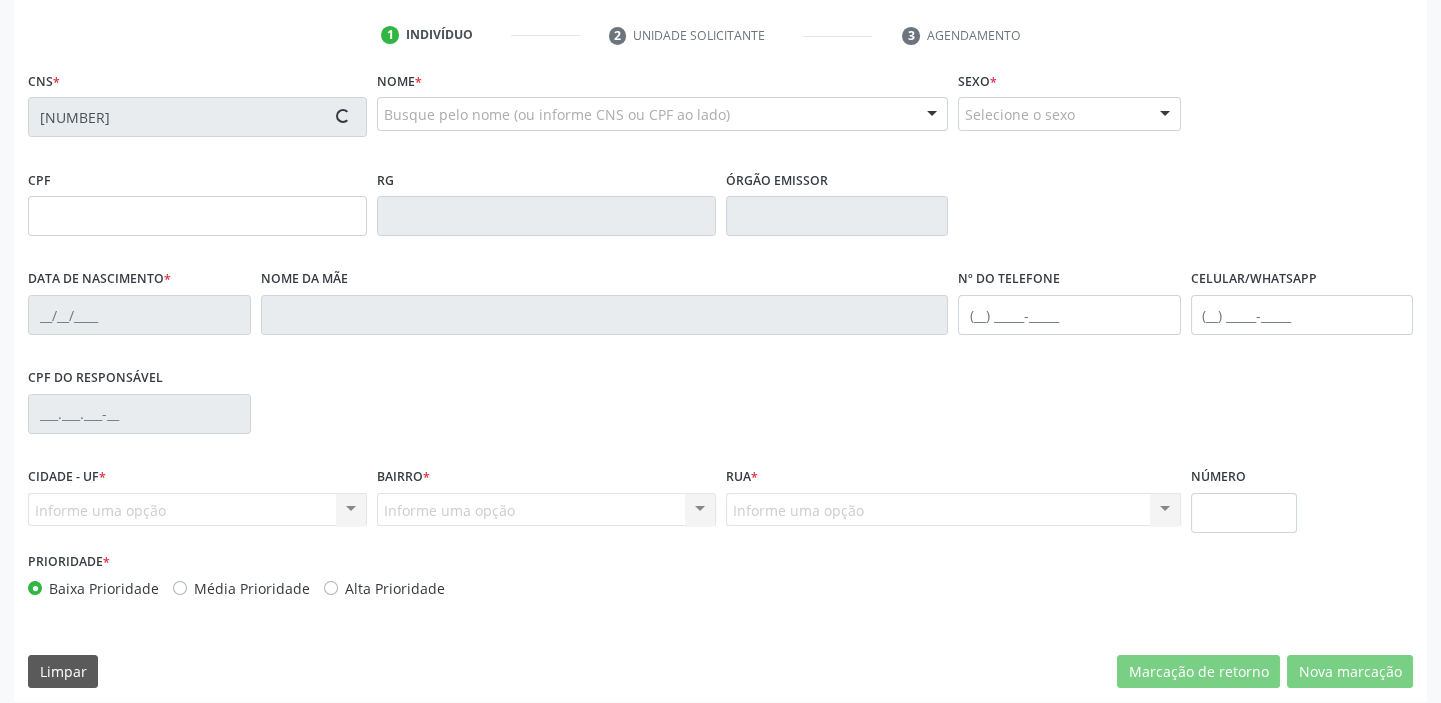 type on "[FIRST] [LAST]" 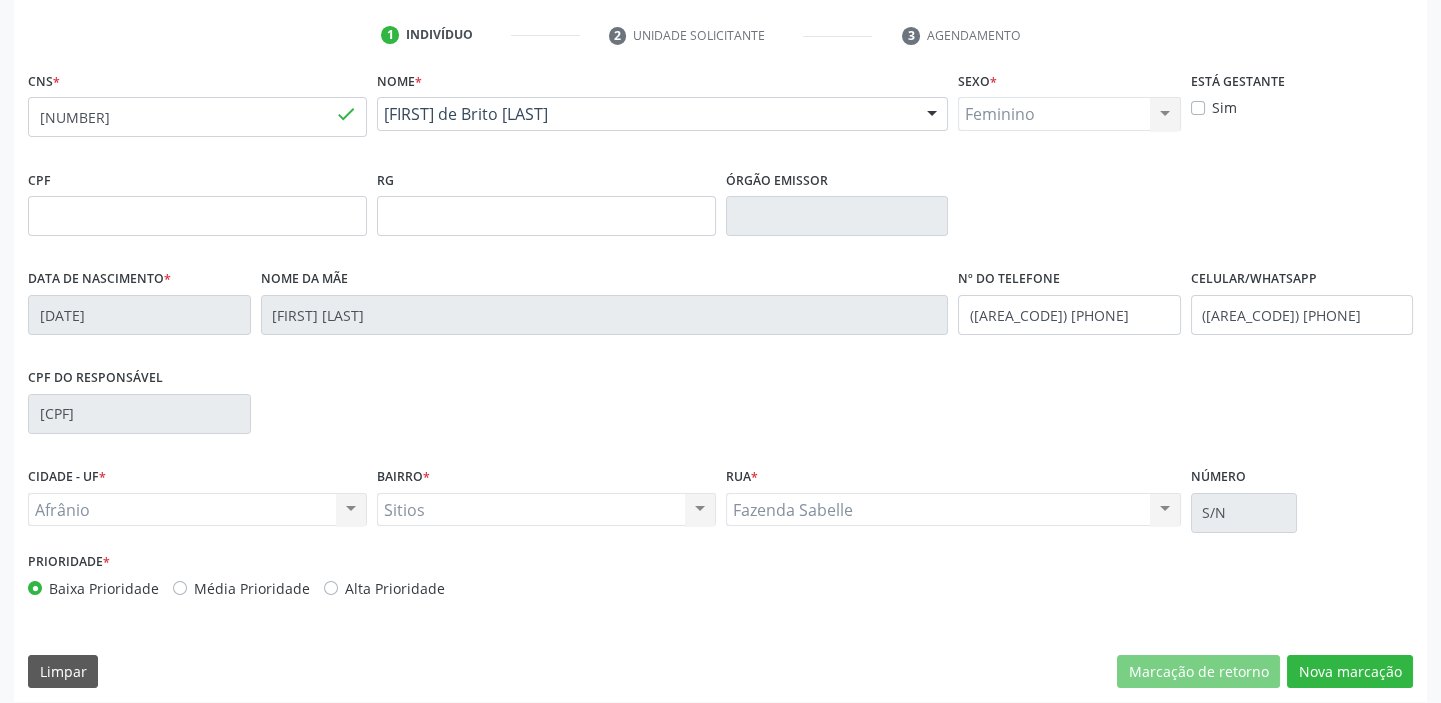 scroll, scrollTop: 380, scrollLeft: 0, axis: vertical 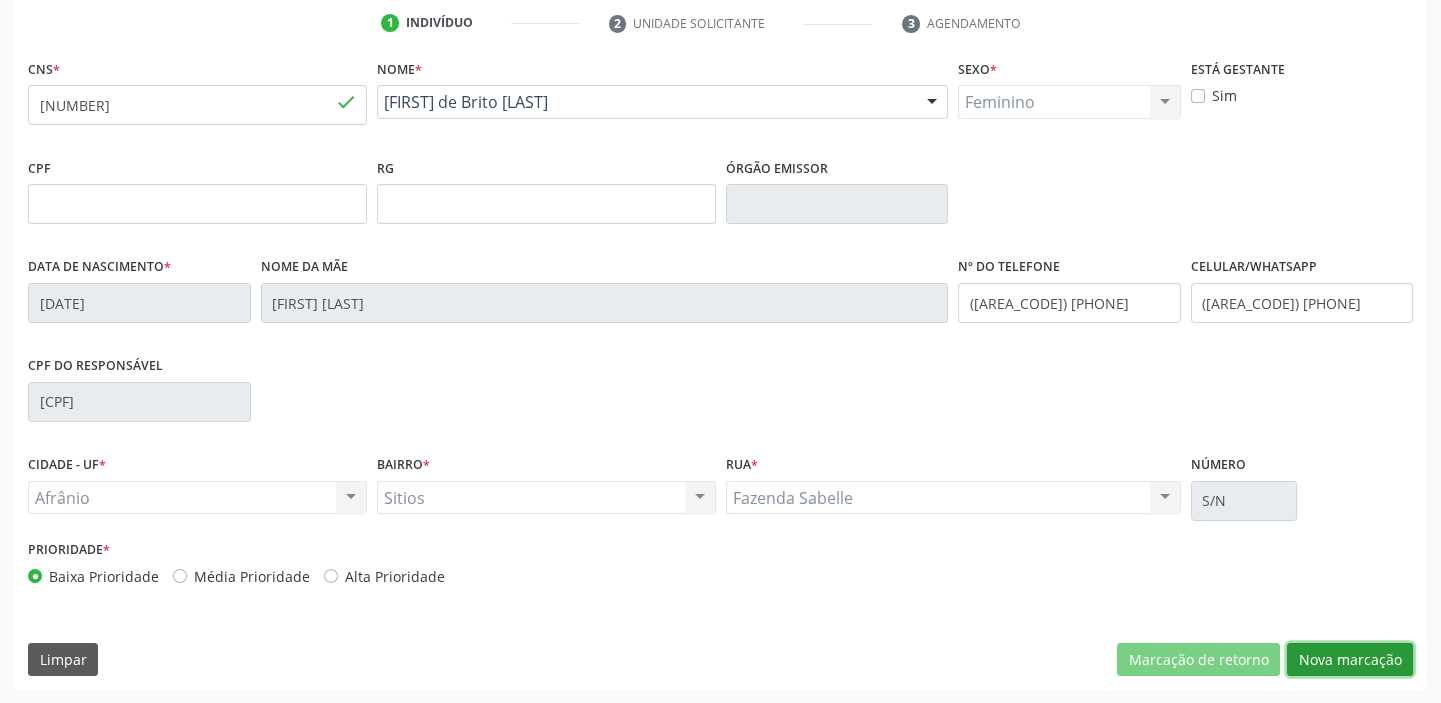 click on "Nova marcação" at bounding box center (1350, 660) 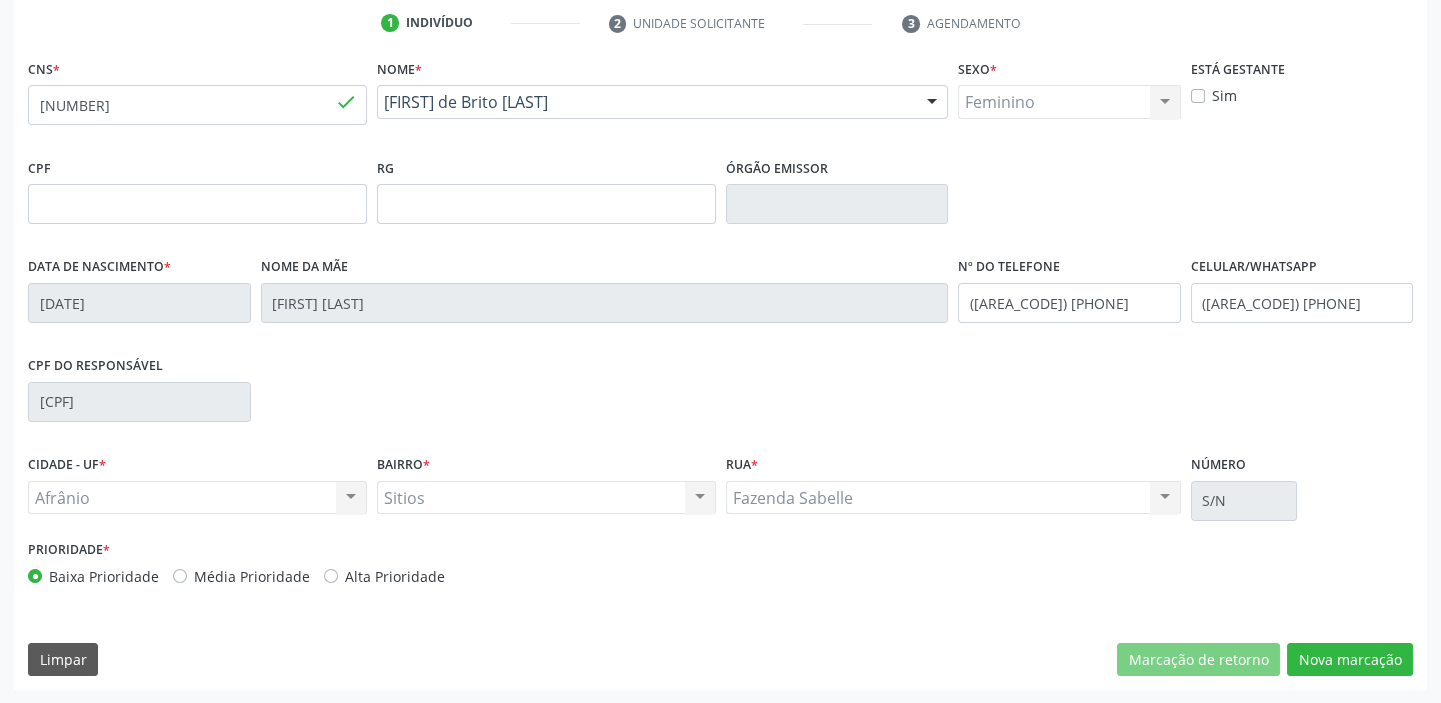 scroll, scrollTop: 201, scrollLeft: 0, axis: vertical 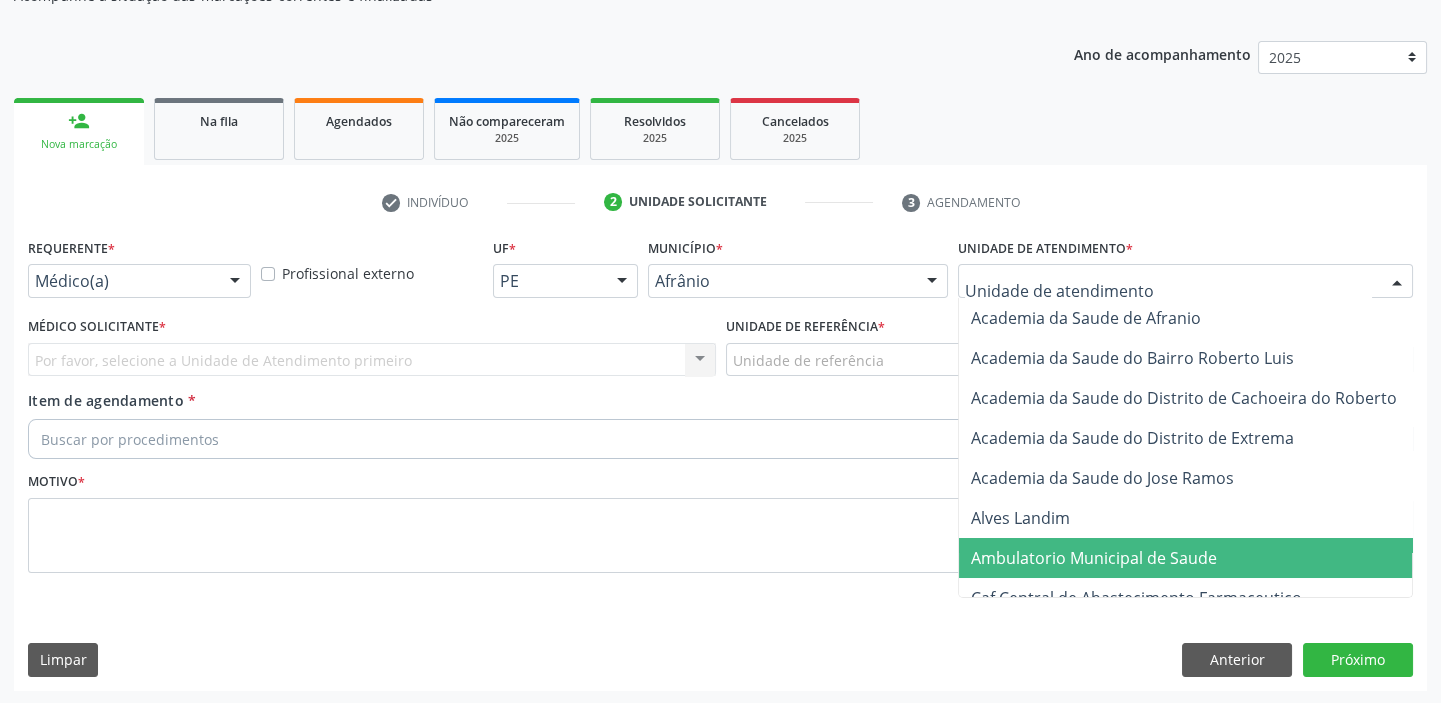 click on "Ambulatorio Municipal de Saude" at bounding box center (1094, 558) 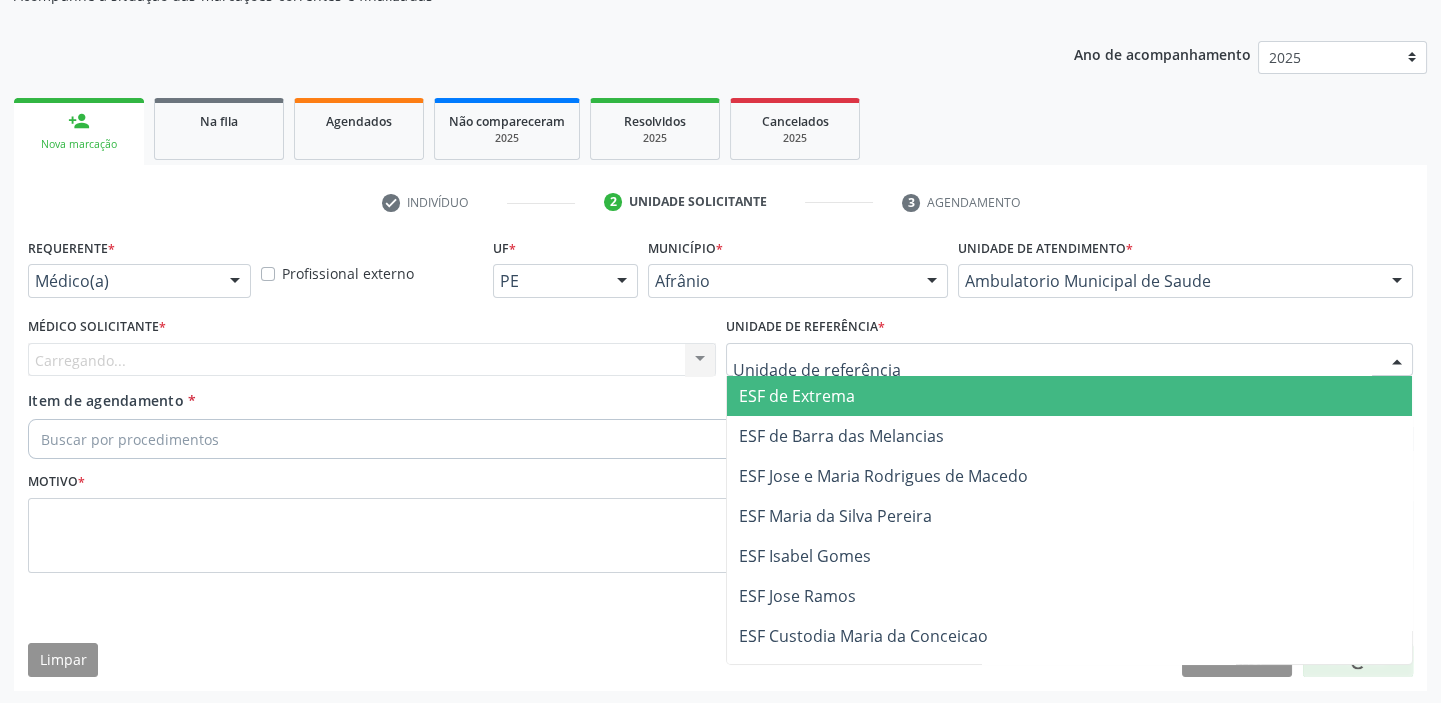 click at bounding box center [1070, 360] 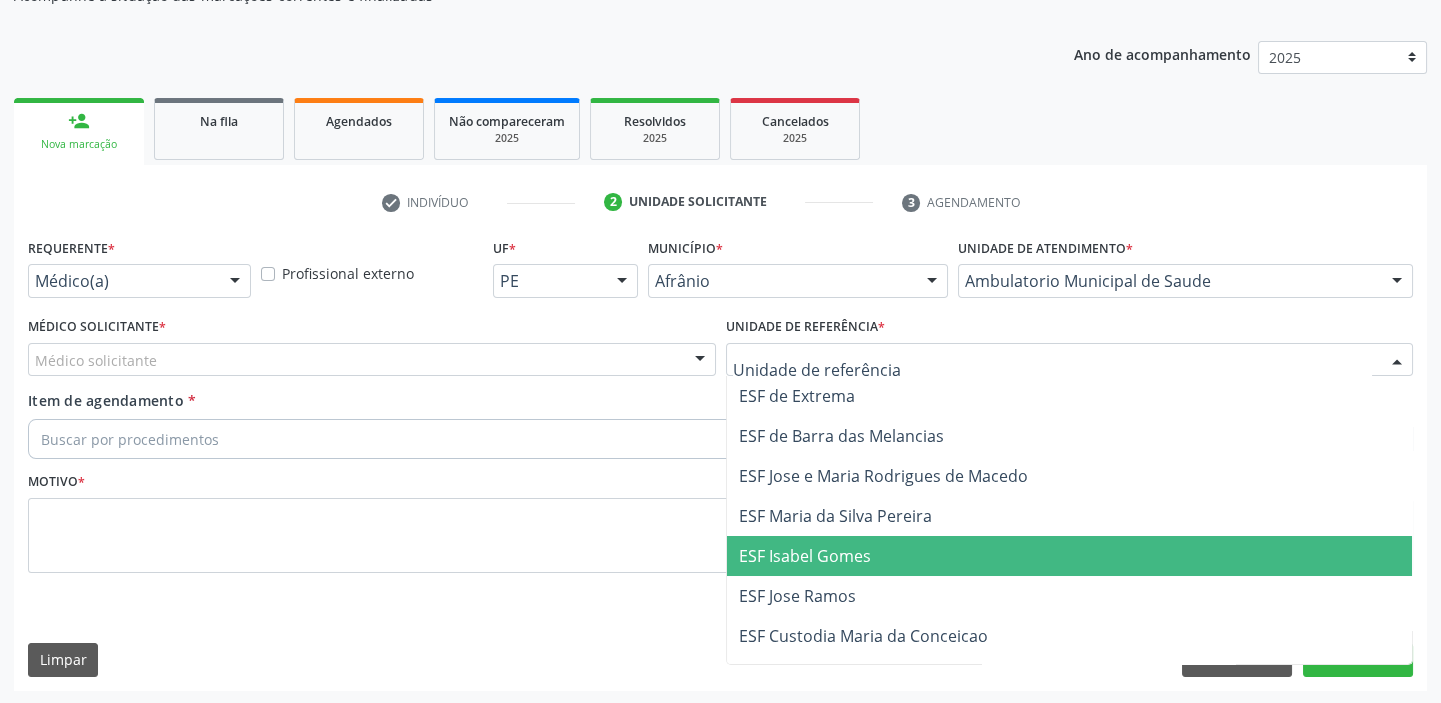click on "ESF Isabel Gomes" at bounding box center (1070, 556) 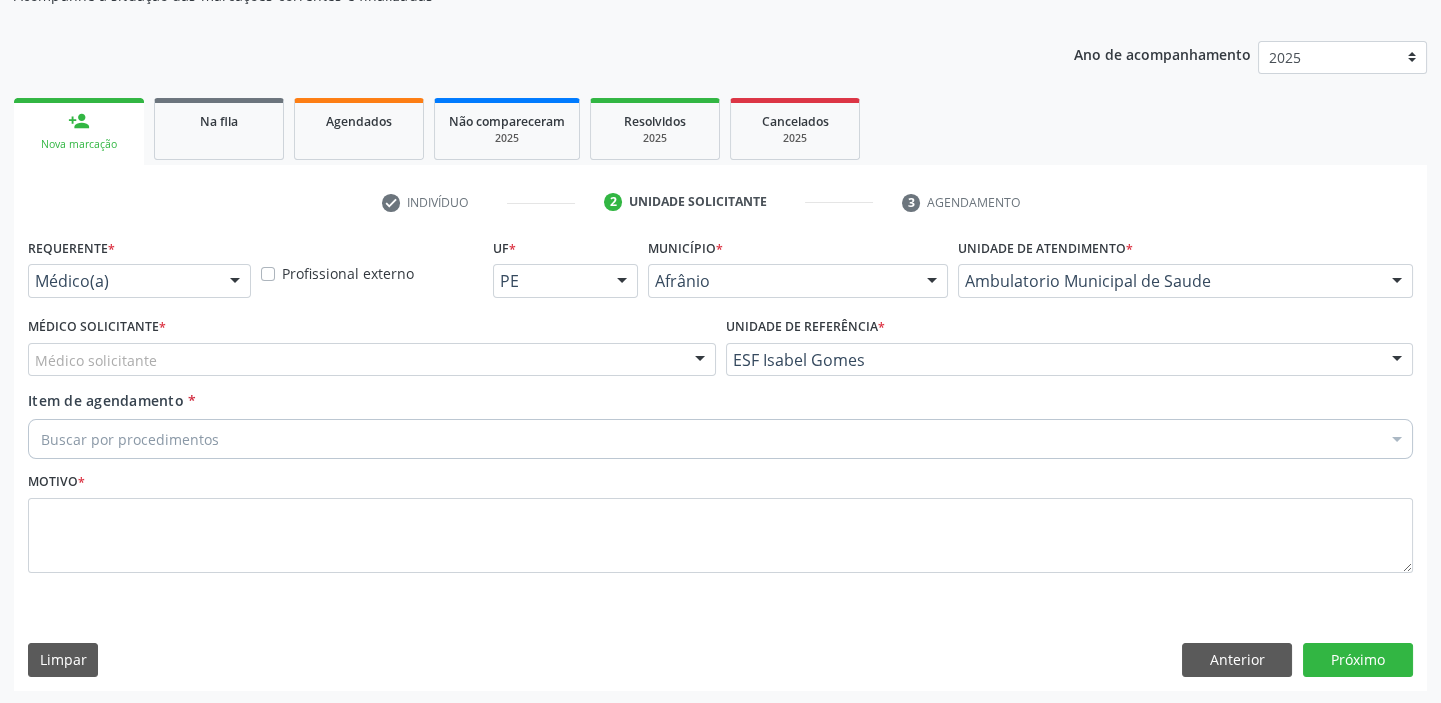 click on "Médico solicitante" at bounding box center [372, 360] 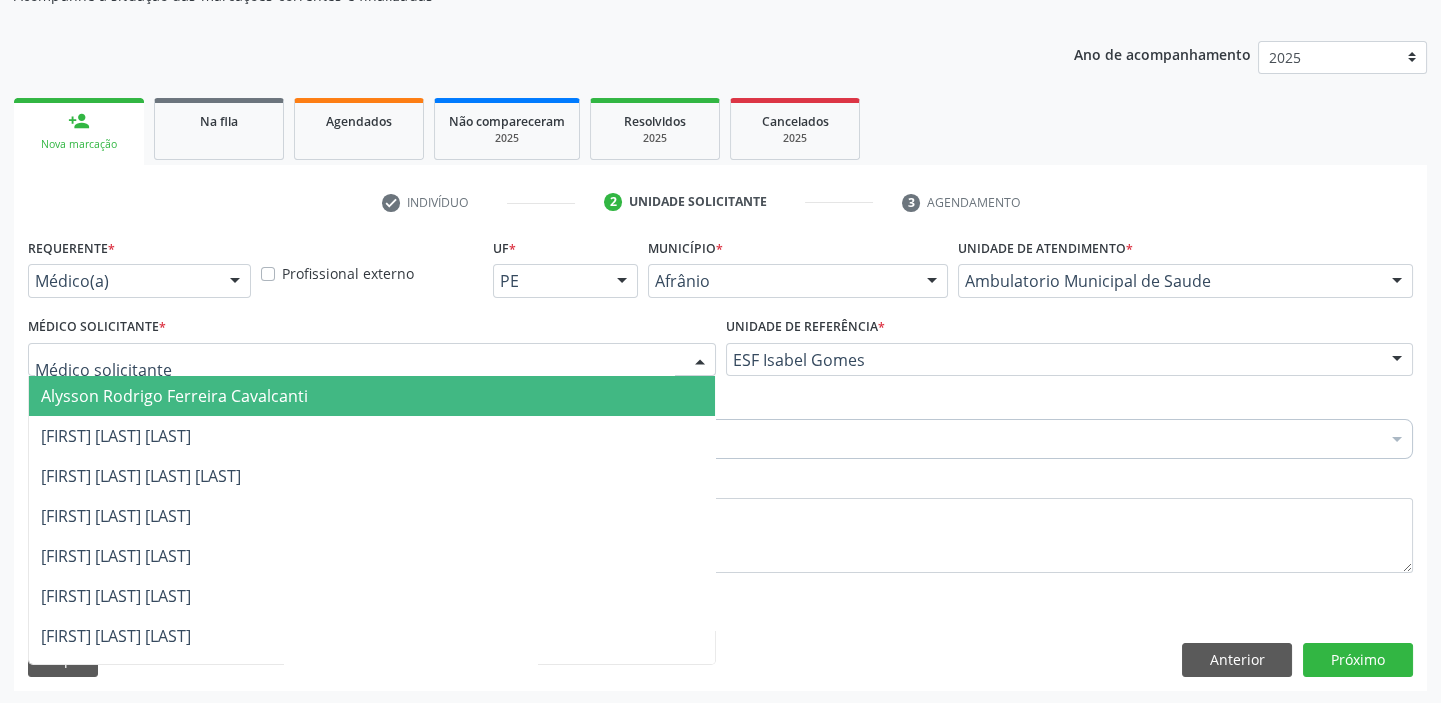 click on "Alysson Rodrigo Ferreira Cavalcanti" at bounding box center (174, 396) 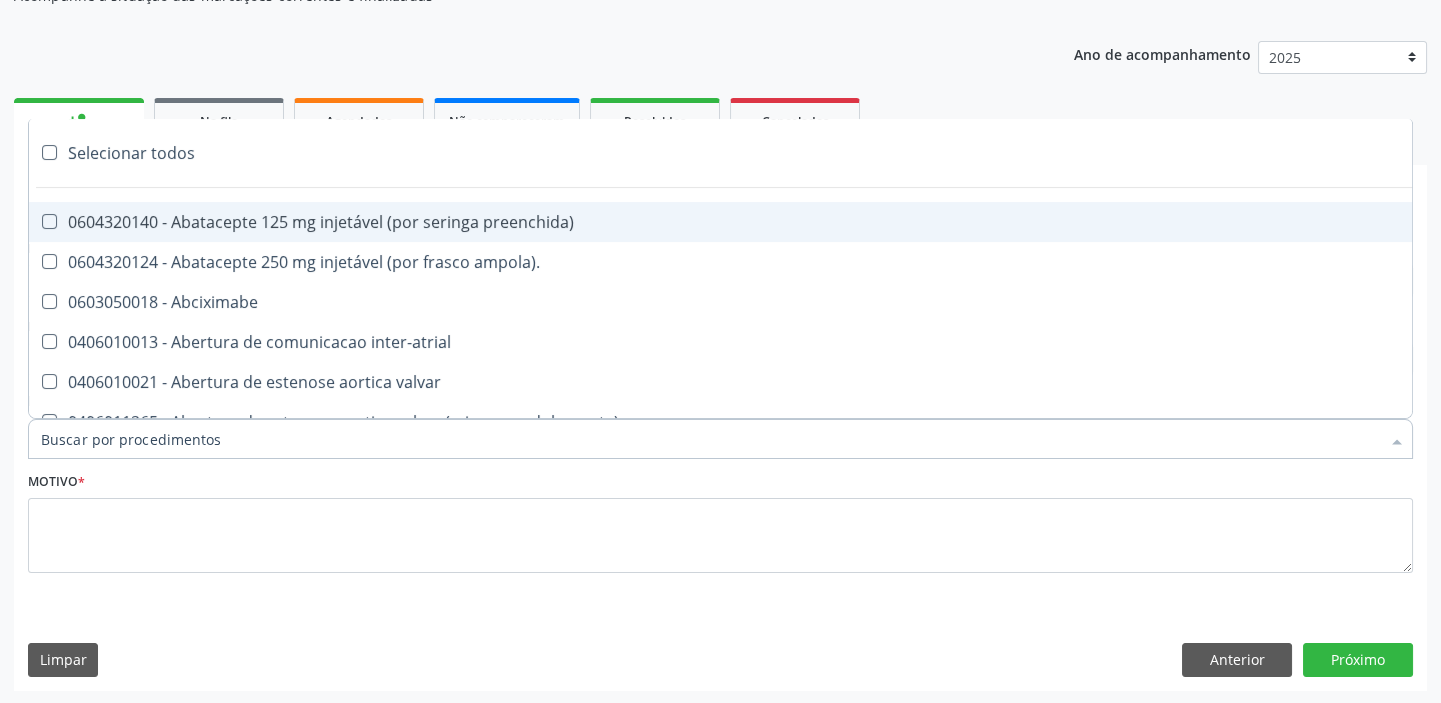 paste on "ultrass" 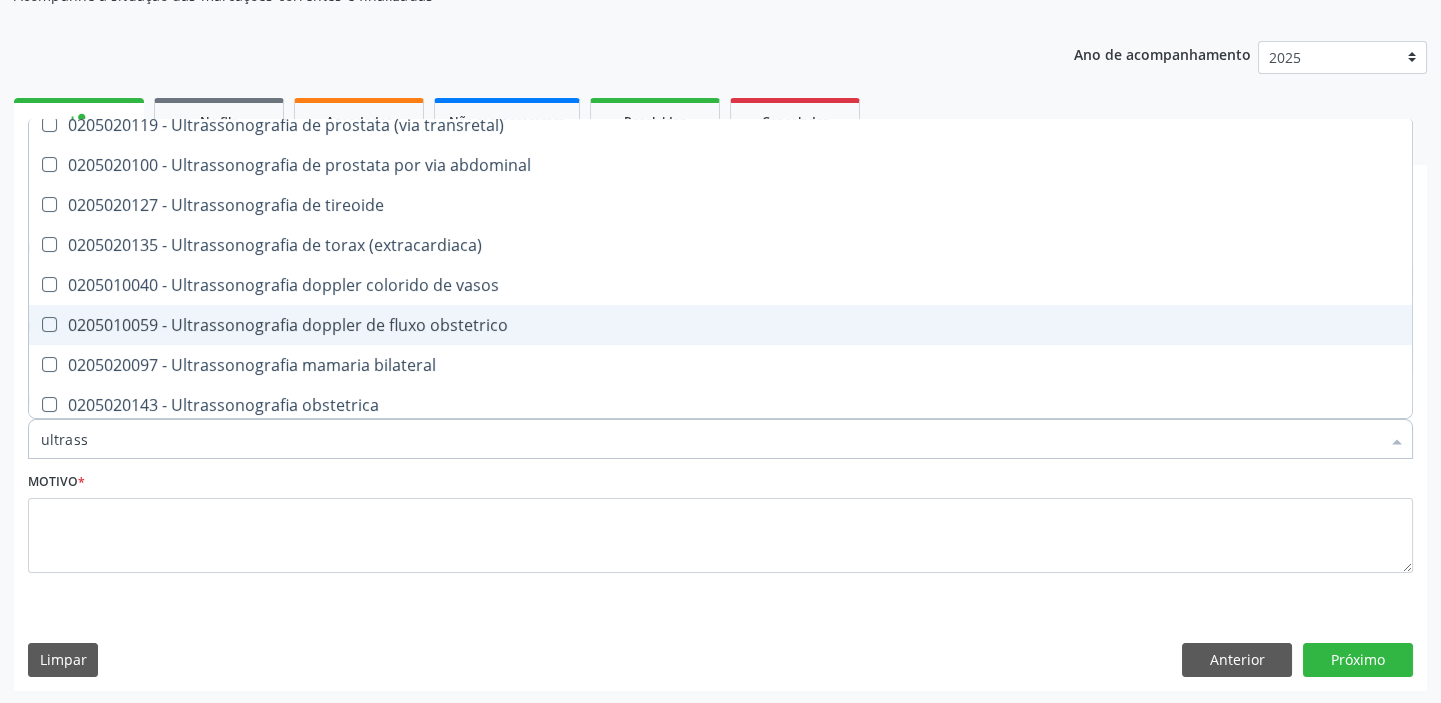 scroll, scrollTop: 545, scrollLeft: 0, axis: vertical 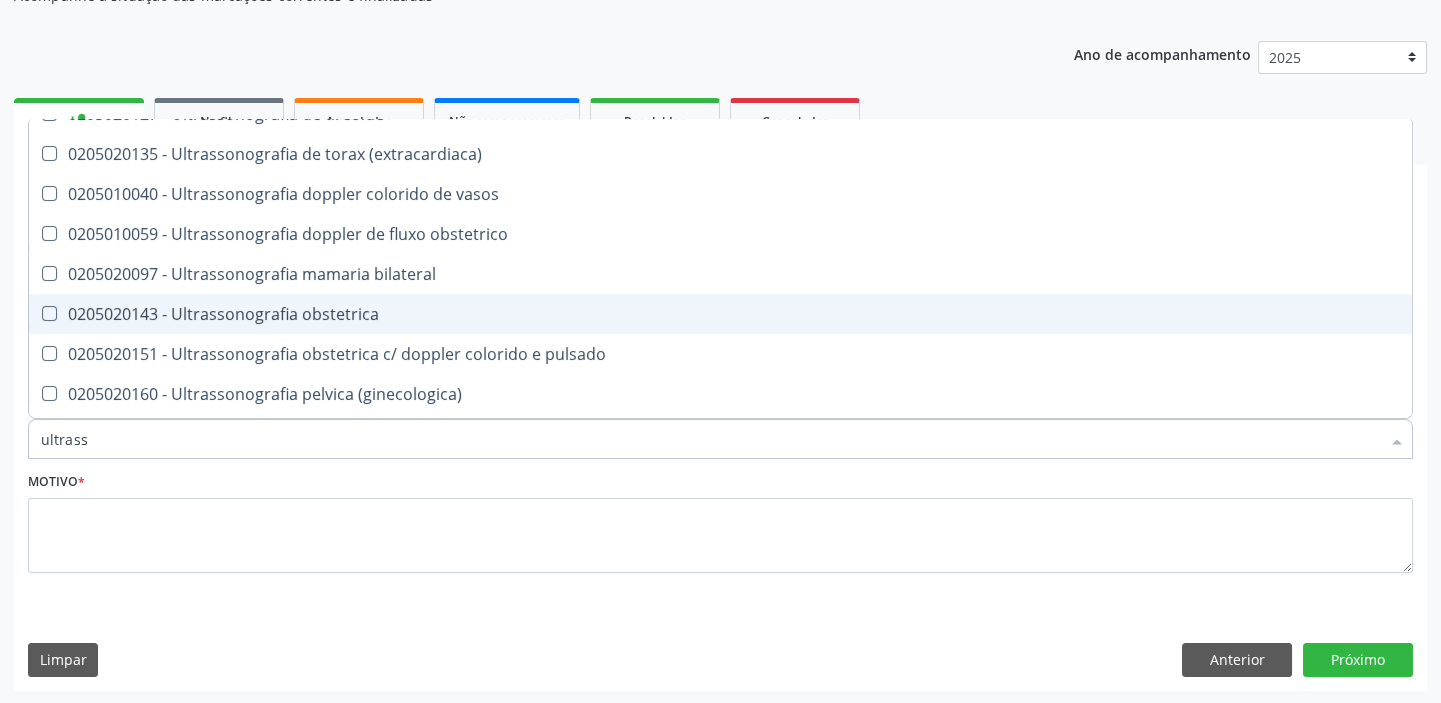 click on "0205020143 - Ultrassonografia obstetrica" at bounding box center (720, 314) 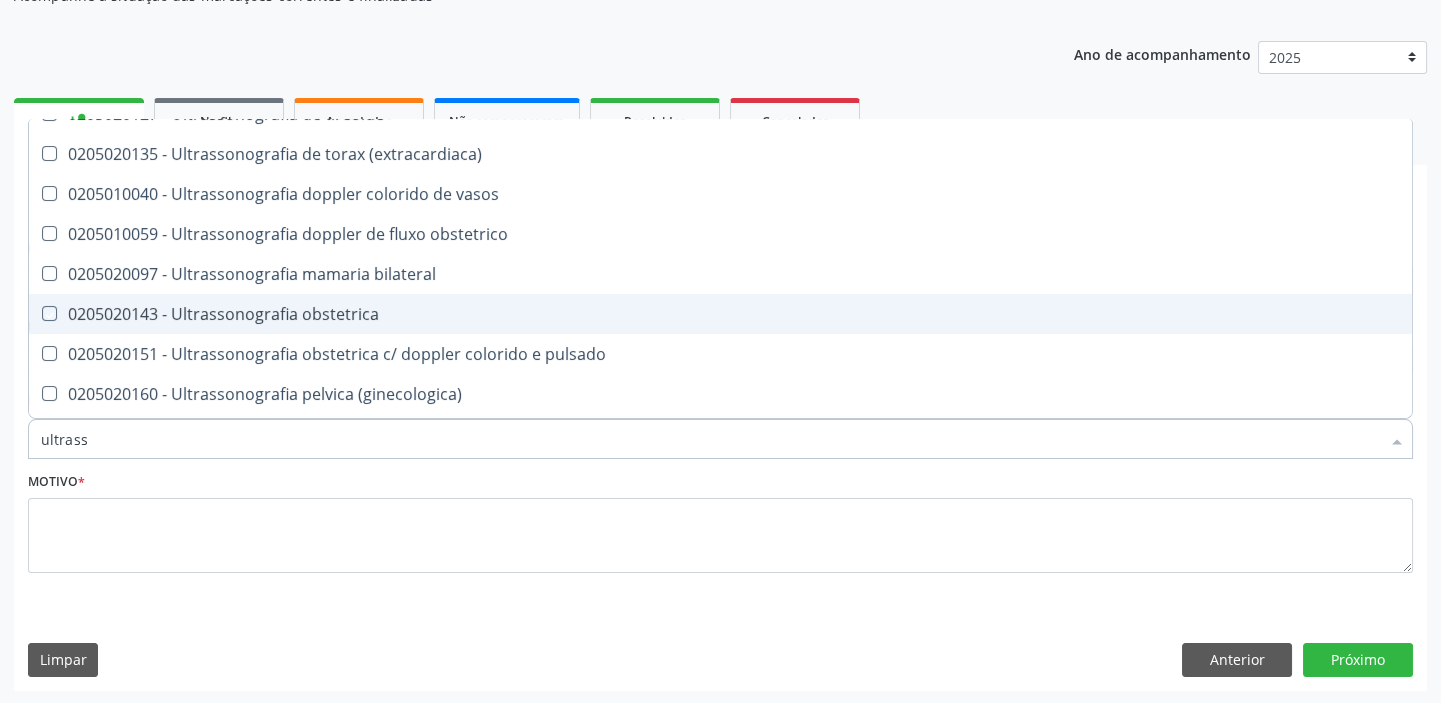 checkbox on "true" 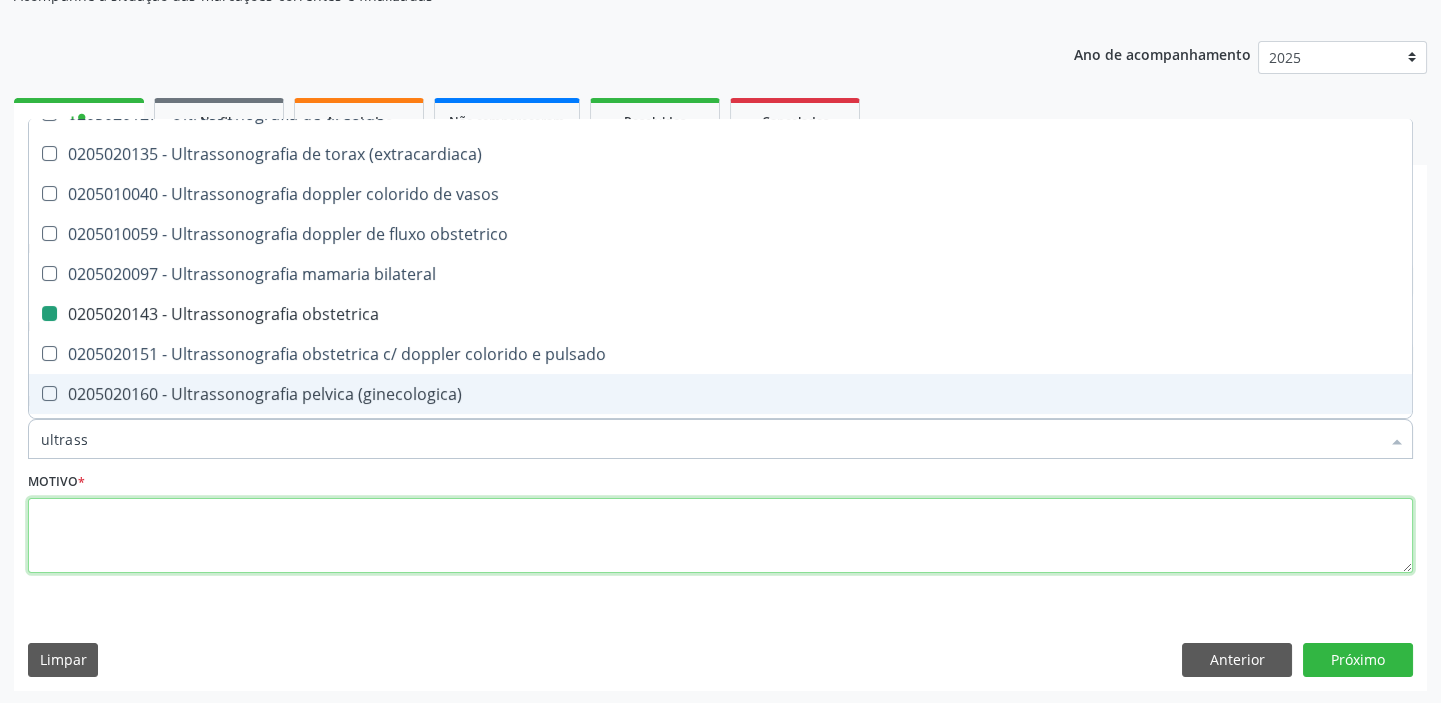 click at bounding box center (720, 536) 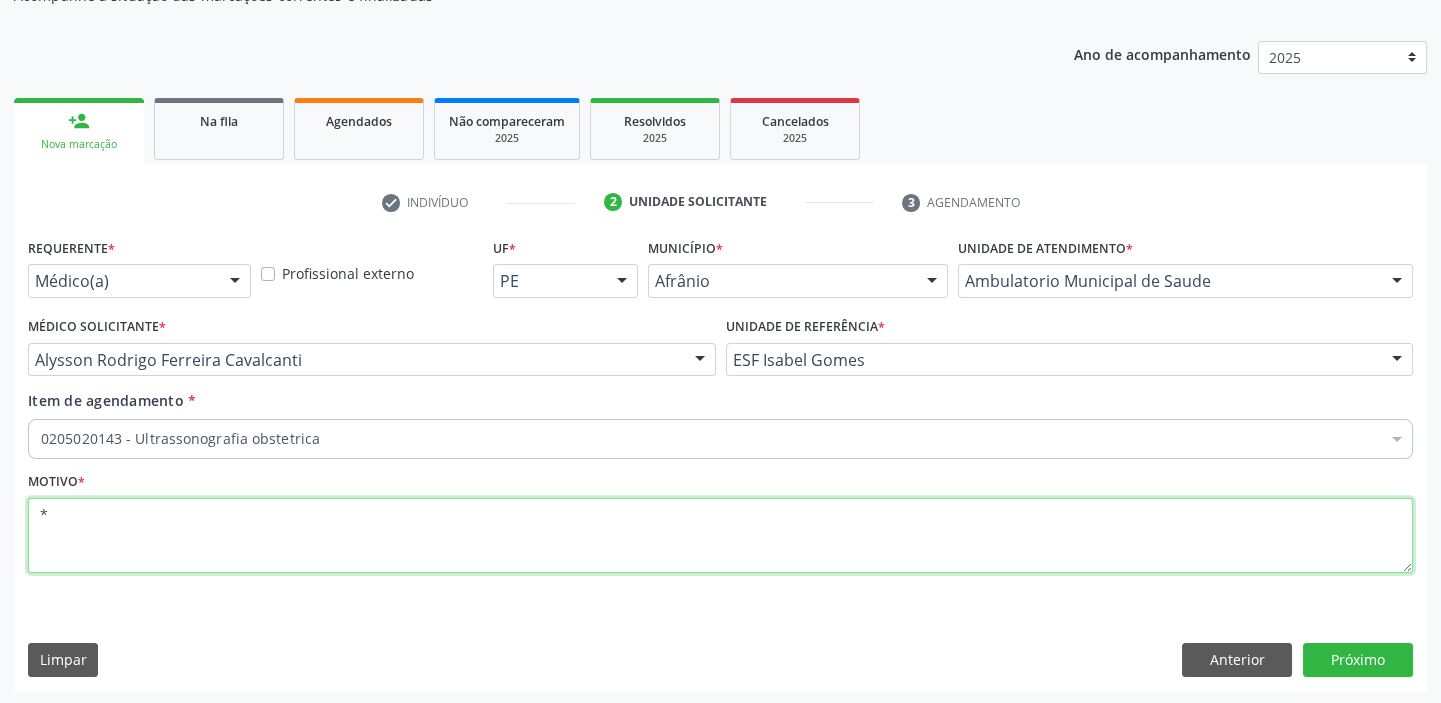 scroll, scrollTop: 0, scrollLeft: 0, axis: both 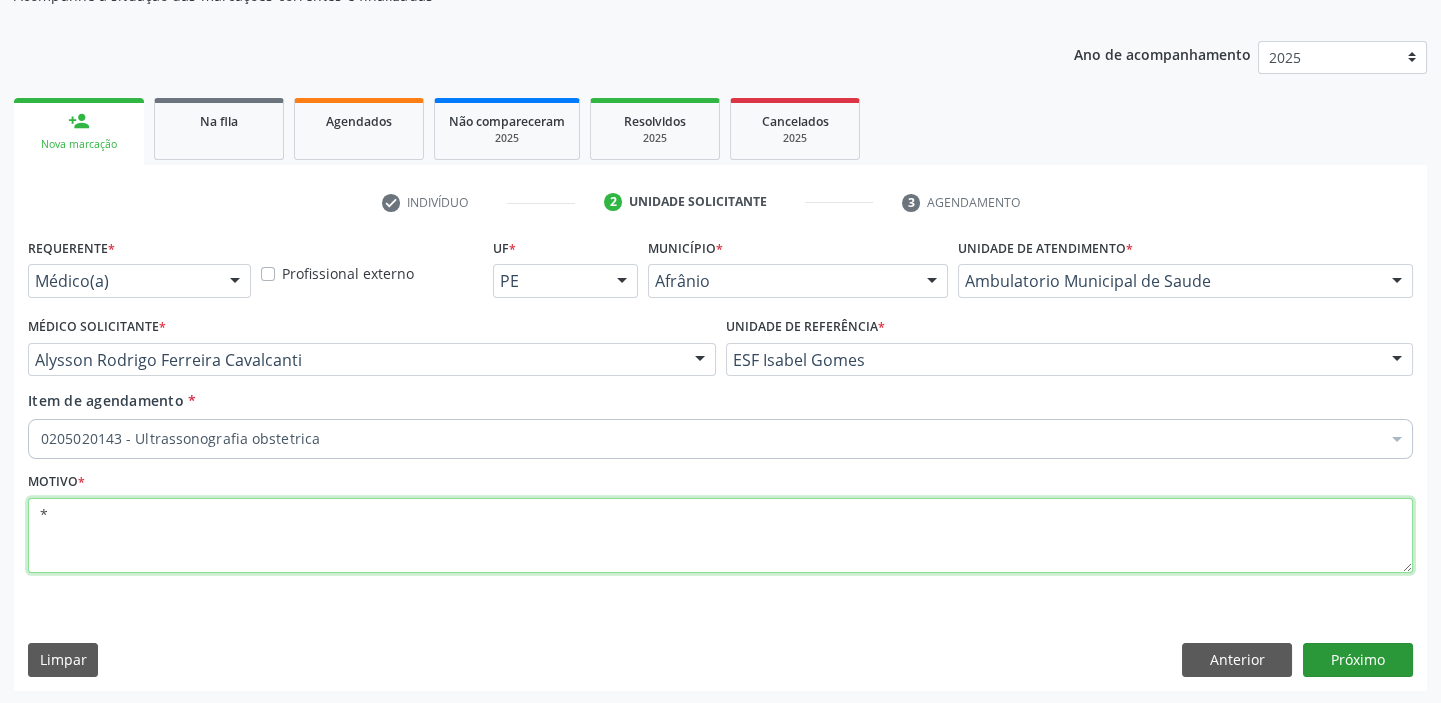 type on "*" 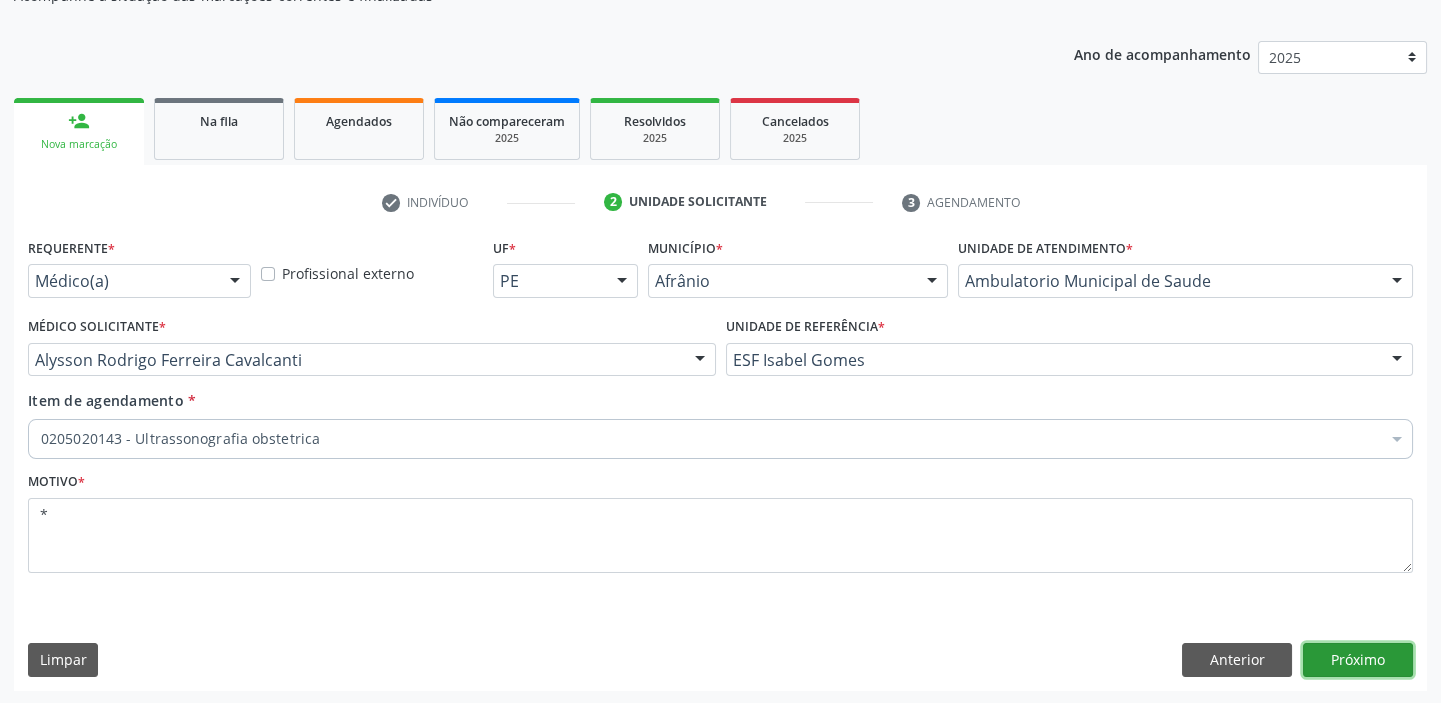 click on "Próximo" at bounding box center (1358, 660) 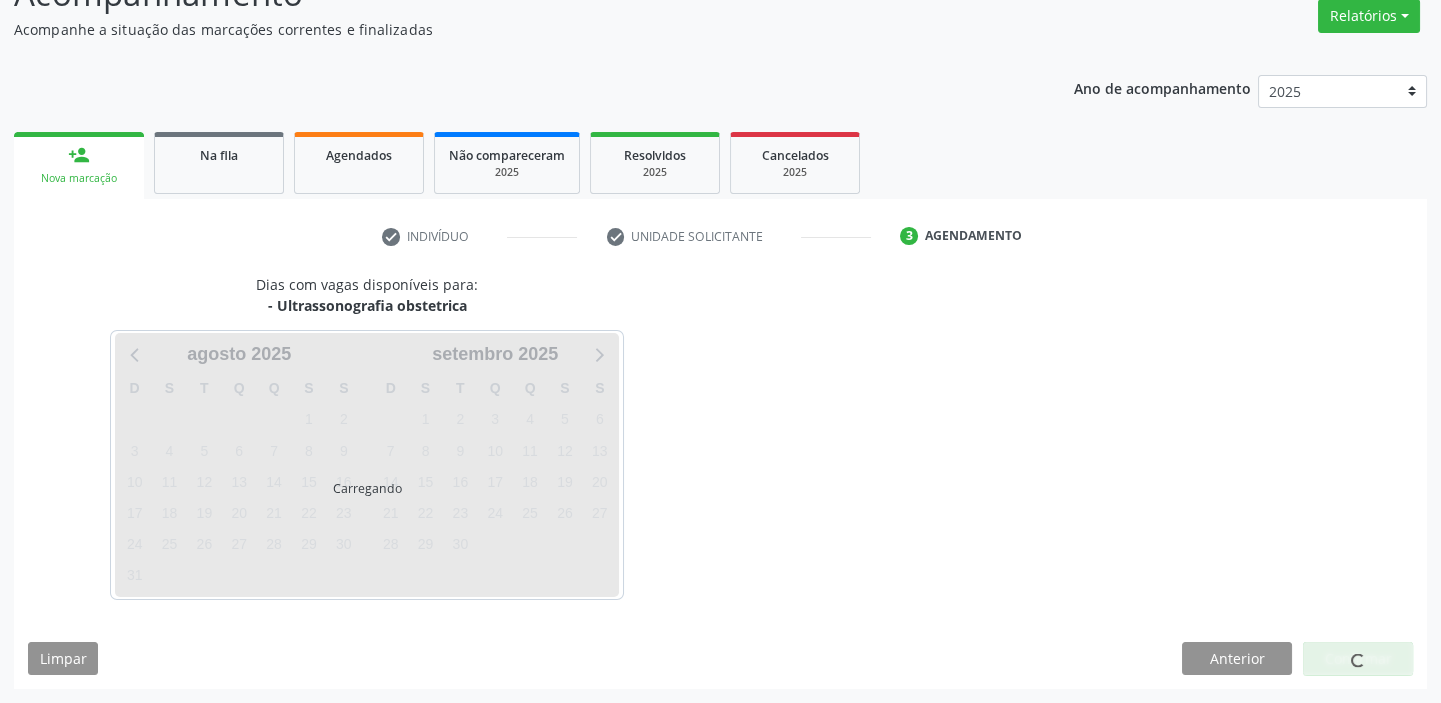 scroll, scrollTop: 166, scrollLeft: 0, axis: vertical 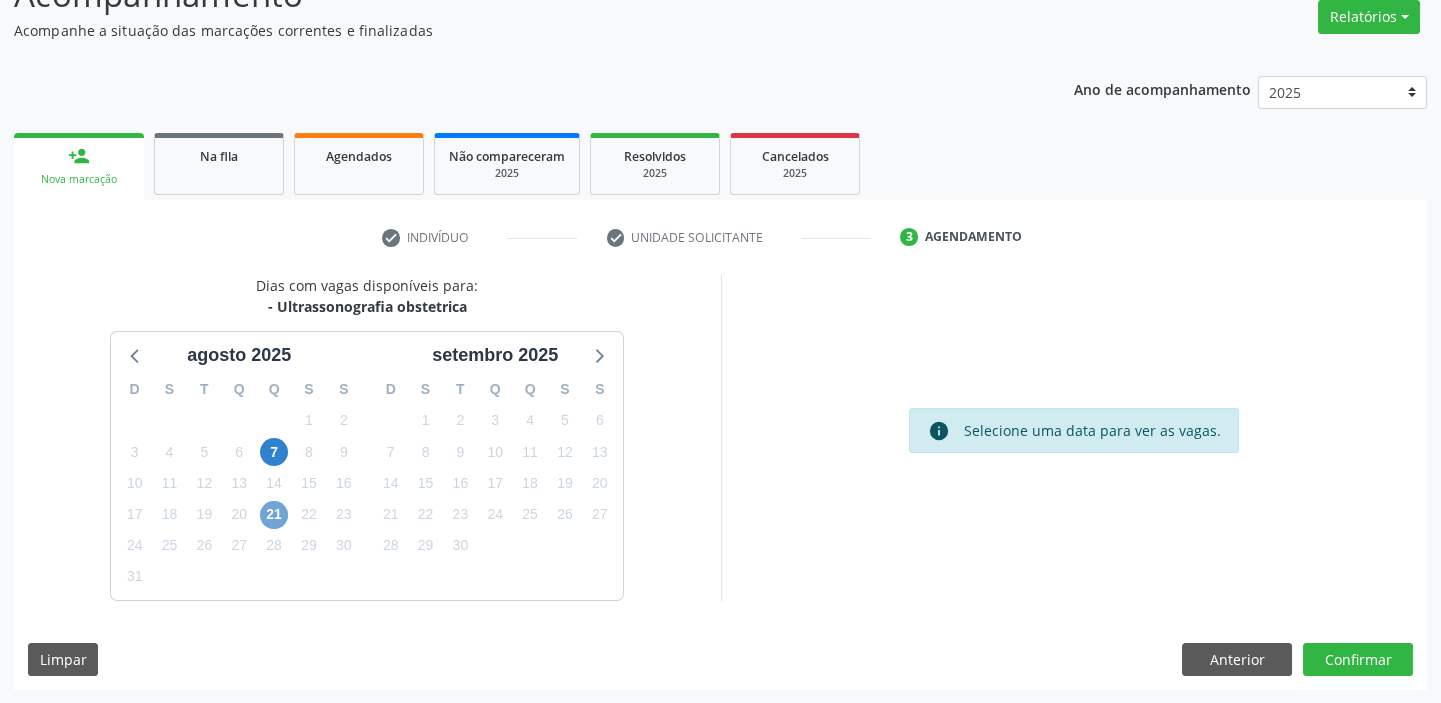 click on "21" at bounding box center [274, 515] 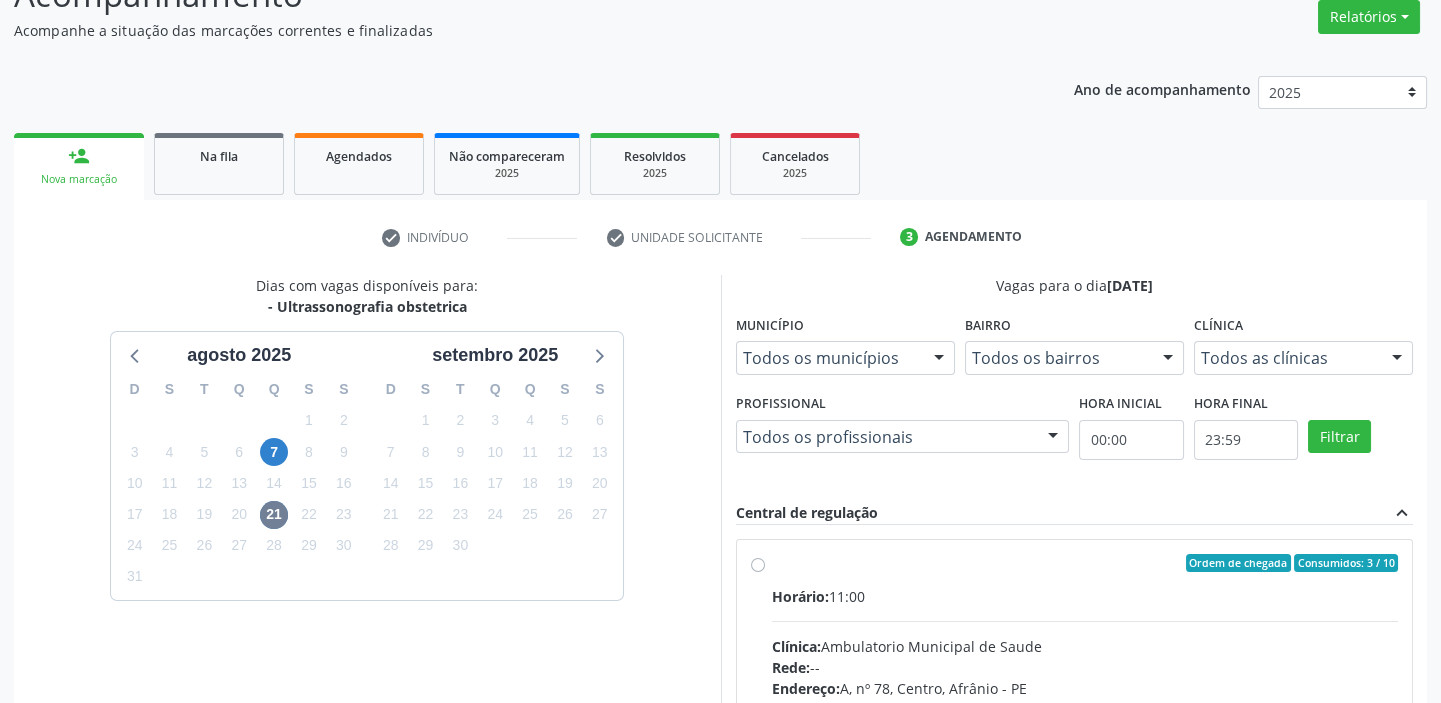 click on "Rede:
--" at bounding box center [1085, 667] 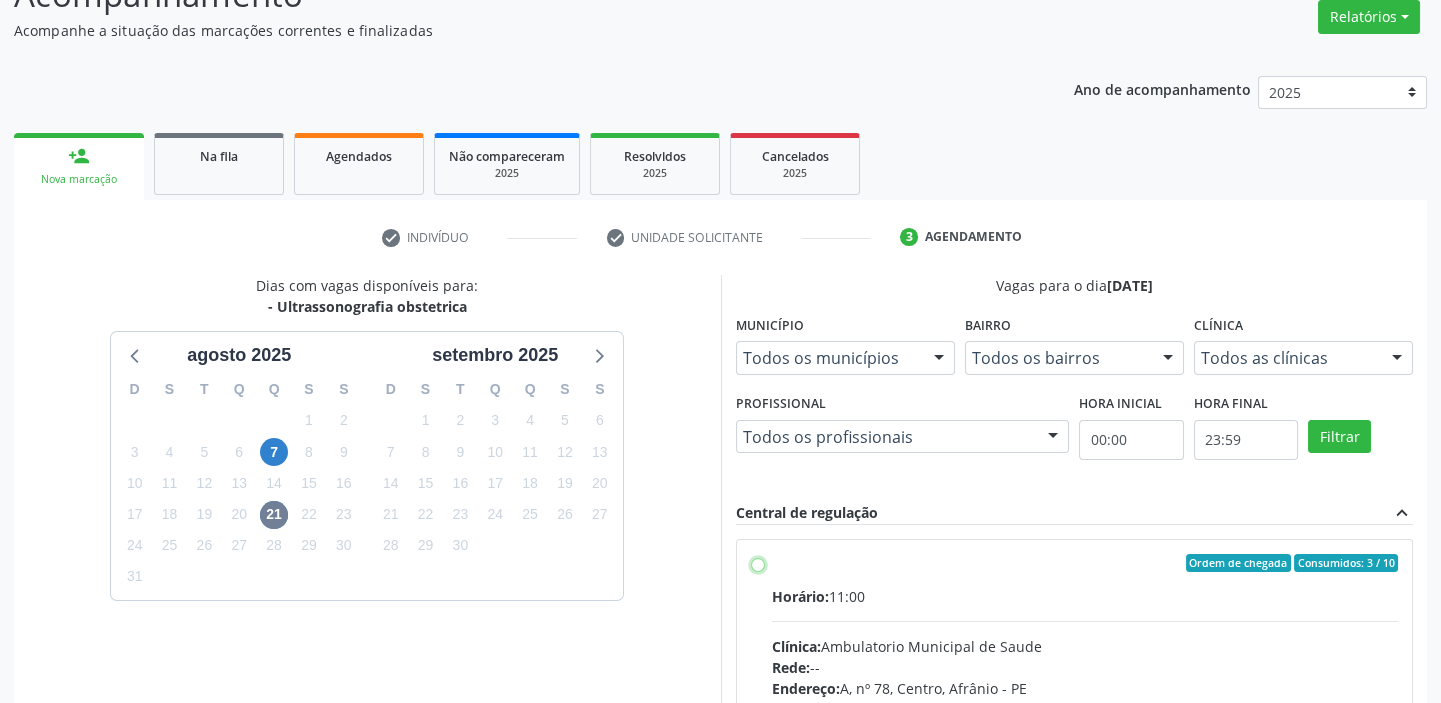 click on "Ordem de chegada
Consumidos: 3 / 10
Horário:   11:00
Clínica:  Ambulatorio Municipal de Saude
Rede:
--
Endereço:   A, nº 78, Centro, [CITY] - [STATE]
Telefone:   --
Profissional:
--
Informações adicionais sobre o atendimento
Idade de atendimento:
Sem restrição
Gênero(s) atendido(s):
Sem restrição
Informações adicionais:
--" at bounding box center (758, 563) 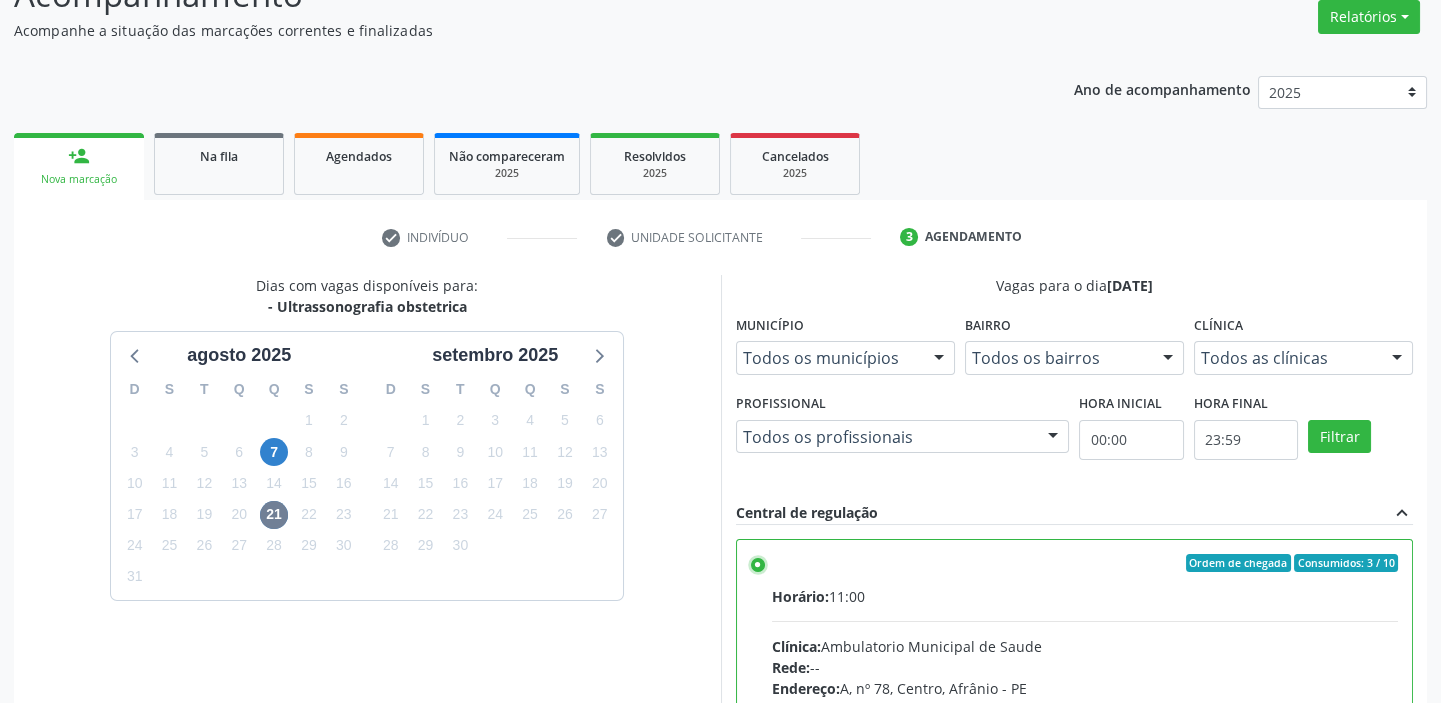 scroll, scrollTop: 99, scrollLeft: 0, axis: vertical 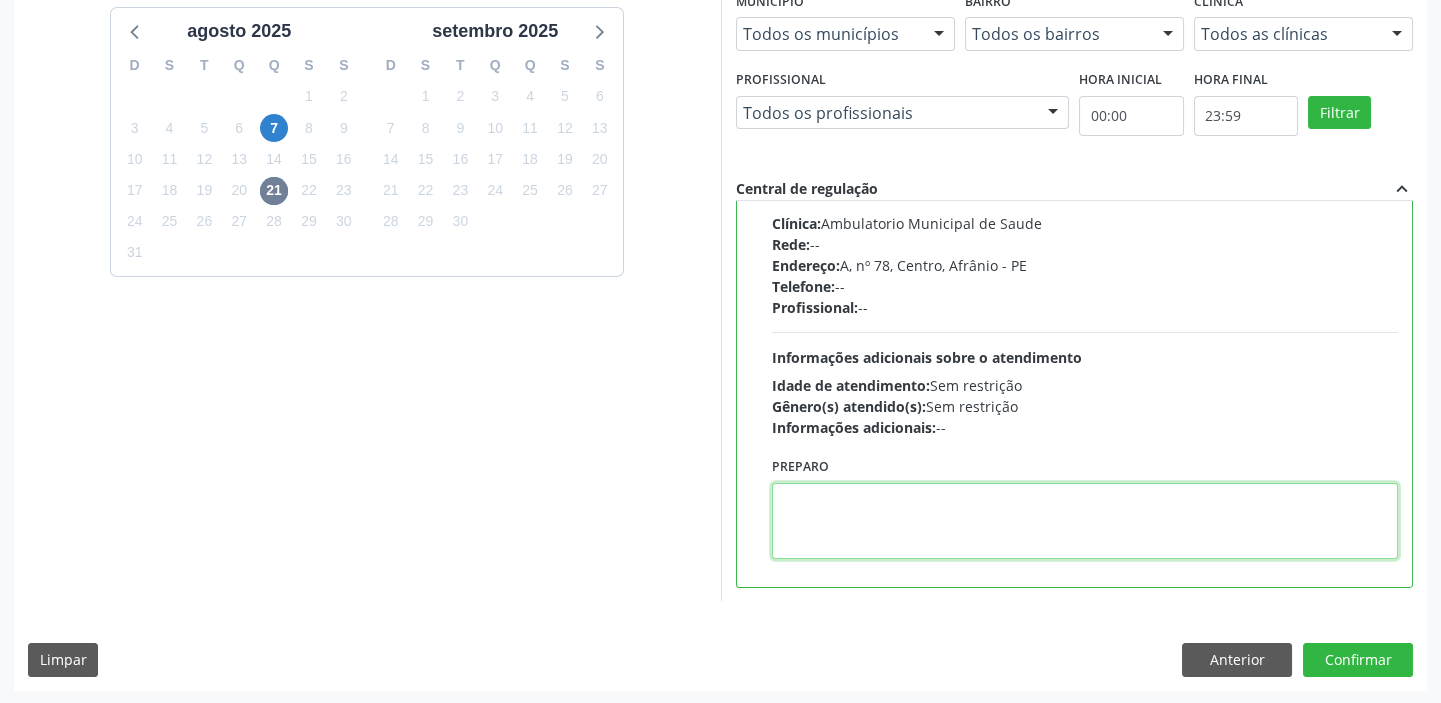 click at bounding box center [1085, 521] 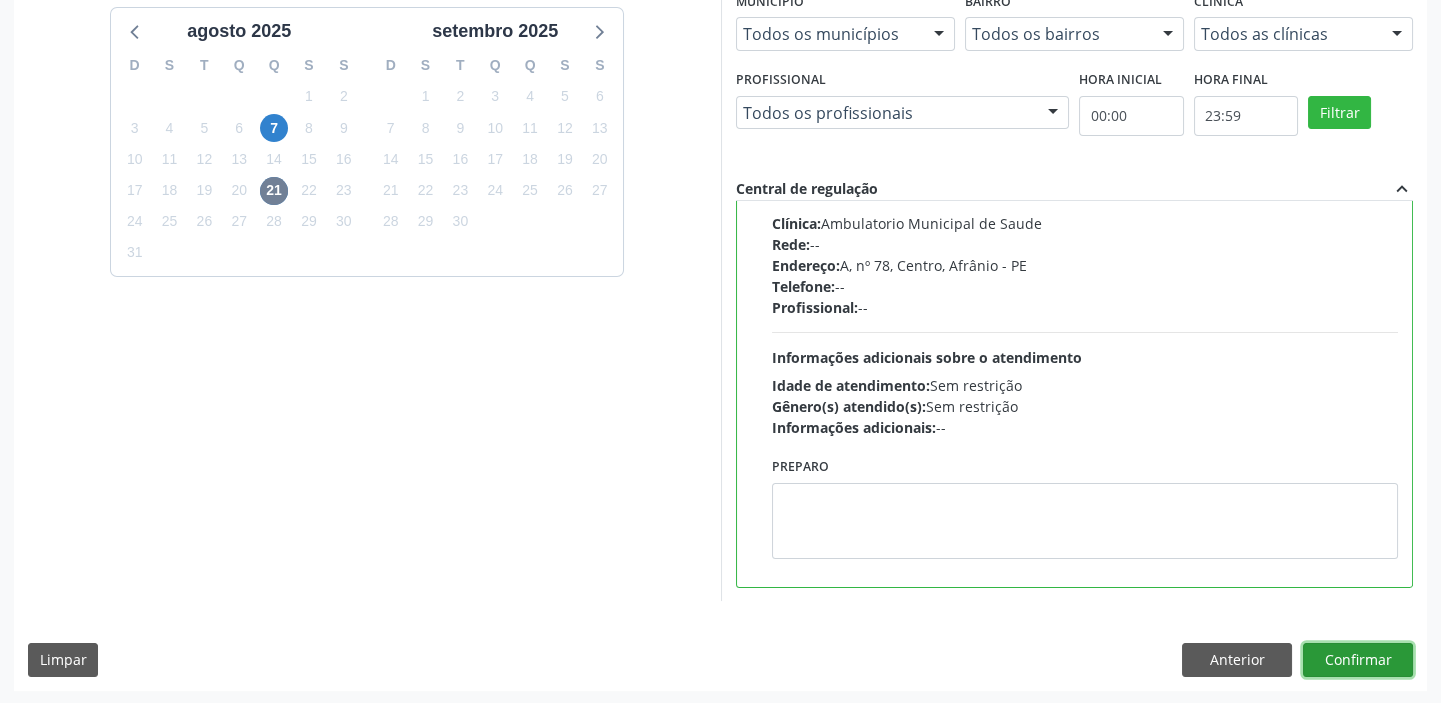 click on "Confirmar" at bounding box center (1358, 660) 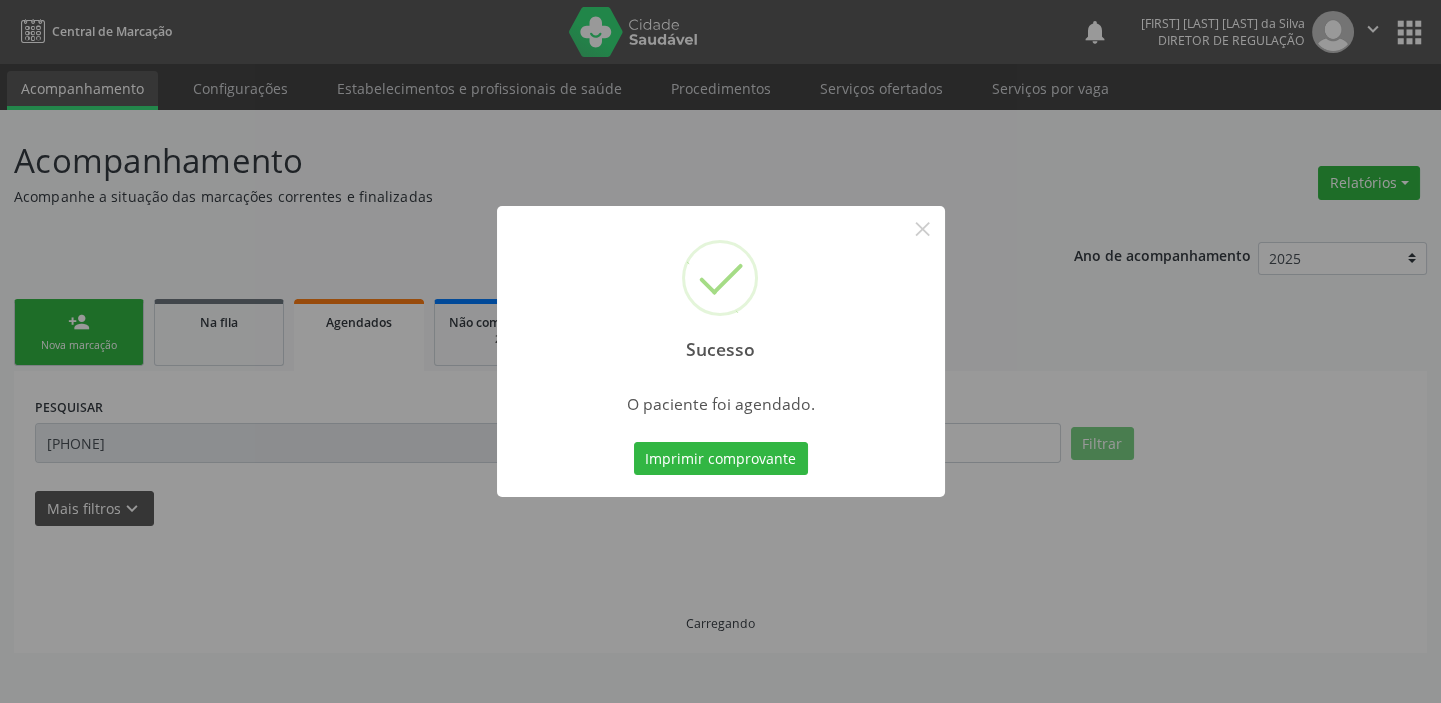 scroll, scrollTop: 0, scrollLeft: 0, axis: both 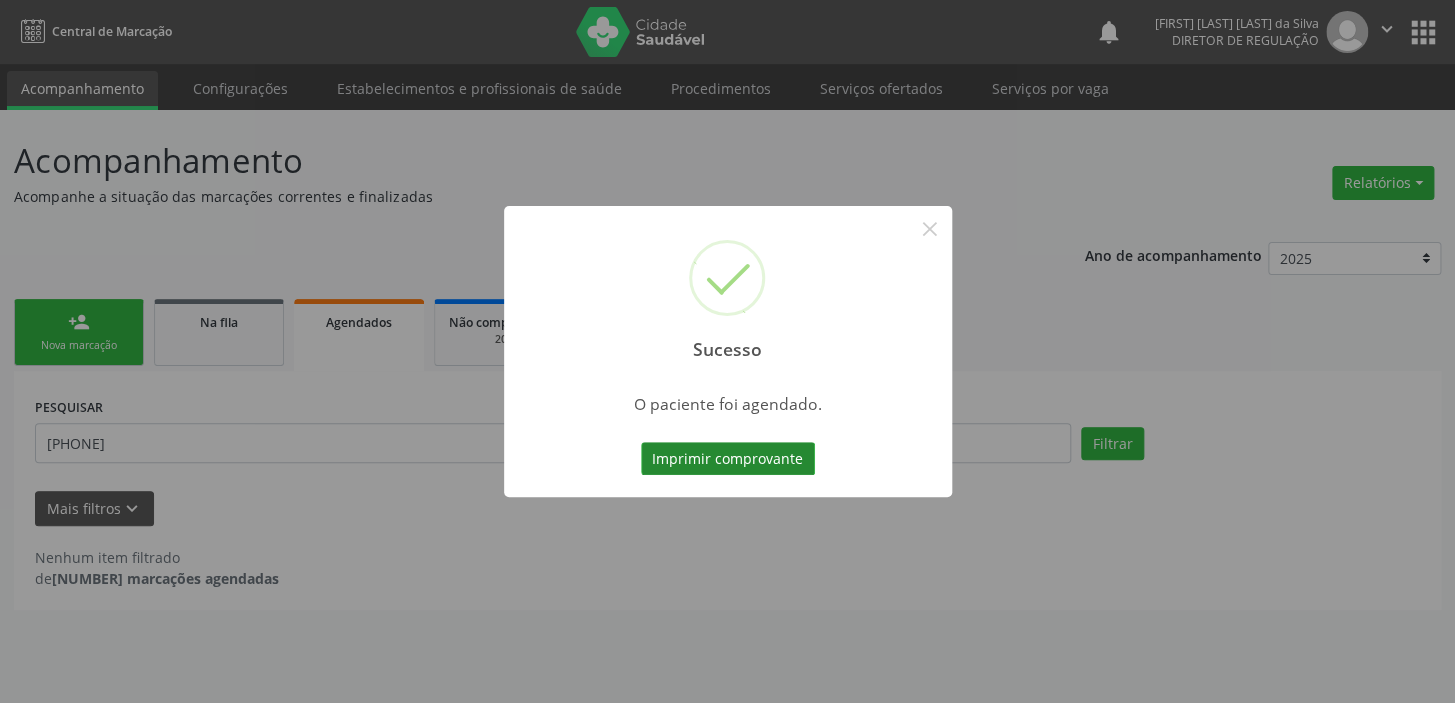 click on "Imprimir comprovante" at bounding box center (728, 459) 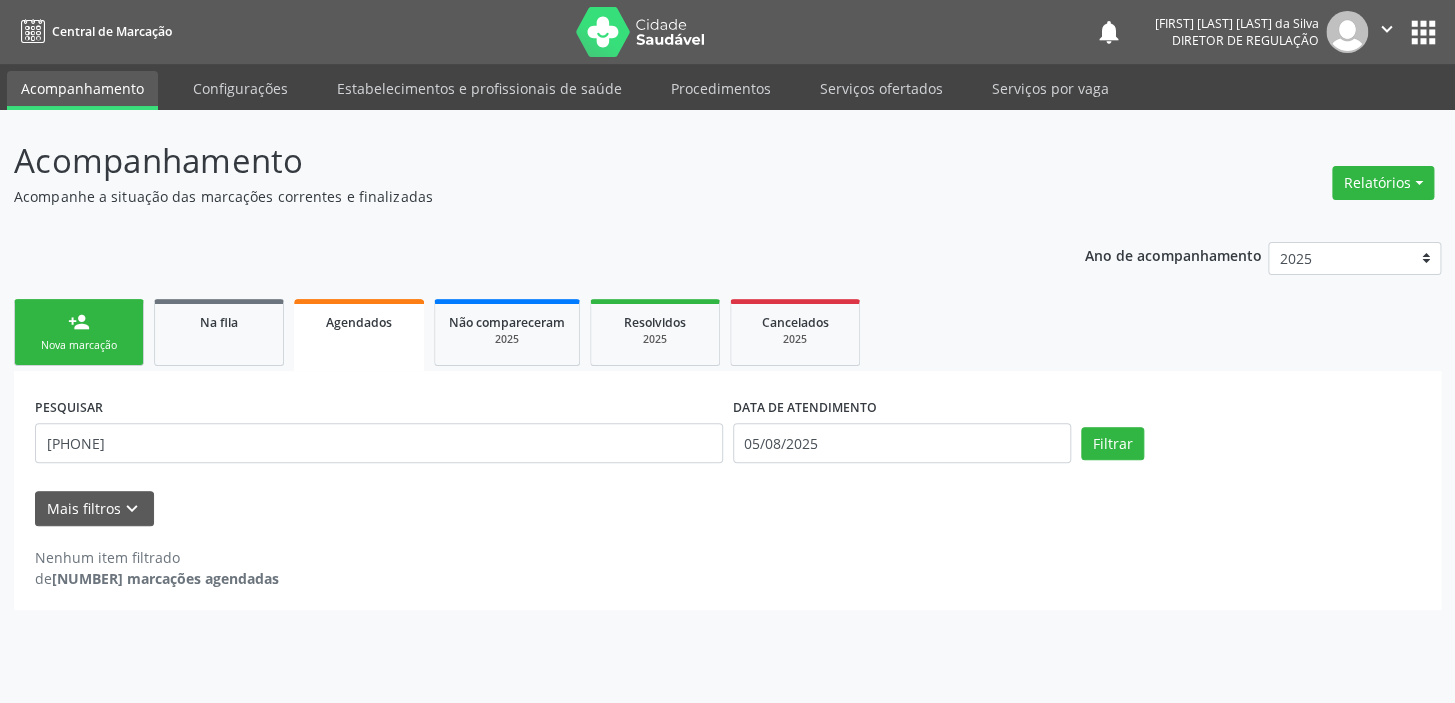 click on "Nova marcação" at bounding box center [79, 345] 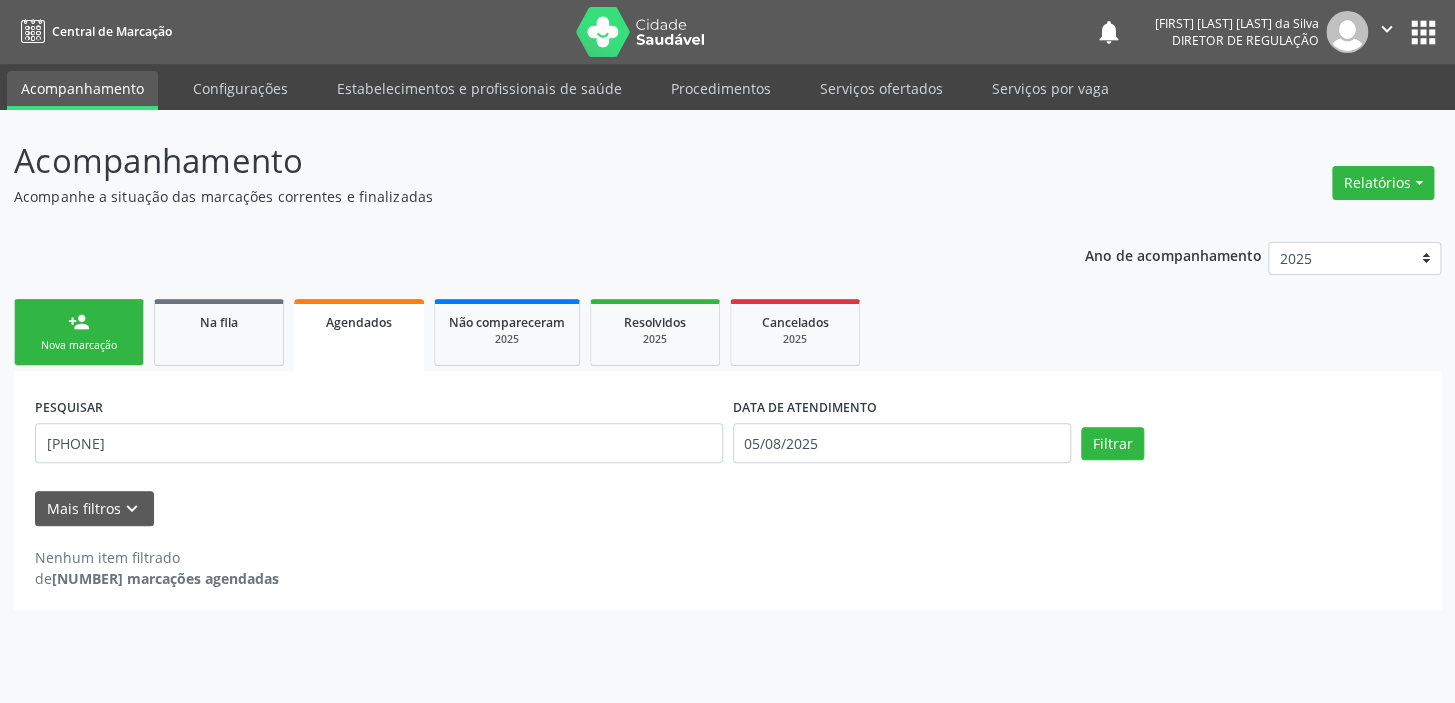 click on "Nova marcação" at bounding box center (79, 345) 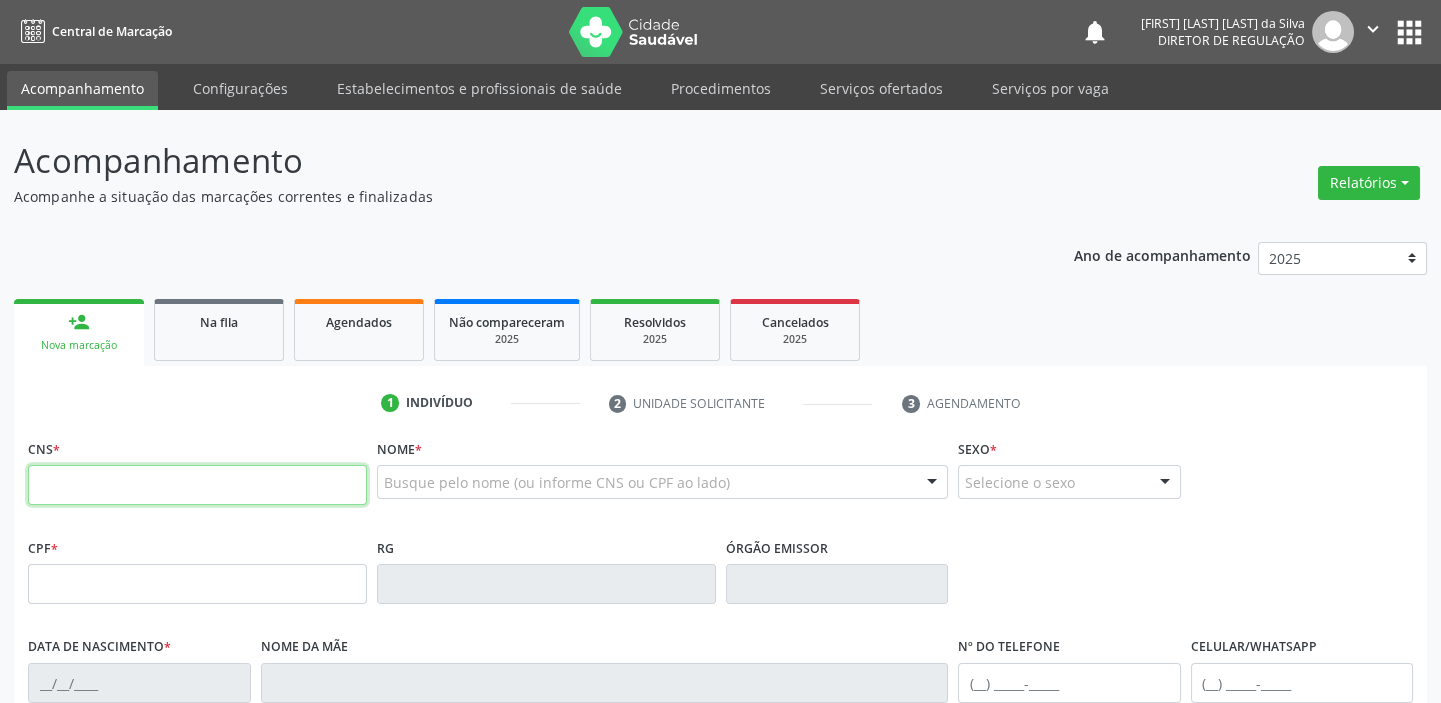 click at bounding box center [197, 485] 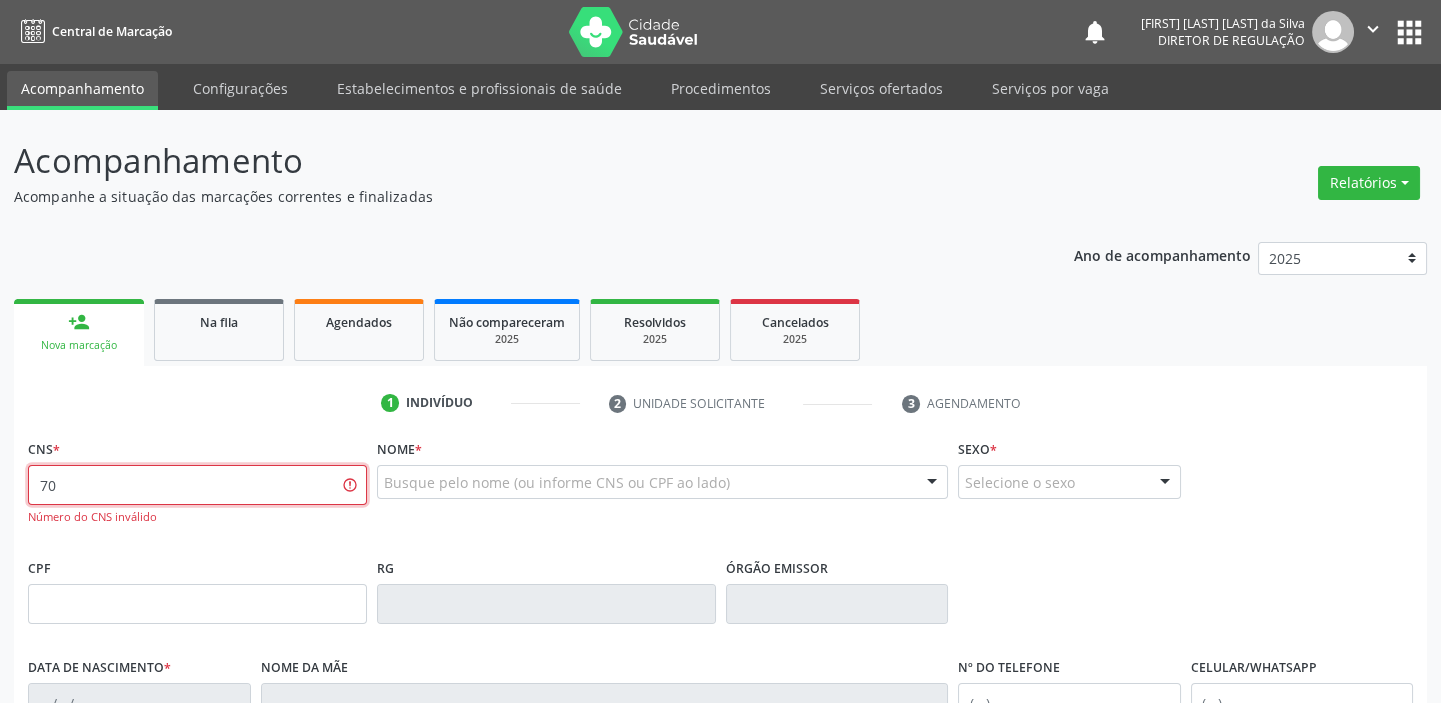 type on "7" 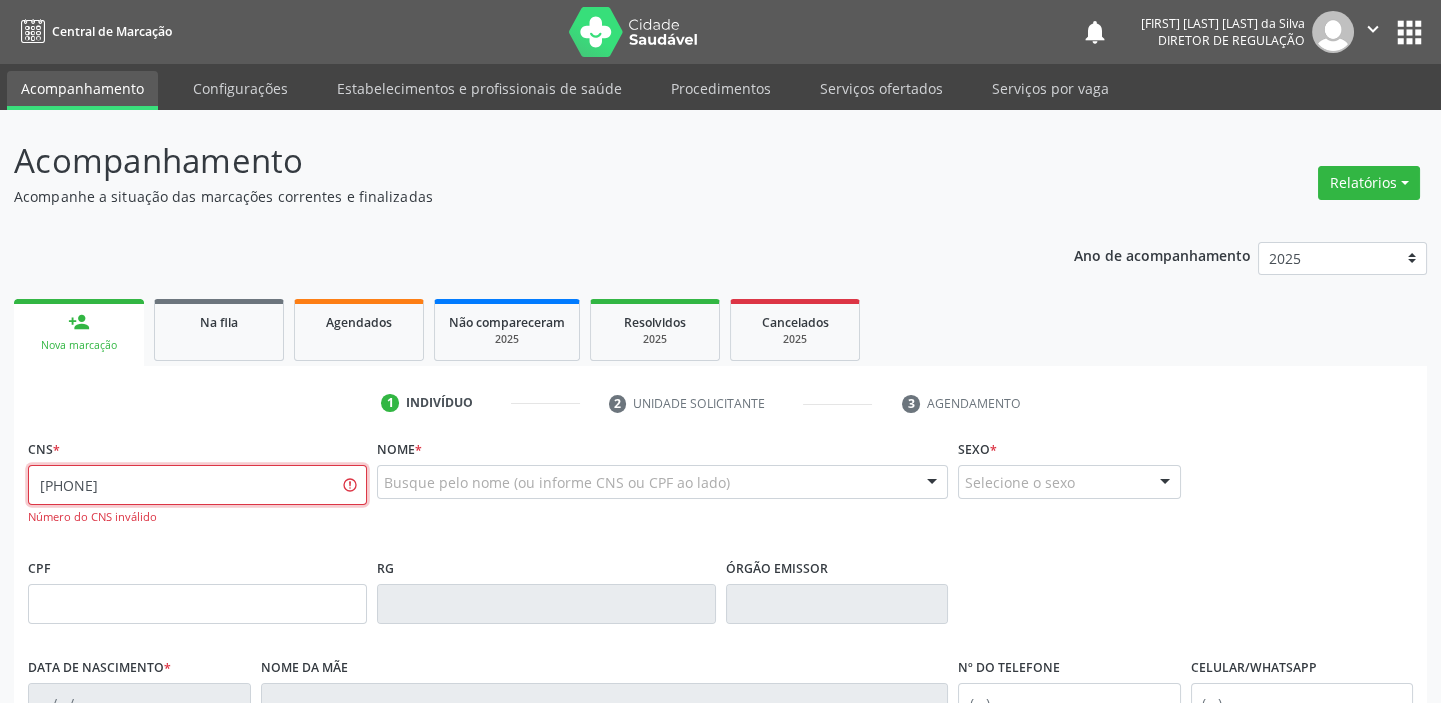 type on "700 9099 0180 1296" 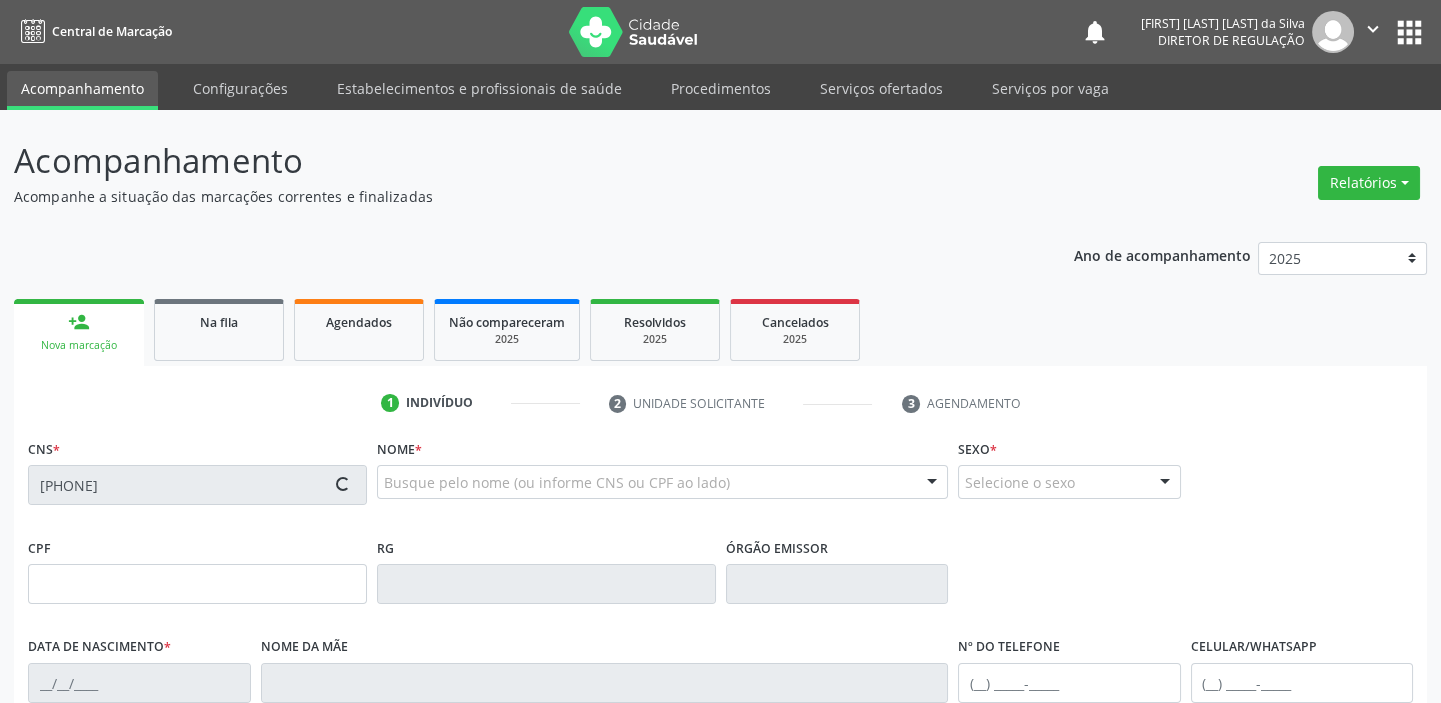 type on "114.139.814-10" 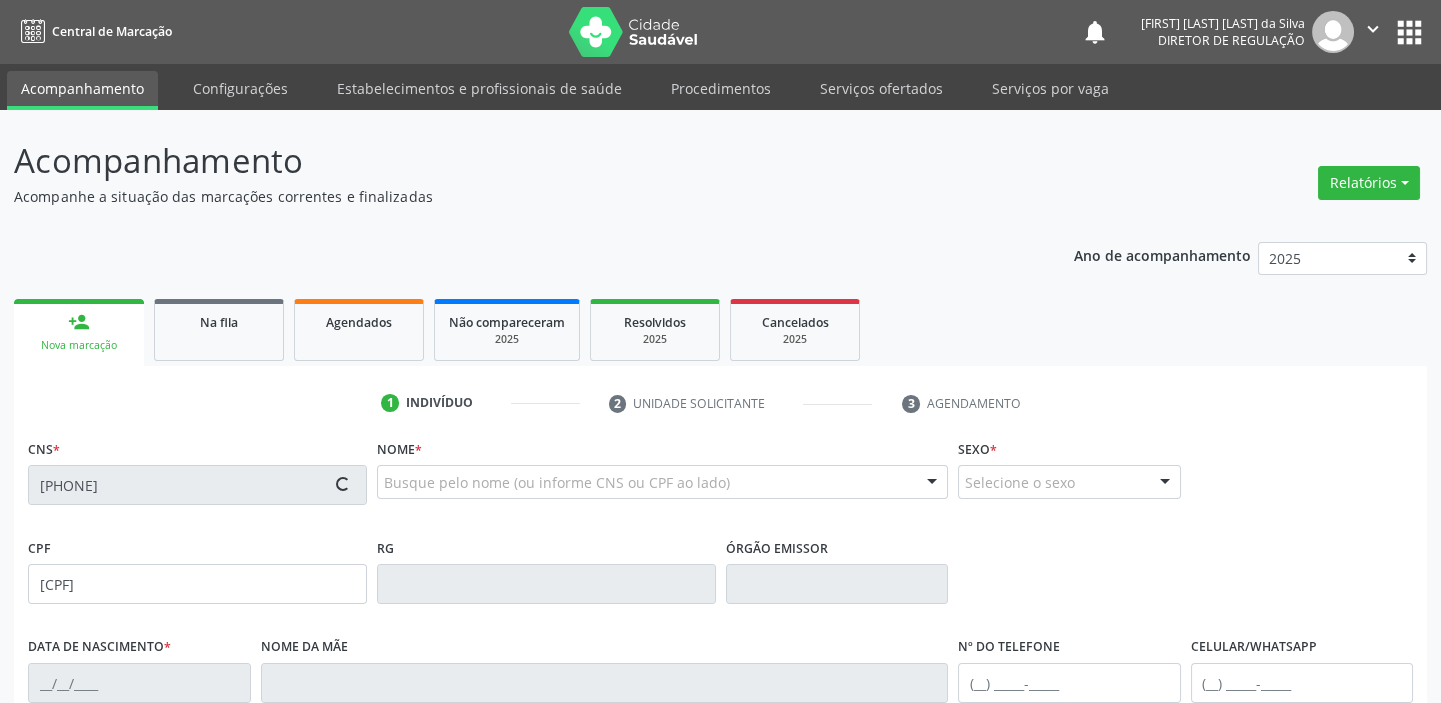 type on "24/04/2002" 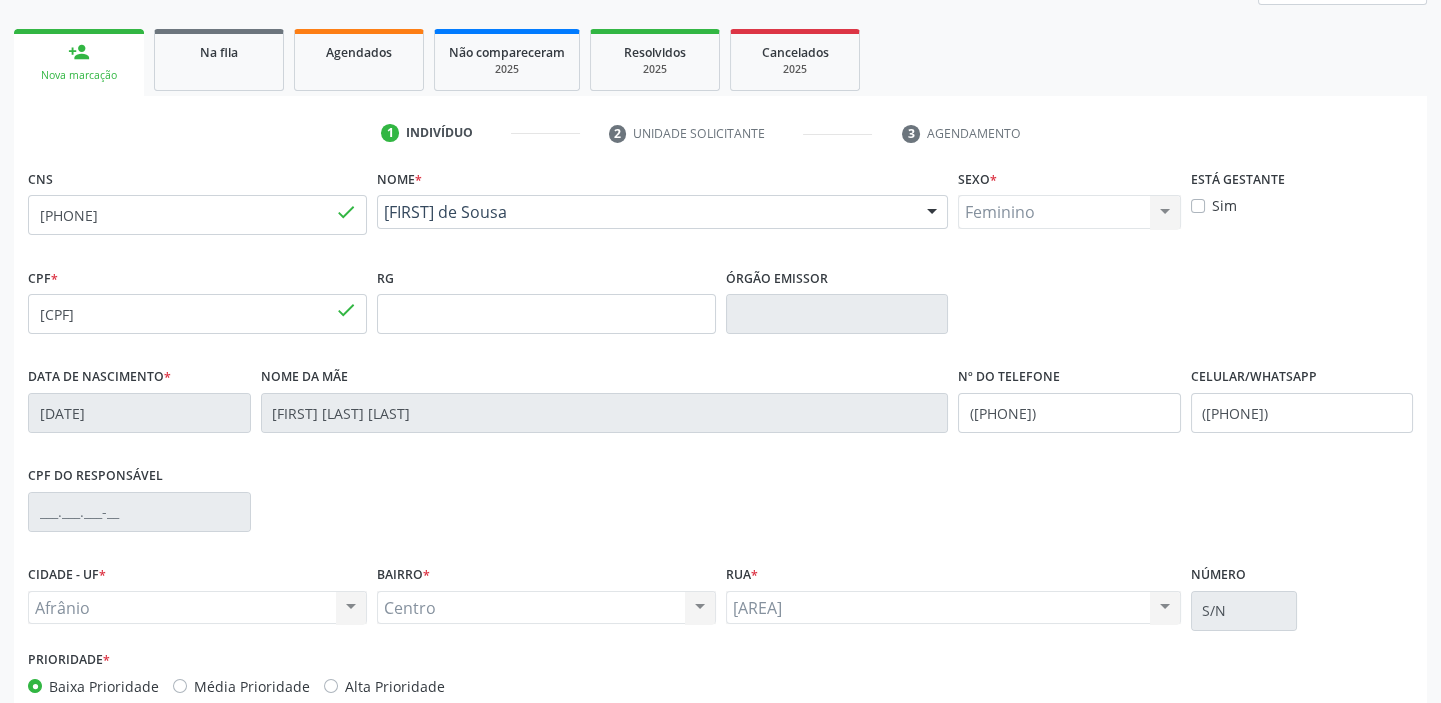 scroll, scrollTop: 380, scrollLeft: 0, axis: vertical 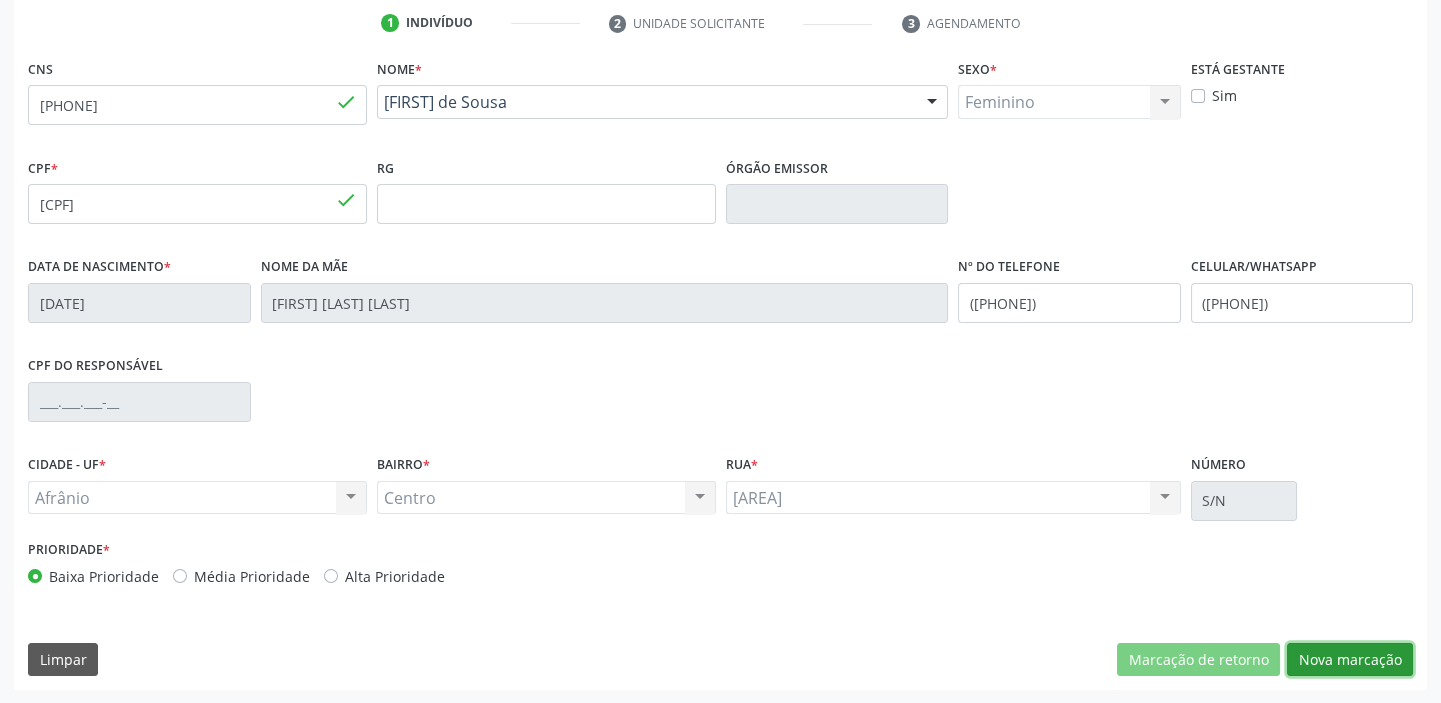 click on "Nova marcação" at bounding box center (1350, 660) 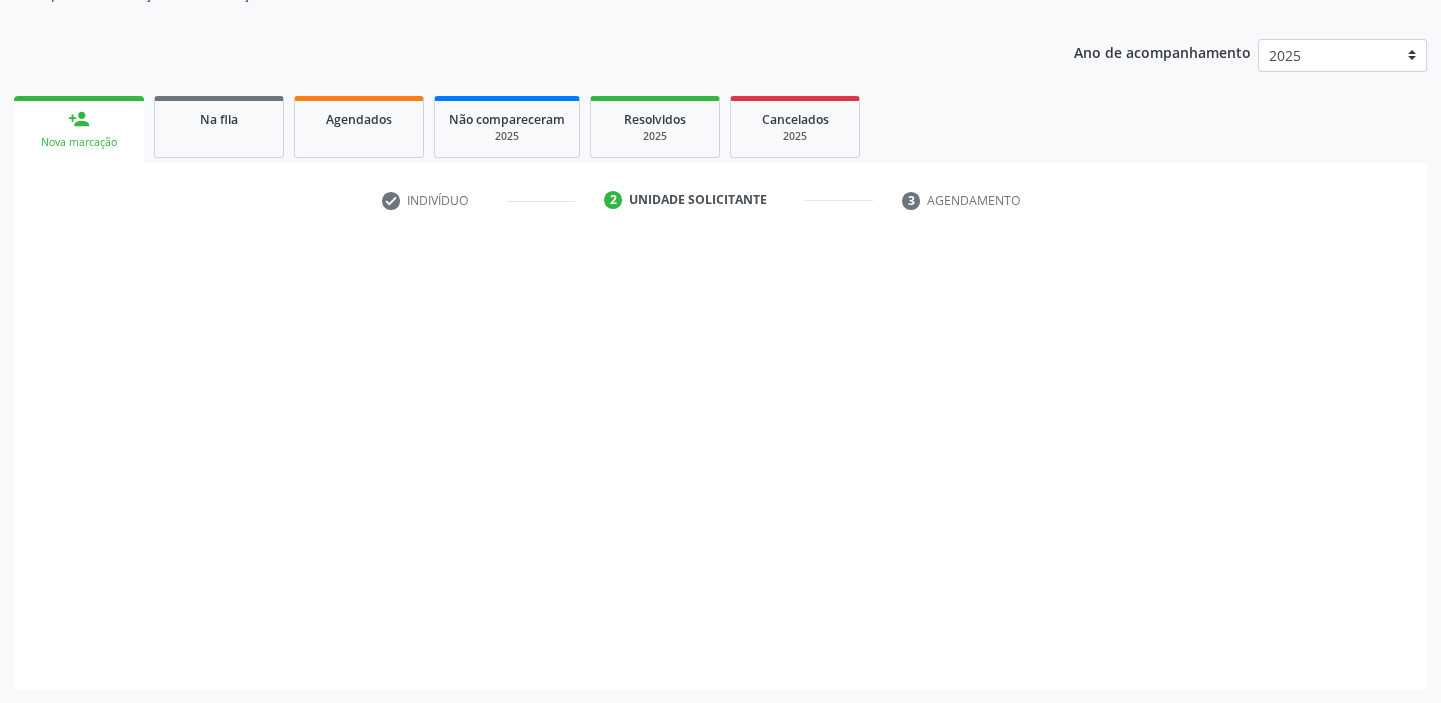scroll, scrollTop: 201, scrollLeft: 0, axis: vertical 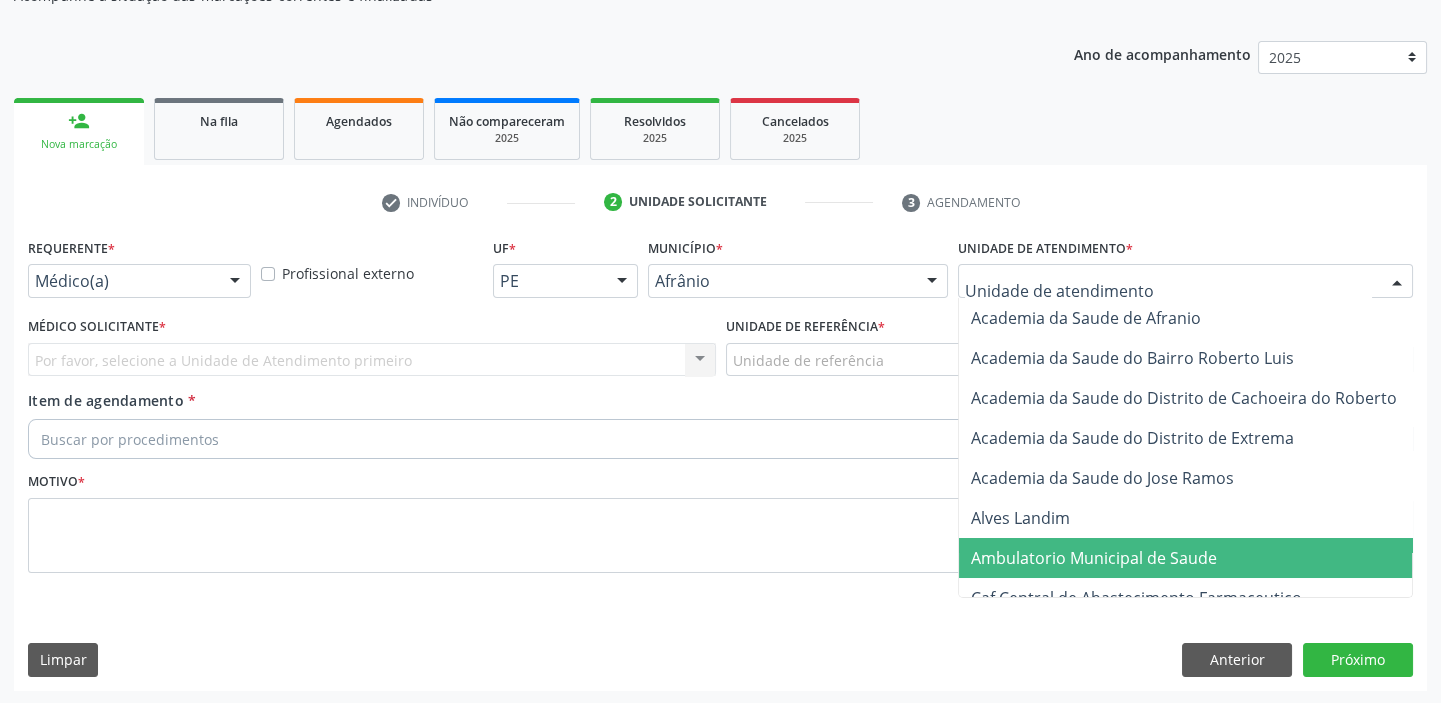 click on "Ambulatorio Municipal de Saude" at bounding box center [1094, 558] 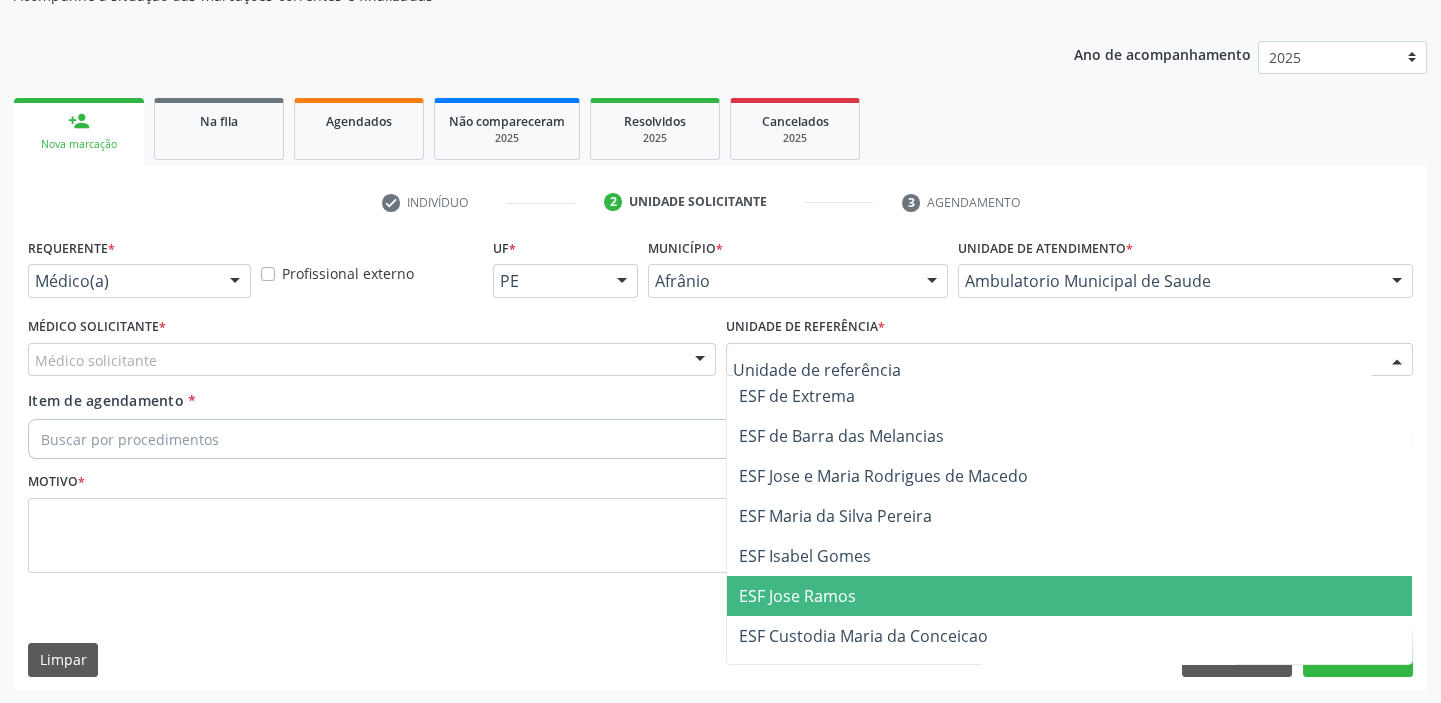 click on "ESF Jose Ramos" at bounding box center [1070, 596] 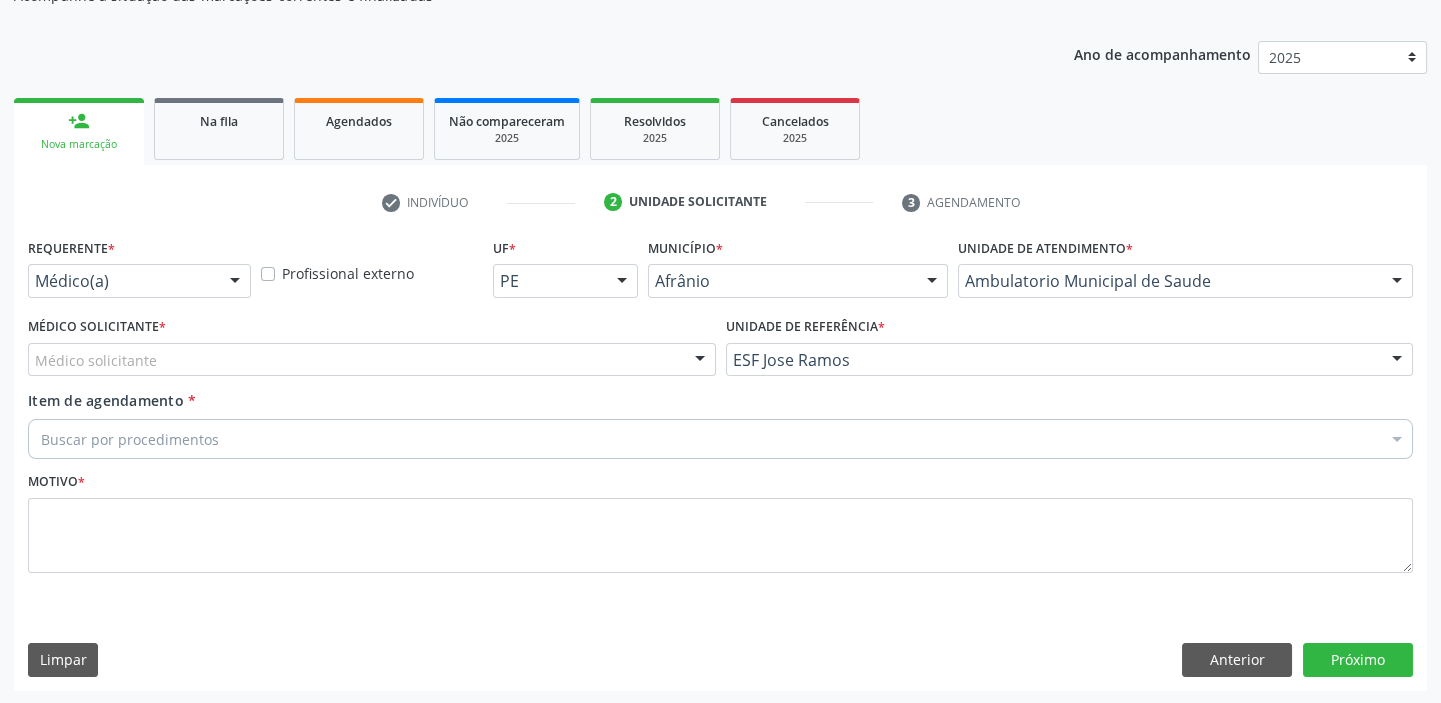 drag, startPoint x: 59, startPoint y: 360, endPoint x: 61, endPoint y: 383, distance: 23.086792 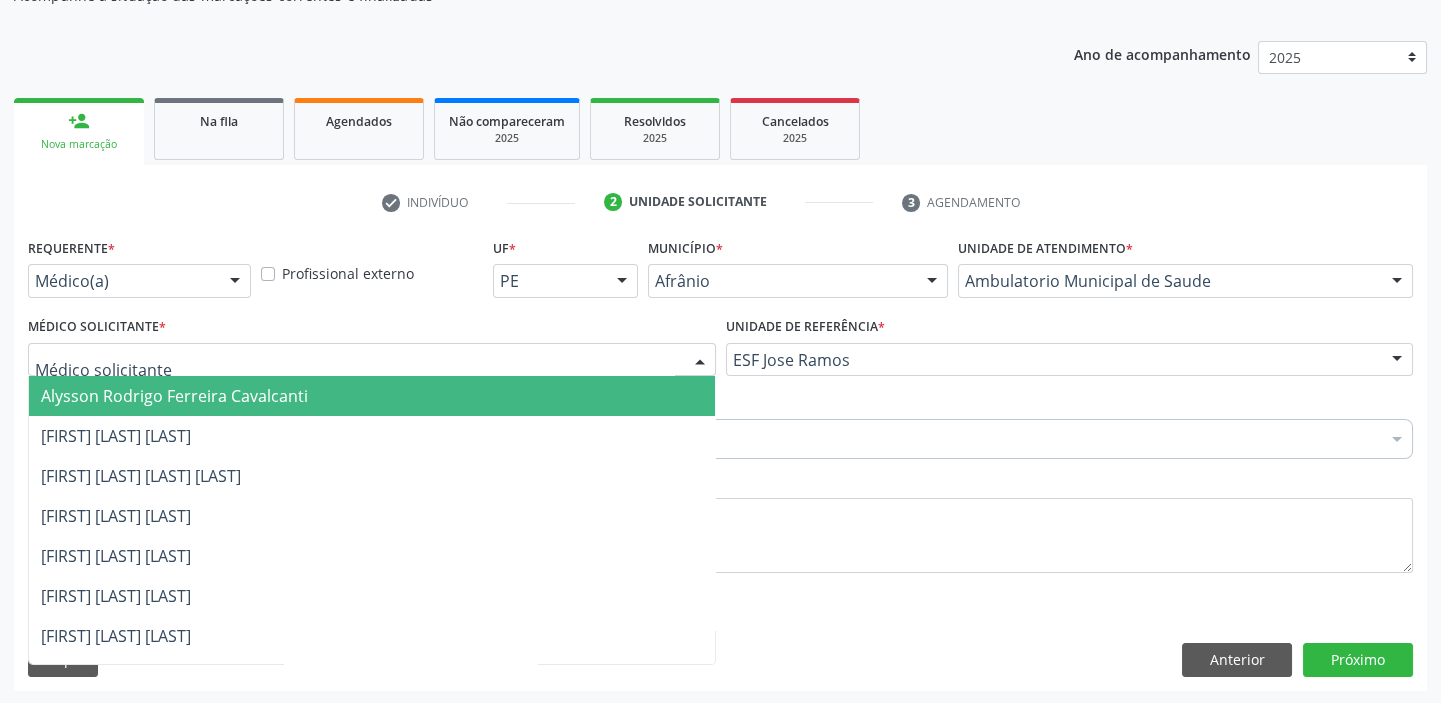 click on "Alysson Rodrigo Ferreira Cavalcanti" at bounding box center [372, 396] 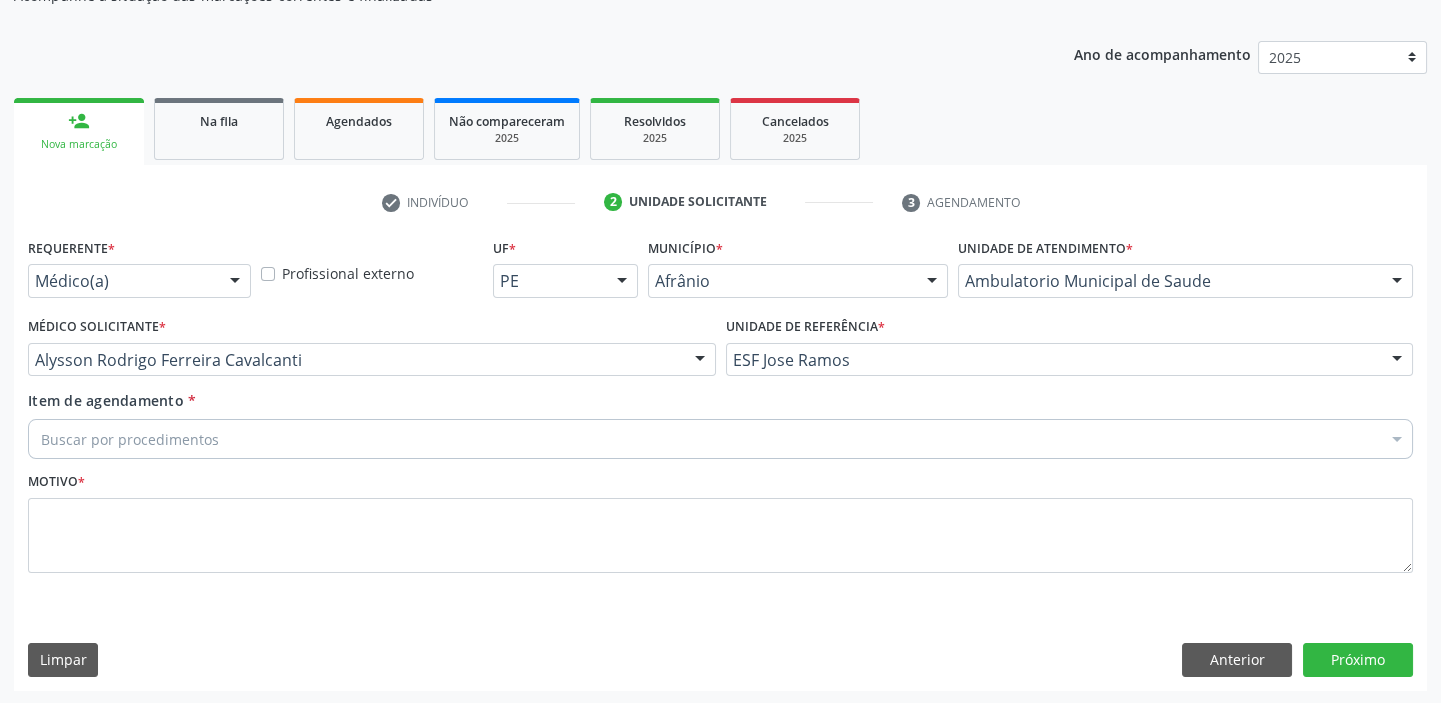 click on "Buscar por procedimentos" at bounding box center (720, 439) 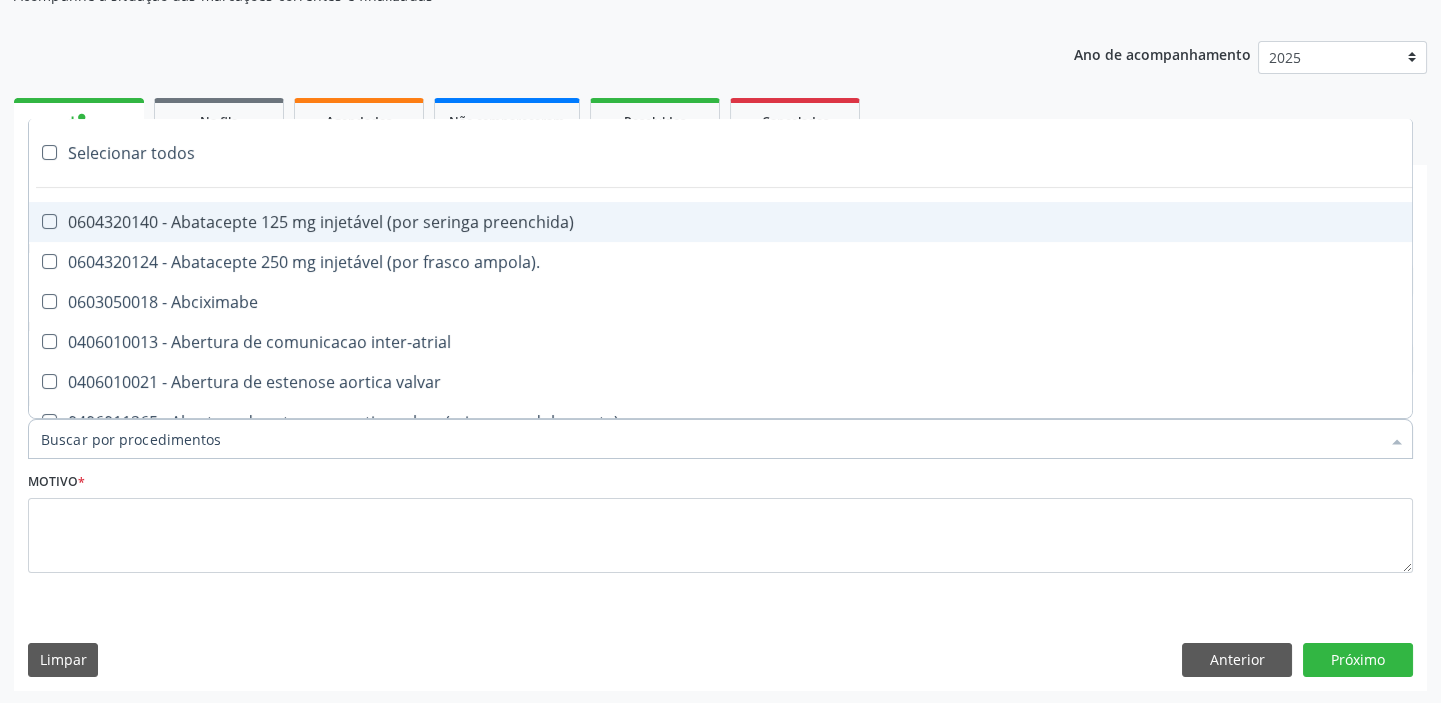 paste on "ultrass" 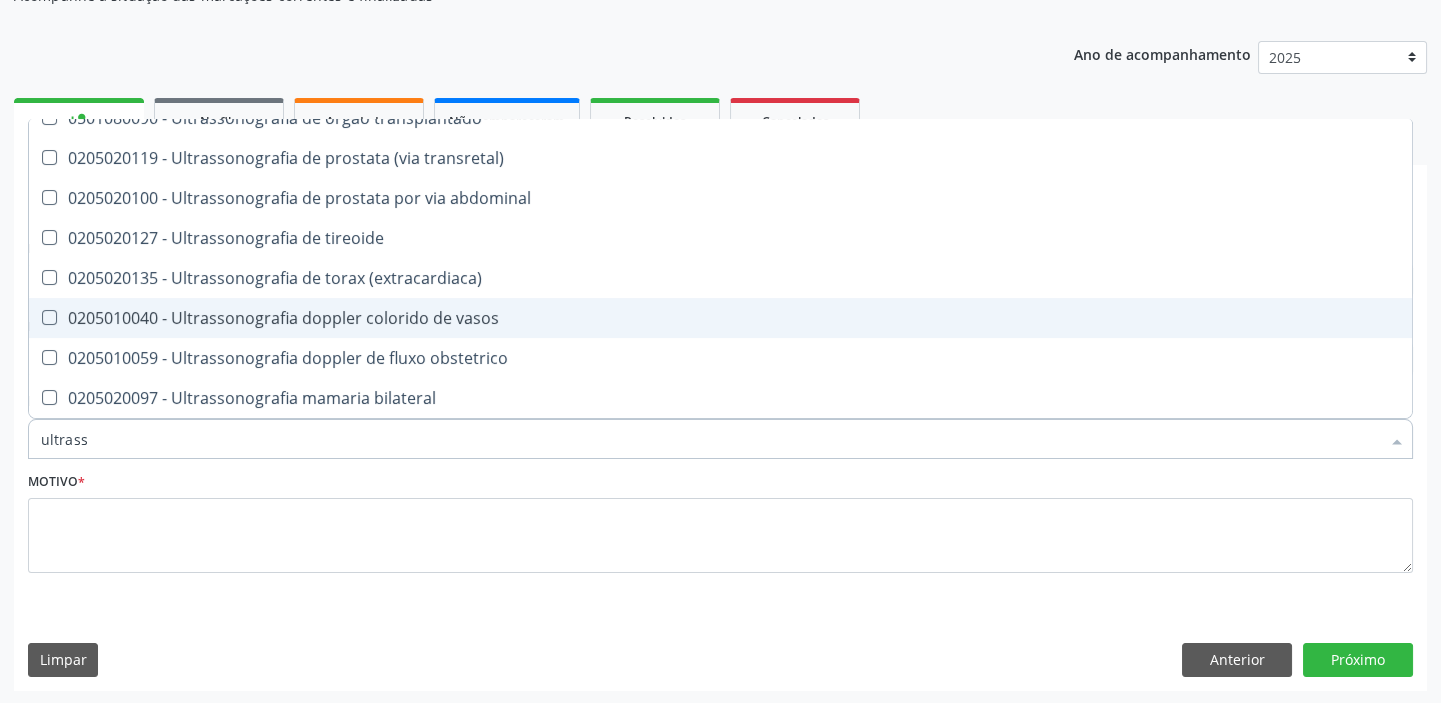 scroll, scrollTop: 454, scrollLeft: 0, axis: vertical 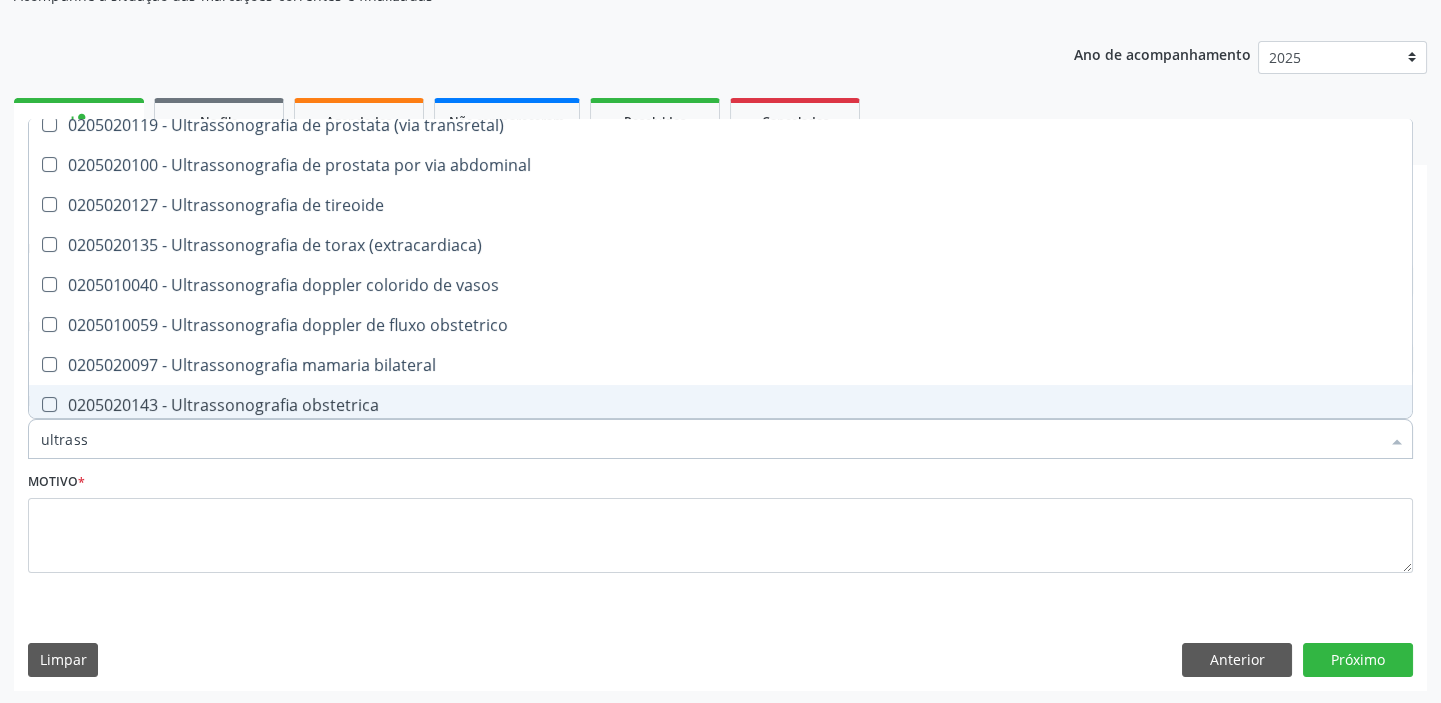 click on "0205020143 - Ultrassonografia obstetrica" at bounding box center (720, 405) 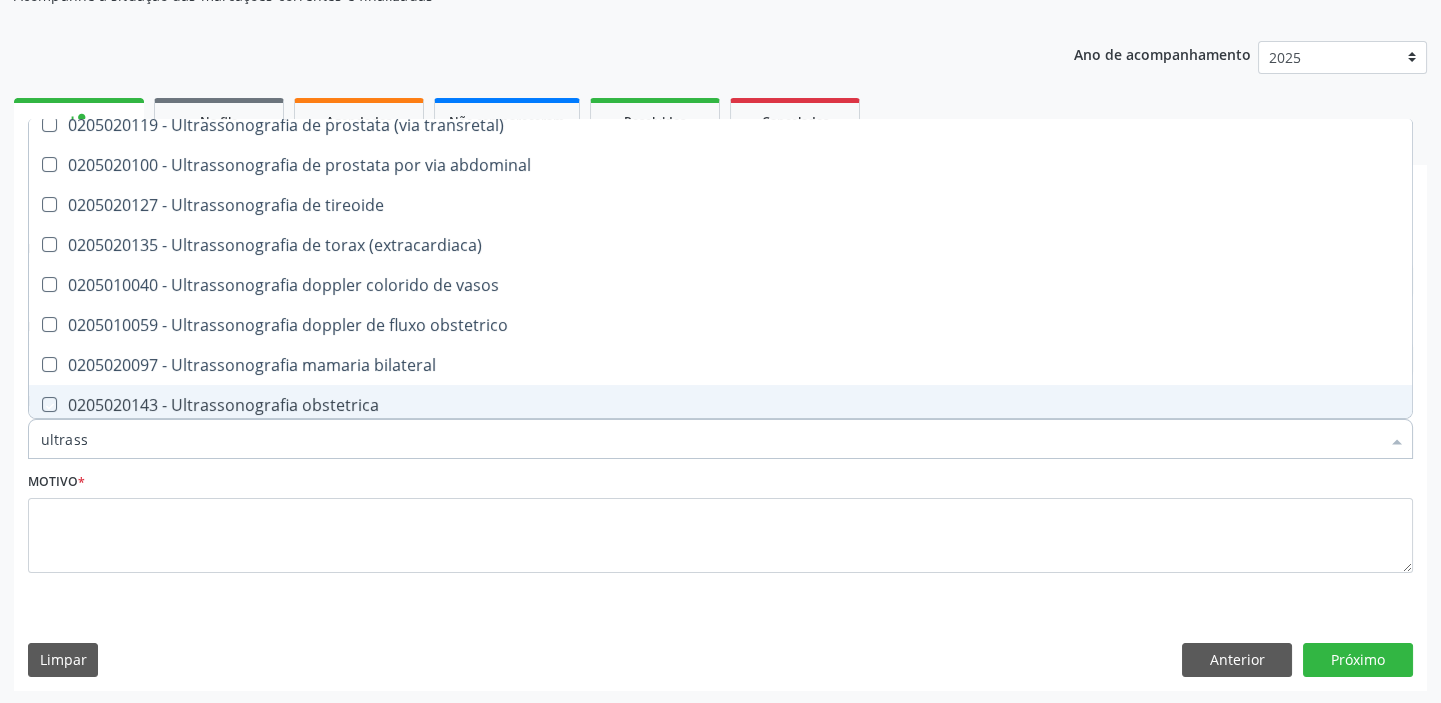 checkbox on "true" 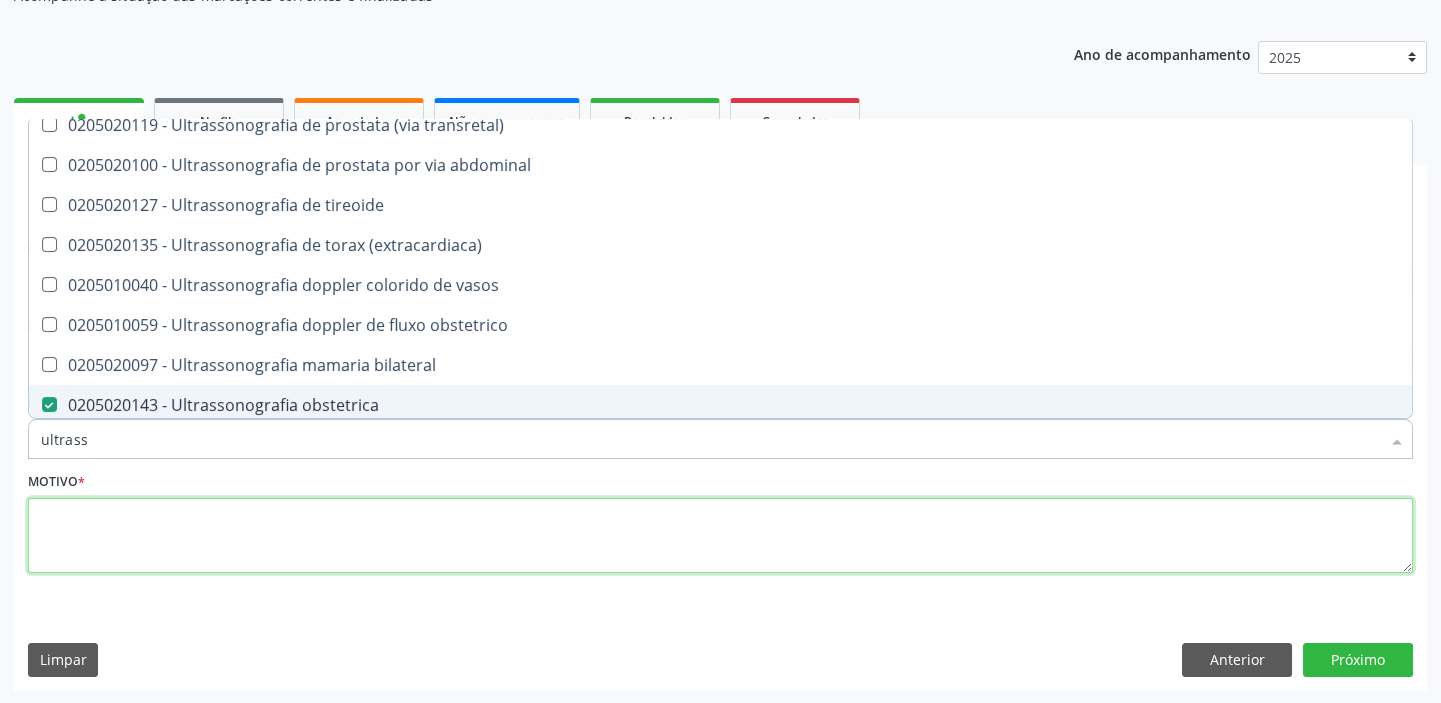 click at bounding box center (720, 536) 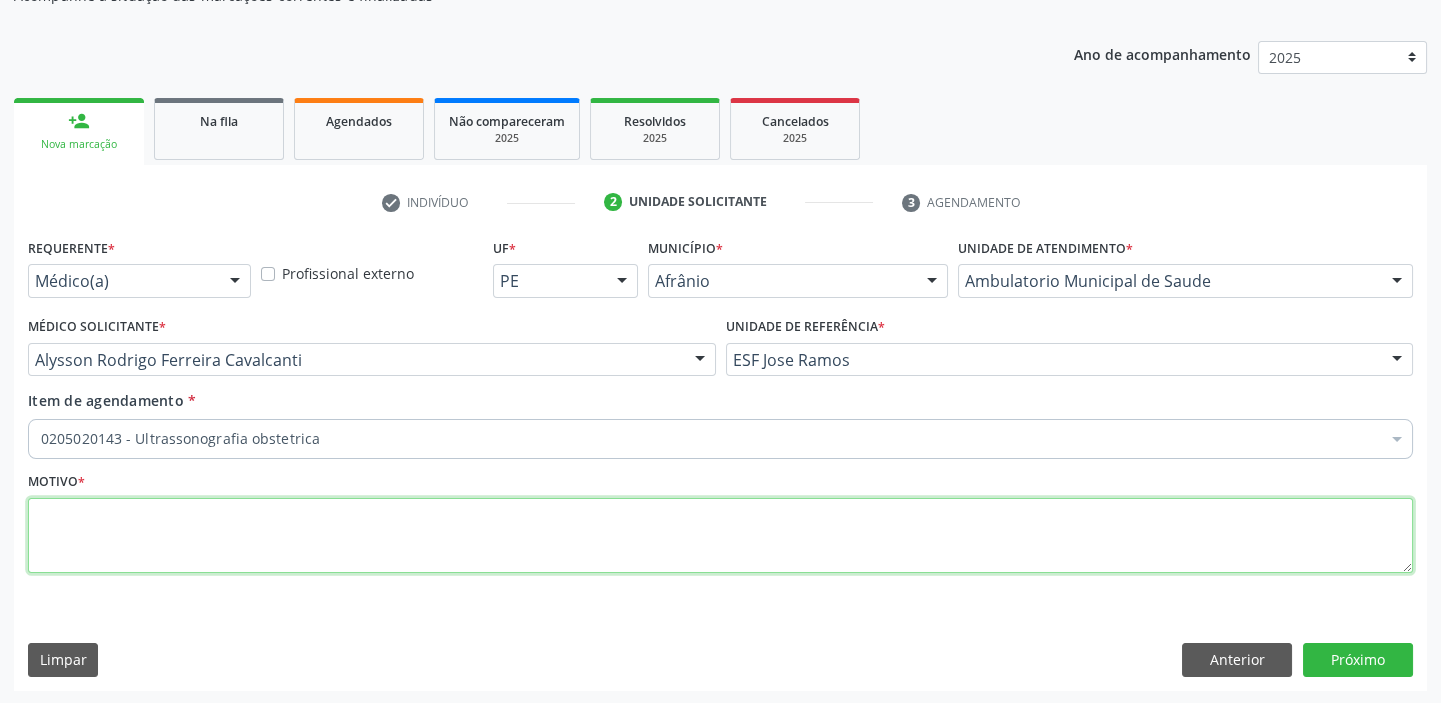 scroll, scrollTop: 0, scrollLeft: 0, axis: both 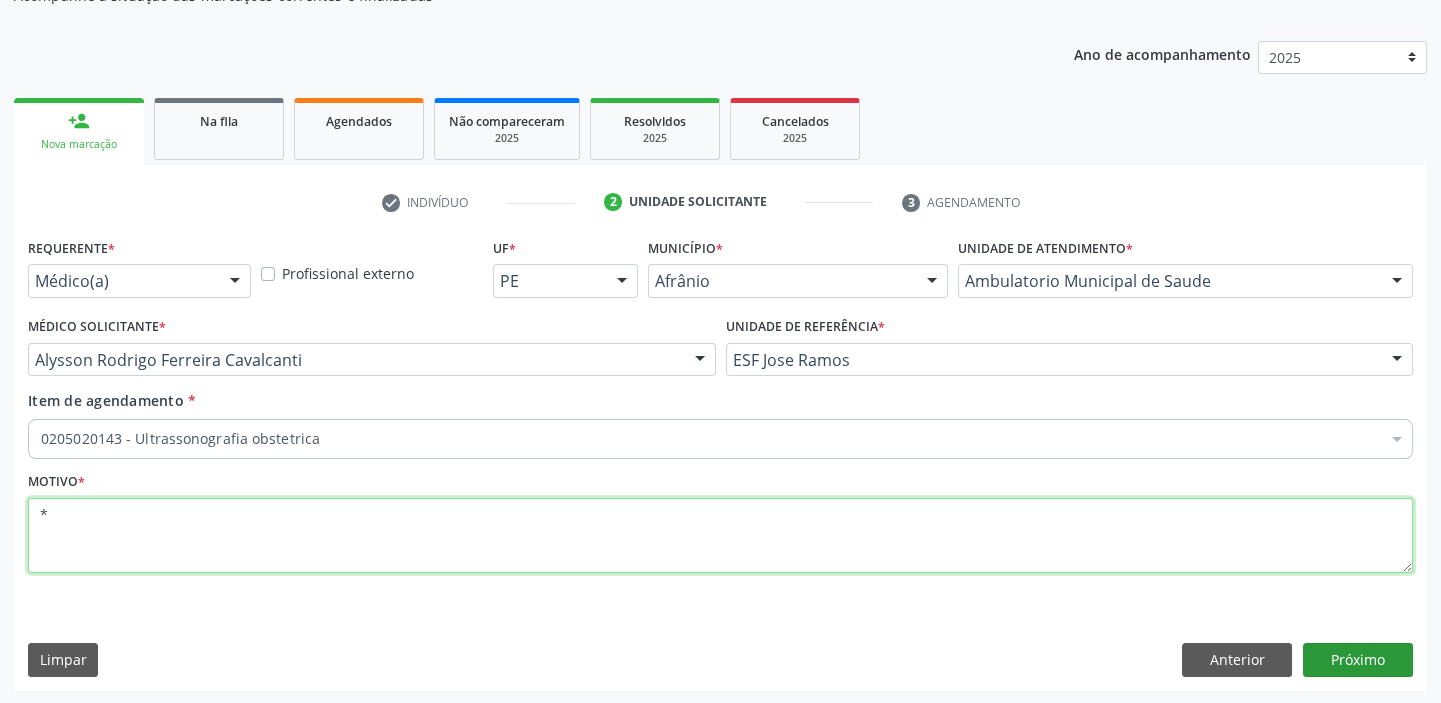 type on "*" 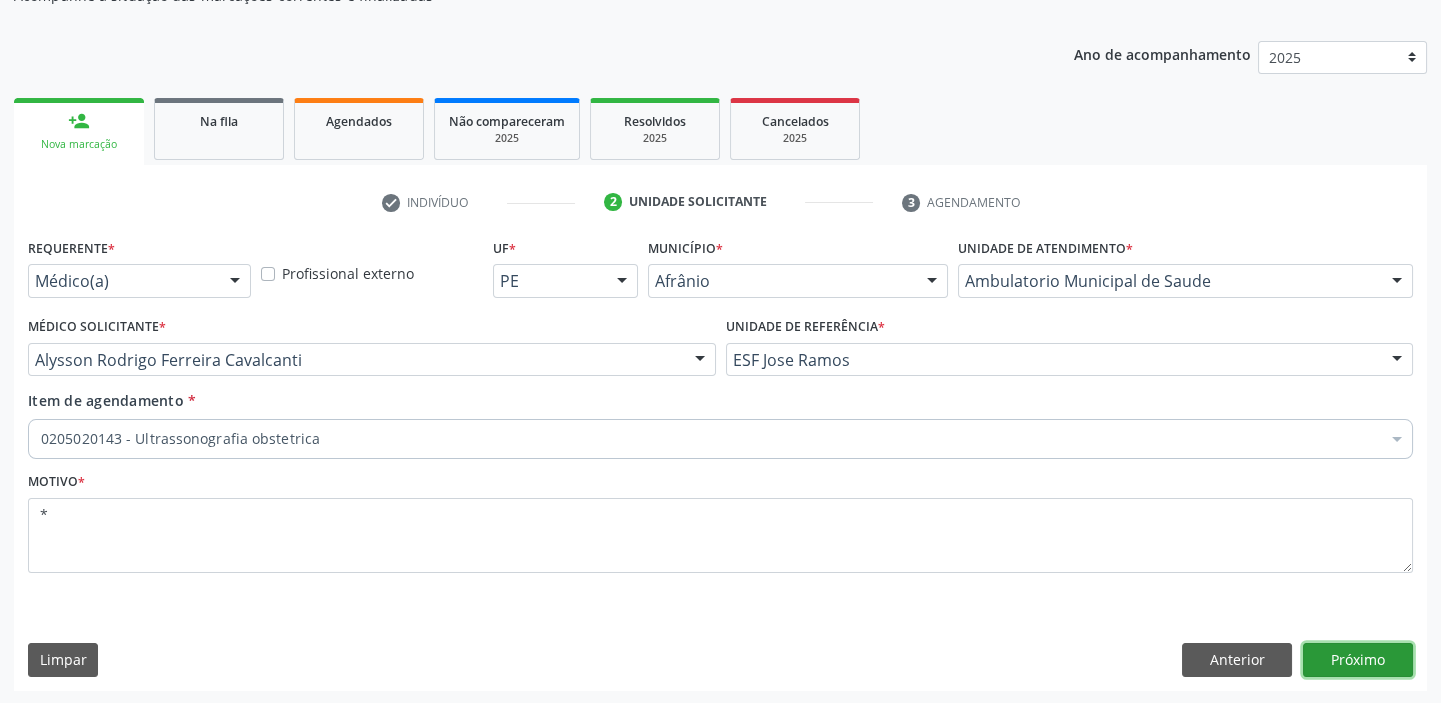 click on "Próximo" at bounding box center (1358, 660) 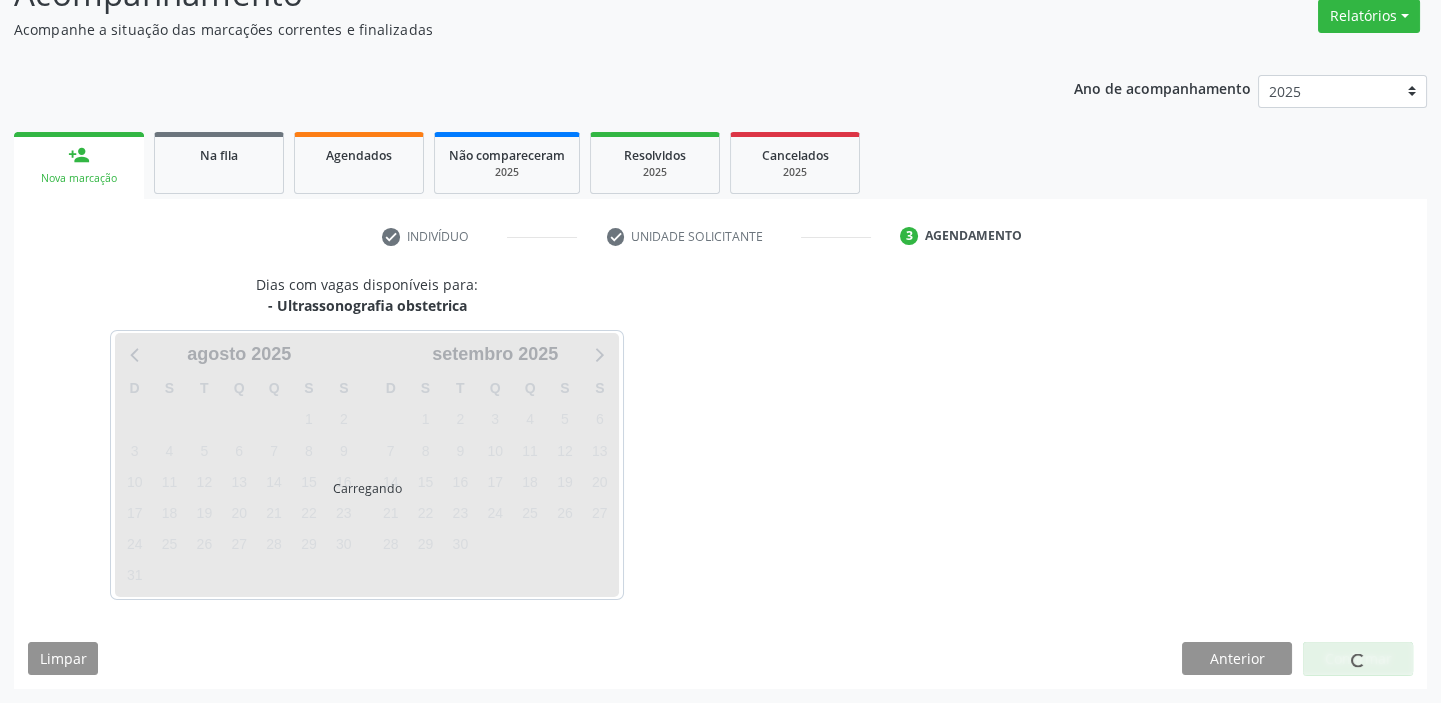 scroll, scrollTop: 166, scrollLeft: 0, axis: vertical 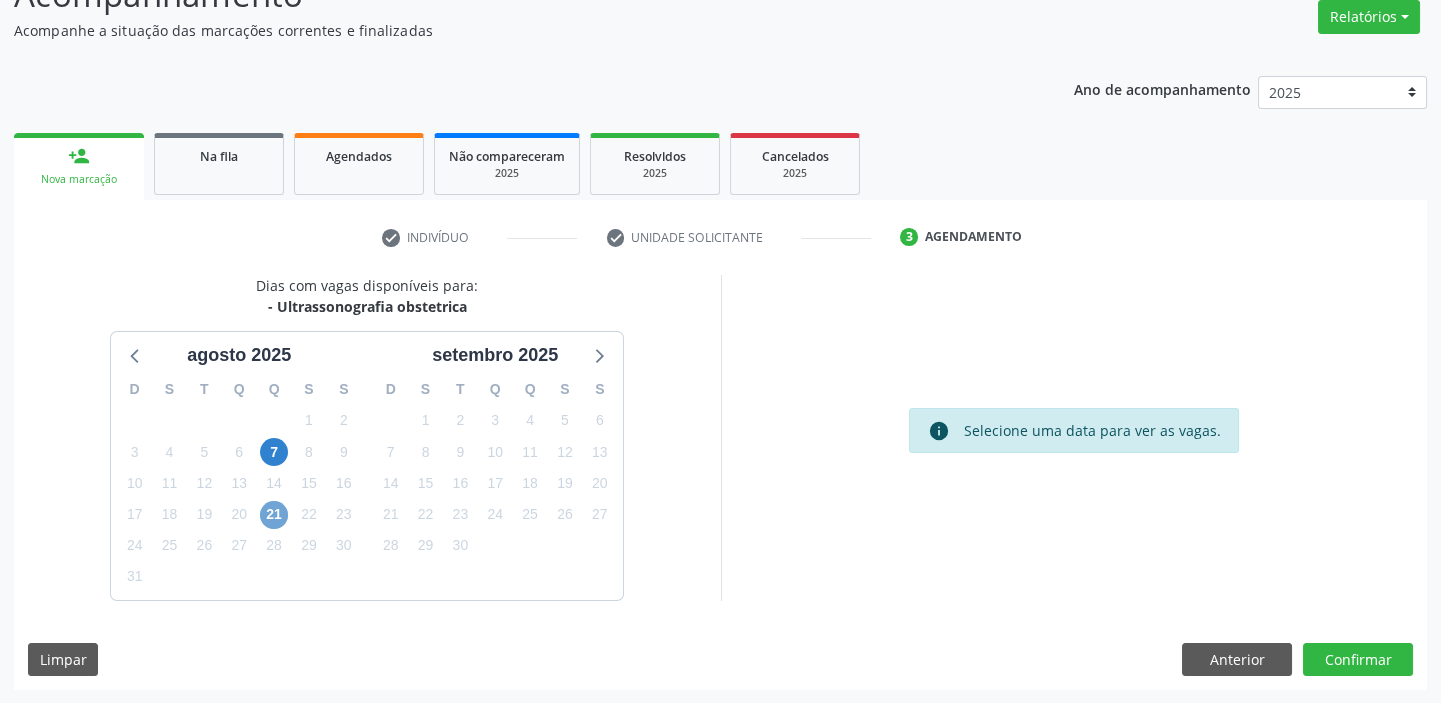 click on "21" at bounding box center [274, 515] 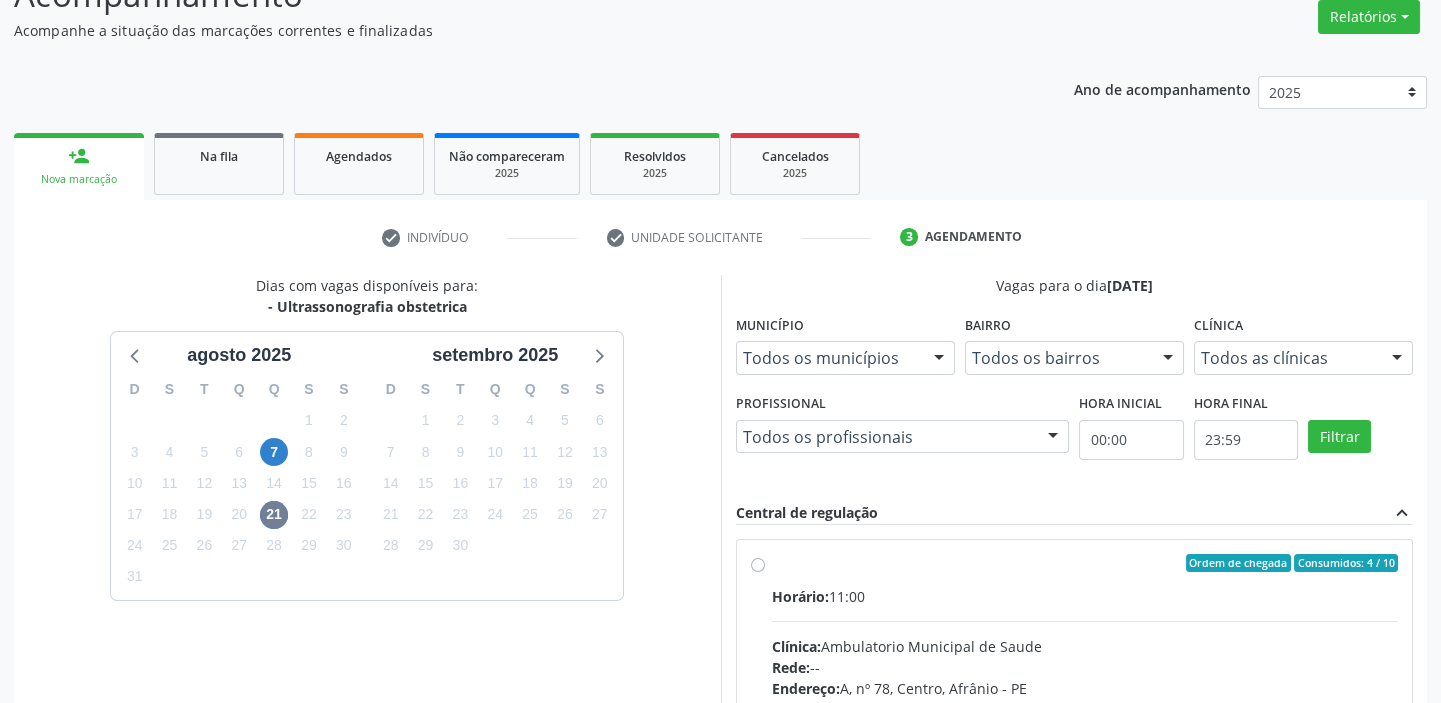 click on "Ordem de chegada
Consumidos: 4 / 10
Horário:   [TIME]
Clínica:  Ambulatorio Municipal de Saude
Rede:
--
Endereço:   A, nº [NUMBER], [CITY], [CITY] - [STATE]
Telefone:   --
Profissional:
--
Informações adicionais sobre o atendimento
Idade de atendimento:
Sem restrição
Gênero(s) atendido(s):
Sem restrição
Informações adicionais:
--" at bounding box center [1085, 707] 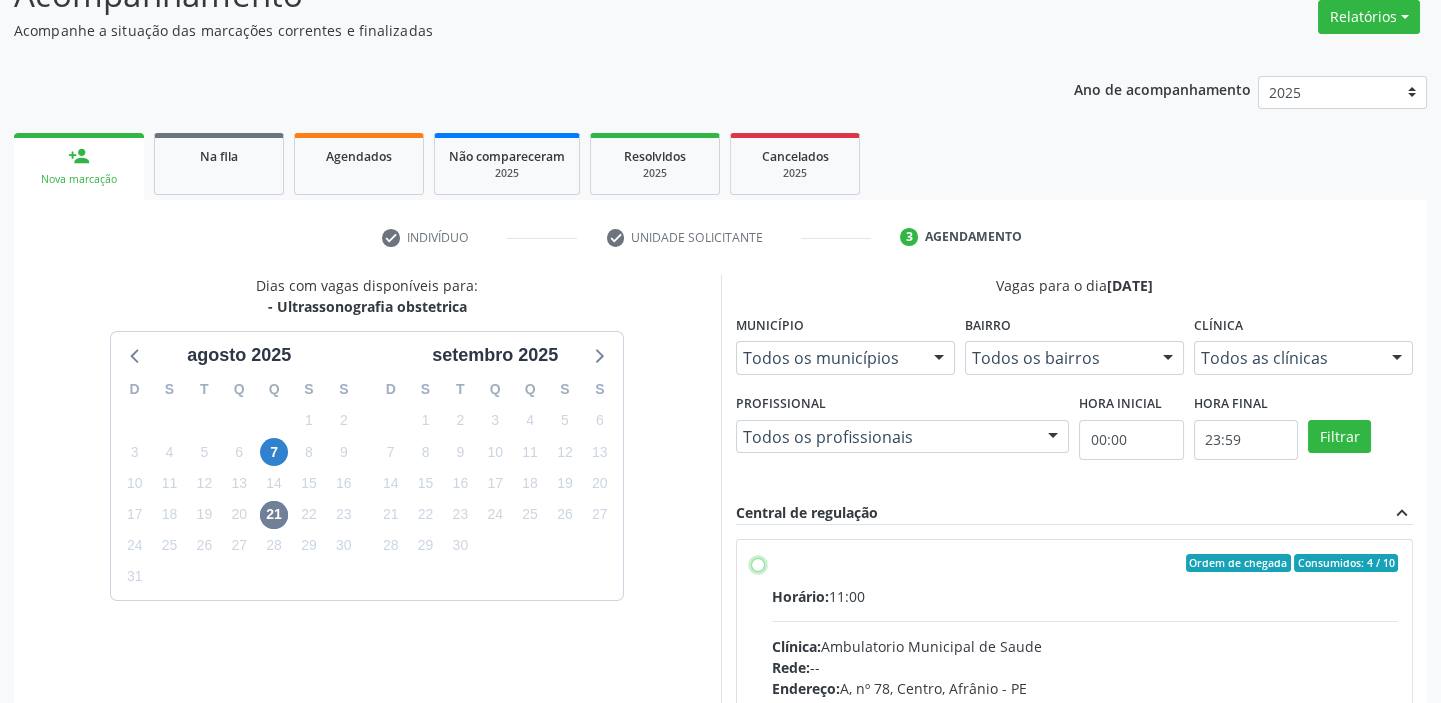 click on "Ordem de chegada
Consumidos: 4 / 10
Horário:   [TIME]
Clínica:  Ambulatorio Municipal de Saude
Rede:
--
Endereço:   A, nº [NUMBER], [CITY], [CITY] - [STATE]
Telefone:   --
Profissional:
--
Informações adicionais sobre o atendimento
Idade de atendimento:
Sem restrição
Gênero(s) atendido(s):
Sem restrição
Informações adicionais:
--" at bounding box center [758, 563] 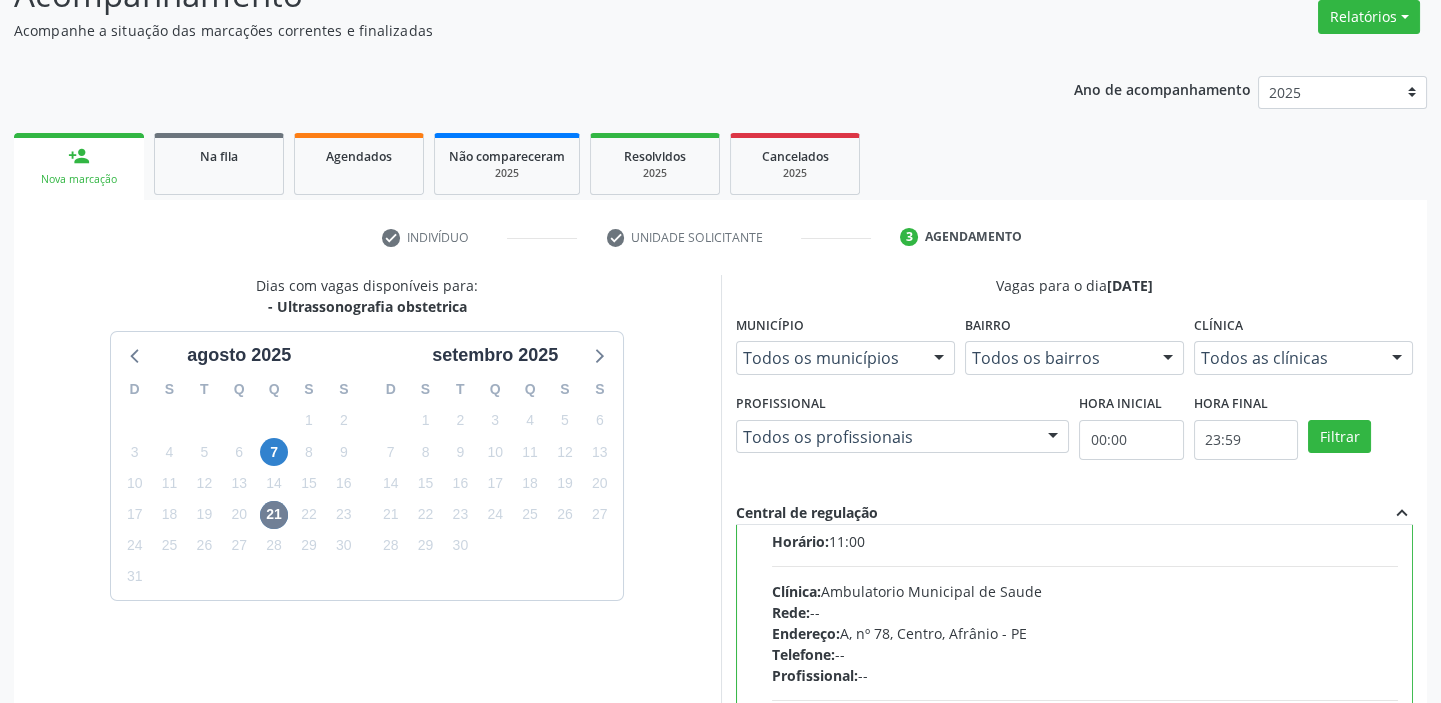 scroll, scrollTop: 99, scrollLeft: 0, axis: vertical 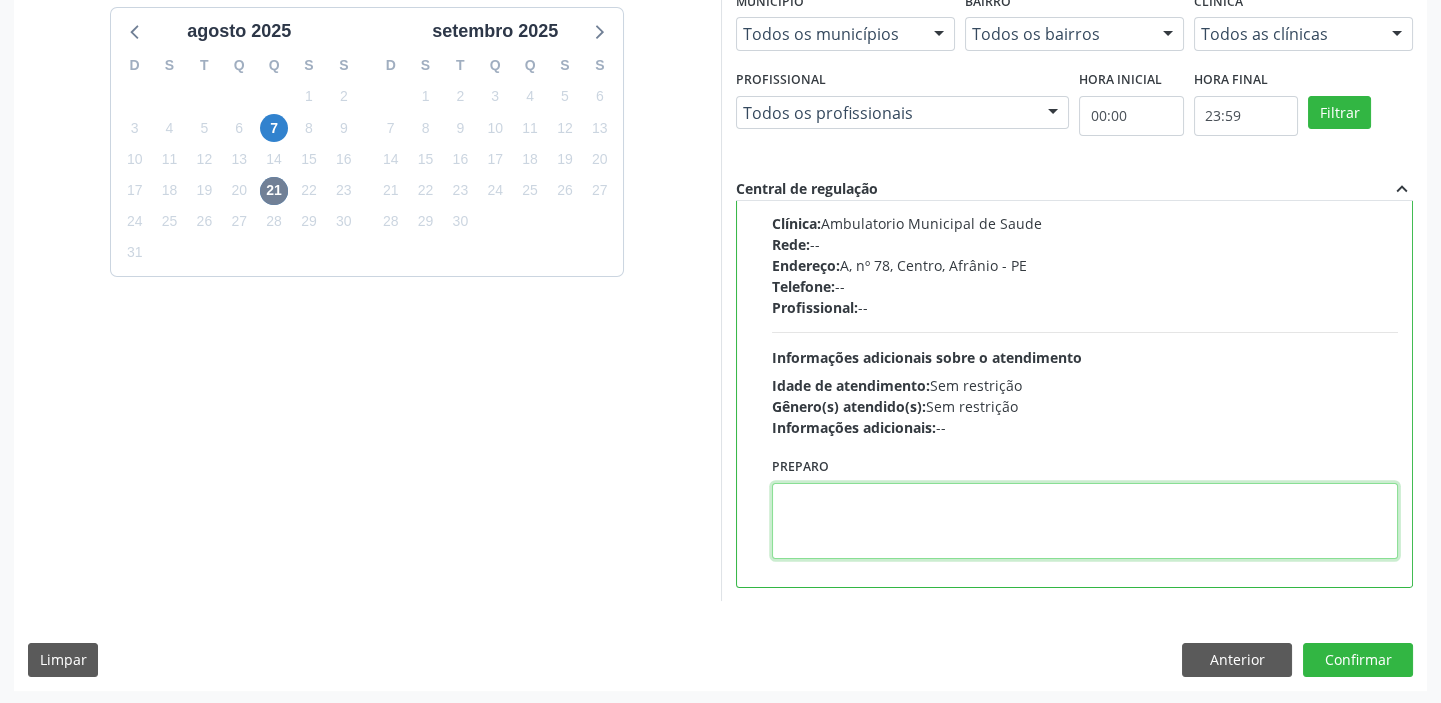 click at bounding box center (1085, 521) 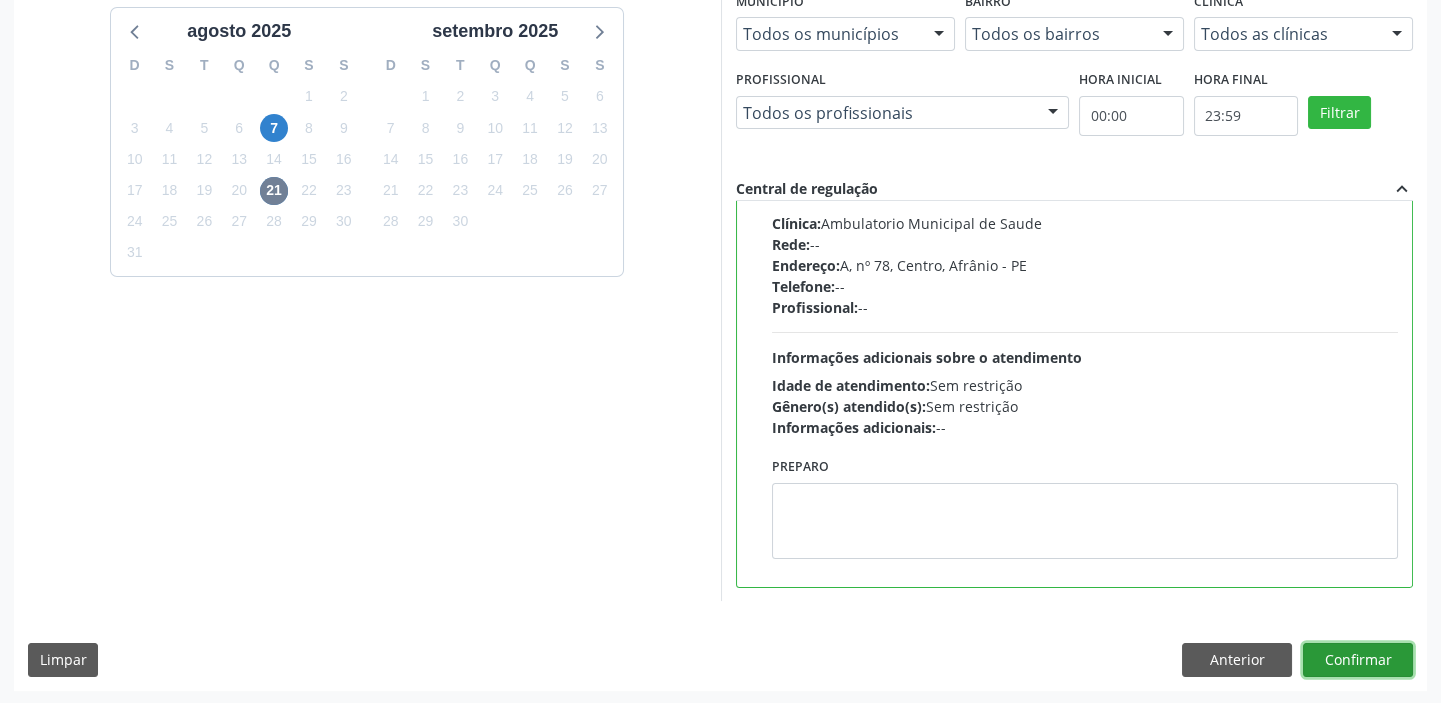 click on "Confirmar" at bounding box center (1358, 660) 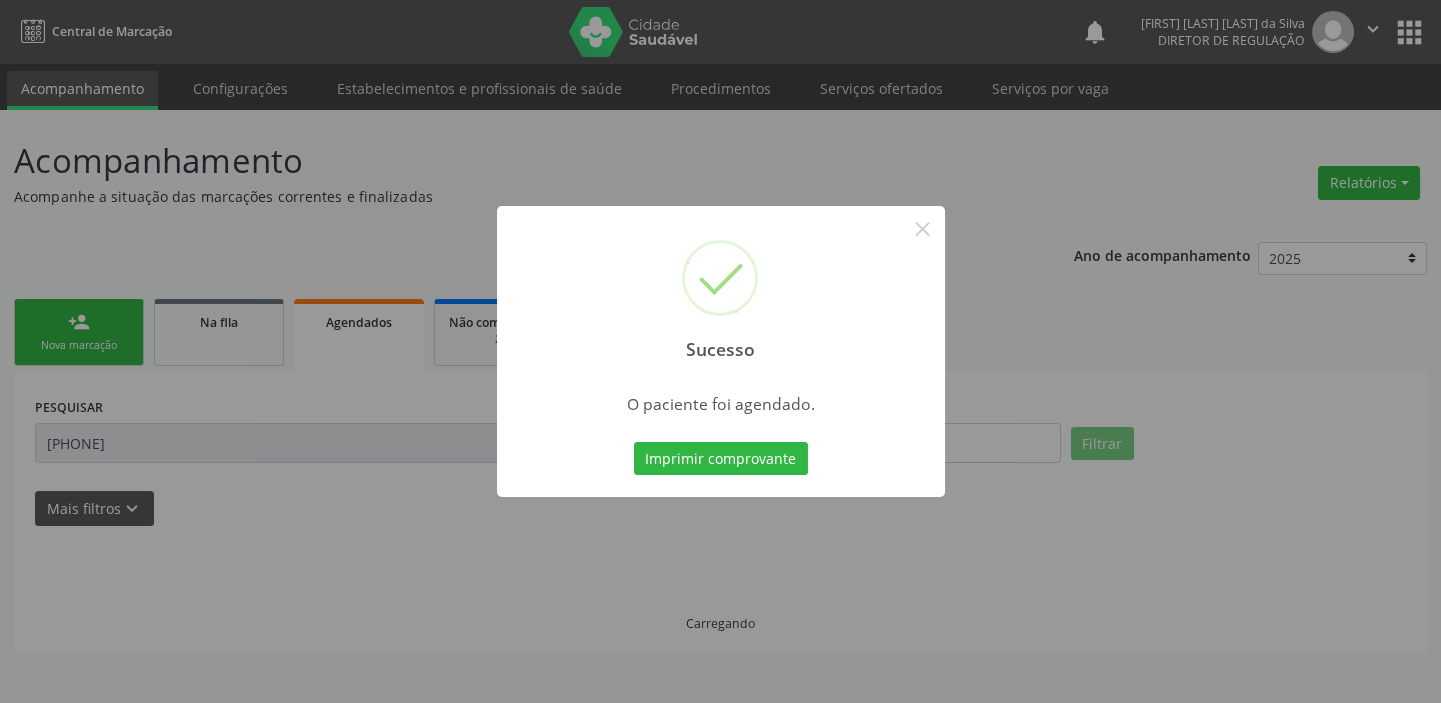 scroll, scrollTop: 0, scrollLeft: 0, axis: both 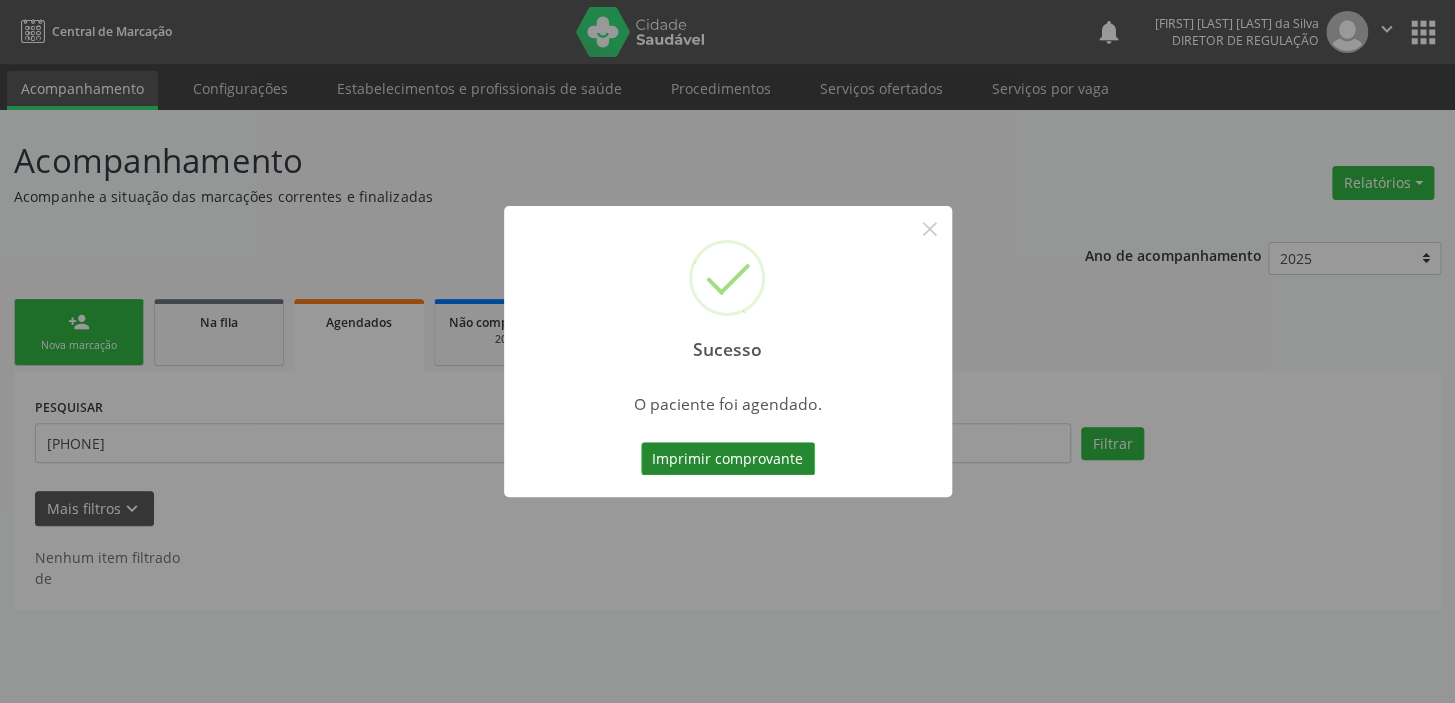 click on "Imprimir comprovante" at bounding box center (728, 459) 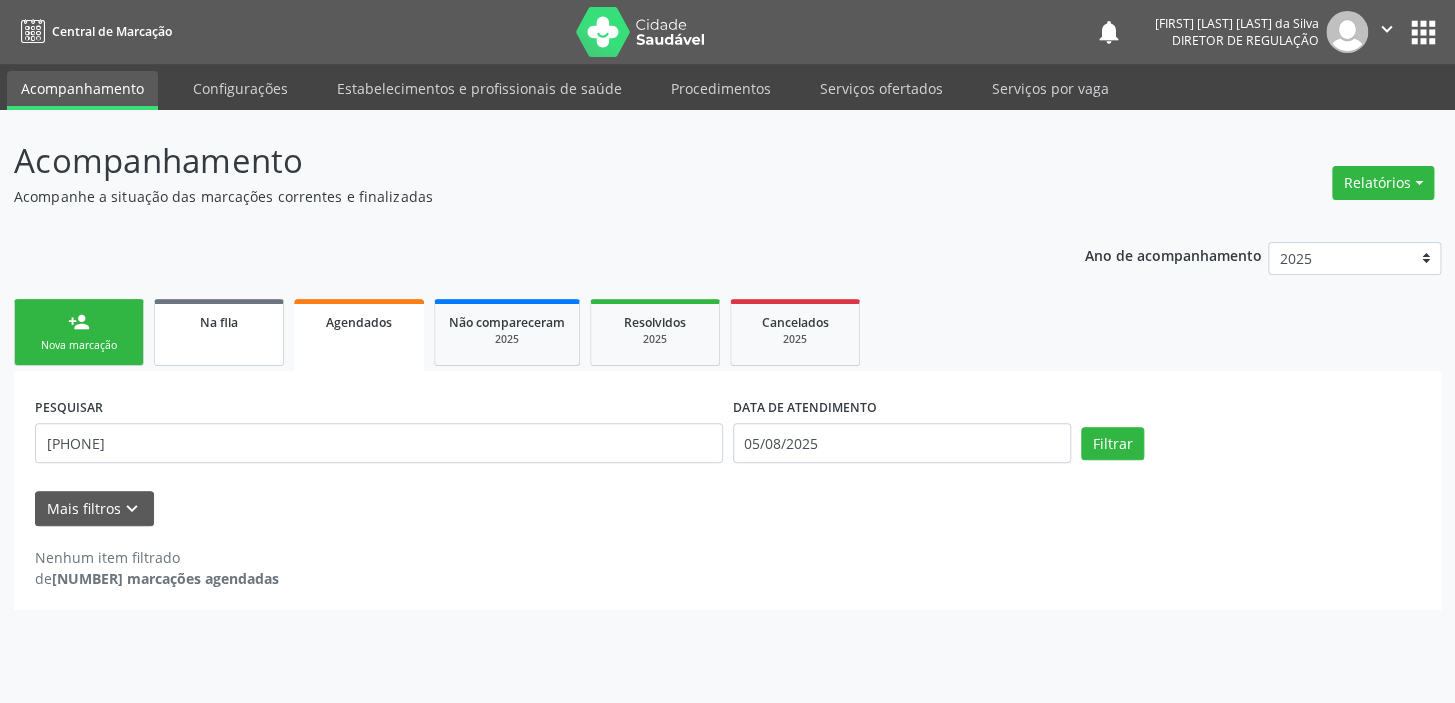 click on "Na fila" at bounding box center [219, 322] 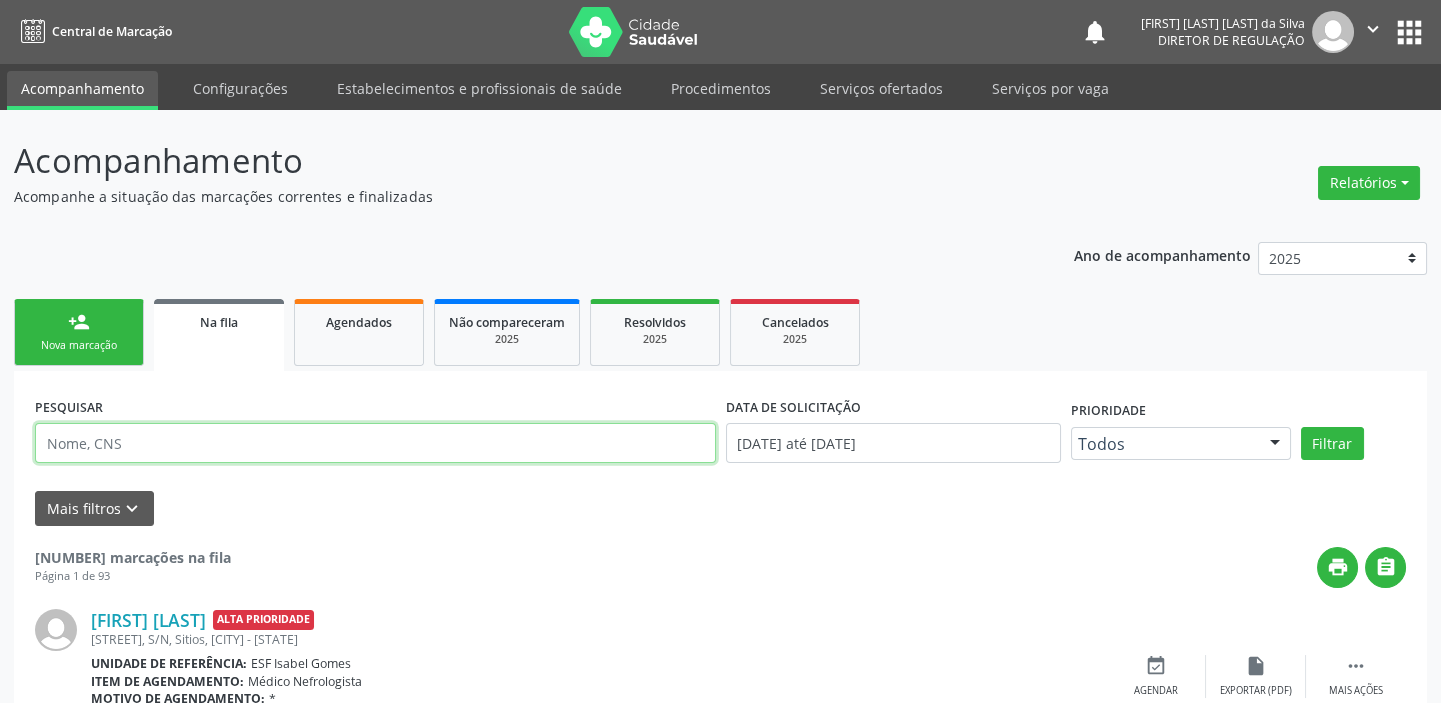 click at bounding box center (375, 443) 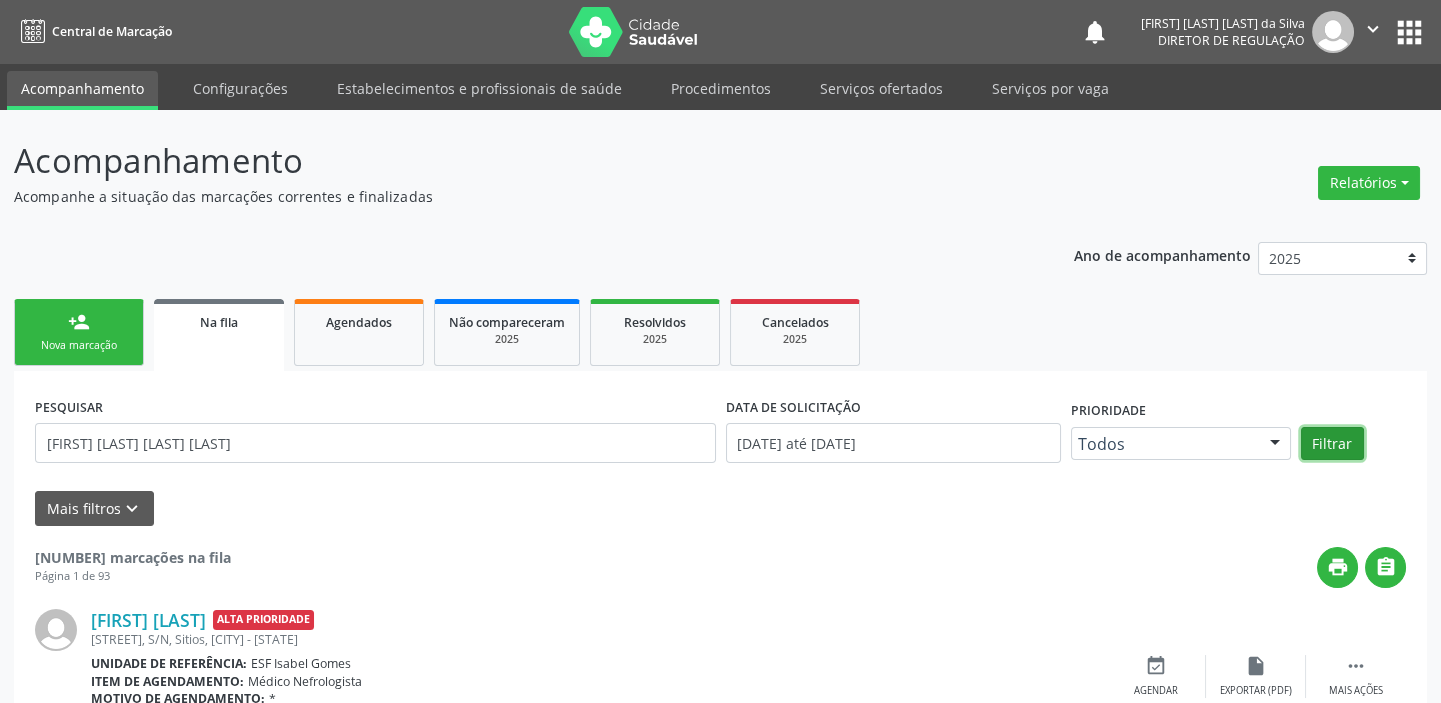 click on "Filtrar" at bounding box center (1332, 444) 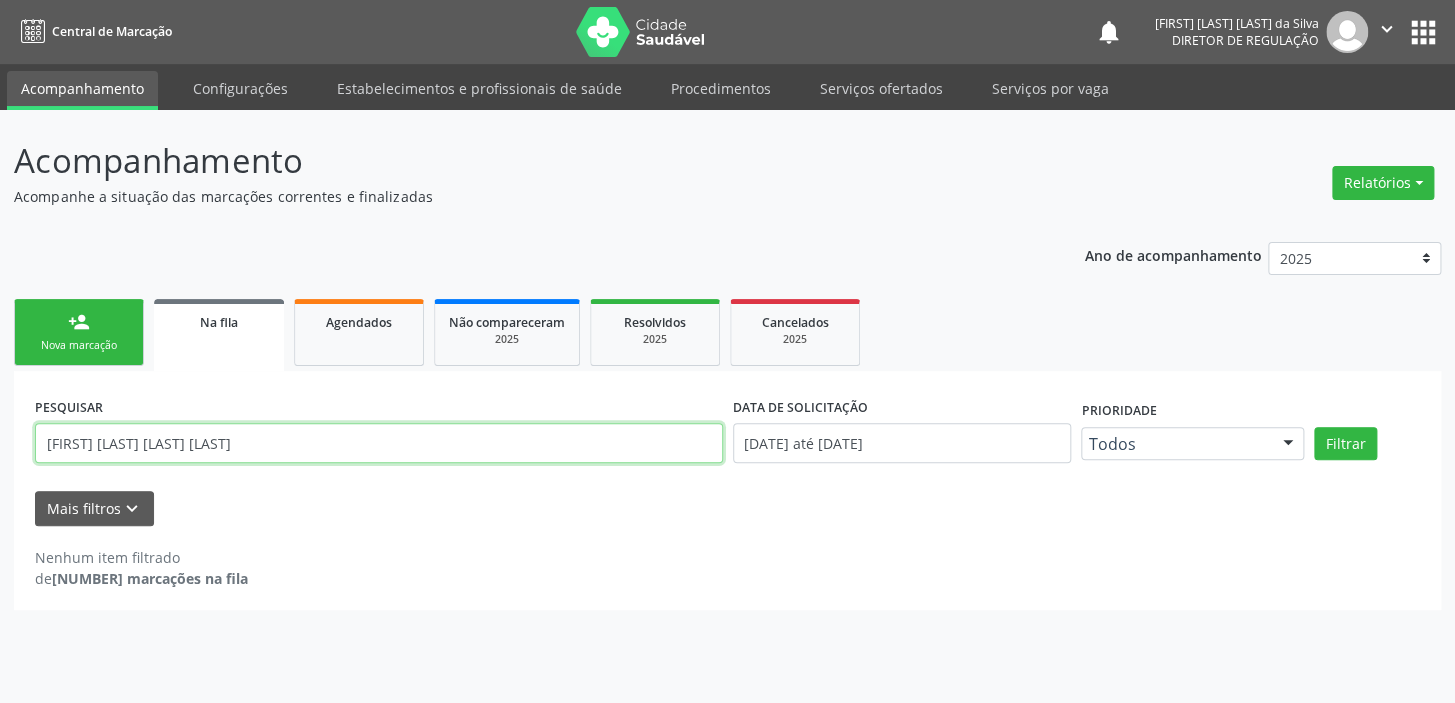 click on "MARIA DA PAIXAO DOS SANTOS RIBEIRO" at bounding box center [379, 443] 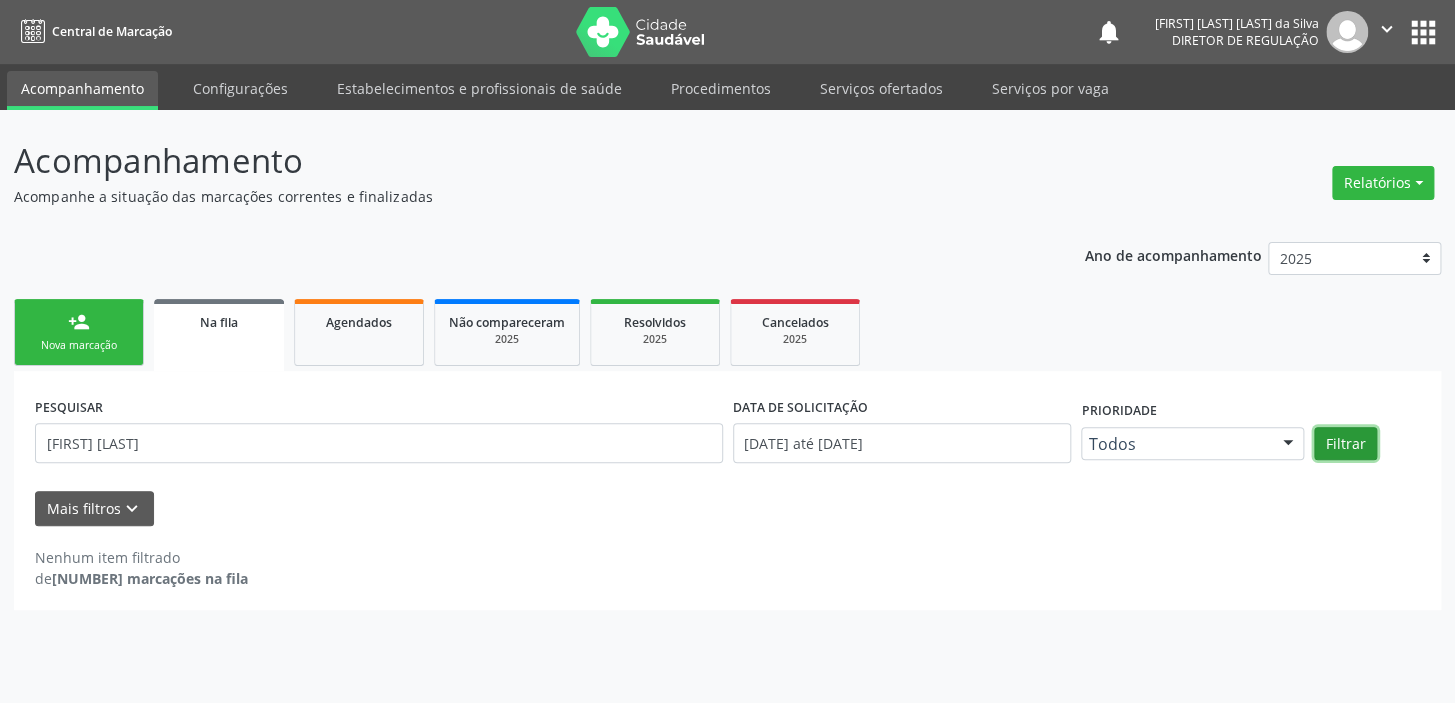 click on "Filtrar" at bounding box center (1345, 444) 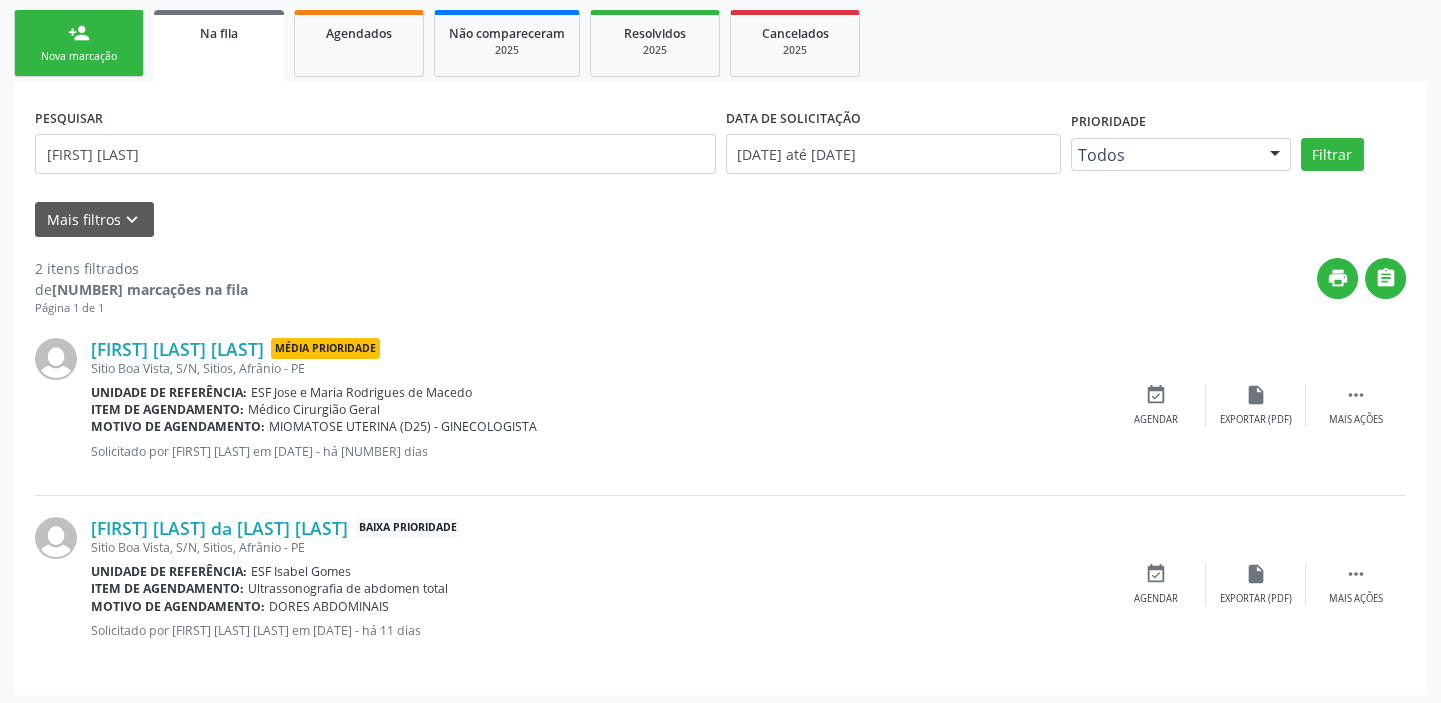 scroll, scrollTop: 293, scrollLeft: 0, axis: vertical 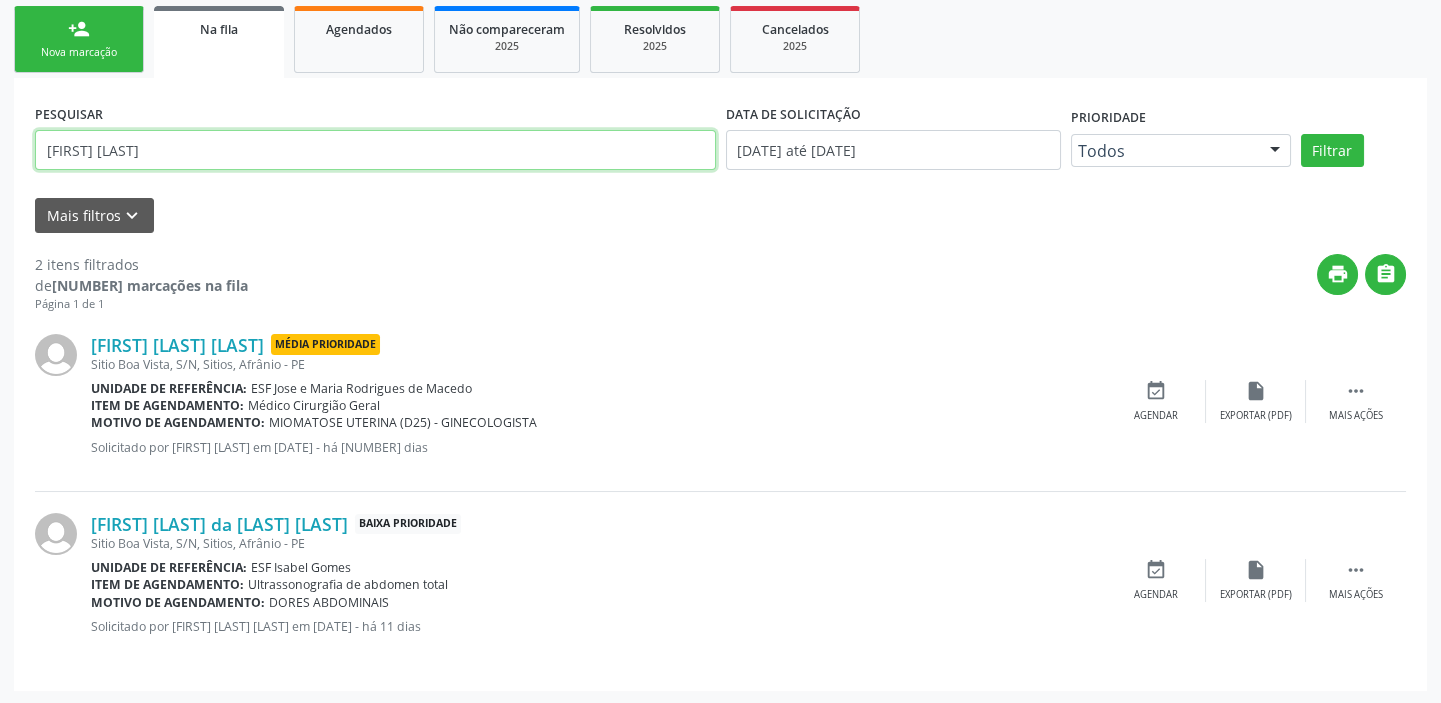 click on "MARIA DA PAIXAO" at bounding box center (375, 150) 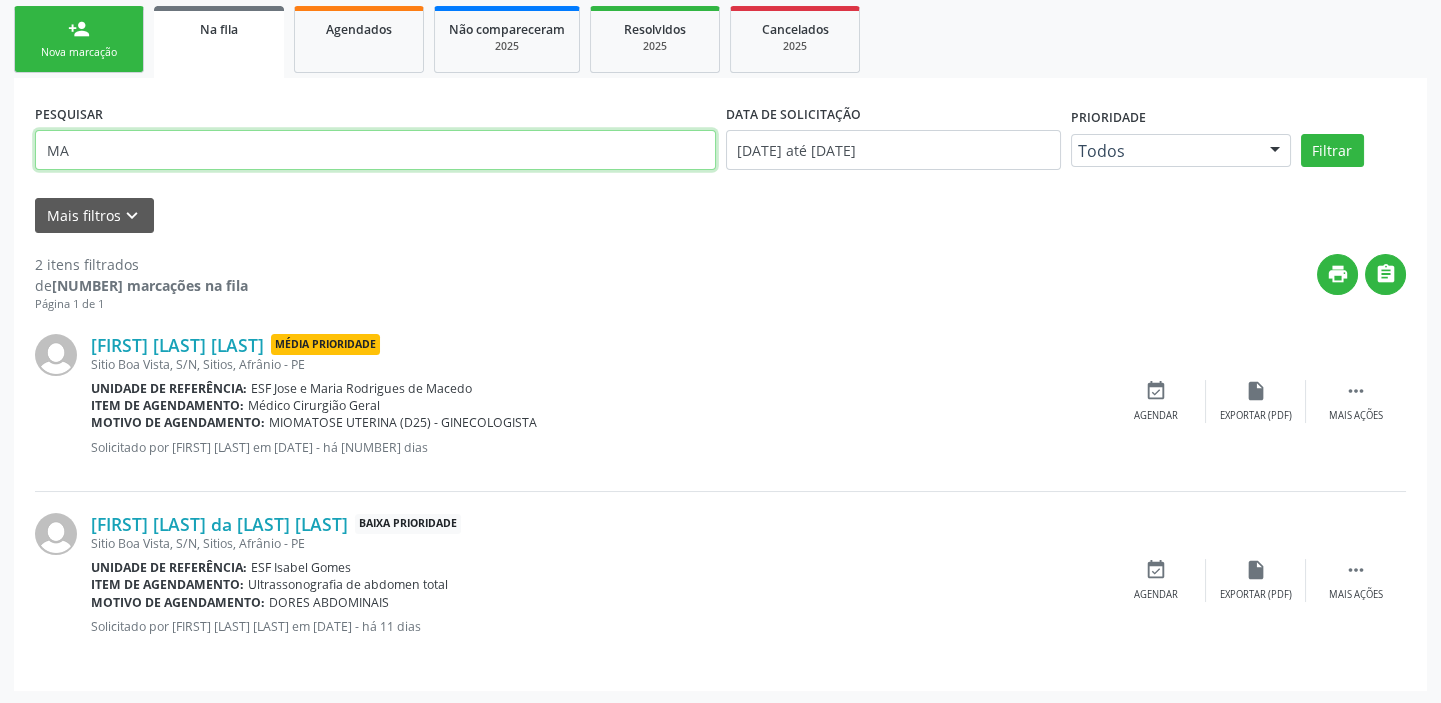 type on "M" 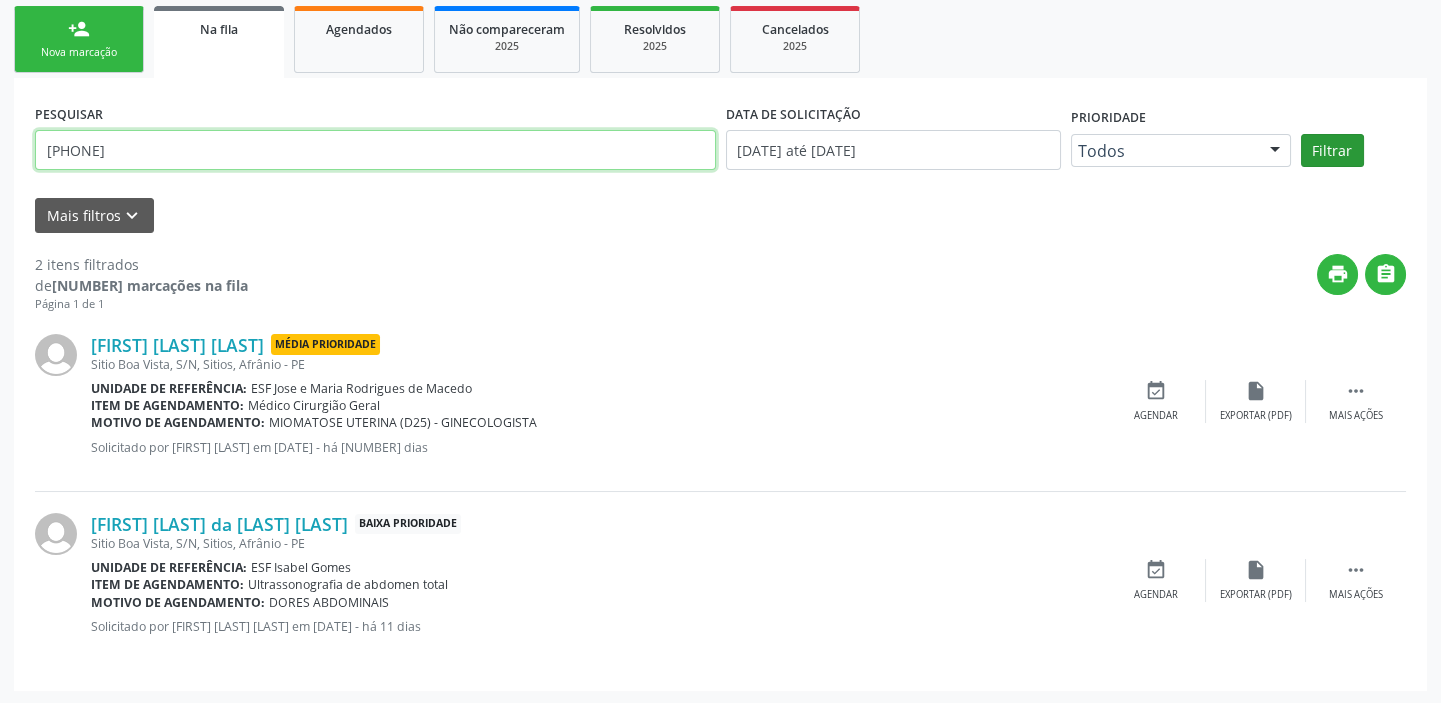 type on "705803431793930" 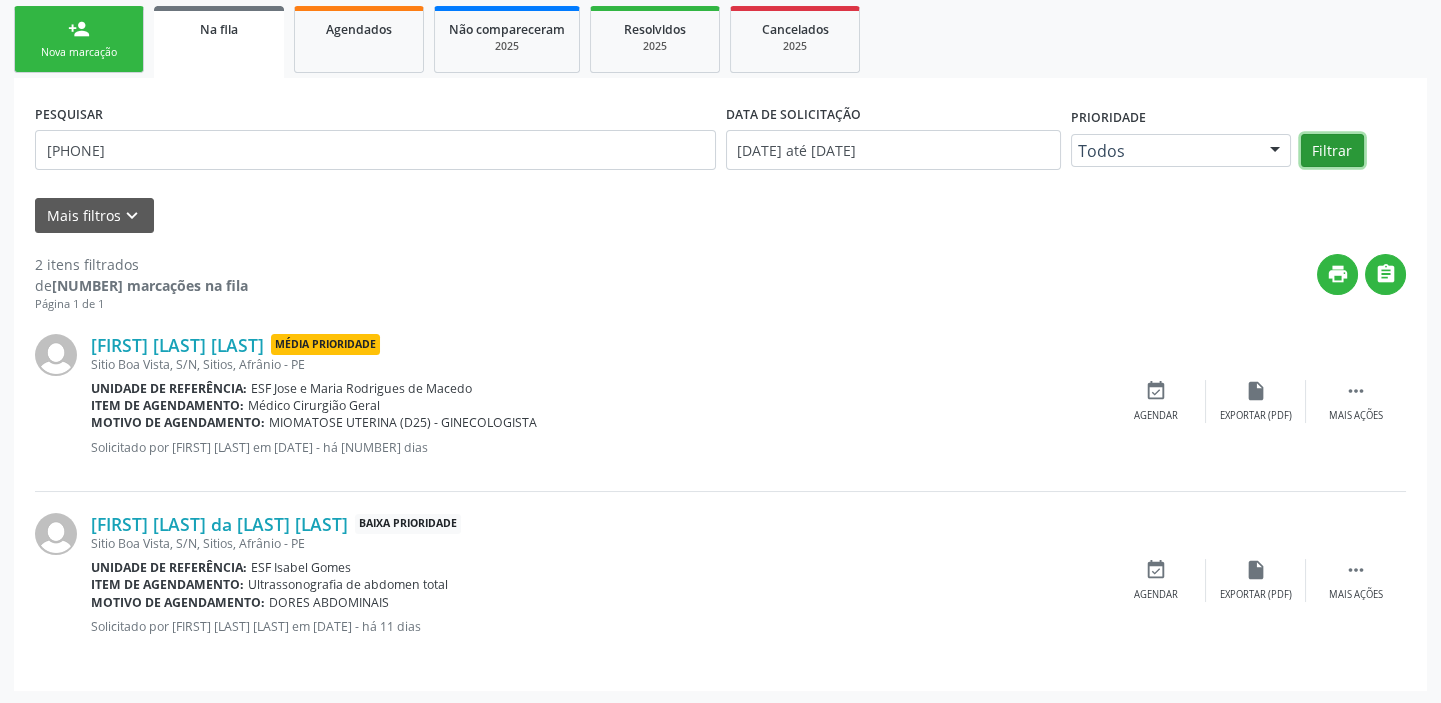 click on "Filtrar" at bounding box center (1332, 151) 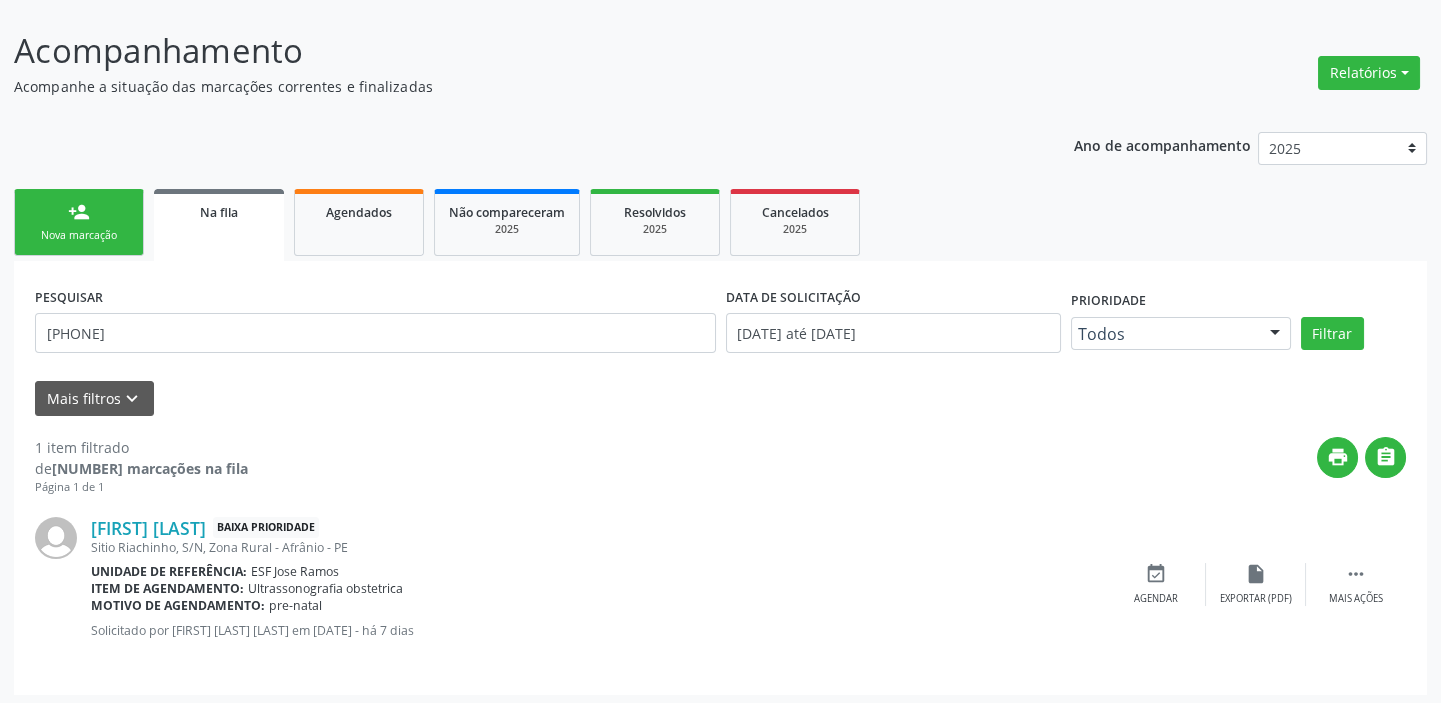 scroll, scrollTop: 115, scrollLeft: 0, axis: vertical 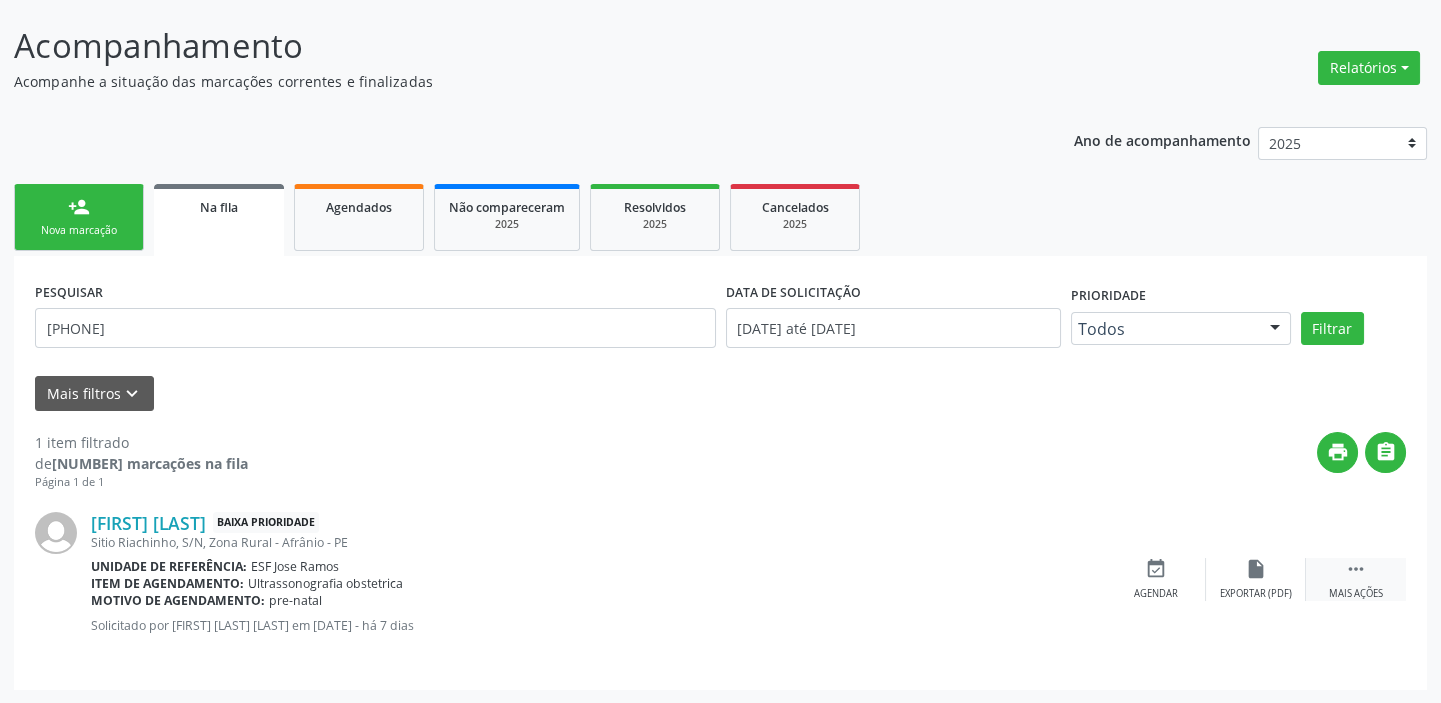 click on "" at bounding box center [1356, 569] 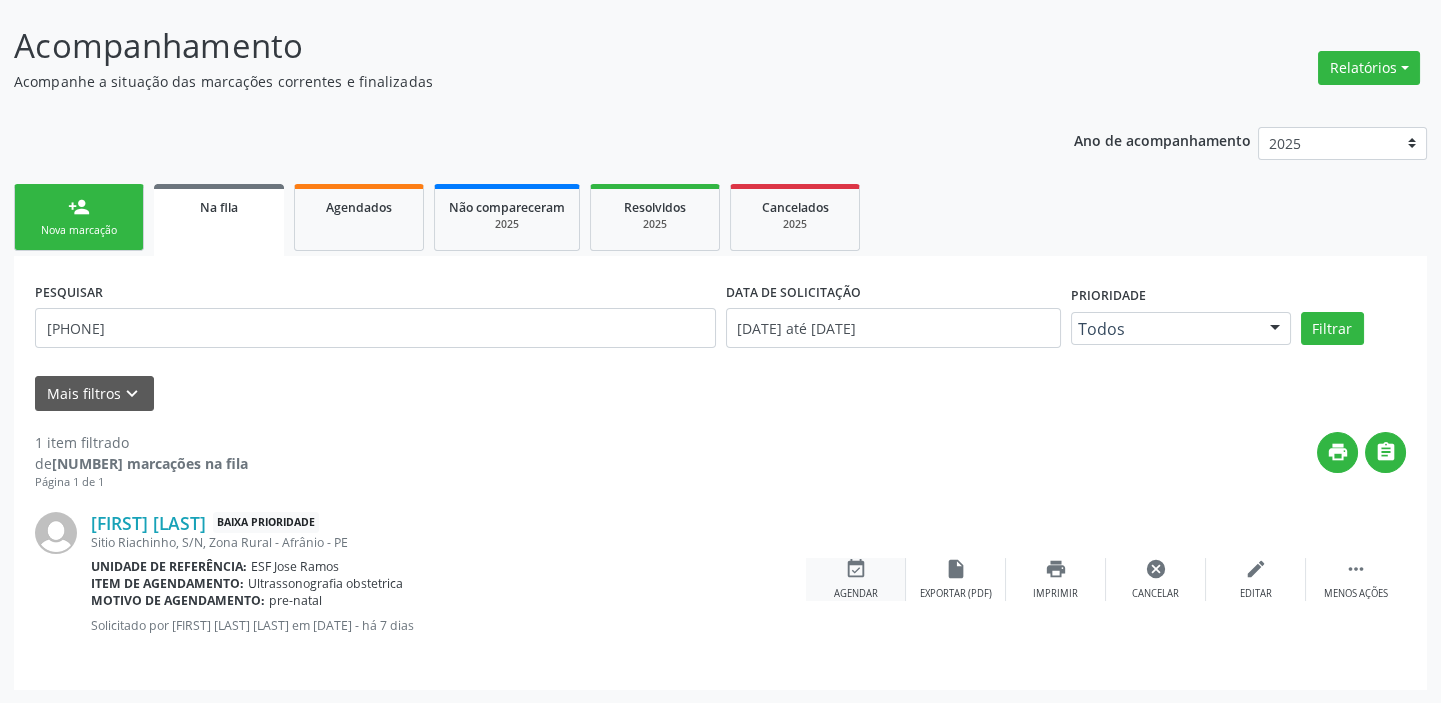 click on "event_available
Agendar" at bounding box center (856, 579) 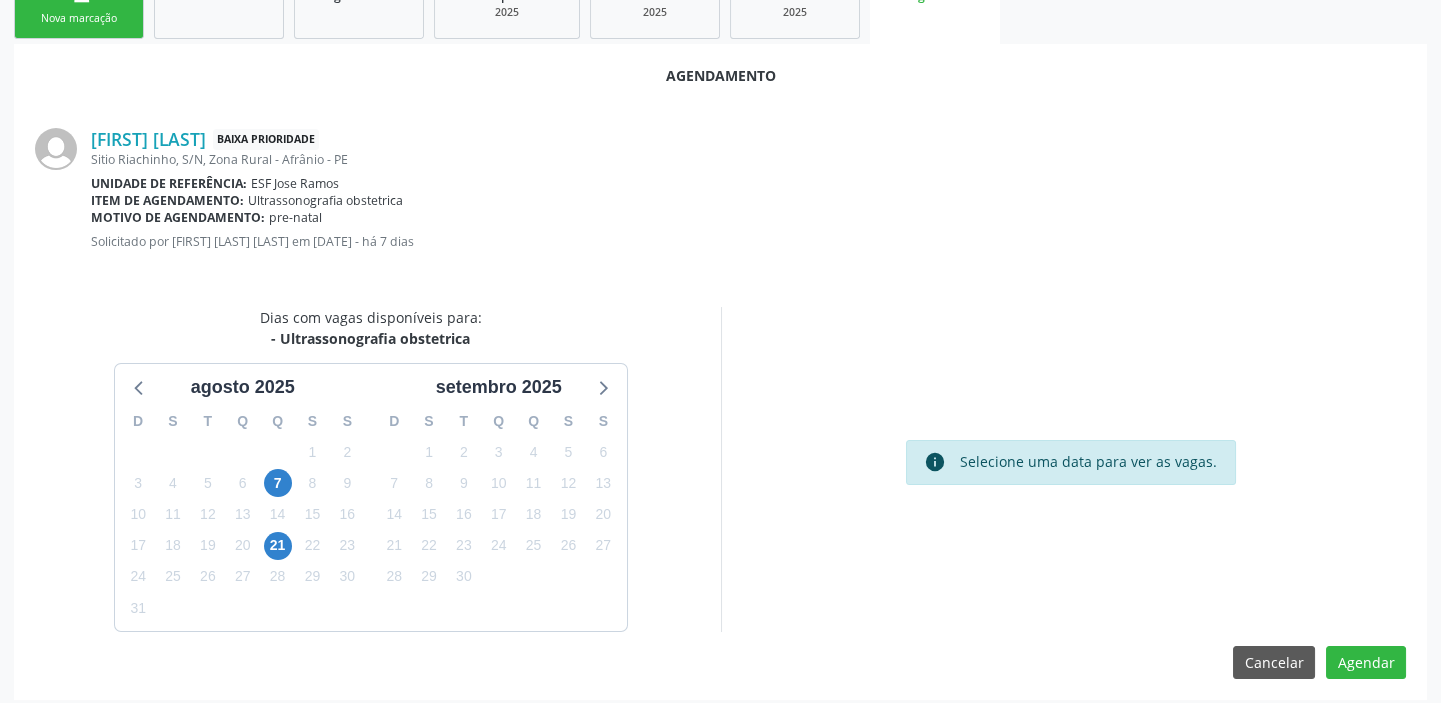 scroll, scrollTop: 337, scrollLeft: 0, axis: vertical 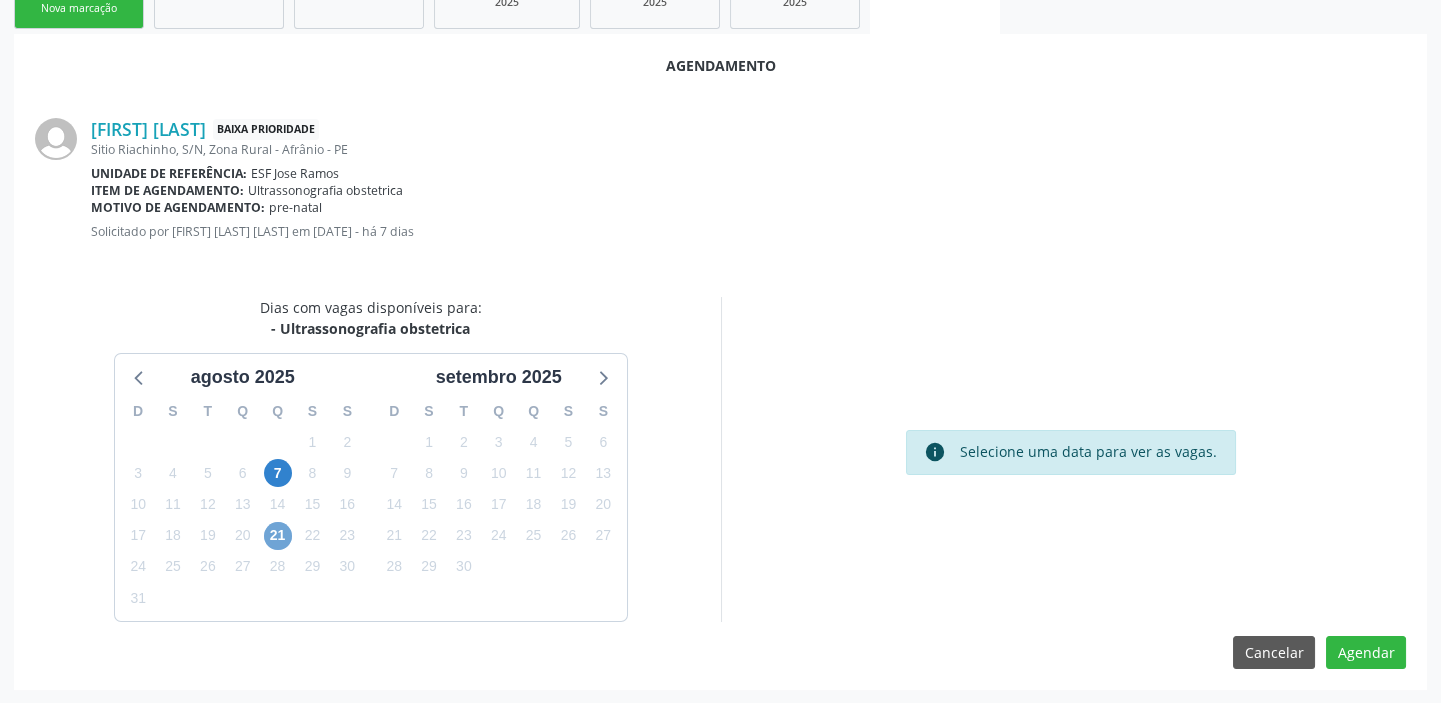 click on "21" at bounding box center (278, 536) 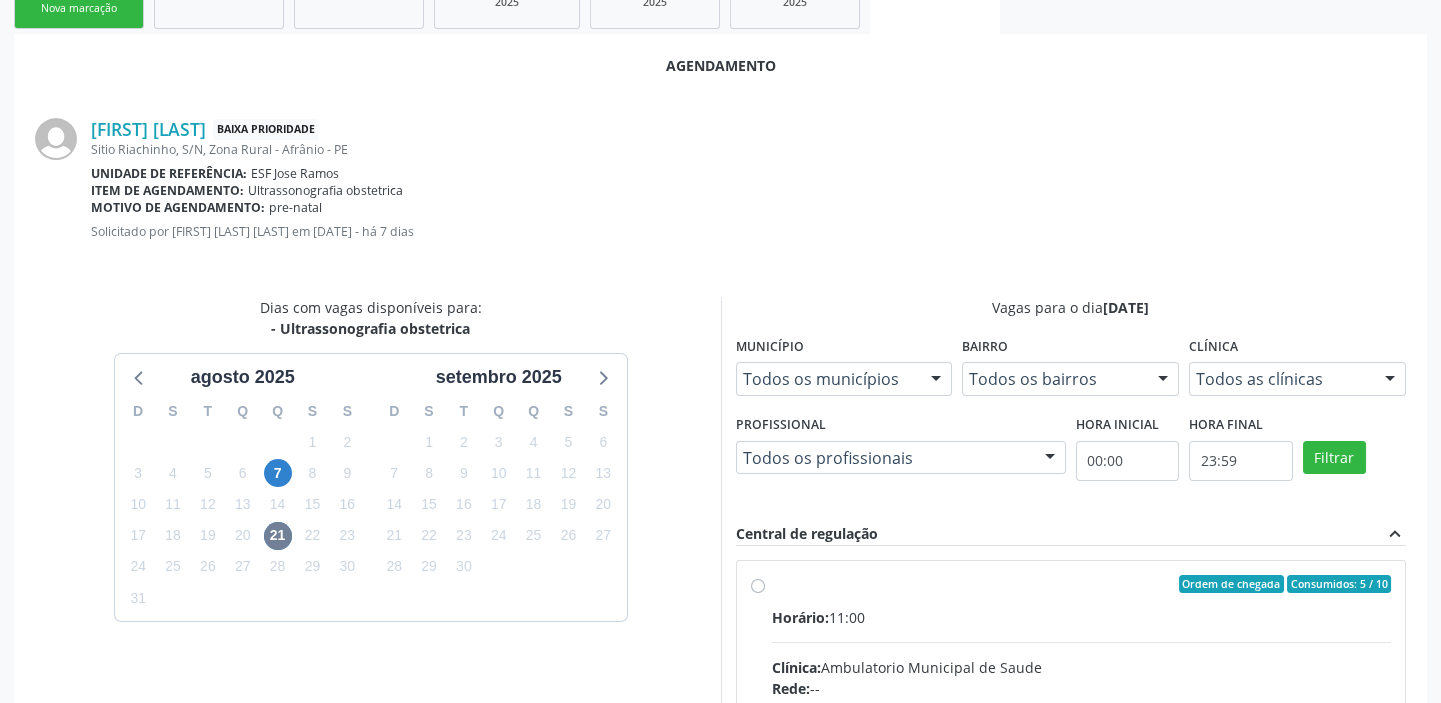 click on "Horário:   11:00" at bounding box center [1082, 617] 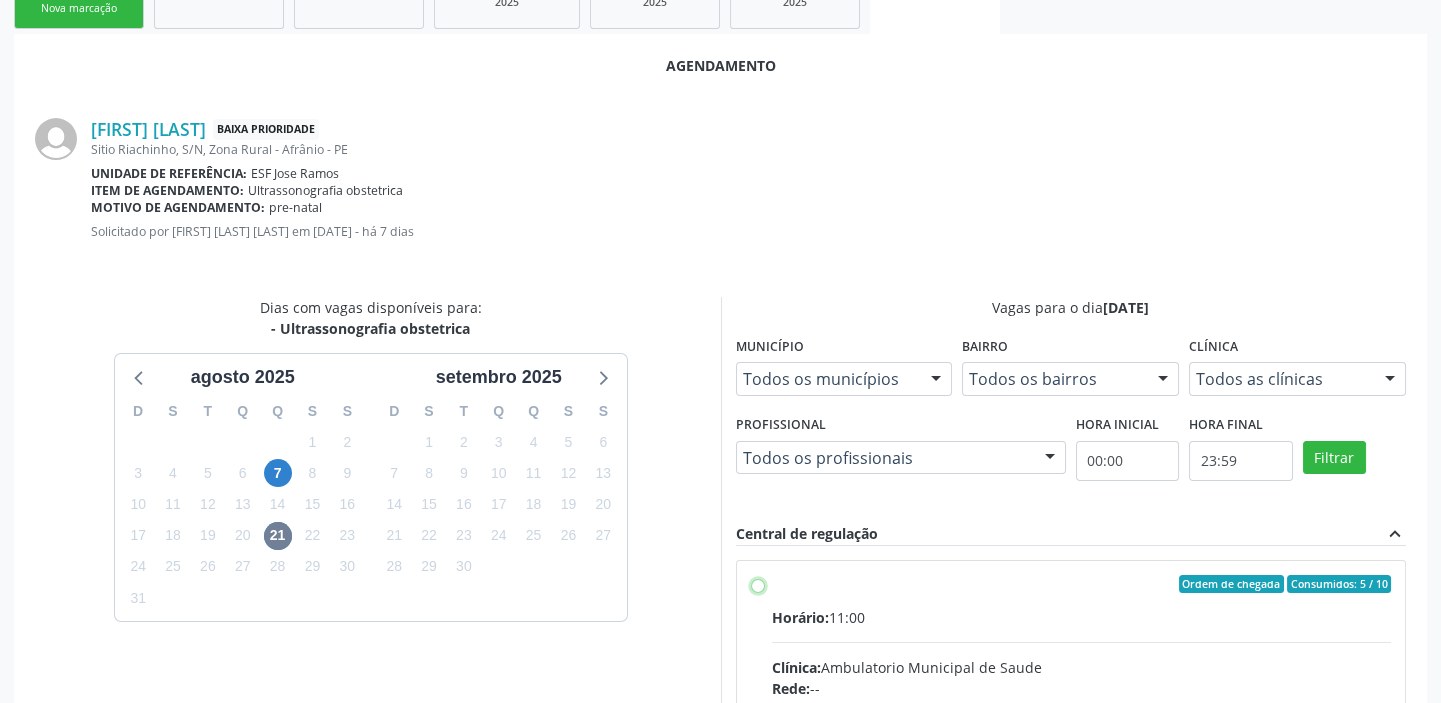 click on "Ordem de chegada
Consumidos: 5 / 10
Horário:   11:00
Clínica:  Ambulatorio Municipal de Saude
Rede:
--
Endereço:   A, nº 78, Centro, [CITY] - [STATE]
Telefone:   --
Profissional:
--
Informações adicionais sobre o atendimento
Idade de atendimento:
Sem restrição
Gênero(s) atendido(s):
Sem restrição
Informações adicionais:
--" at bounding box center [758, 584] 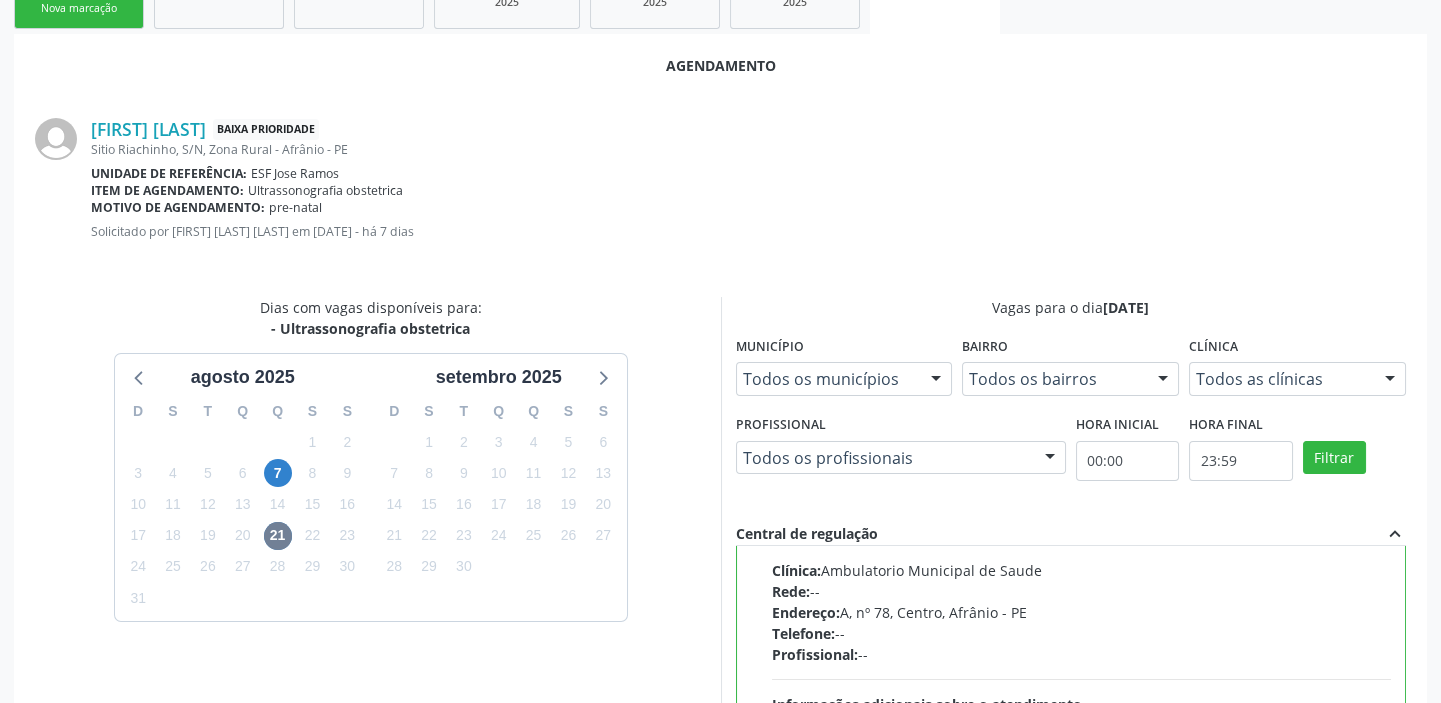 scroll, scrollTop: 99, scrollLeft: 0, axis: vertical 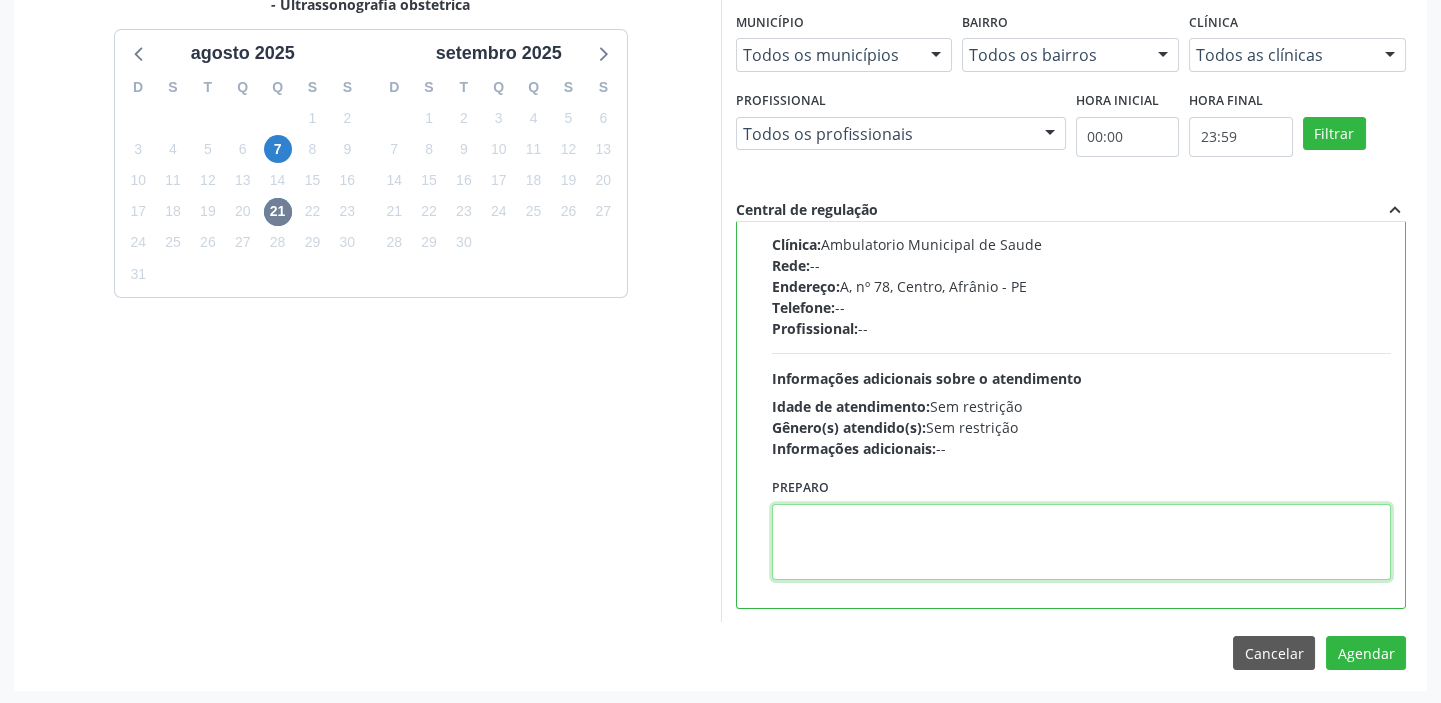 click at bounding box center [1082, 542] 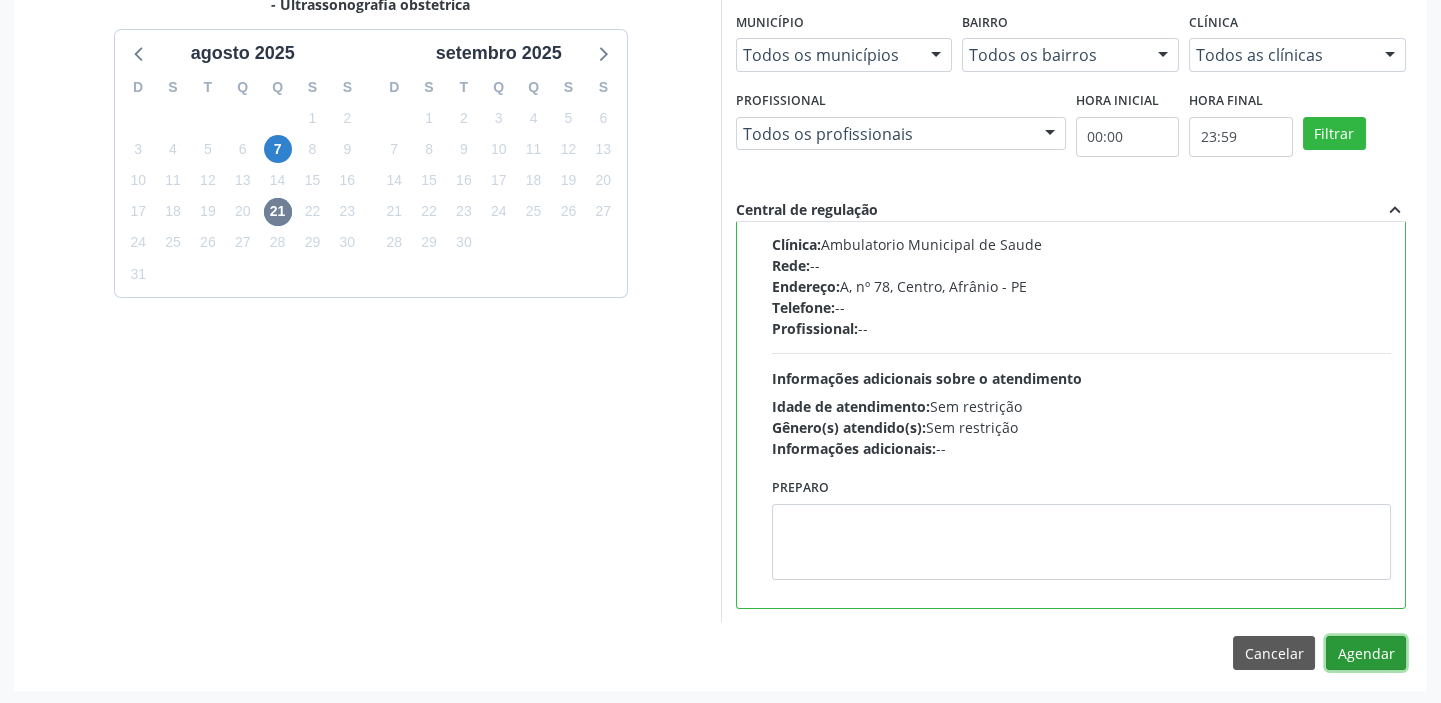 click on "Agendar" at bounding box center (1366, 653) 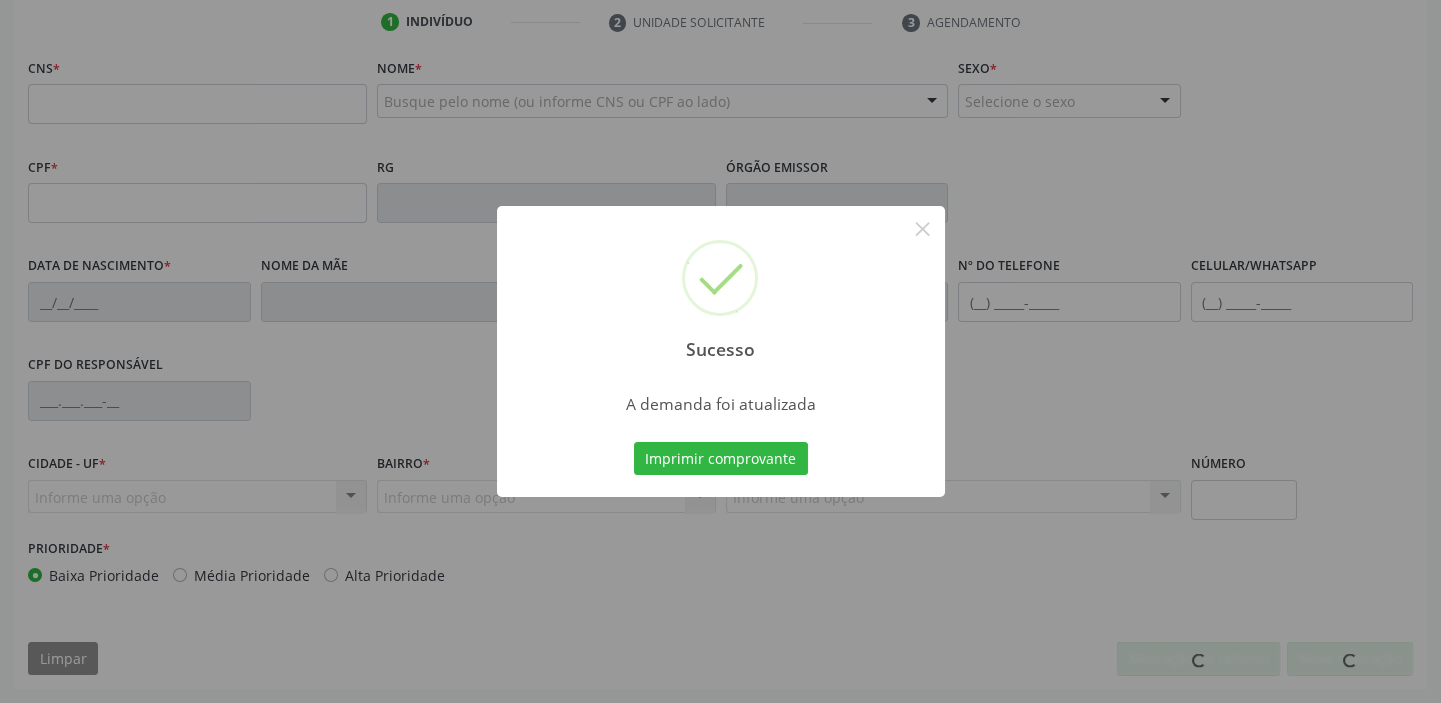 scroll, scrollTop: 380, scrollLeft: 0, axis: vertical 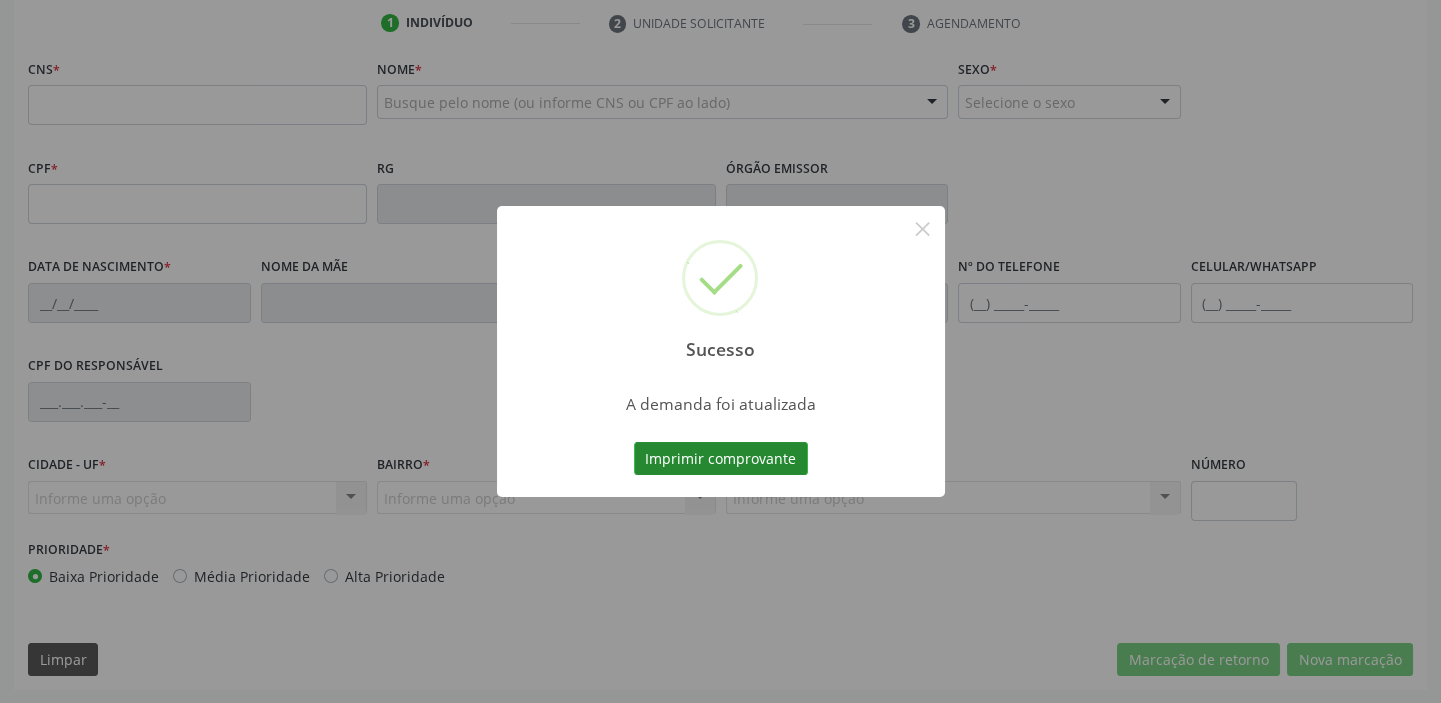 click on "Imprimir comprovante" at bounding box center [721, 459] 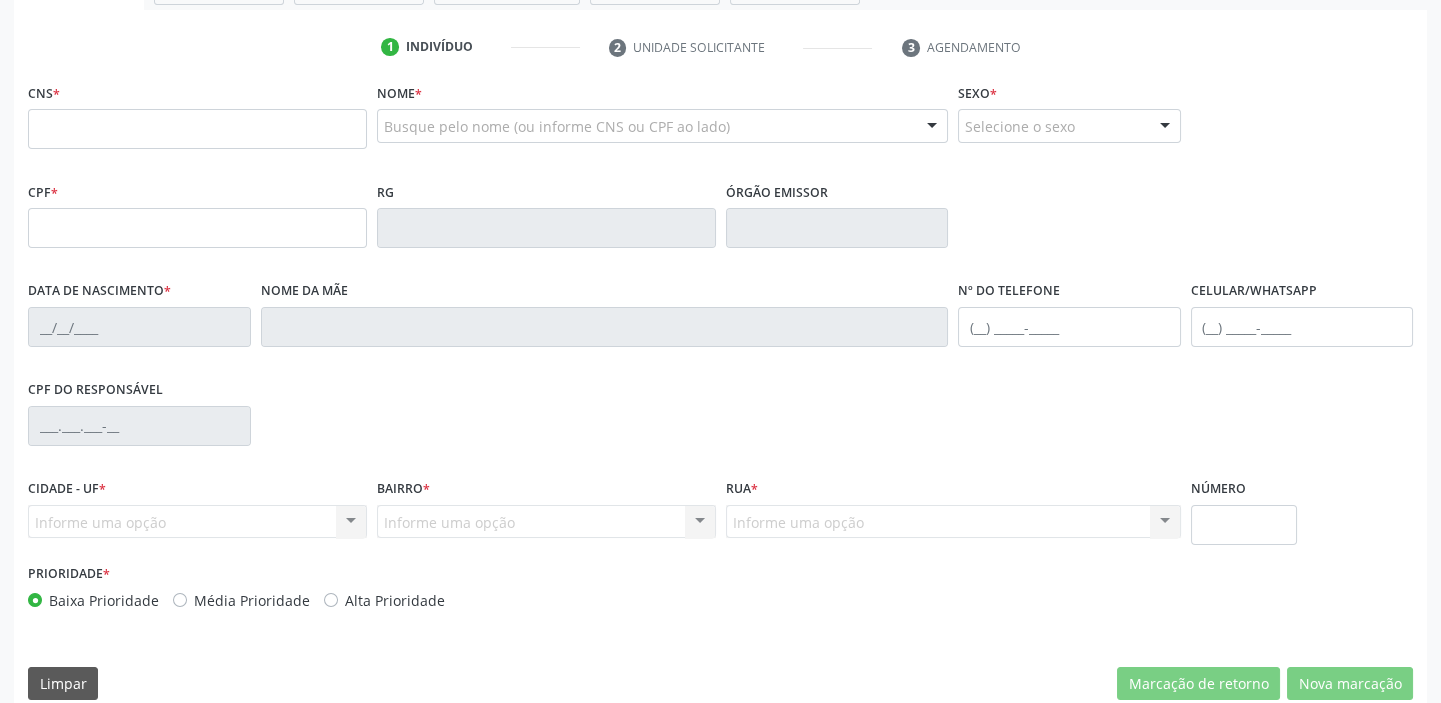scroll, scrollTop: 108, scrollLeft: 0, axis: vertical 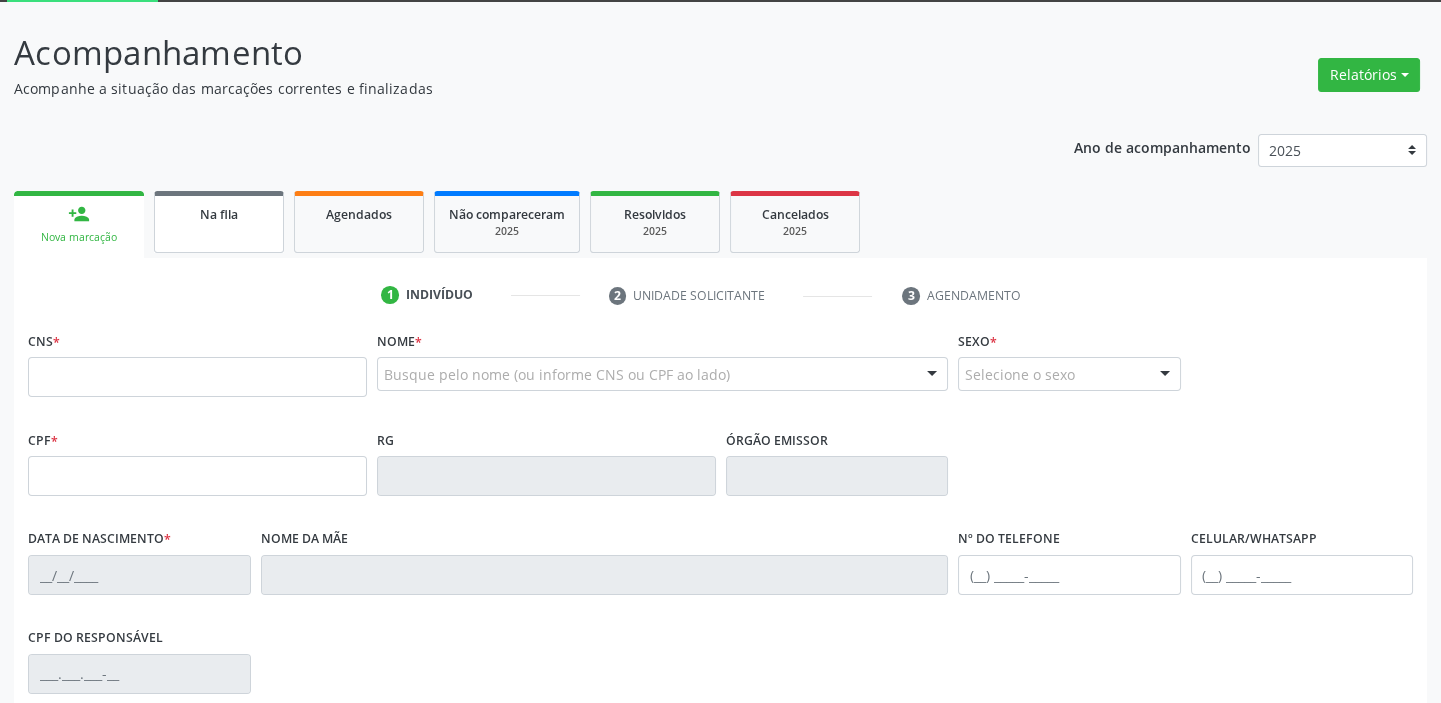 click on "Na fila" at bounding box center [219, 222] 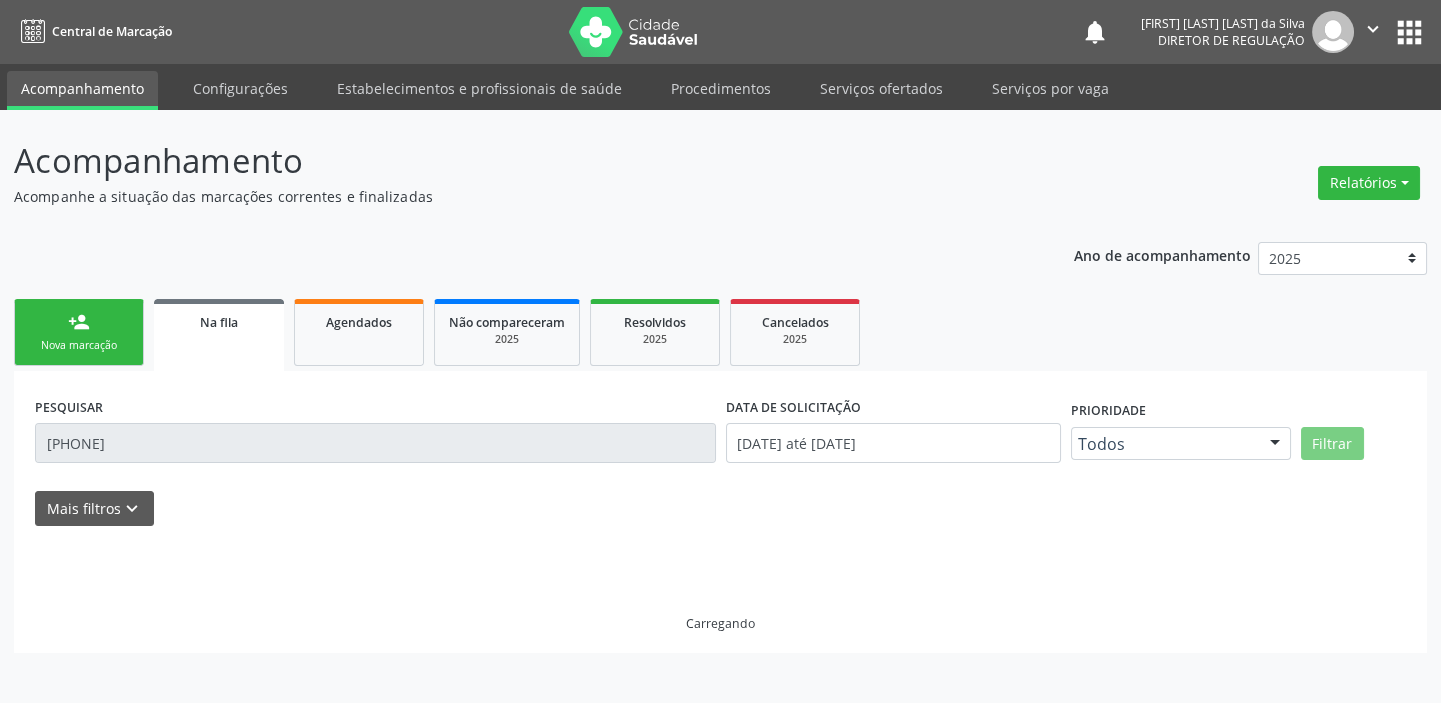 scroll, scrollTop: 0, scrollLeft: 0, axis: both 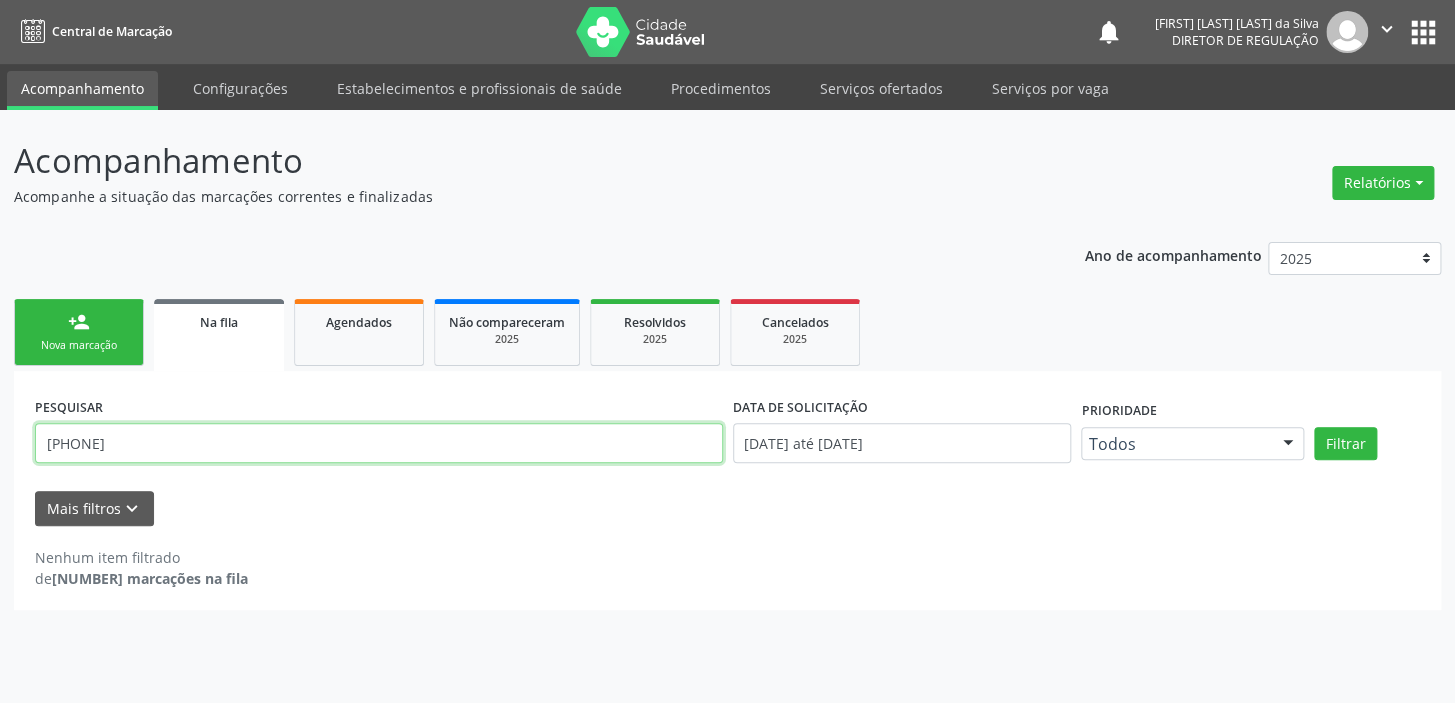 click on "705803431793930" at bounding box center (379, 443) 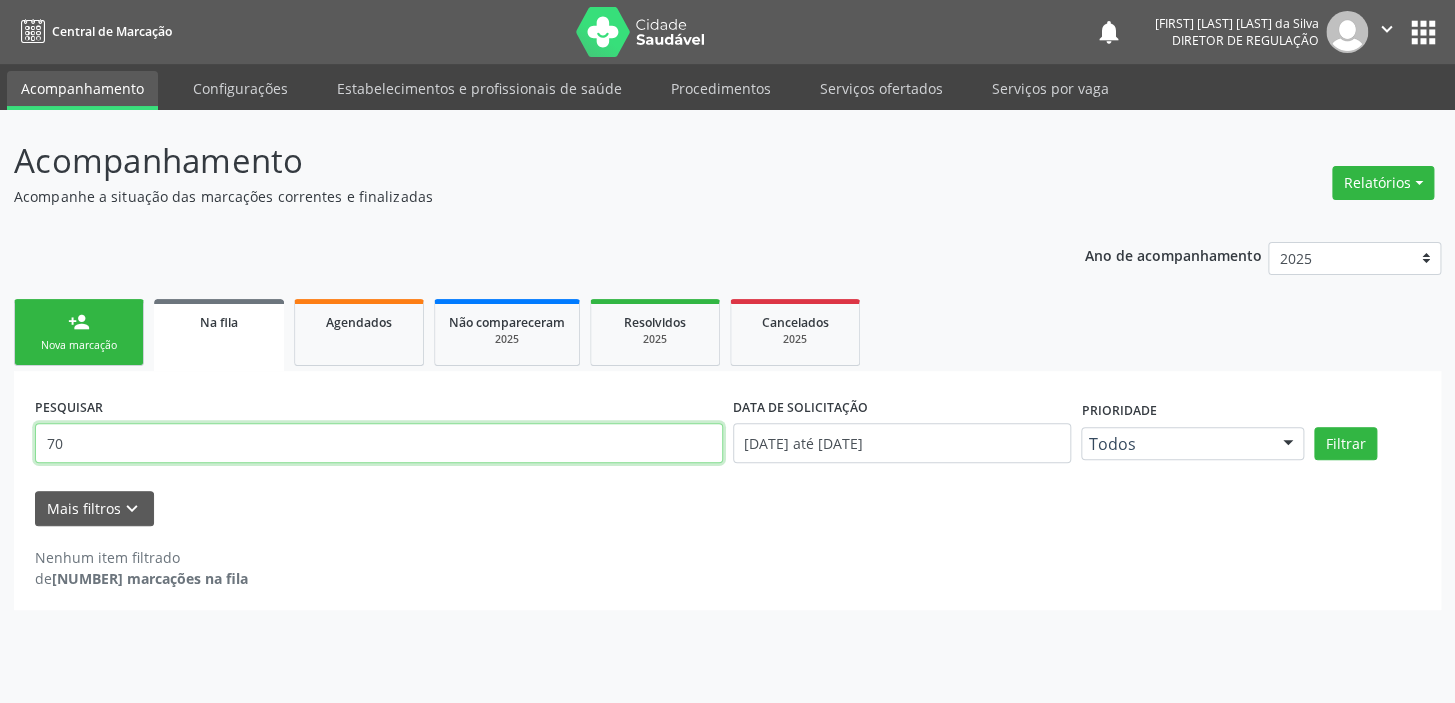 type on "7" 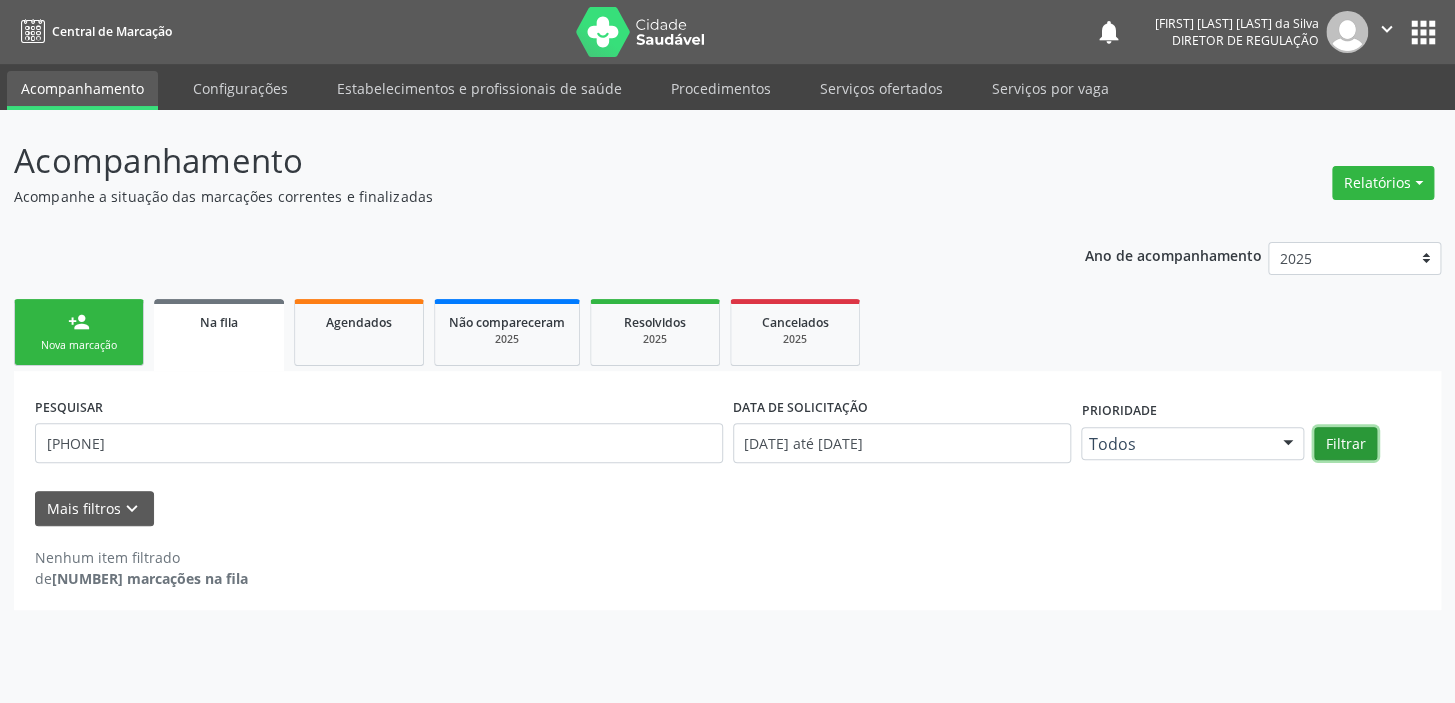 click on "Filtrar" at bounding box center [1345, 444] 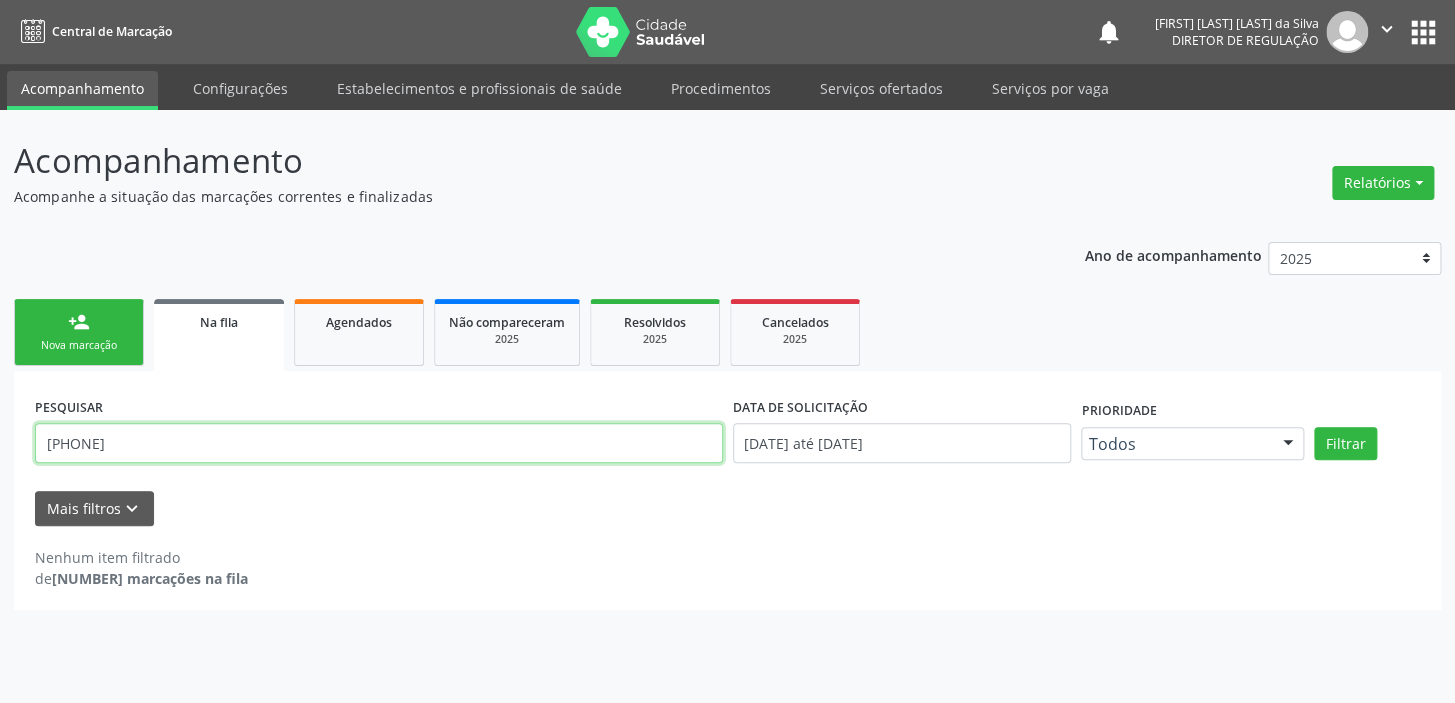 click on "708006893296323" at bounding box center (379, 443) 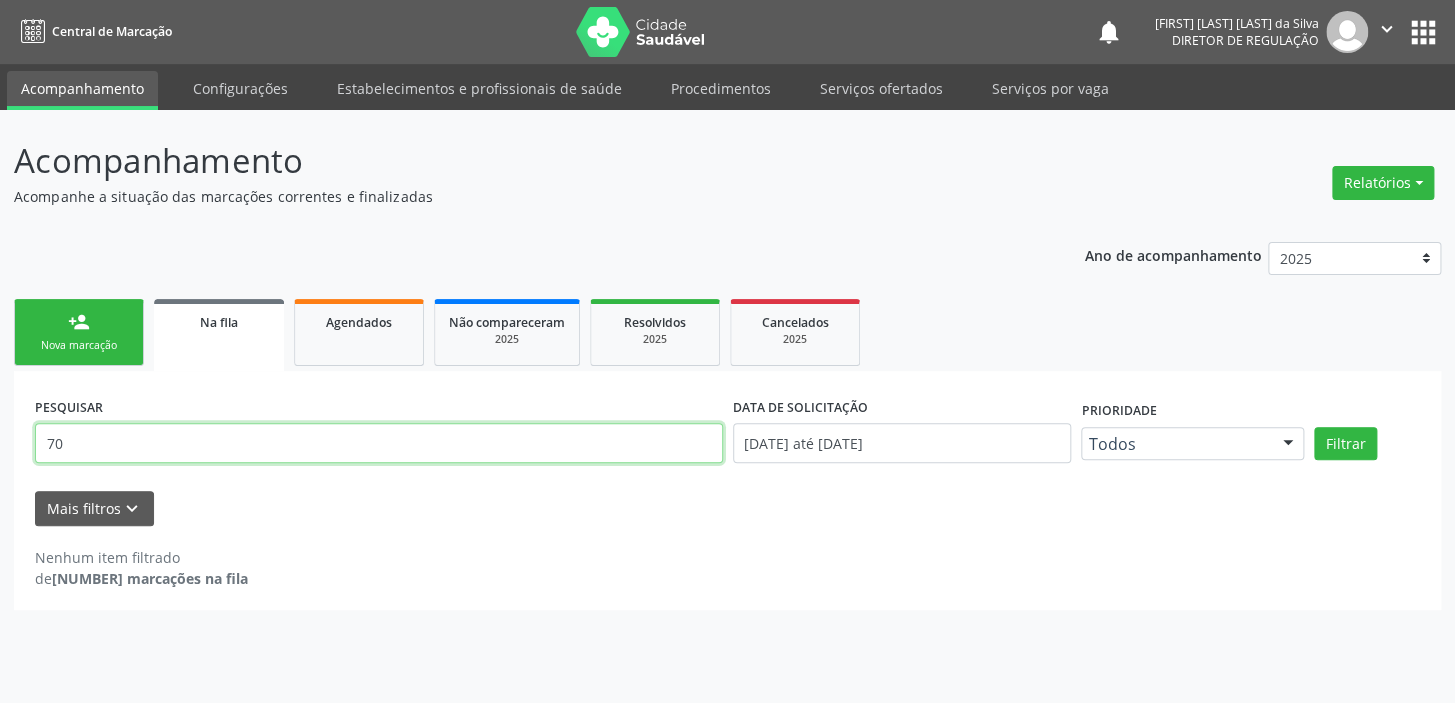 type on "7" 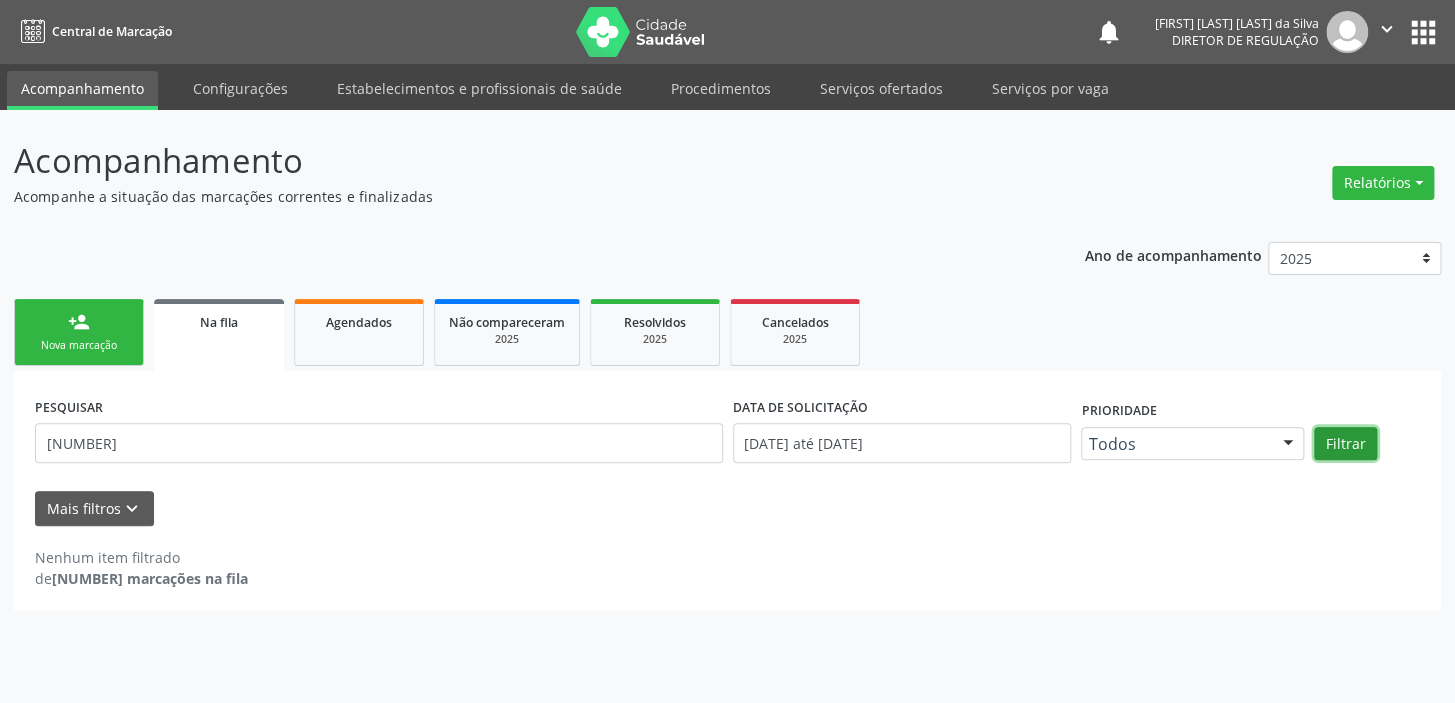 click on "Filtrar" at bounding box center (1345, 444) 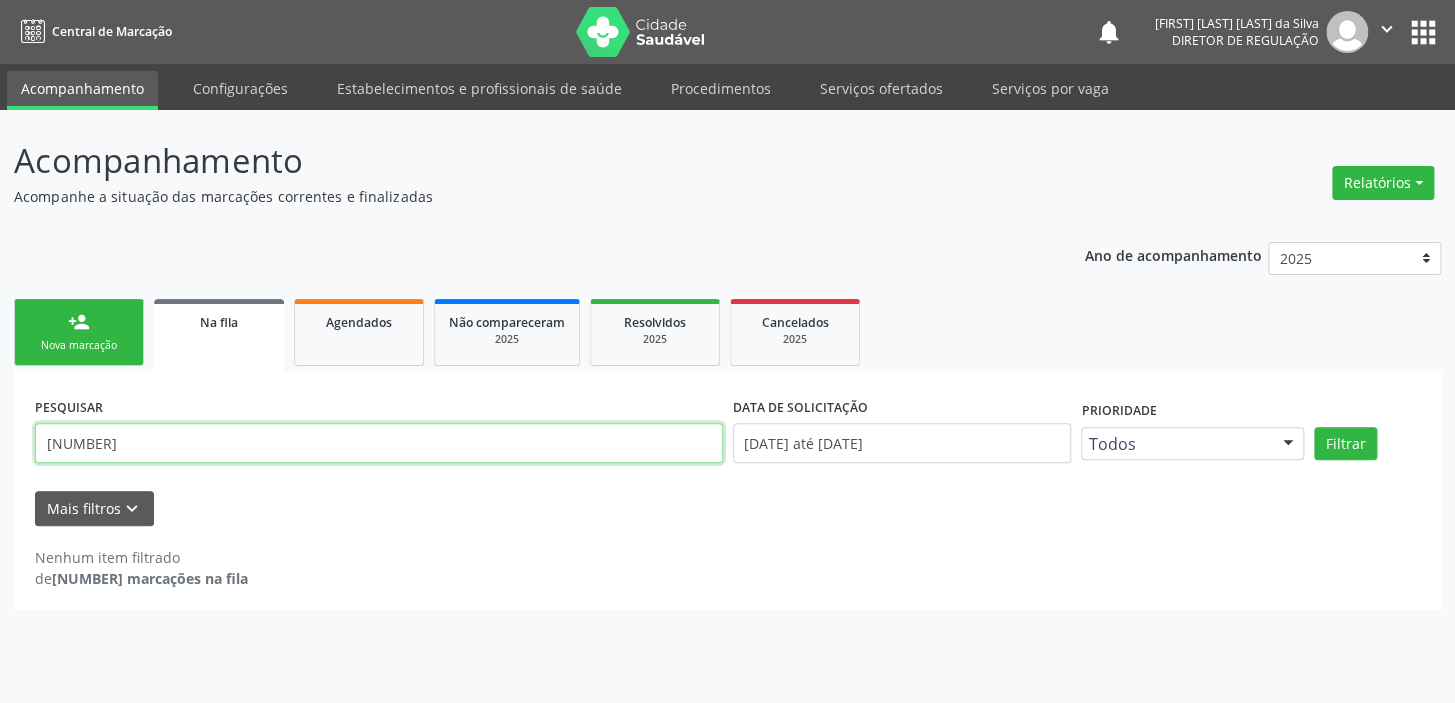 click on "708006893296223" at bounding box center (379, 443) 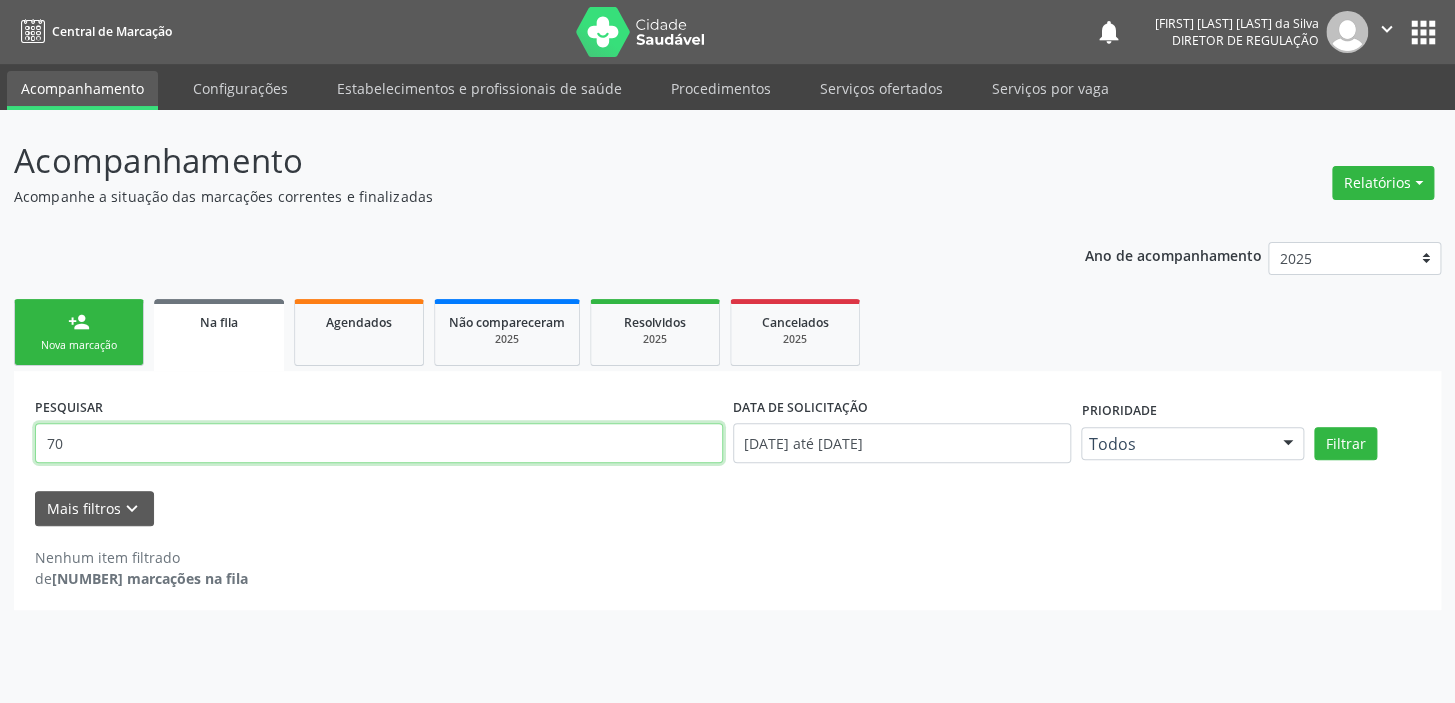 type on "7" 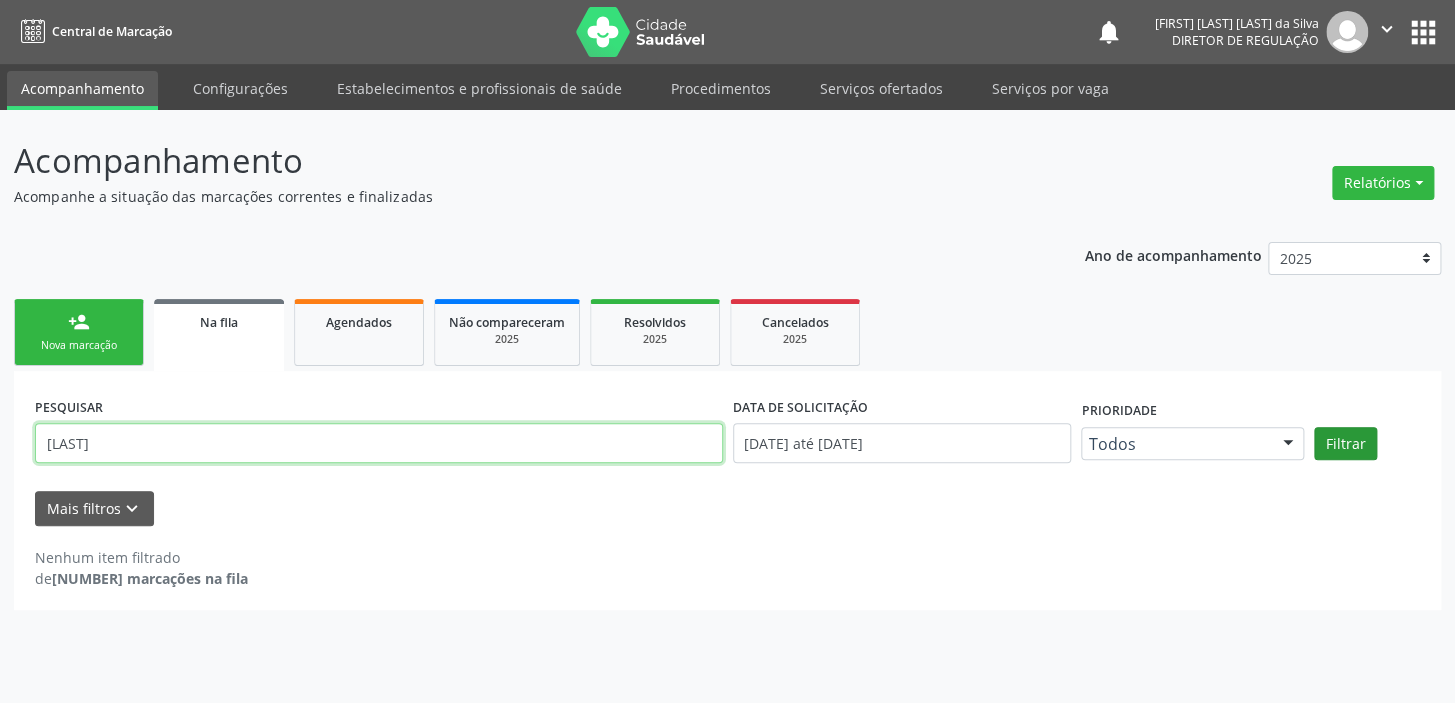 type on "VIVIAN" 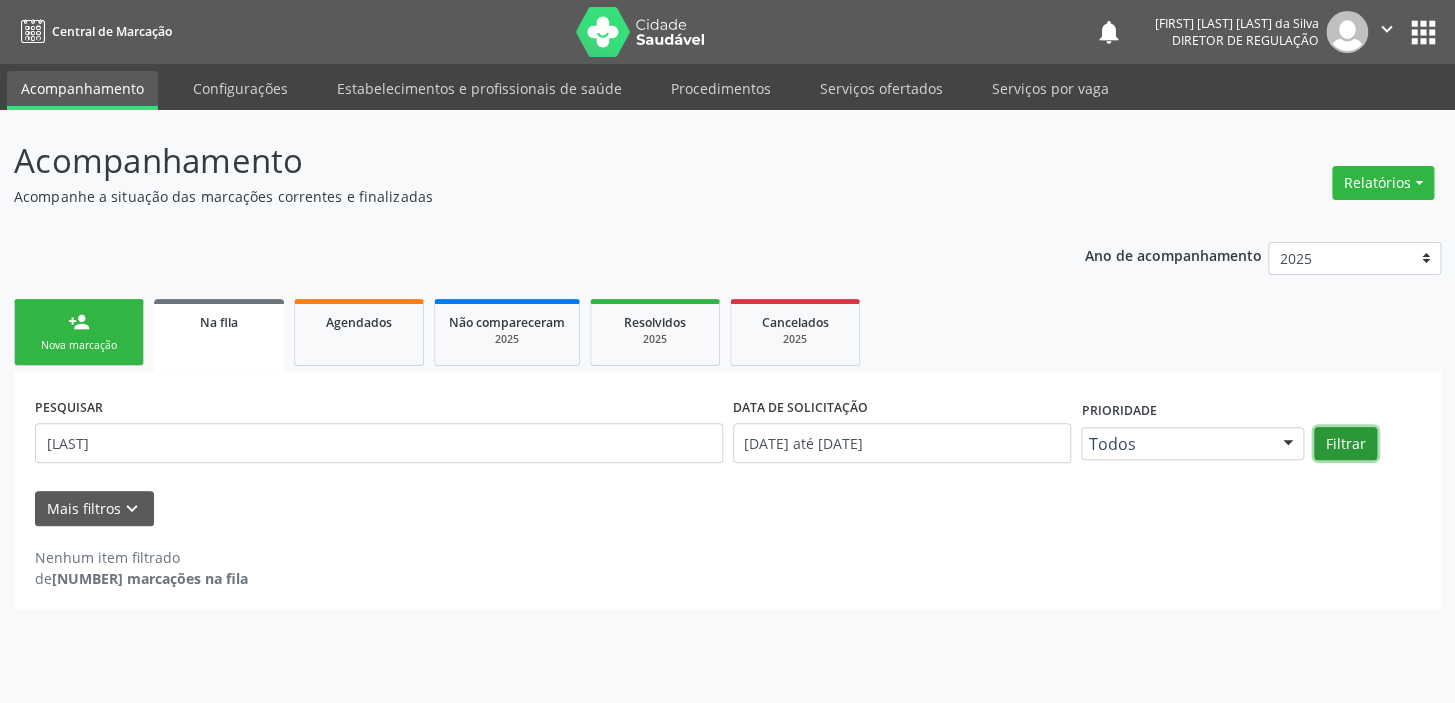 click on "Filtrar" at bounding box center [1345, 444] 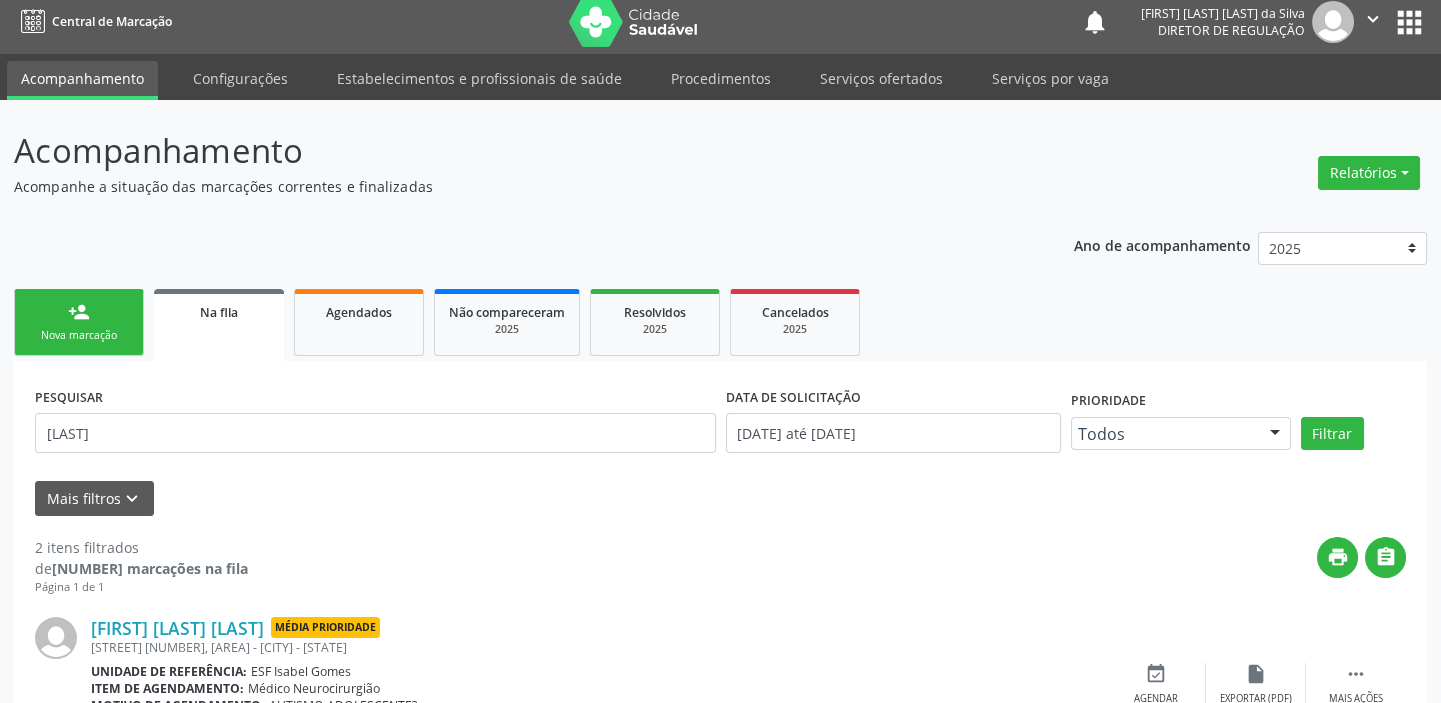scroll, scrollTop: 0, scrollLeft: 0, axis: both 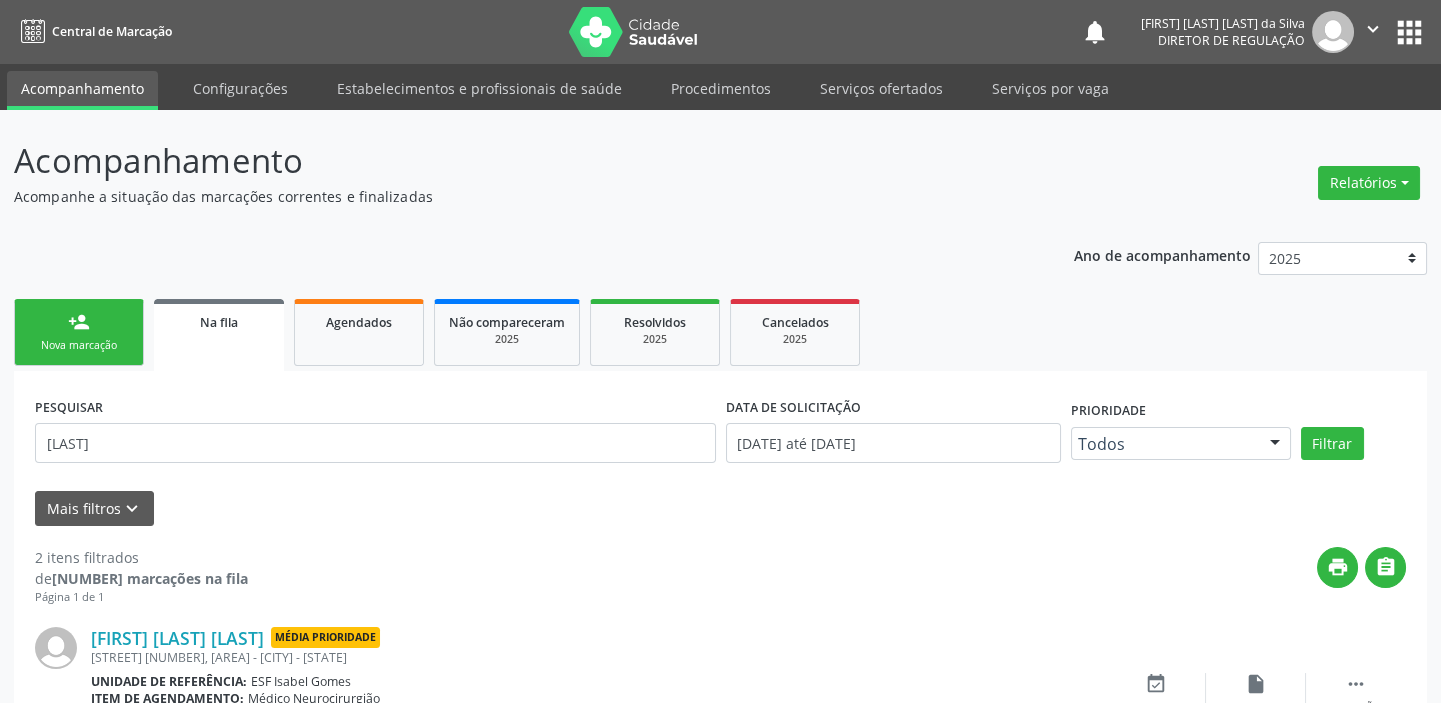 click on "Nova marcação" at bounding box center (79, 345) 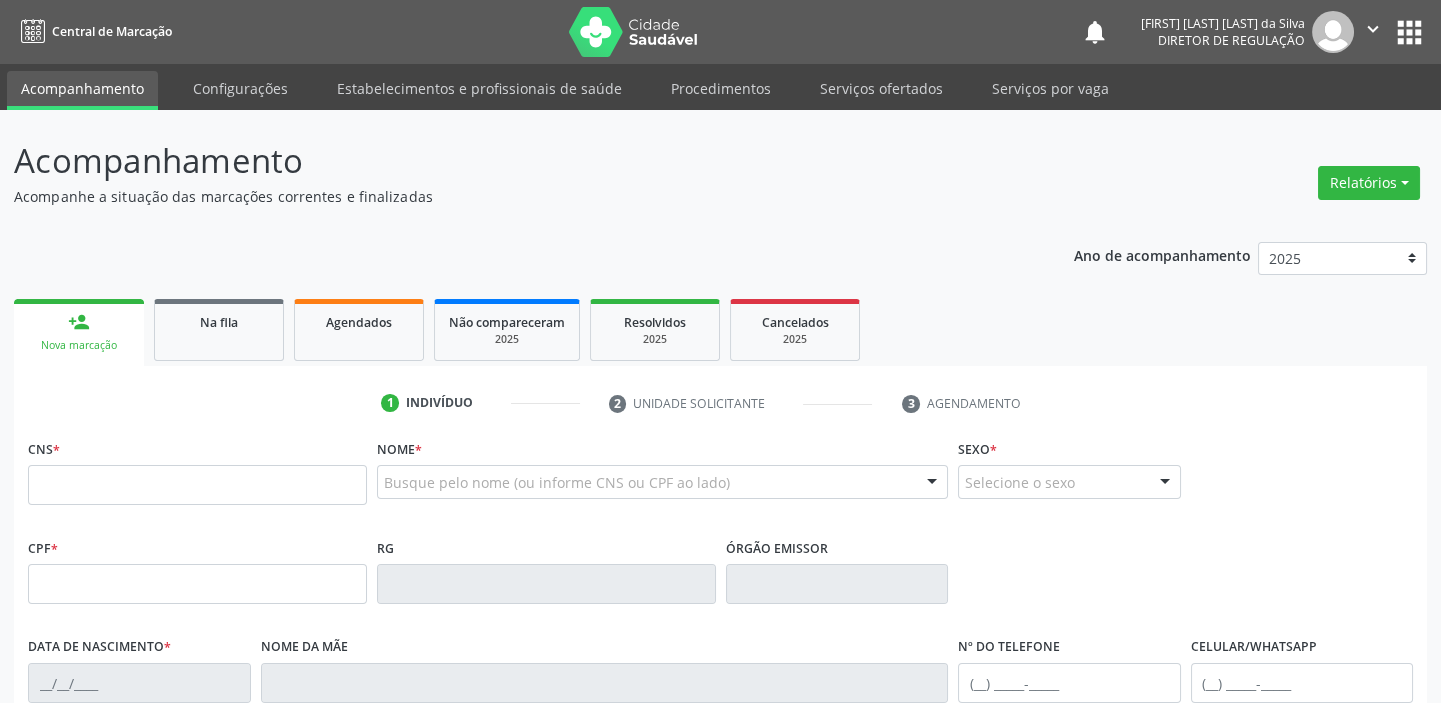 click on "CNS
*" at bounding box center [197, 476] 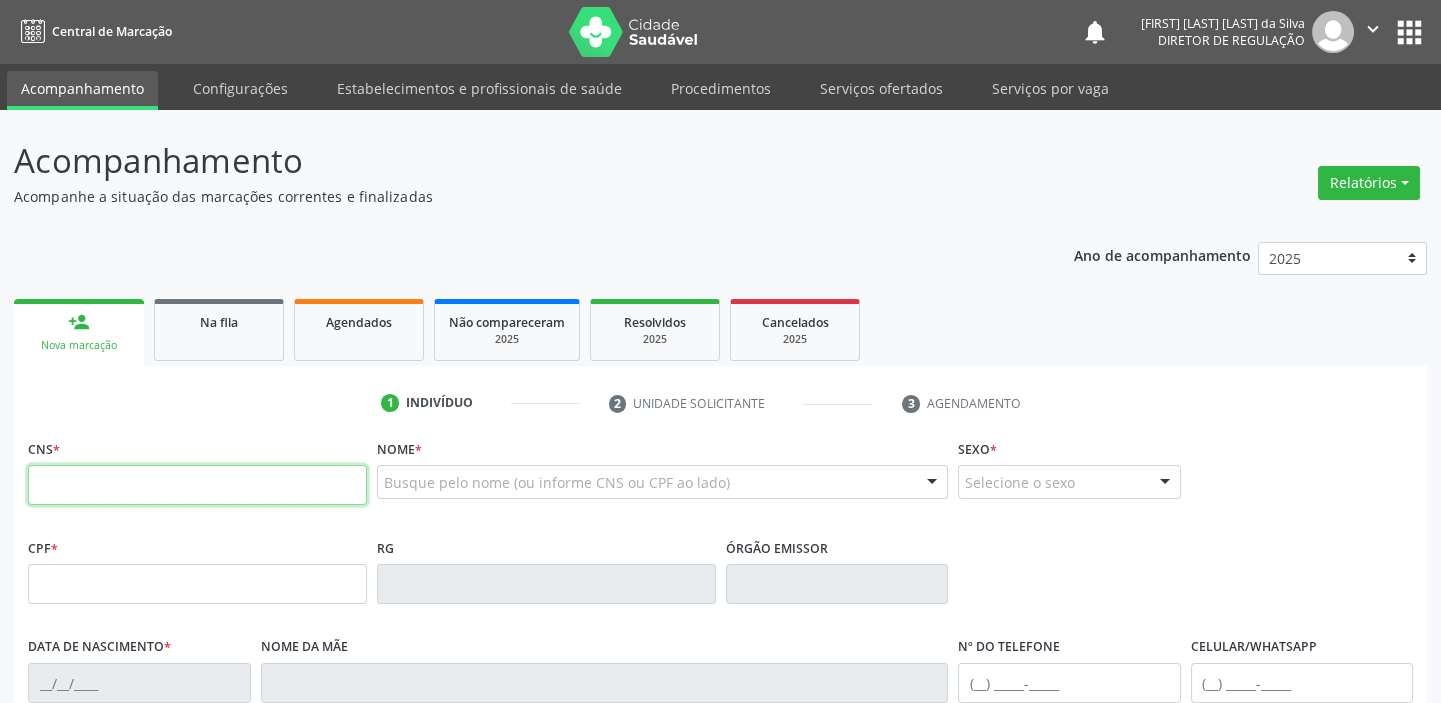 click at bounding box center (197, 485) 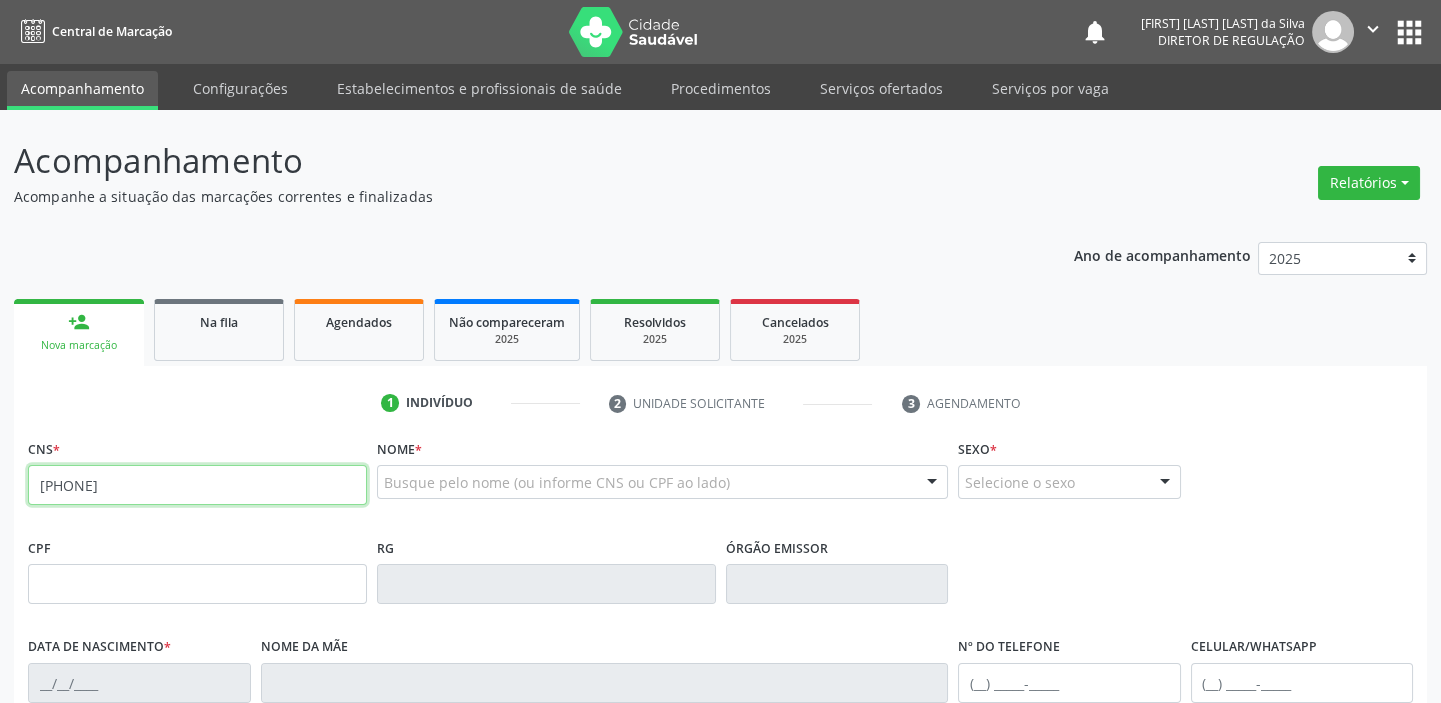type on "708 0068 9329 6223" 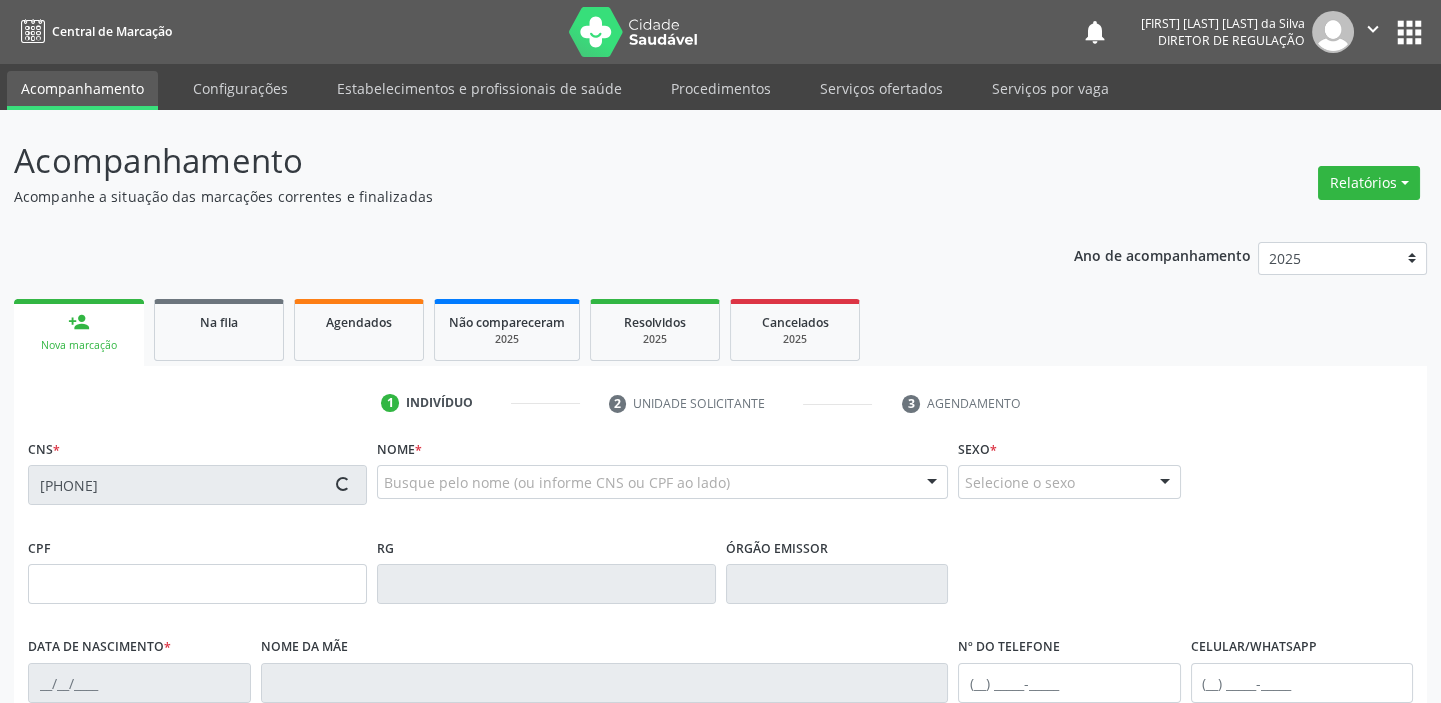type on "27/01/2003" 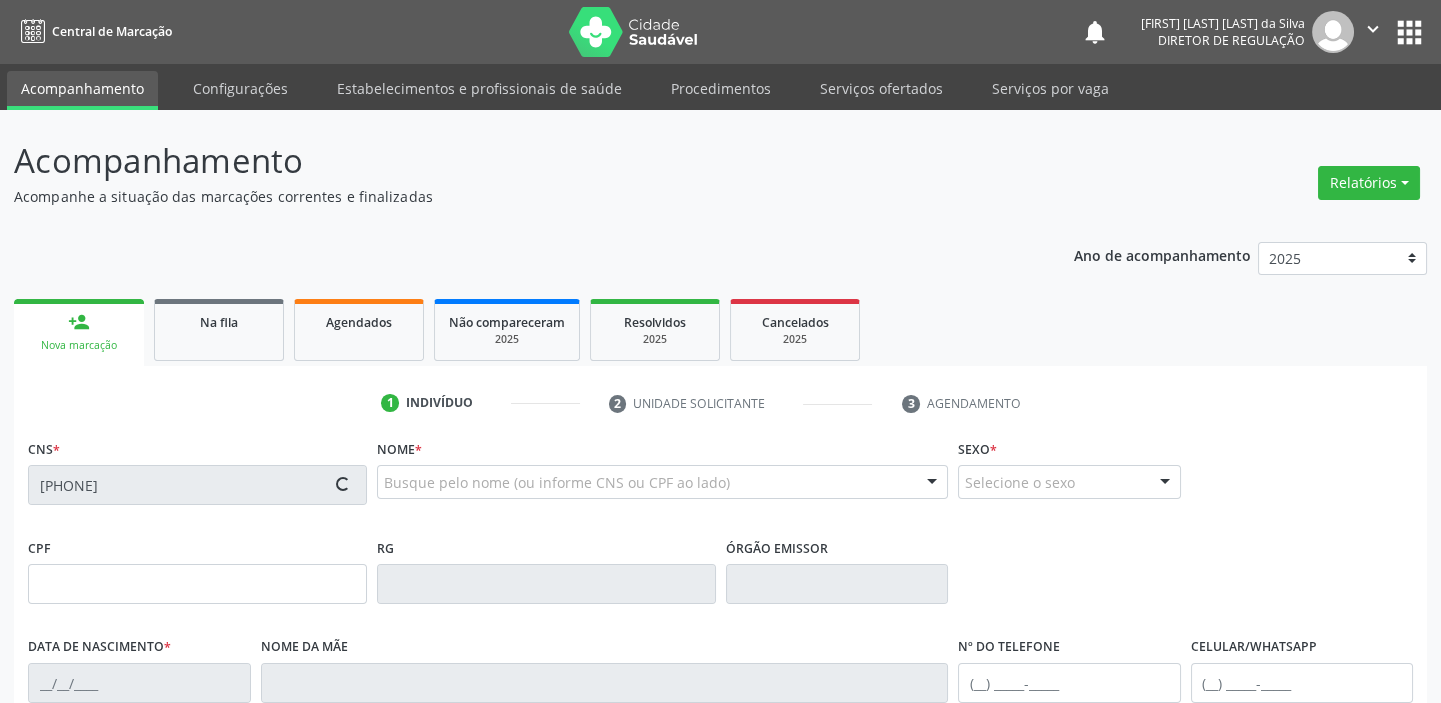 type on "Amparo Medeiros Pereira" 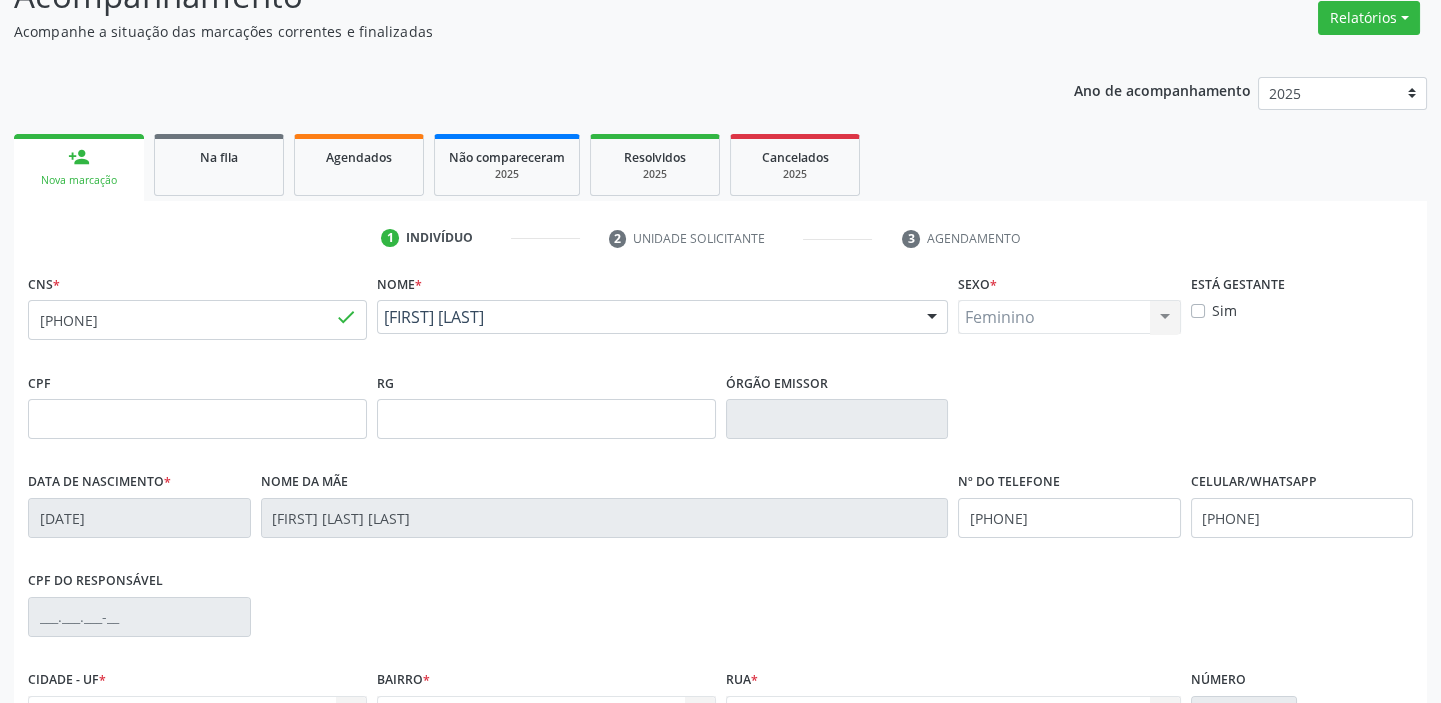 scroll, scrollTop: 380, scrollLeft: 0, axis: vertical 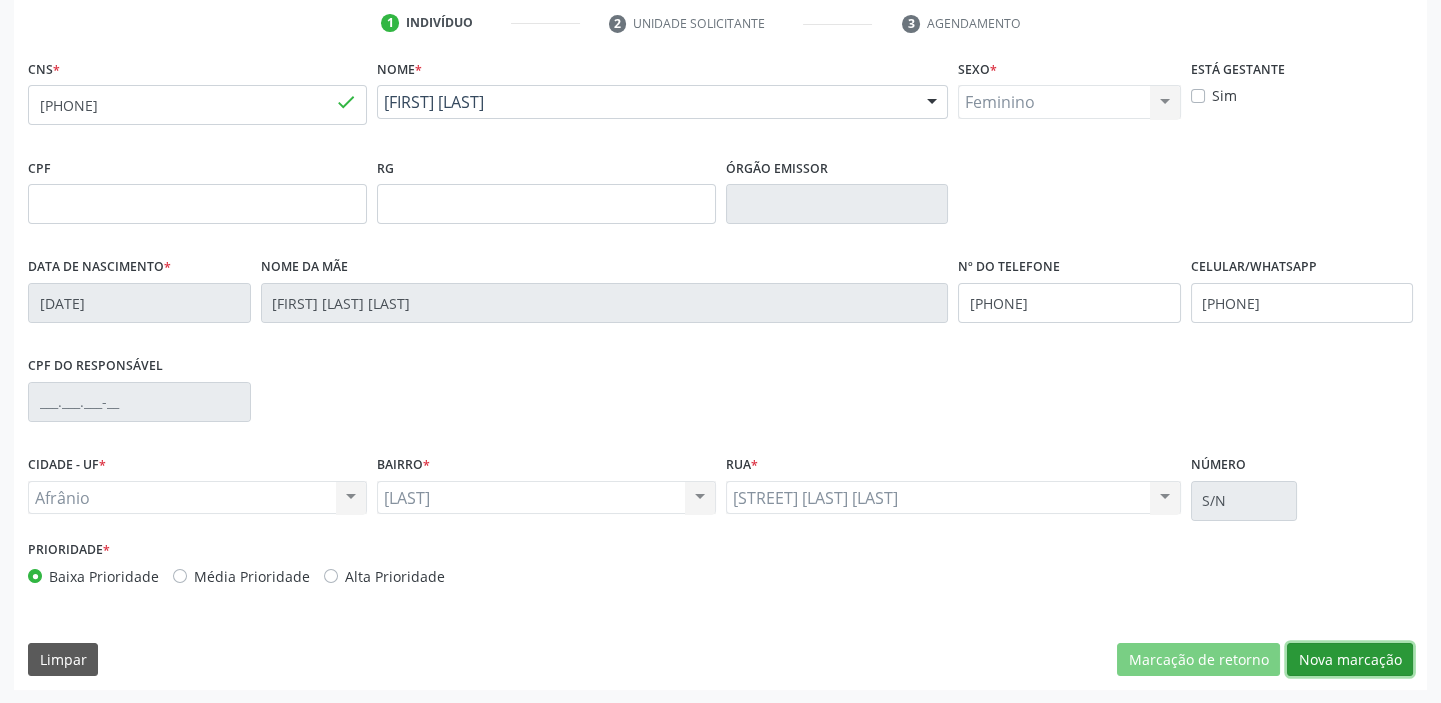 click on "Nova marcação" at bounding box center [1350, 660] 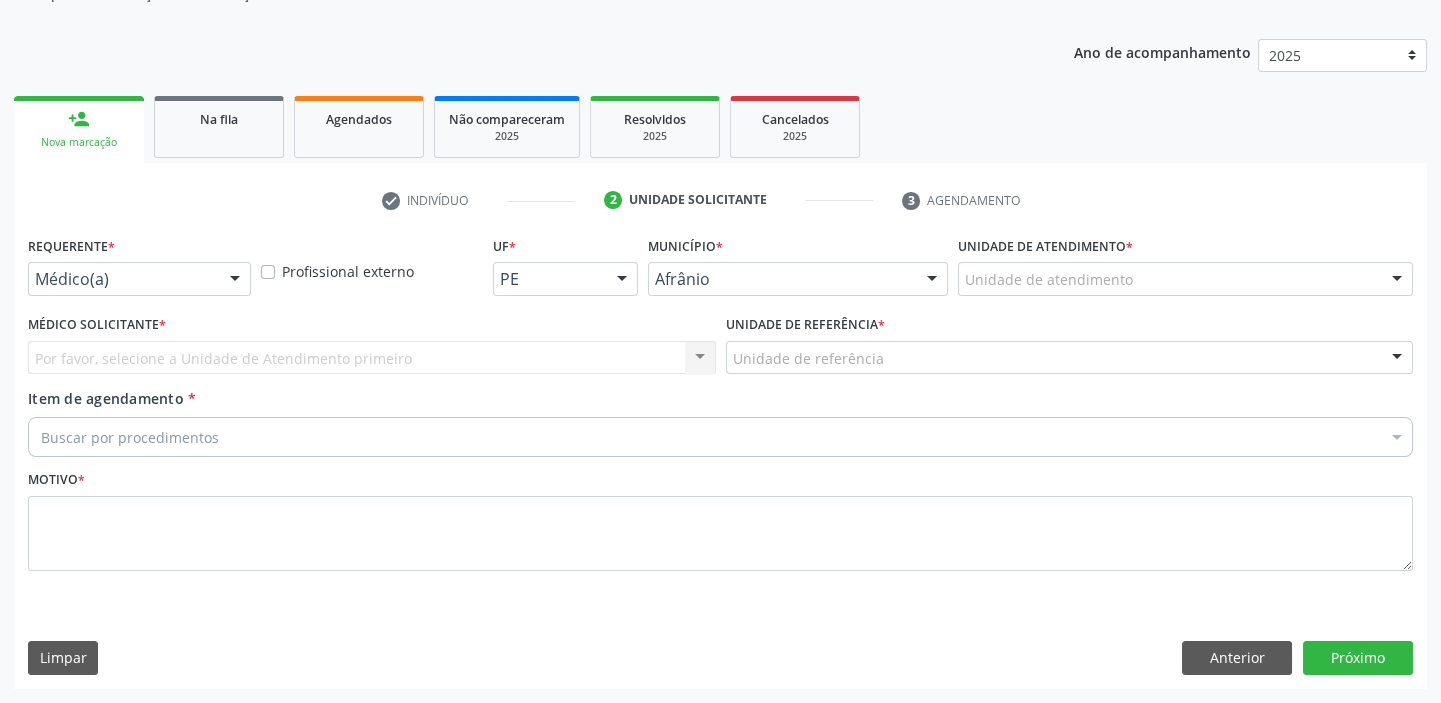 scroll, scrollTop: 201, scrollLeft: 0, axis: vertical 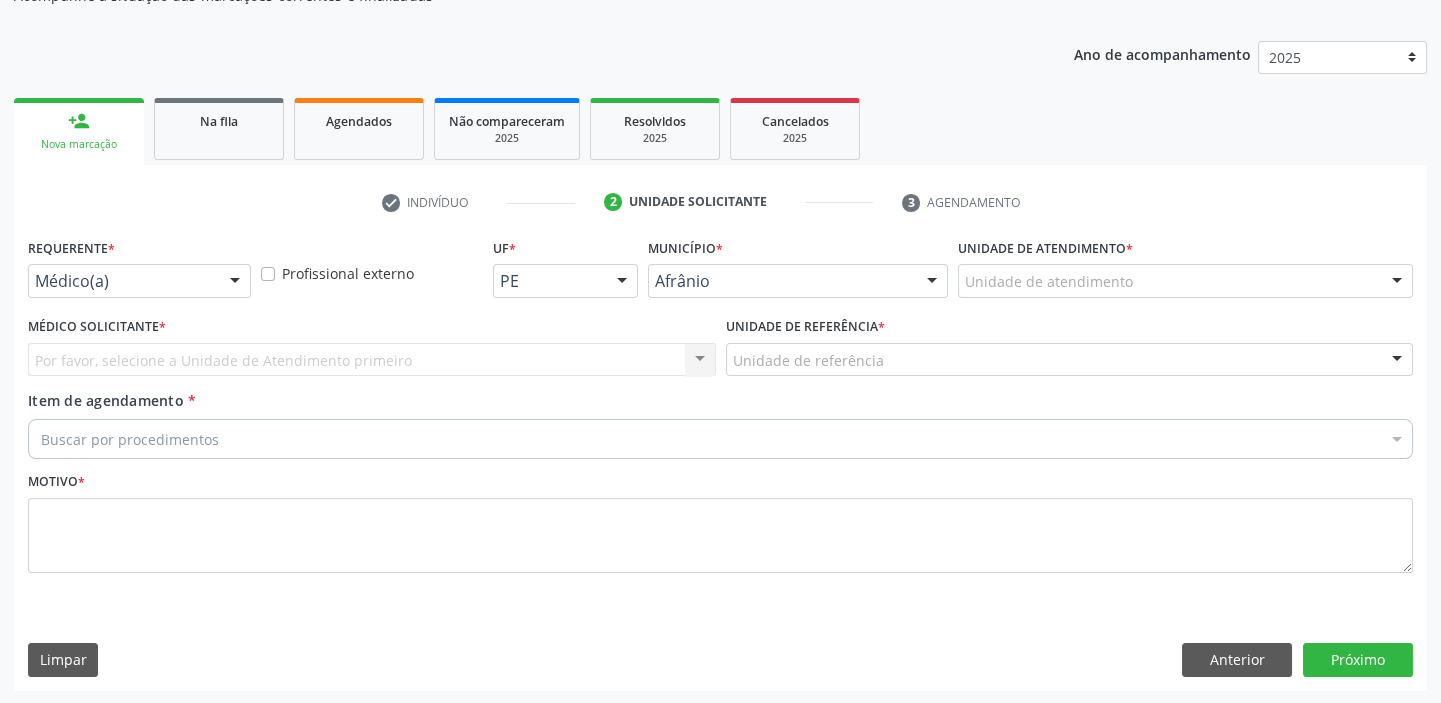drag, startPoint x: 1065, startPoint y: 275, endPoint x: 1048, endPoint y: 377, distance: 103.40696 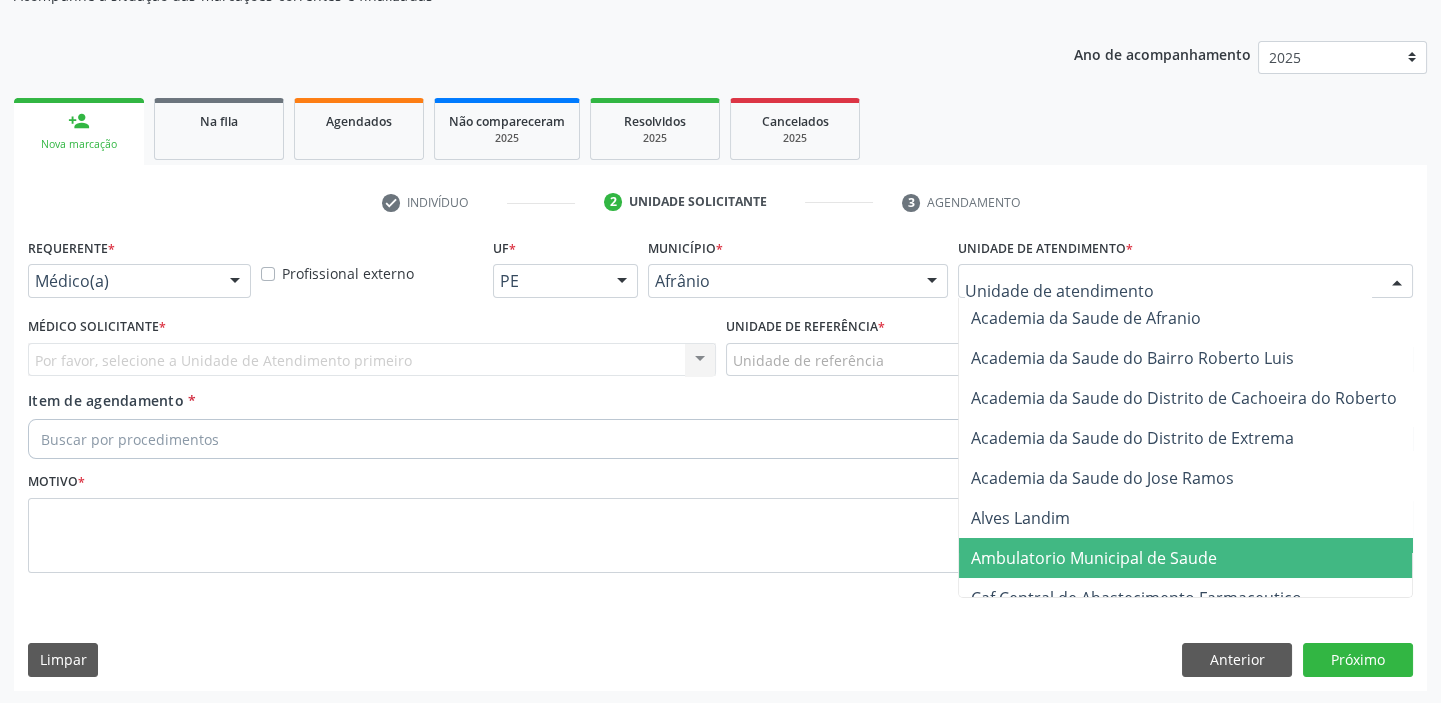 drag, startPoint x: 1048, startPoint y: 558, endPoint x: 889, endPoint y: 484, distance: 175.37674 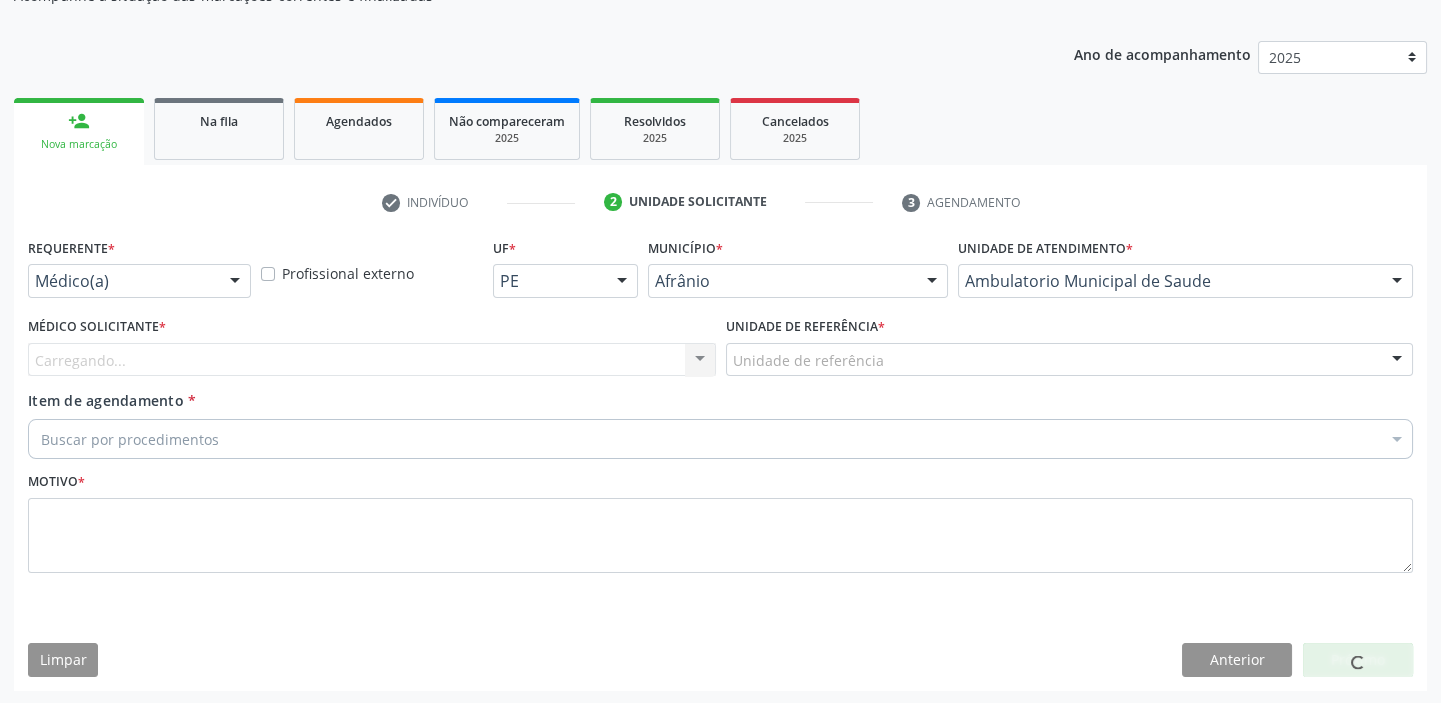 drag, startPoint x: 766, startPoint y: 369, endPoint x: 763, endPoint y: 420, distance: 51.088158 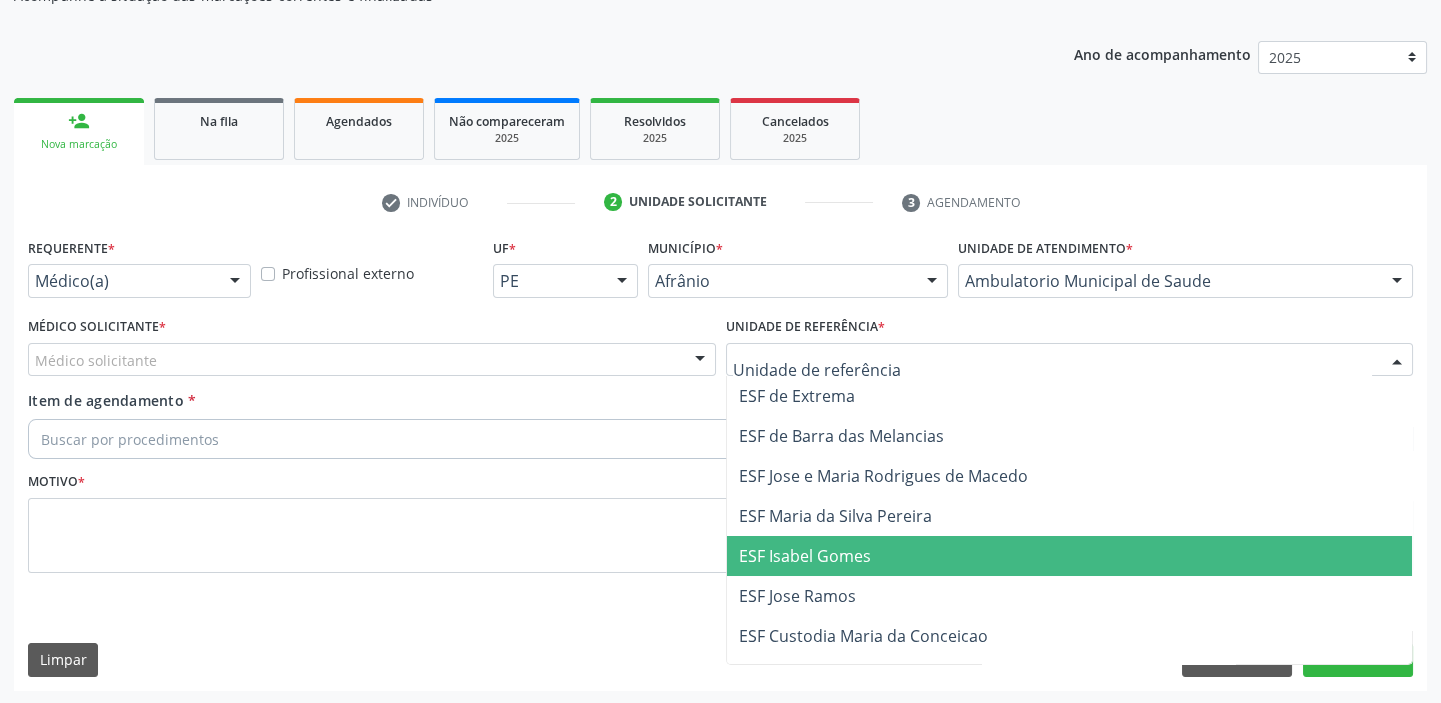 click on "ESF Isabel Gomes" at bounding box center [805, 556] 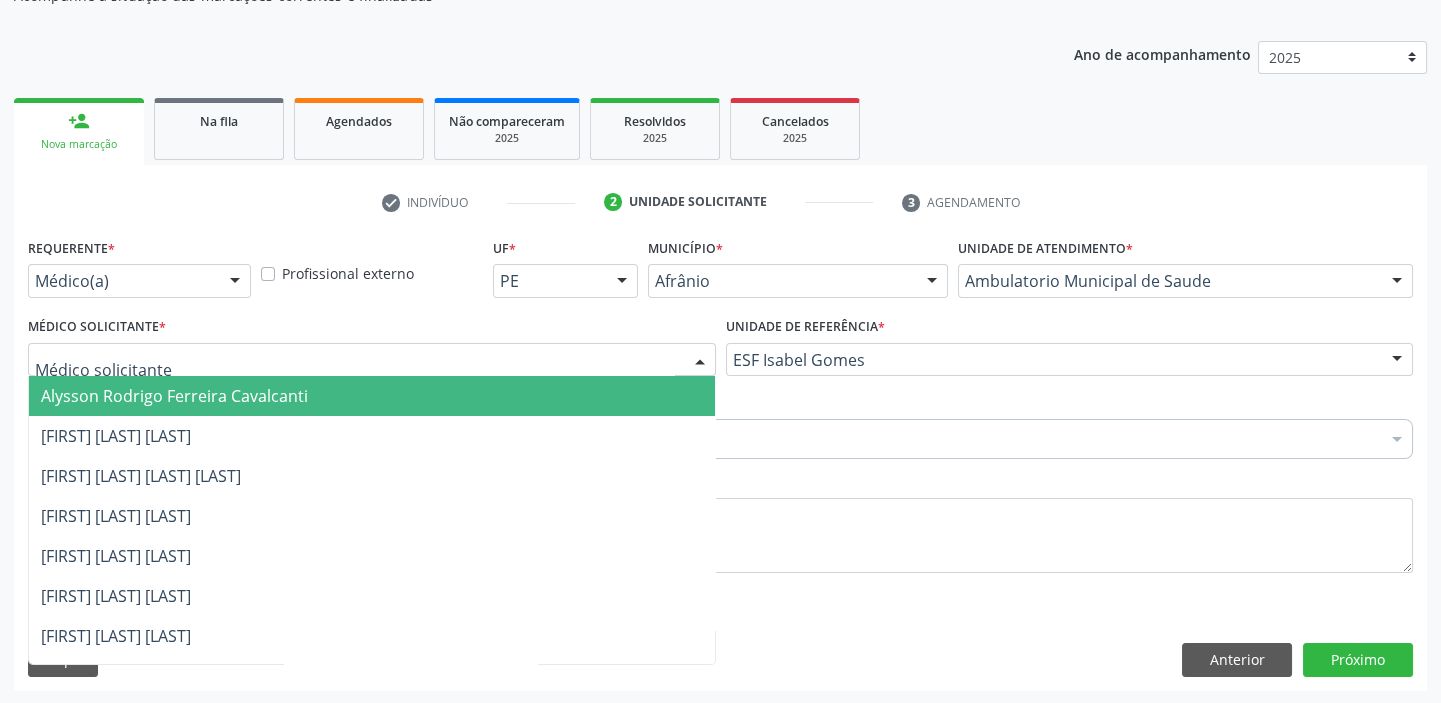 drag, startPoint x: 54, startPoint y: 364, endPoint x: 61, endPoint y: 396, distance: 32.75668 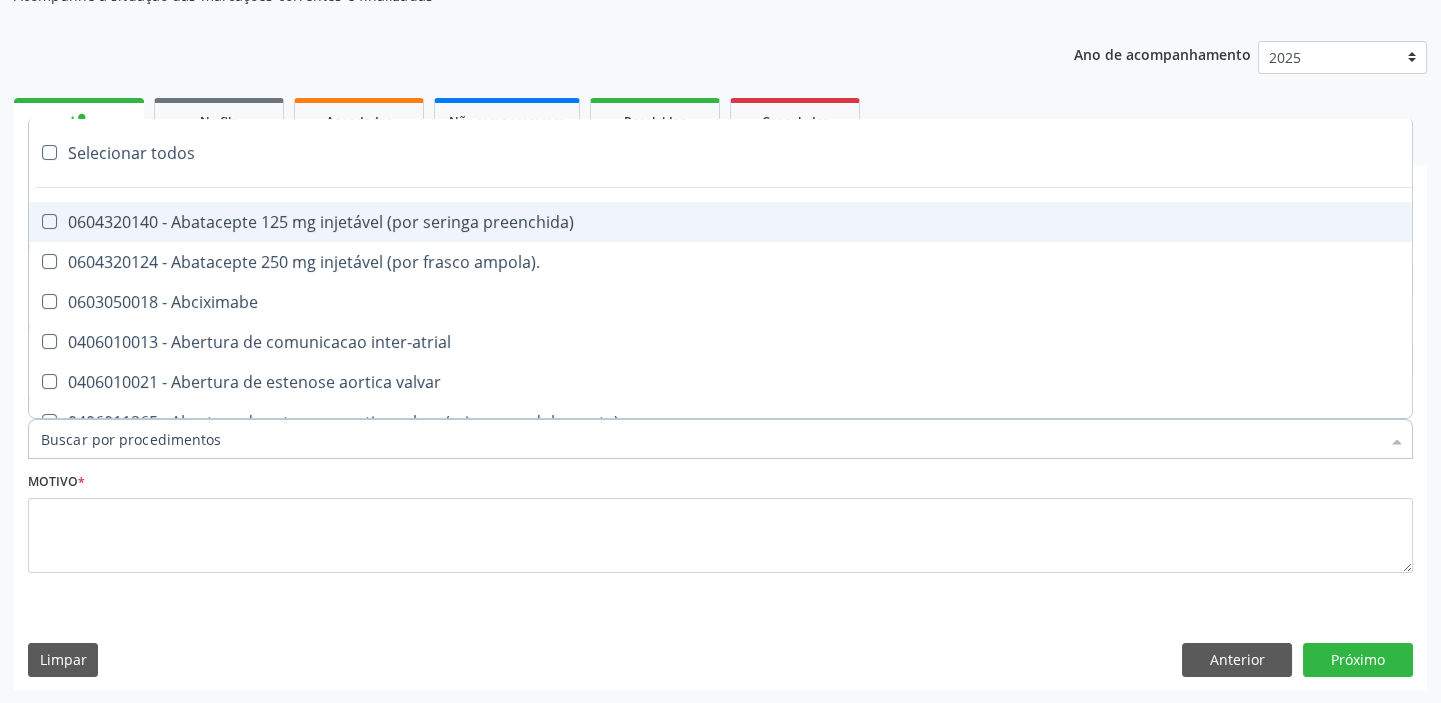 paste on "ultrass" 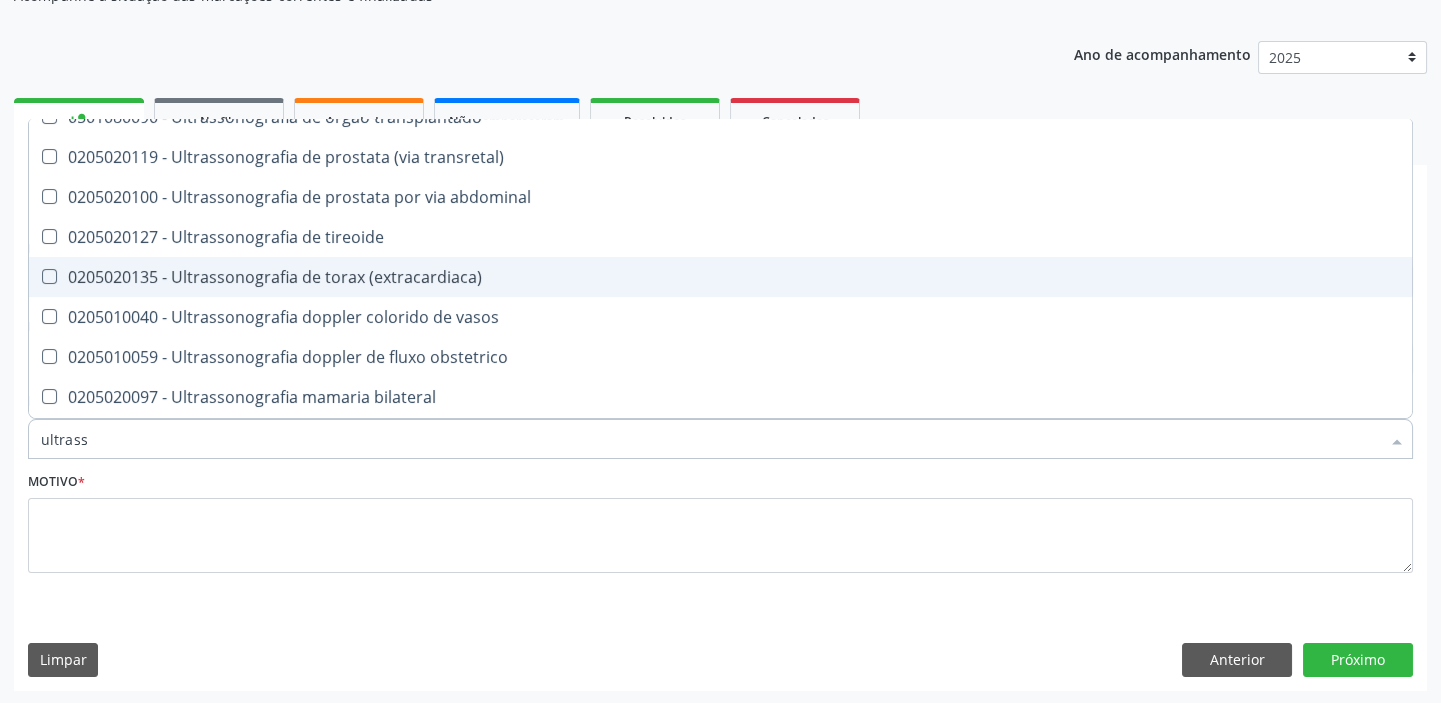 scroll, scrollTop: 454, scrollLeft: 0, axis: vertical 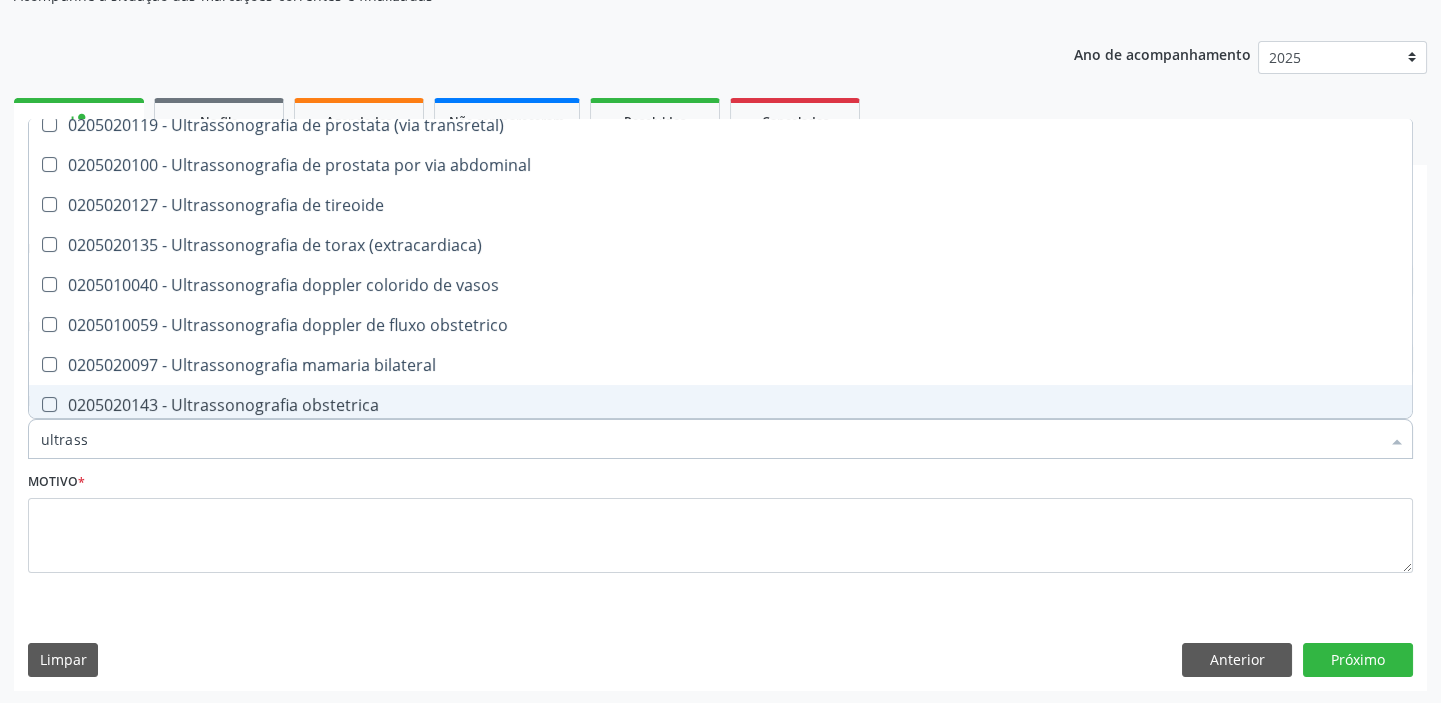 click on "0205020143 - Ultrassonografia obstetrica" at bounding box center [720, 405] 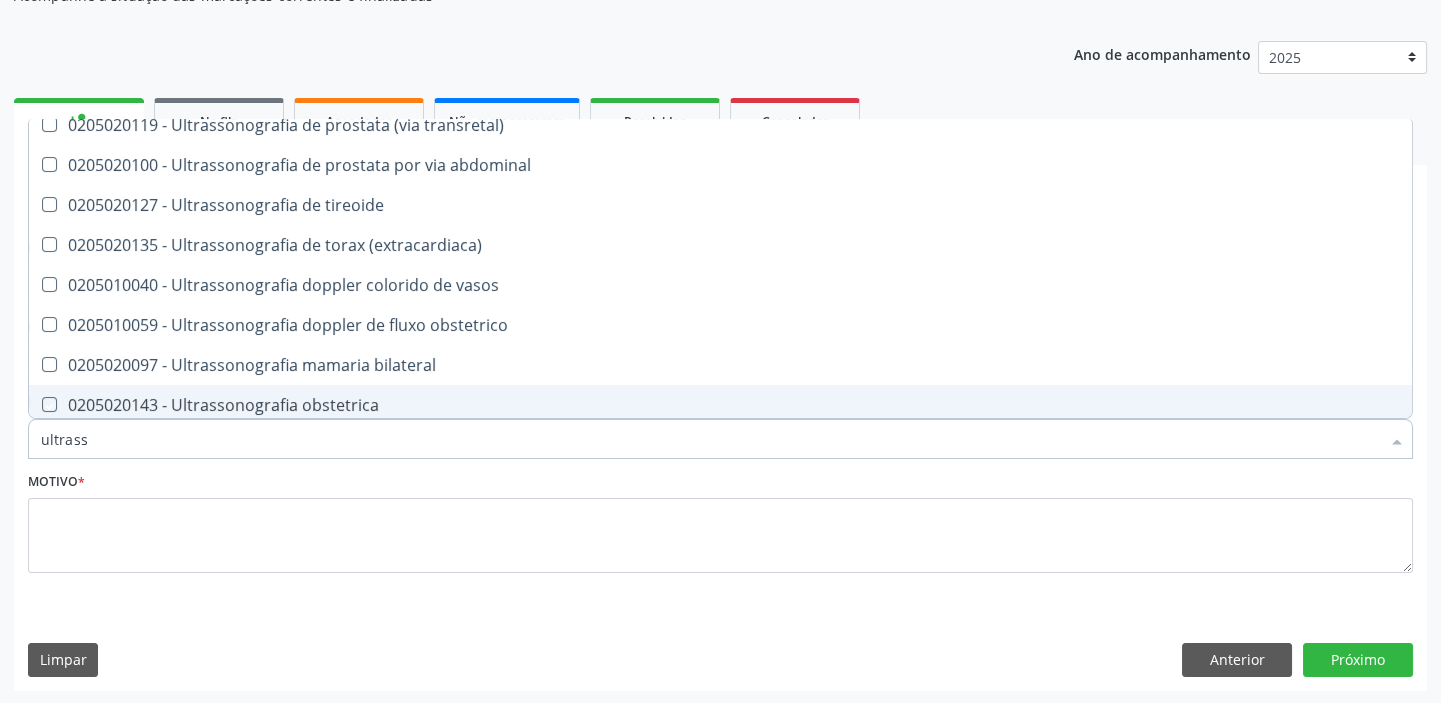 checkbox on "true" 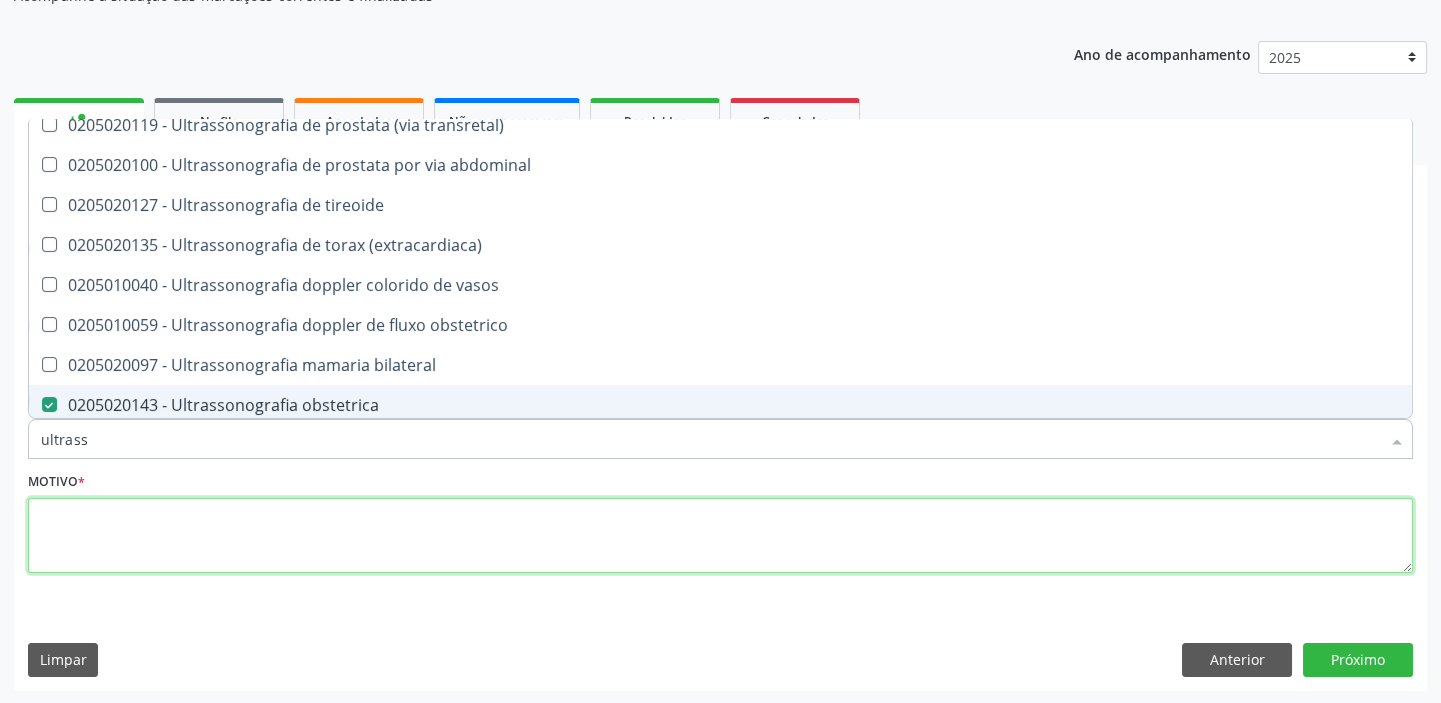 drag, startPoint x: 112, startPoint y: 535, endPoint x: 105, endPoint y: 545, distance: 12.206555 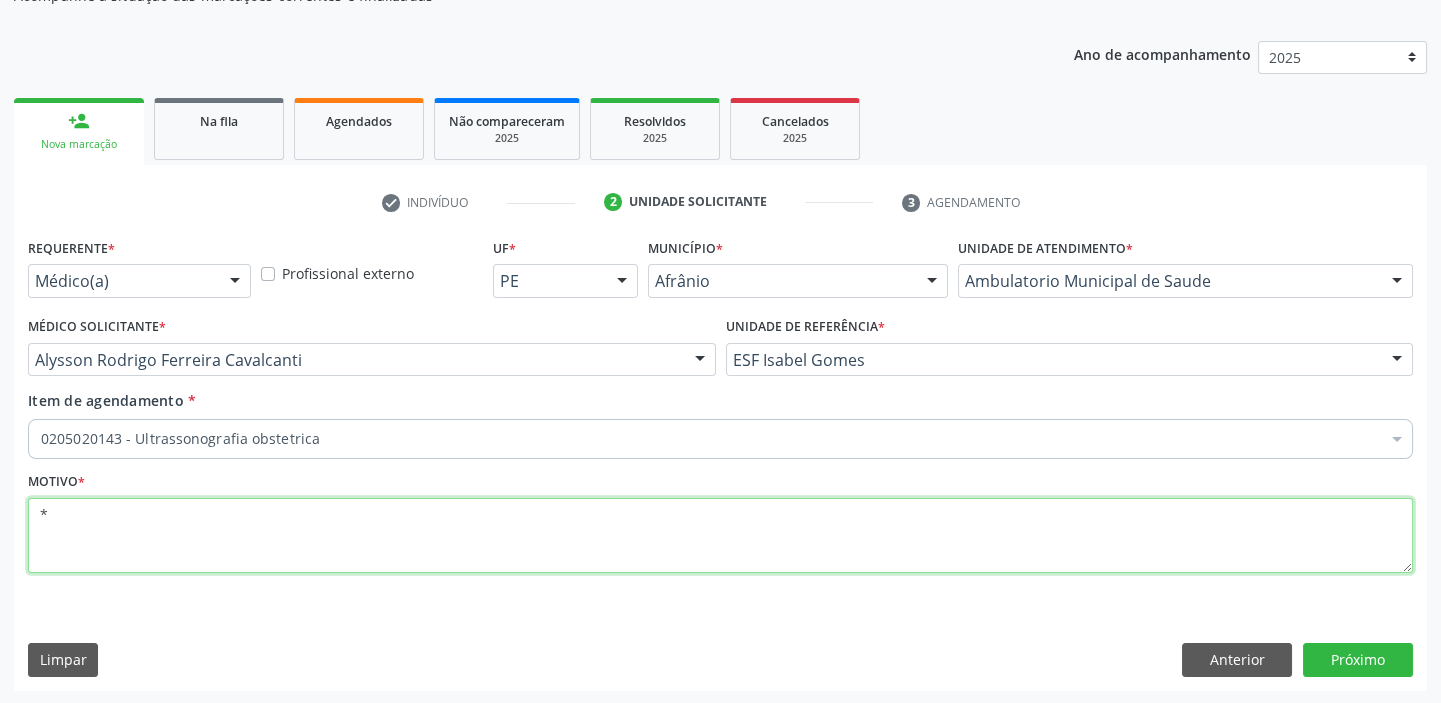 scroll, scrollTop: 0, scrollLeft: 0, axis: both 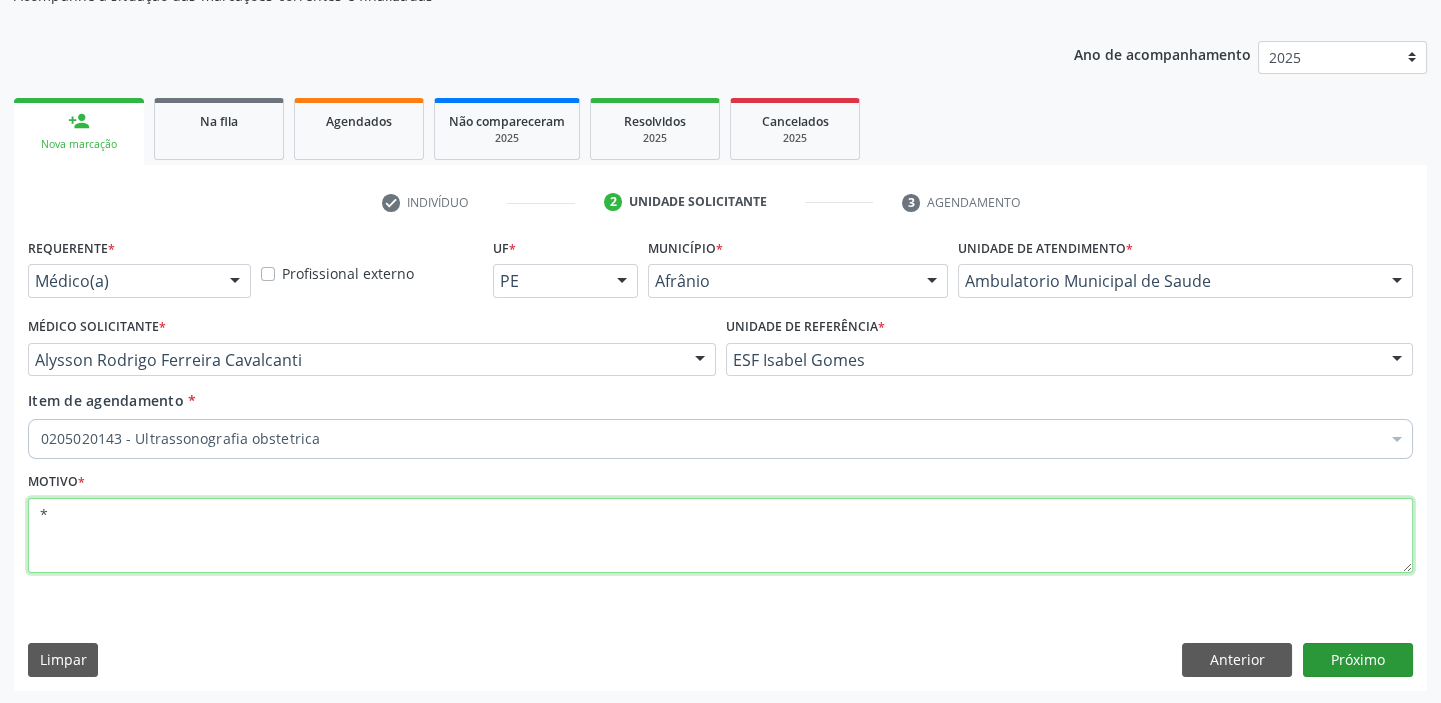 type on "*" 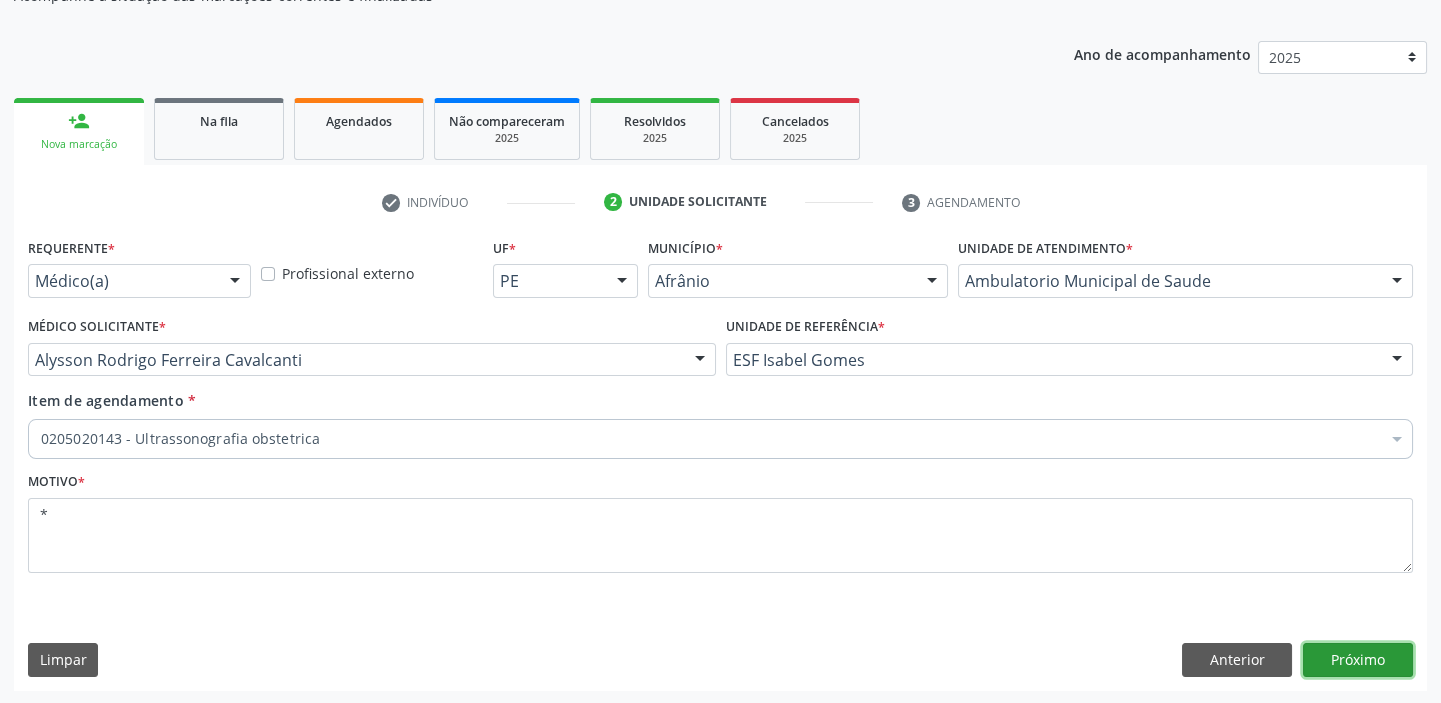 click on "Próximo" at bounding box center [1358, 660] 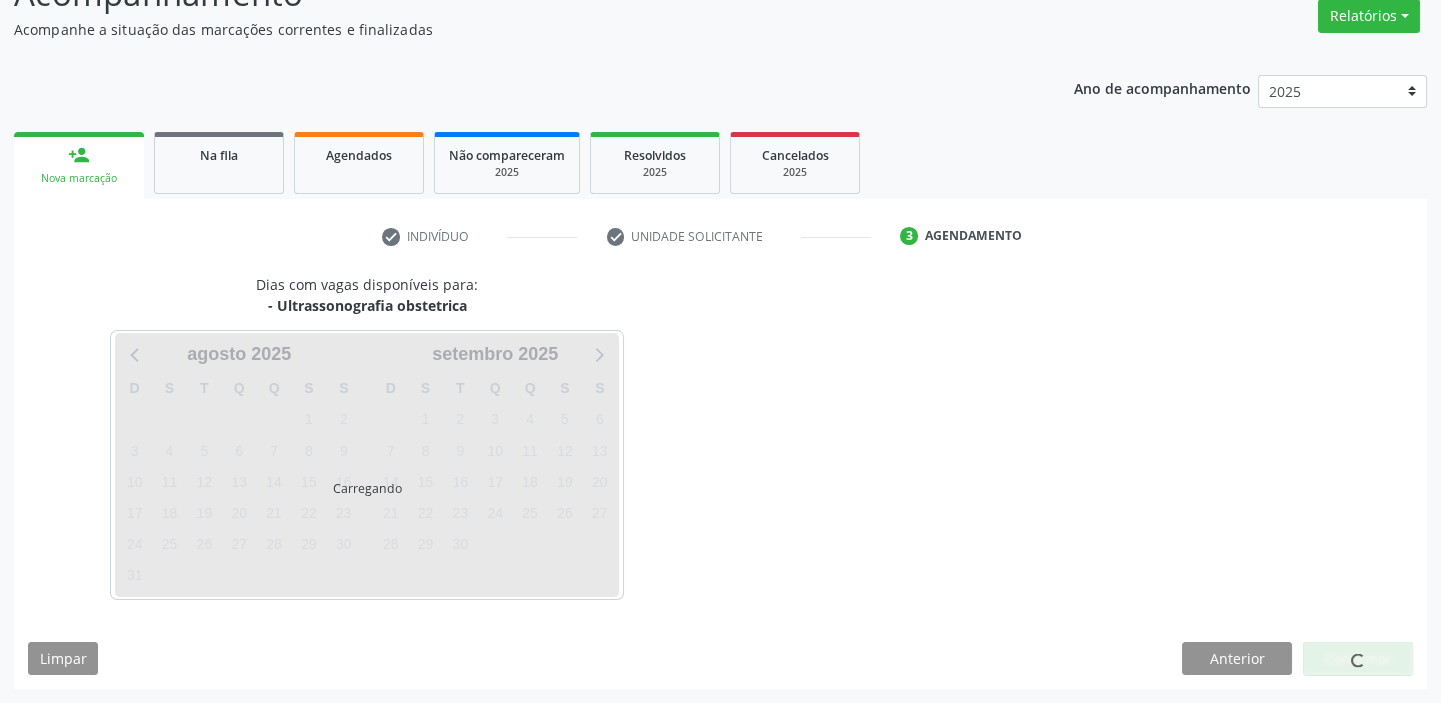 scroll, scrollTop: 166, scrollLeft: 0, axis: vertical 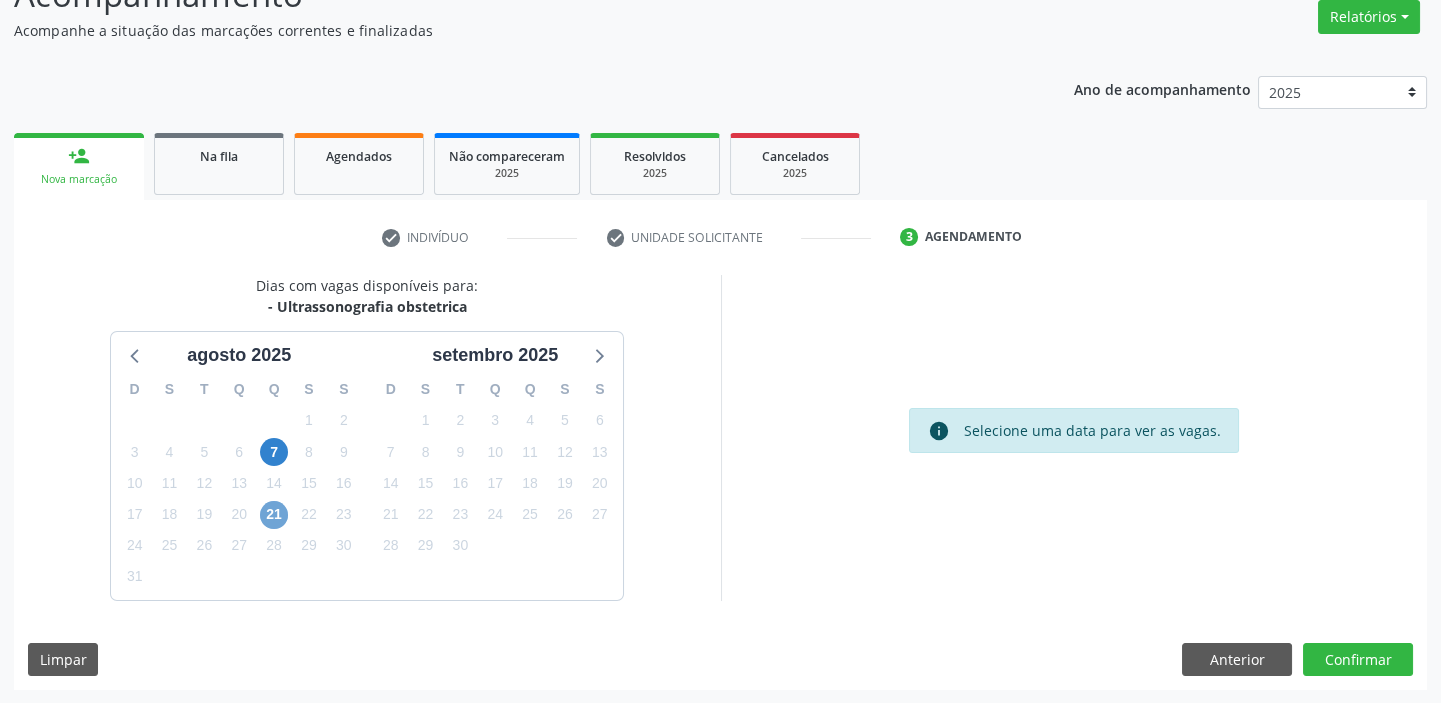 click on "21" at bounding box center [274, 515] 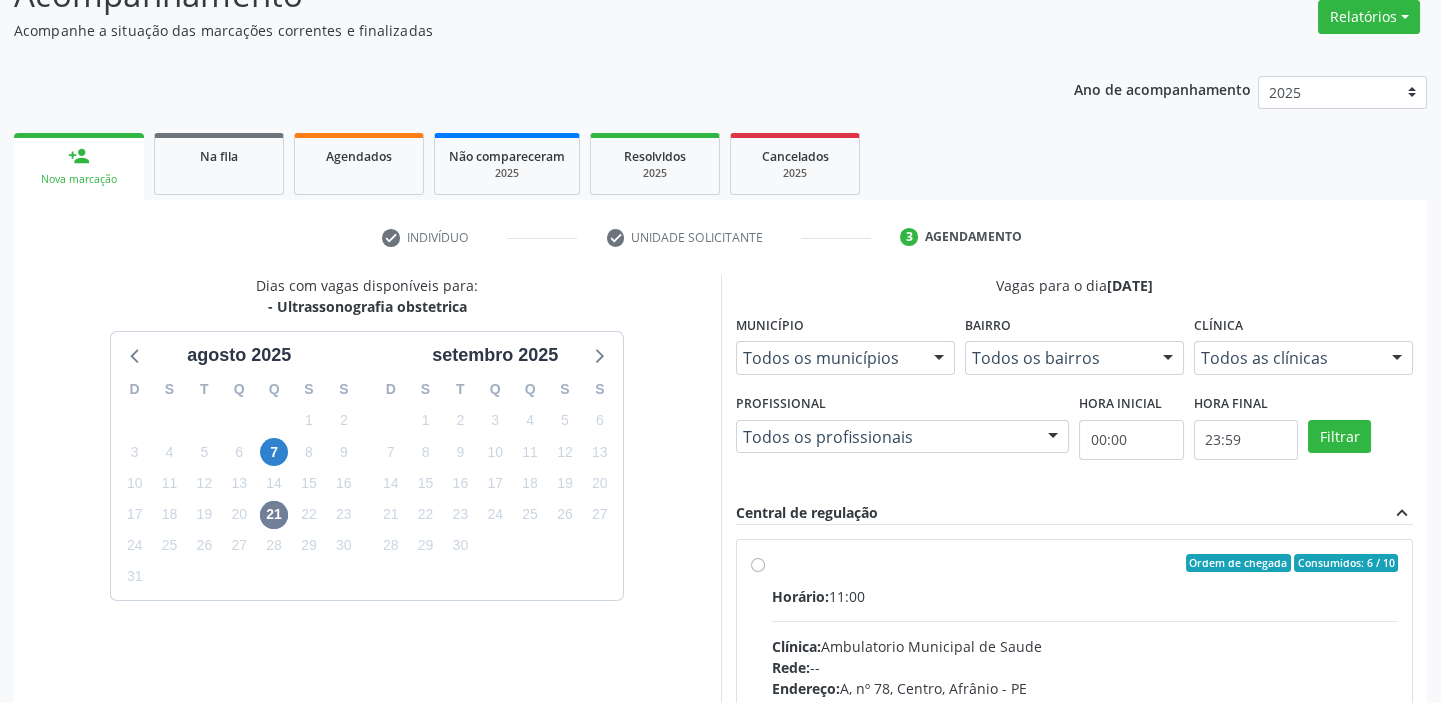 click on "Horário:   11:00" at bounding box center (1085, 596) 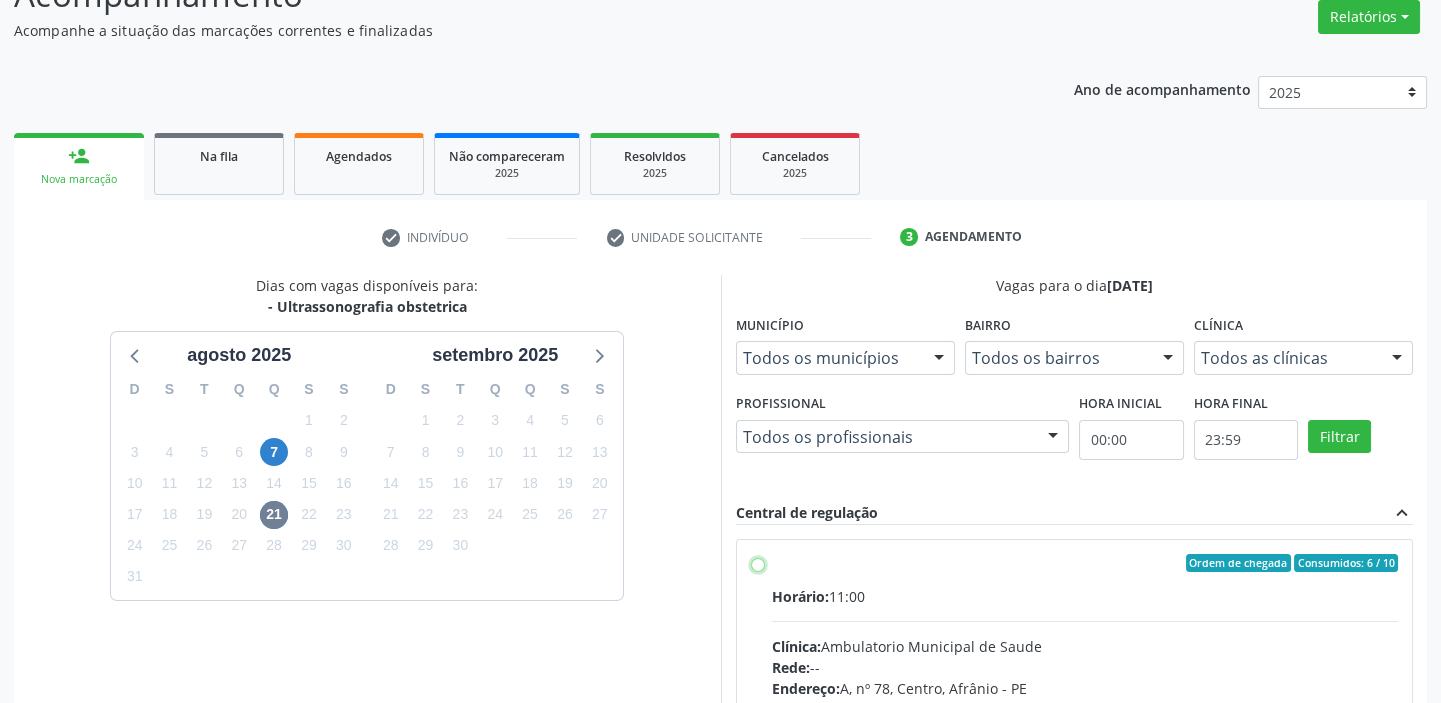 click on "Ordem de chegada
Consumidos: 6 / 10
Horário:   11:00
Clínica:  Ambulatorio Municipal de Saude
Rede:
--
Endereço:   A, nº 78, Centro, [CITY] - [STATE]
Telefone:   --
Profissional:
--
Informações adicionais sobre o atendimento
Idade de atendimento:
Sem restrição
Gênero(s) atendido(s):
Sem restrição
Informações adicionais:
--" at bounding box center [758, 563] 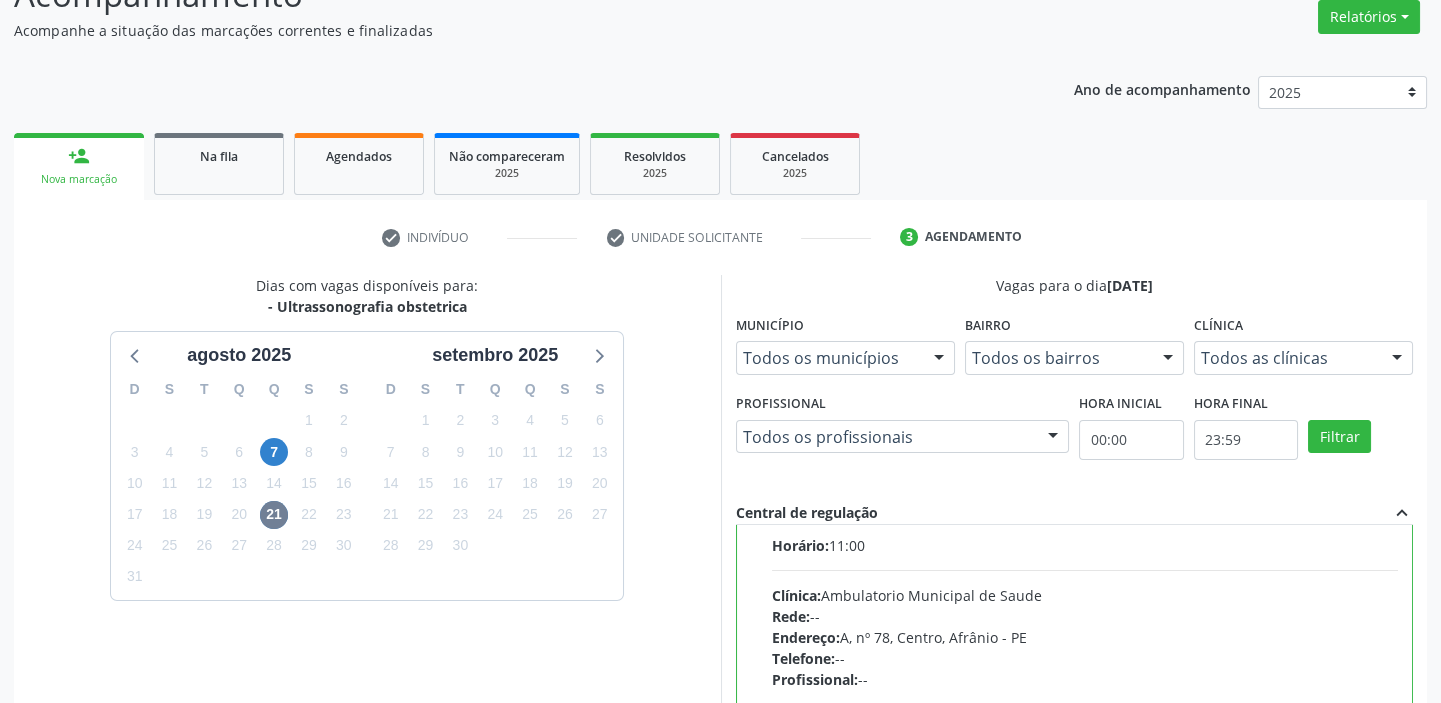 scroll, scrollTop: 99, scrollLeft: 0, axis: vertical 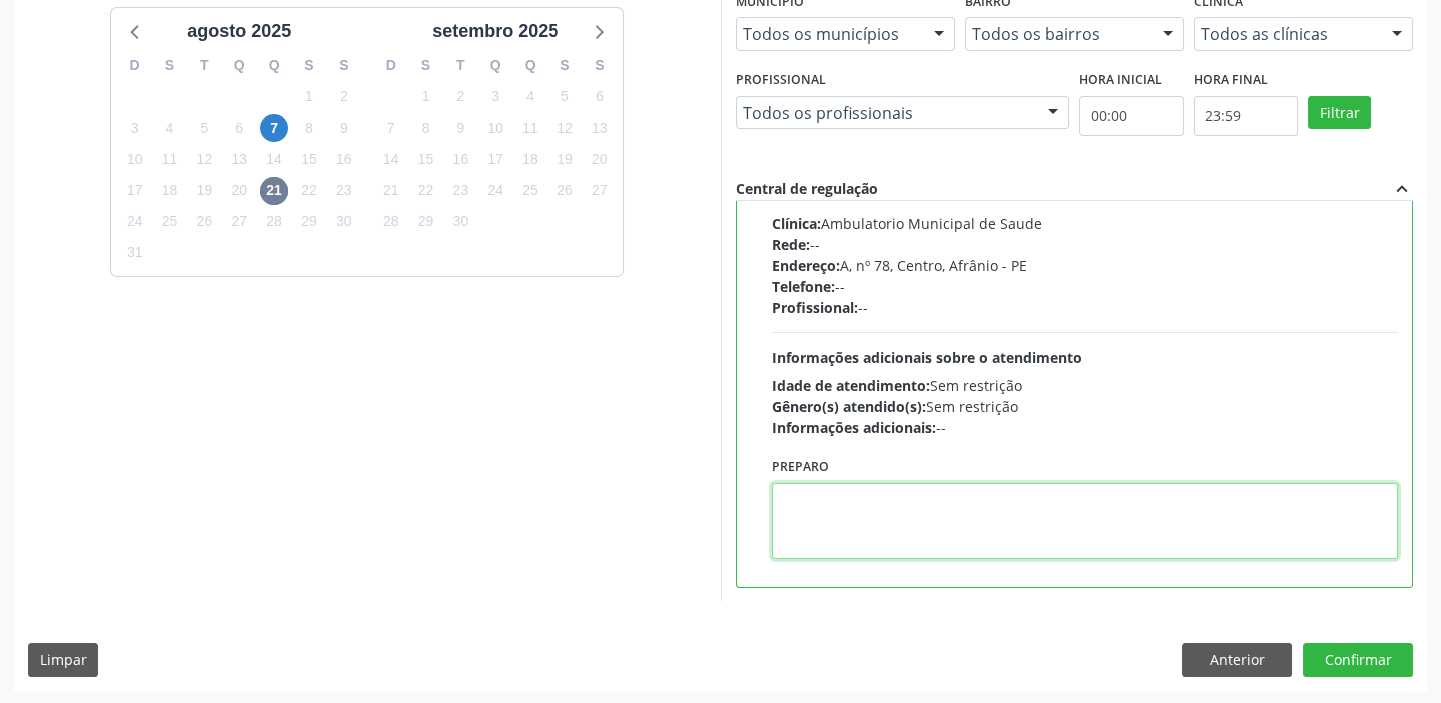 click at bounding box center (1085, 521) 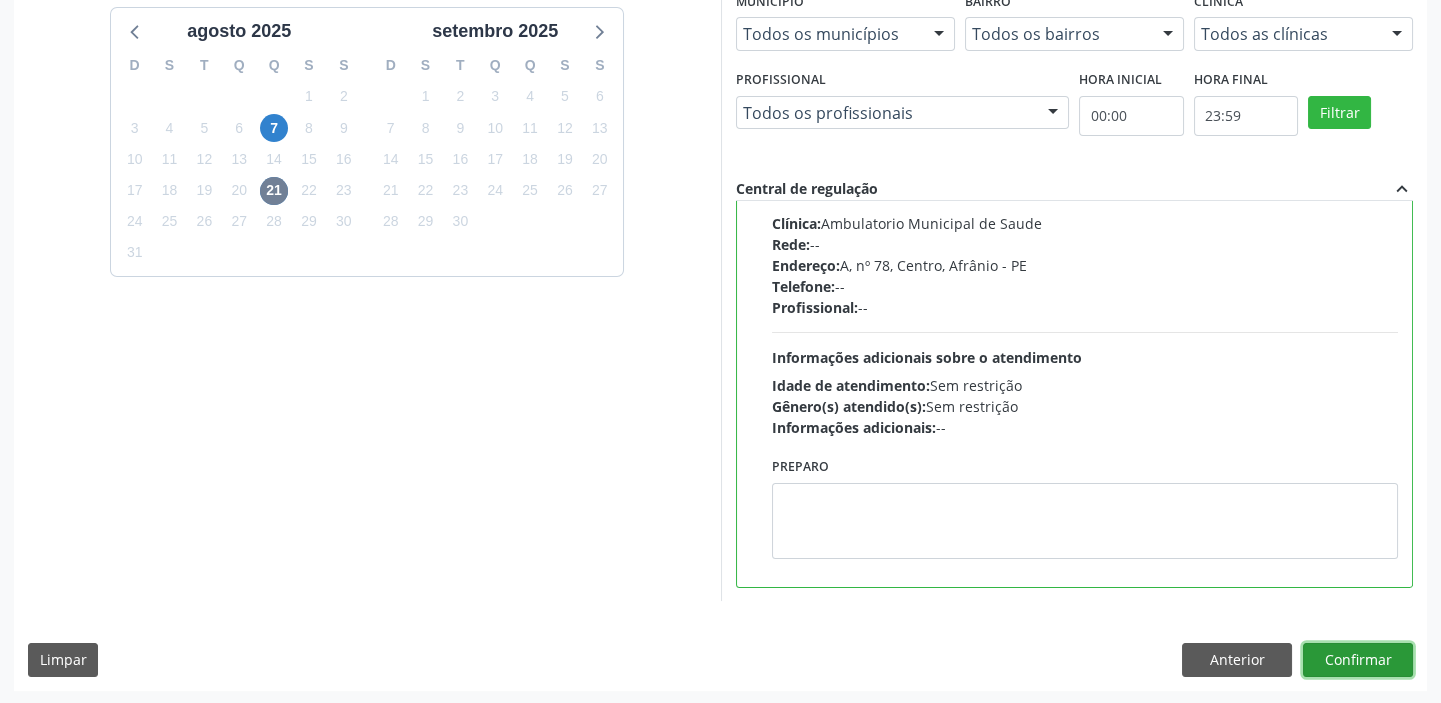 click on "Confirmar" at bounding box center [1358, 660] 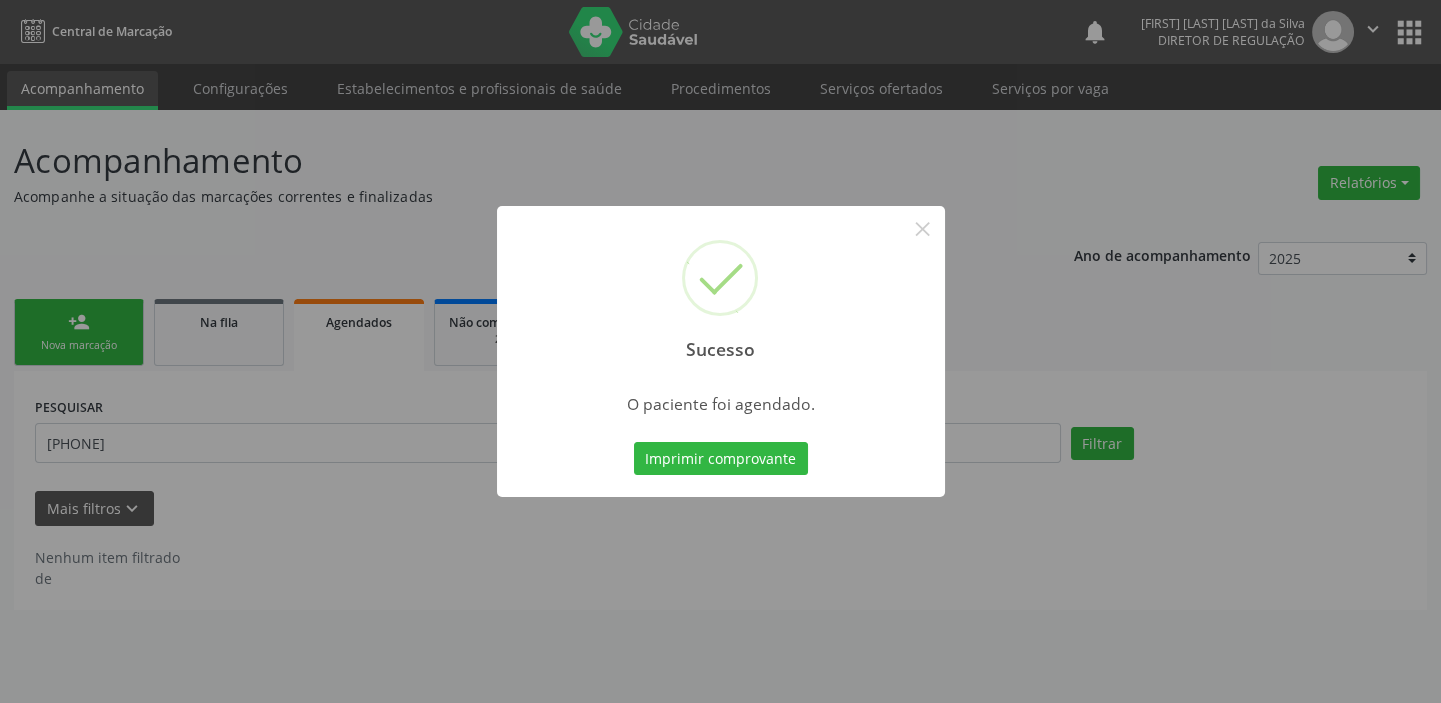 scroll, scrollTop: 0, scrollLeft: 0, axis: both 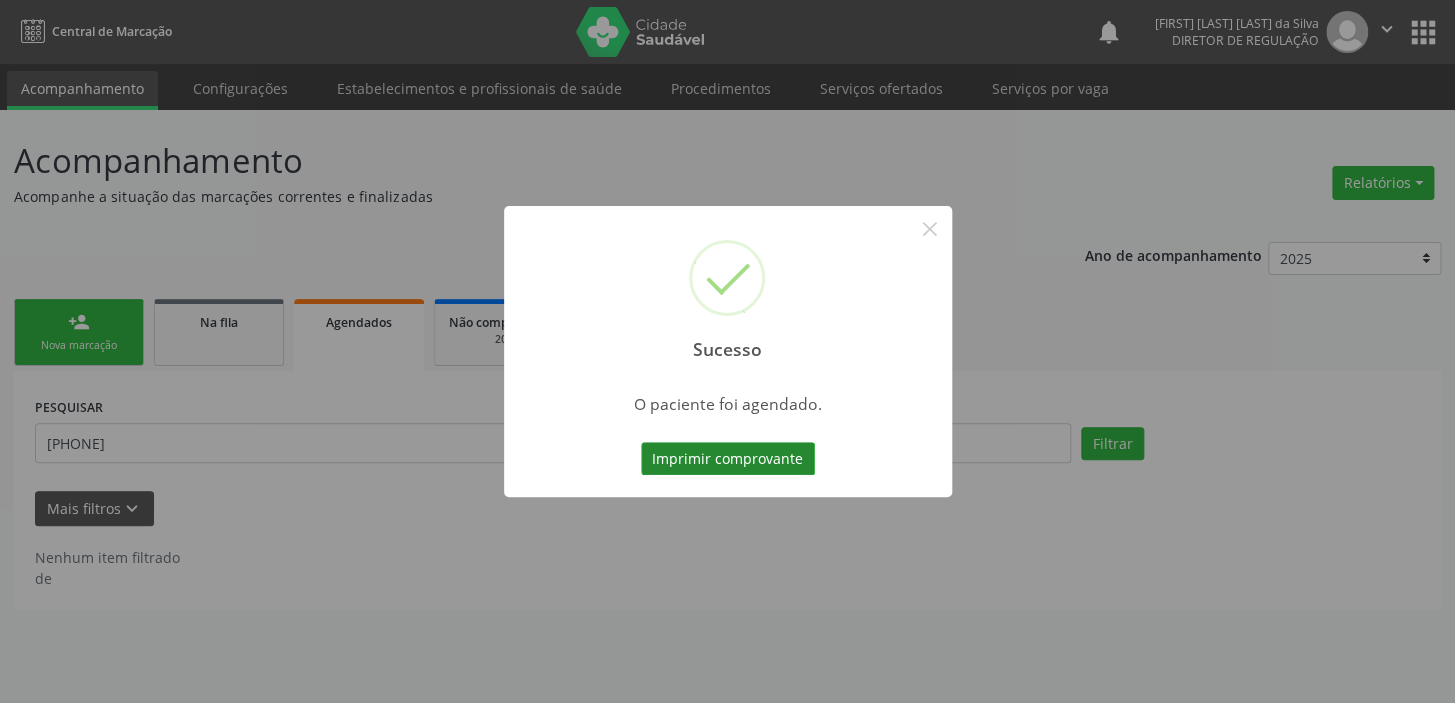 click on "Imprimir comprovante" at bounding box center [728, 459] 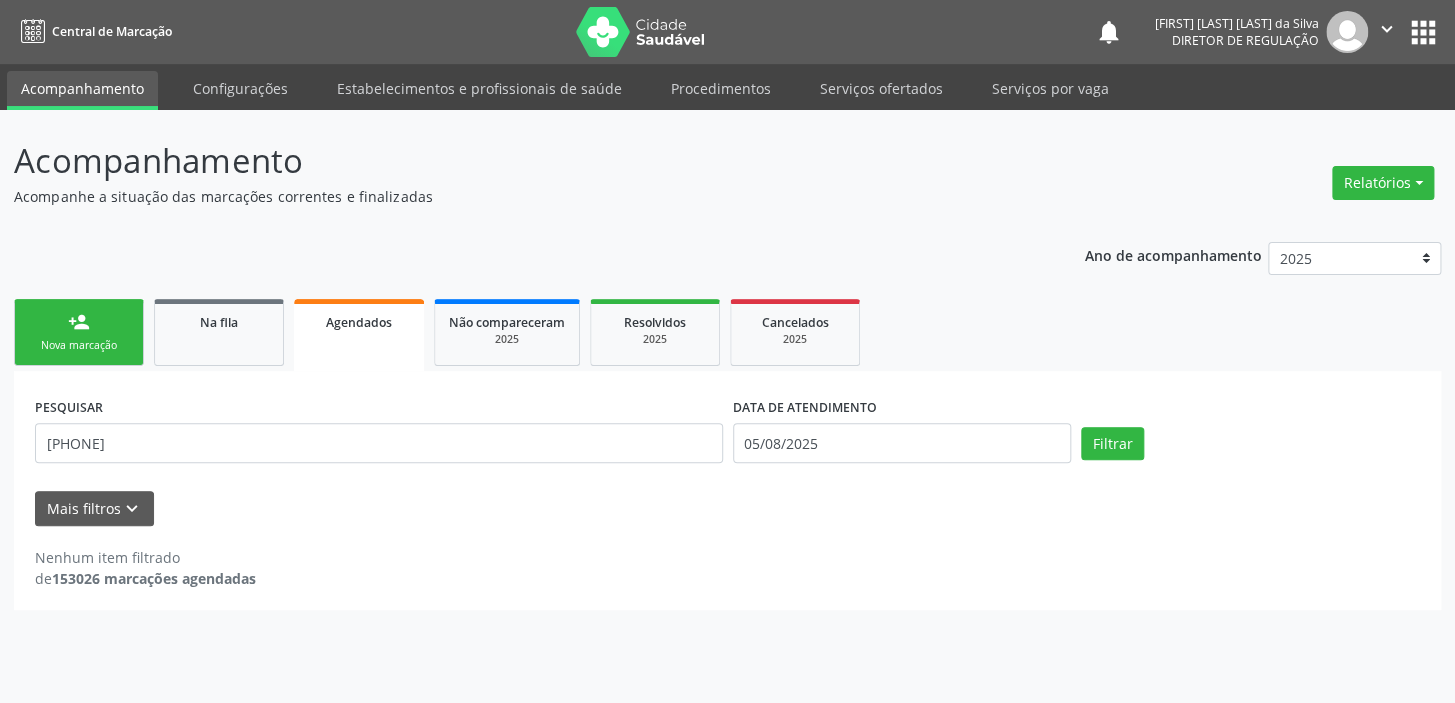 click on "person_add" at bounding box center (79, 322) 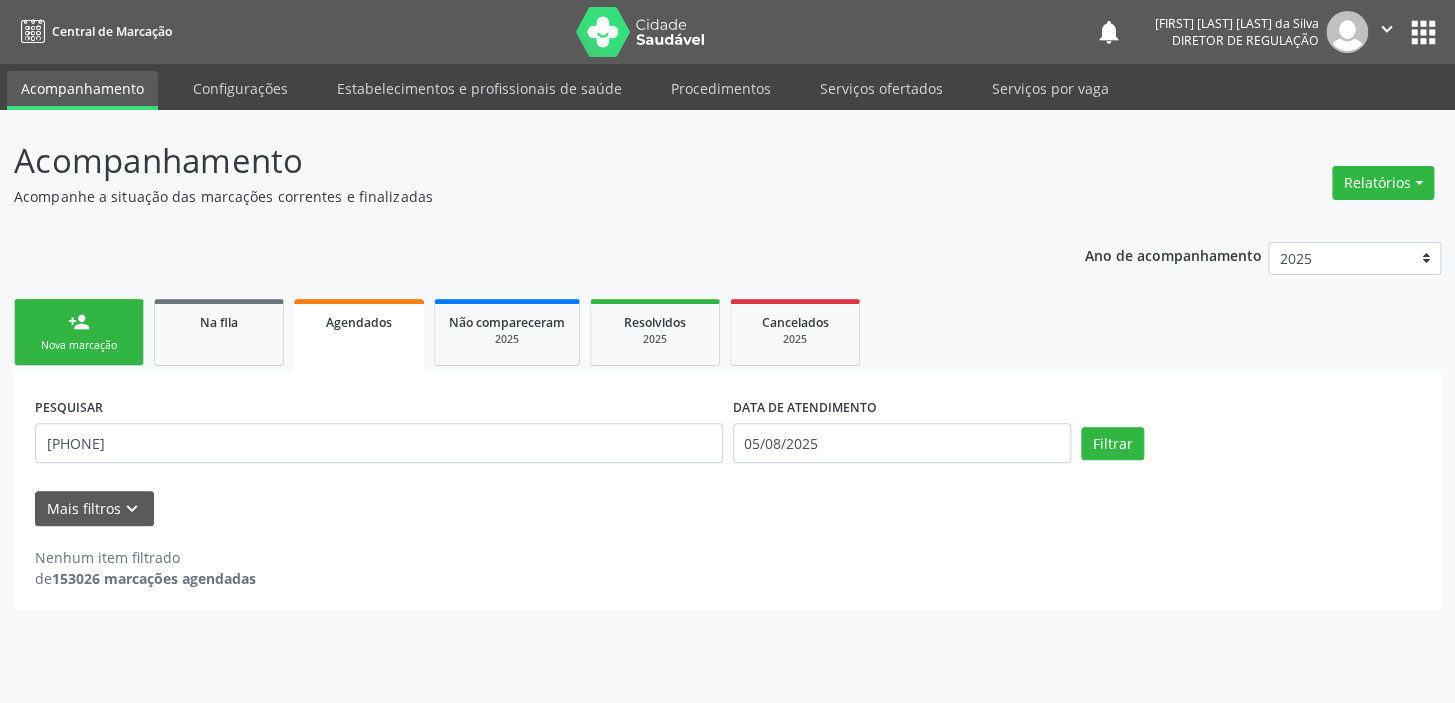 click on "person_add" at bounding box center (79, 322) 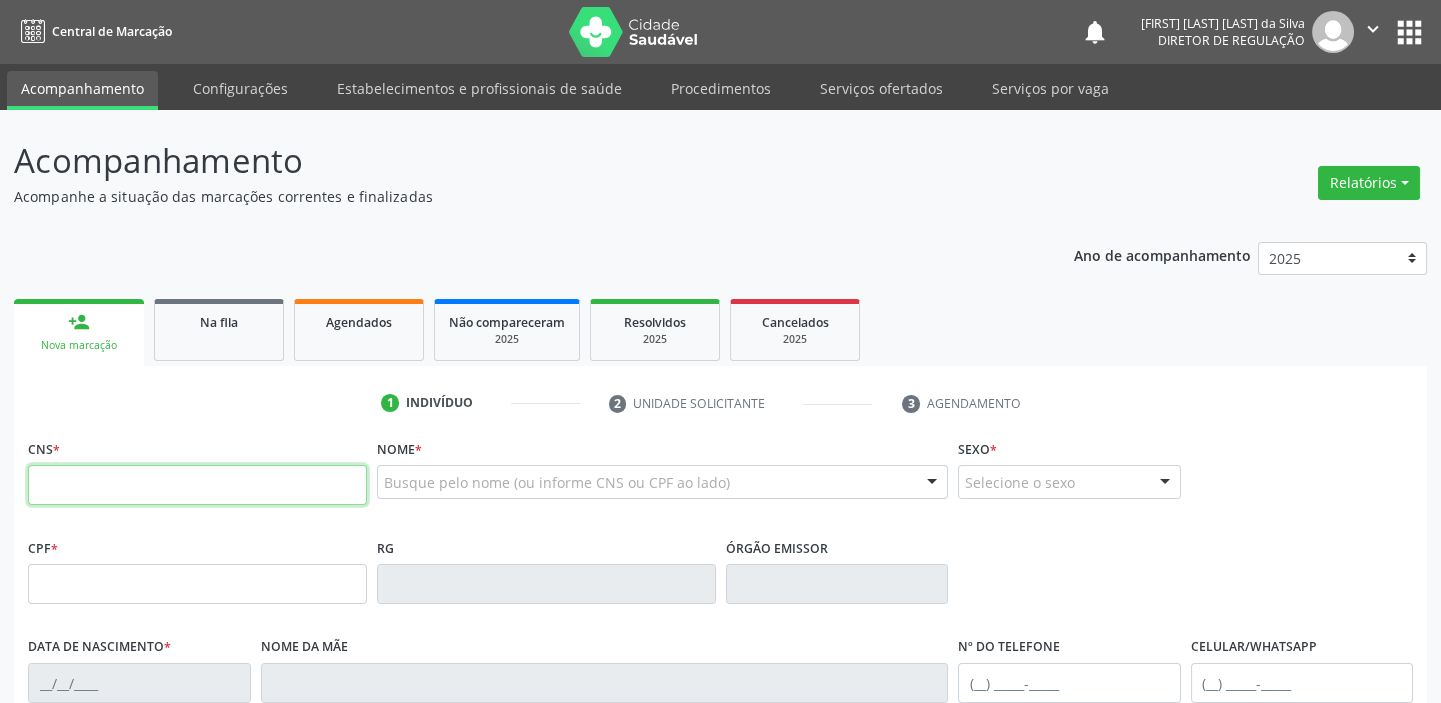 click at bounding box center [197, 485] 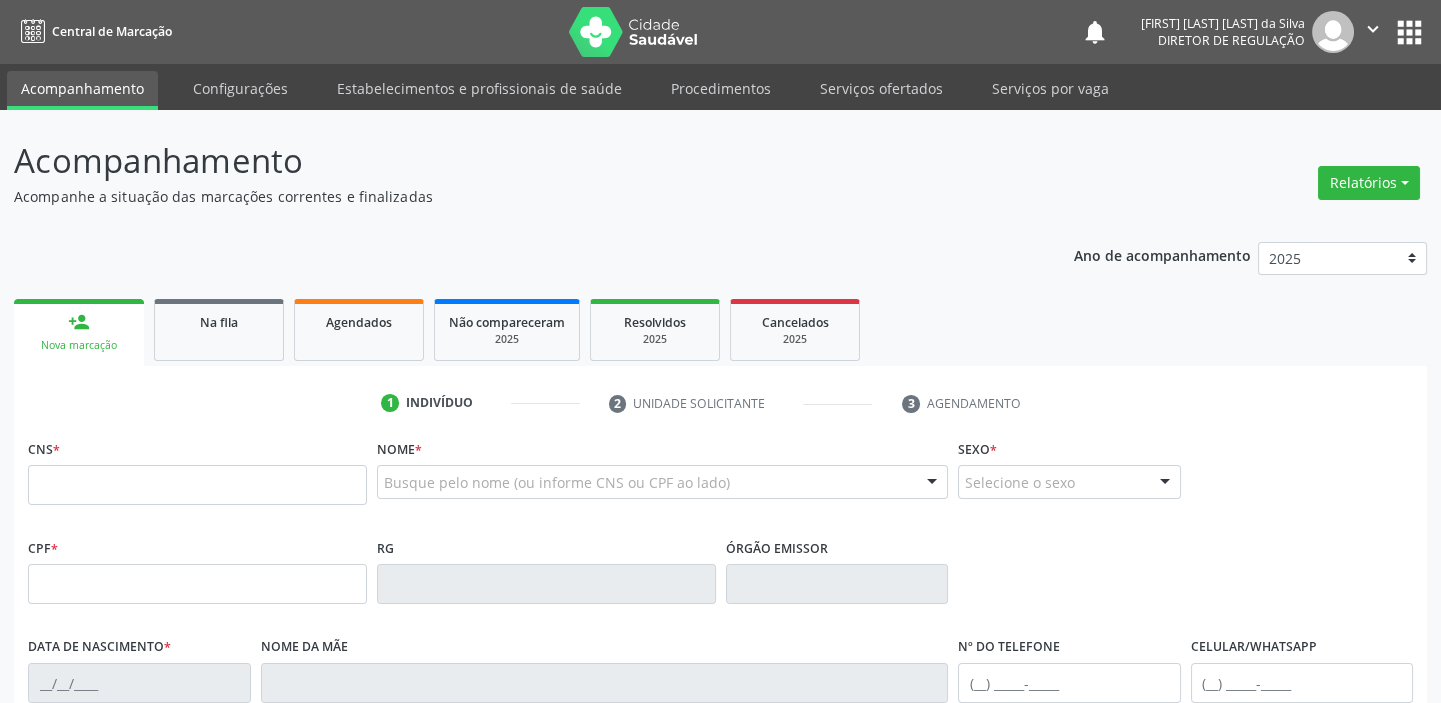 click on "1
Indivíduo
2
Unidade solicitante
3
Agendamento" at bounding box center (720, 403) 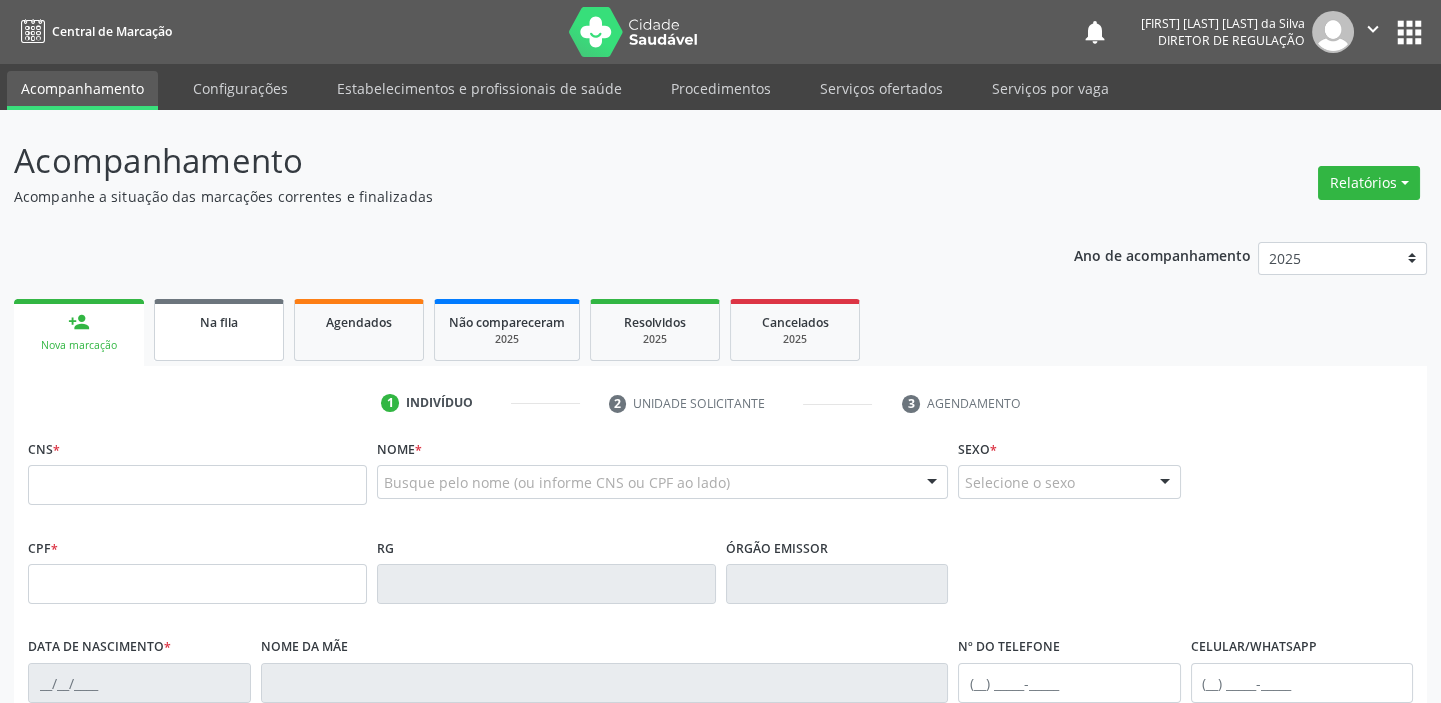 click on "Na fila" at bounding box center (219, 330) 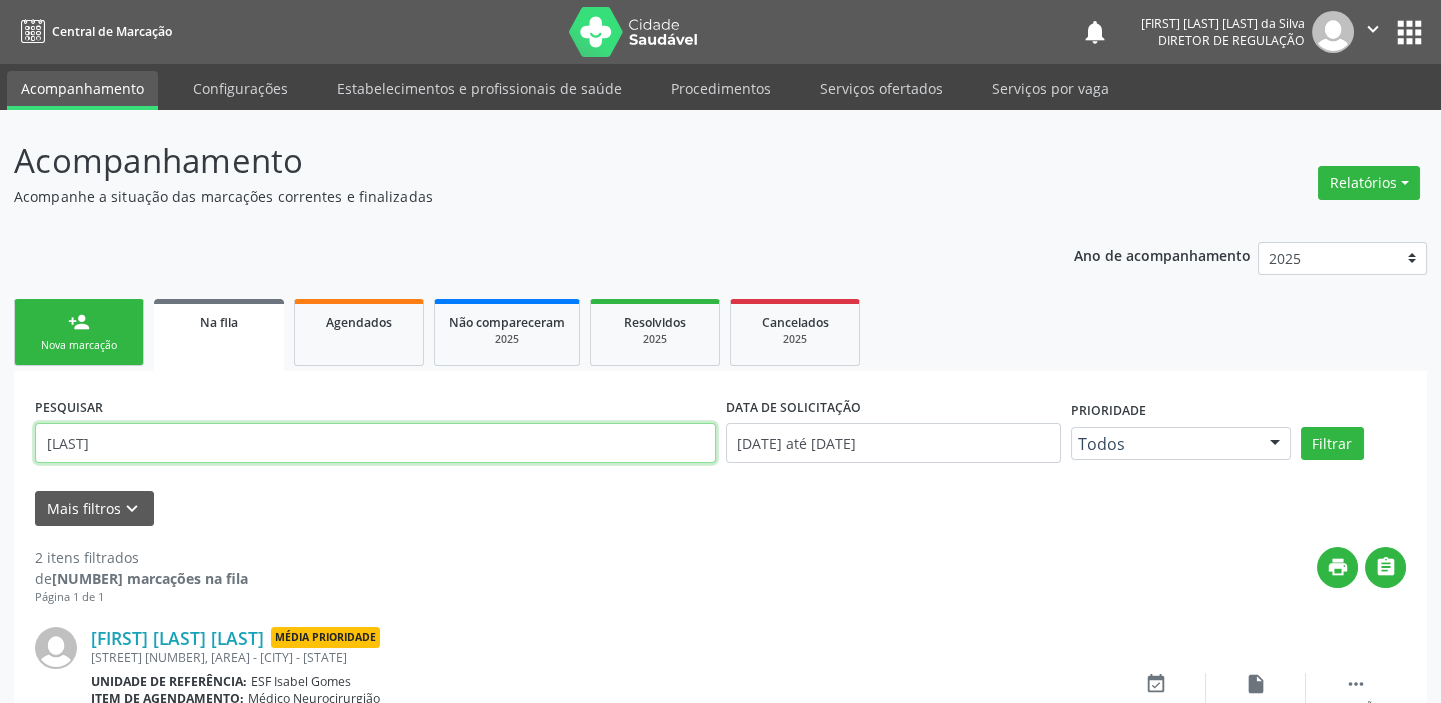 click on "VIVIAN" at bounding box center [375, 443] 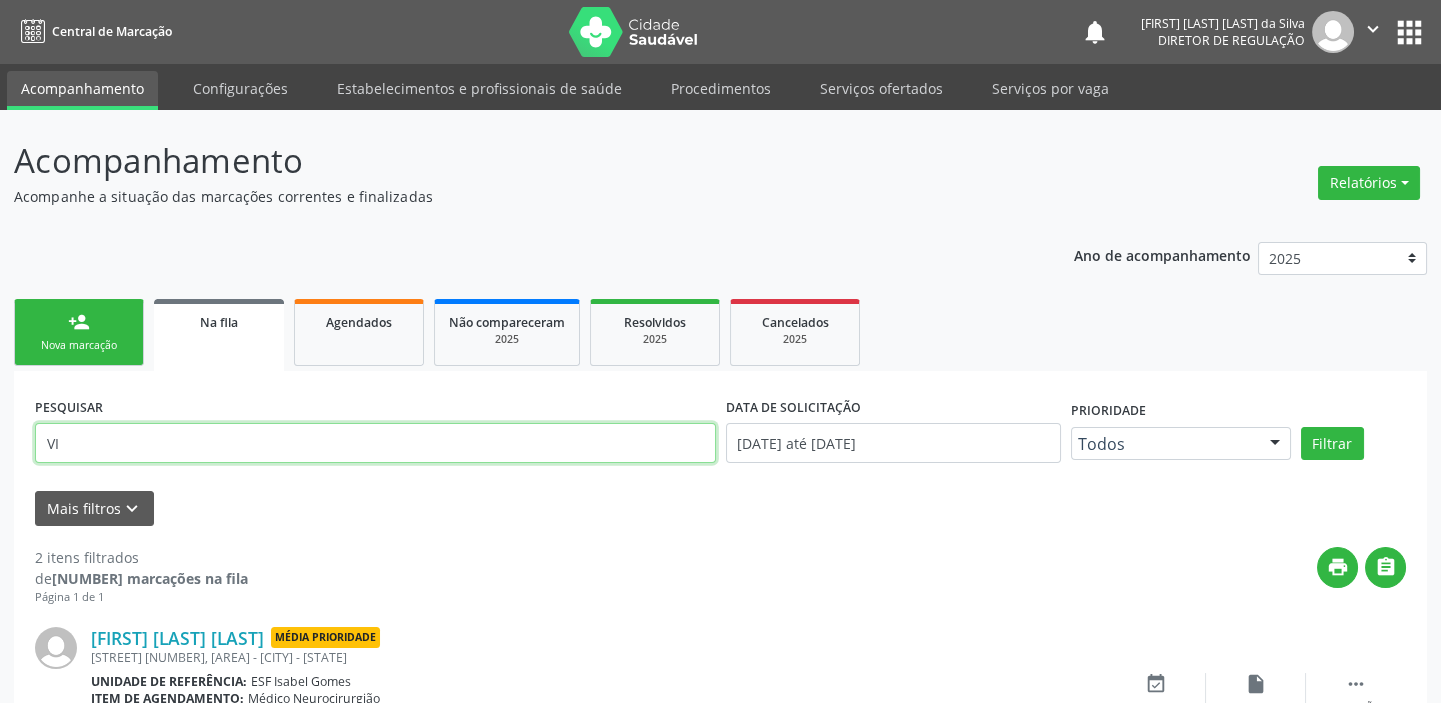 type on "V" 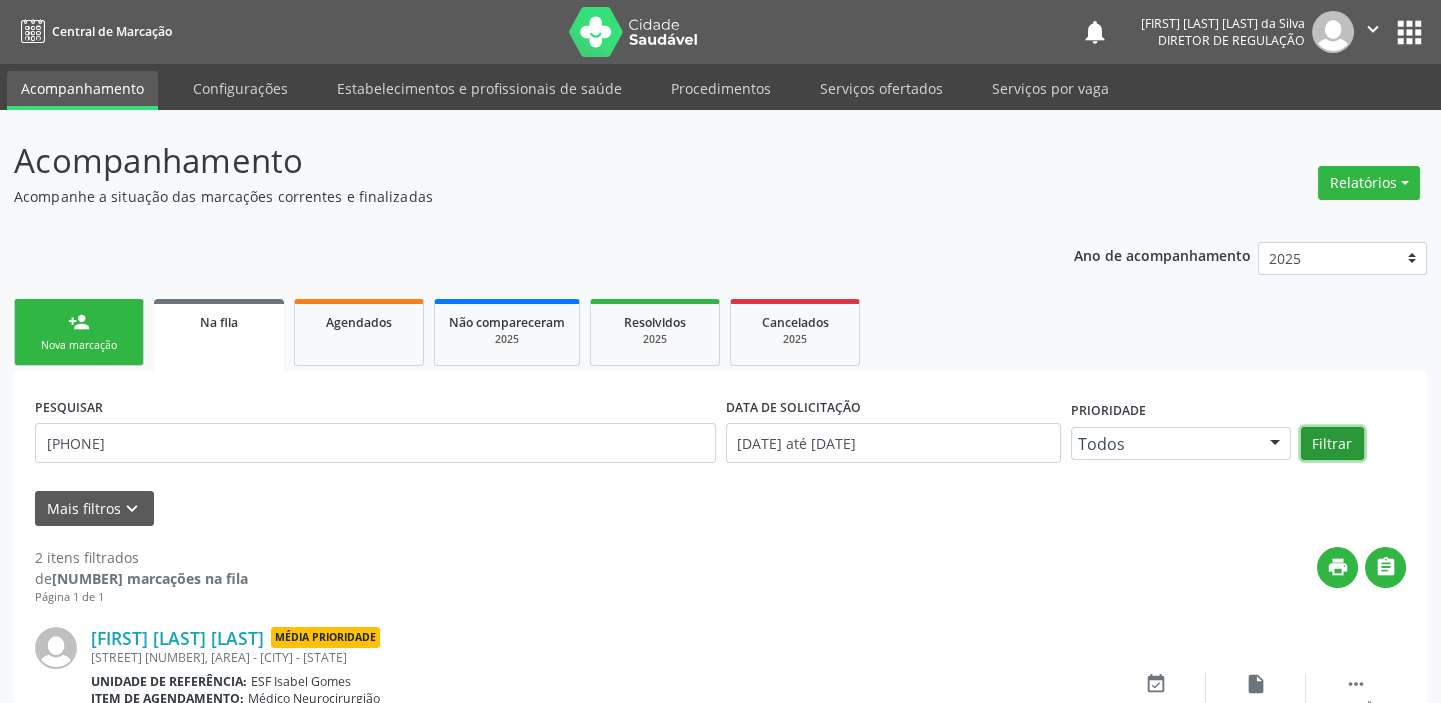 click on "Filtrar" at bounding box center [1332, 444] 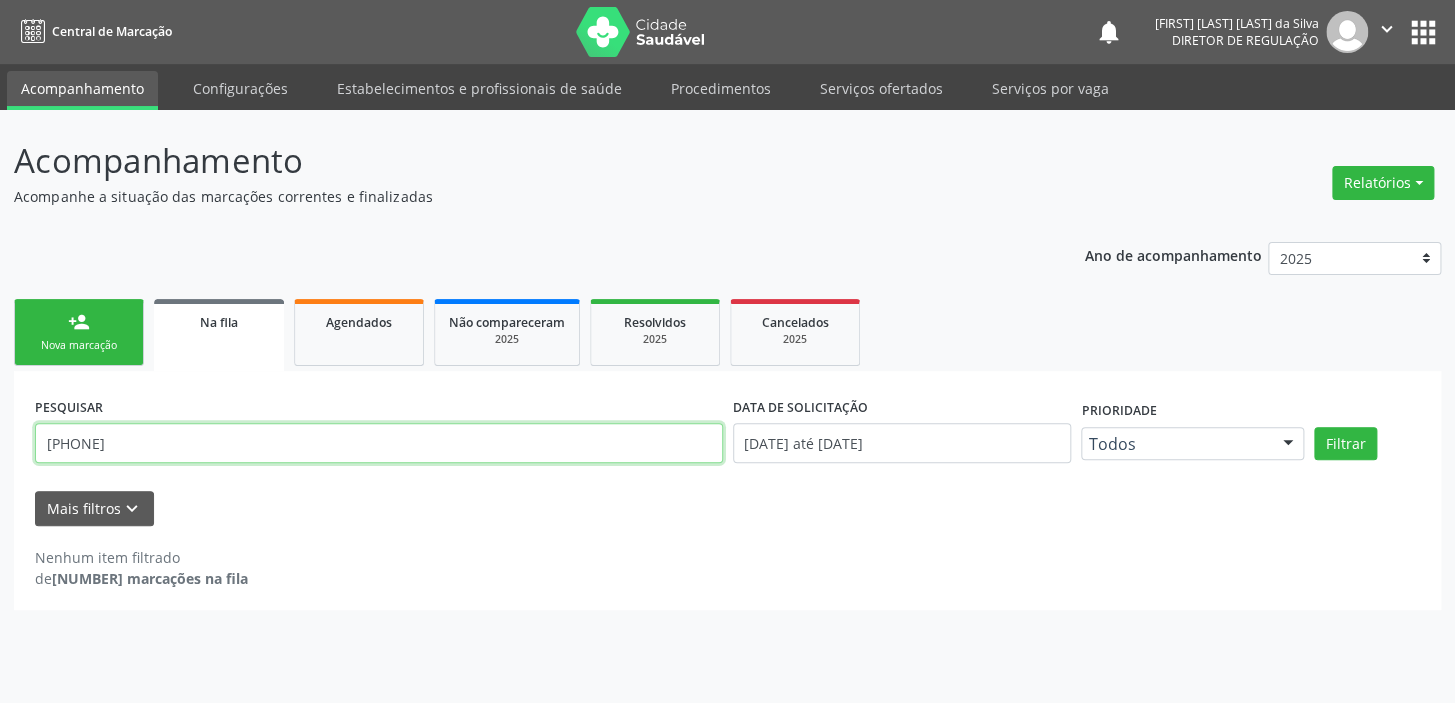 click on "708201120024941" at bounding box center (379, 443) 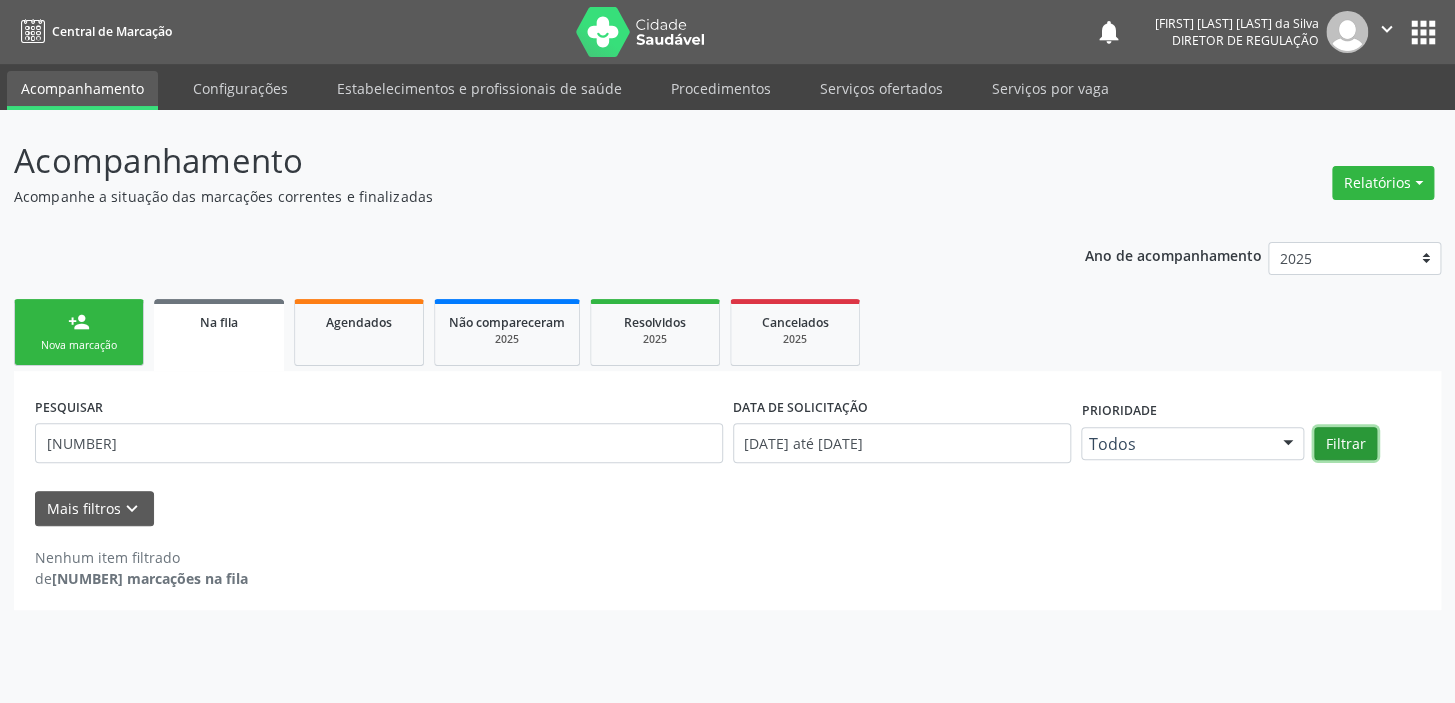click on "Filtrar" at bounding box center [1345, 444] 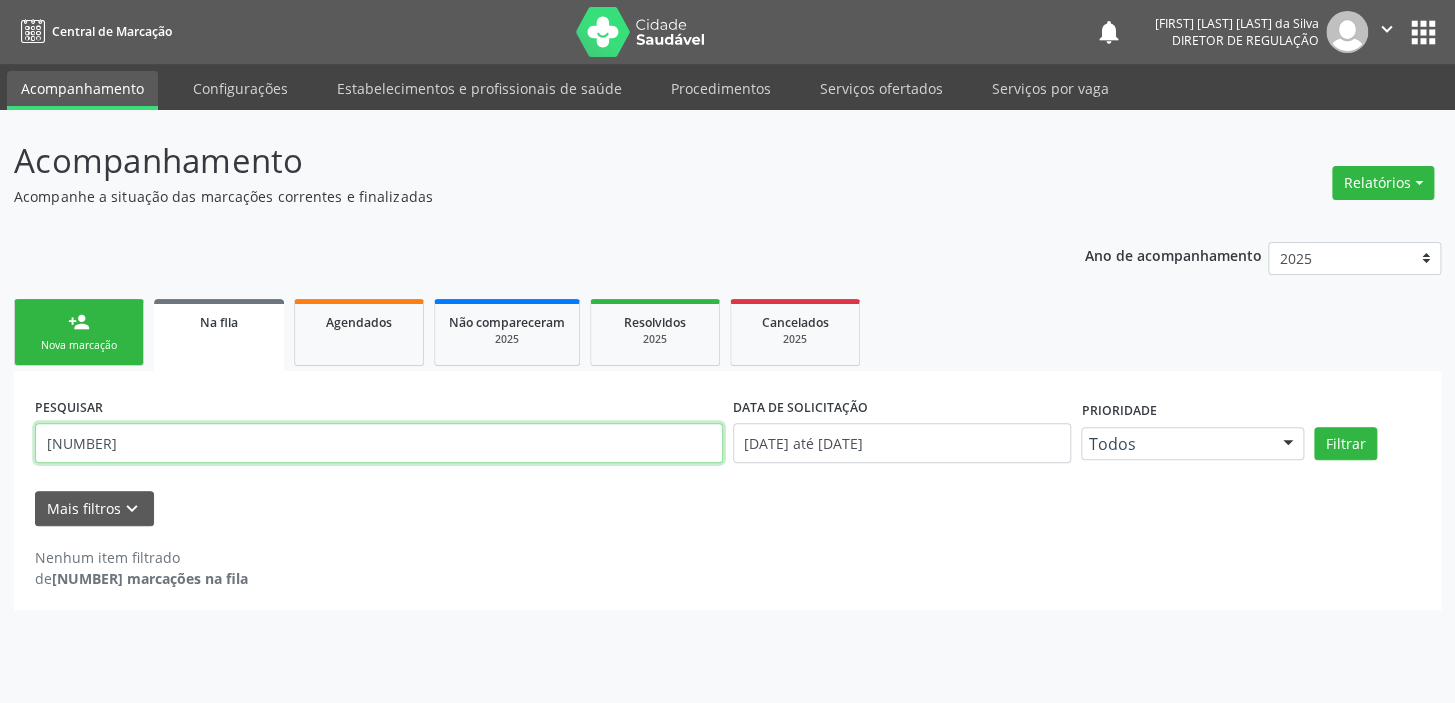 click on "708201120024541" at bounding box center (379, 443) 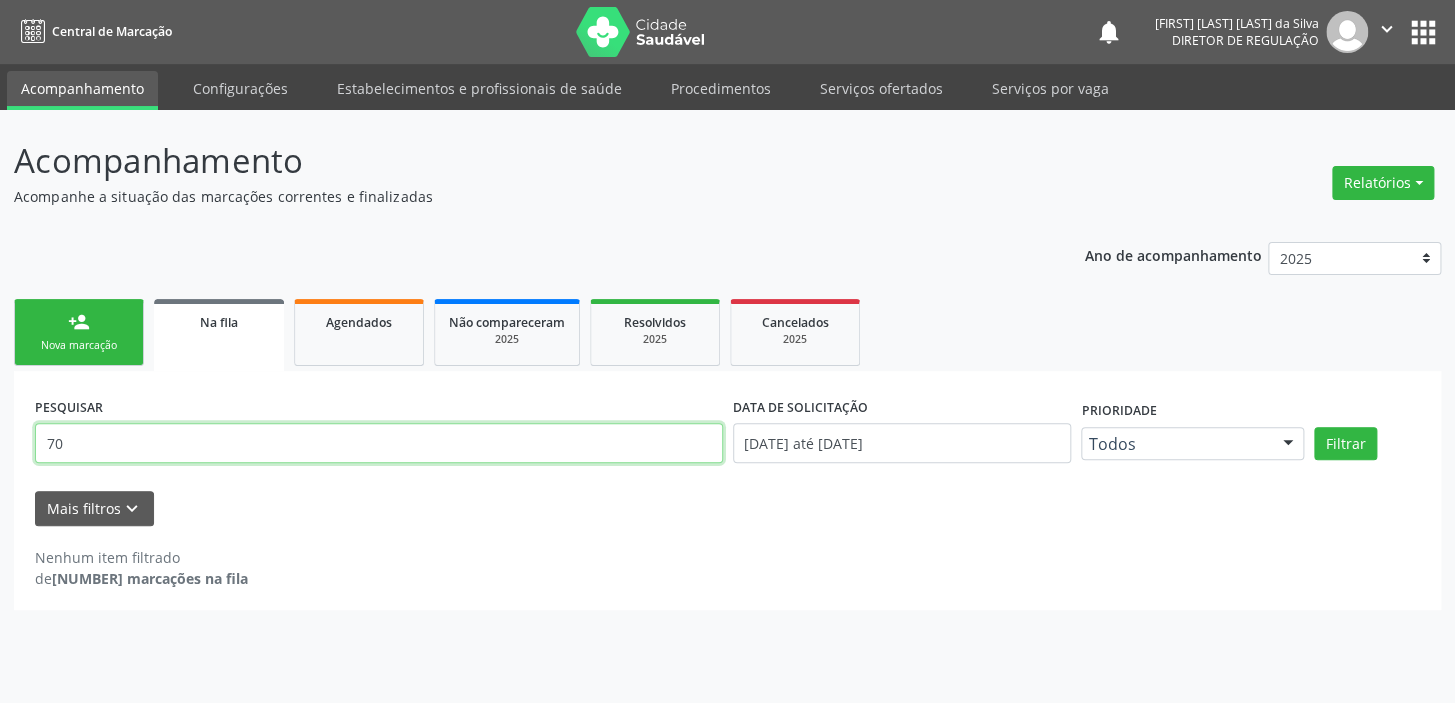 type on "7" 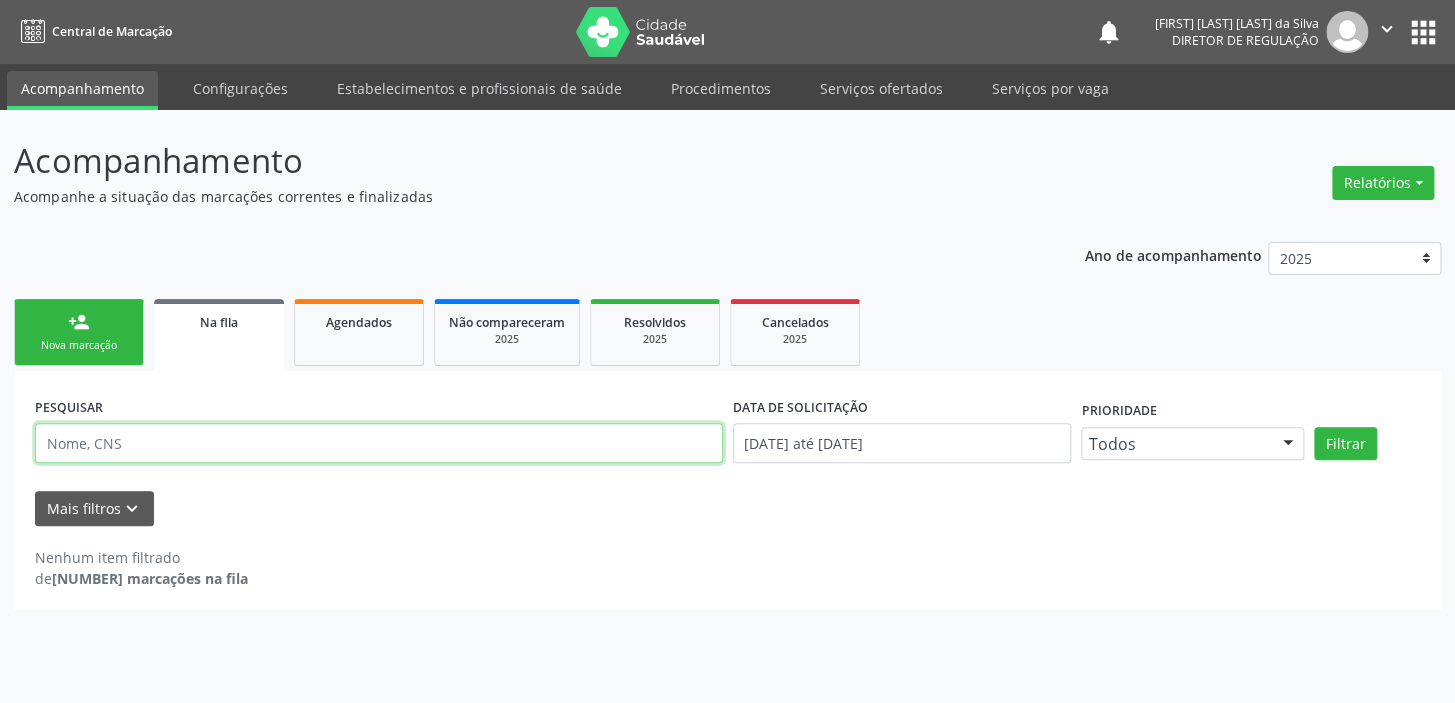 type 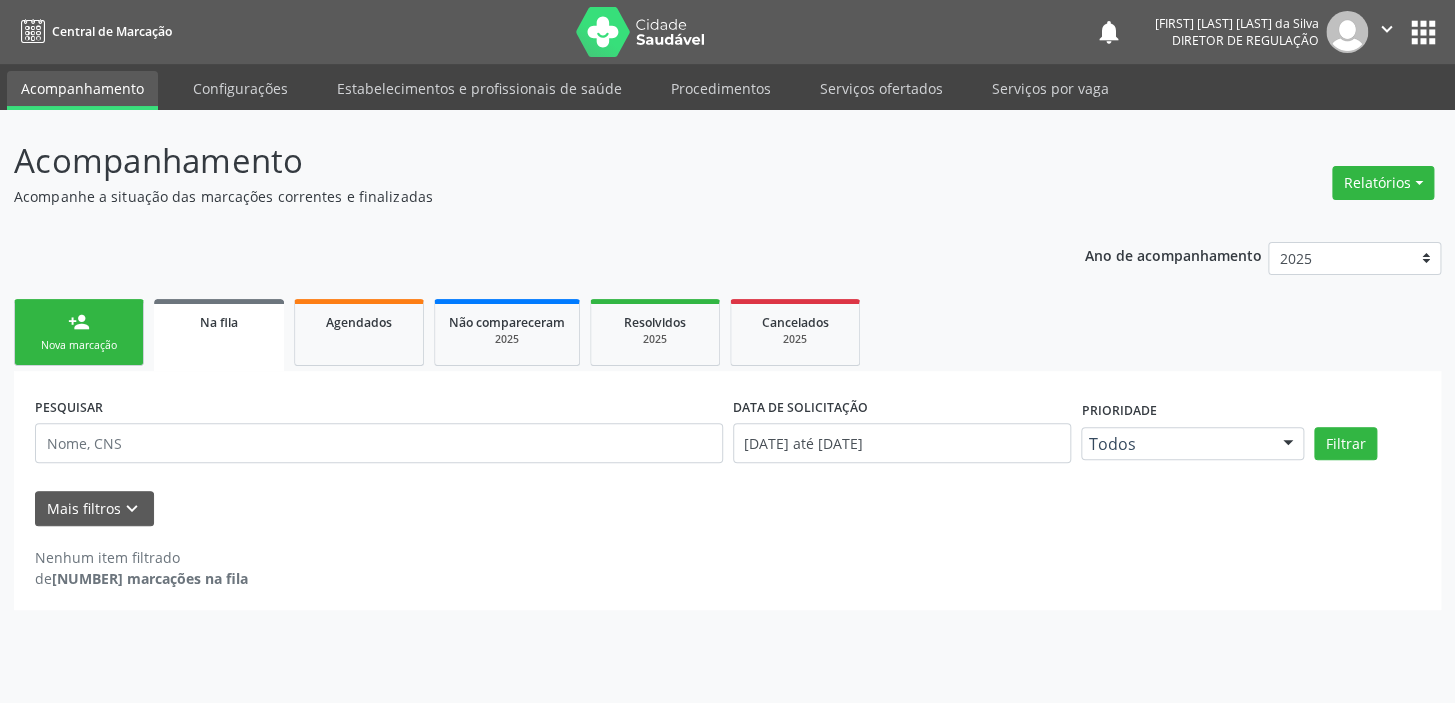click on "Nova marcação" at bounding box center (79, 345) 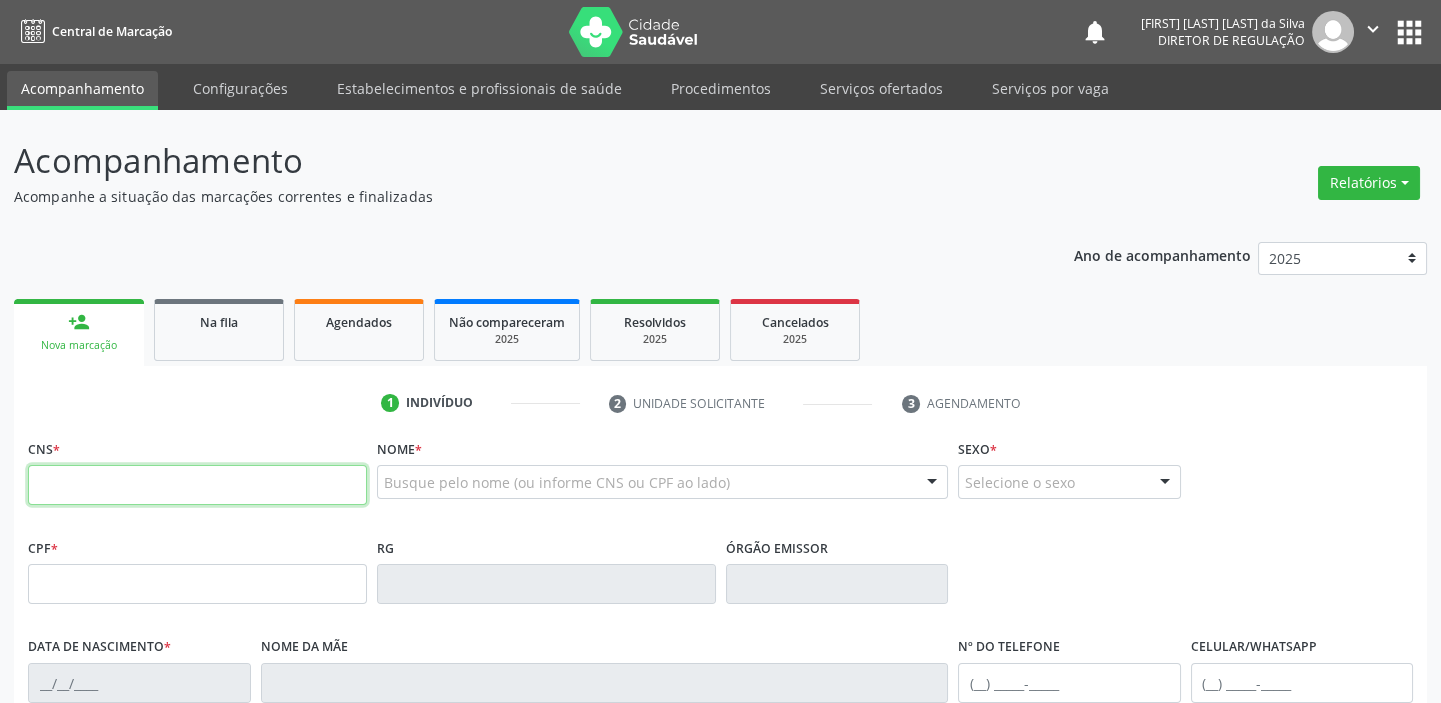 click at bounding box center [197, 485] 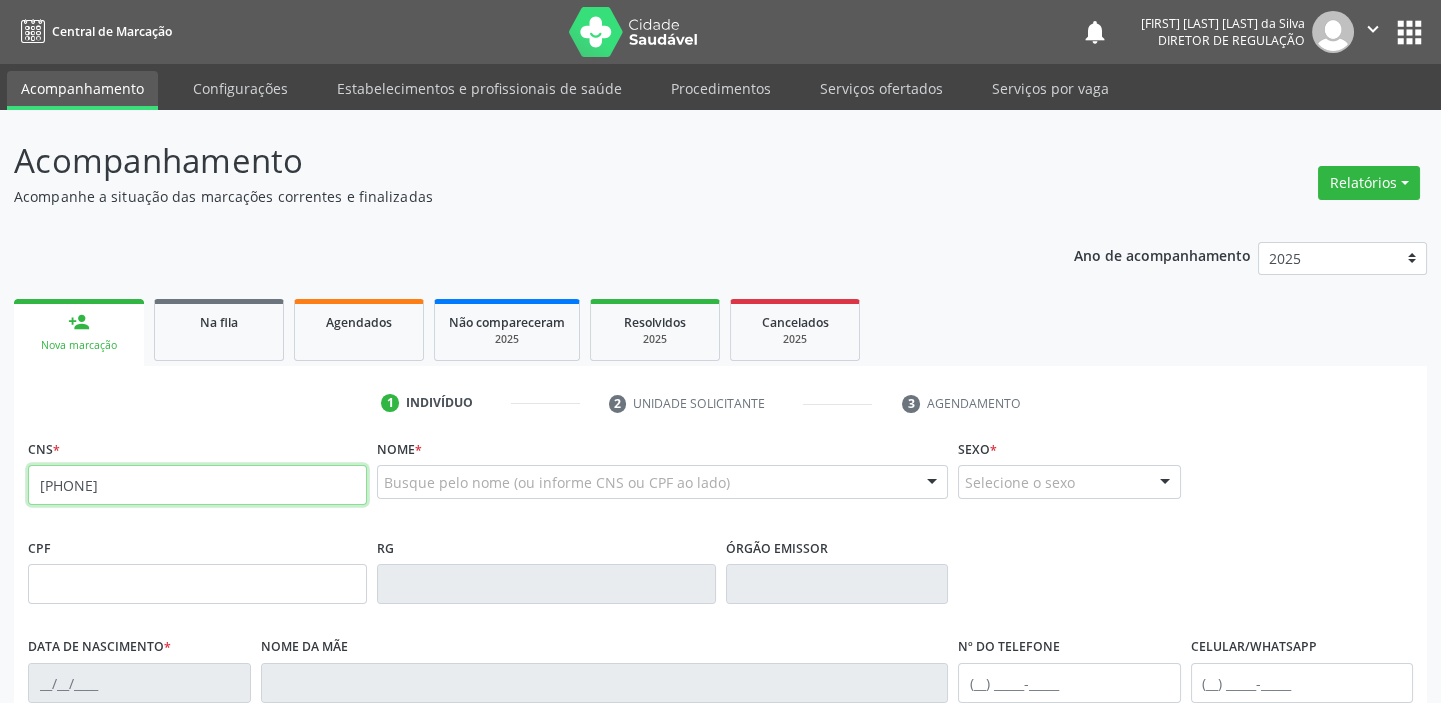 type on "708 2011 2002 4941" 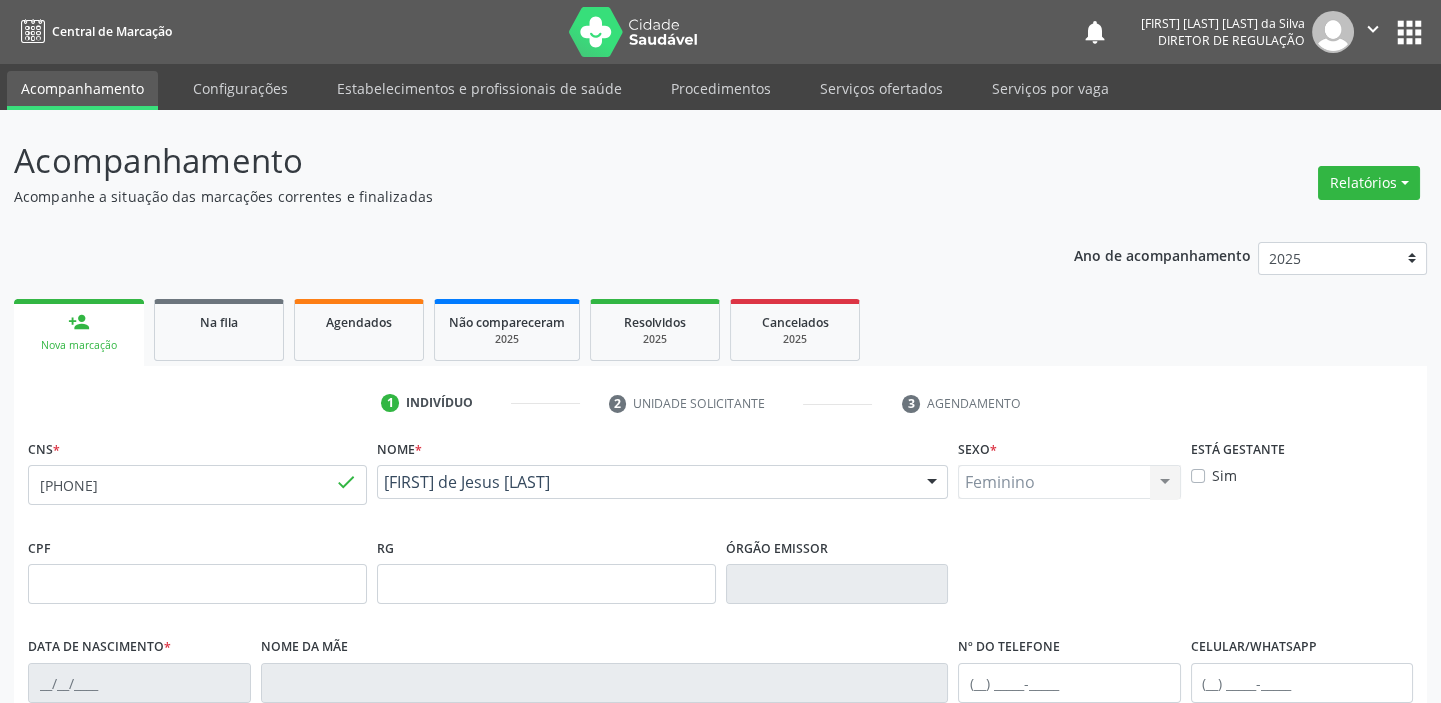 type on "03/06/2004" 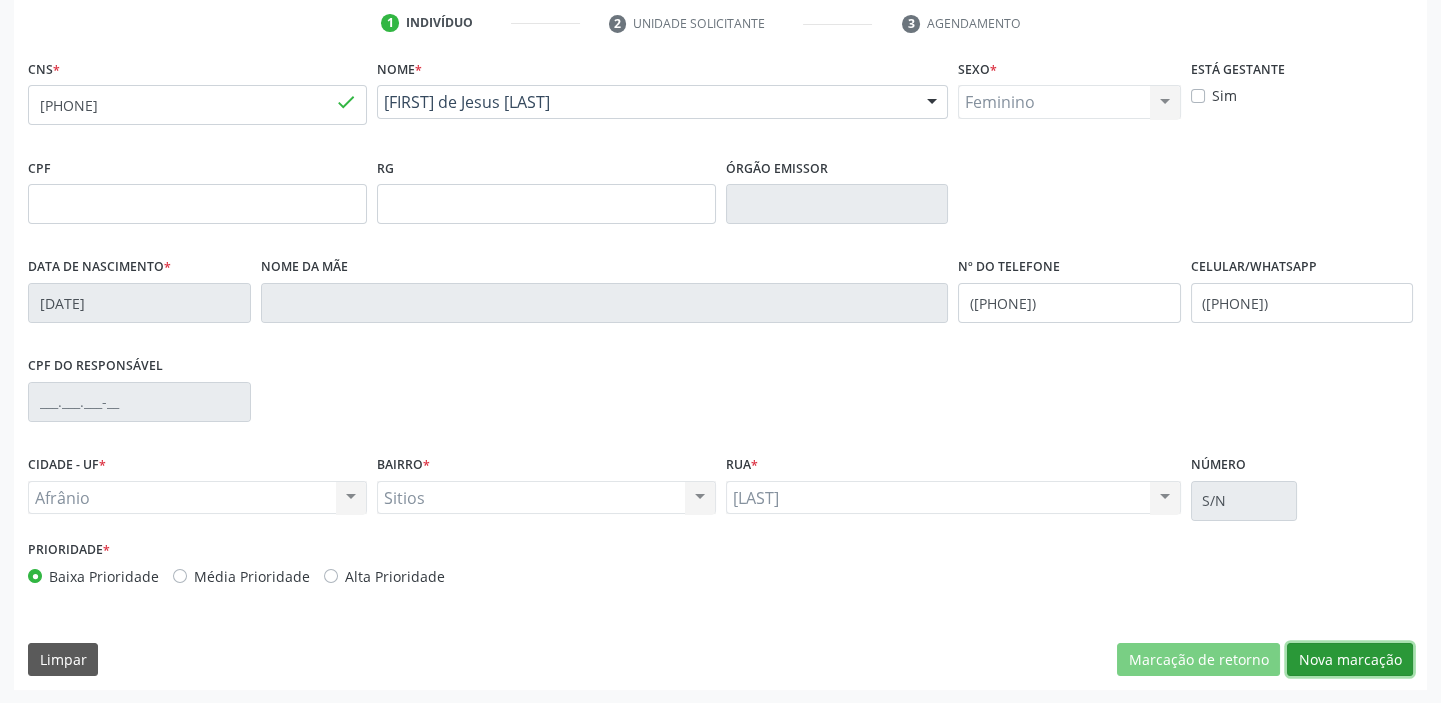drag, startPoint x: 1337, startPoint y: 662, endPoint x: 1270, endPoint y: 585, distance: 102.0686 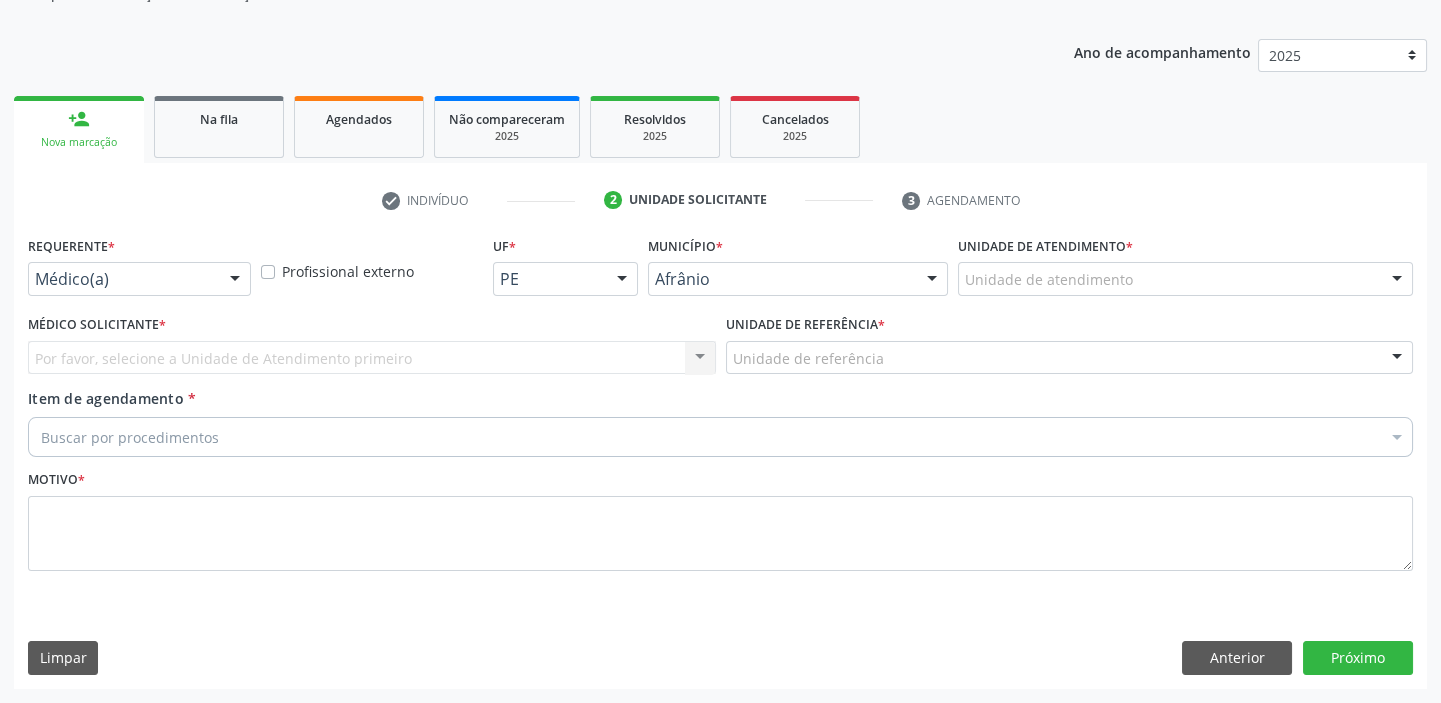 scroll, scrollTop: 201, scrollLeft: 0, axis: vertical 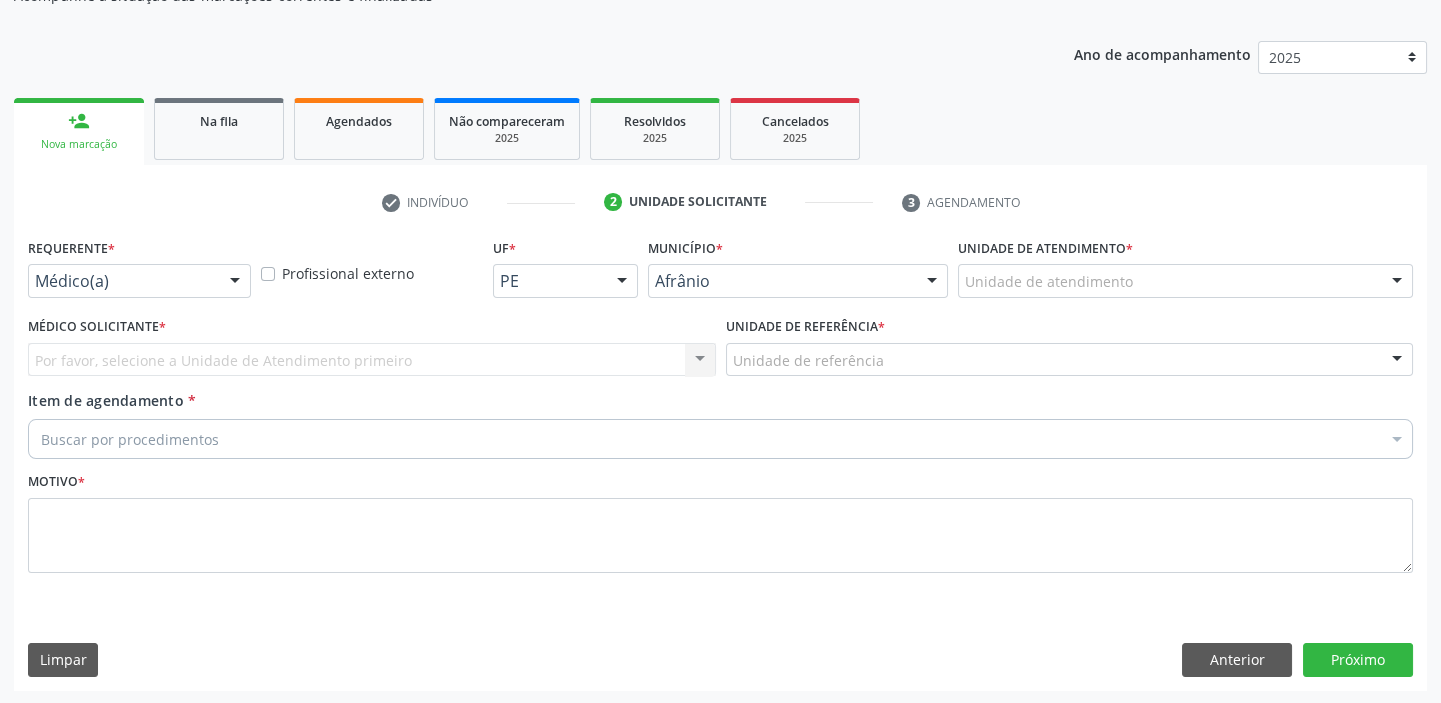 click on "Unidade de atendimento" at bounding box center [1185, 281] 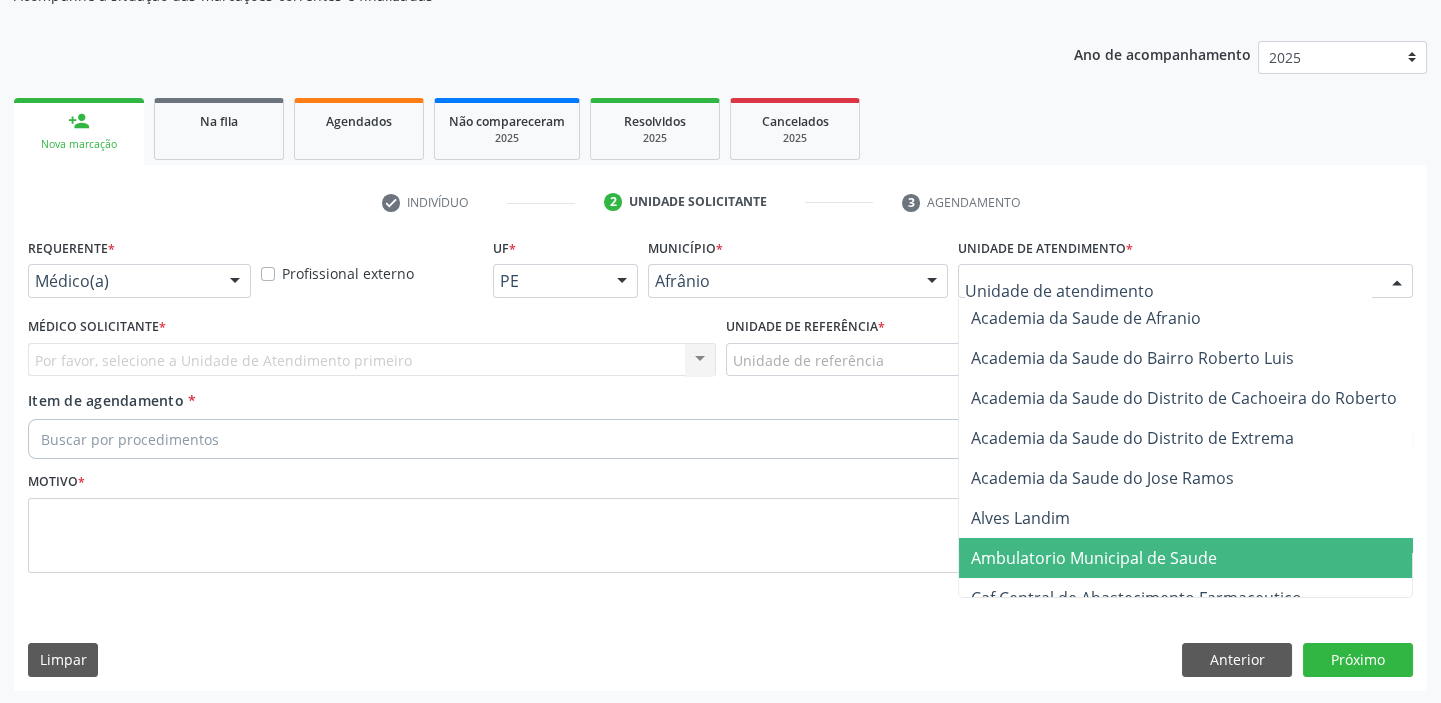 click on "Ambulatorio Municipal de Saude" at bounding box center [1094, 558] 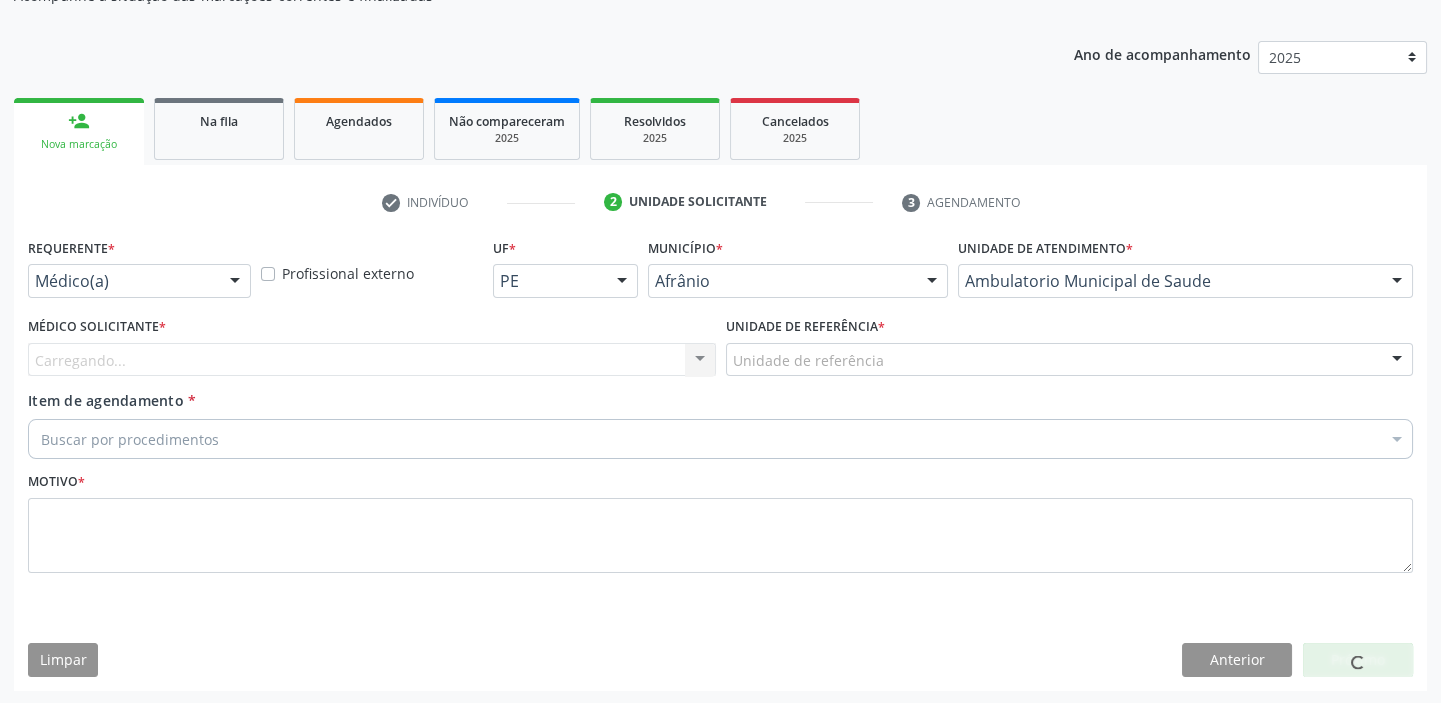 drag, startPoint x: 743, startPoint y: 349, endPoint x: 750, endPoint y: 446, distance: 97.25225 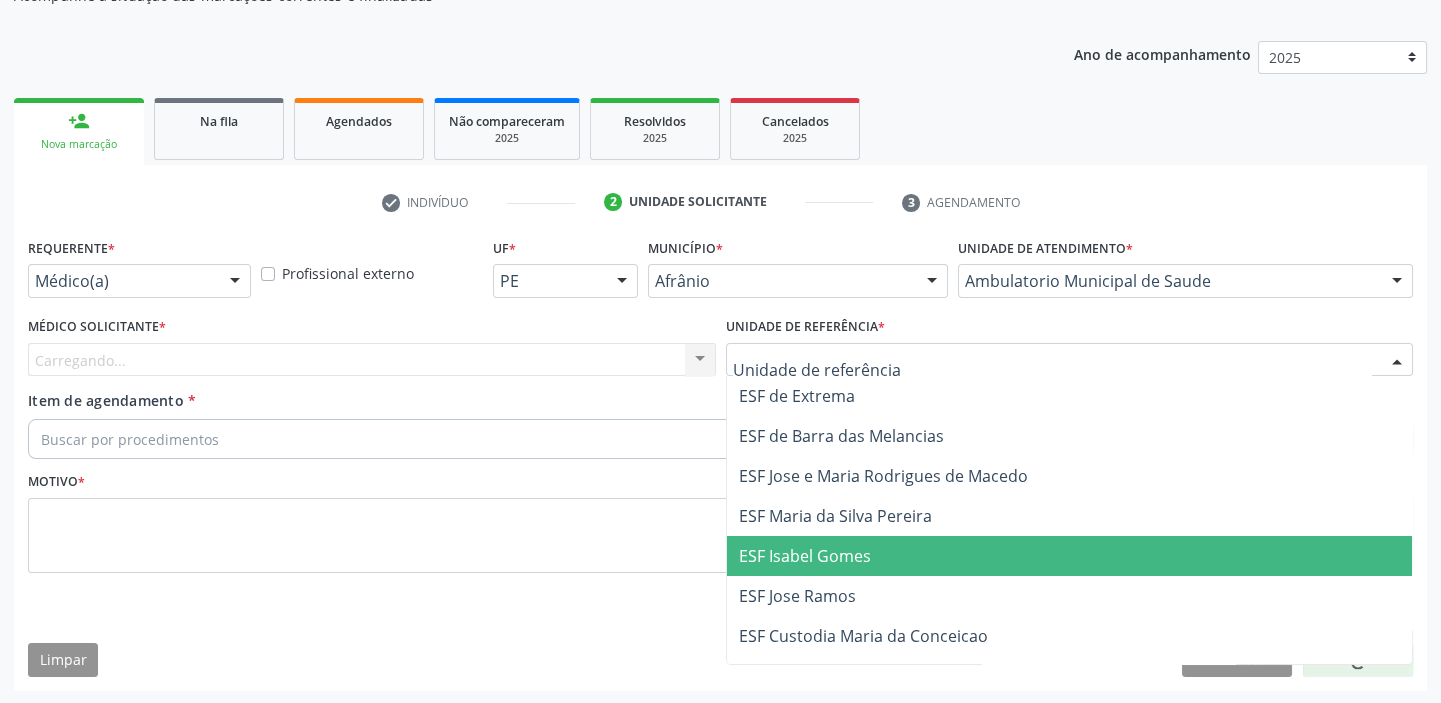 click on "ESF Isabel Gomes" at bounding box center [805, 556] 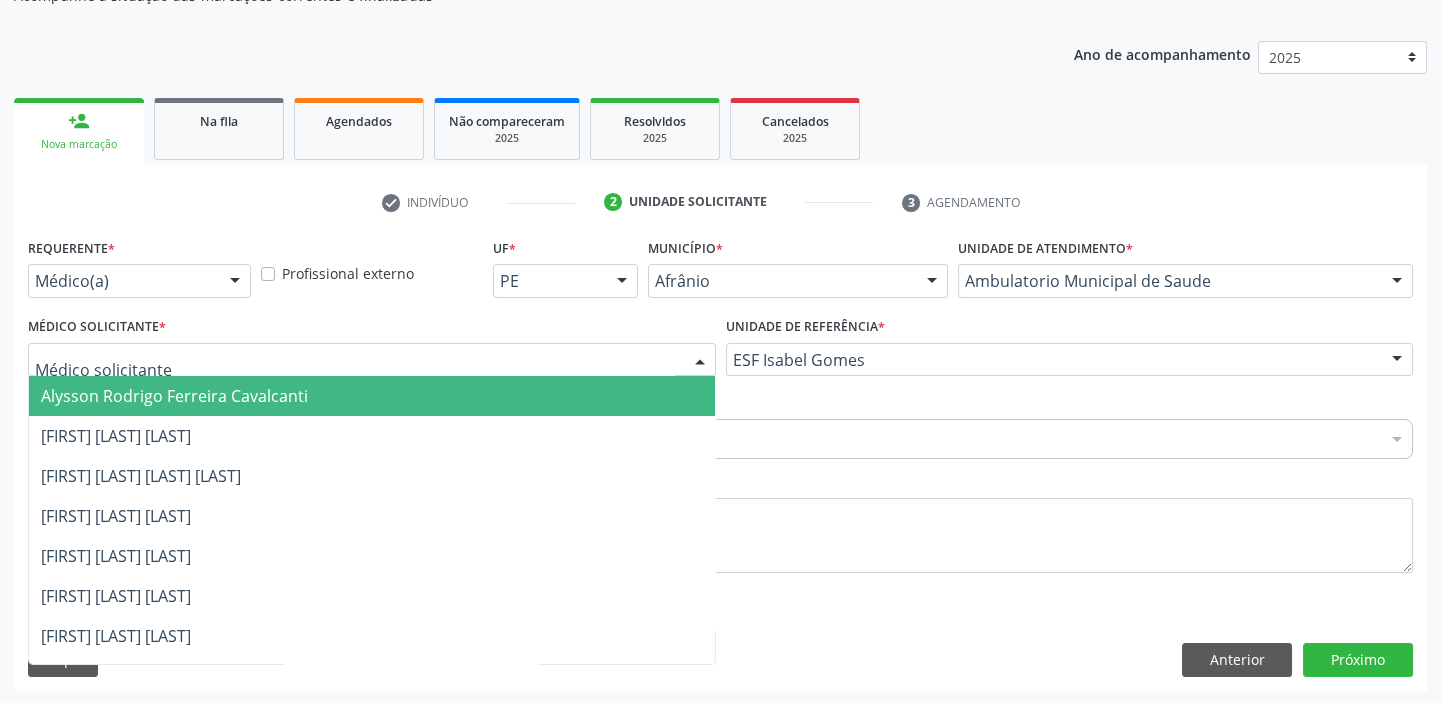 drag, startPoint x: 128, startPoint y: 353, endPoint x: 113, endPoint y: 390, distance: 39.92493 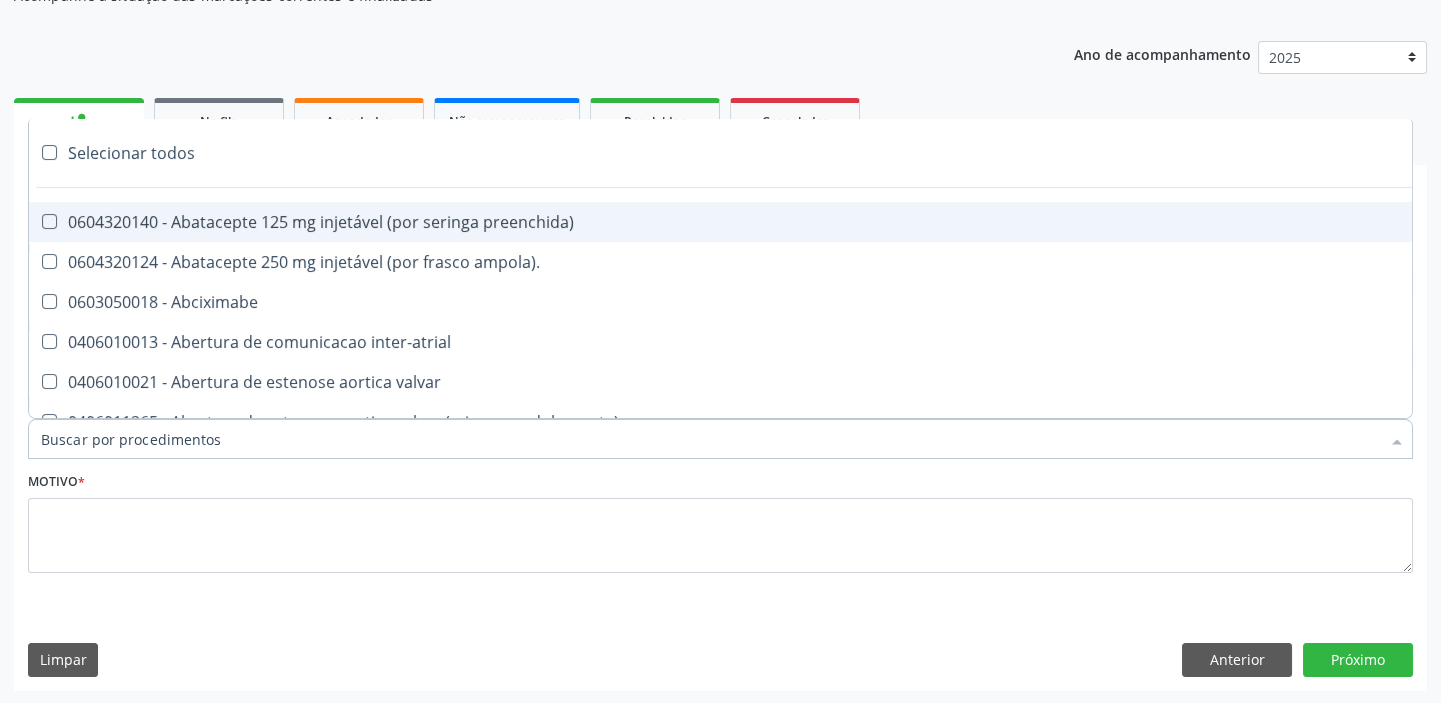 paste on "ultrass" 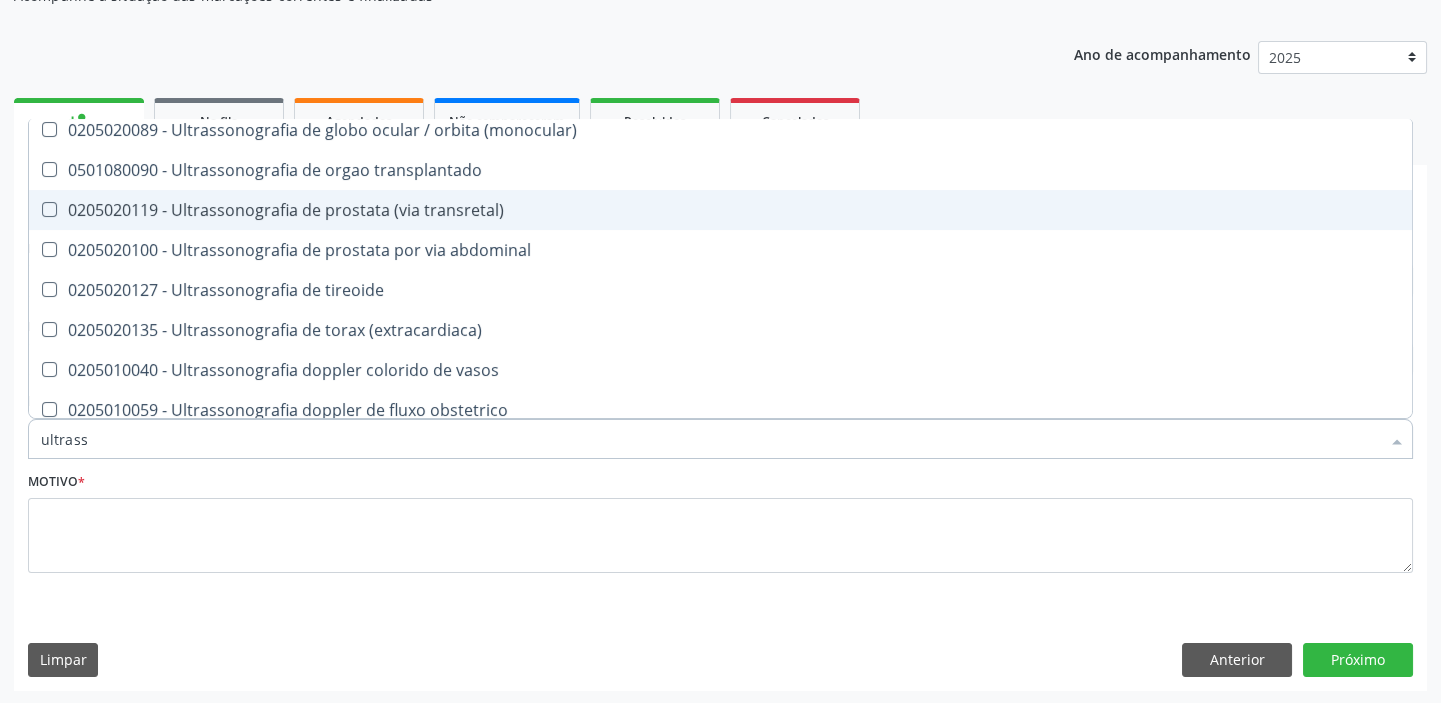 scroll, scrollTop: 454, scrollLeft: 0, axis: vertical 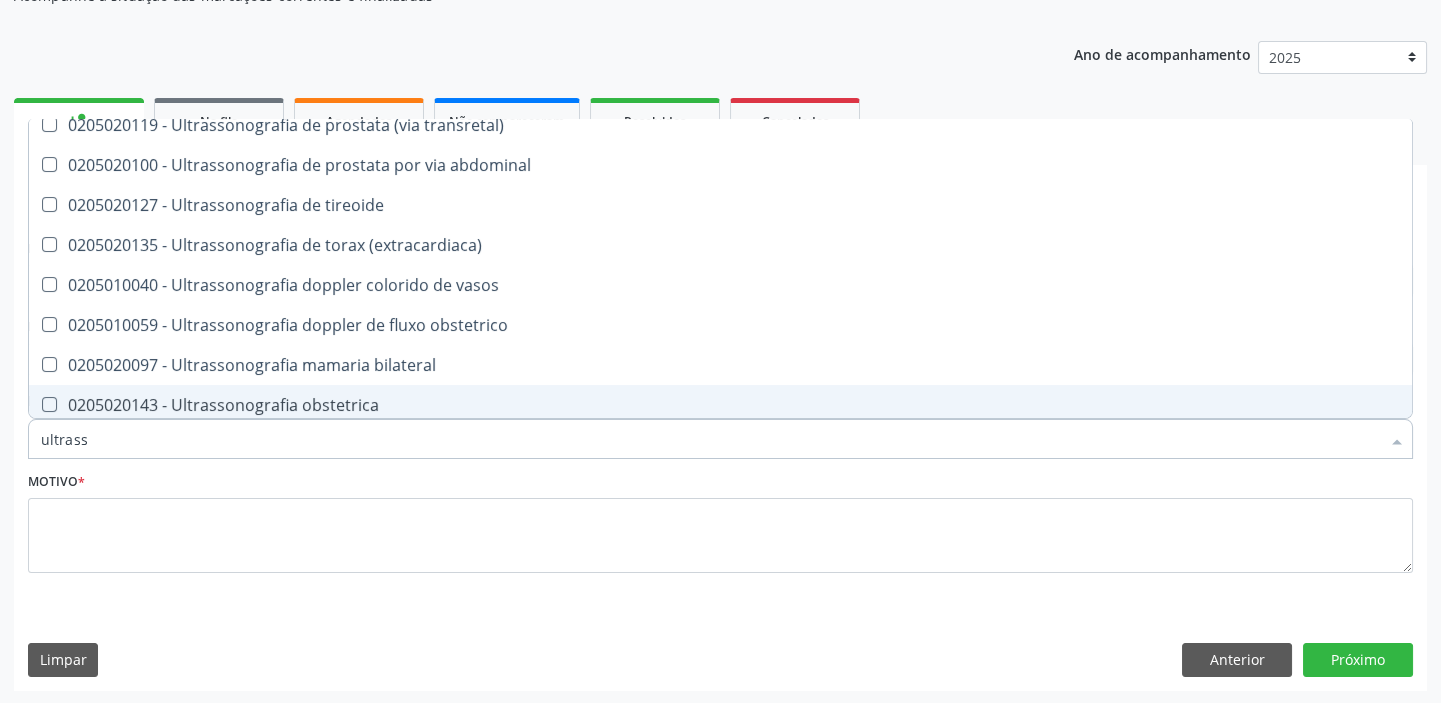 drag, startPoint x: 290, startPoint y: 398, endPoint x: 240, endPoint y: 431, distance: 59.908264 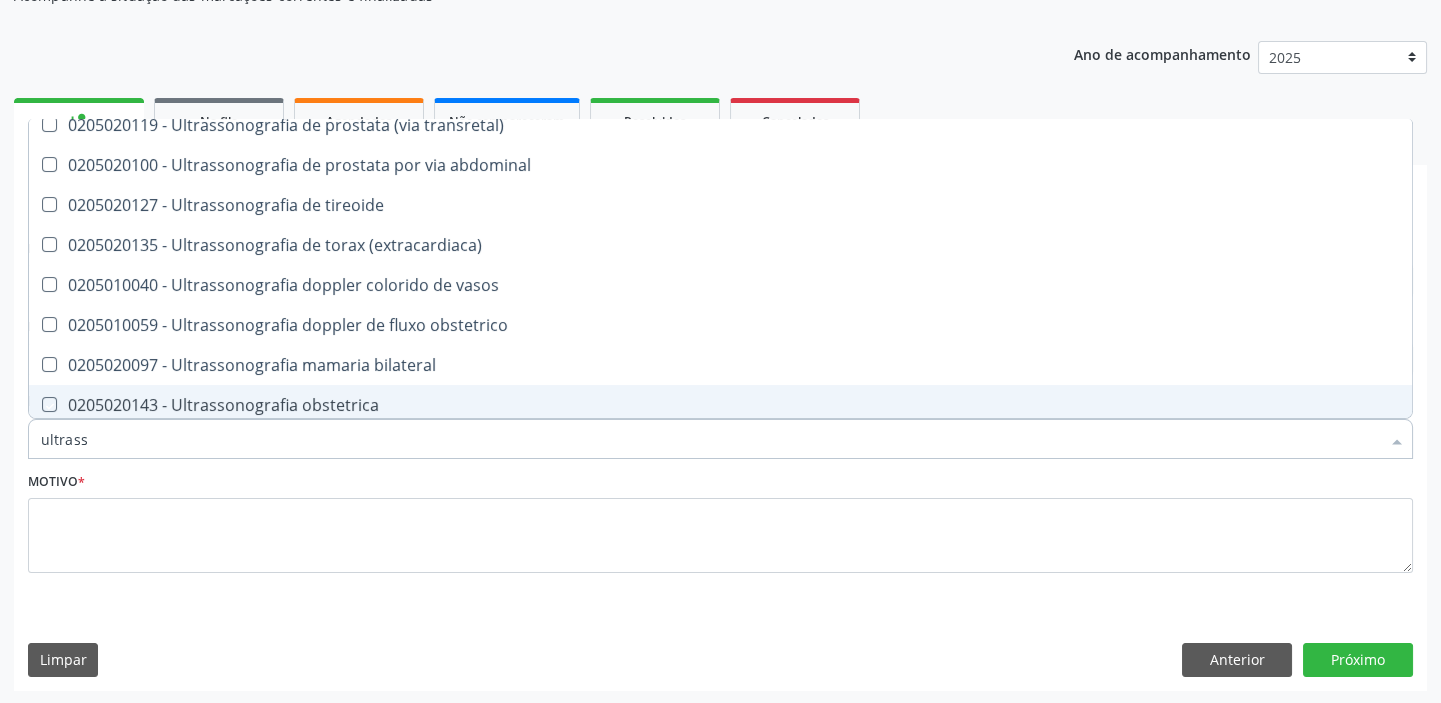 checkbox on "true" 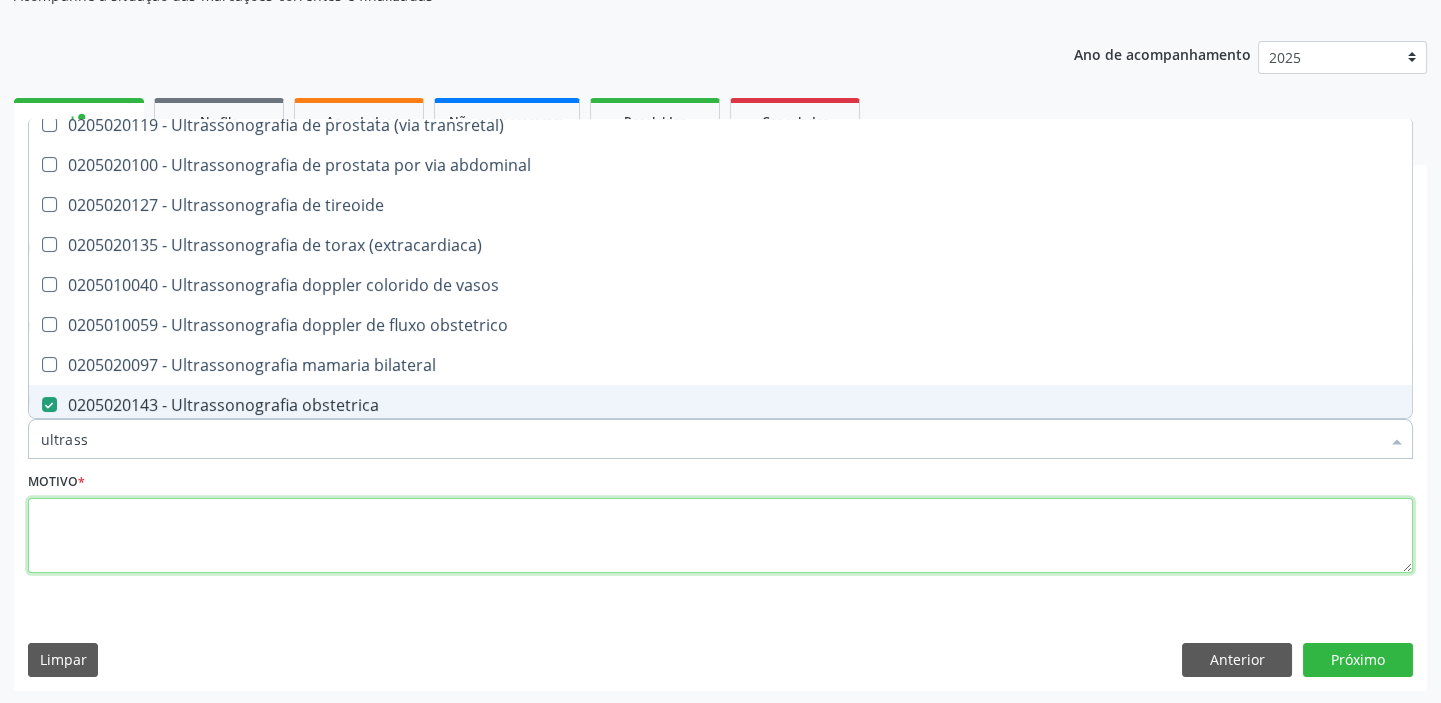 click at bounding box center (720, 536) 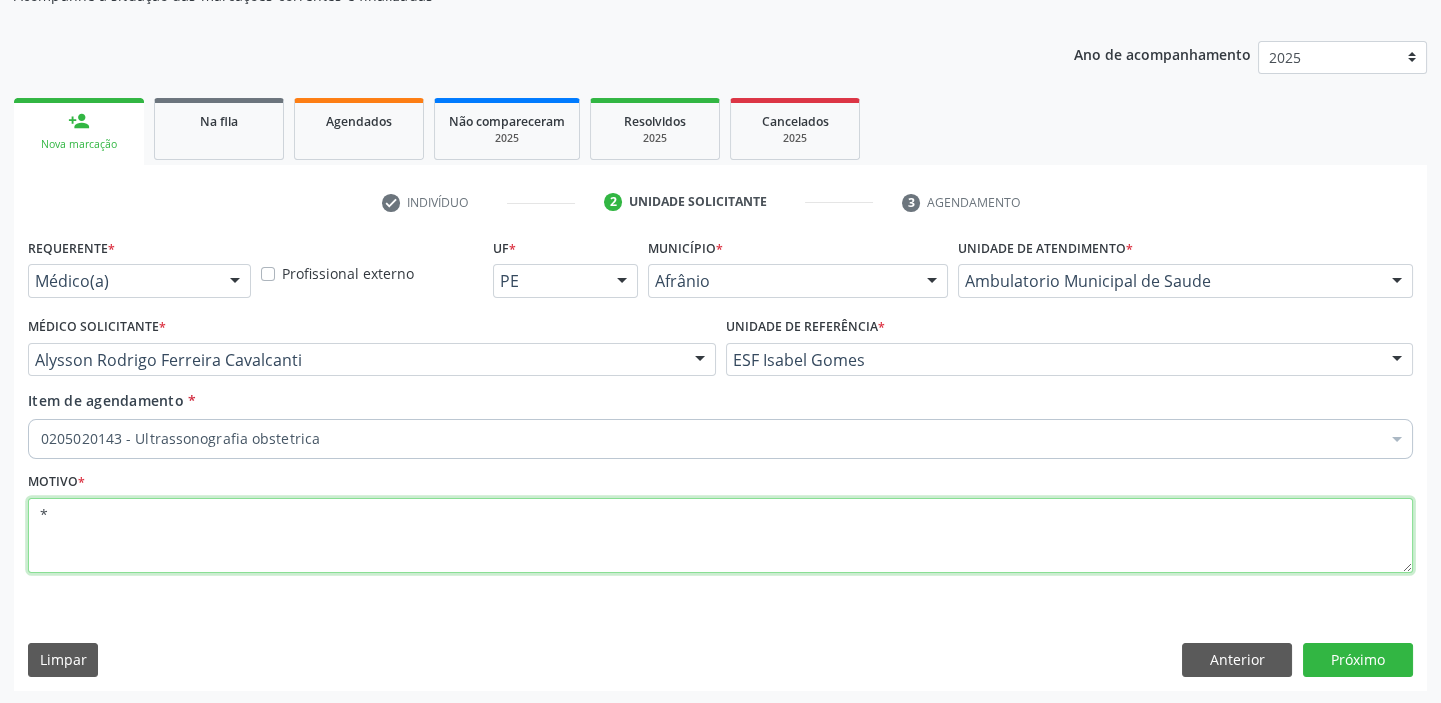 scroll, scrollTop: 0, scrollLeft: 0, axis: both 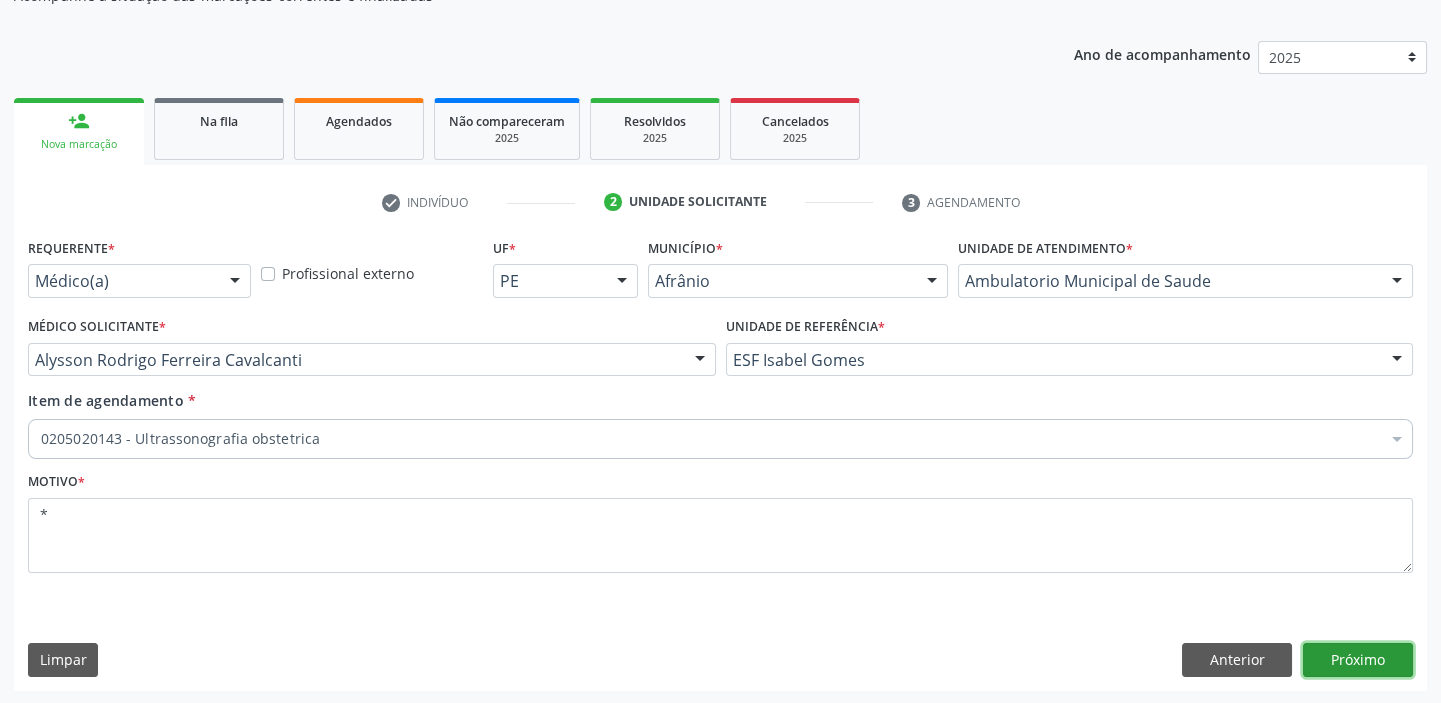 click on "Próximo" at bounding box center [1358, 660] 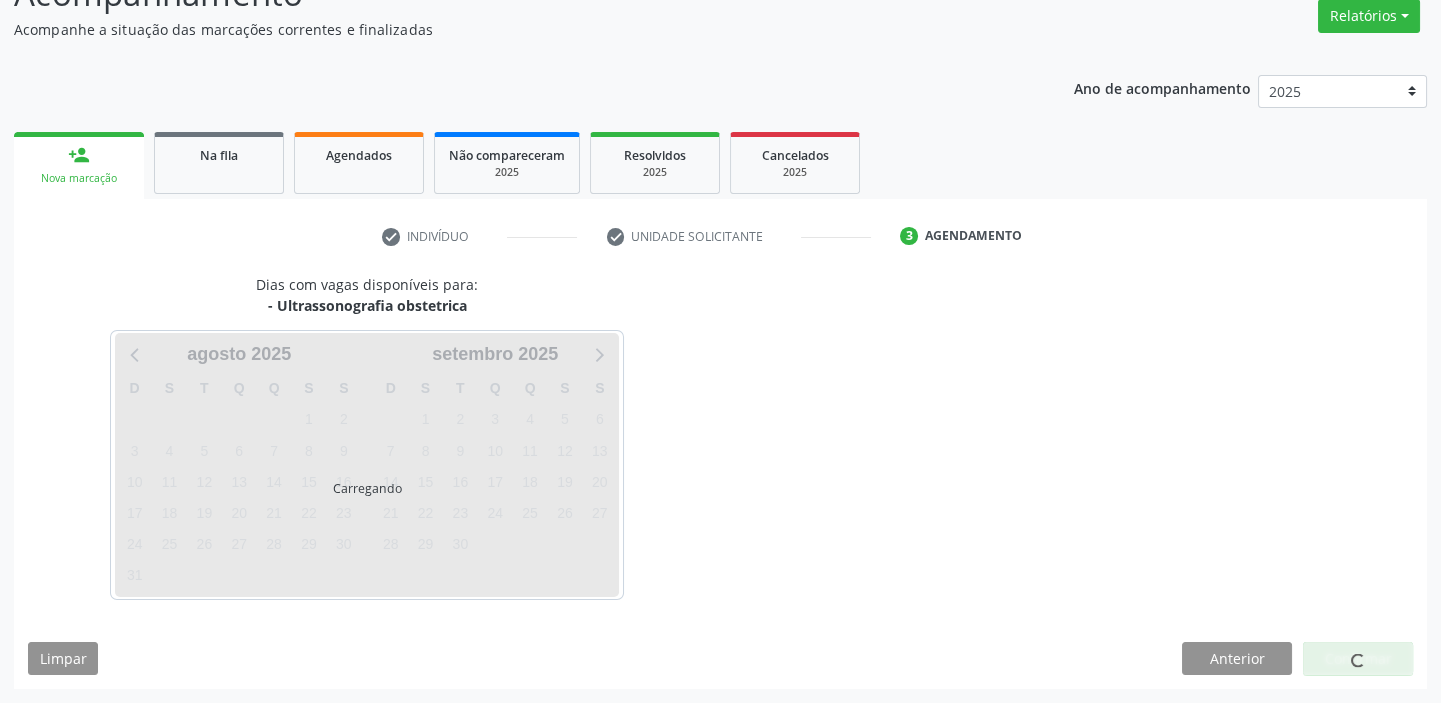 scroll, scrollTop: 166, scrollLeft: 0, axis: vertical 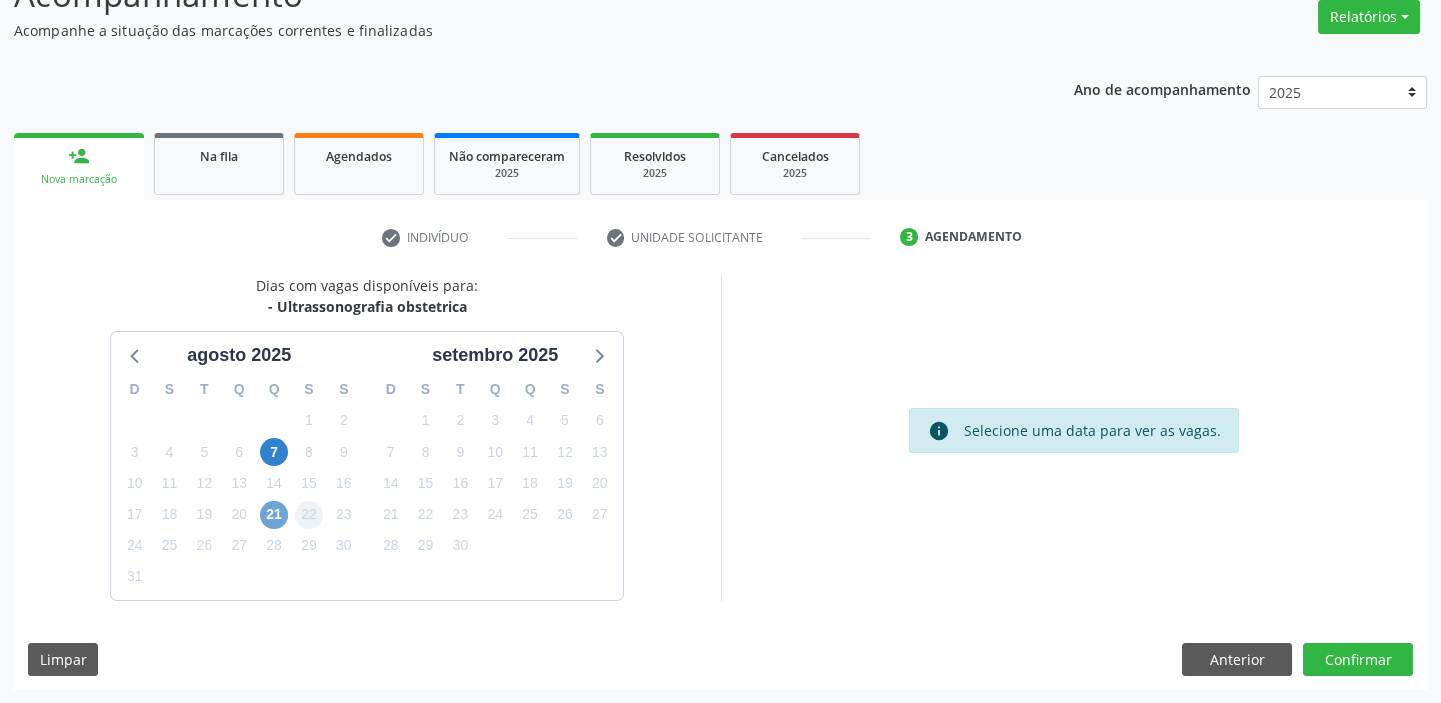 click on "21" at bounding box center (274, 515) 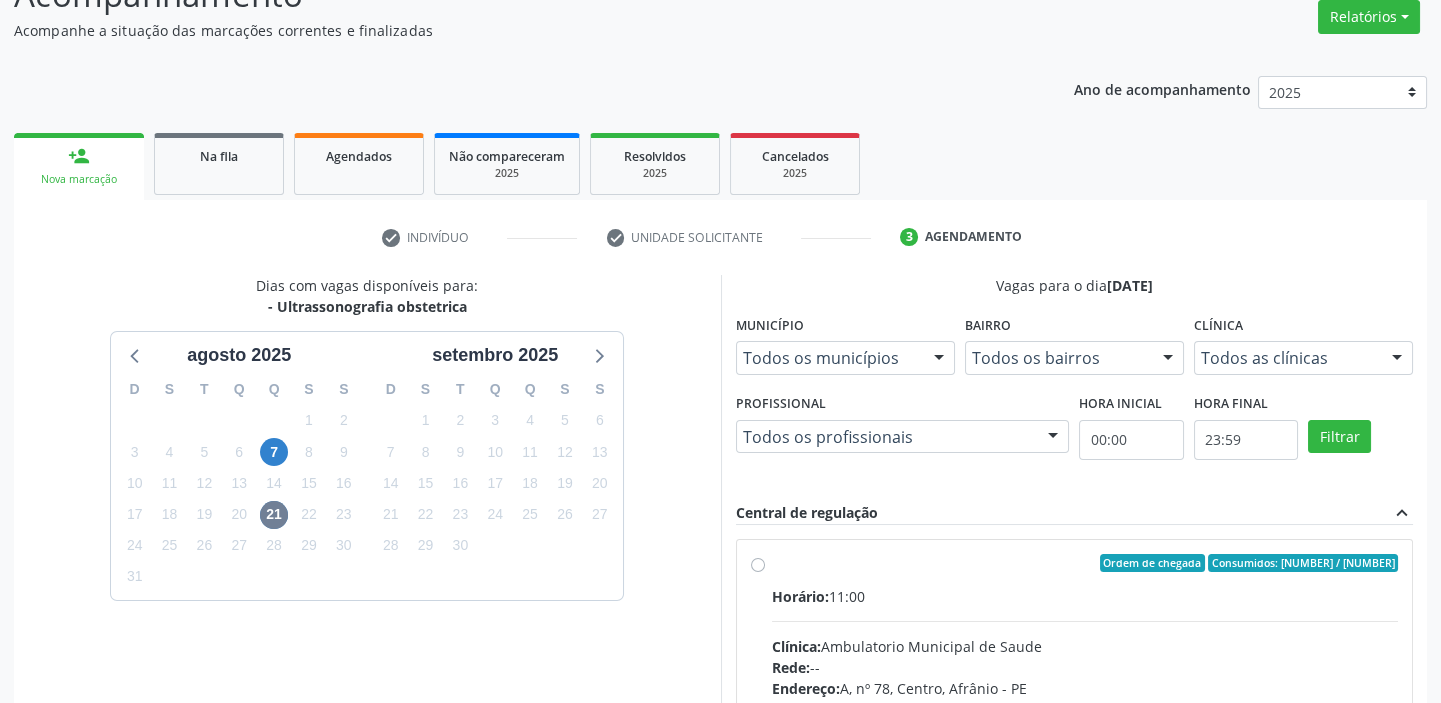 click on "Horário:   11:00
Clínica:  Ambulatorio Municipal de Saude
Rede:
--
Endereço:   A, nº 78, Centro, [CITY] - [STATE]
Telefone:   --
Profissional:
--
Informações adicionais sobre o atendimento
Idade de atendimento:
Sem restrição
Gênero(s) atendido(s):
Sem restrição
Informações adicionais:
--" at bounding box center [1085, 723] 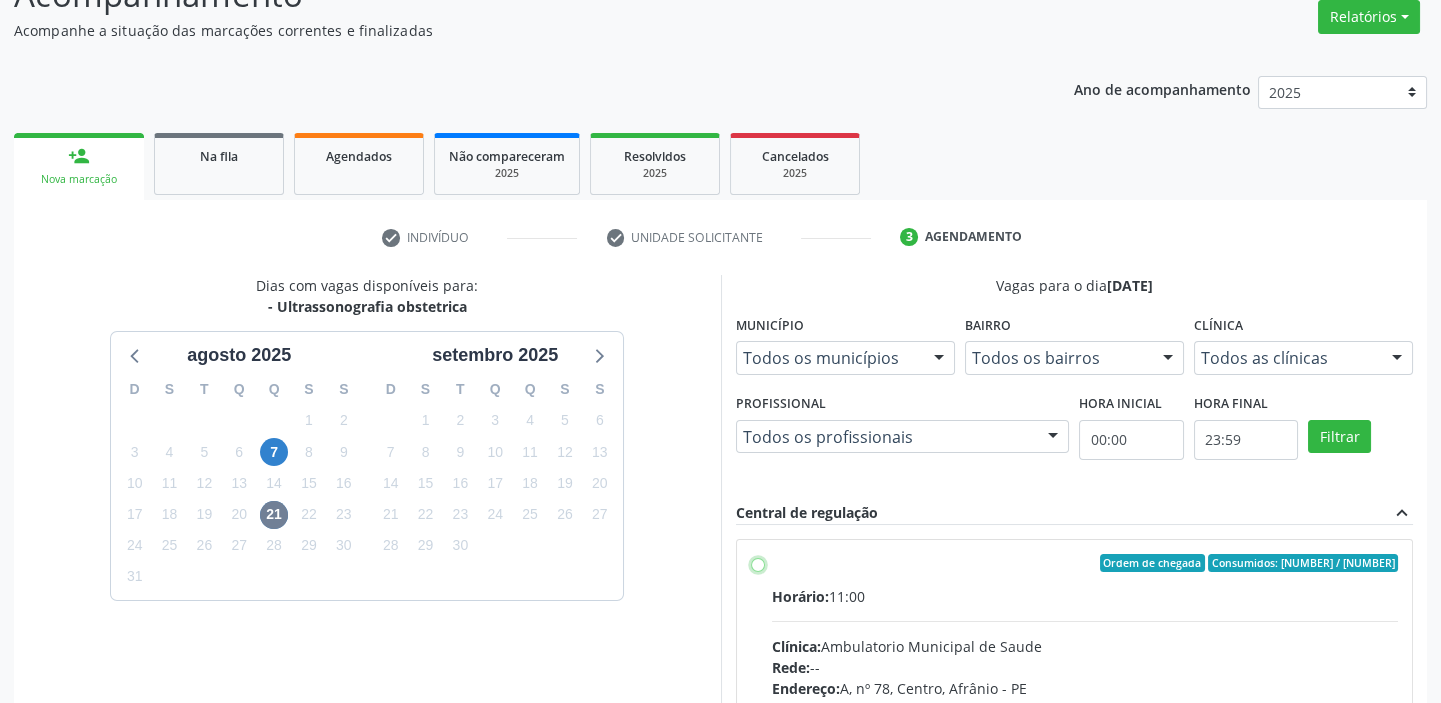 click on "Ordem de chegada
Consumidos: 7 / 10
Horário:   [TIME]
Clínica:  Ambulatorio Municipal de Saude
Rede:
--
Endereço:   A, nº [NUMBER], [CITY], [CITY] - [STATE]
Telefone:   --
Profissional:
--
Informações adicionais sobre o atendimento
Idade de atendimento:
Sem restrição
Gênero(s) atendido(s):
Sem restrição
Informações adicionais:
--" at bounding box center (758, 563) 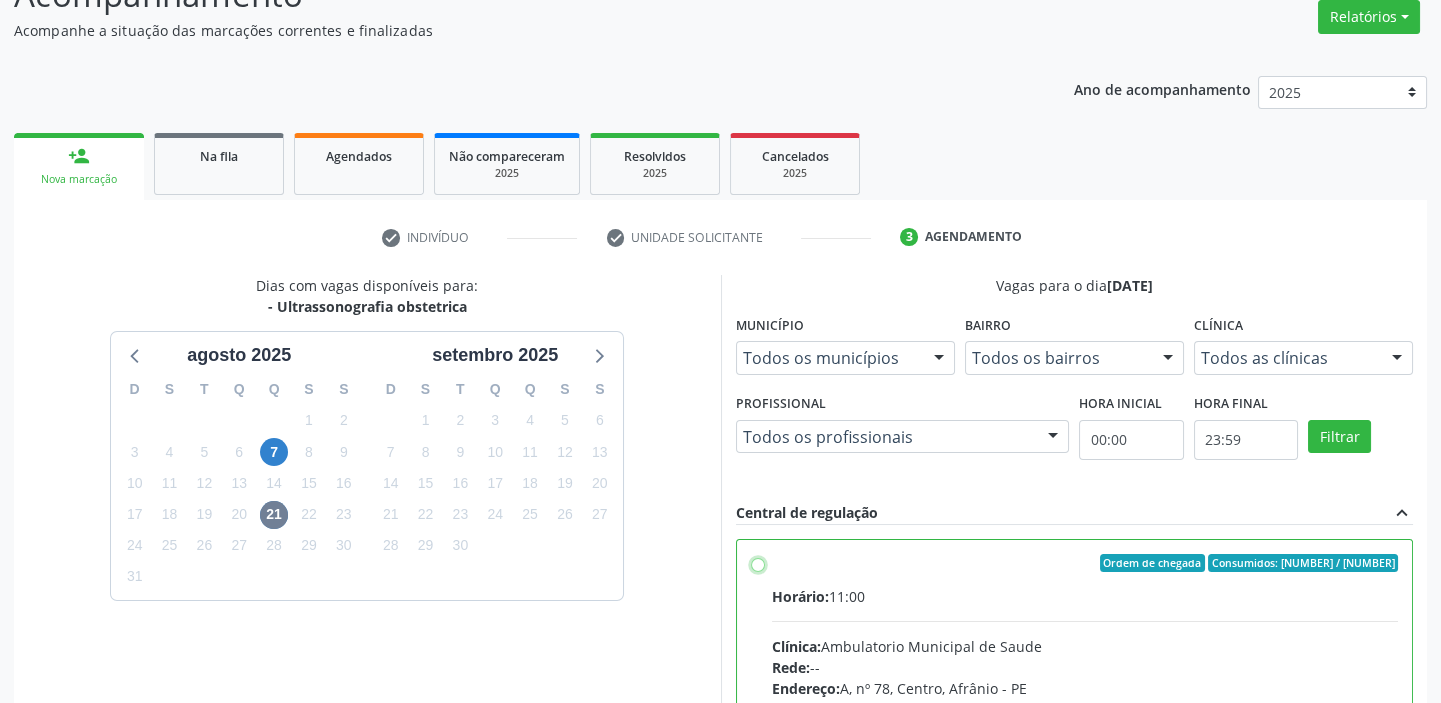 radio on "true" 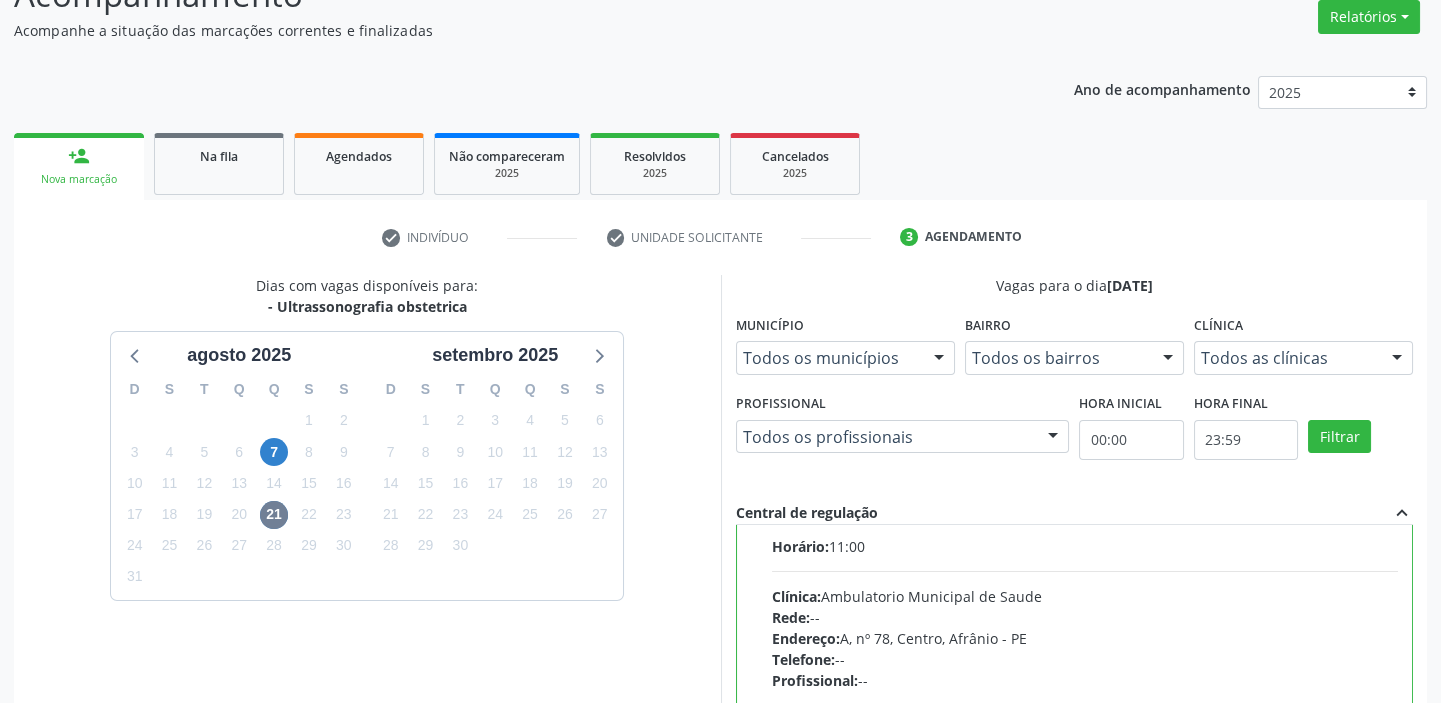 scroll, scrollTop: 99, scrollLeft: 0, axis: vertical 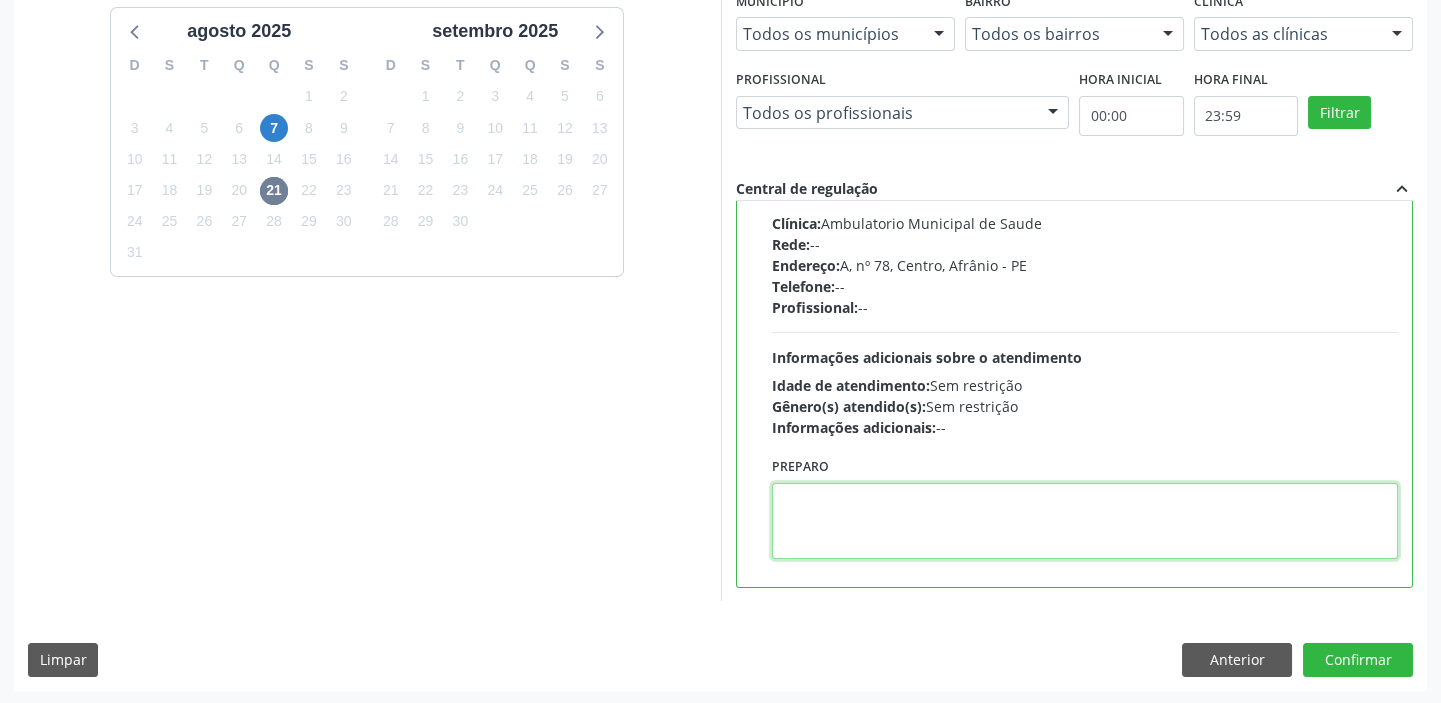 click at bounding box center [1085, 521] 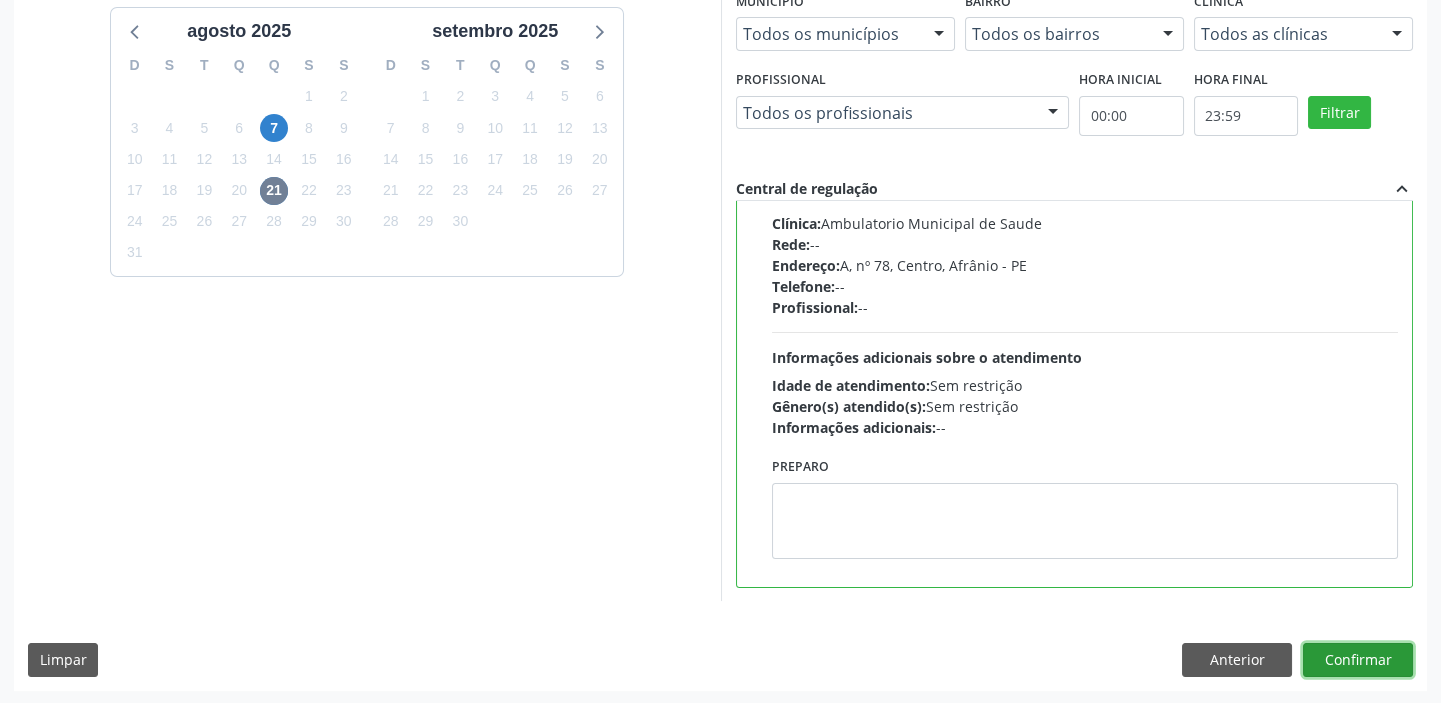 click on "Confirmar" at bounding box center (1358, 660) 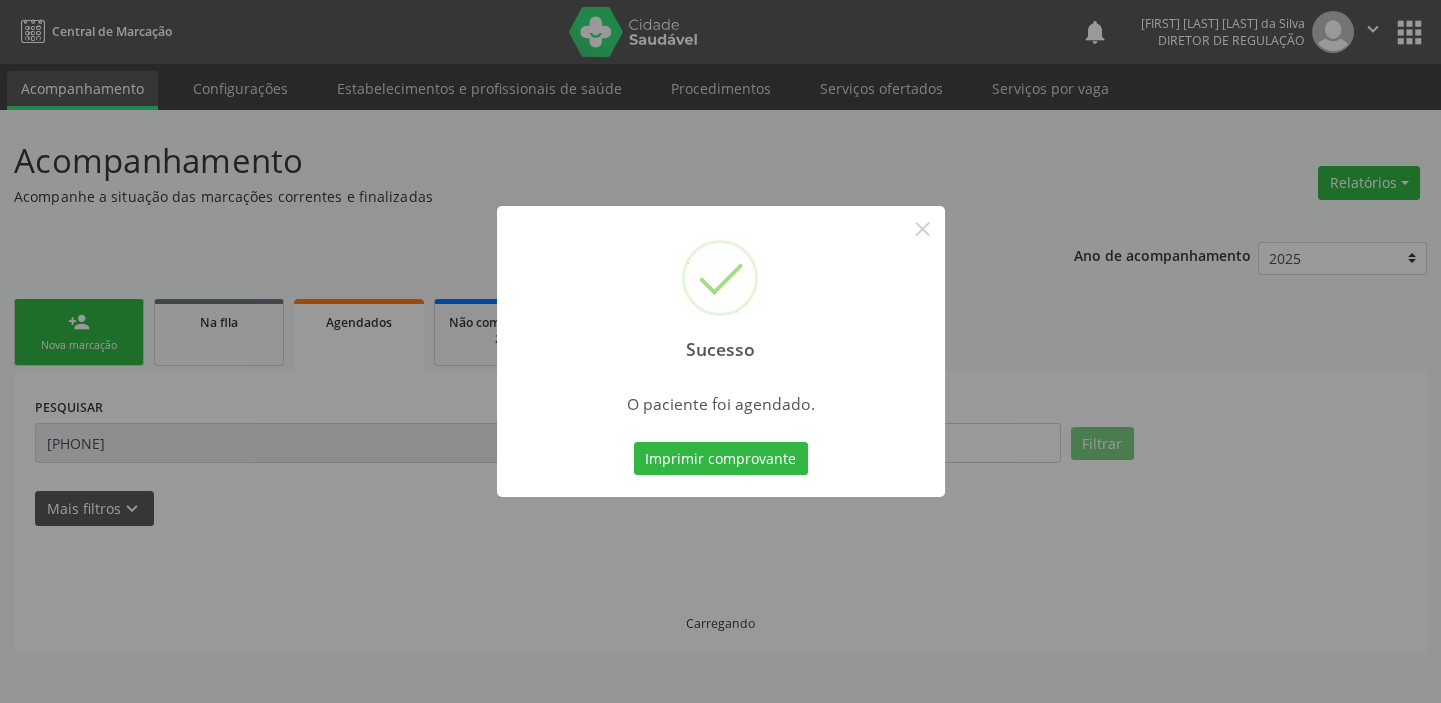 scroll, scrollTop: 0, scrollLeft: 0, axis: both 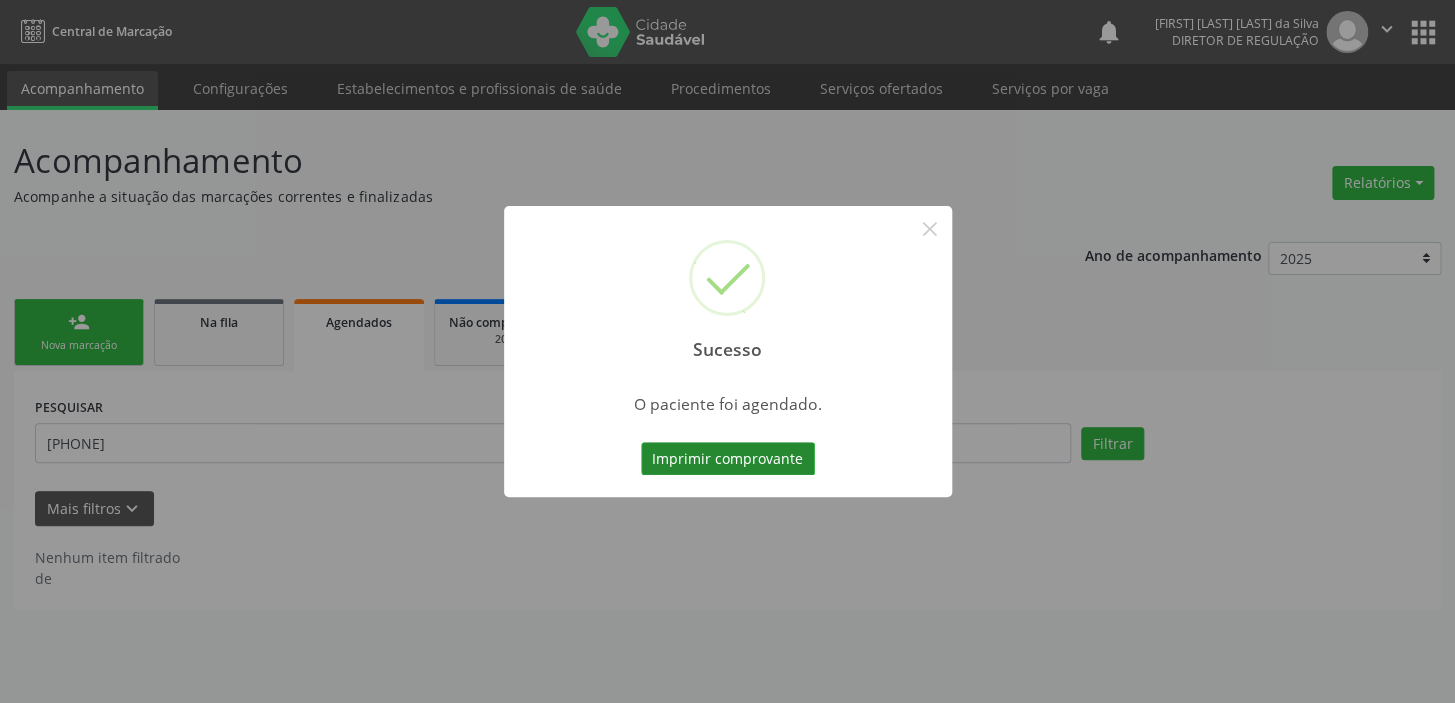 click on "Imprimir comprovante" at bounding box center [728, 459] 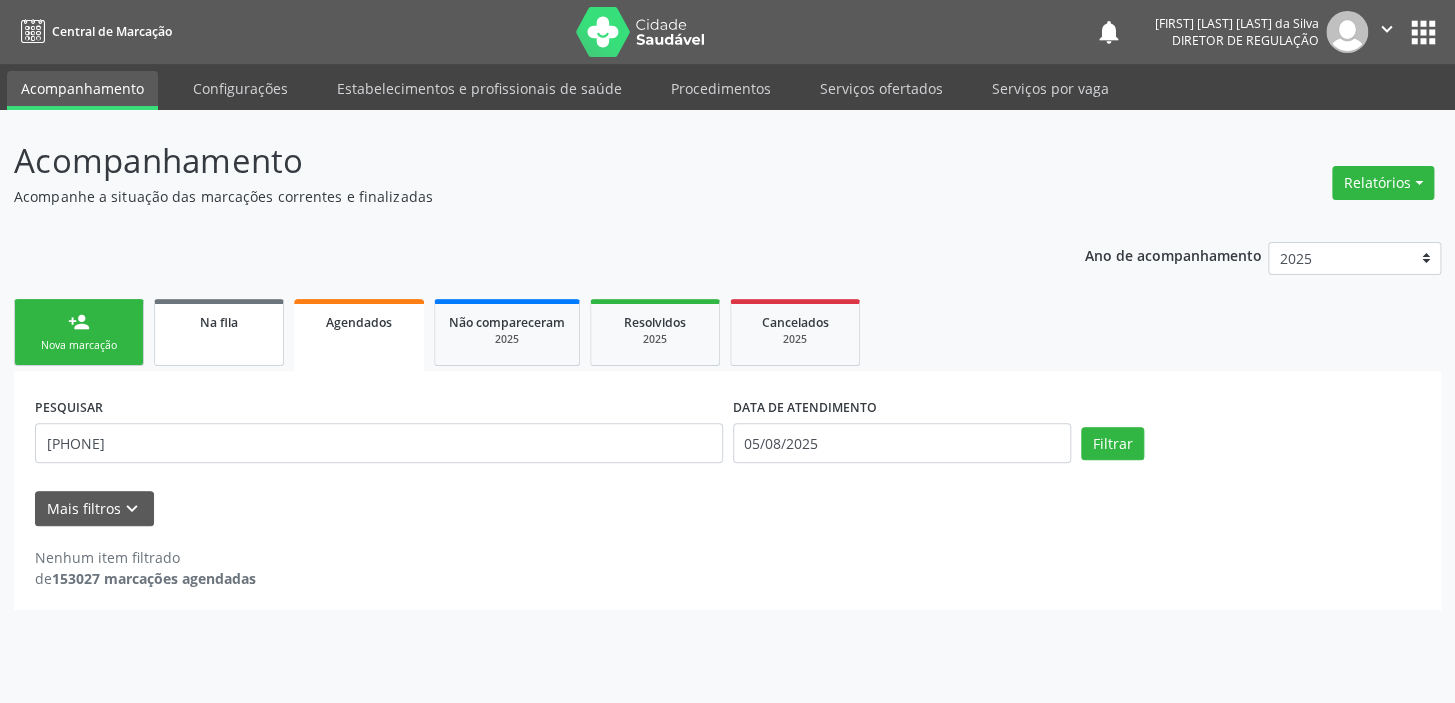 click on "Na fila" at bounding box center [219, 332] 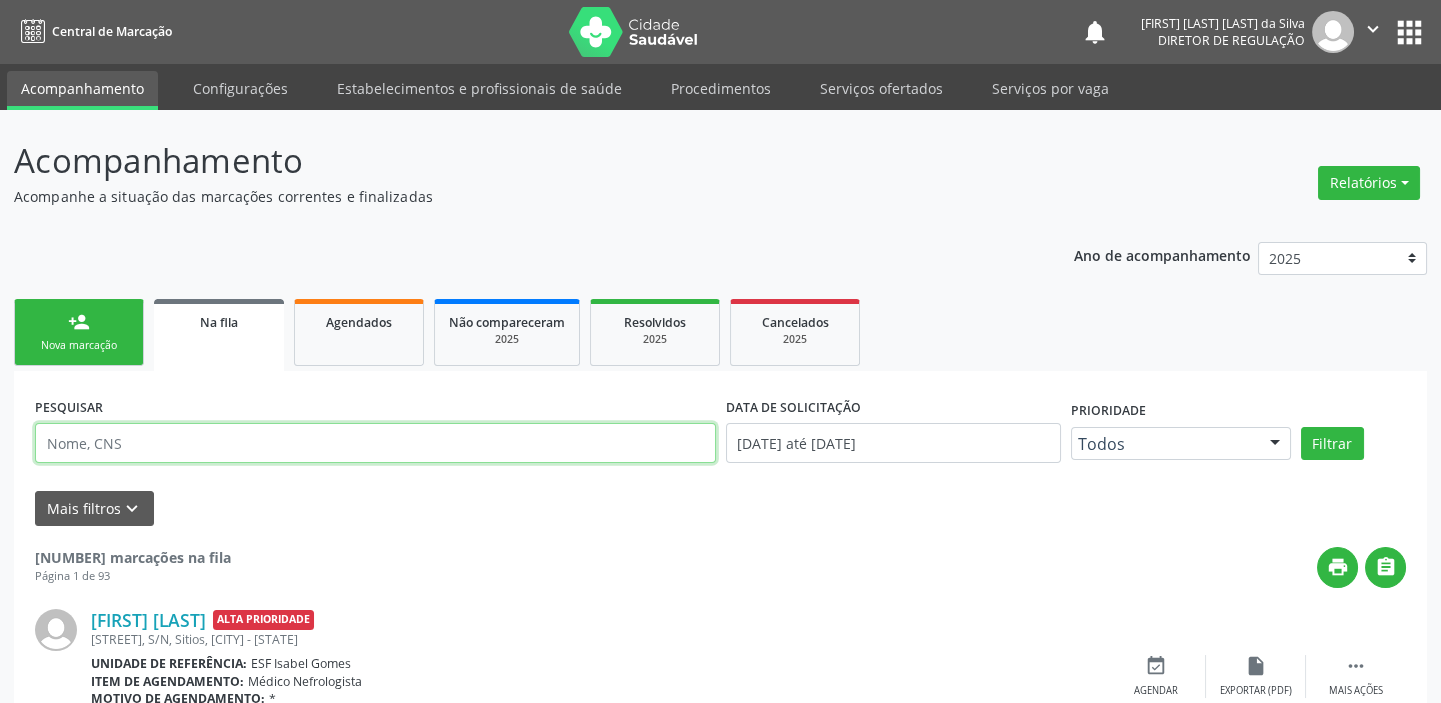click at bounding box center [375, 443] 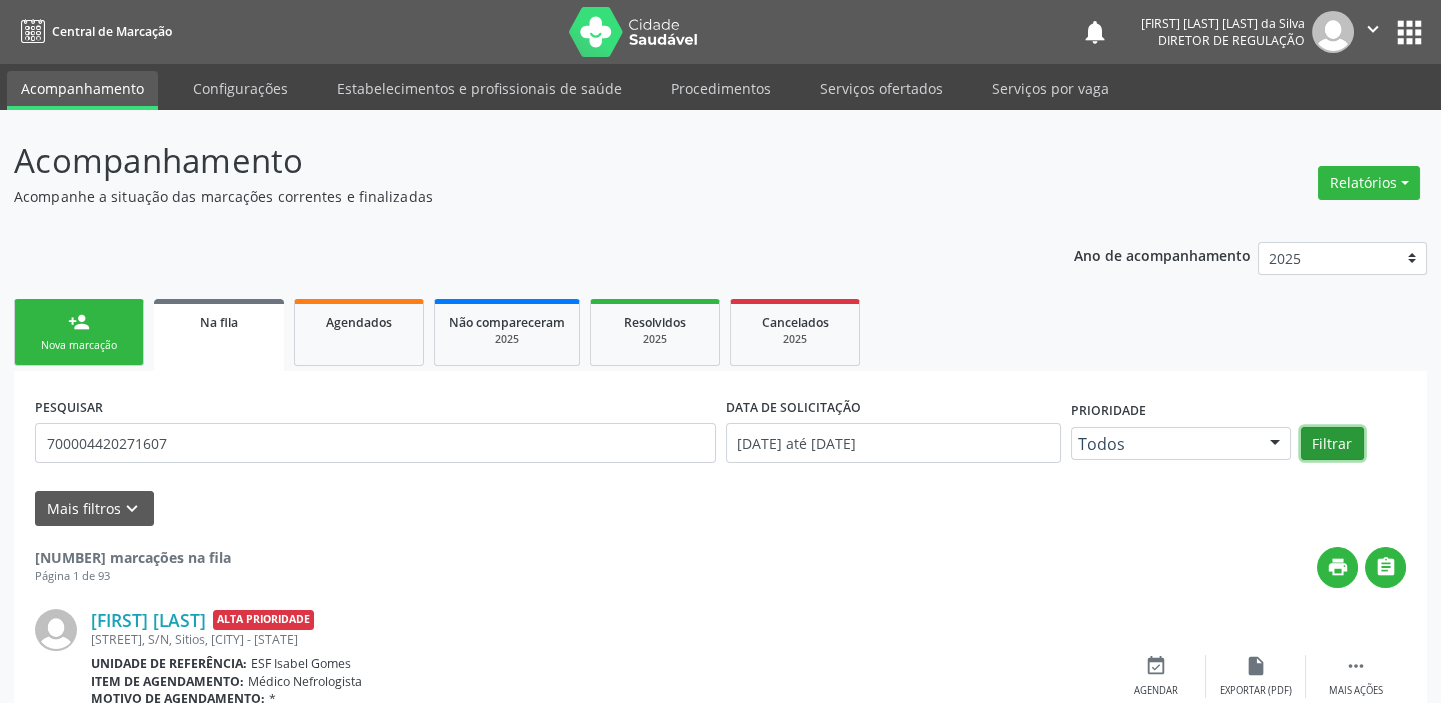 click on "Filtrar" at bounding box center (1332, 444) 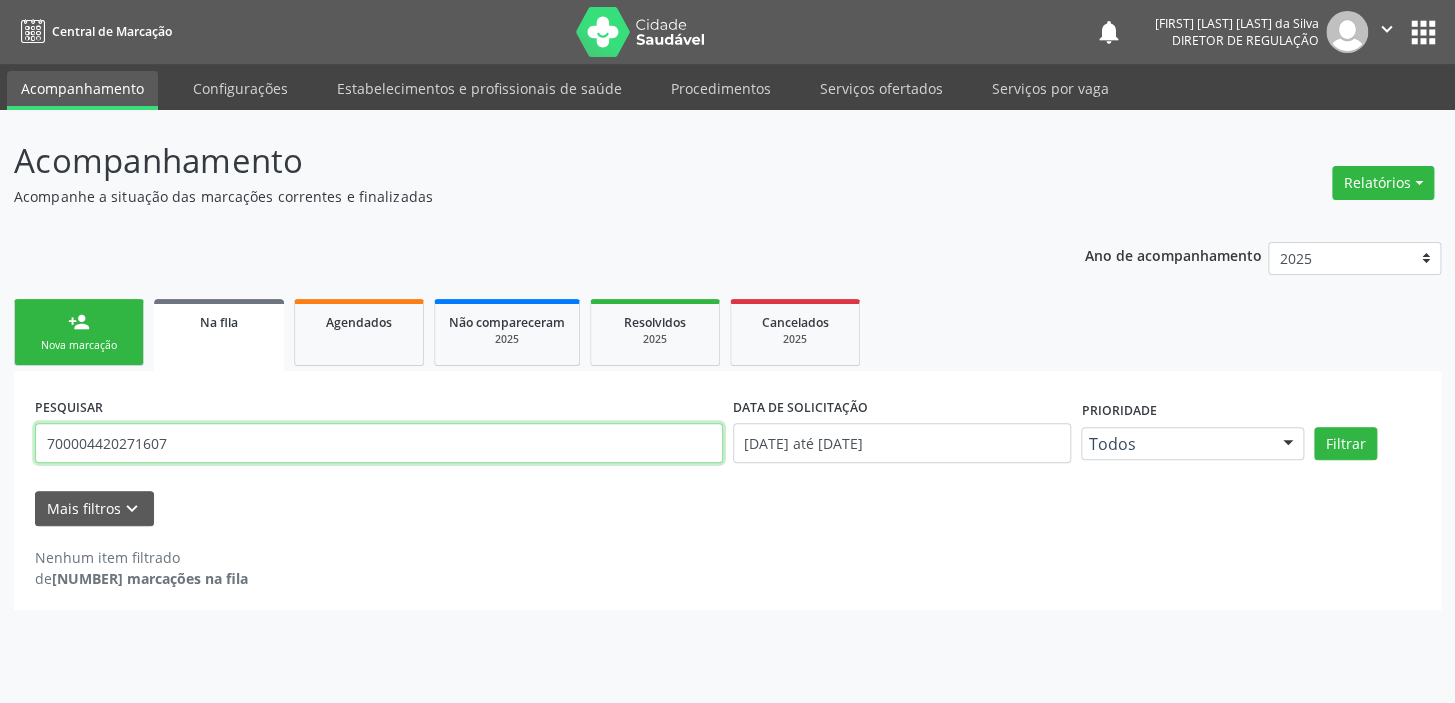 click on "700004420271607" at bounding box center [379, 443] 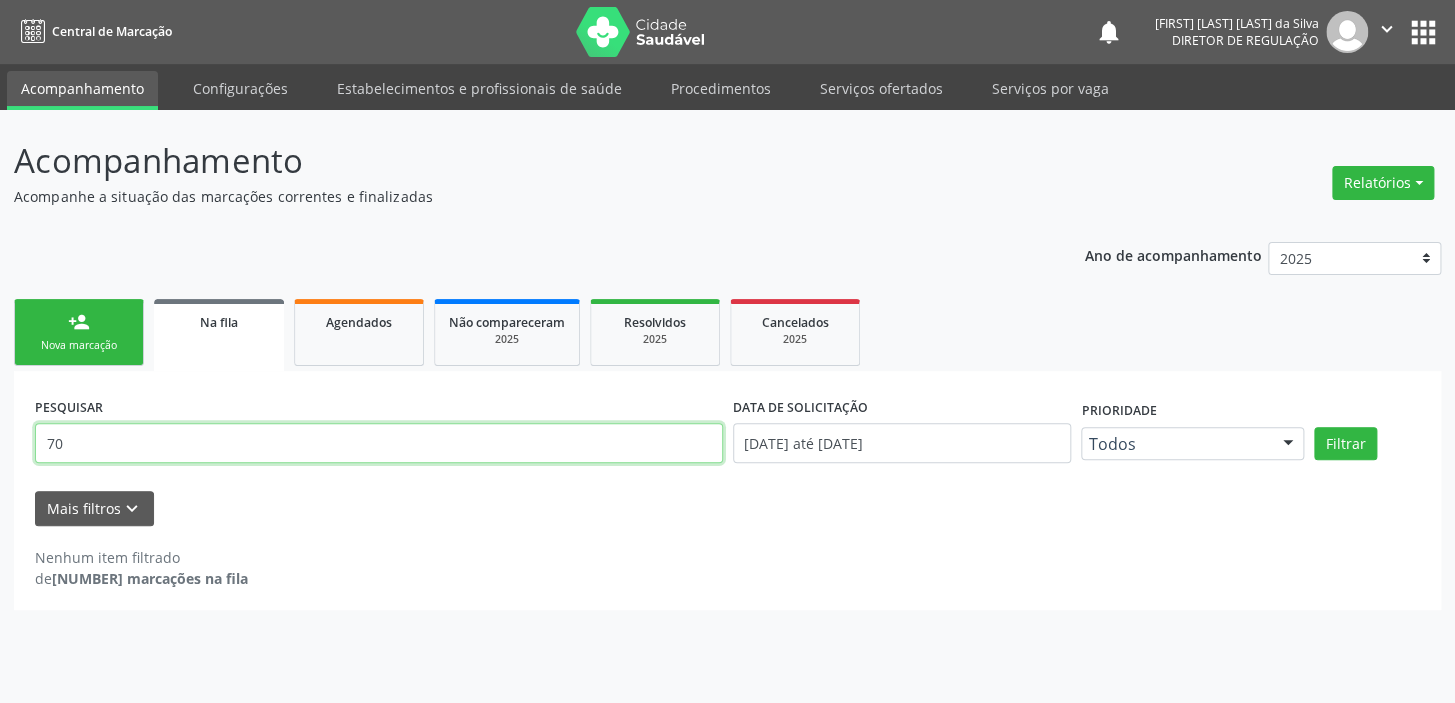 type on "7" 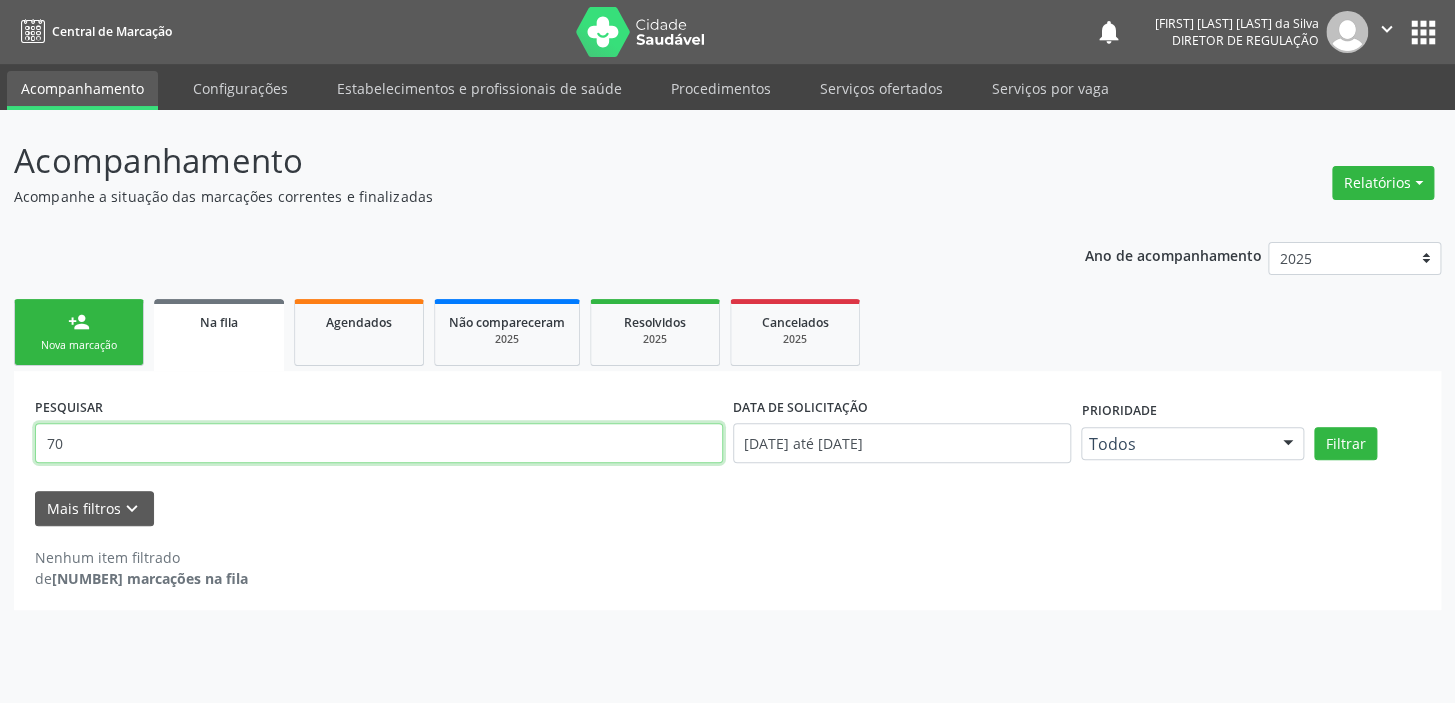 type on "7" 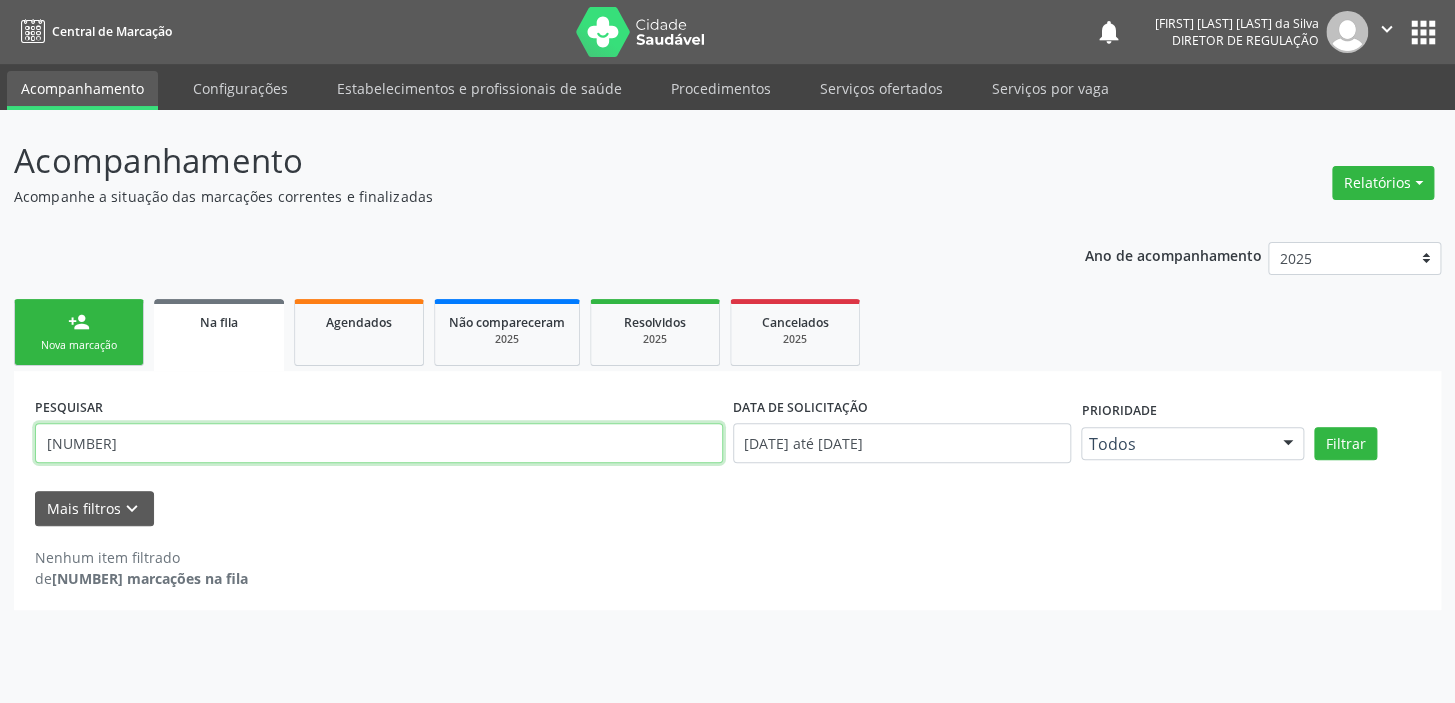 type on "700004420271607" 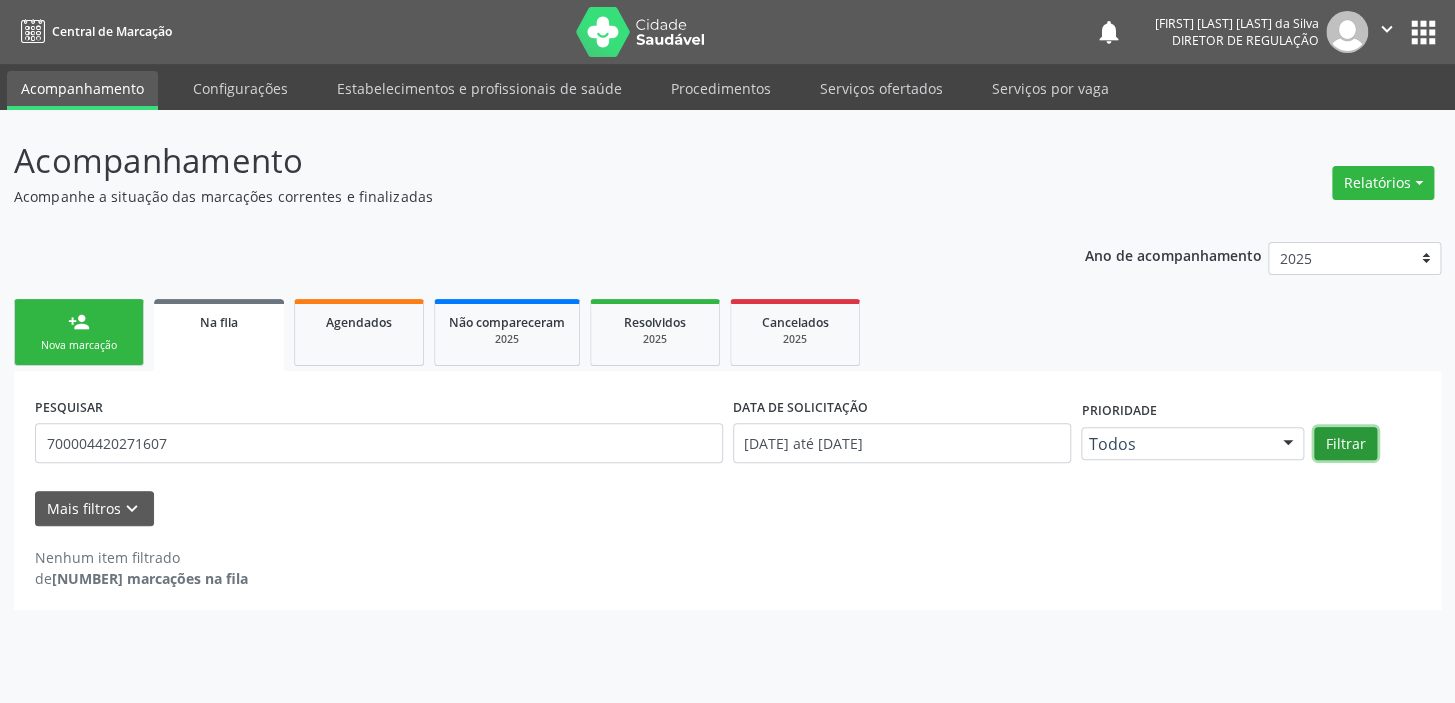 click on "Filtrar" at bounding box center [1345, 444] 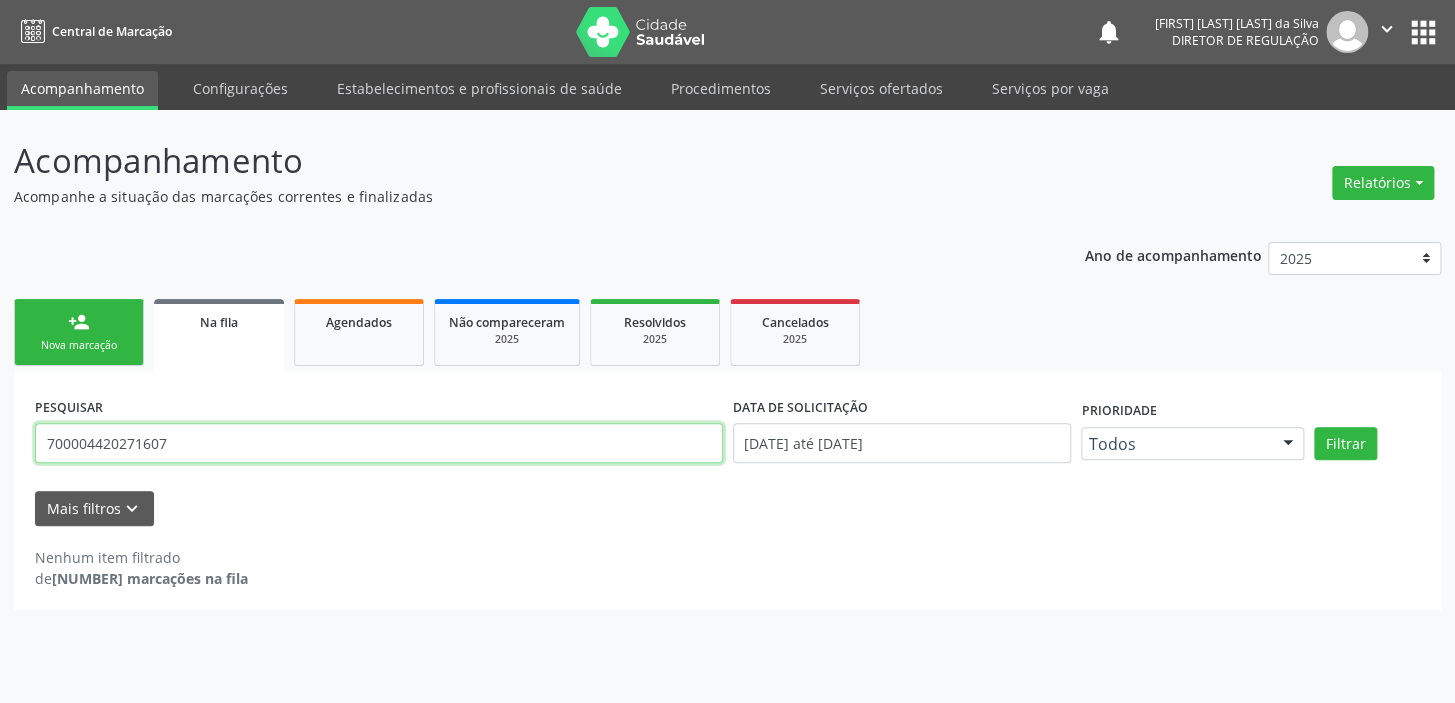 drag, startPoint x: 167, startPoint y: 445, endPoint x: 27, endPoint y: 449, distance: 140.05713 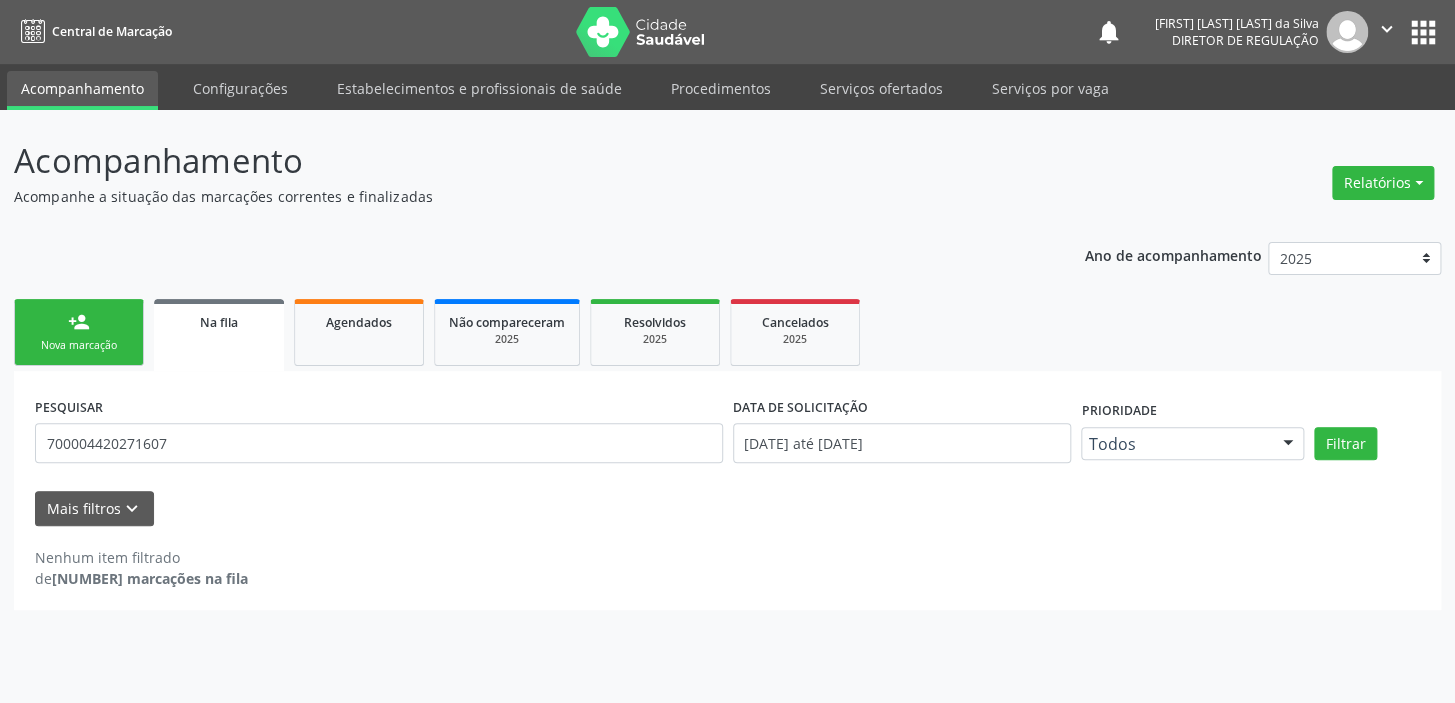 click on "person_add
Nova marcação" at bounding box center (79, 332) 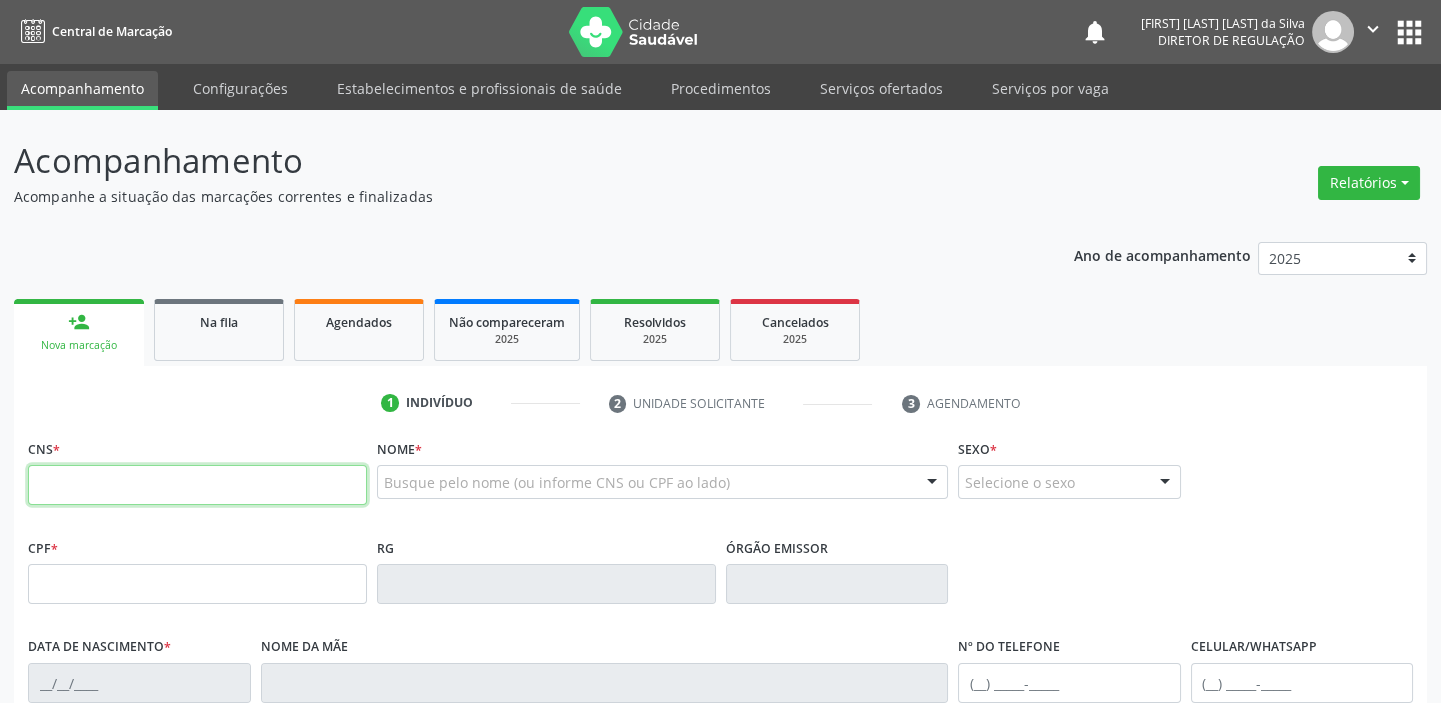 click at bounding box center [197, 485] 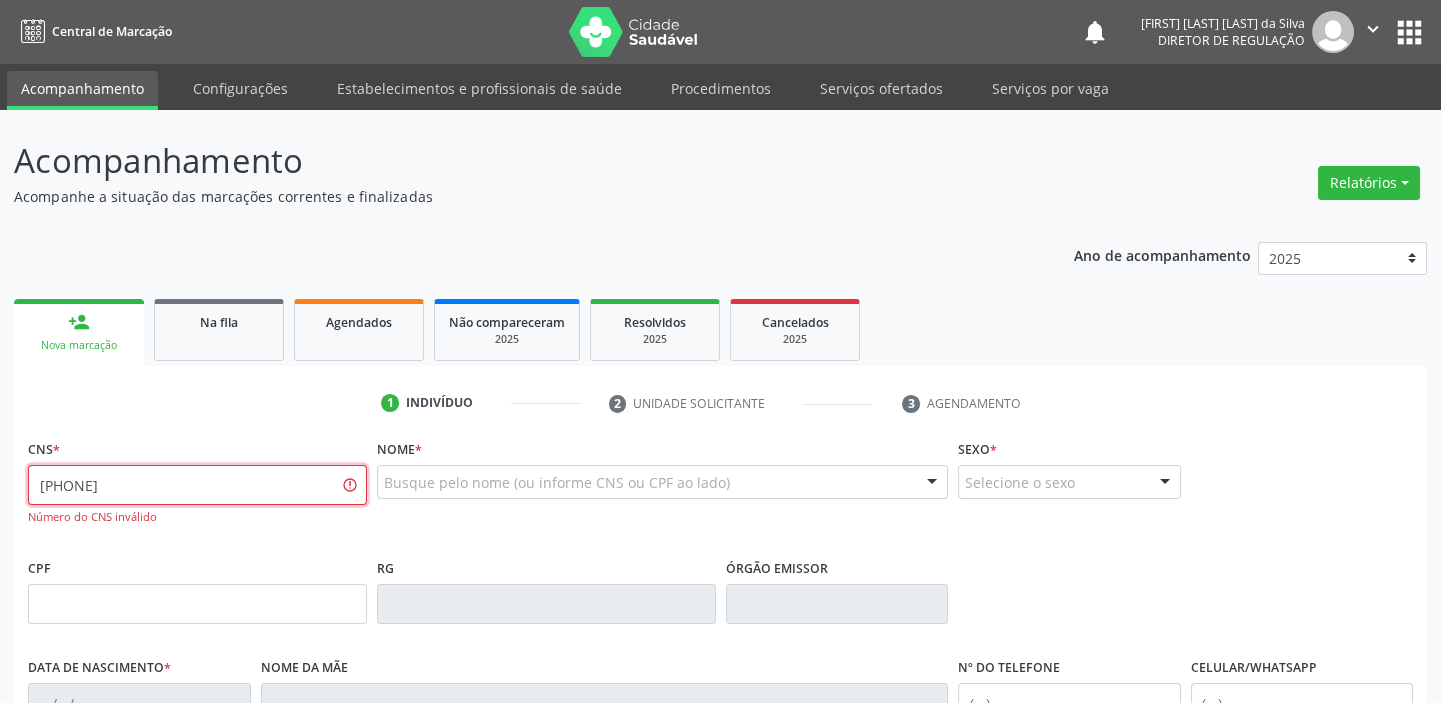 click on "700 0044 2027 1607" at bounding box center (197, 485) 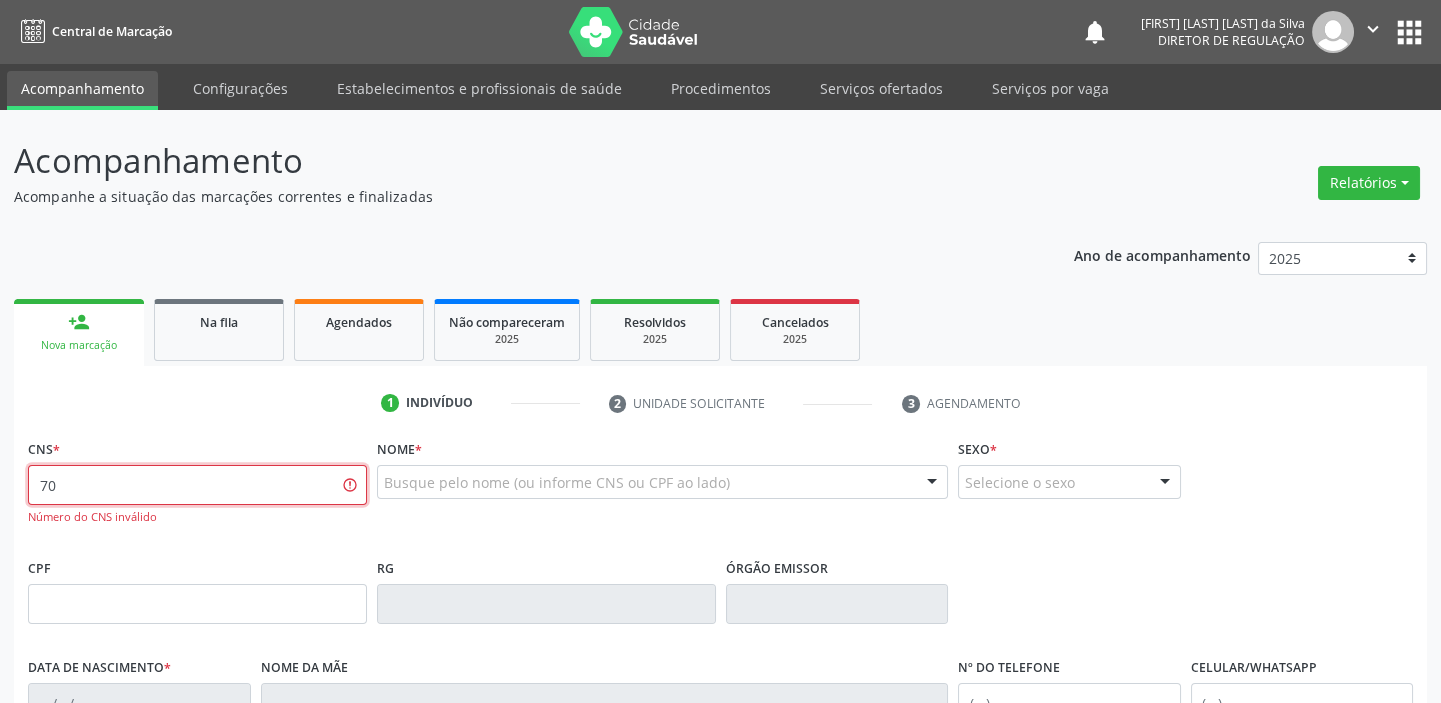 type on "7" 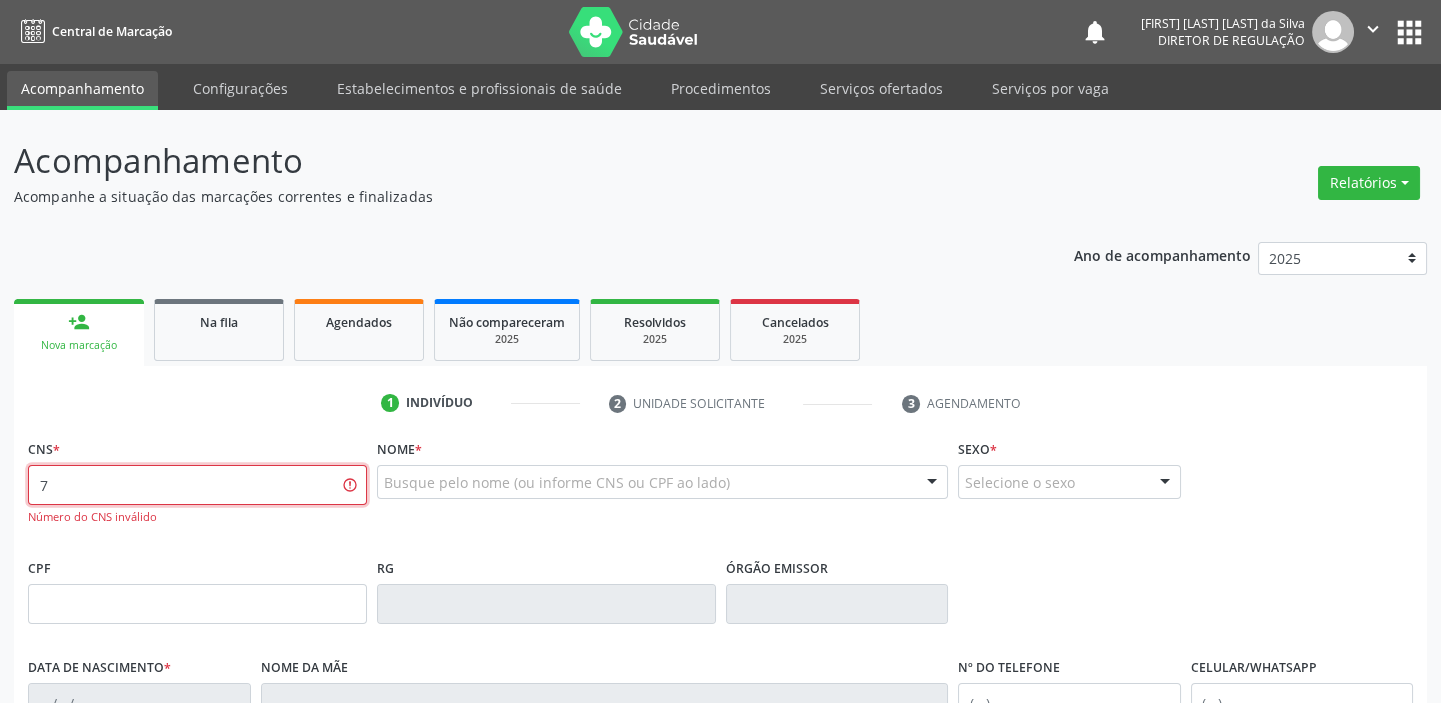 type 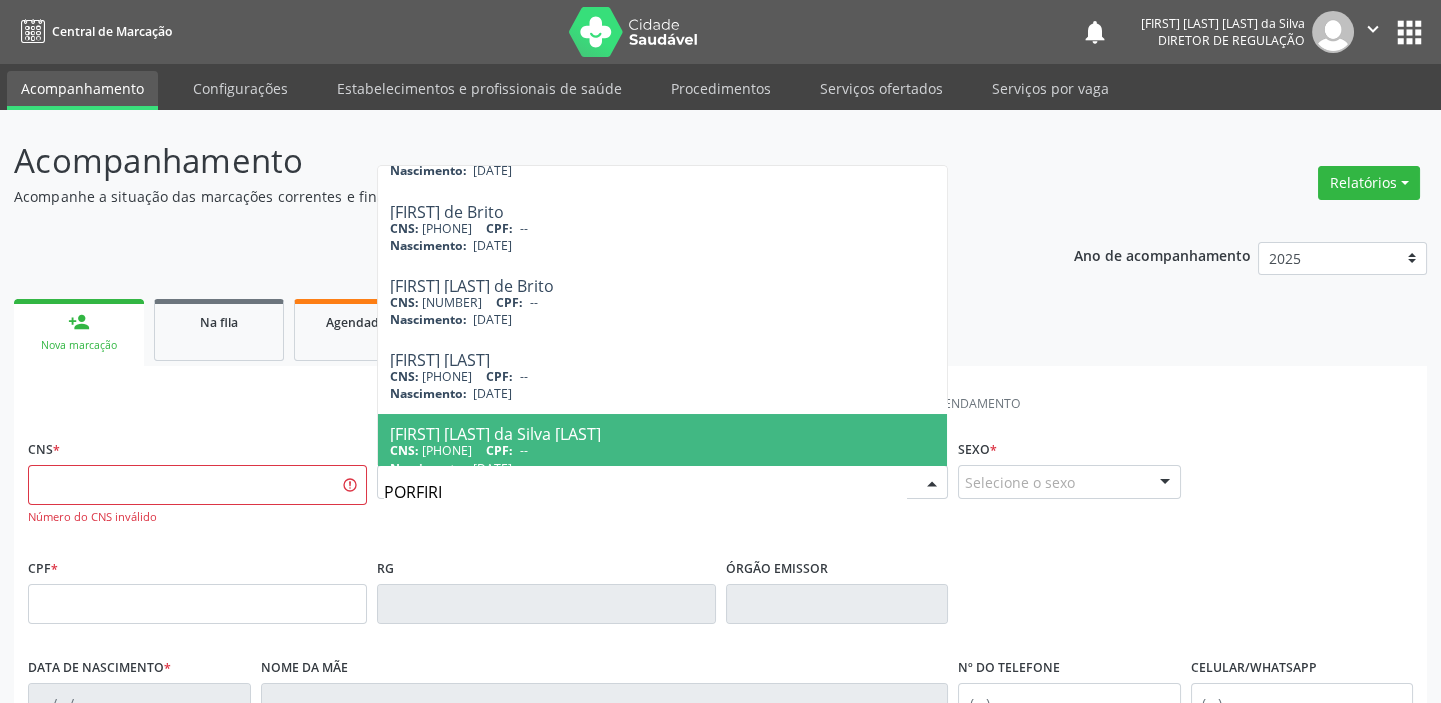 scroll, scrollTop: 220, scrollLeft: 0, axis: vertical 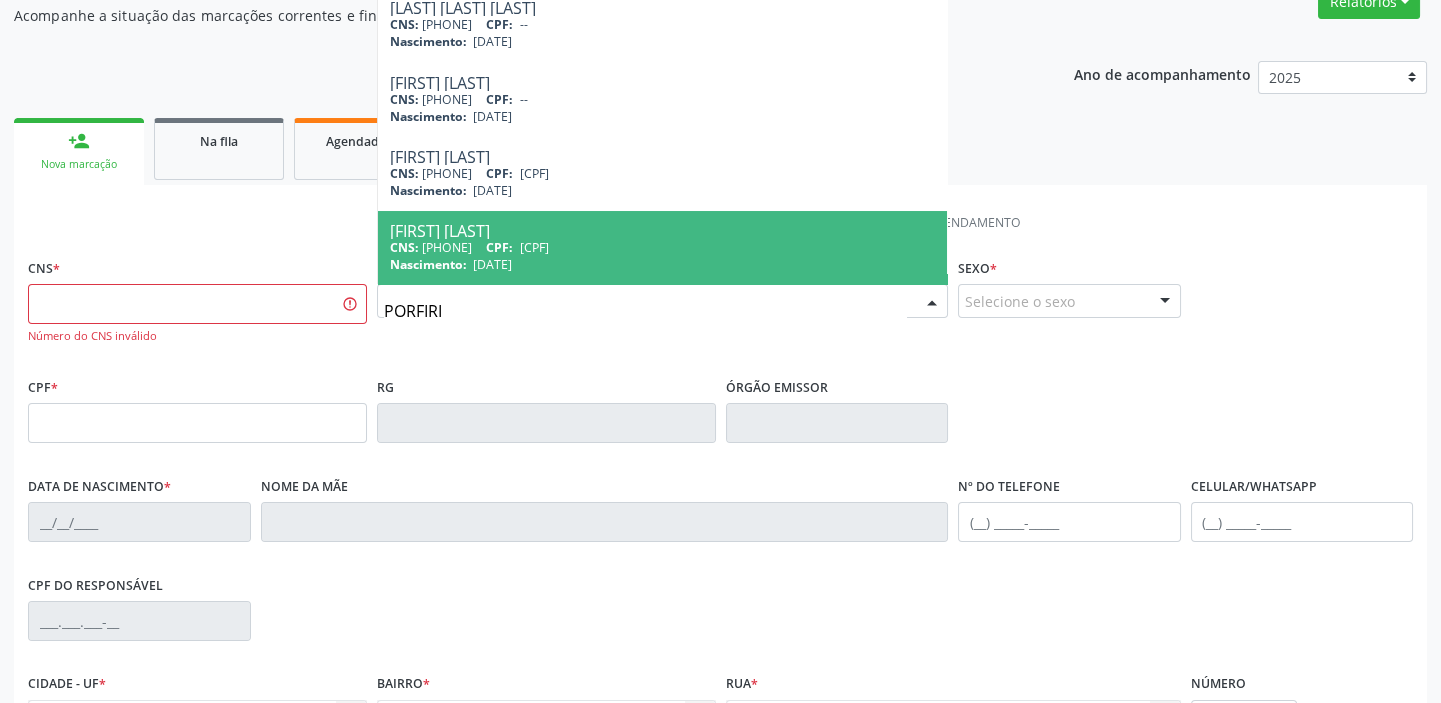 type on "PORFIRIA" 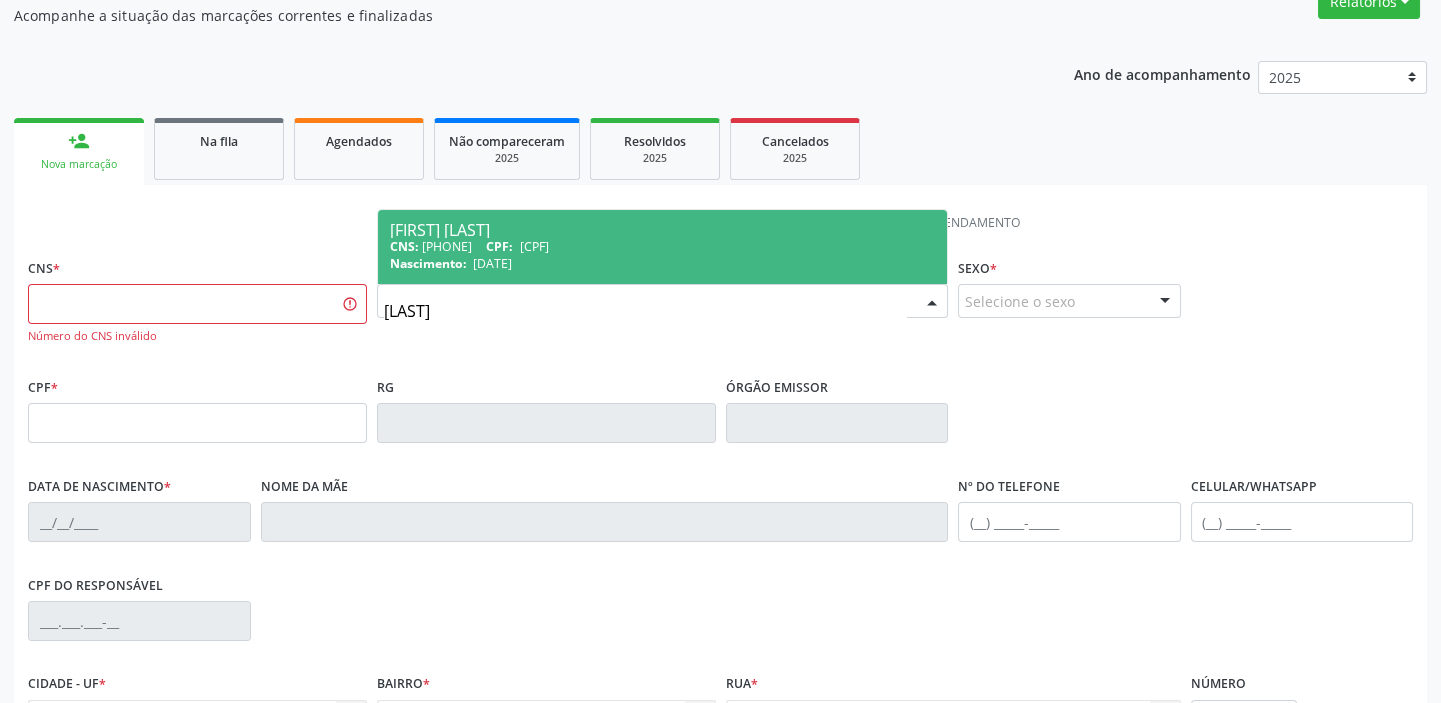 scroll, scrollTop: 0, scrollLeft: 0, axis: both 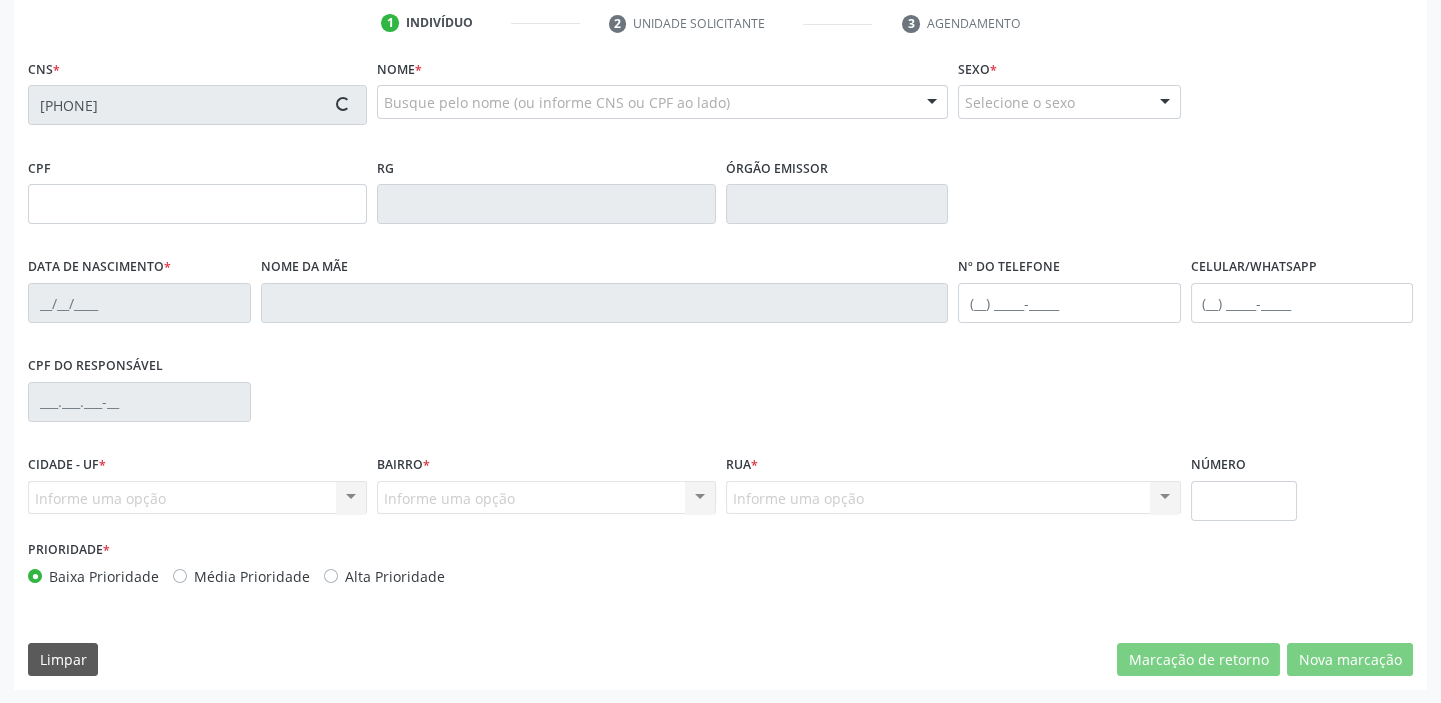 type on "099.951.344-38" 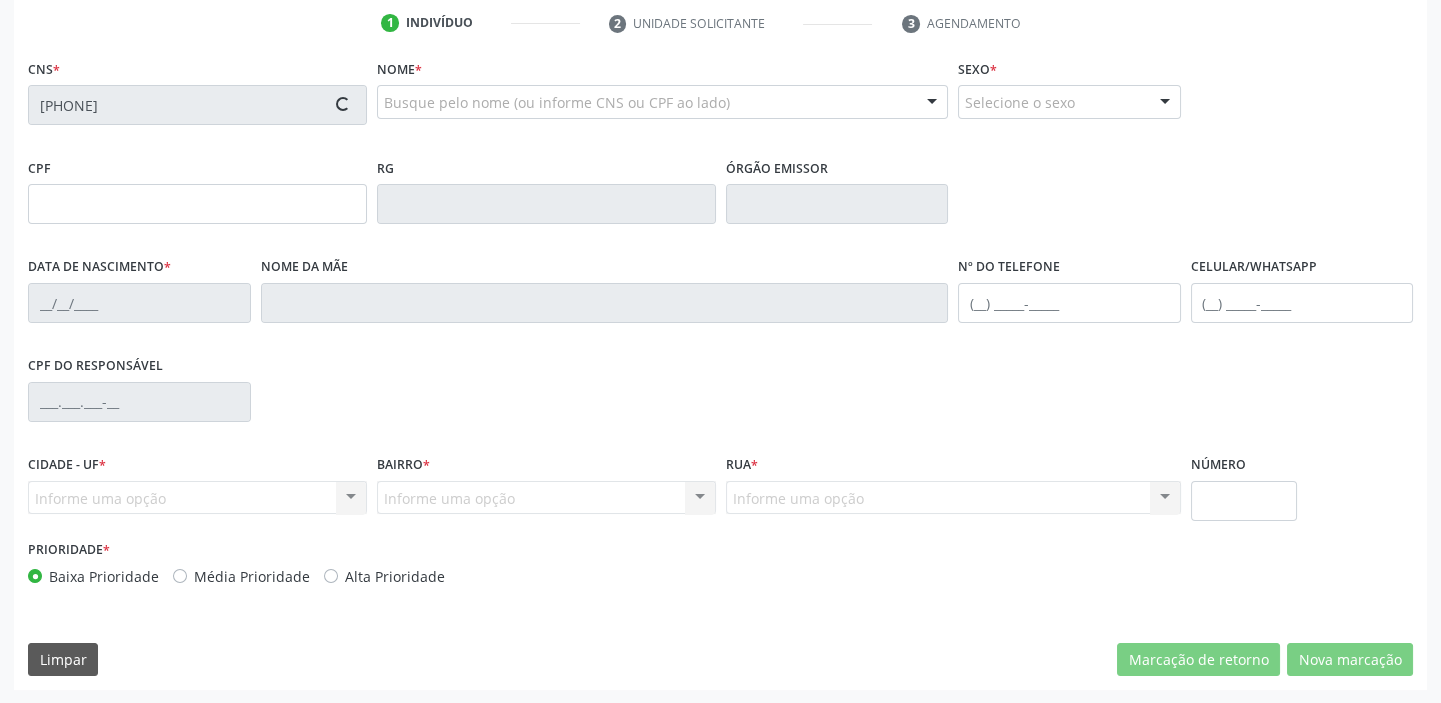 type on "Isabel de Brito da Mata" 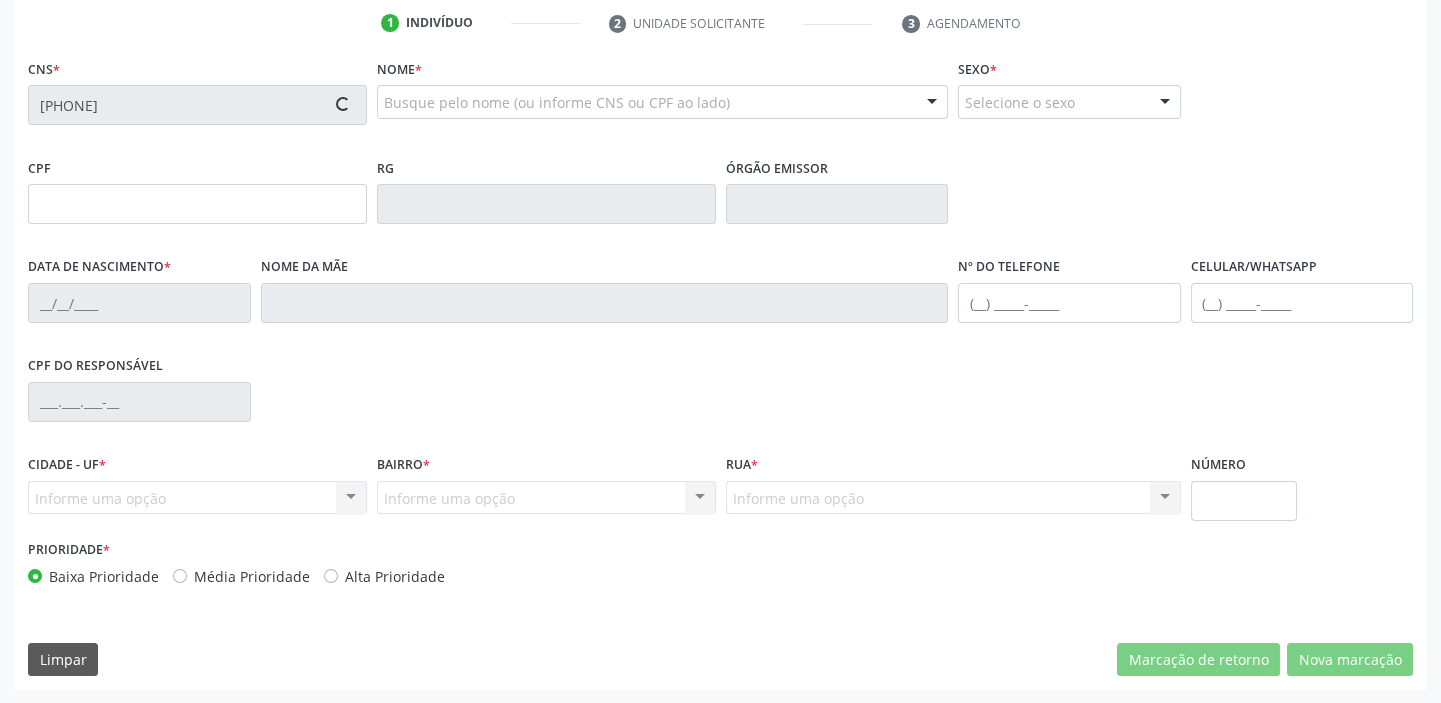 type on "S/N" 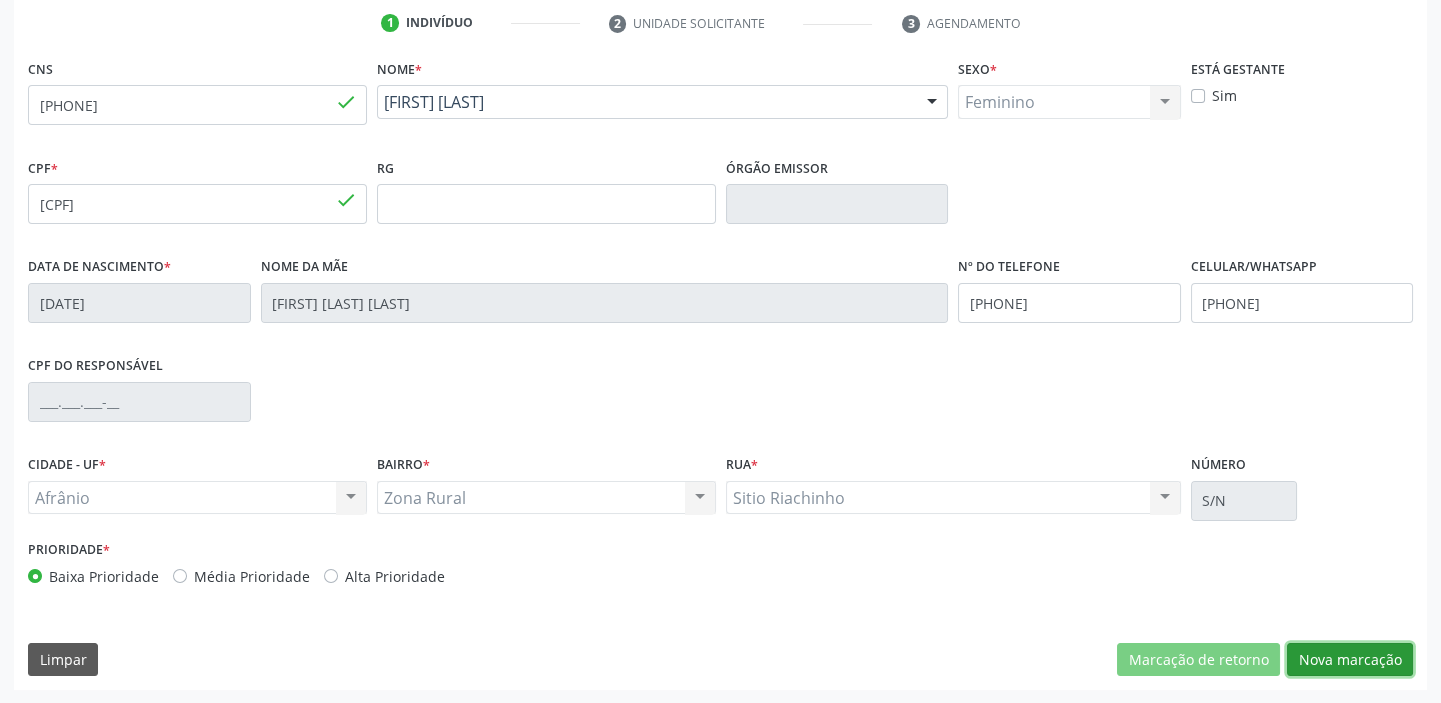 click on "Nova marcação" at bounding box center [1350, 660] 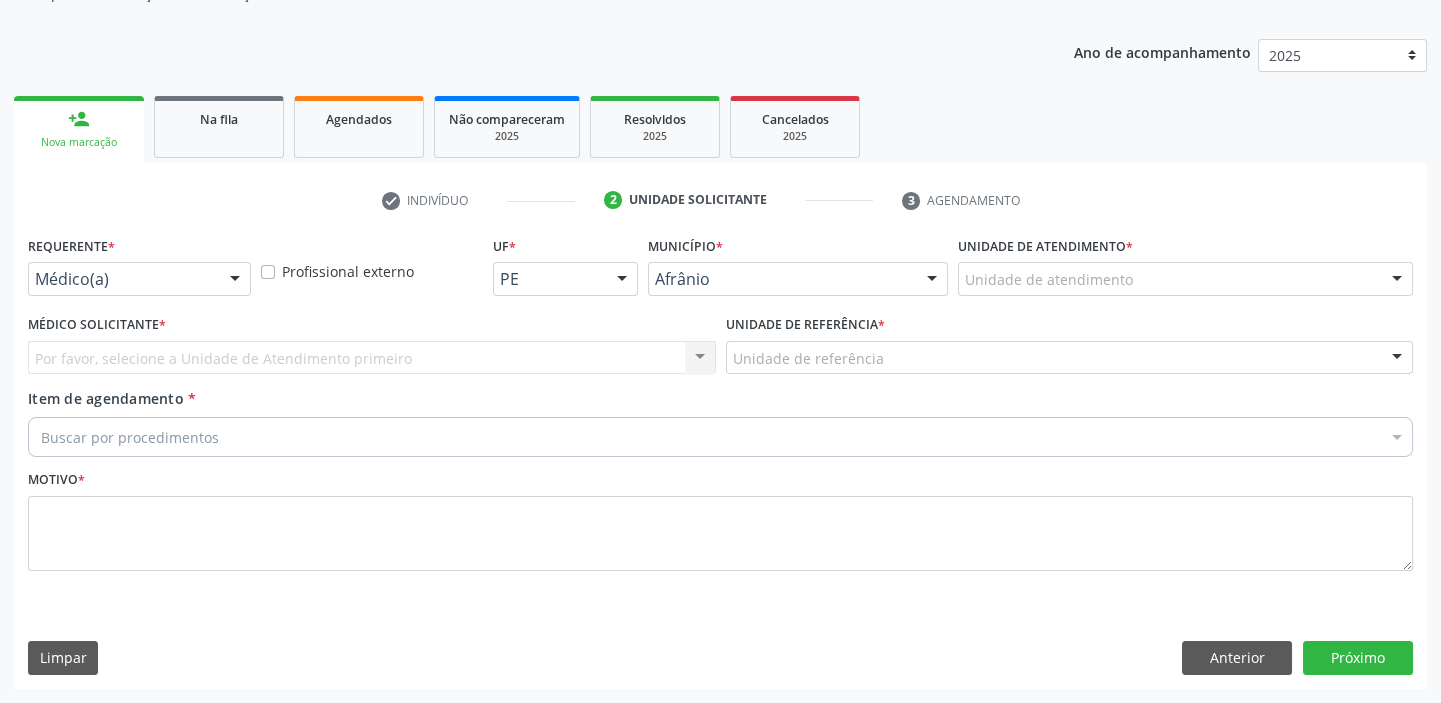 scroll, scrollTop: 201, scrollLeft: 0, axis: vertical 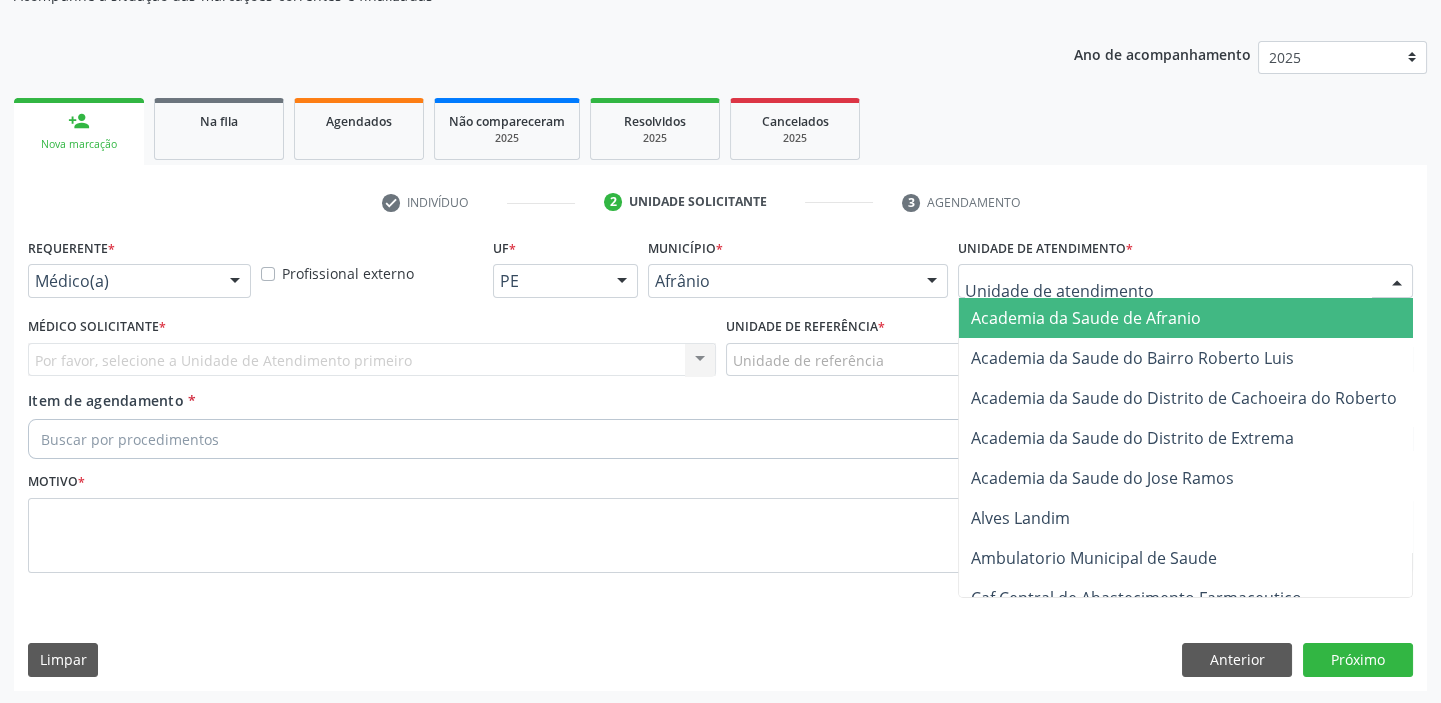 click at bounding box center [1185, 281] 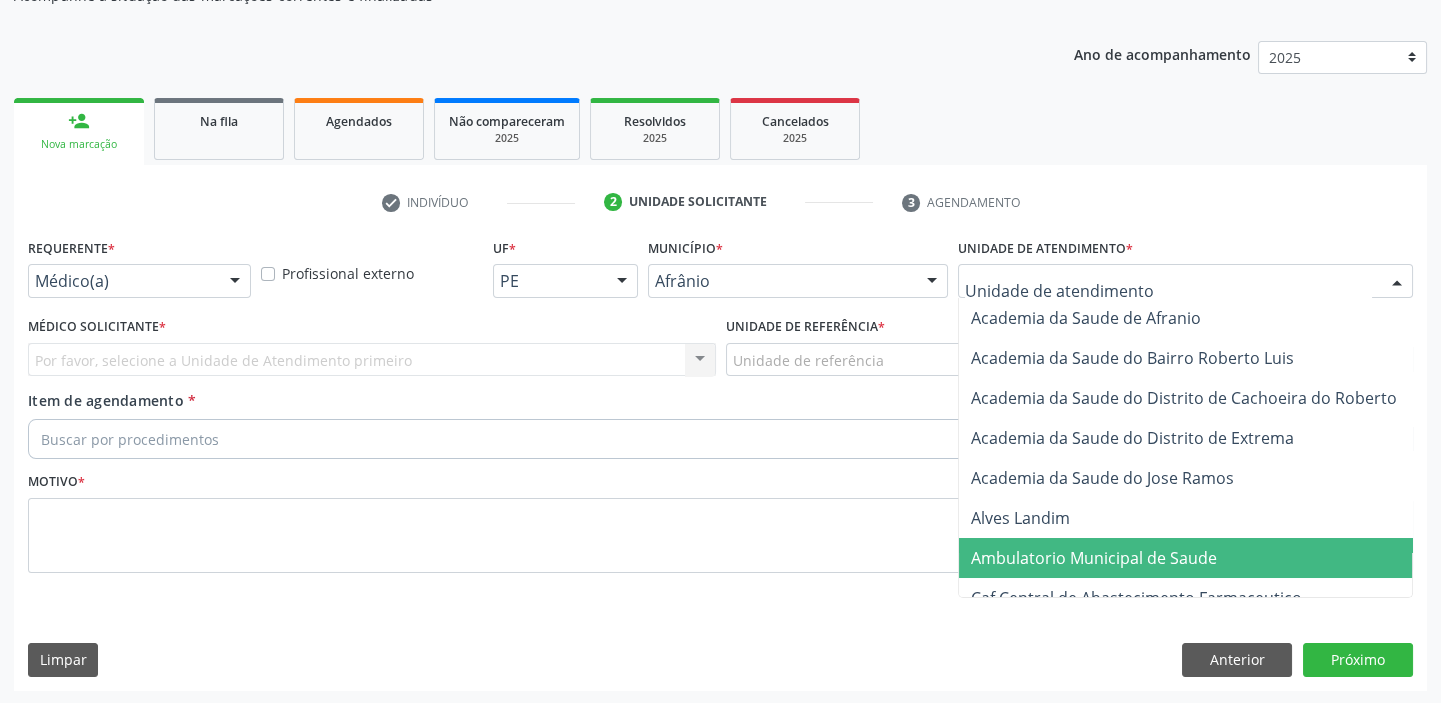 drag, startPoint x: 1013, startPoint y: 554, endPoint x: 904, endPoint y: 480, distance: 131.74597 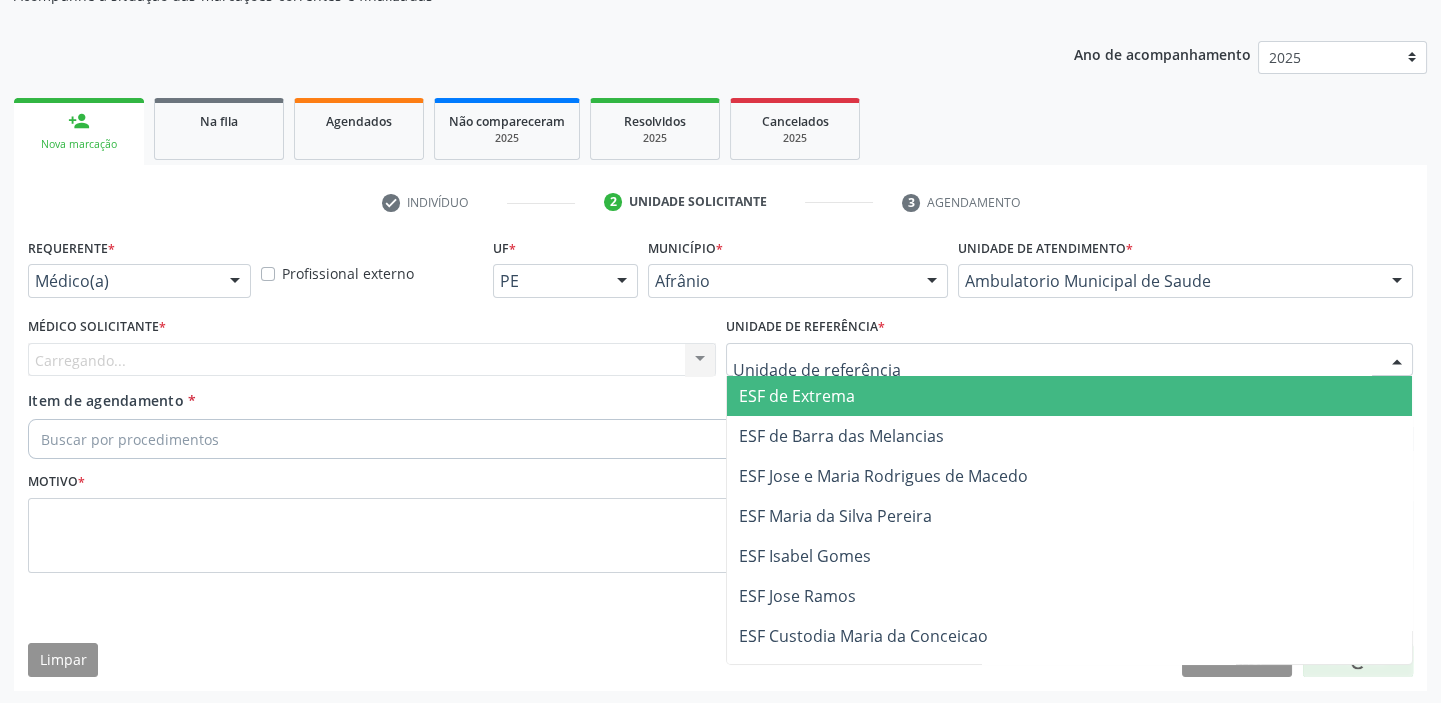 drag, startPoint x: 764, startPoint y: 363, endPoint x: 784, endPoint y: 516, distance: 154.30165 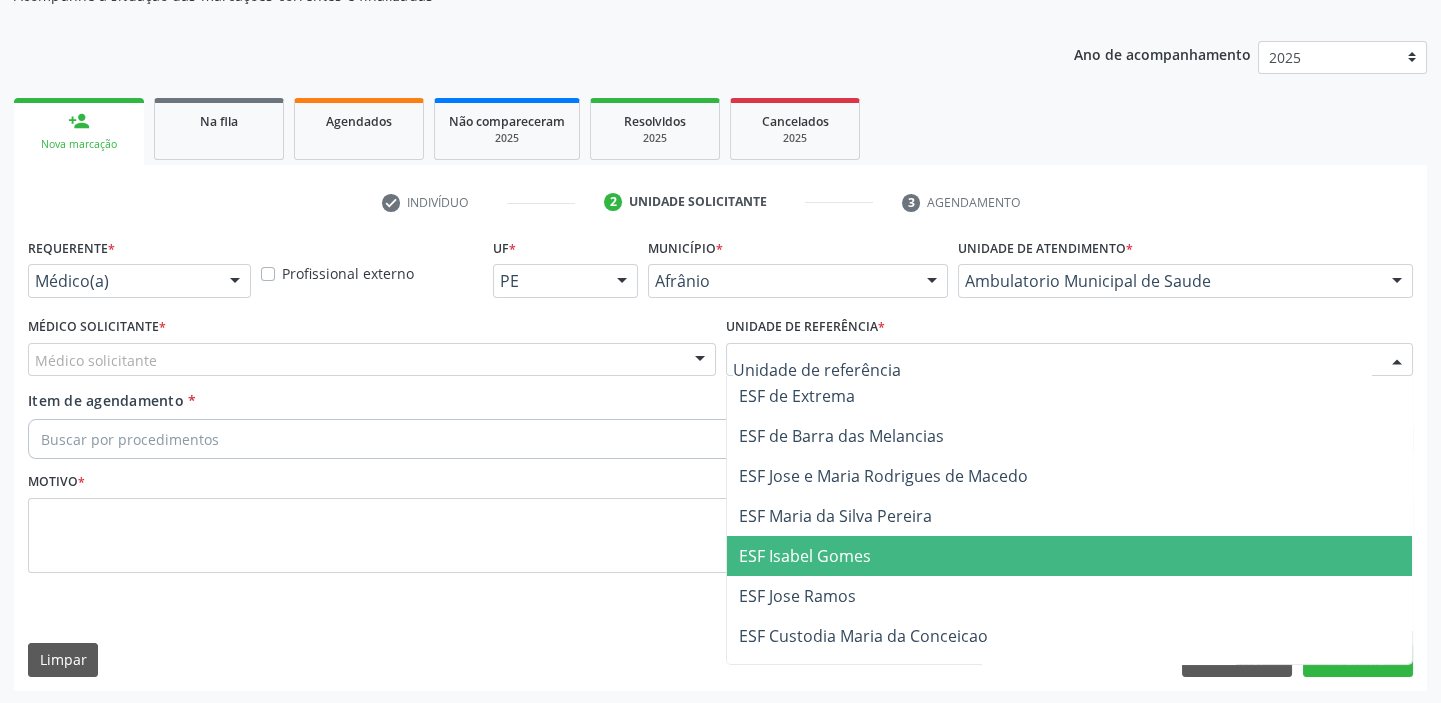click on "ESF Isabel Gomes" at bounding box center [805, 556] 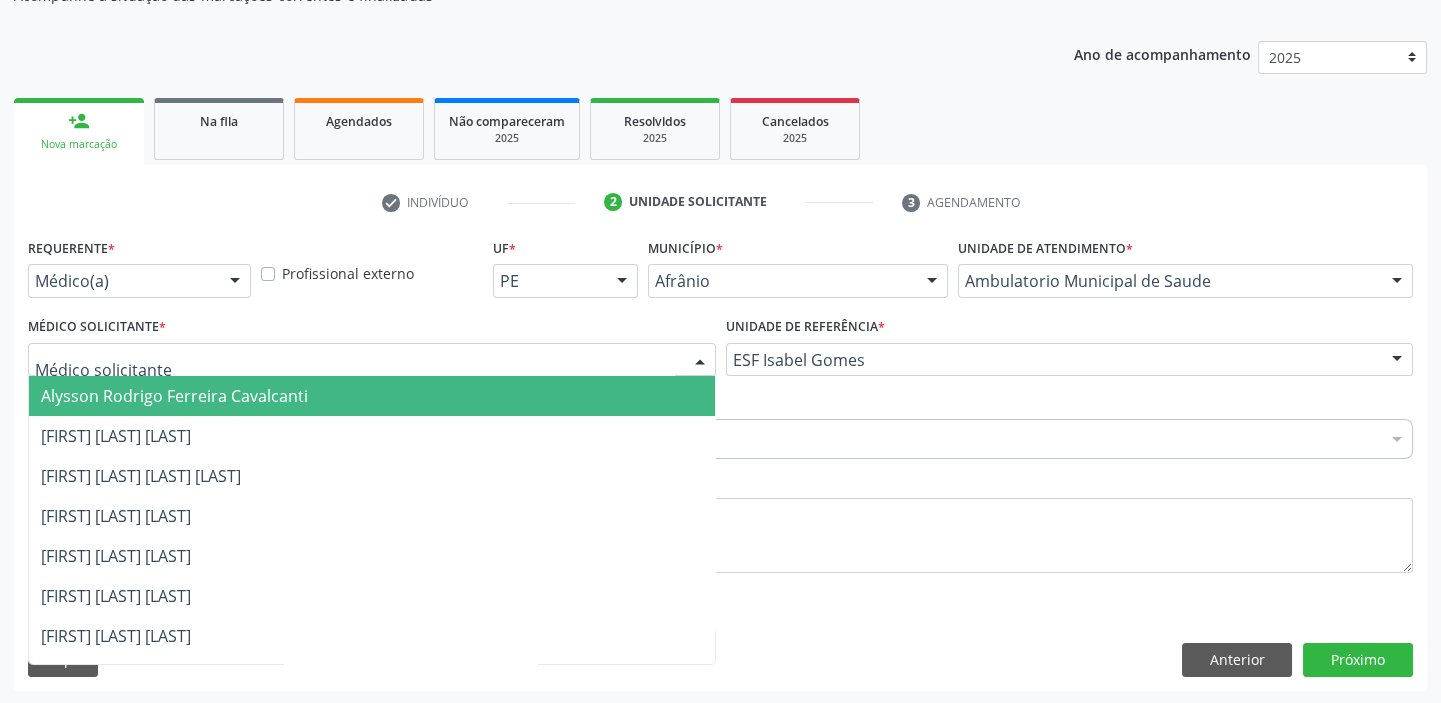 drag, startPoint x: 133, startPoint y: 363, endPoint x: 140, endPoint y: 393, distance: 30.805843 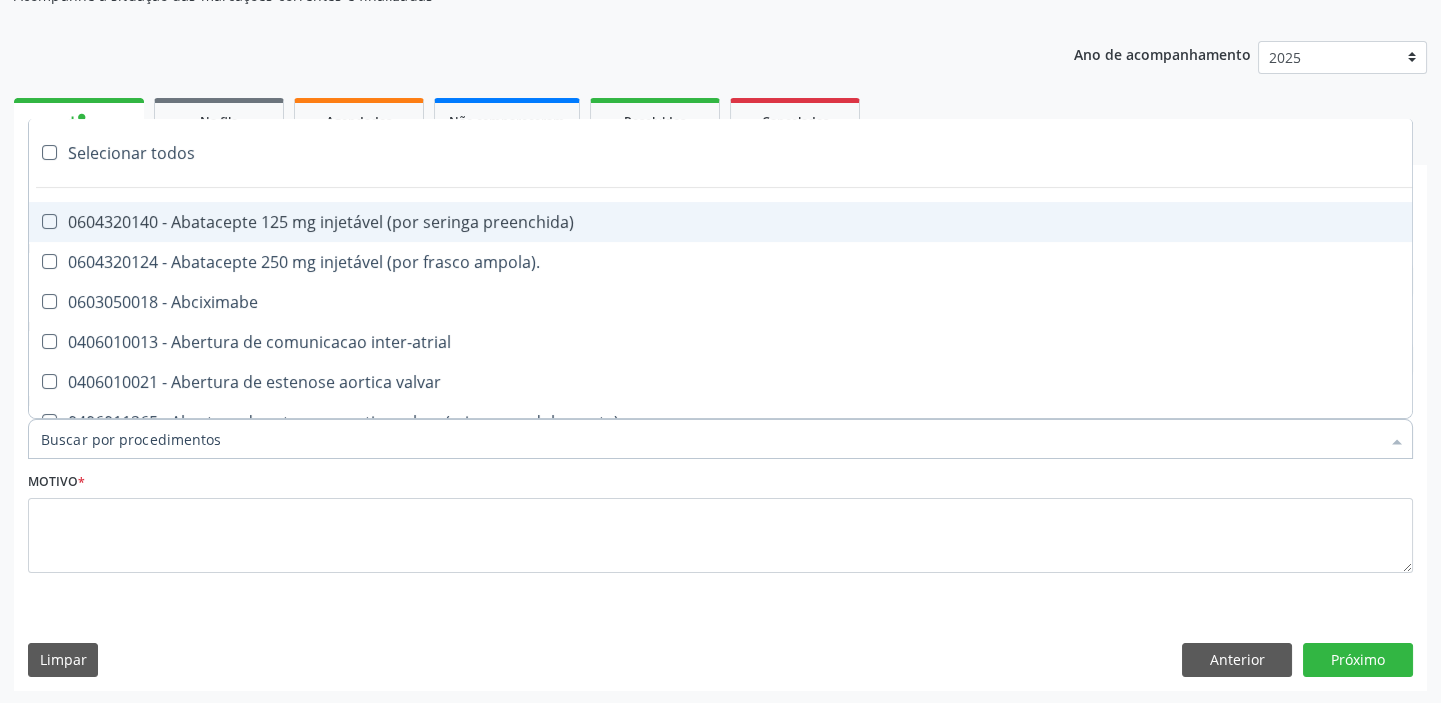 paste on "700004420271607" 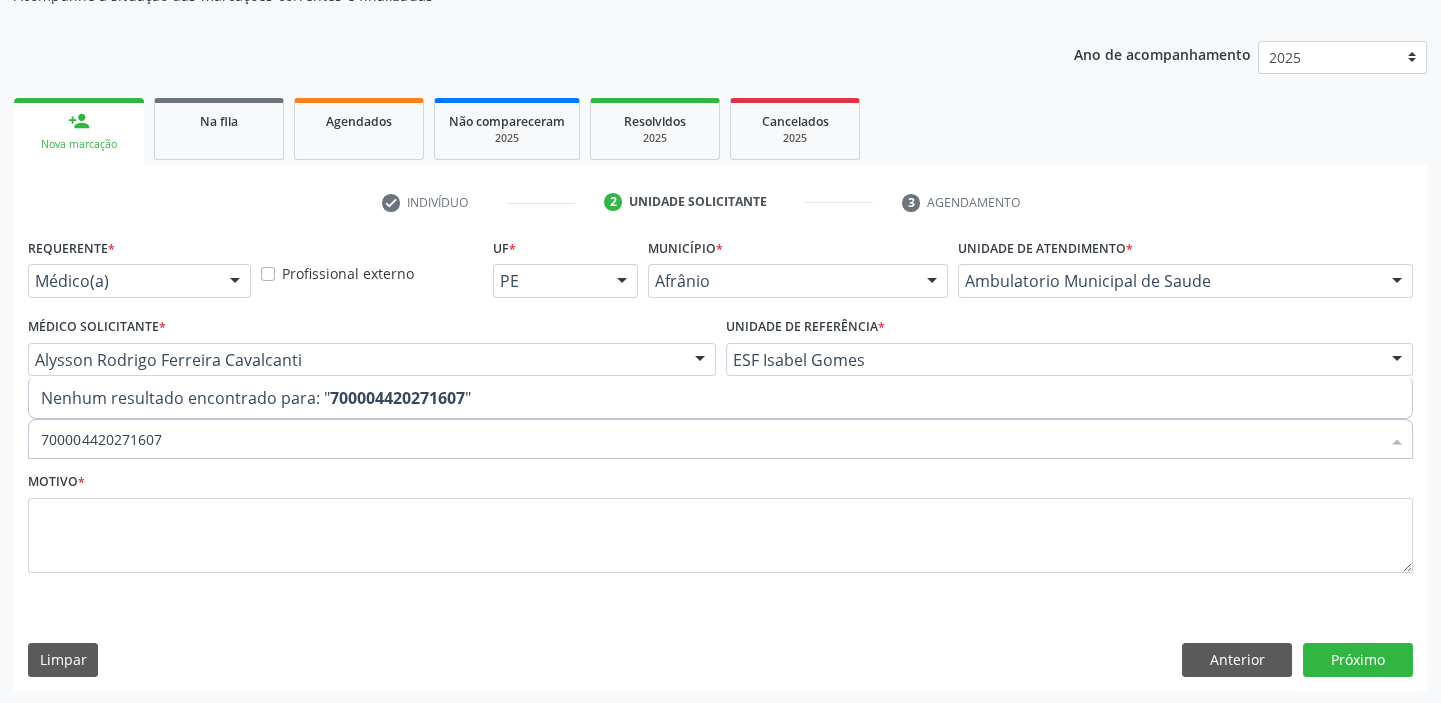 click on "700004420271607" at bounding box center (710, 439) 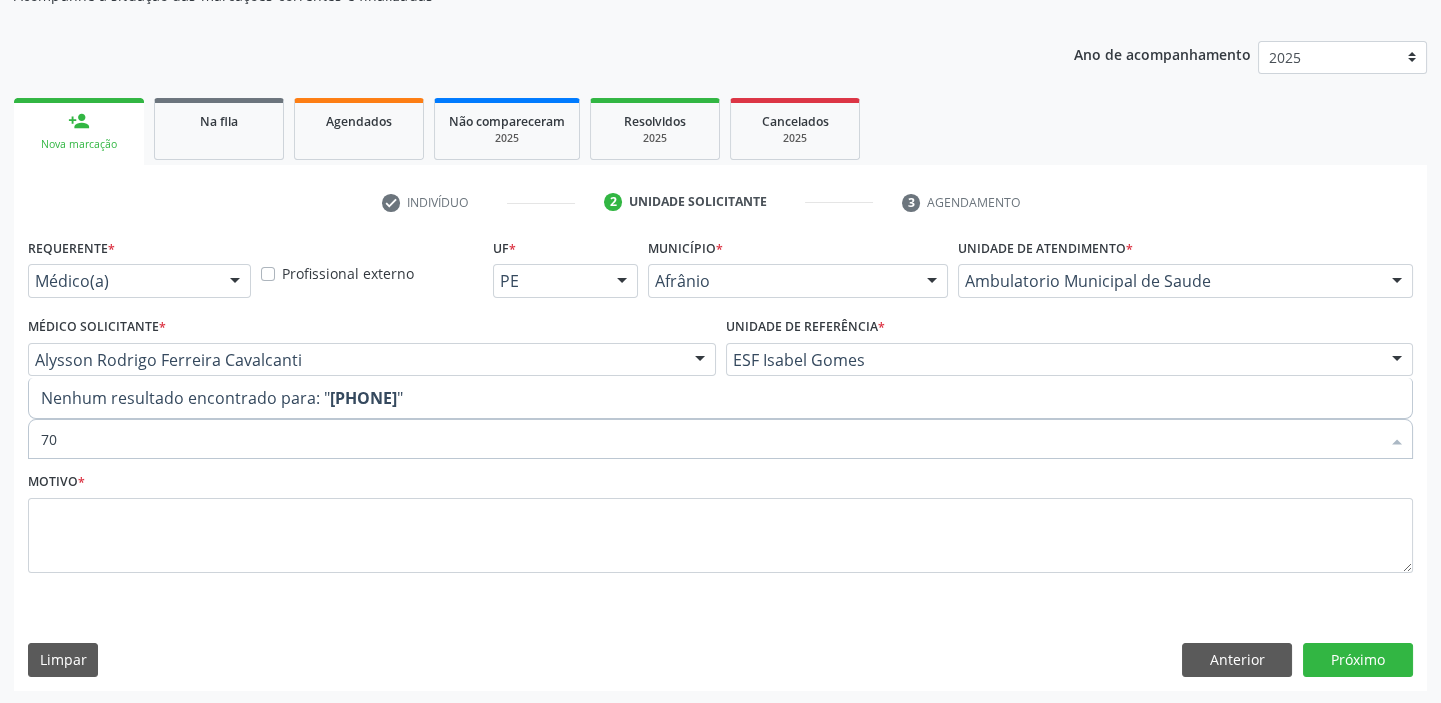 type on "7" 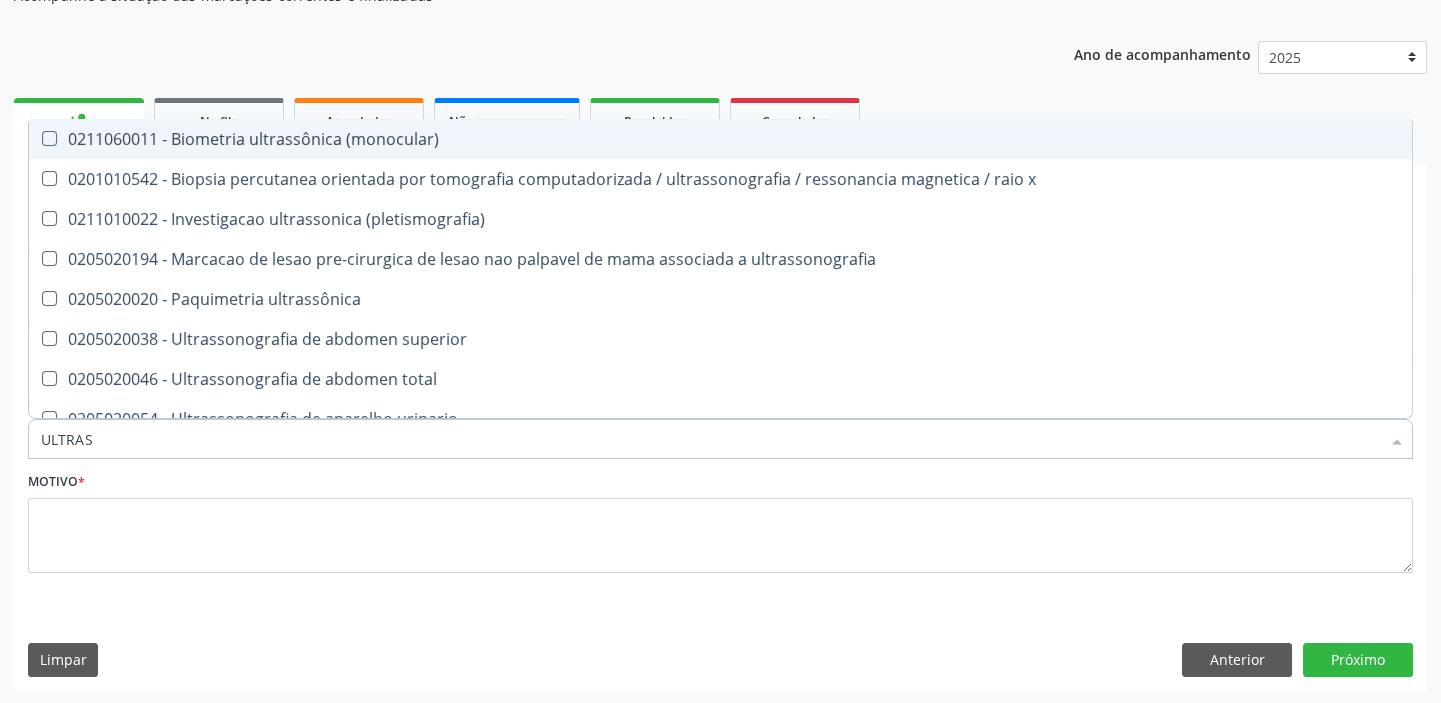 type on "ULTRASS" 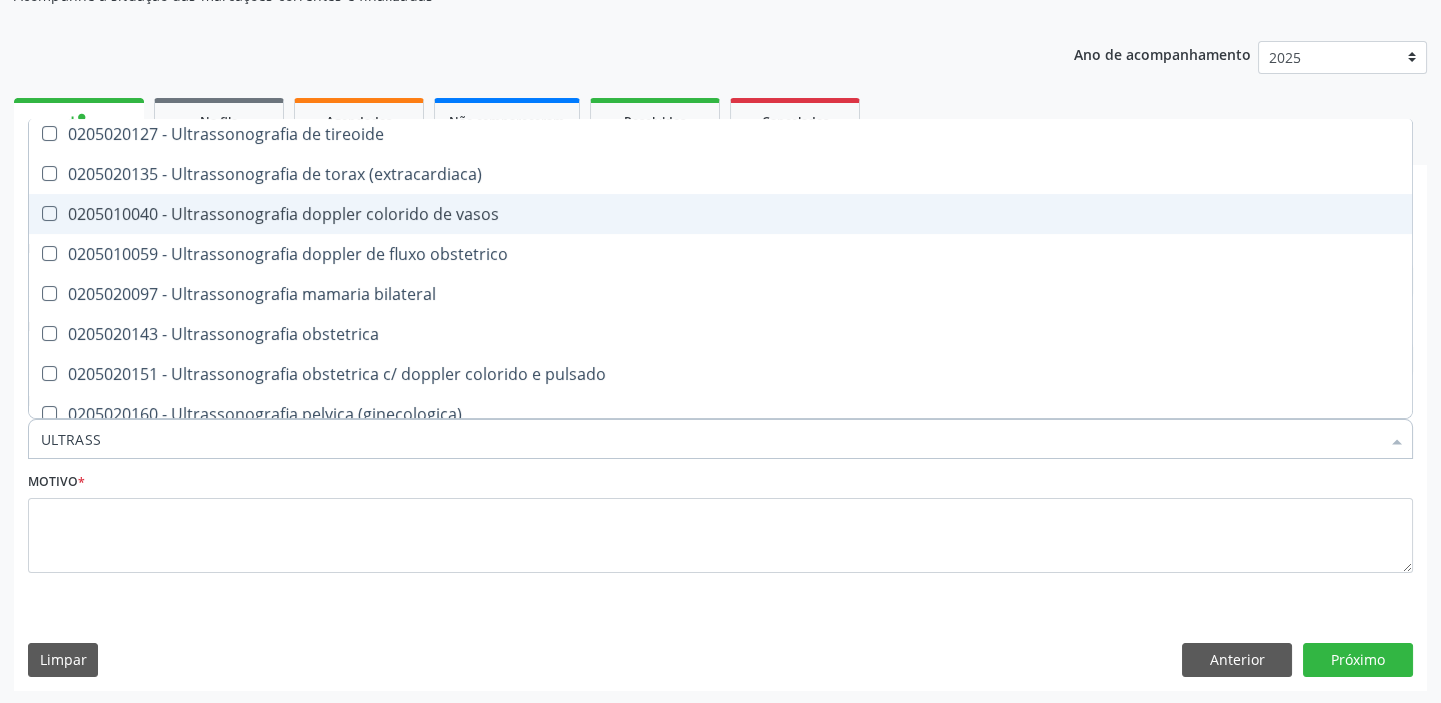 scroll, scrollTop: 545, scrollLeft: 0, axis: vertical 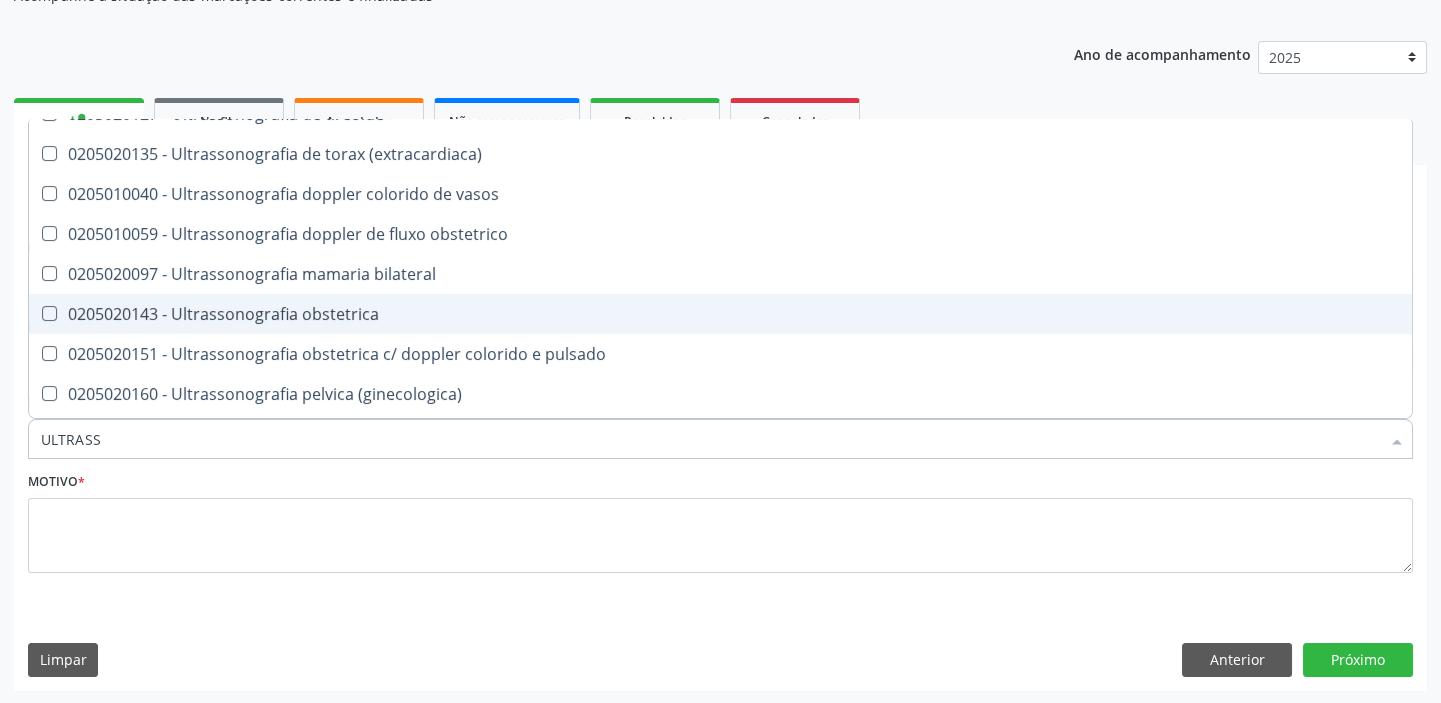 click on "0205020143 - Ultrassonografia obstetrica" at bounding box center [720, 314] 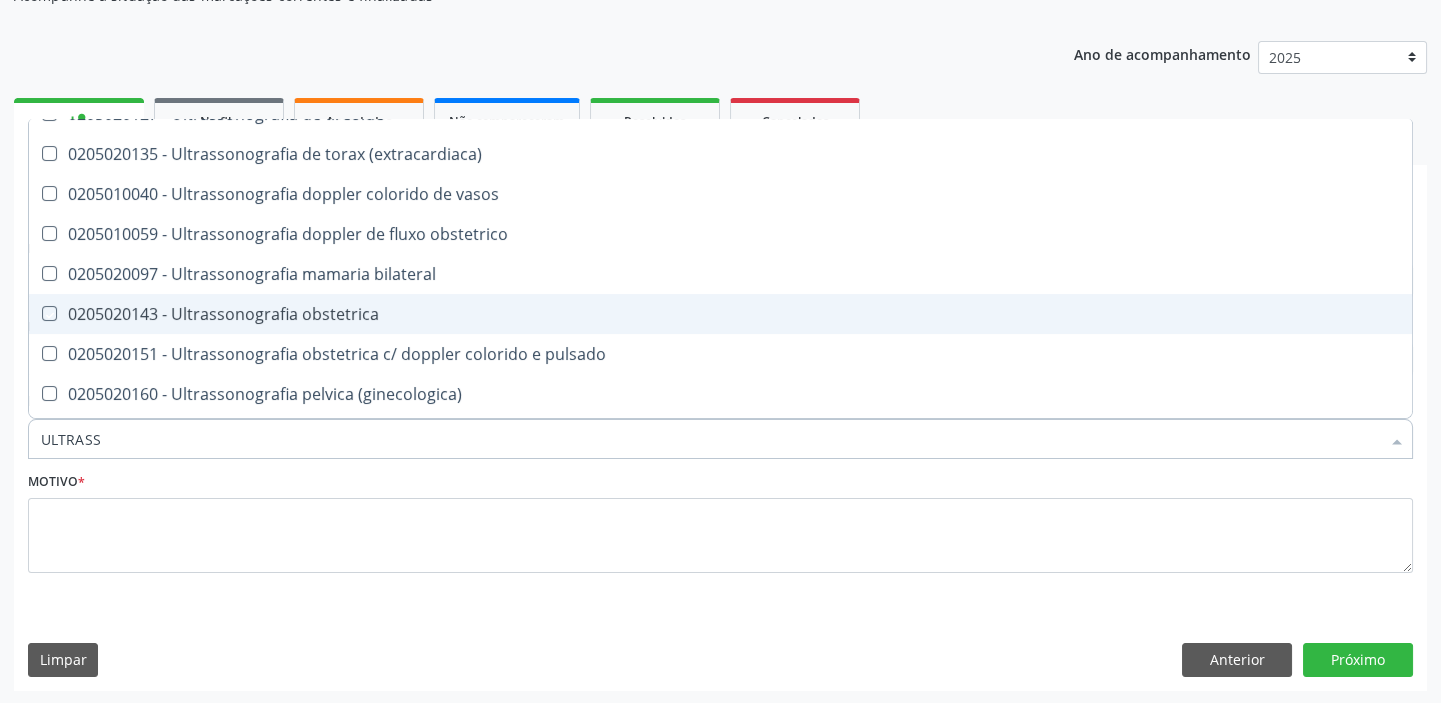 checkbox on "true" 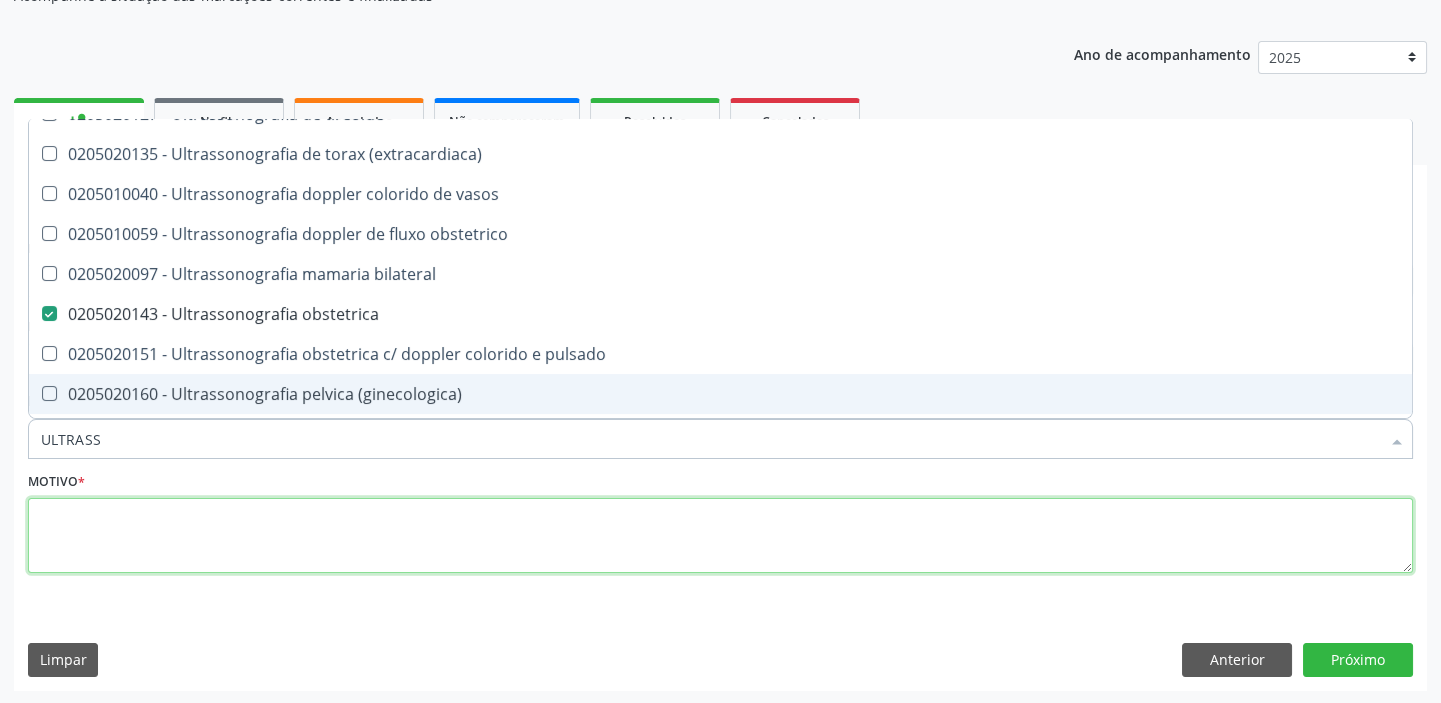 click at bounding box center (720, 536) 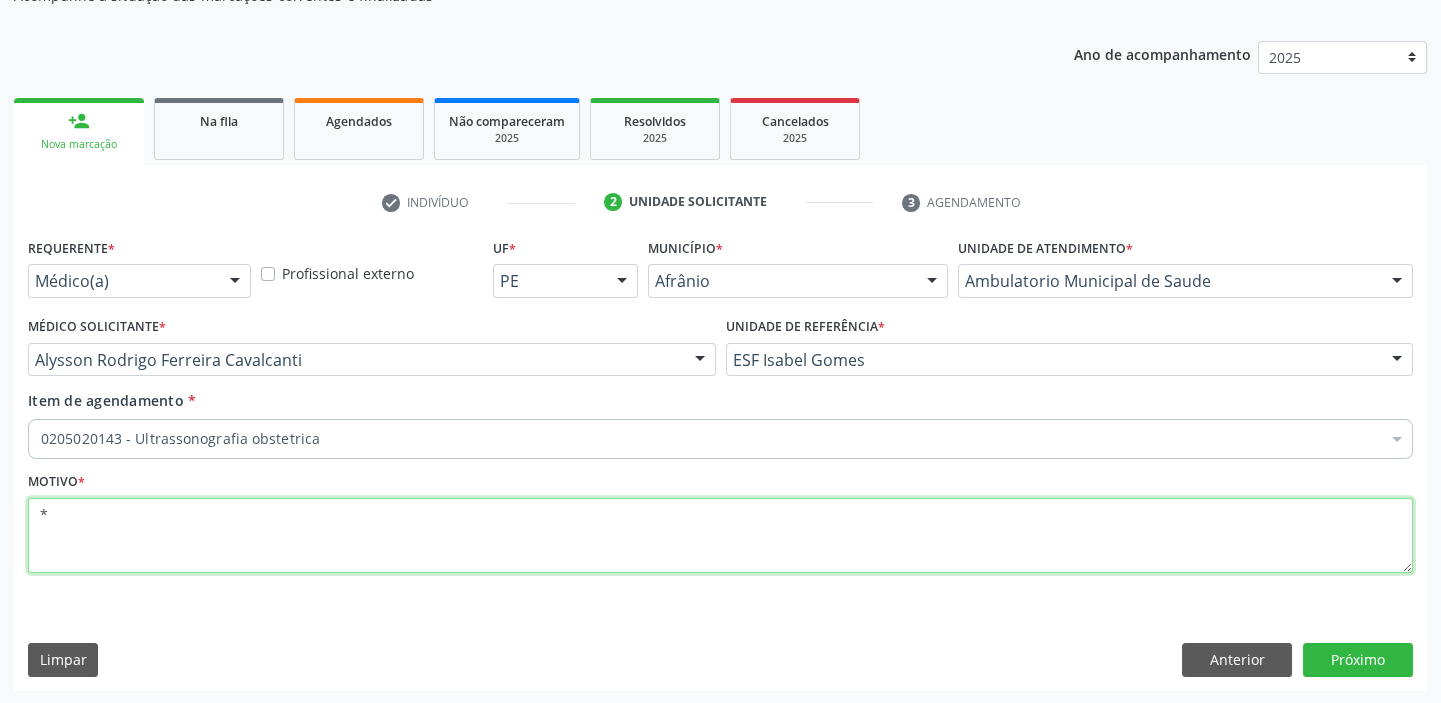 scroll, scrollTop: 0, scrollLeft: 0, axis: both 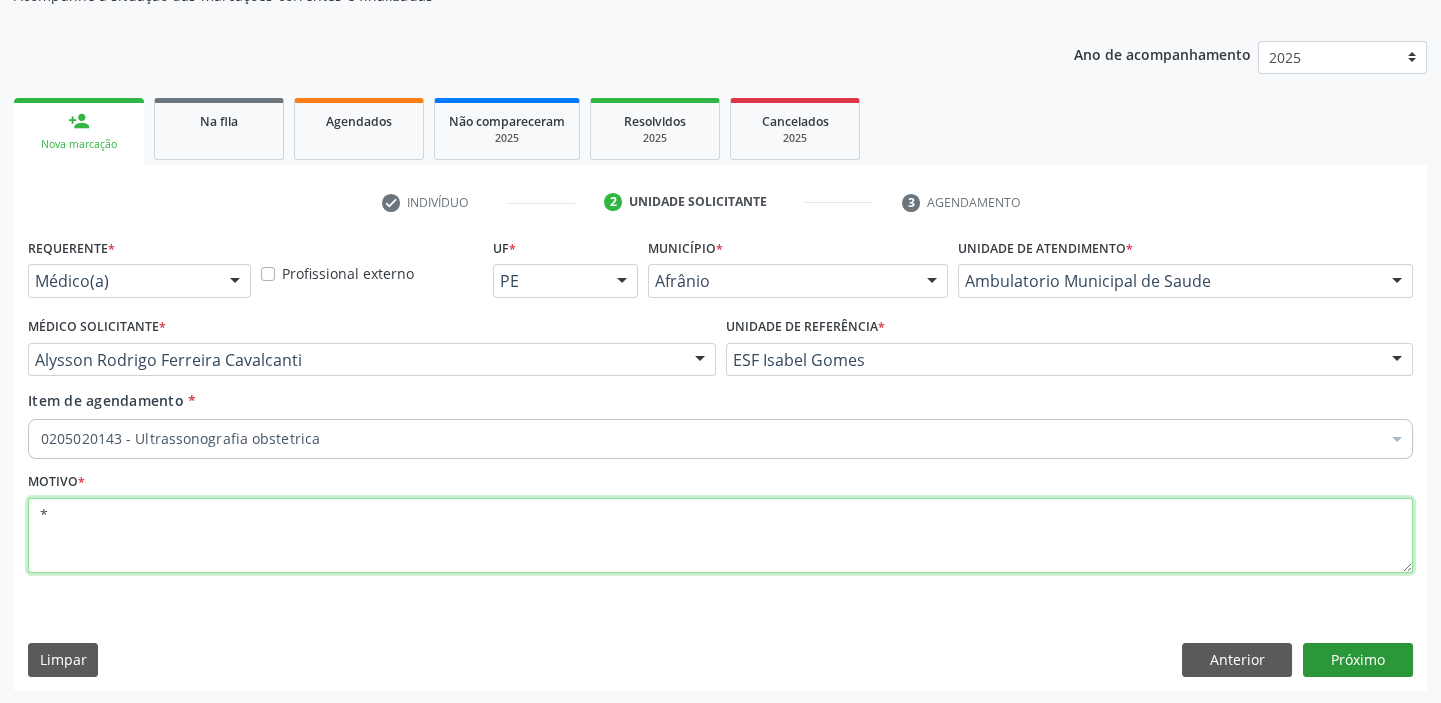 type on "*" 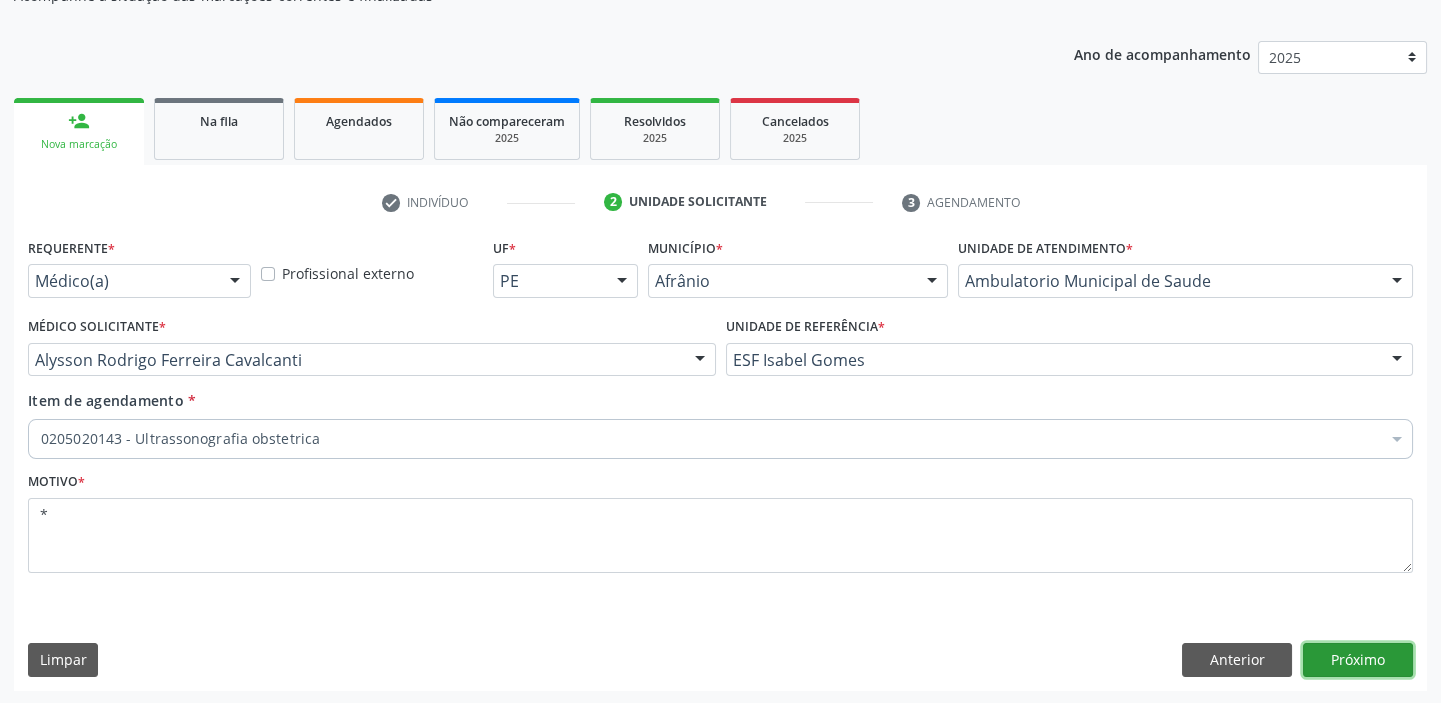 click on "Próximo" at bounding box center [1358, 660] 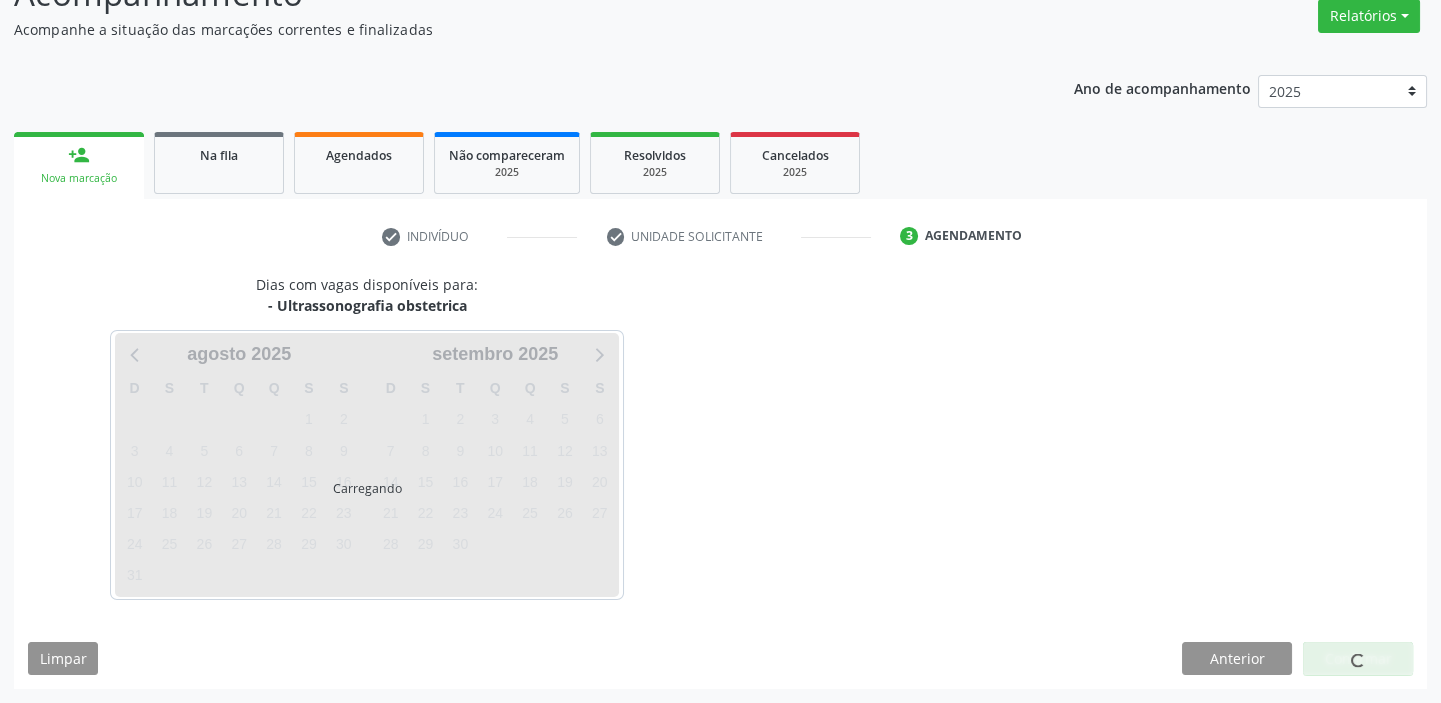 scroll, scrollTop: 166, scrollLeft: 0, axis: vertical 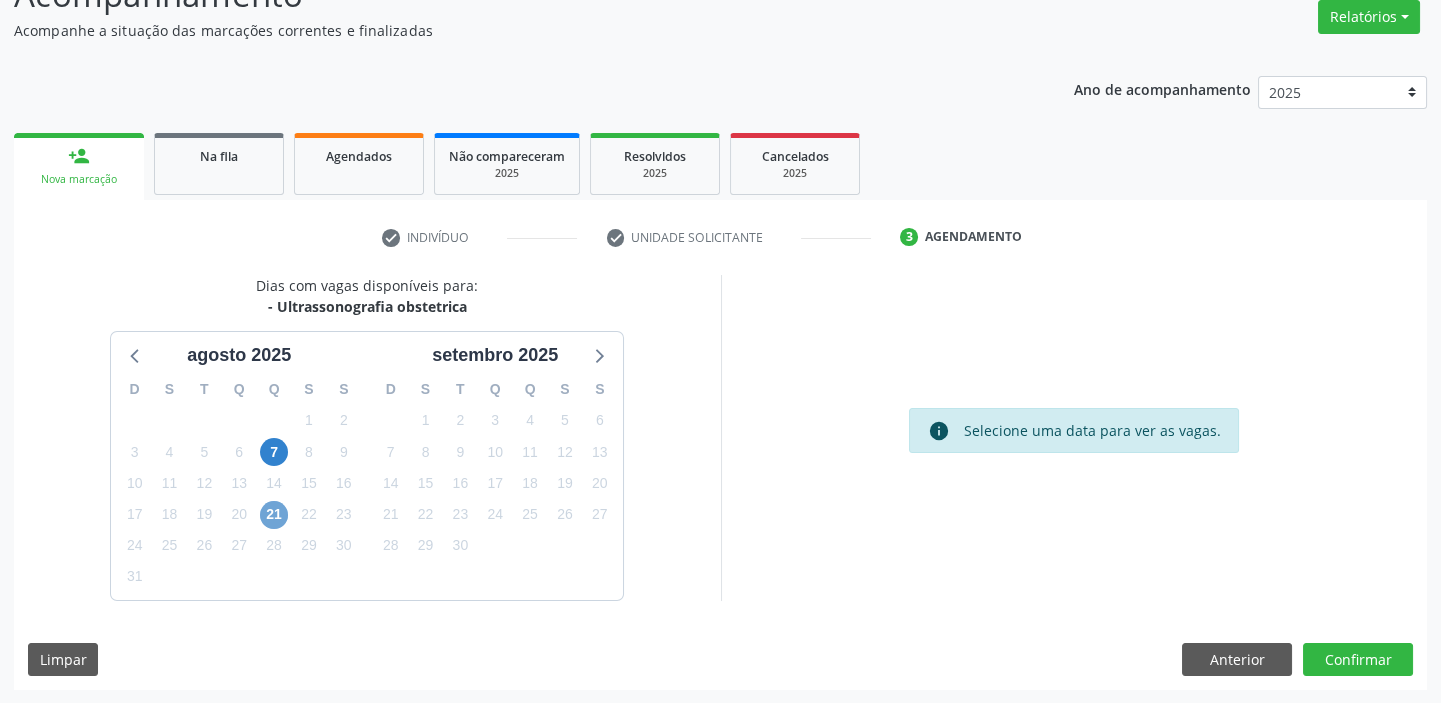 click on "21" at bounding box center (274, 515) 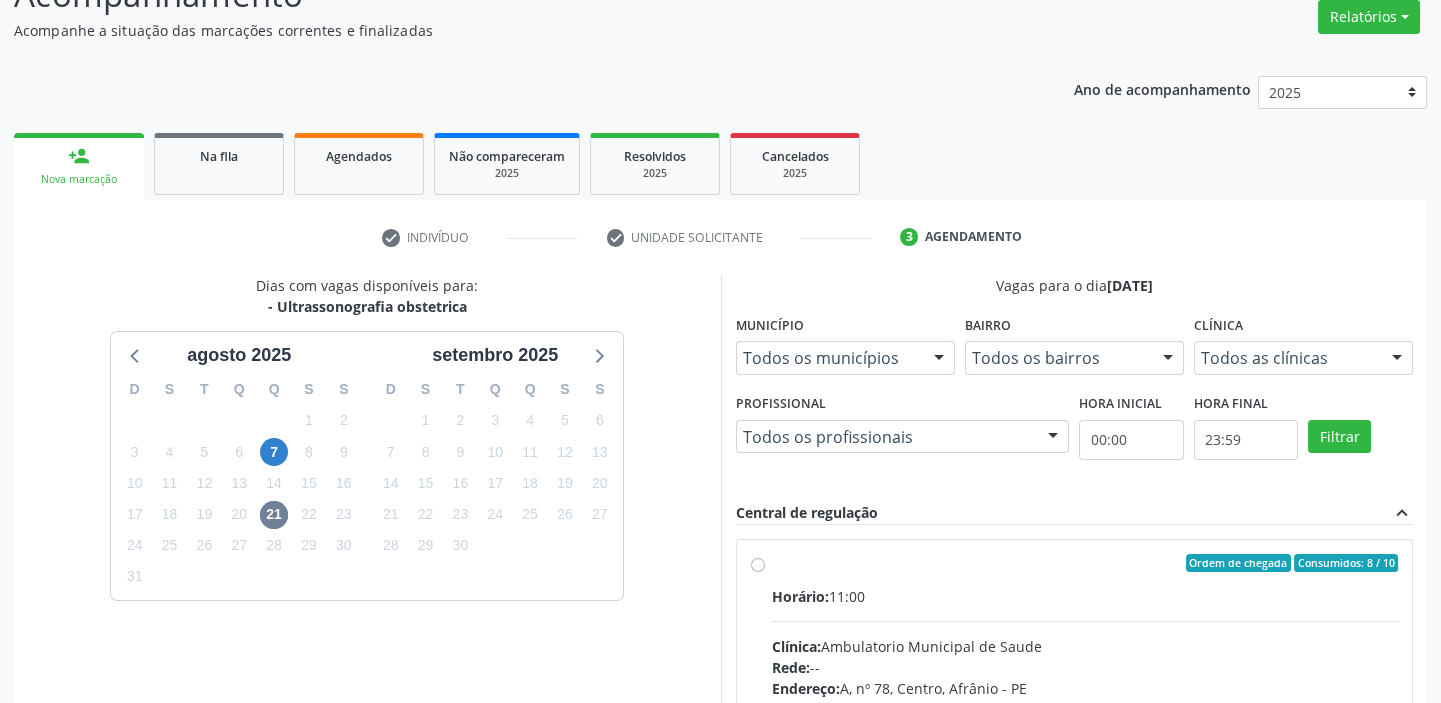 click on "Rede:
--" at bounding box center (1085, 667) 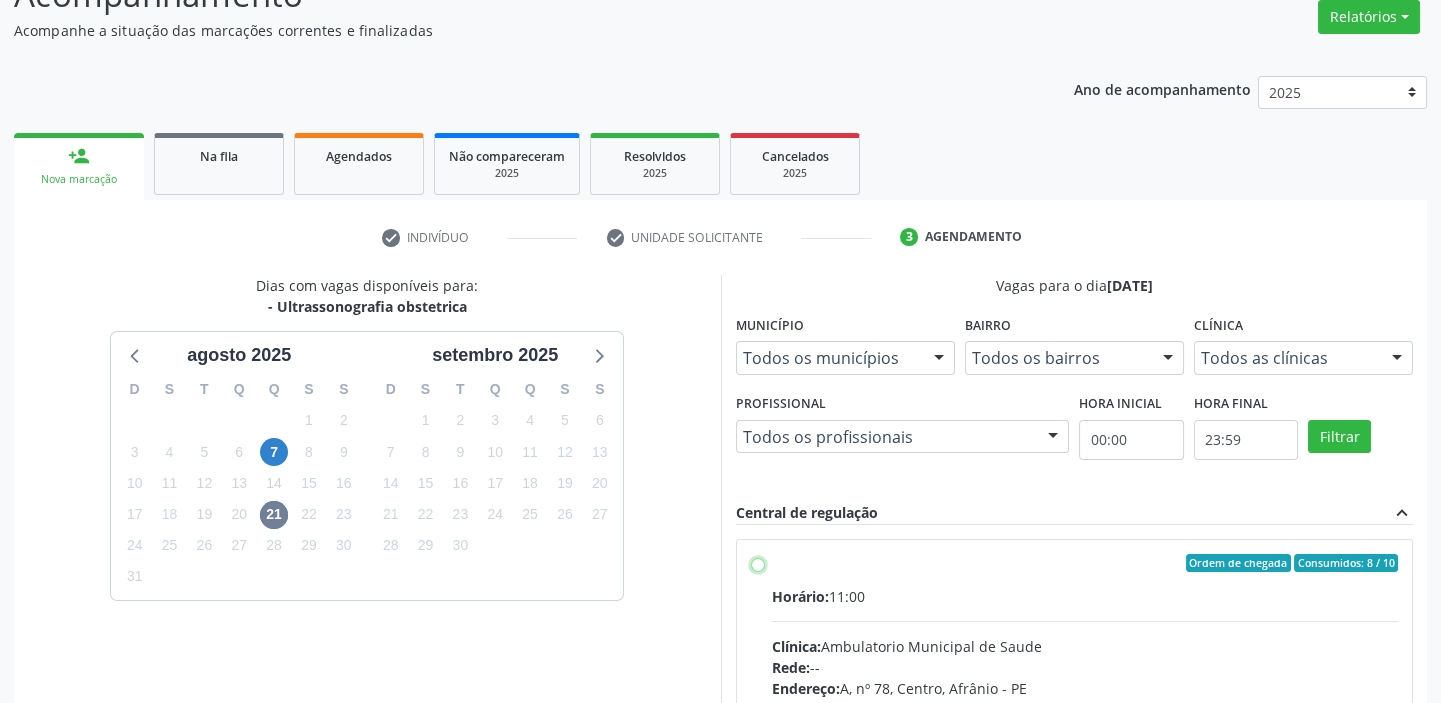 click on "Ordem de chegada
Consumidos: 8 / 10
Horário:   11:00
Clínica:  Ambulatorio Municipal de Saude
Rede:
--
Endereço:   A, nº 78, Centro, Afrânio - PE
Telefone:   --
Profissional:
--
Informações adicionais sobre o atendimento
Idade de atendimento:
Sem restrição
Gênero(s) atendido(s):
Sem restrição
Informações adicionais:
--" at bounding box center [758, 563] 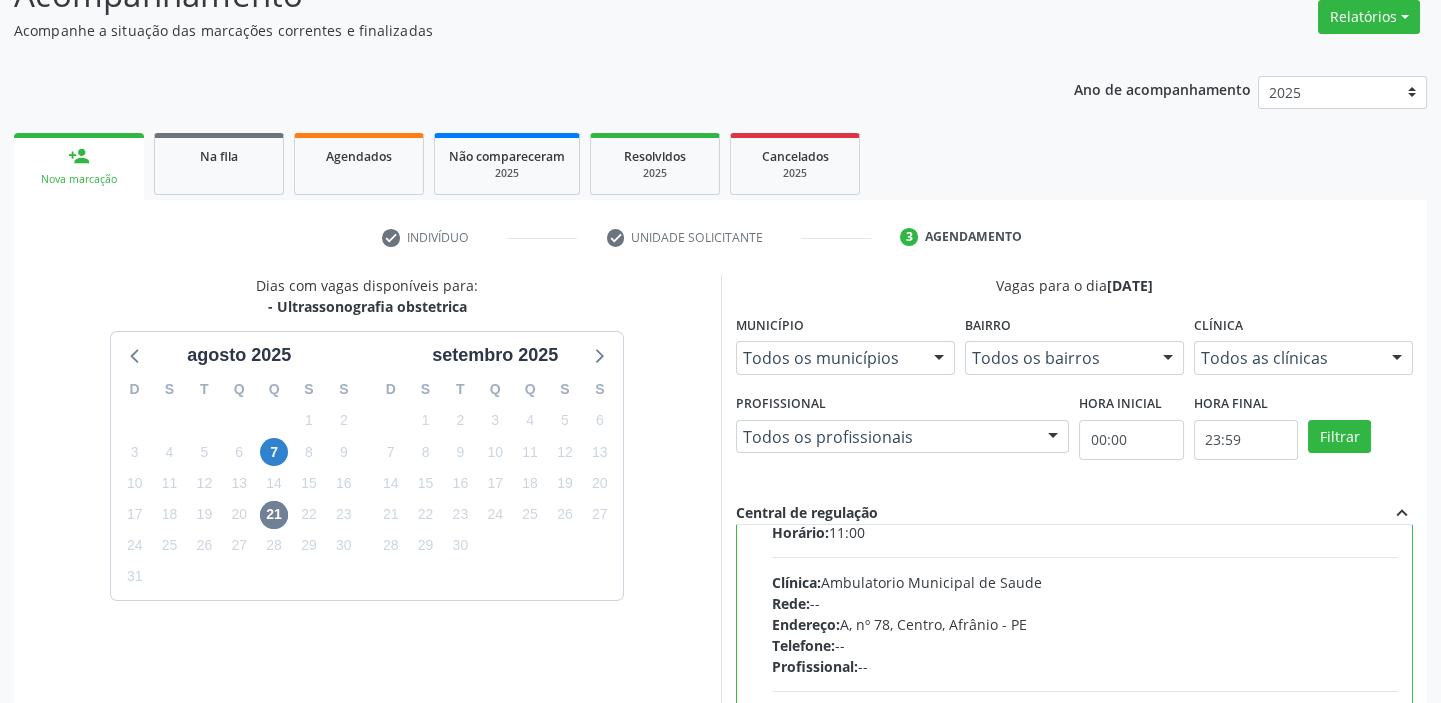 scroll, scrollTop: 99, scrollLeft: 0, axis: vertical 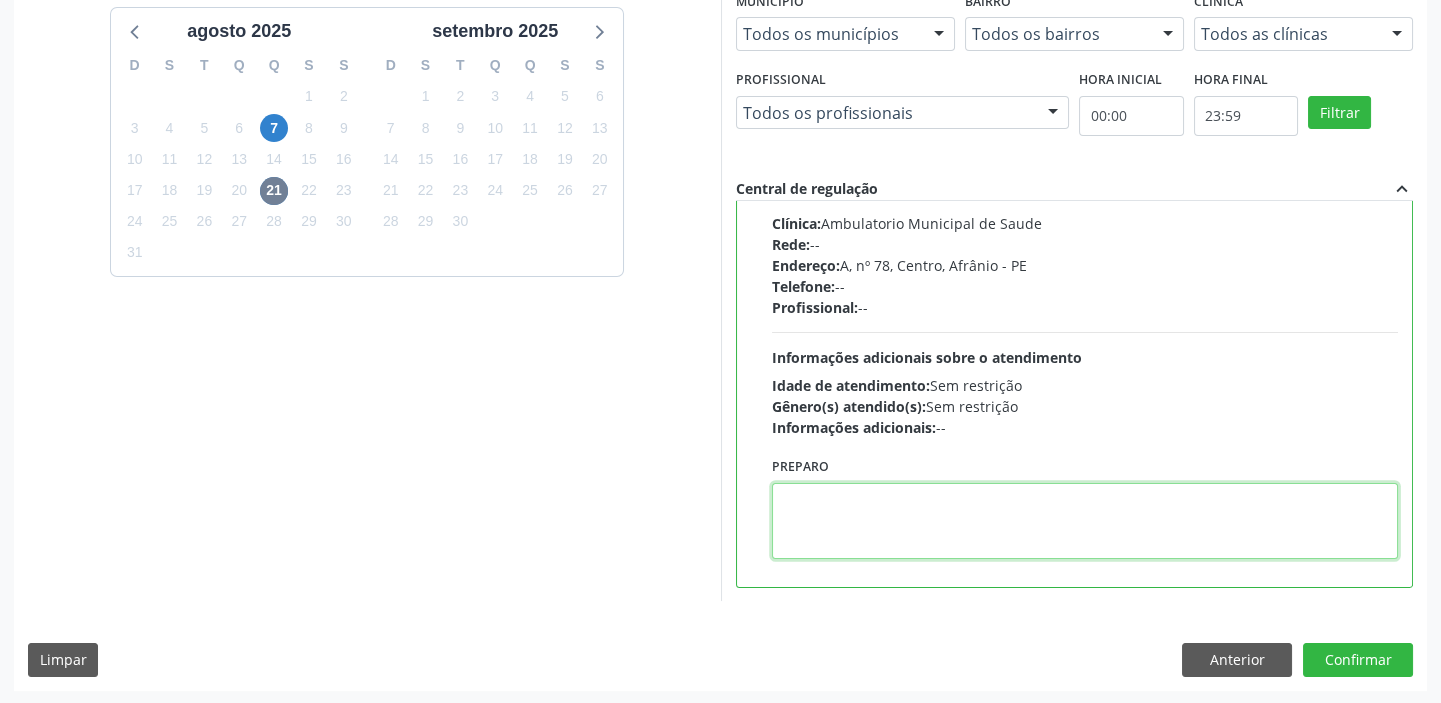 drag, startPoint x: 846, startPoint y: 542, endPoint x: 904, endPoint y: 546, distance: 58.137768 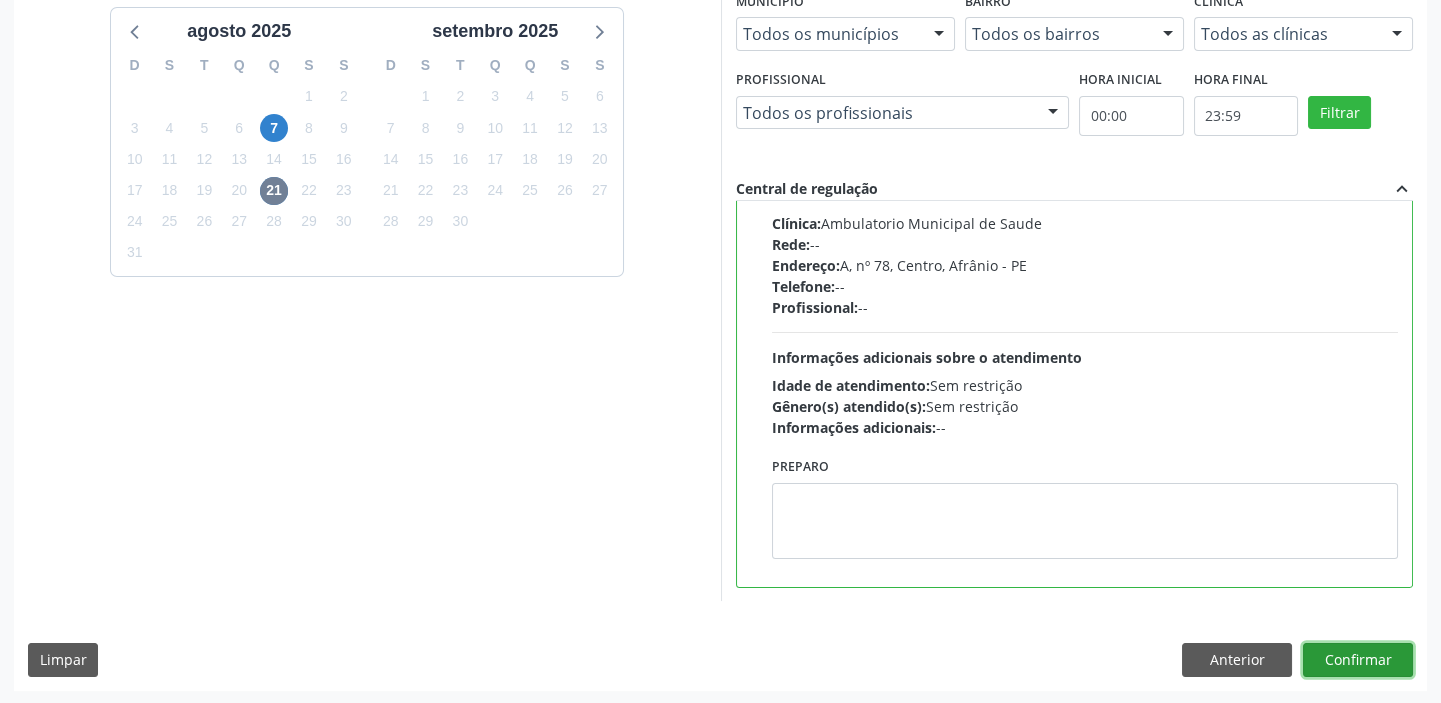 click on "Confirmar" at bounding box center [1358, 660] 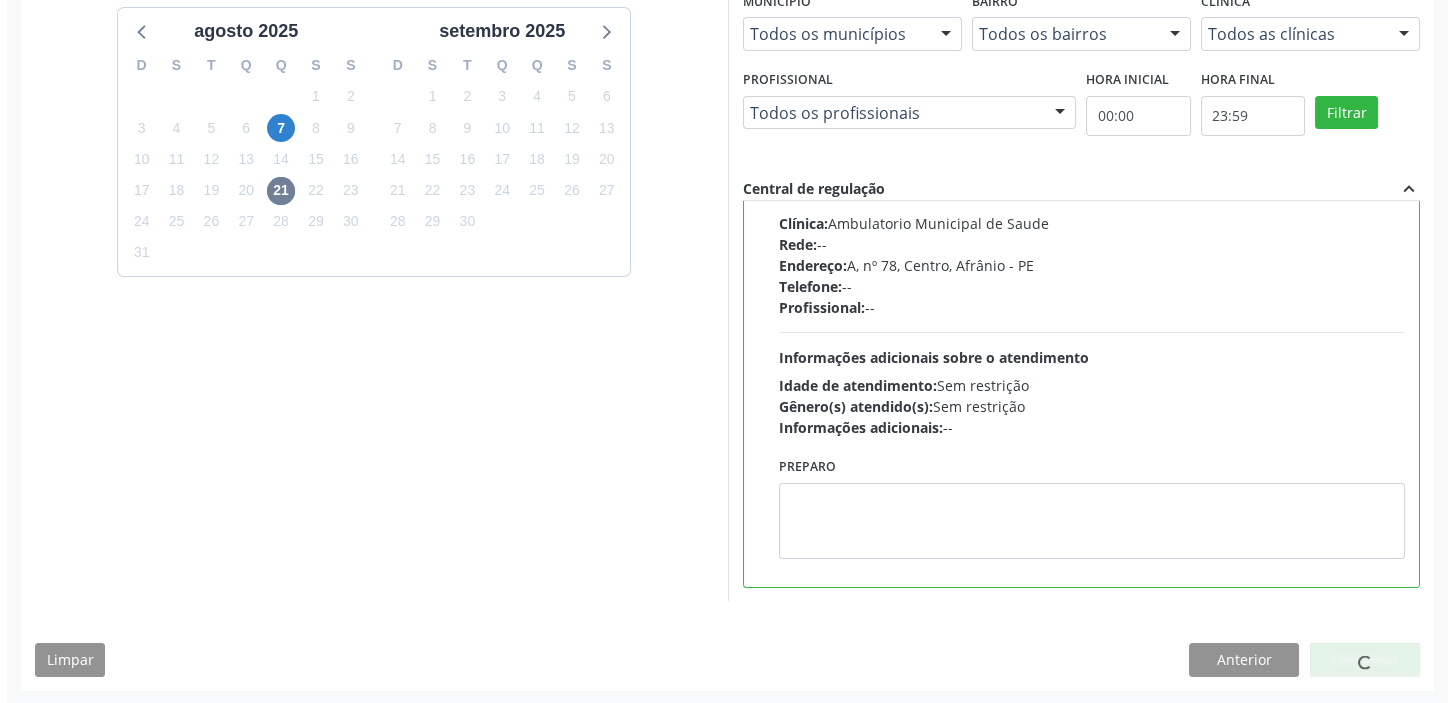 scroll, scrollTop: 0, scrollLeft: 0, axis: both 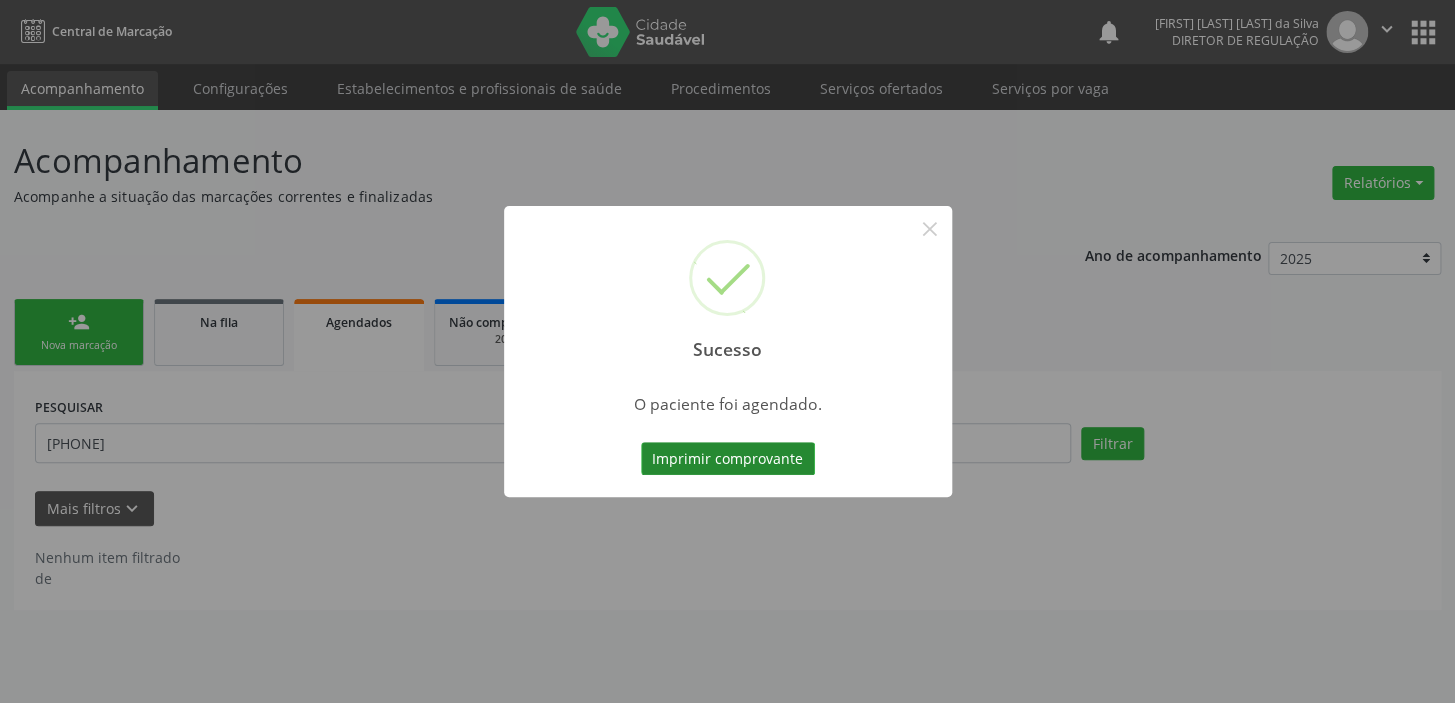 click on "Imprimir comprovante" at bounding box center [728, 459] 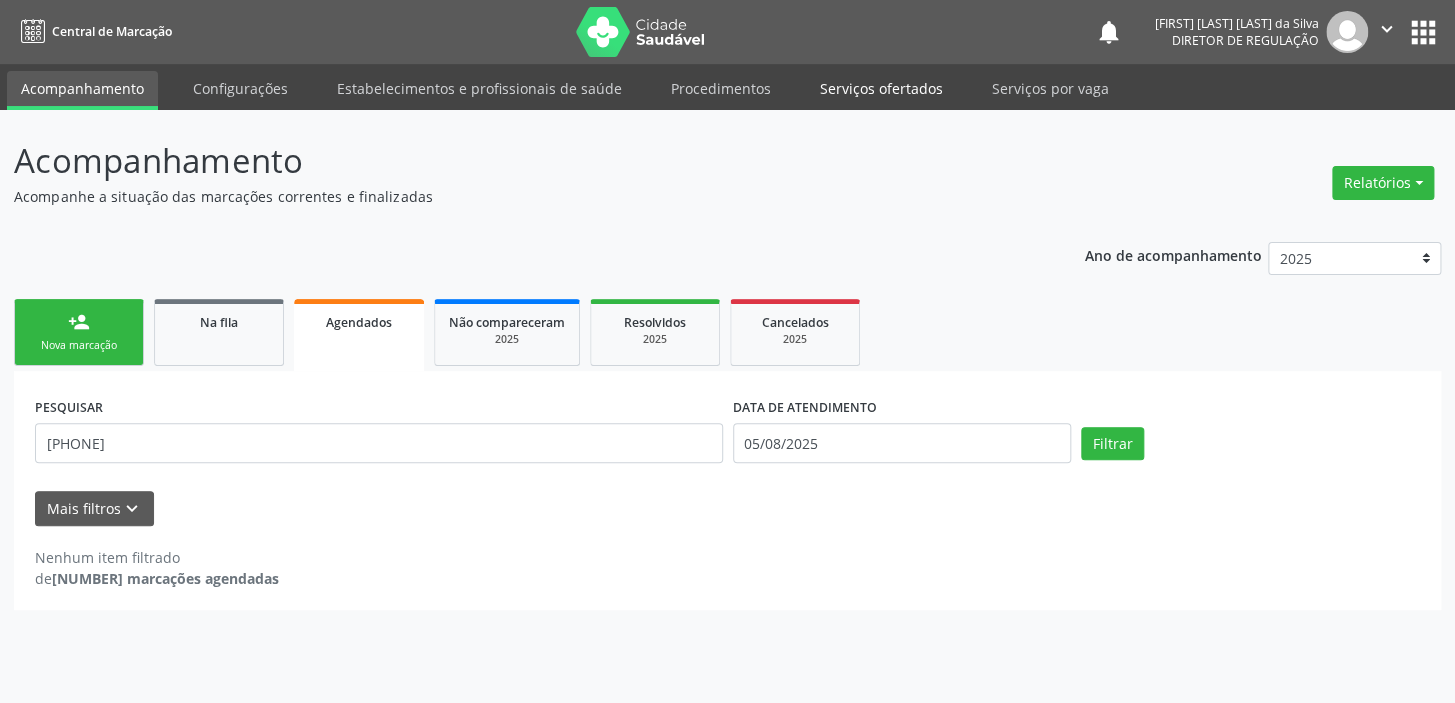 click on "Serviços ofertados" at bounding box center [881, 88] 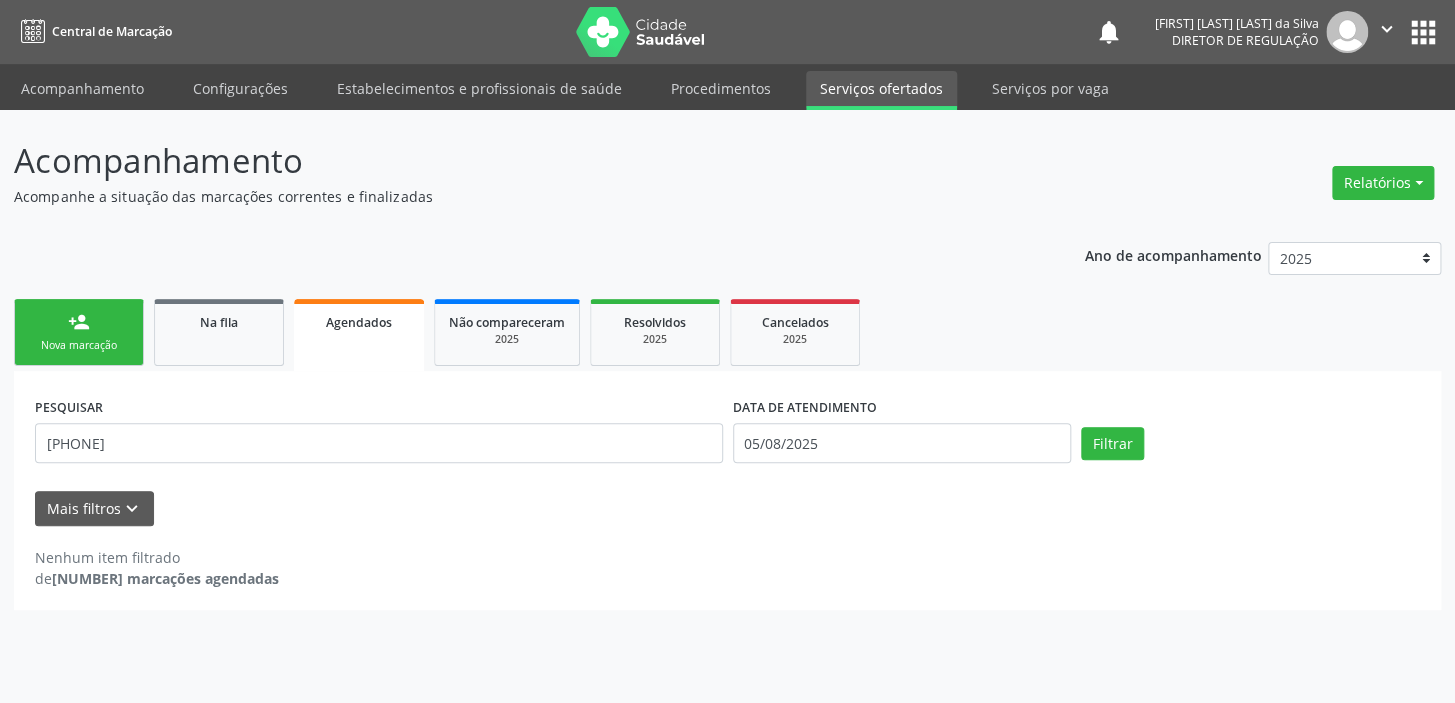 click on "Serviços ofertados" at bounding box center [881, 90] 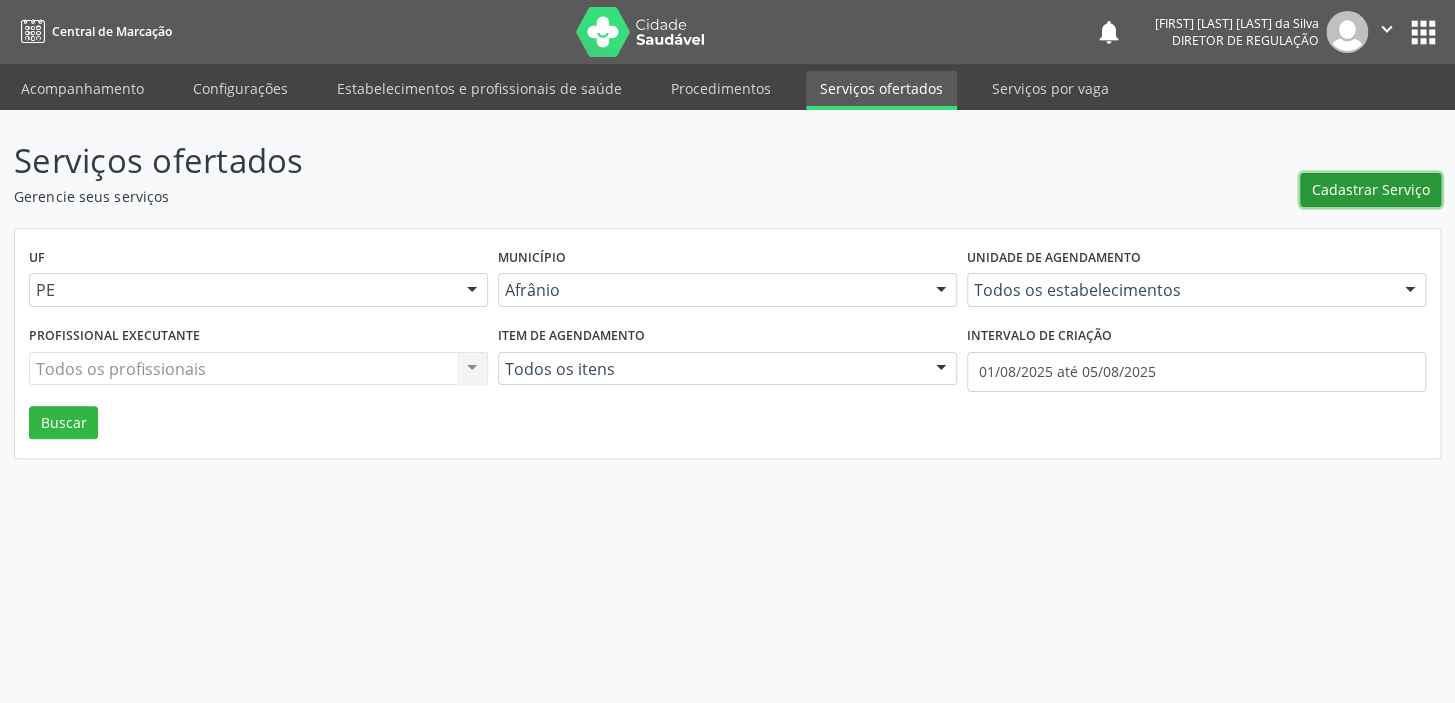 click on "Cadastrar Serviço" at bounding box center [1371, 189] 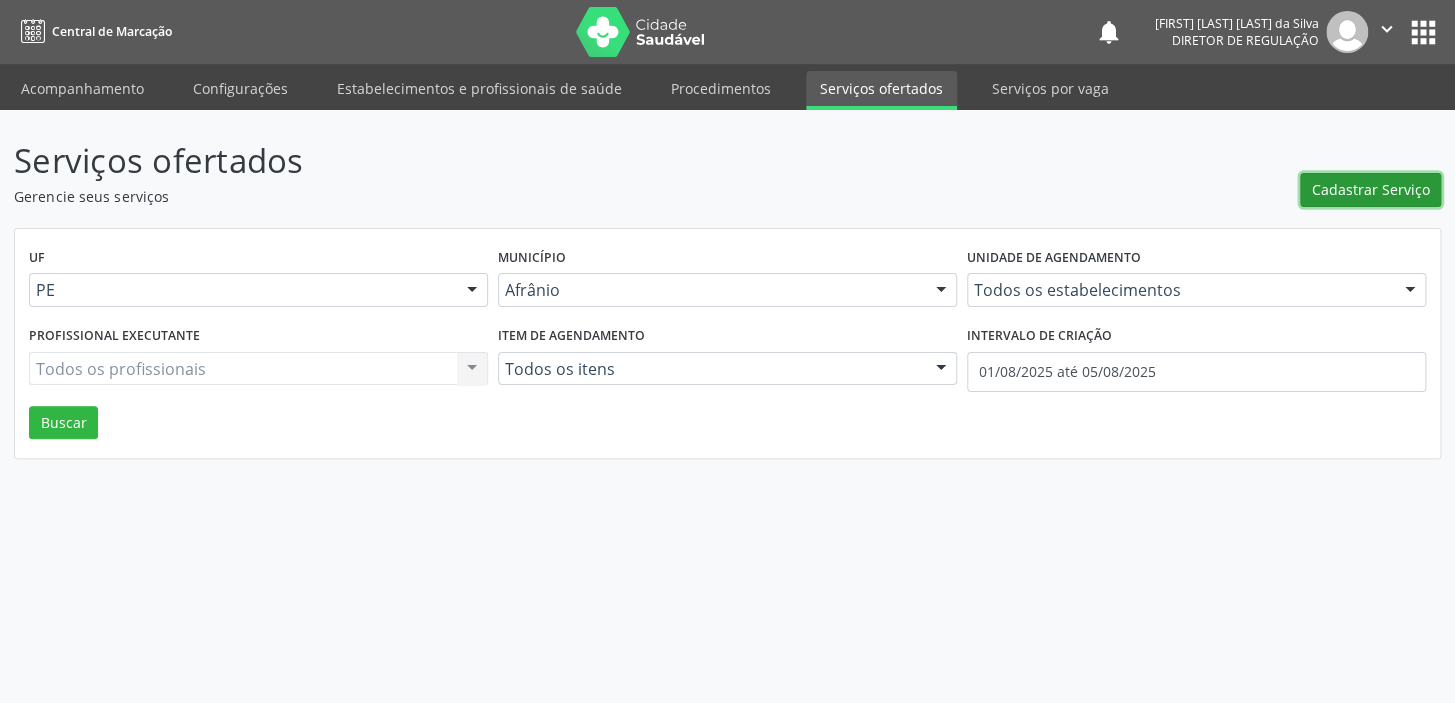 click on "Cadastrar Serviço" at bounding box center (1370, 190) 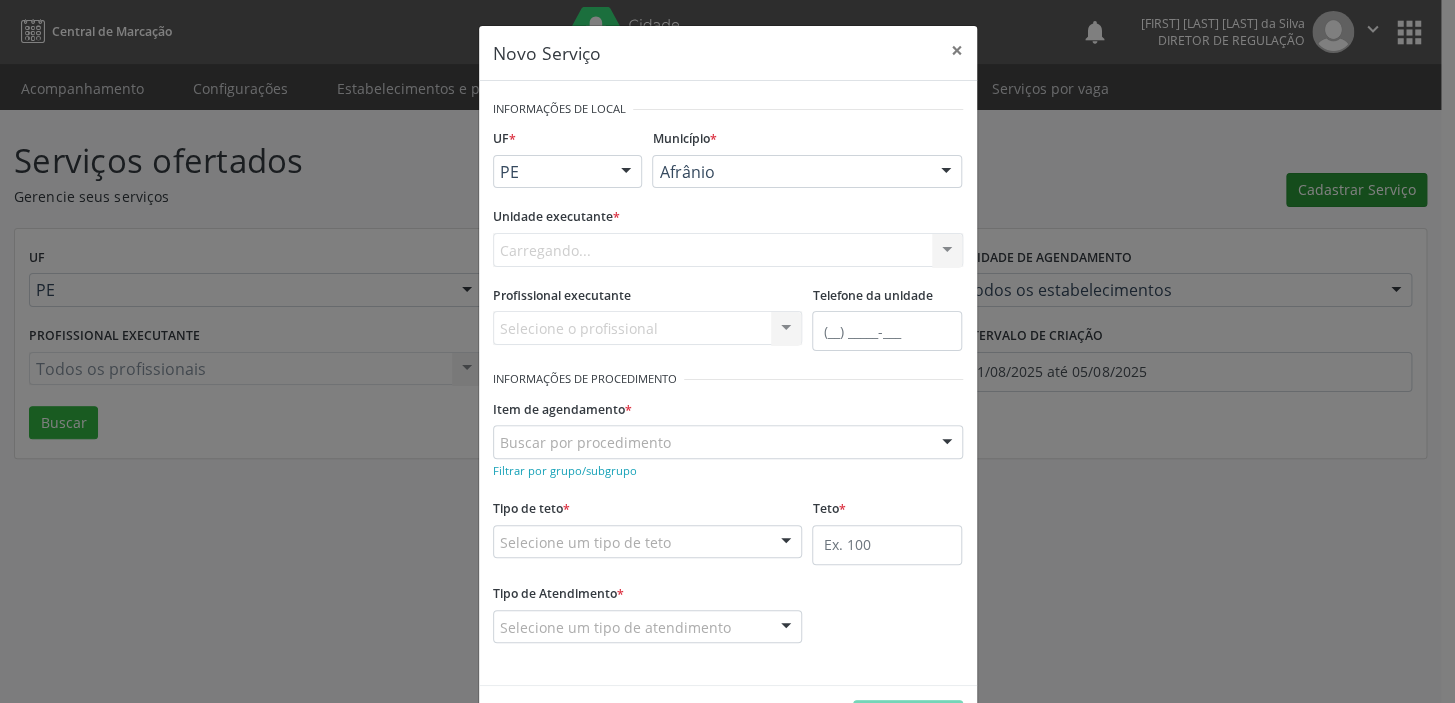 scroll, scrollTop: 0, scrollLeft: 0, axis: both 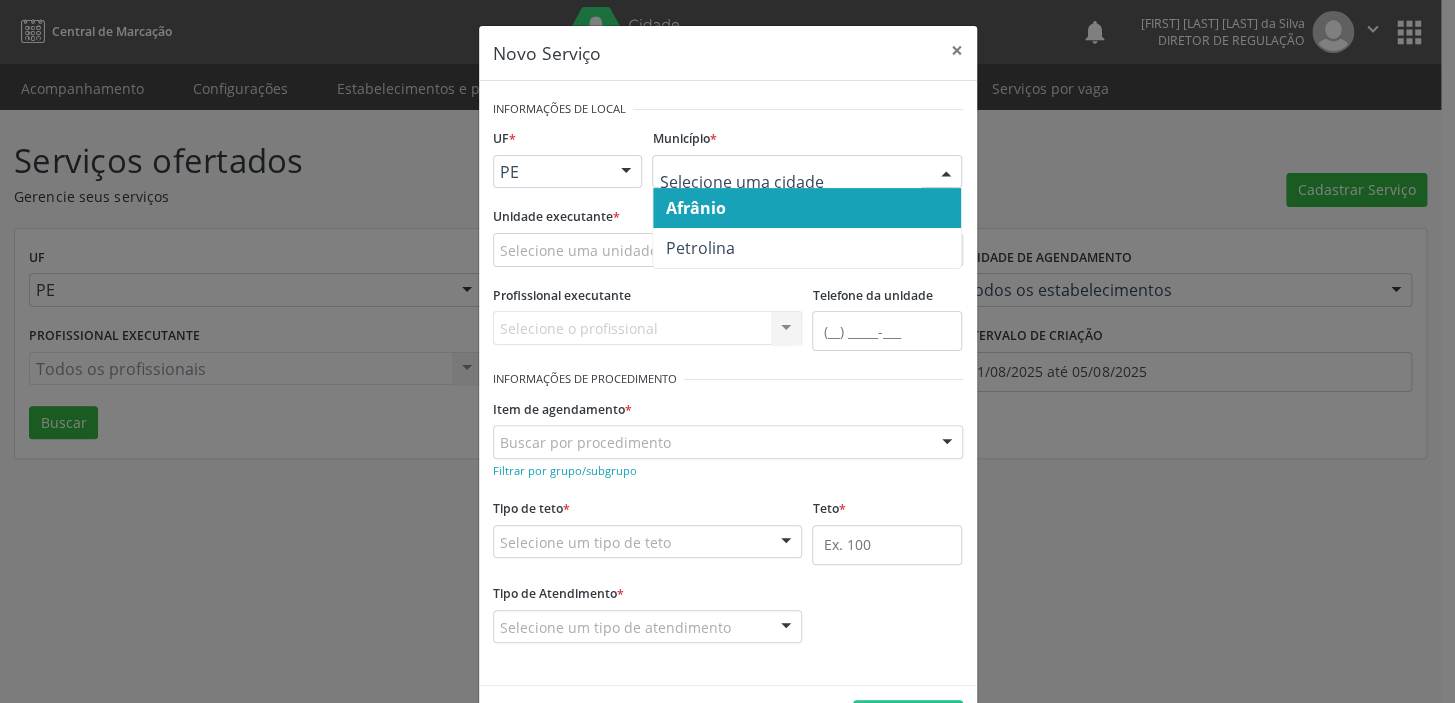click on "Afrânio" at bounding box center [807, 208] 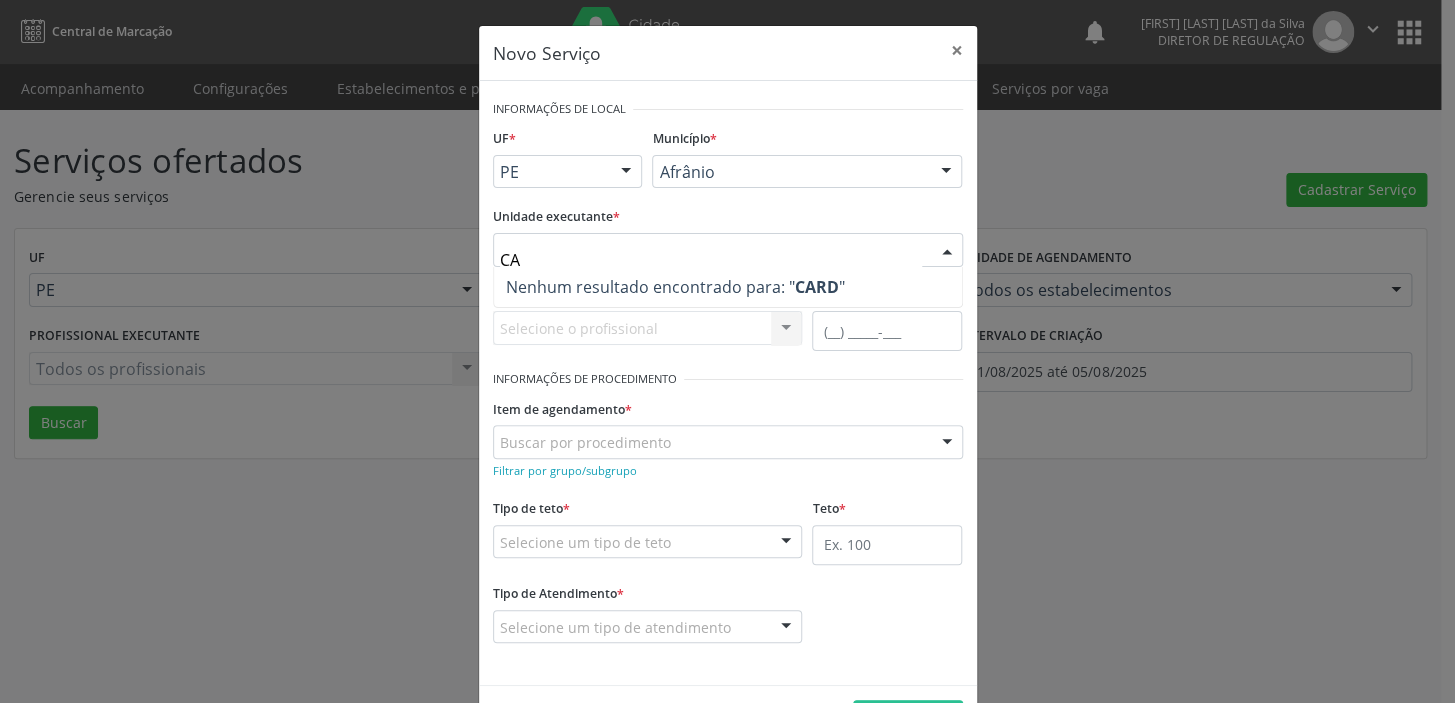 type on "C" 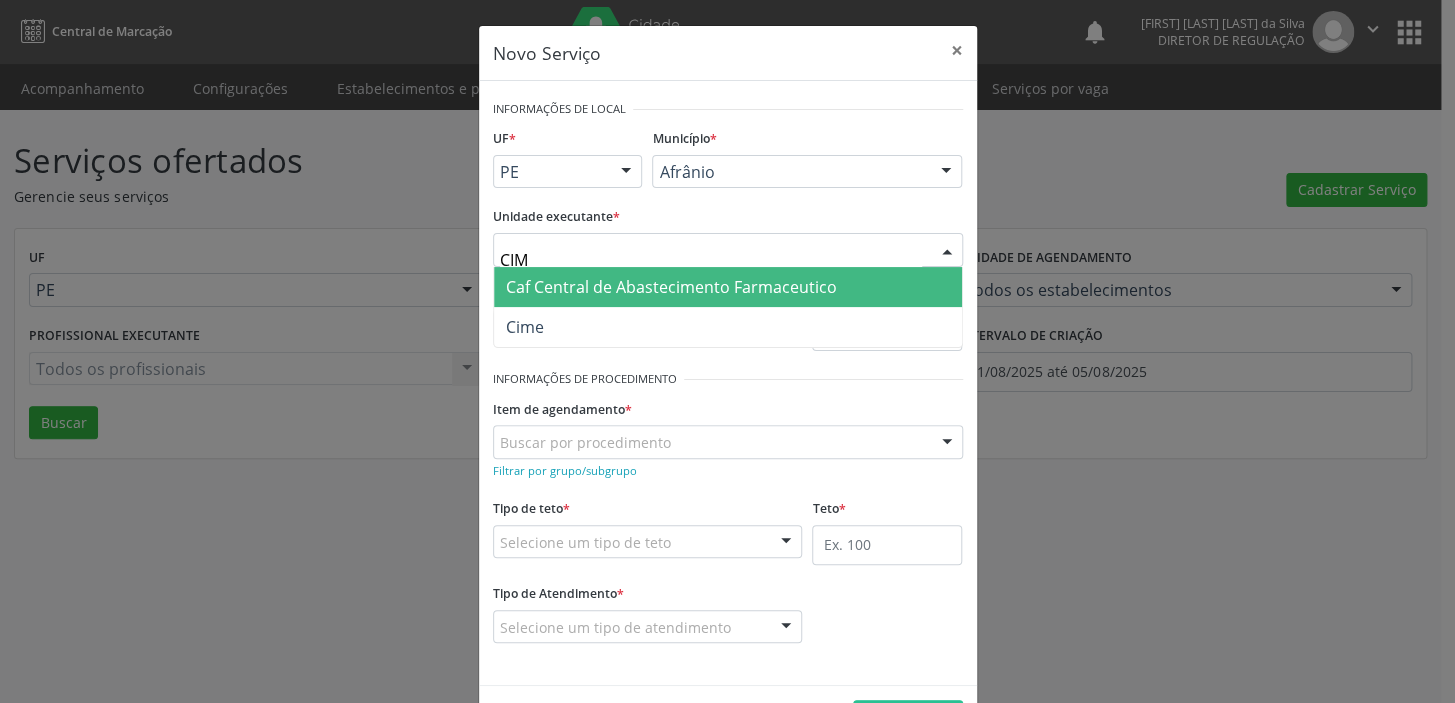 type on "CIME" 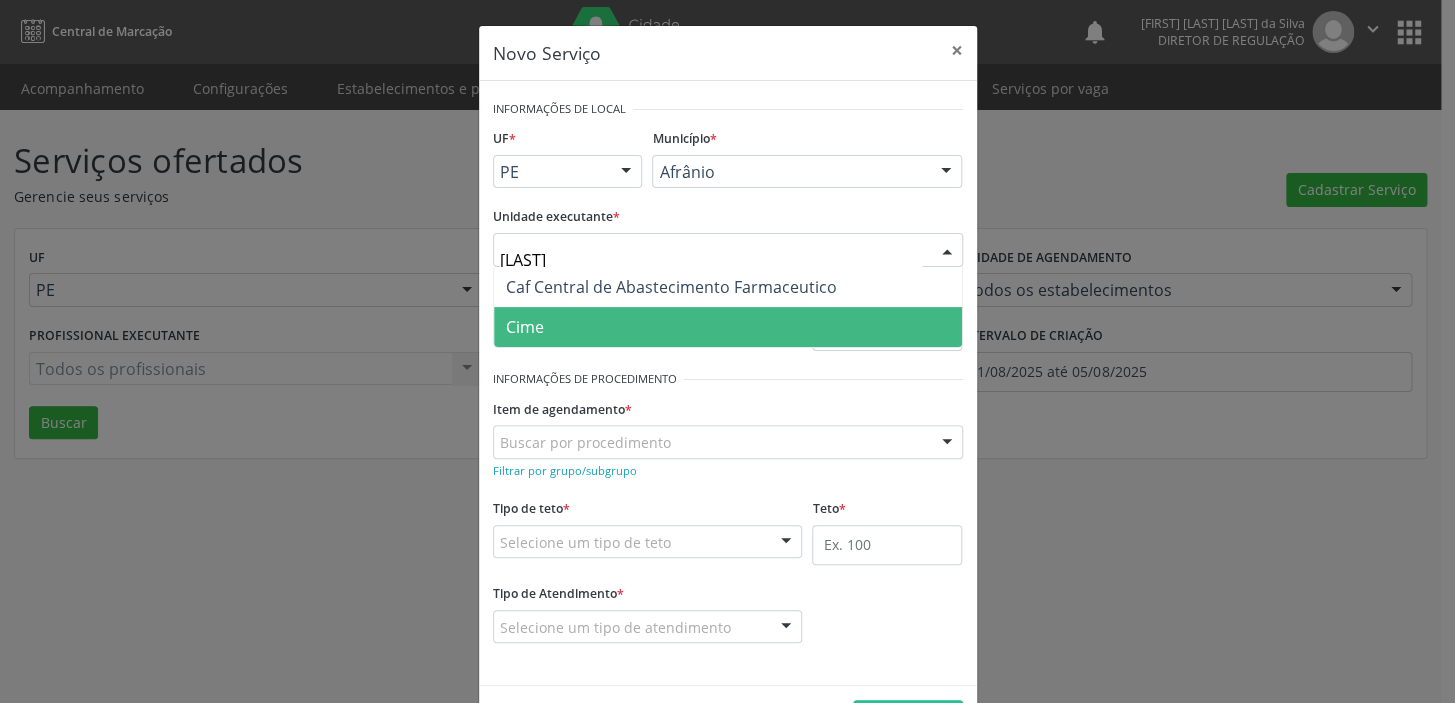 click on "Cime" at bounding box center [728, 327] 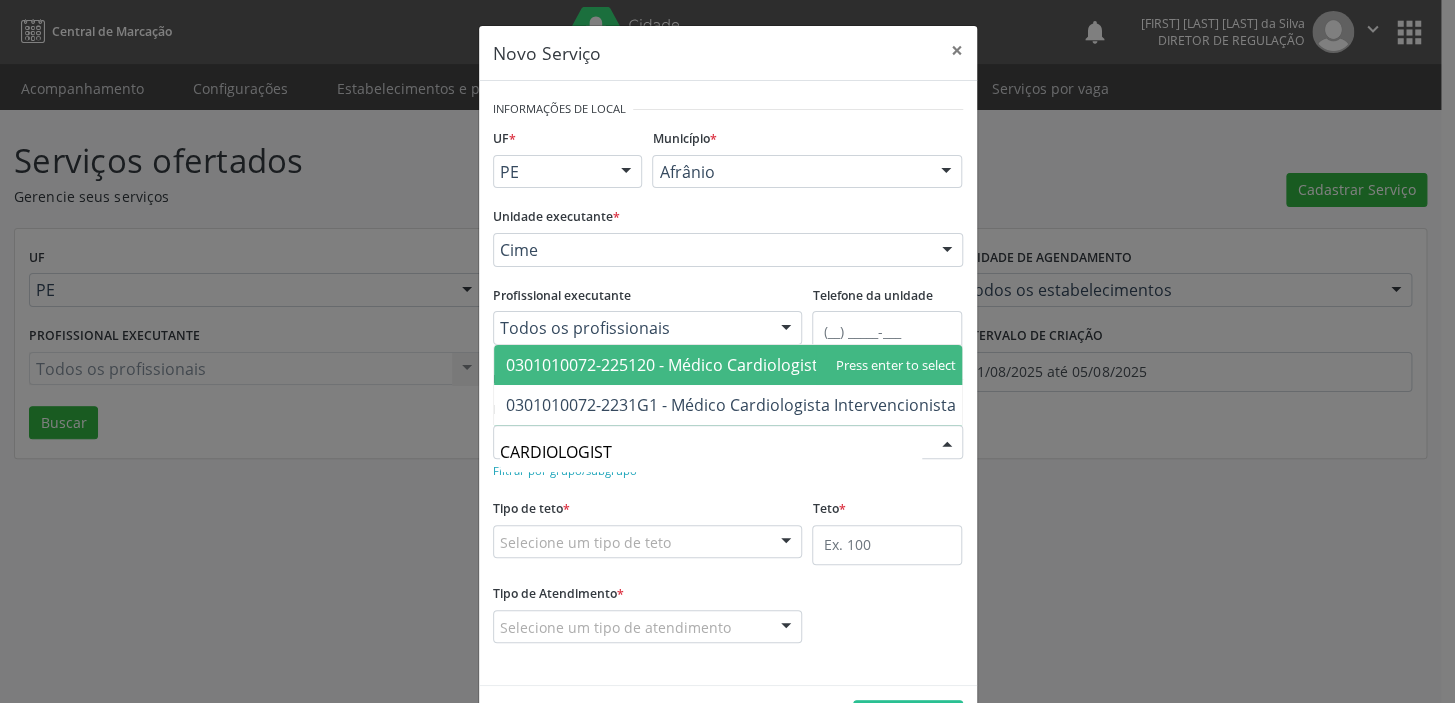 type on "CARDIOLOGISTA" 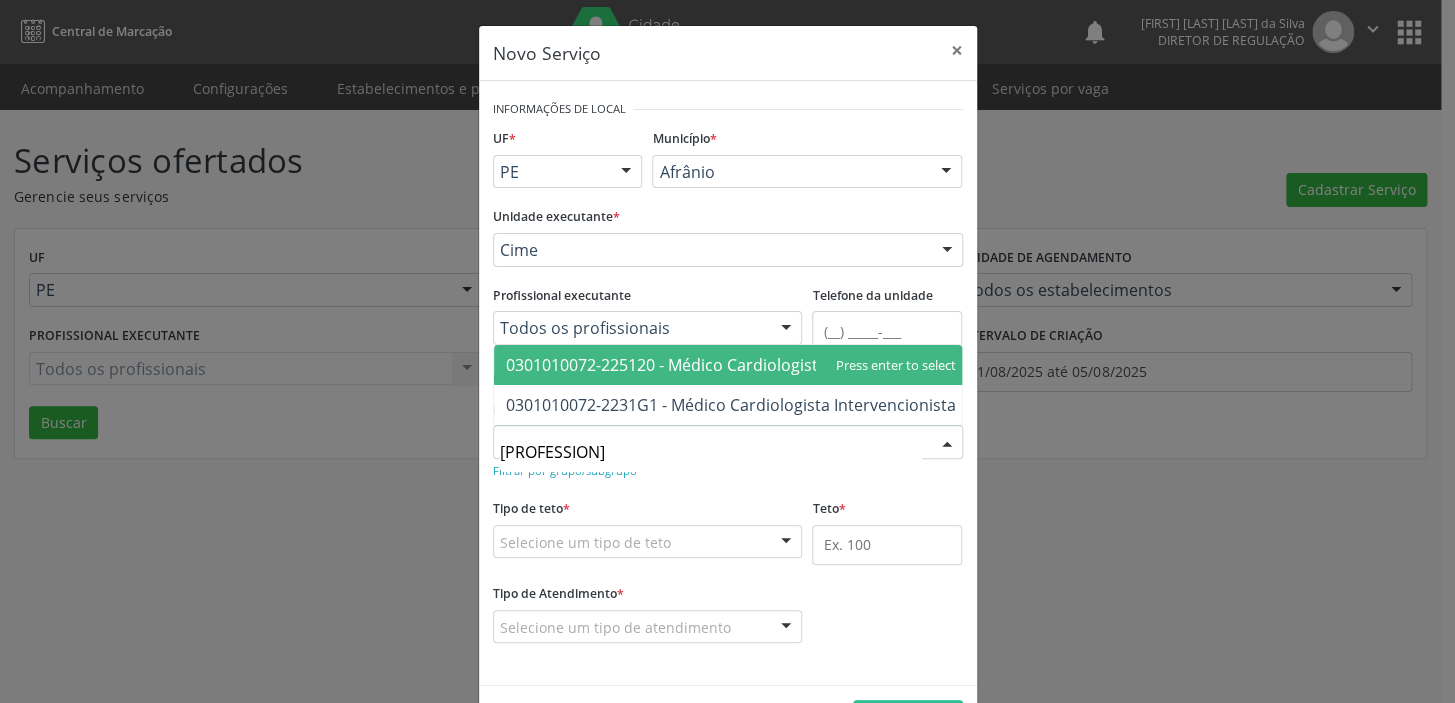click on "0301010072-225120 - Médico Cardiologista" at bounding box center (666, 365) 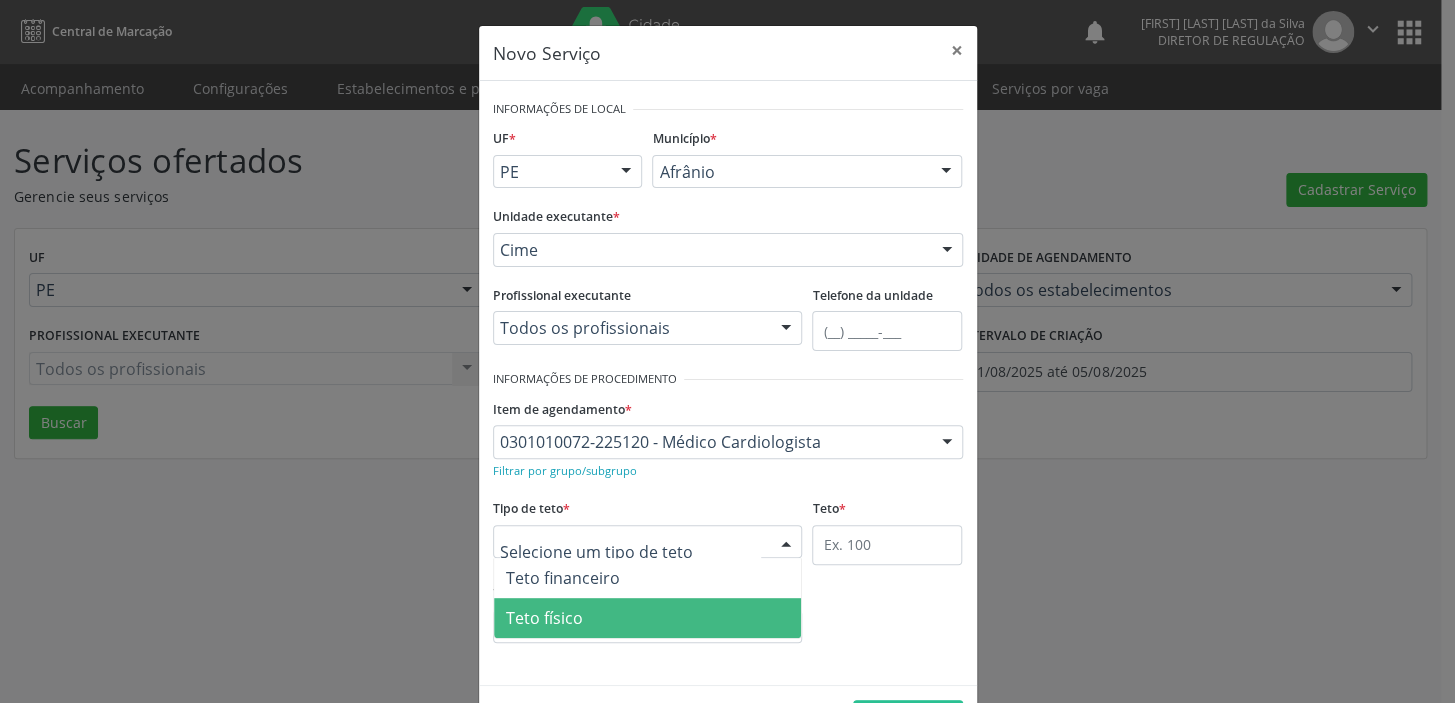 click on "Teto físico" at bounding box center [544, 618] 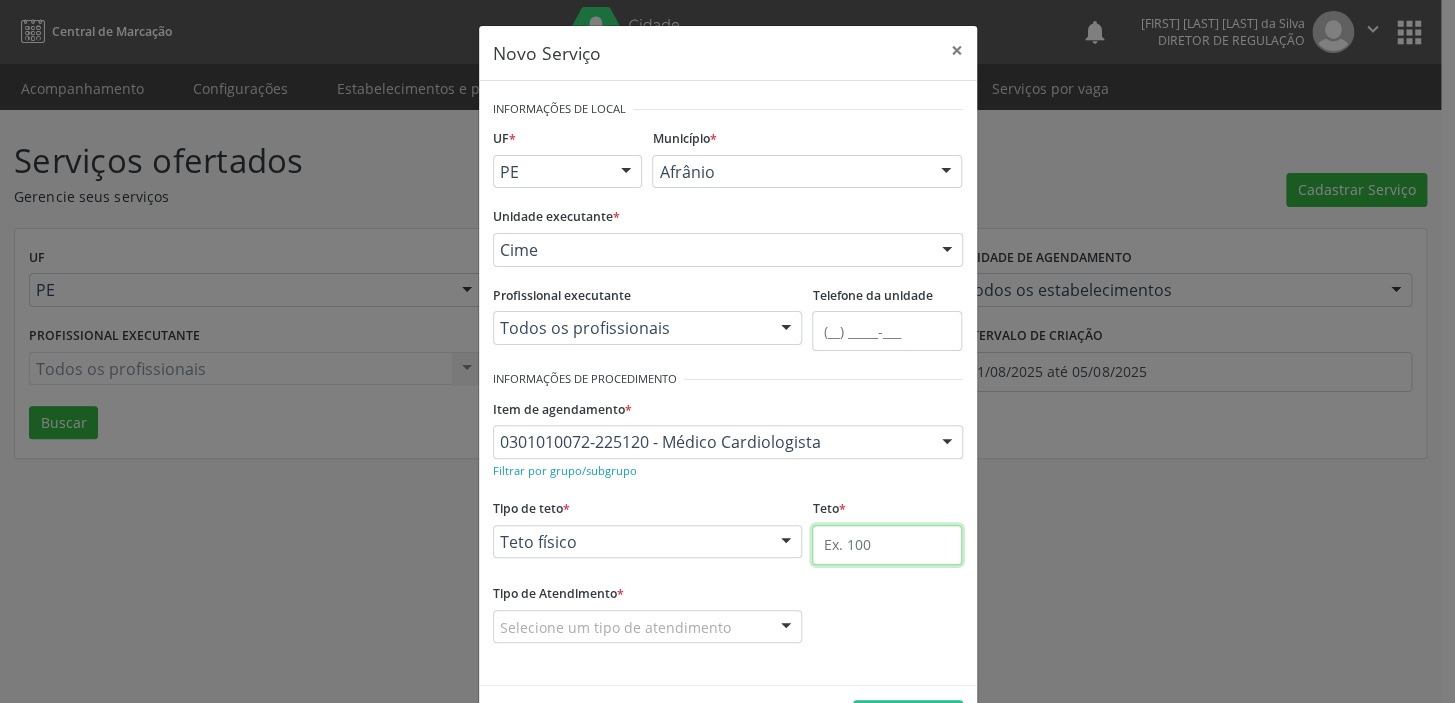 click at bounding box center [887, 545] 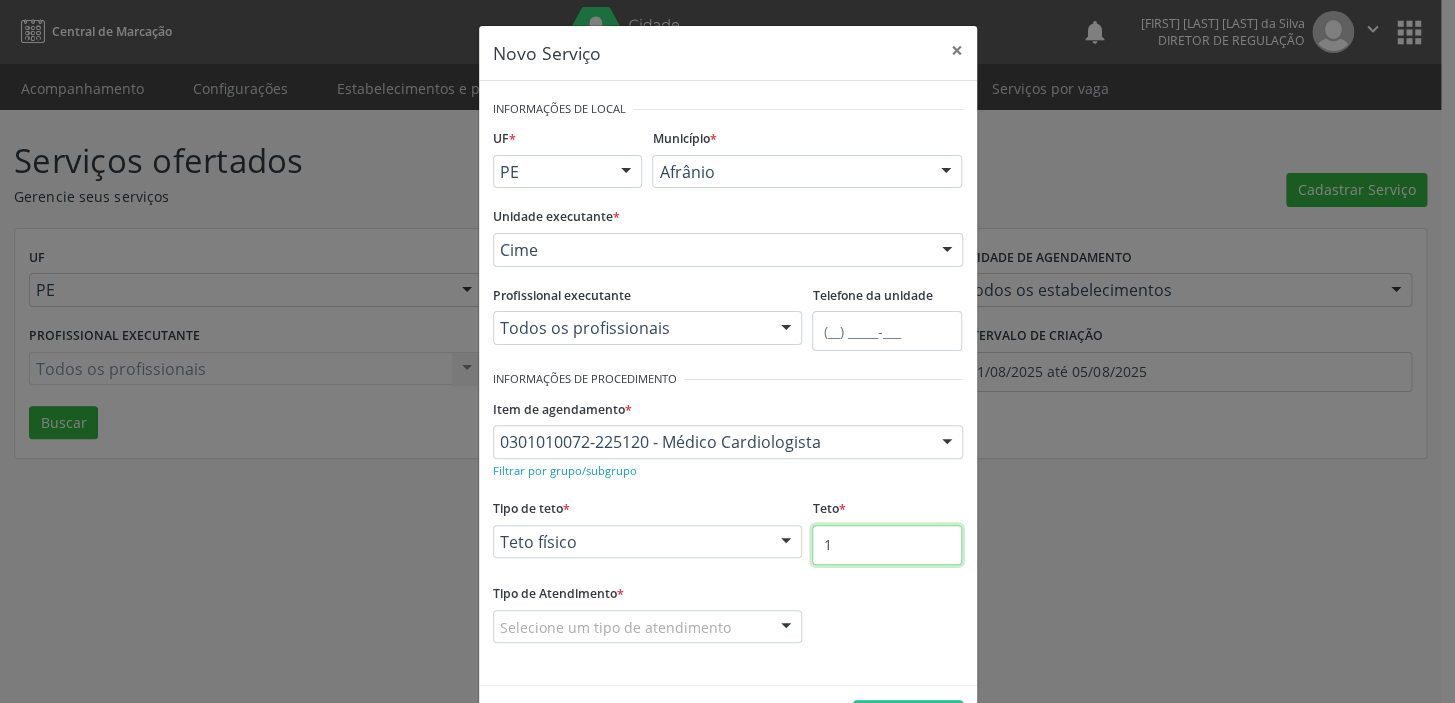 type on "1" 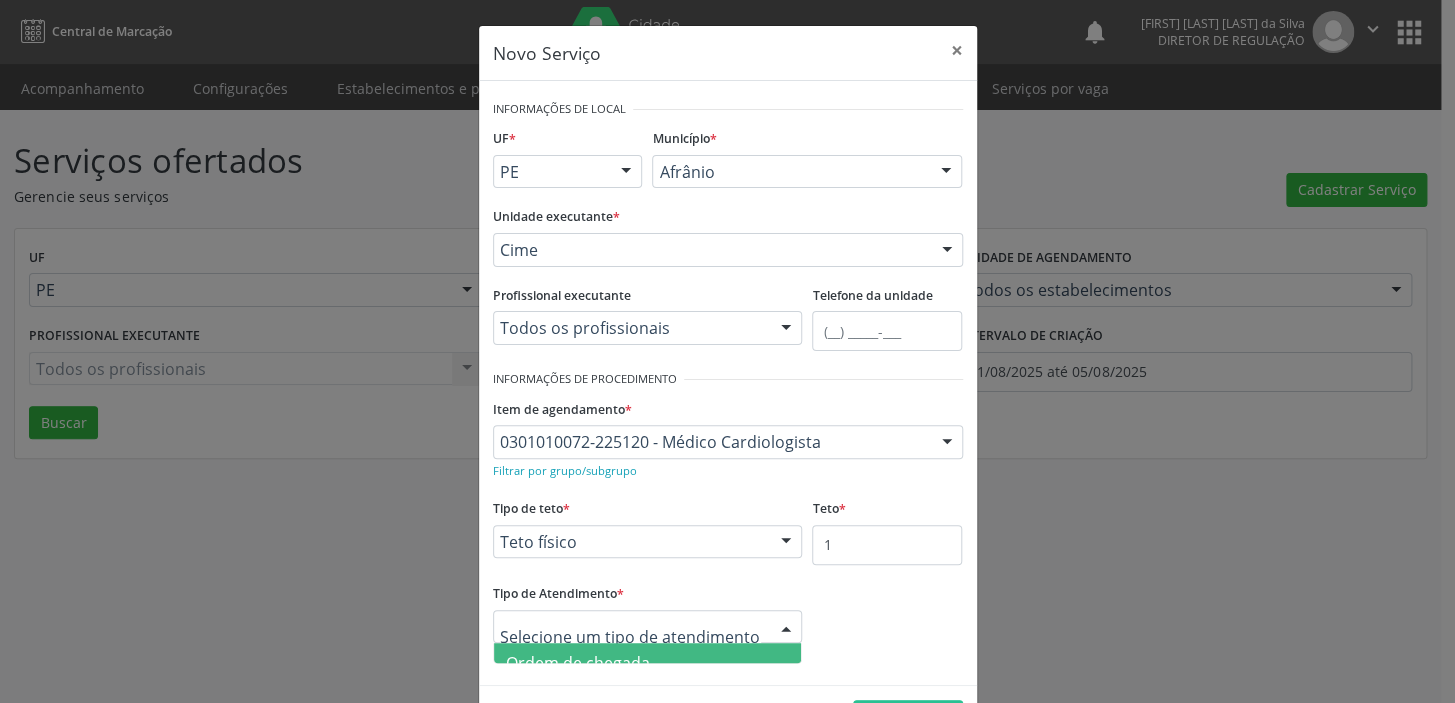 click on "Ordem de chegada" at bounding box center (578, 663) 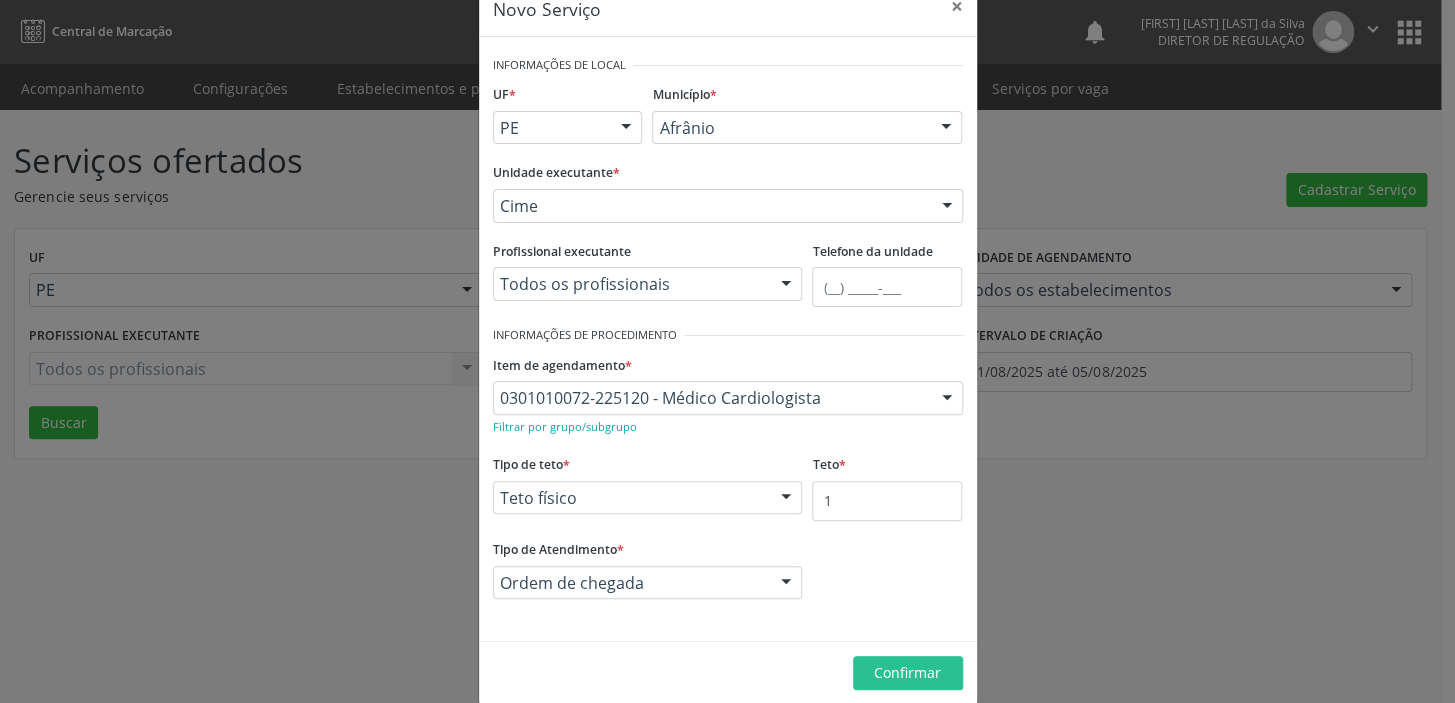 scroll, scrollTop: 69, scrollLeft: 0, axis: vertical 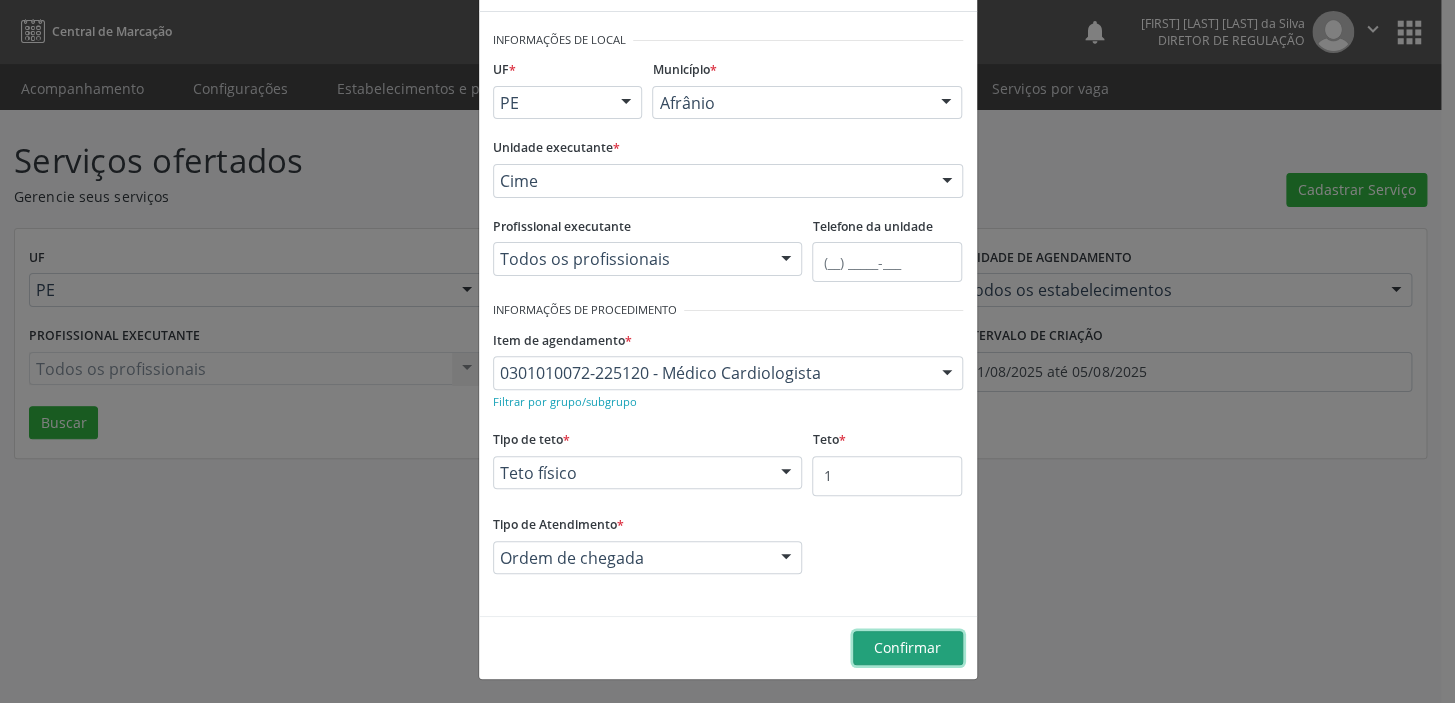 click on "Confirmar" at bounding box center (907, 647) 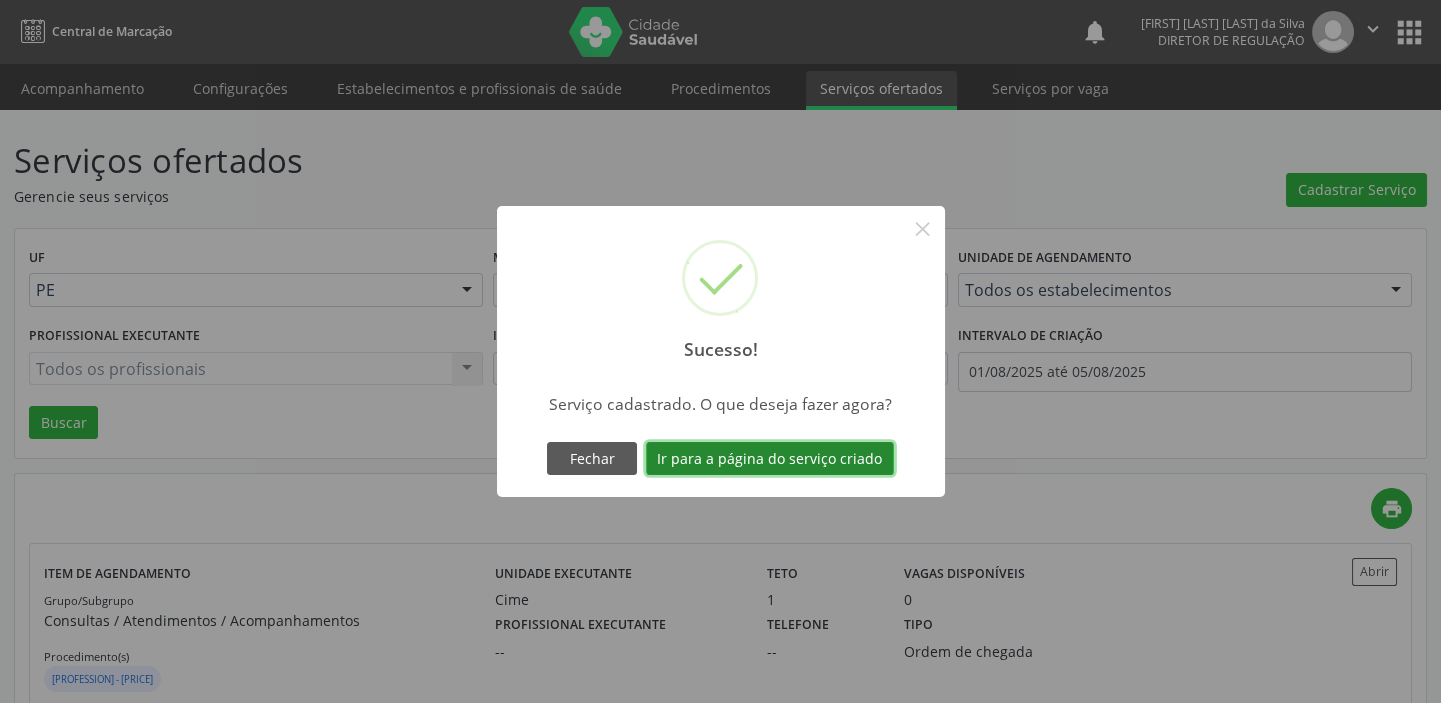 click on "Ir para a página do serviço criado" at bounding box center (770, 459) 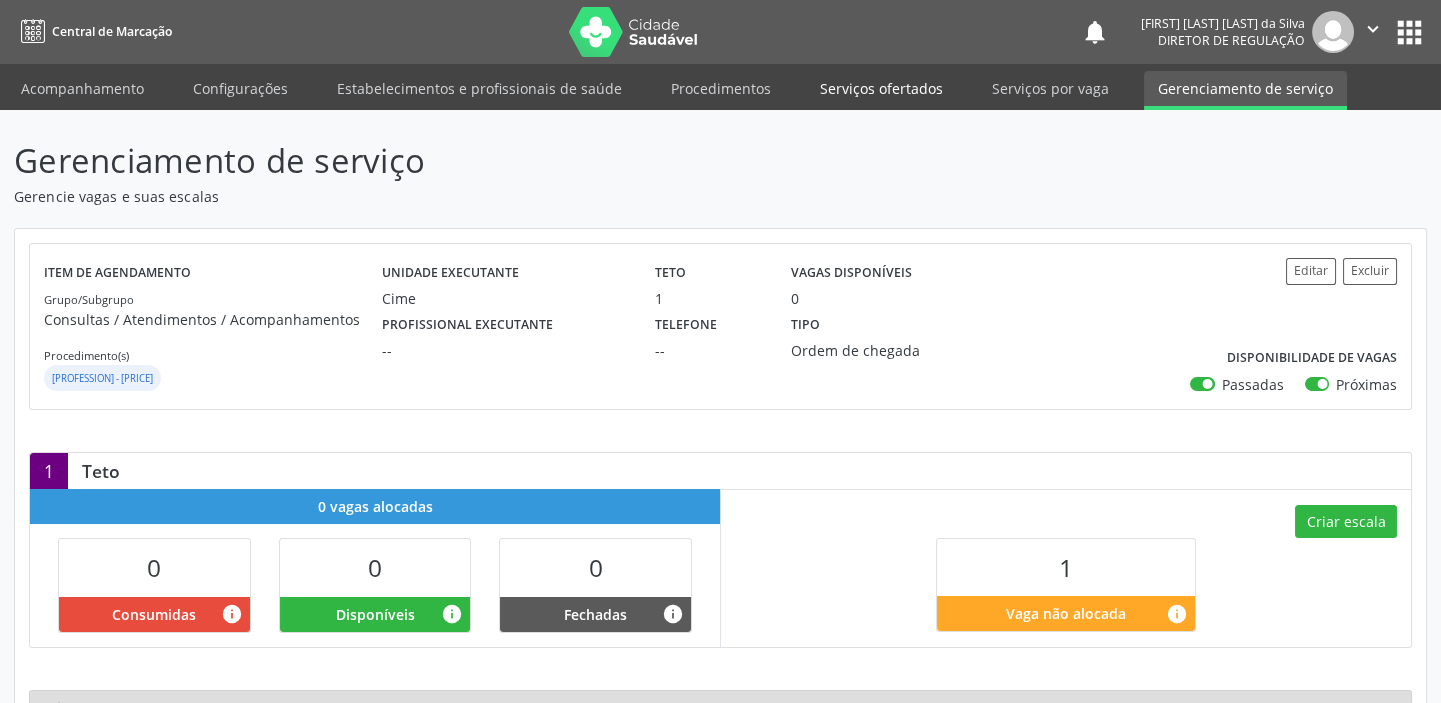 click on "Serviços ofertados" at bounding box center (881, 88) 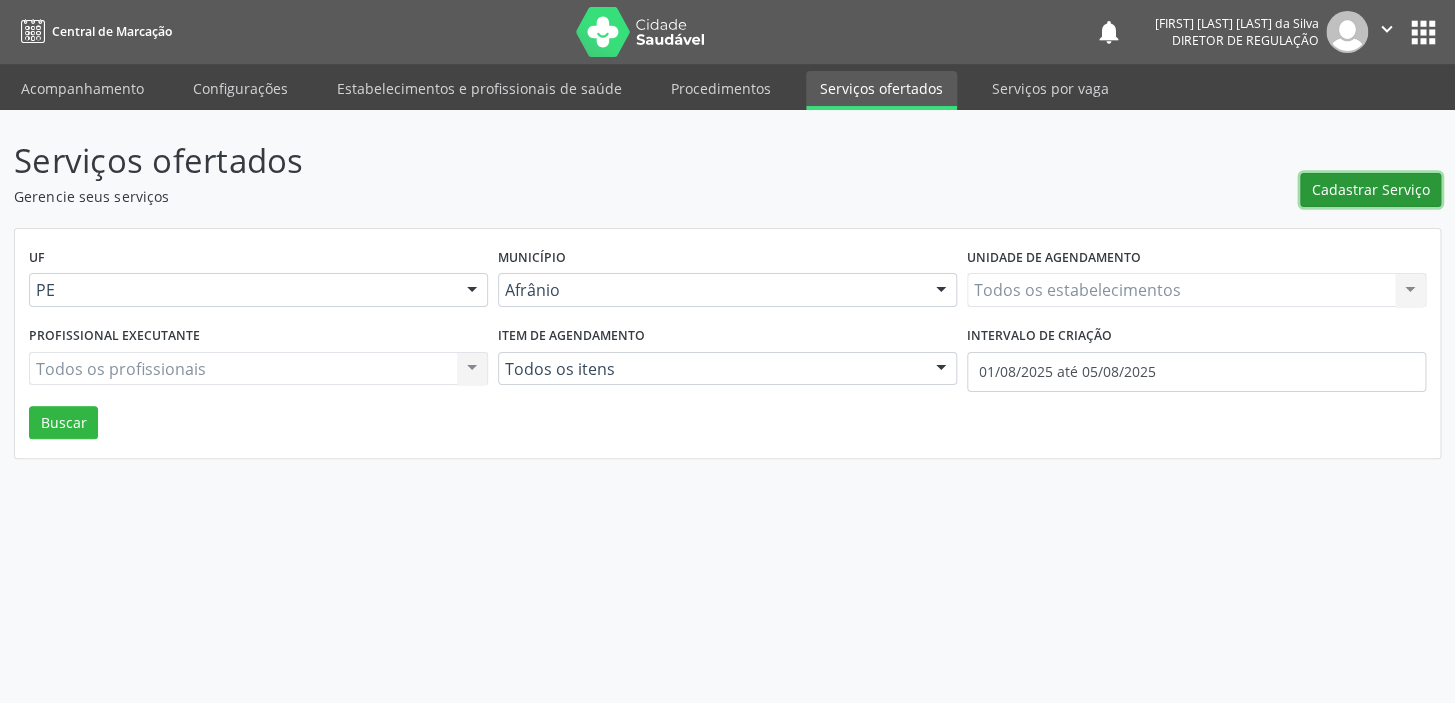 click on "Cadastrar Serviço" at bounding box center (1370, 190) 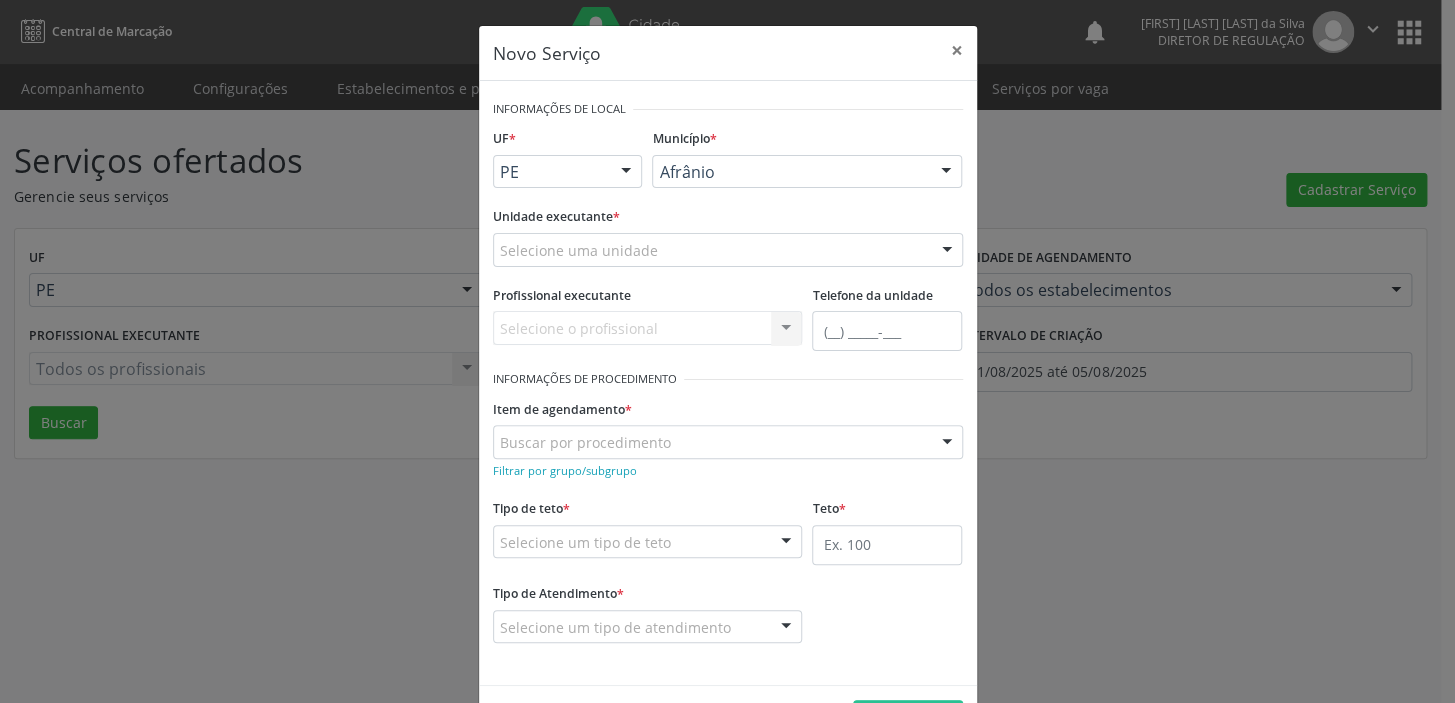 scroll, scrollTop: 0, scrollLeft: 0, axis: both 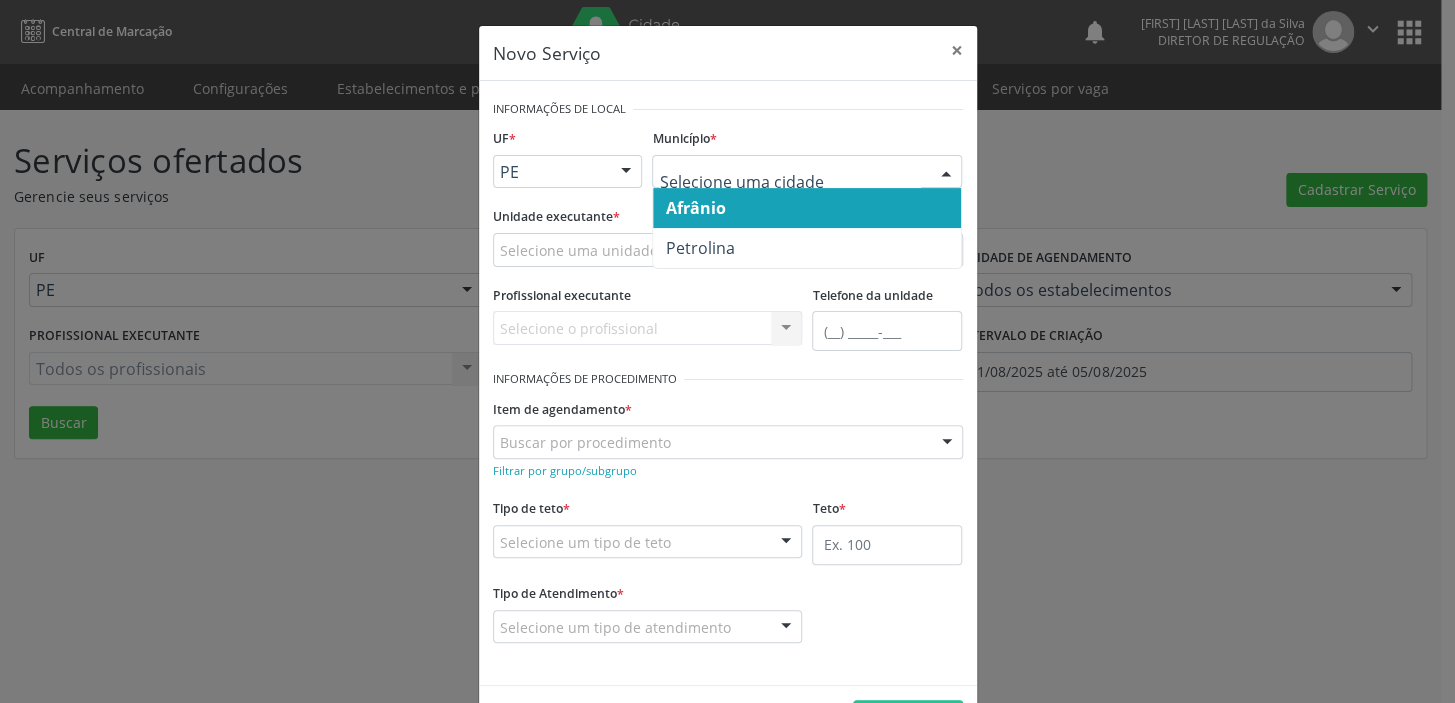 click on "Afrânio" at bounding box center [695, 208] 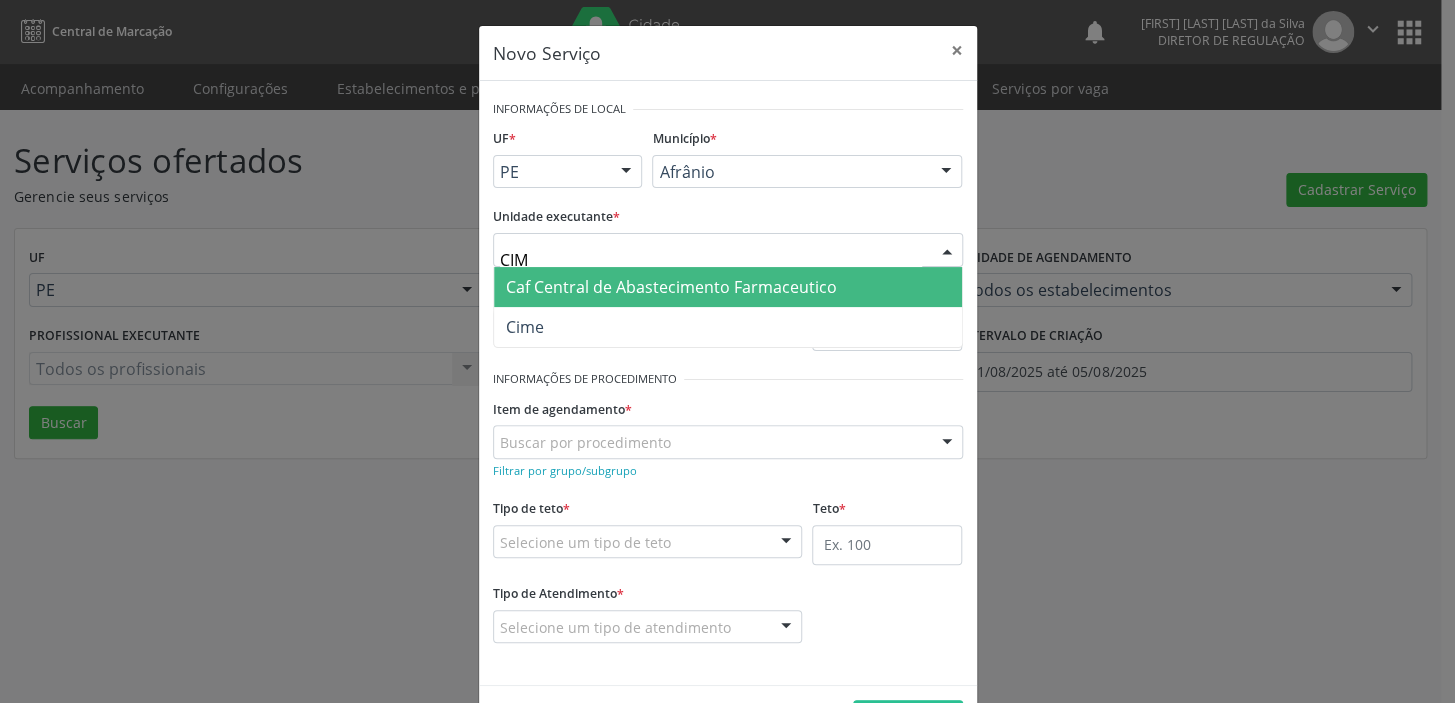 type on "CIME" 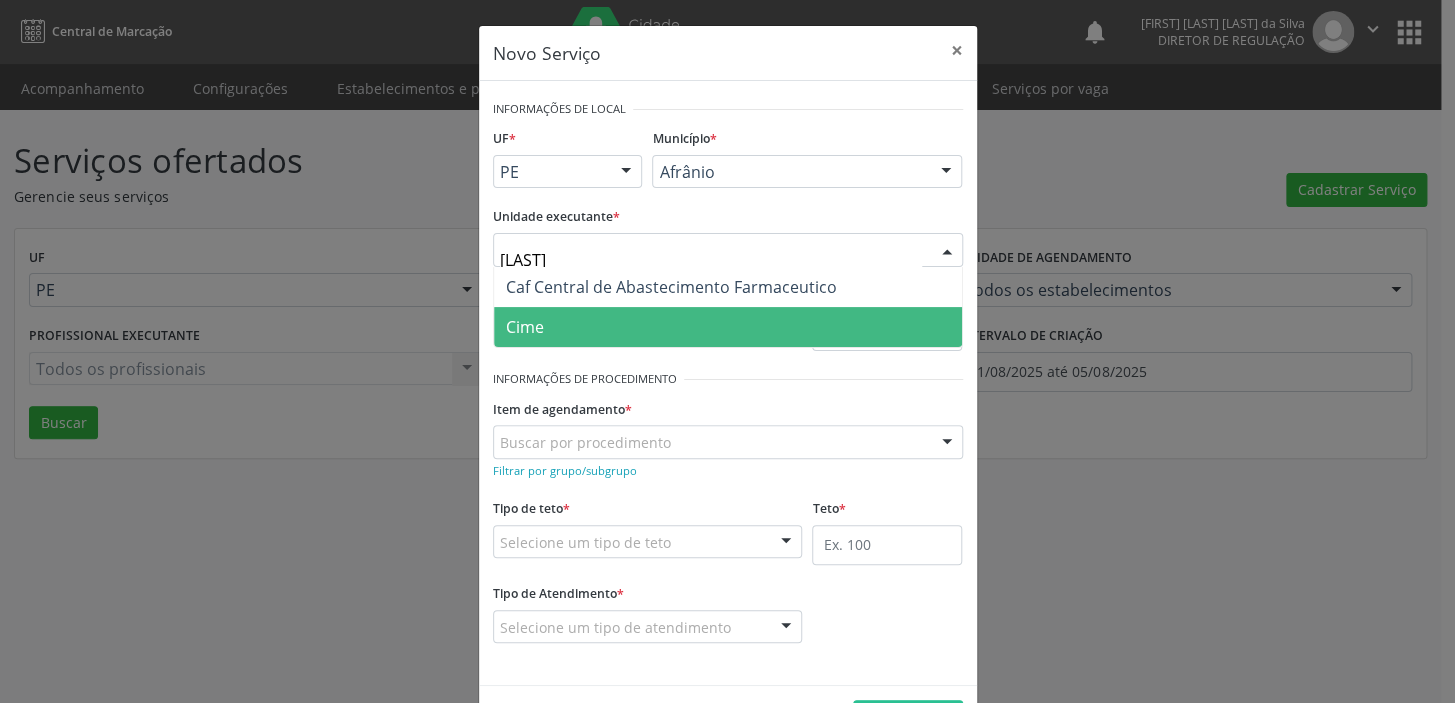 click on "Cime" at bounding box center [525, 327] 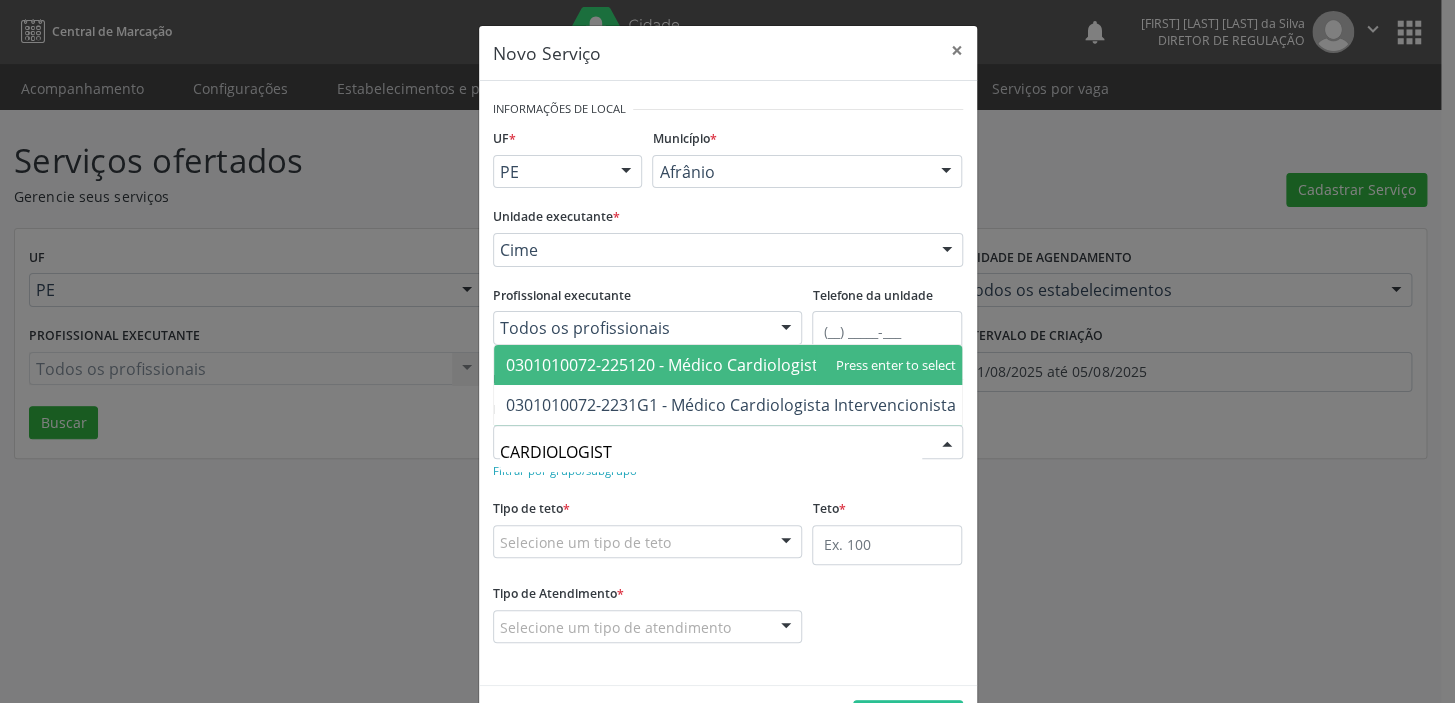 type on "CARDIOLOGISTA" 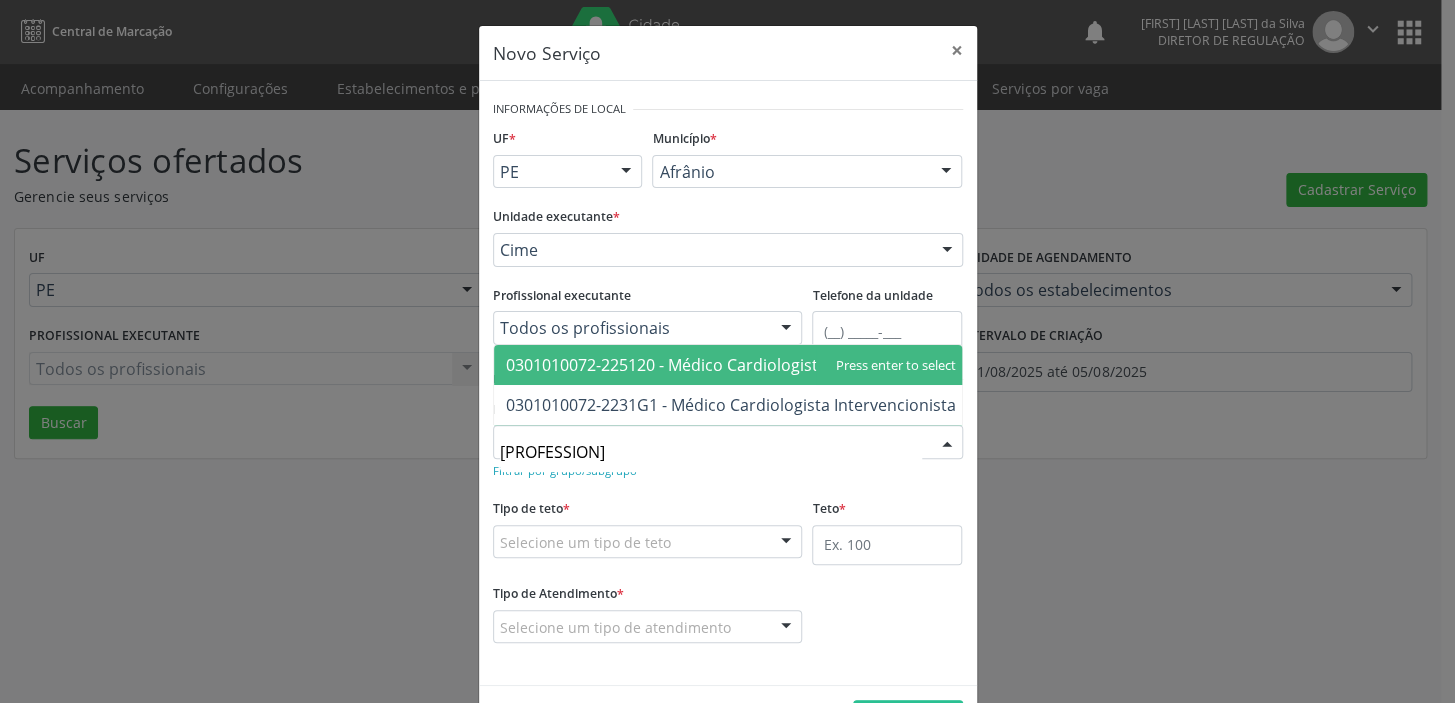 click on "0301010072-225120 - Médico Cardiologista" at bounding box center [666, 365] 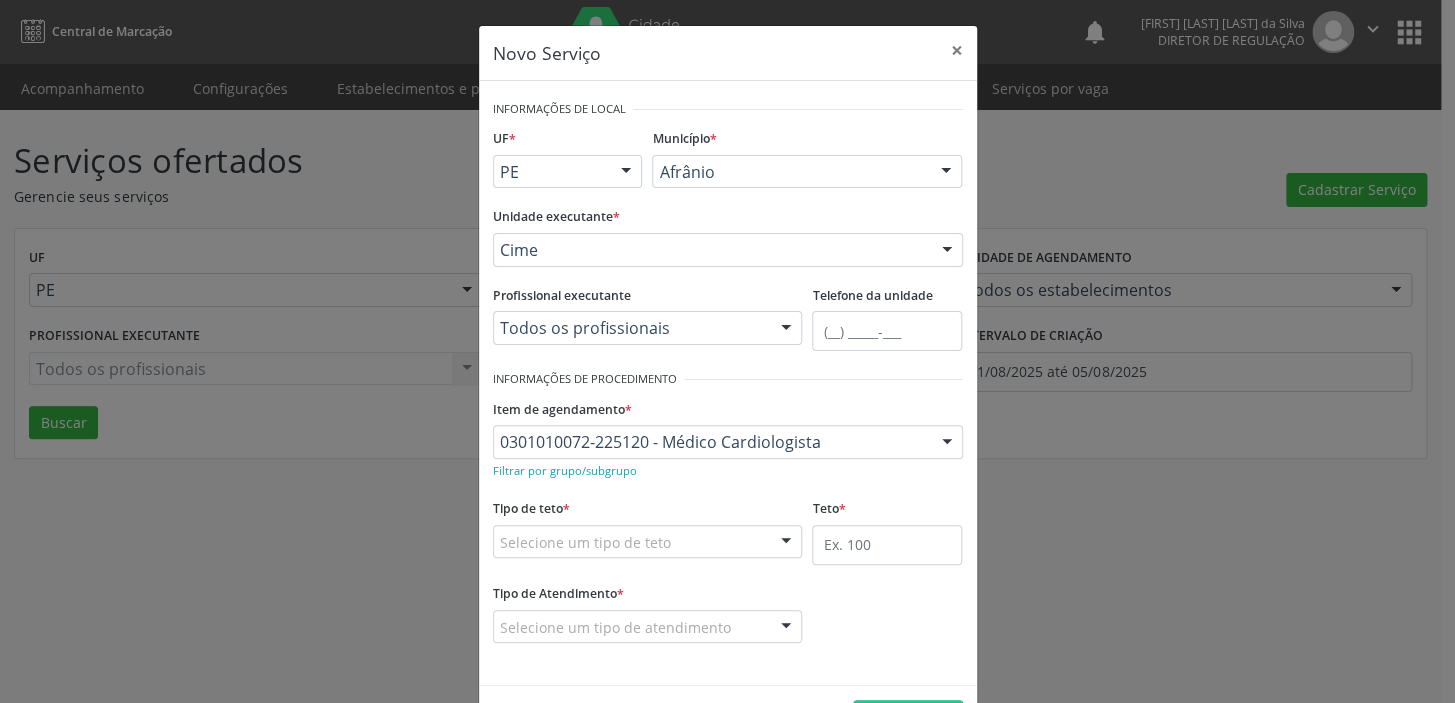 drag, startPoint x: 550, startPoint y: 547, endPoint x: 547, endPoint y: 560, distance: 13.341664 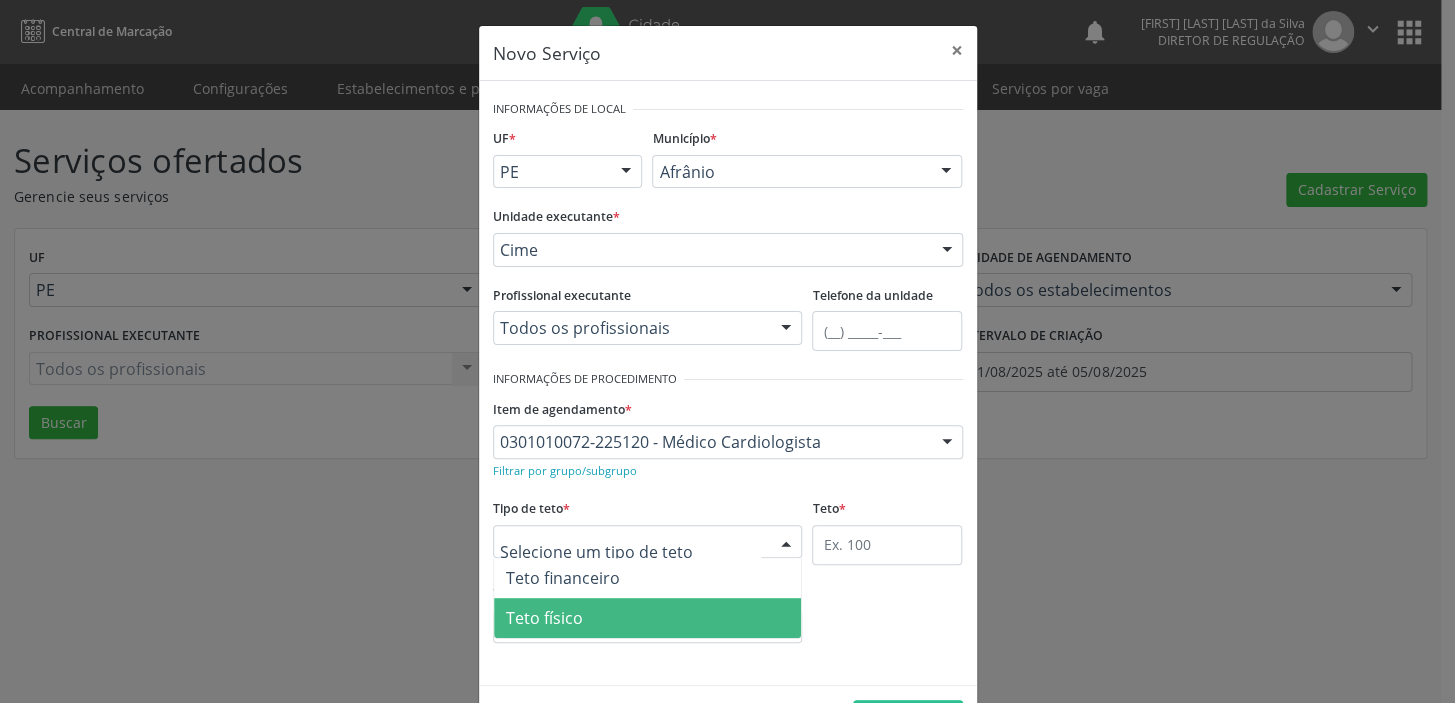 click on "Teto físico" at bounding box center [544, 618] 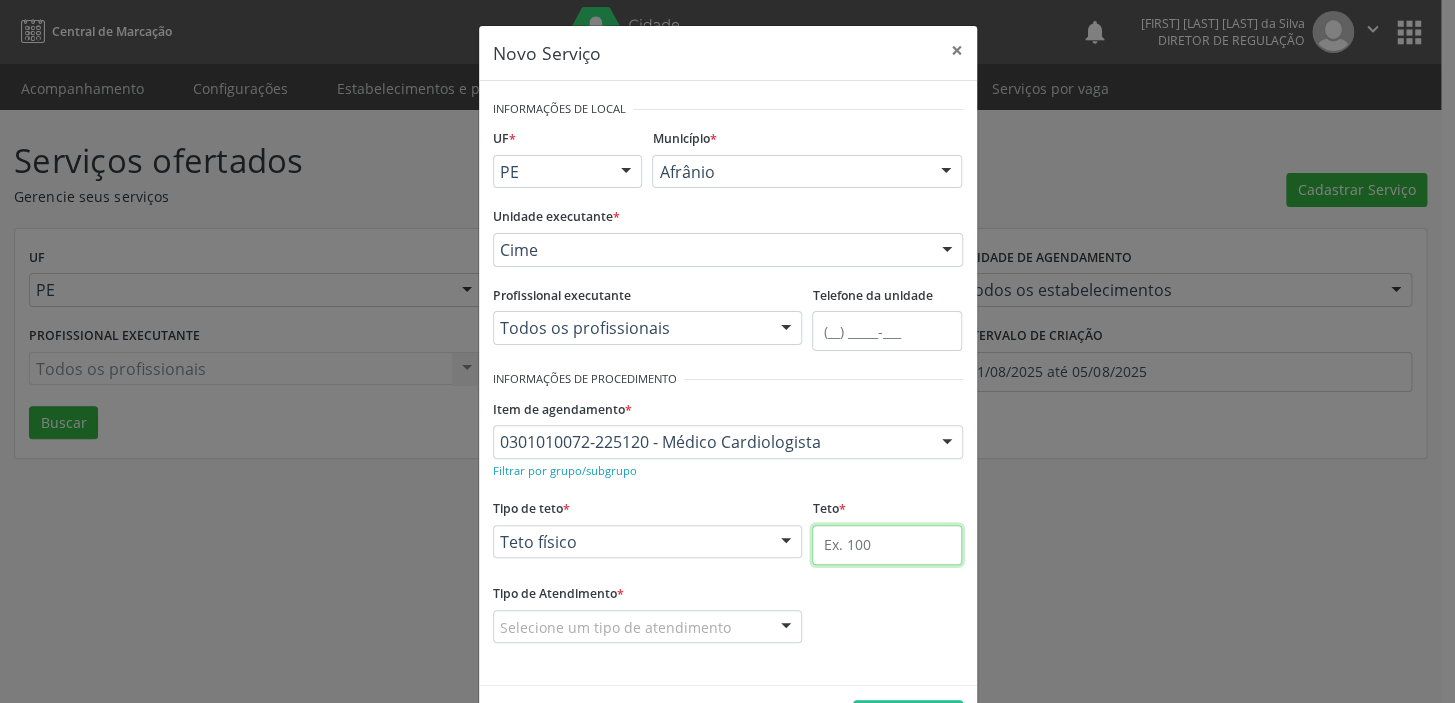 click at bounding box center [887, 545] 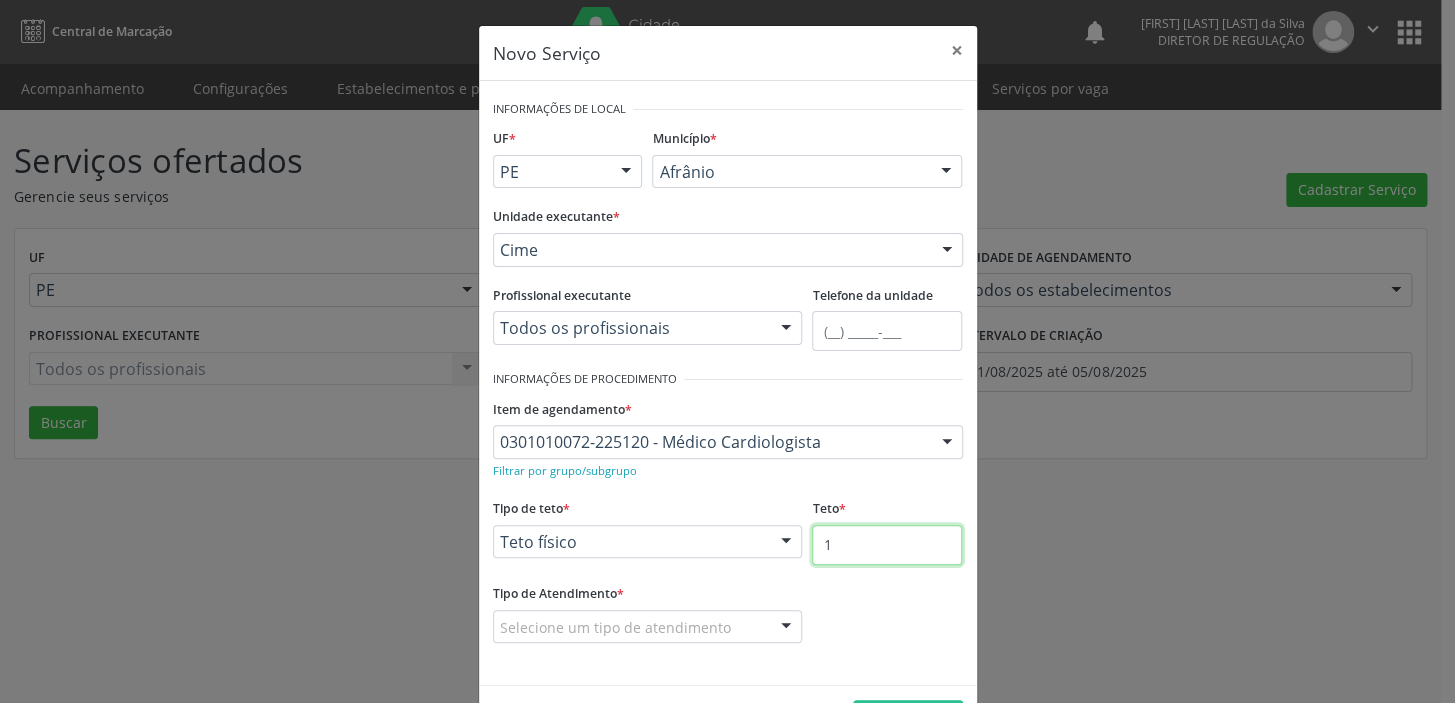 type on "1" 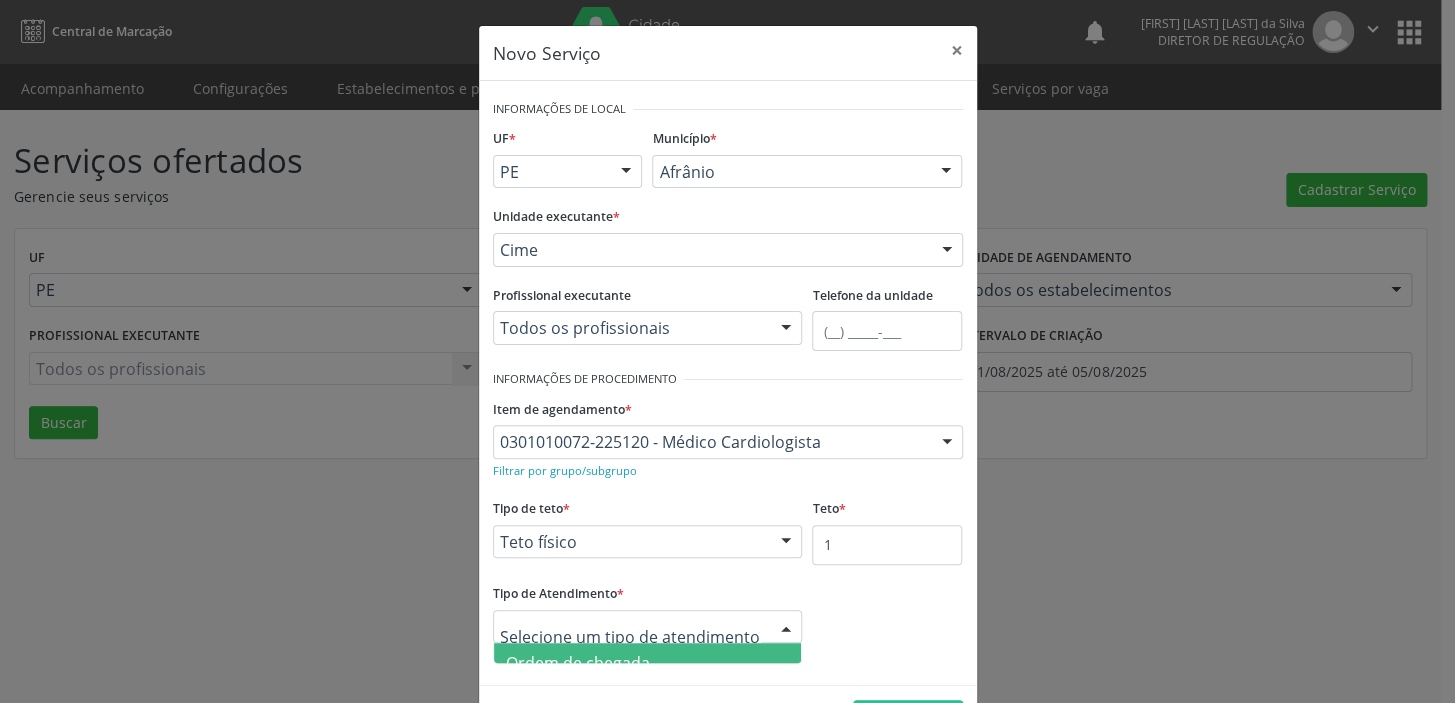 click on "Ordem de chegada" at bounding box center [578, 663] 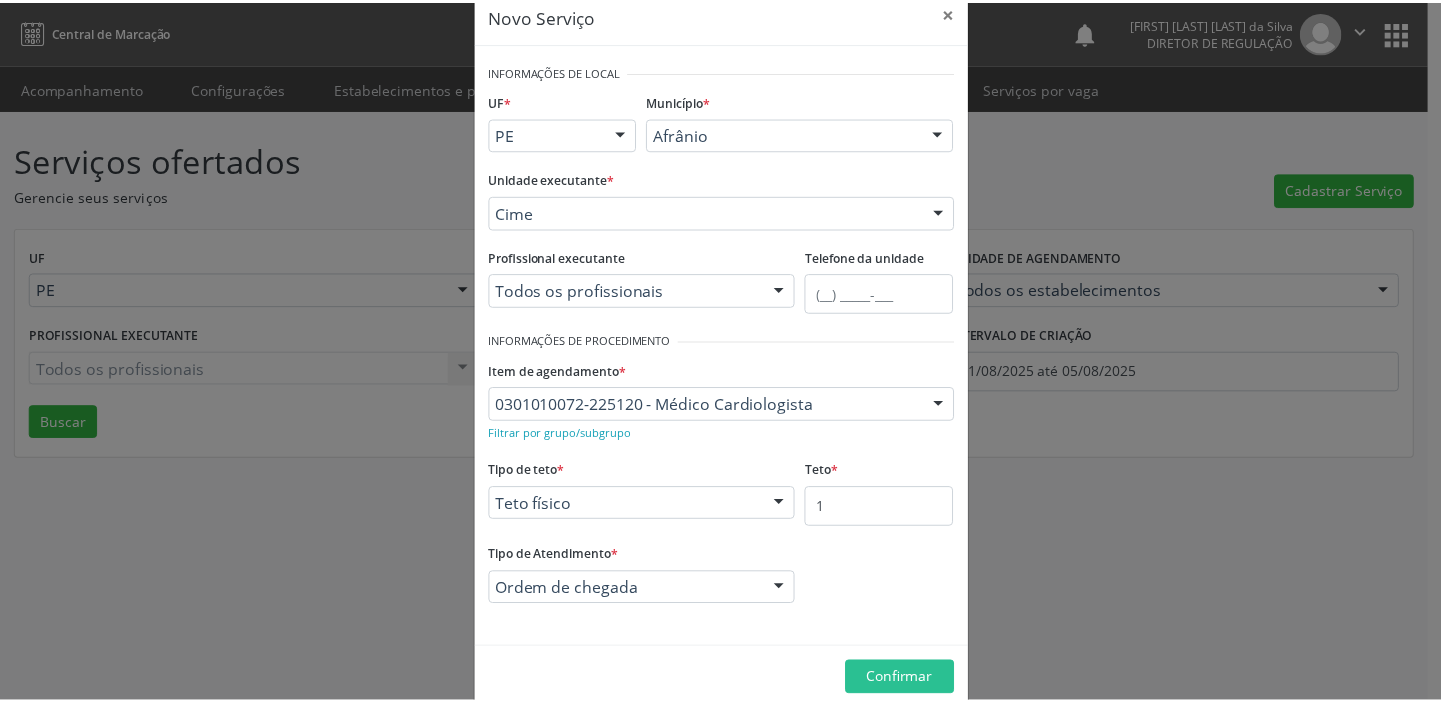 scroll, scrollTop: 69, scrollLeft: 0, axis: vertical 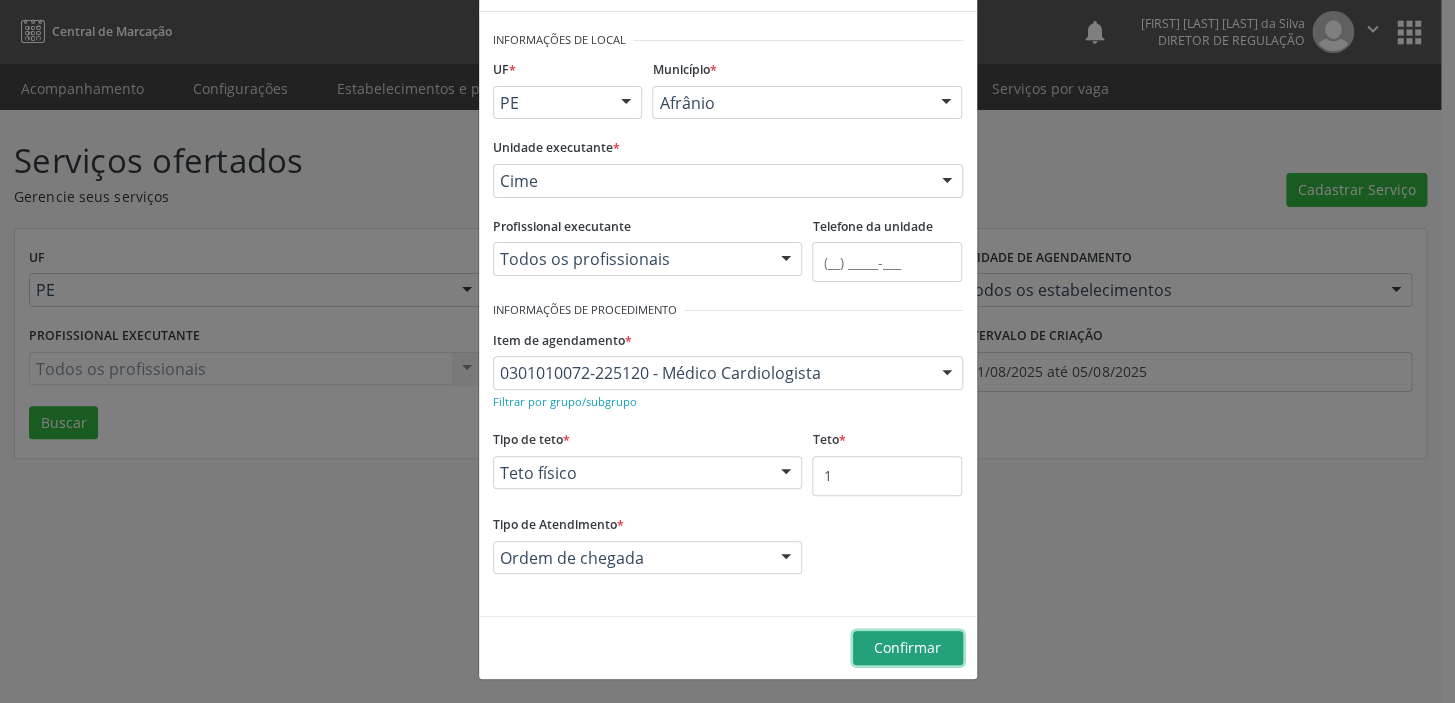 click on "Confirmar" at bounding box center (908, 648) 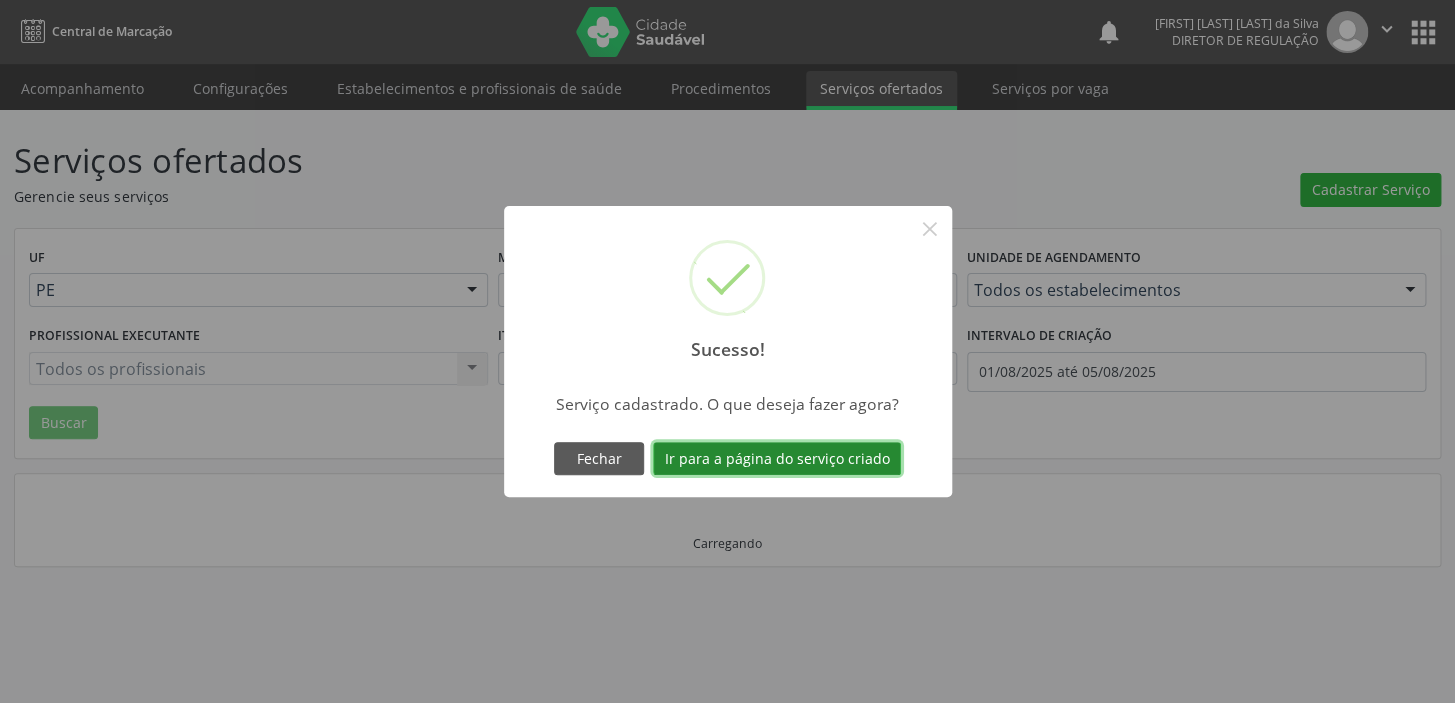 click on "Ir para a página do serviço criado" at bounding box center (777, 459) 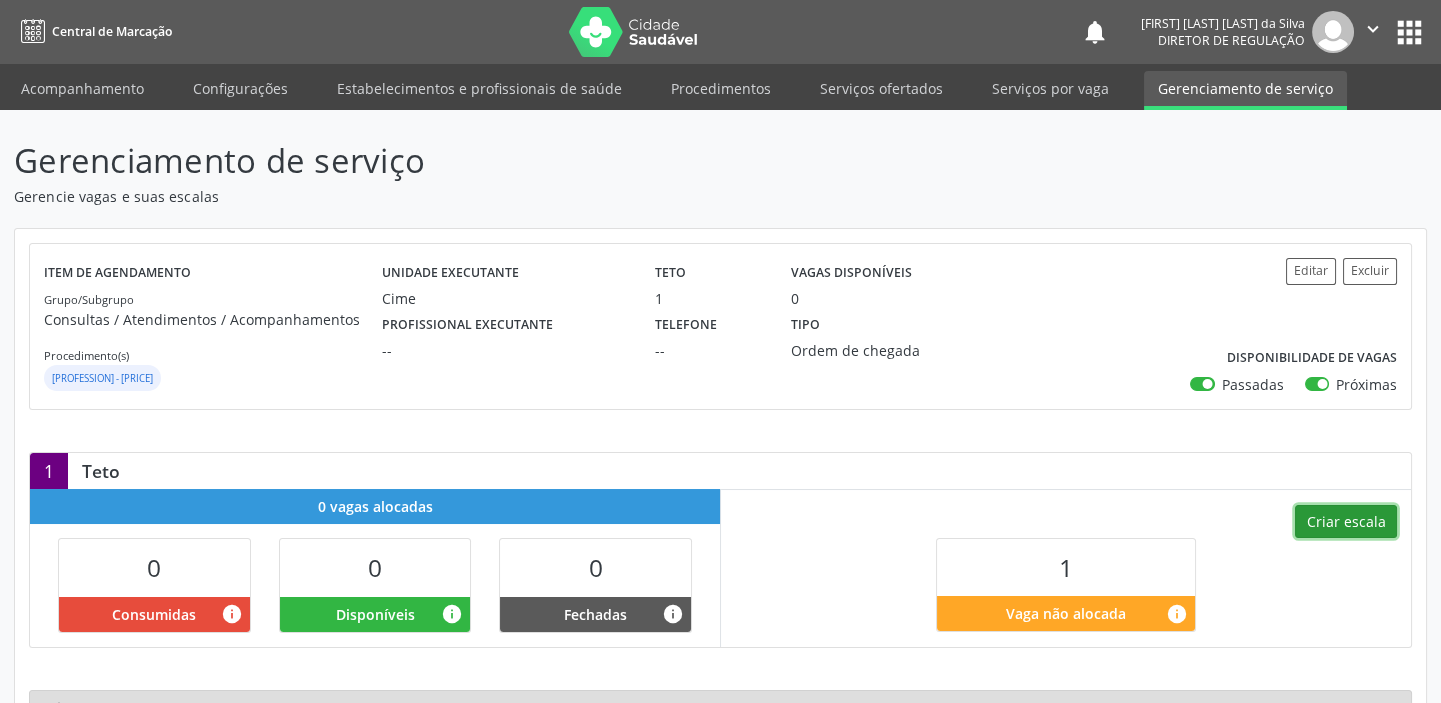 click on "Criar escala" at bounding box center [1346, 522] 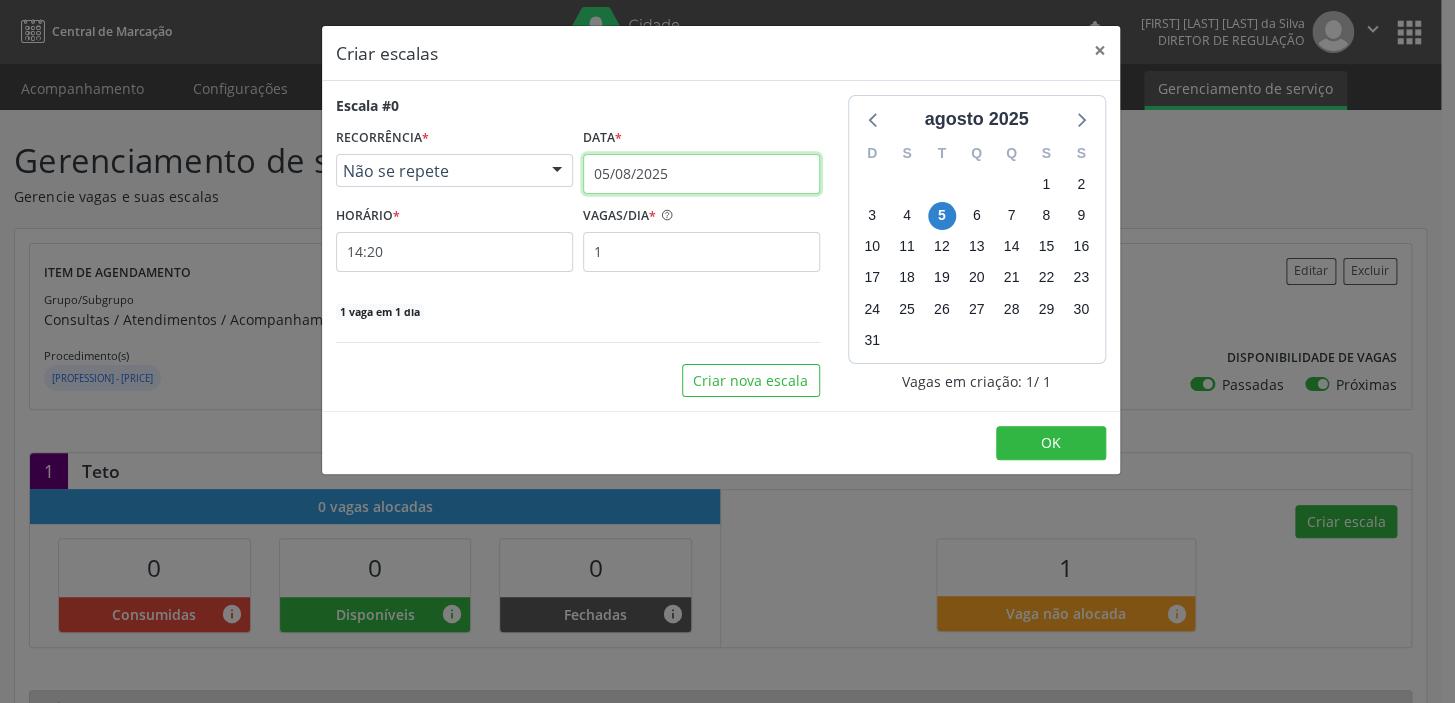 click on "05/08/2025" at bounding box center [701, 174] 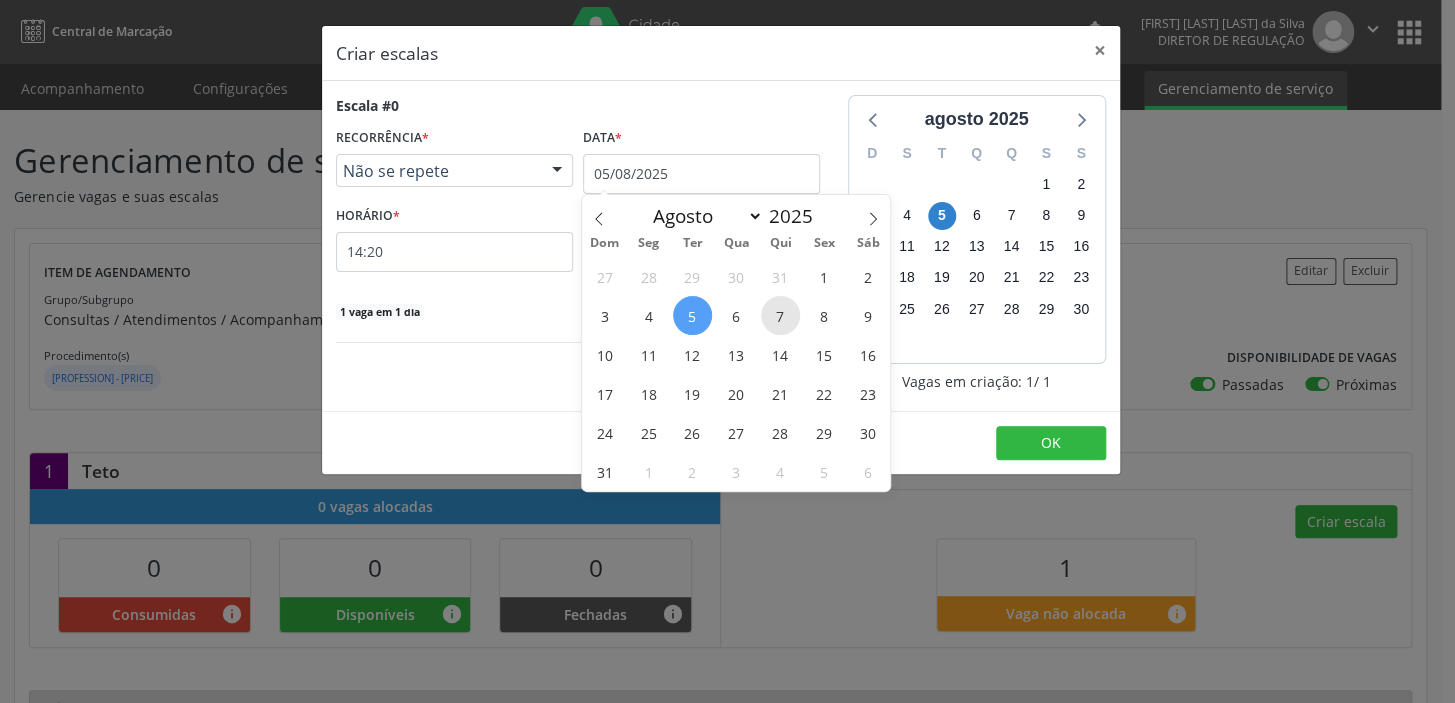 click on "7" at bounding box center [780, 315] 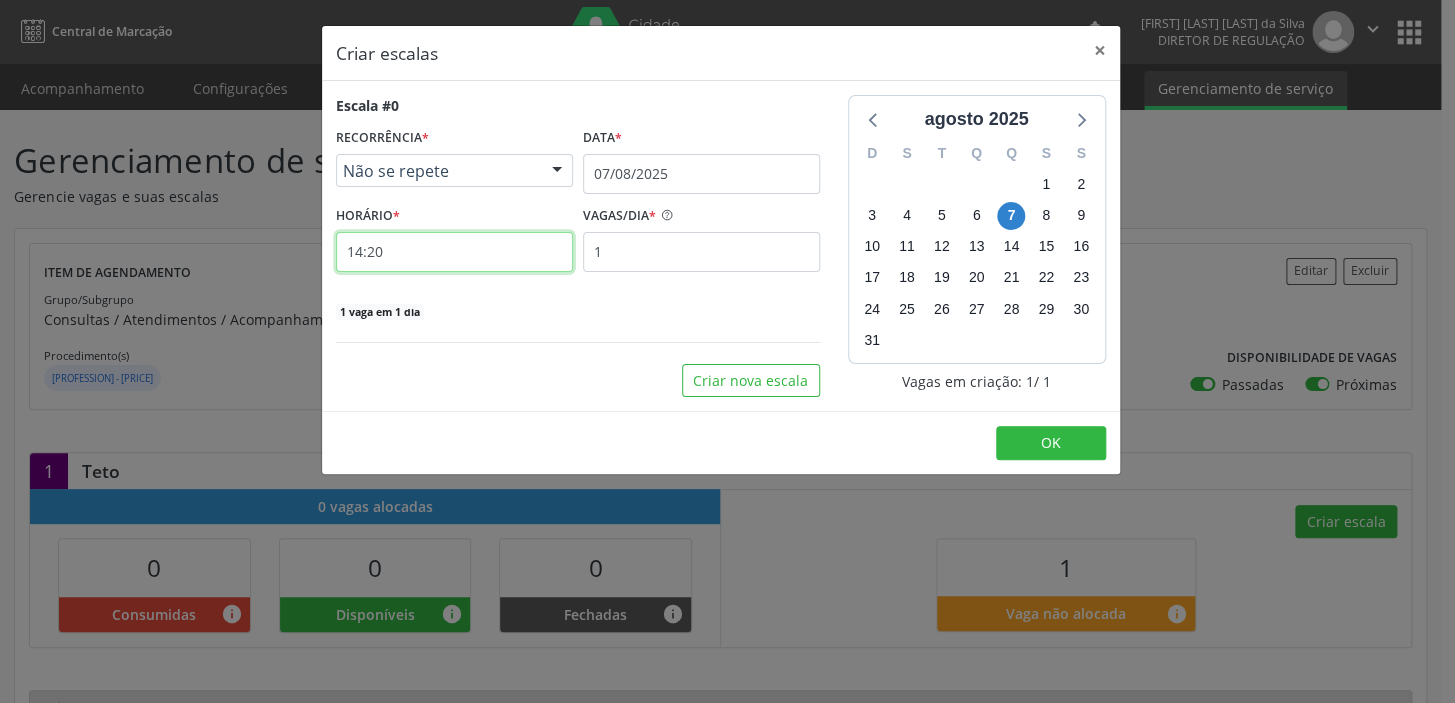 click on "14:20" at bounding box center (454, 252) 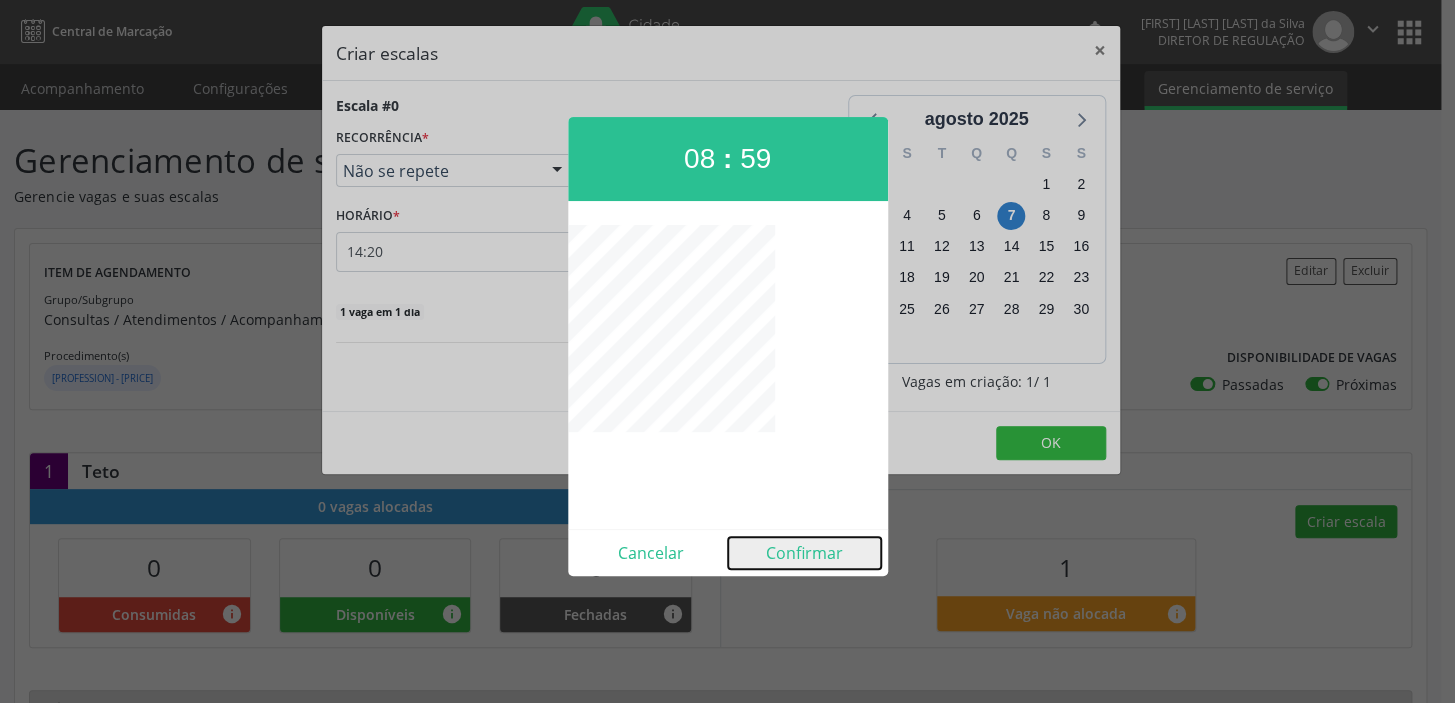 click on "Confirmar" at bounding box center (804, 553) 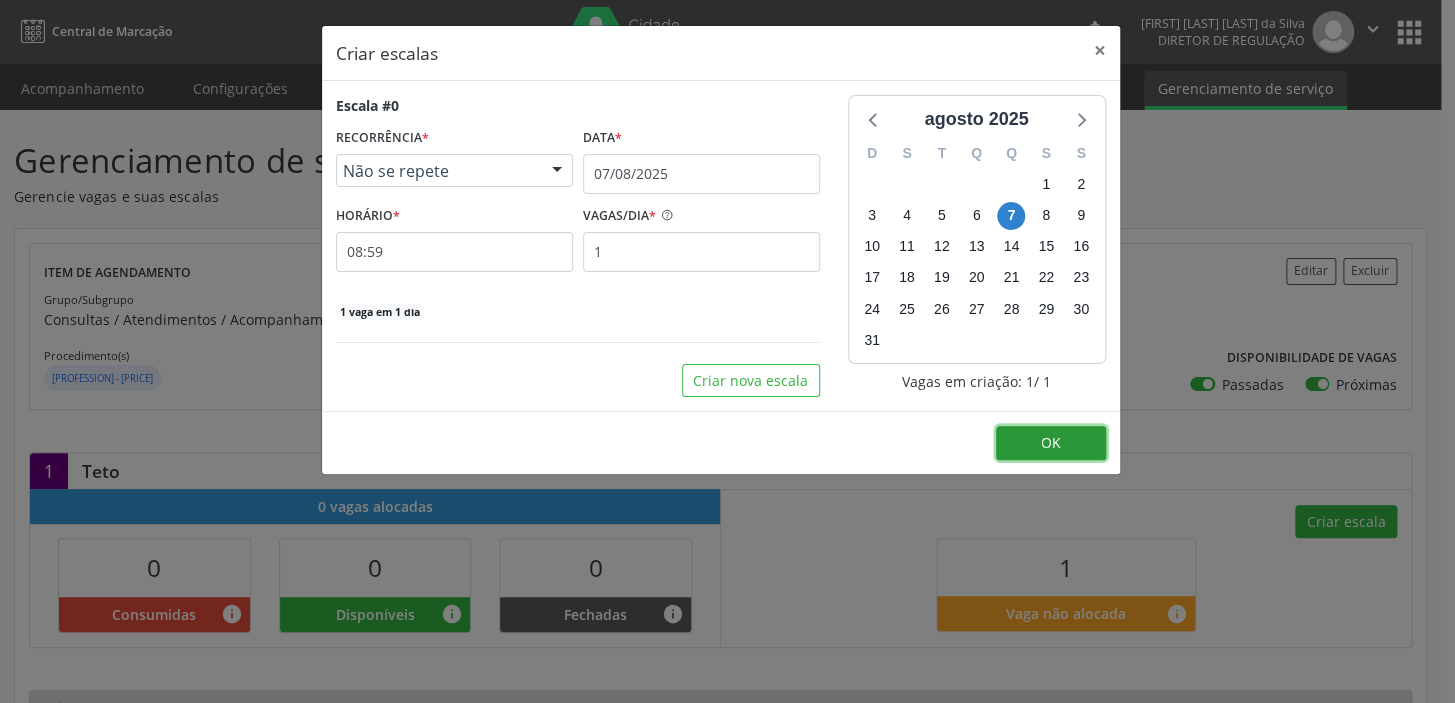 click on "OK" at bounding box center (1051, 443) 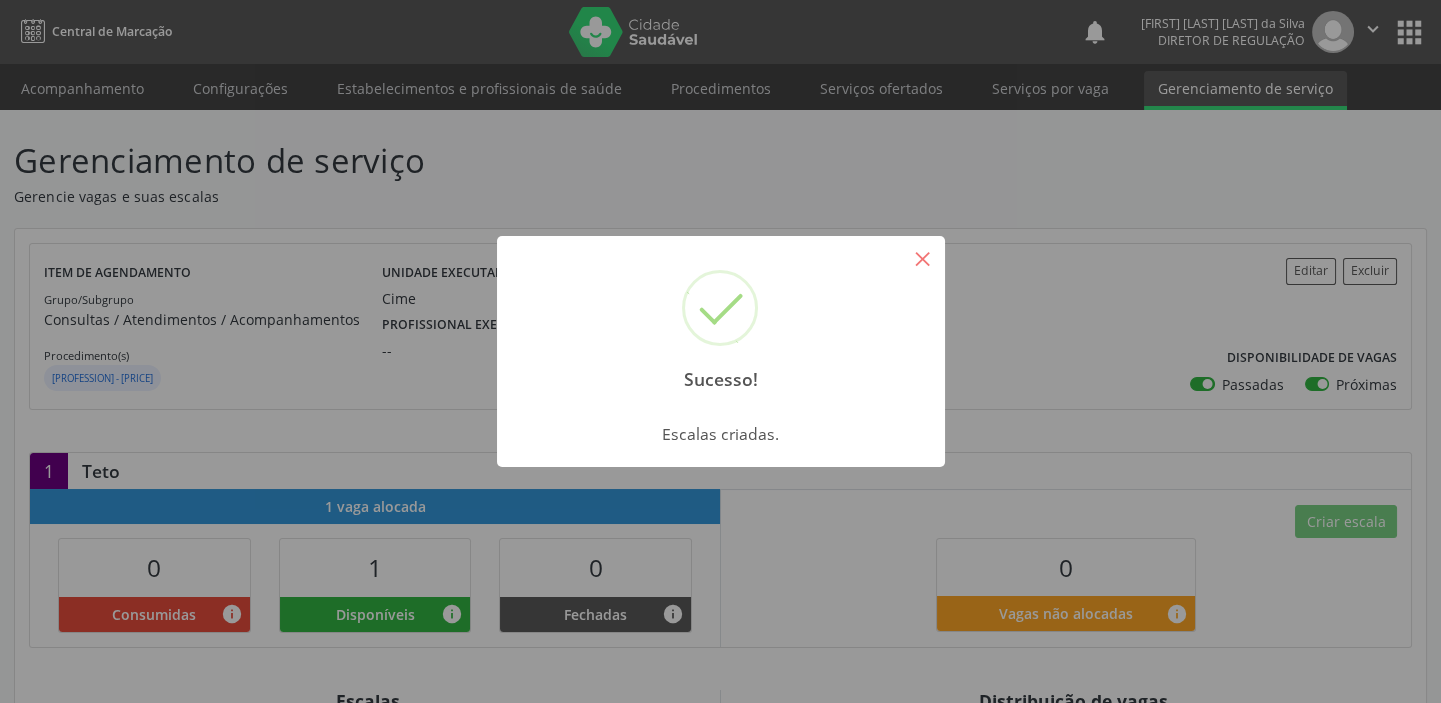 click on "×" at bounding box center (923, 258) 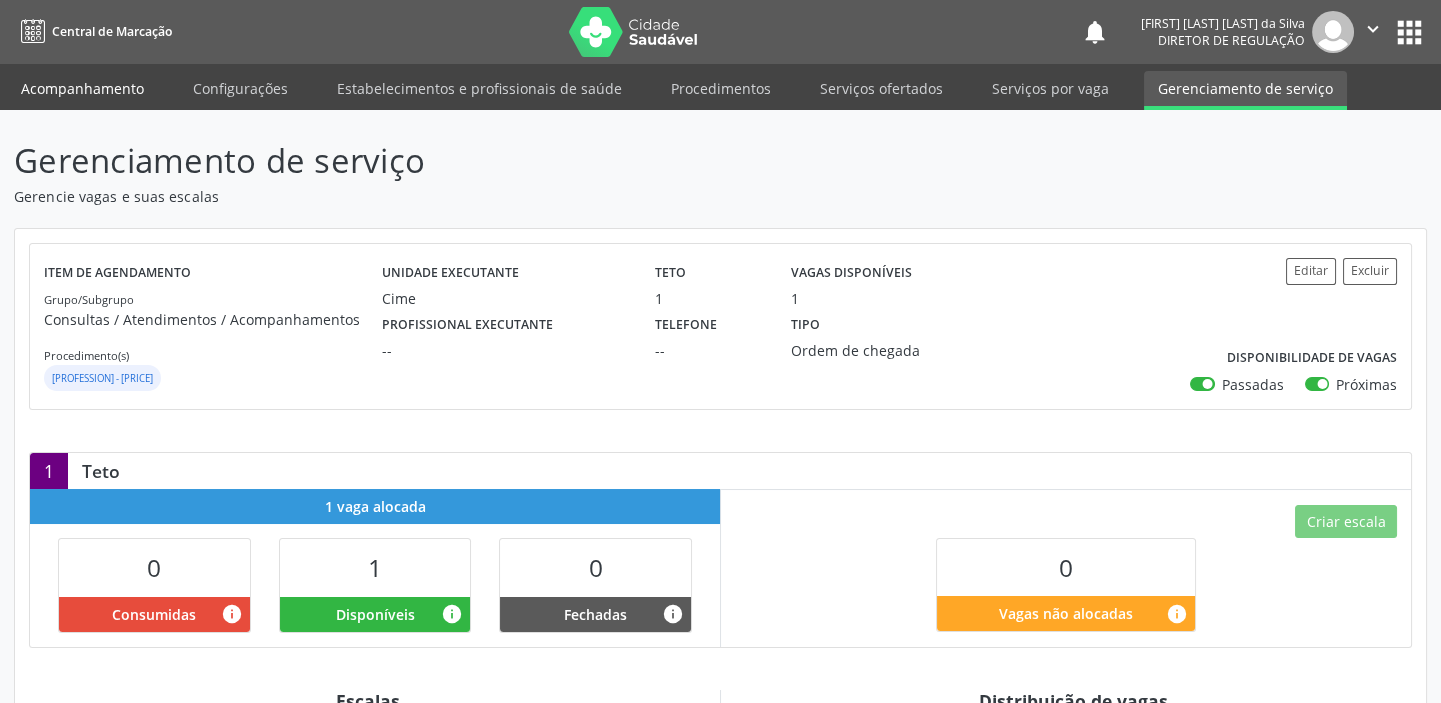 click on "Acompanhamento" at bounding box center (82, 88) 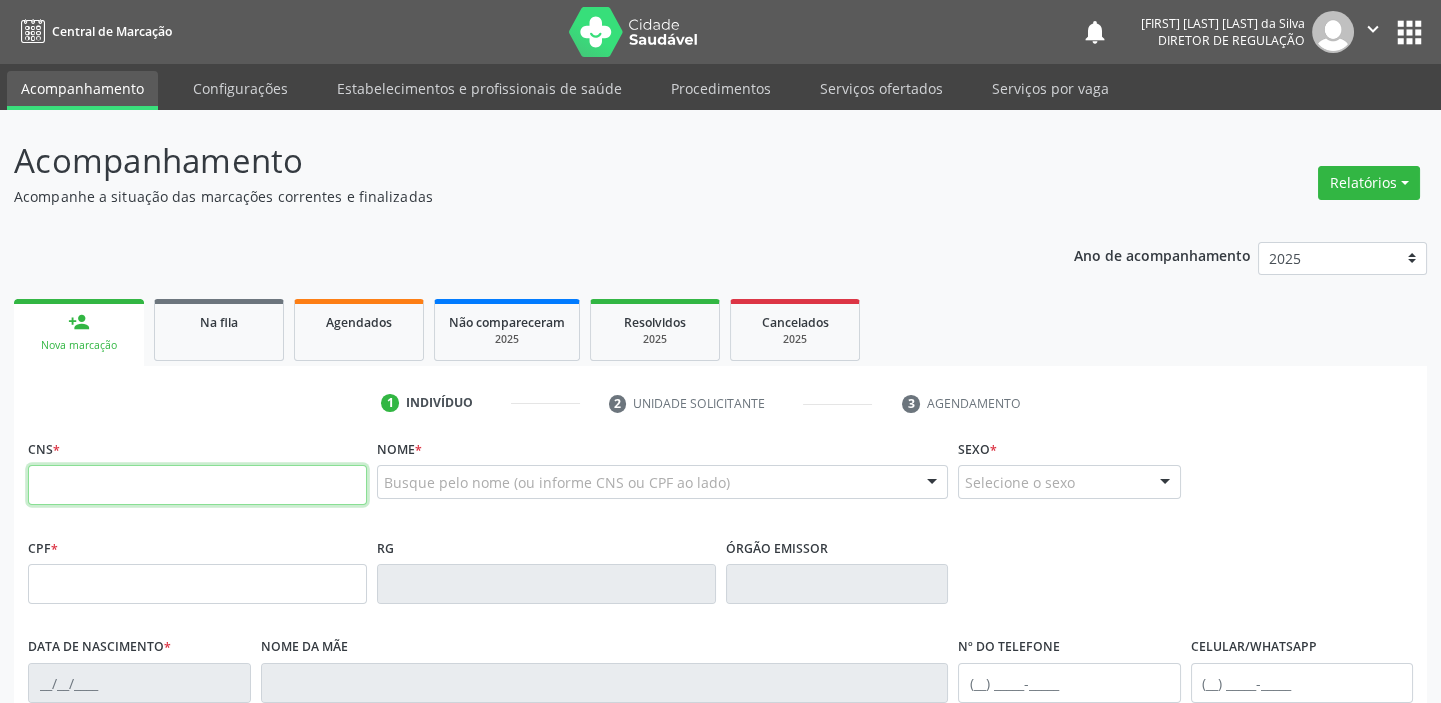 click at bounding box center [197, 485] 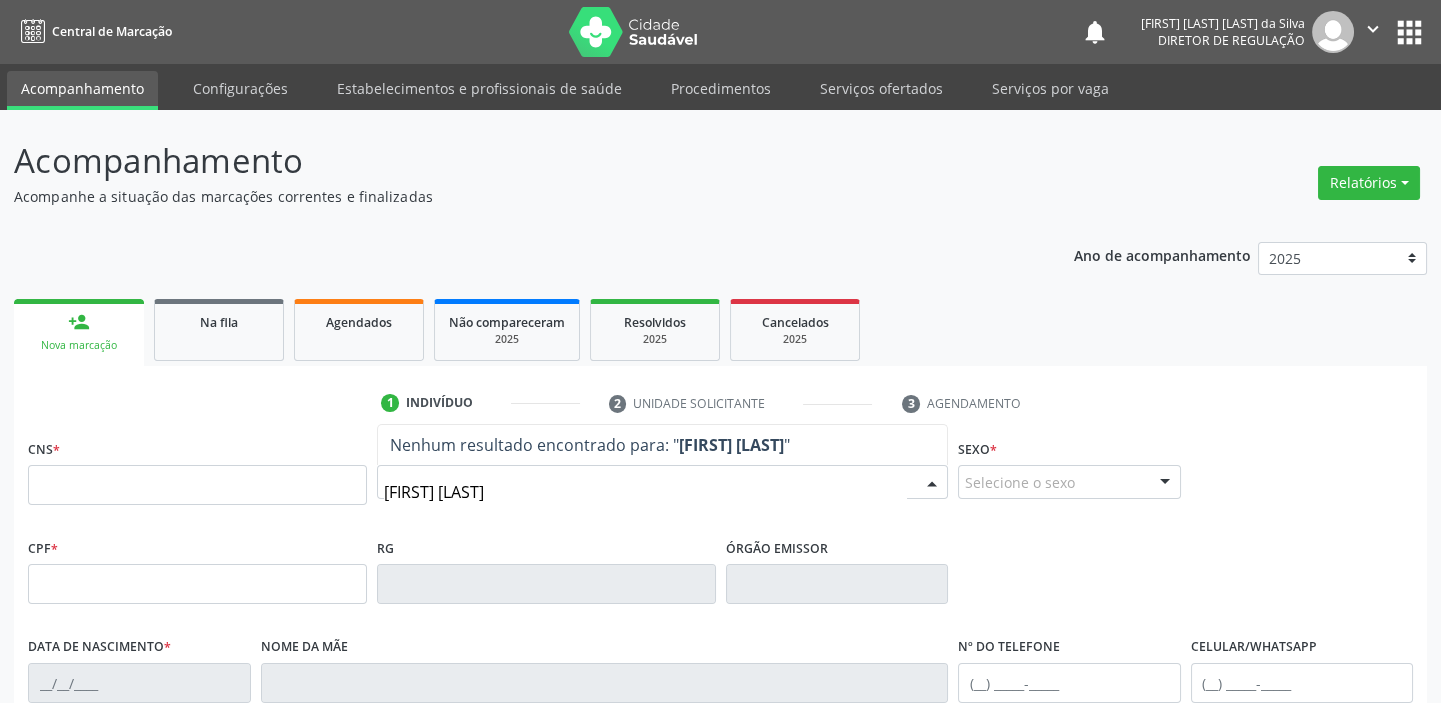 type on "MIGUEL ARCANJO" 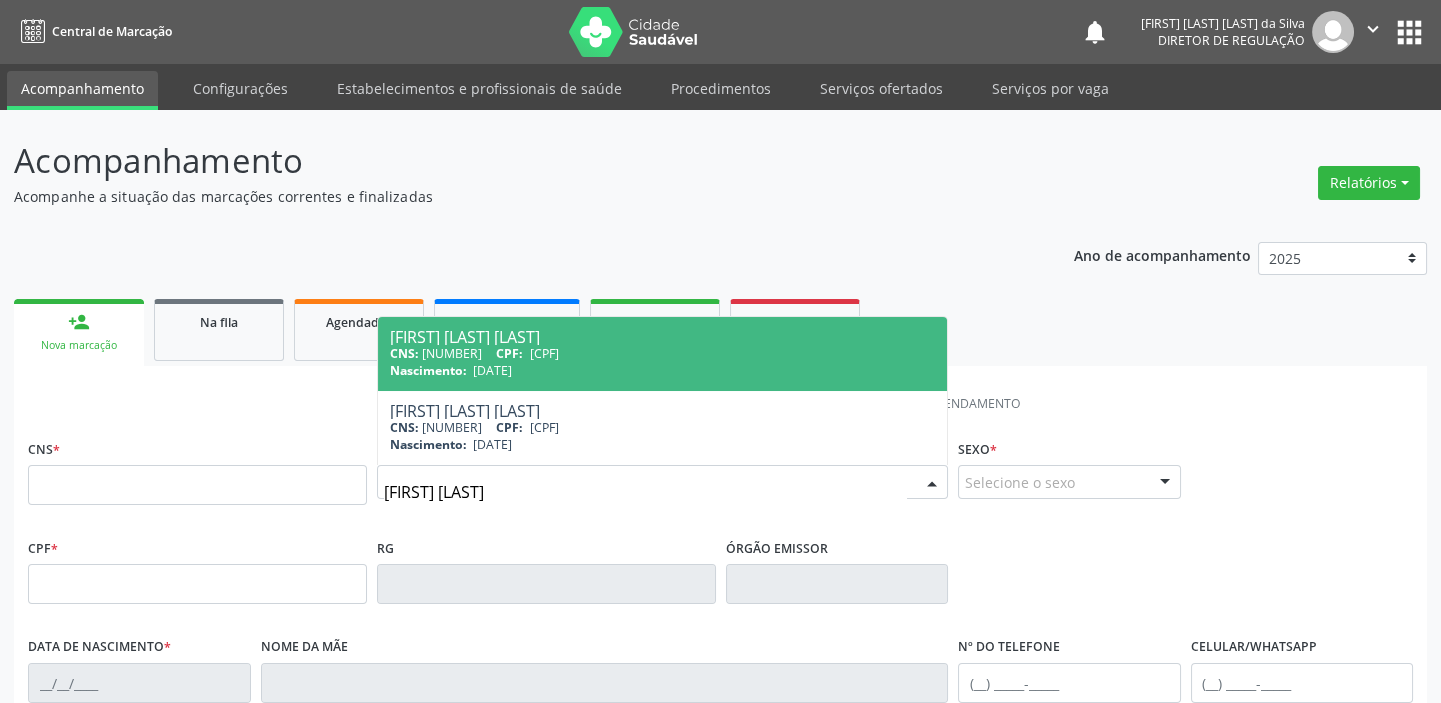 click on "Nascimento:
30/03/2020" at bounding box center [662, 370] 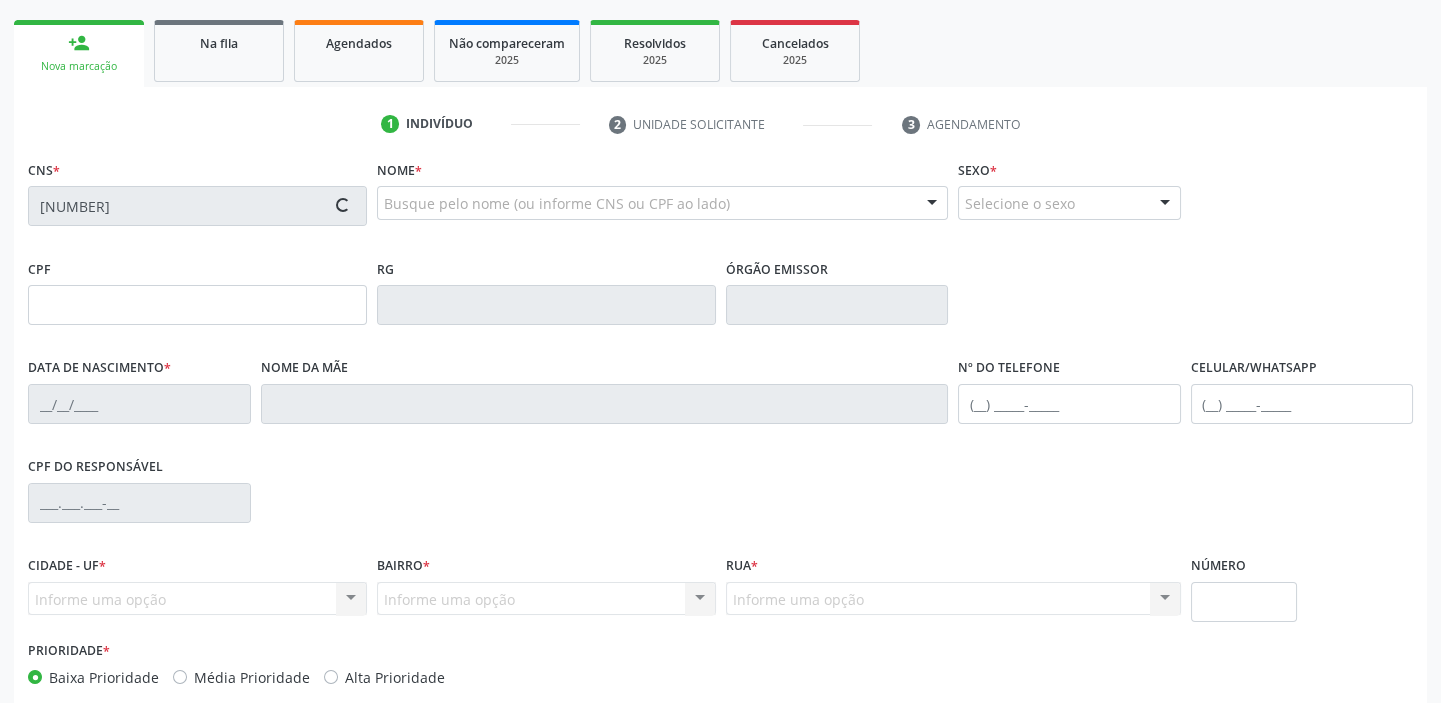 scroll, scrollTop: 380, scrollLeft: 0, axis: vertical 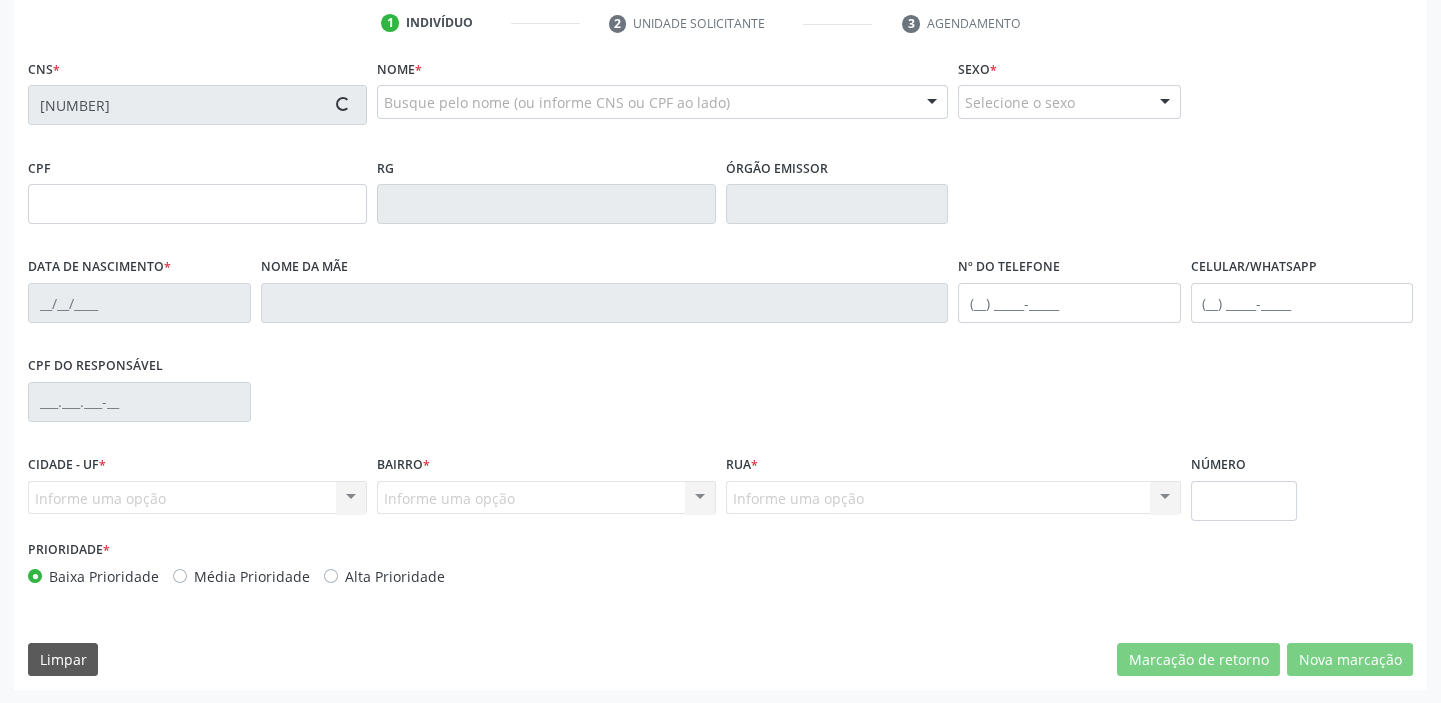 type on "171.383.914-80" 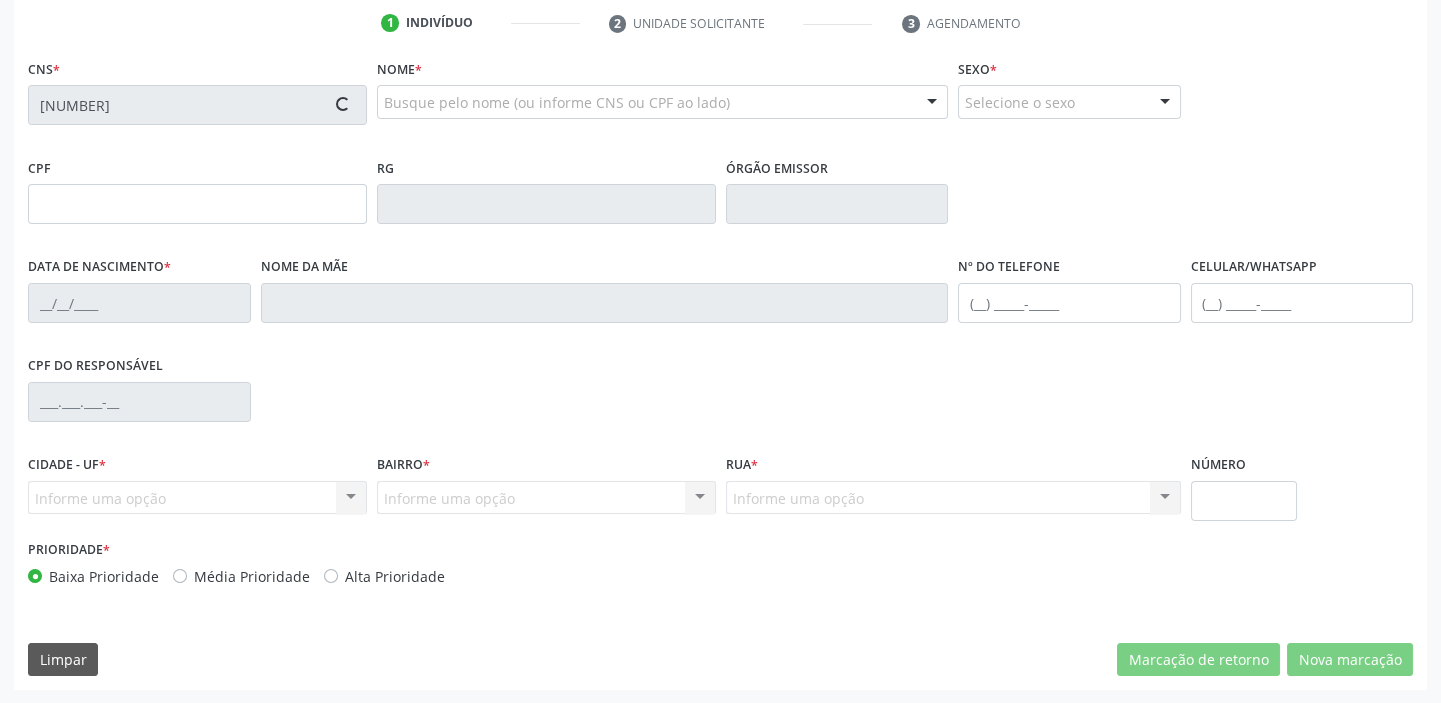 type on "30/03/2020" 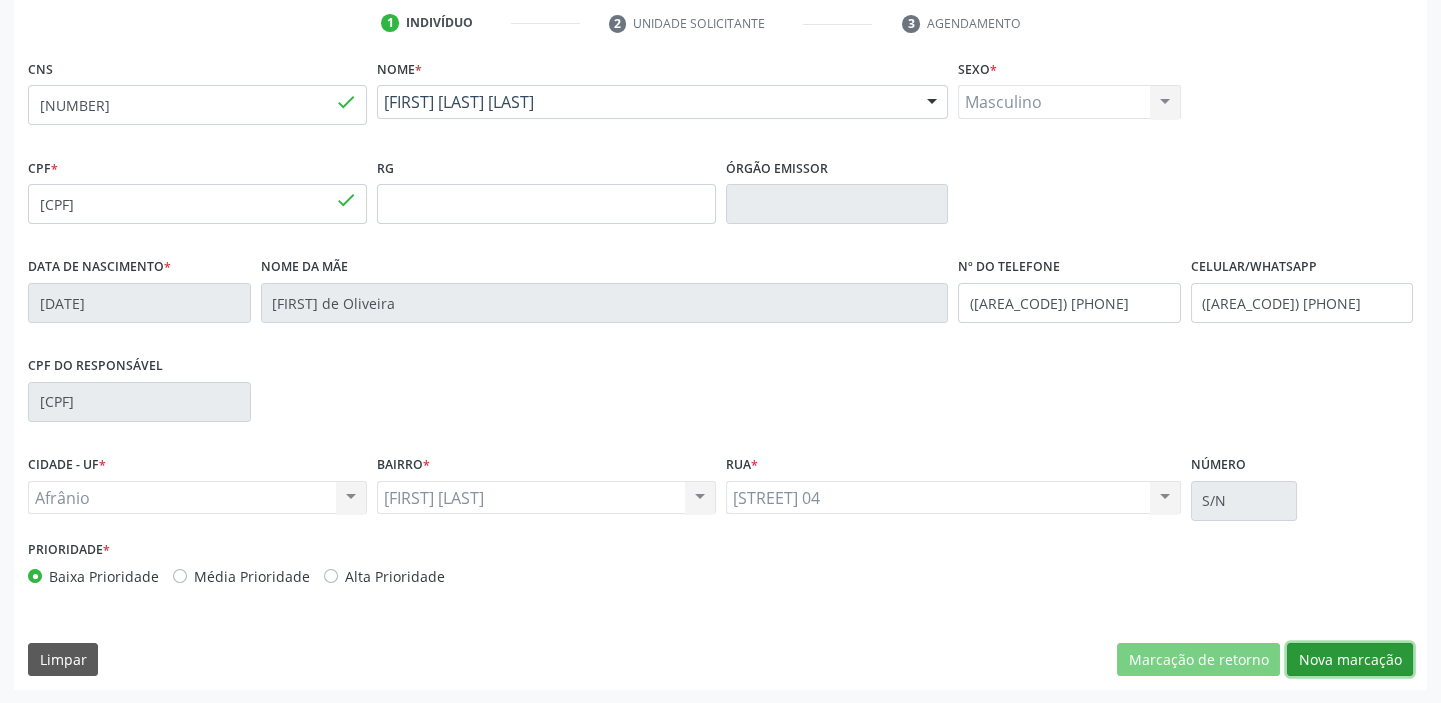 click on "Nova marcação" at bounding box center (1350, 660) 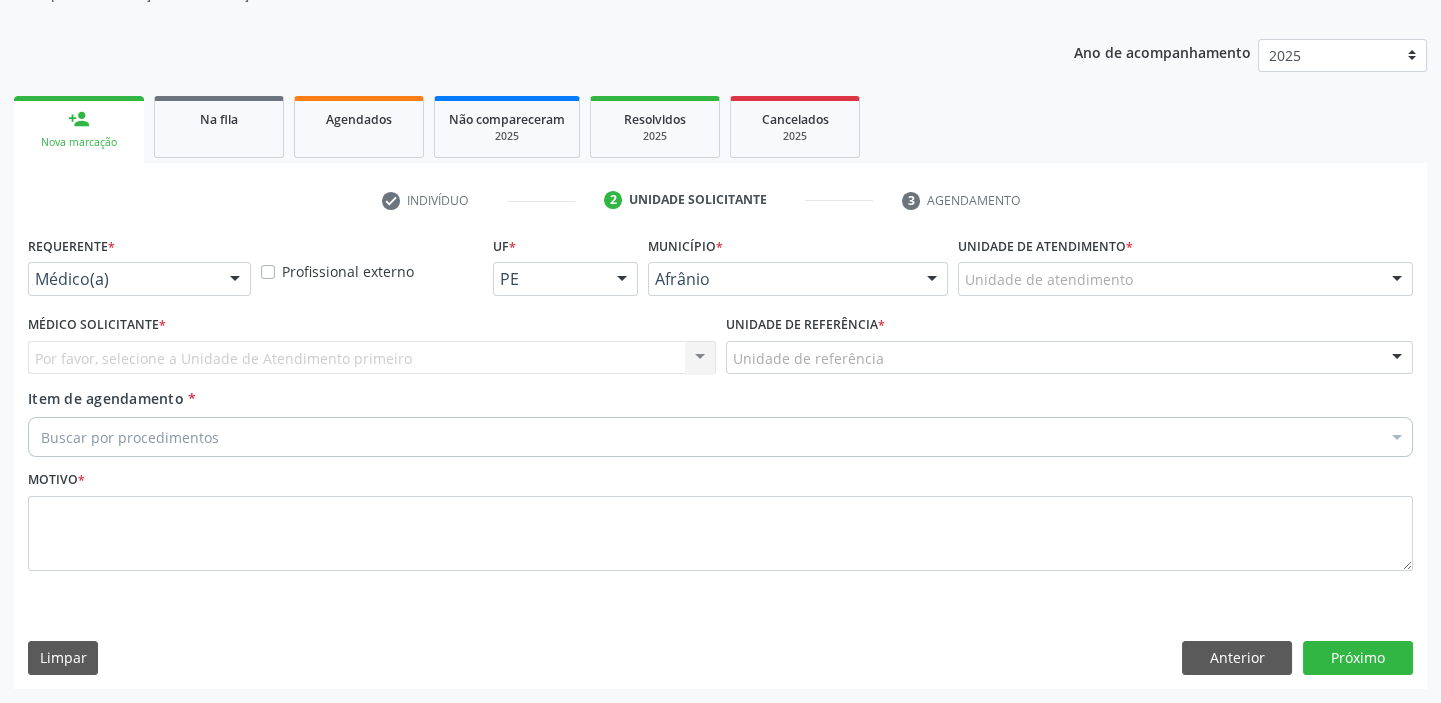 scroll, scrollTop: 201, scrollLeft: 0, axis: vertical 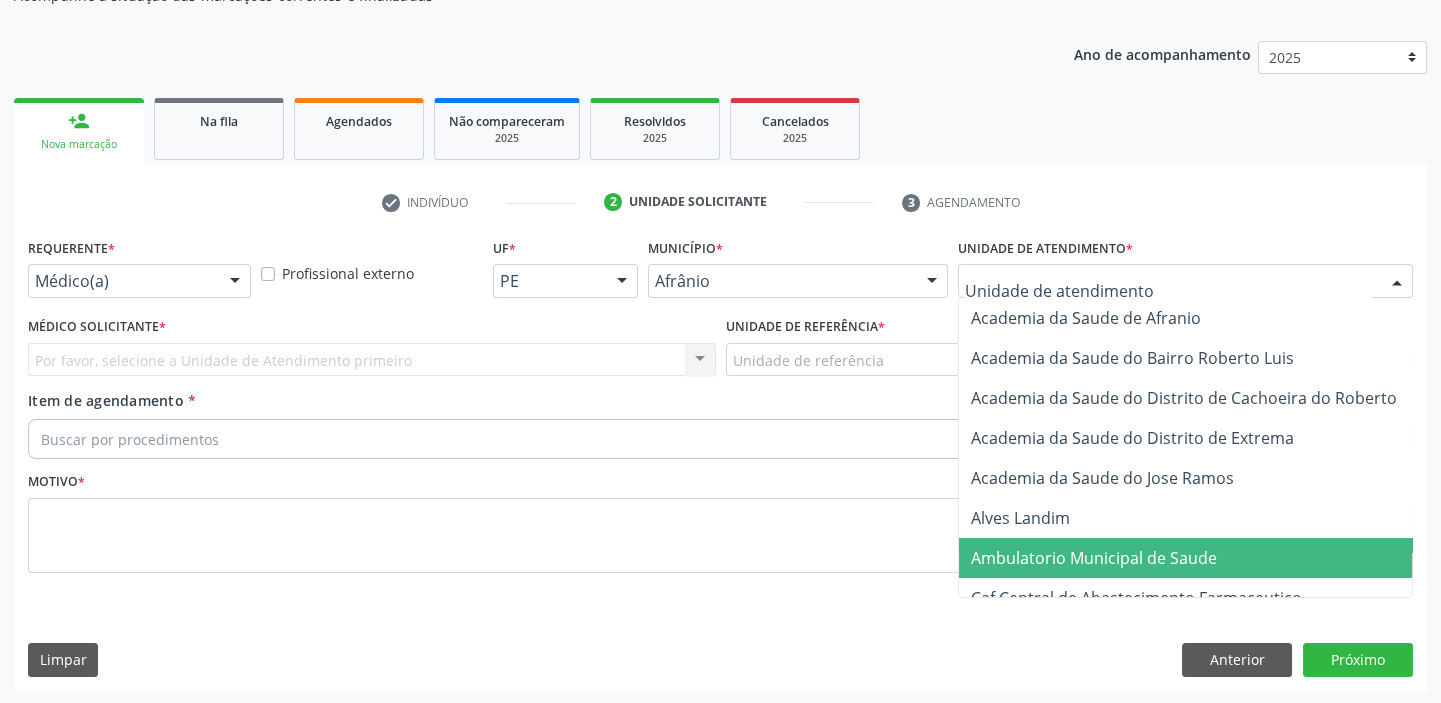 click on "Ambulatorio Municipal de Saude" at bounding box center (1094, 558) 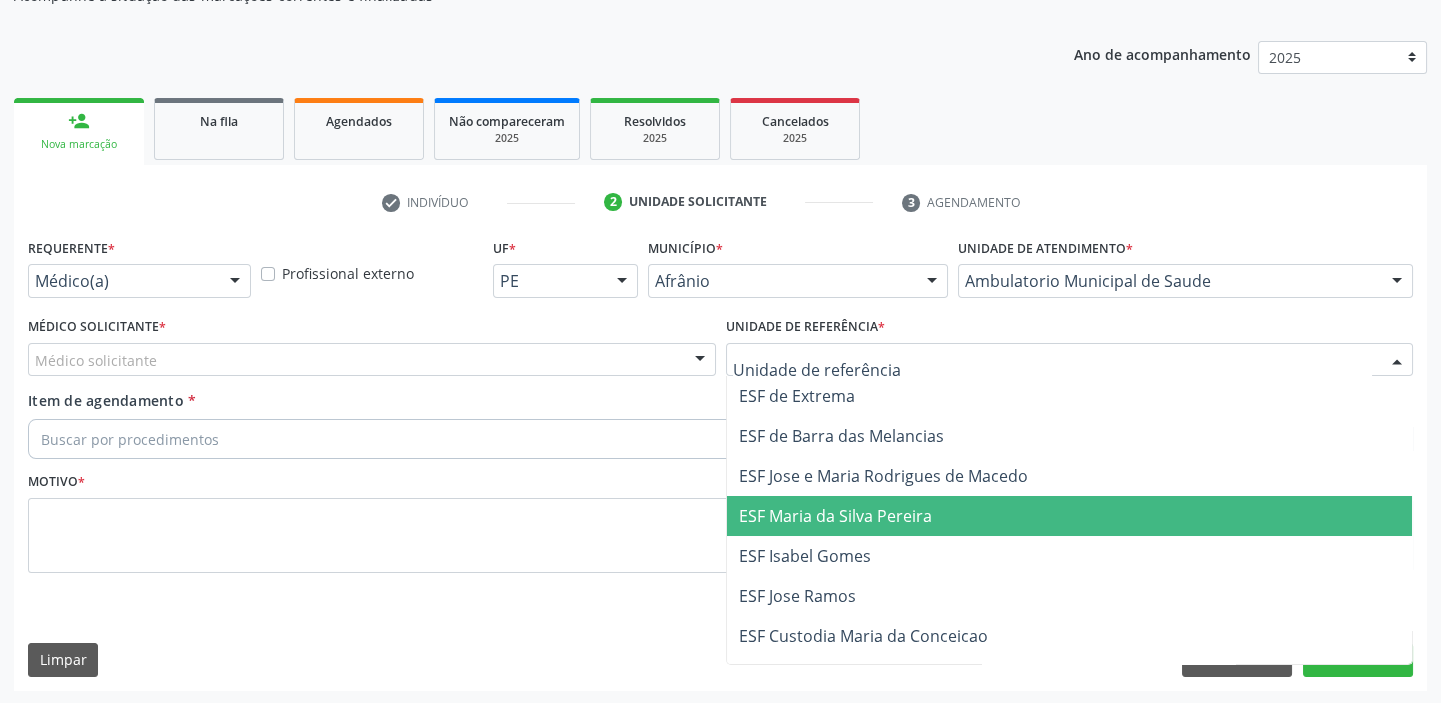 click on "ESF Maria da Silva Pereira" at bounding box center [835, 516] 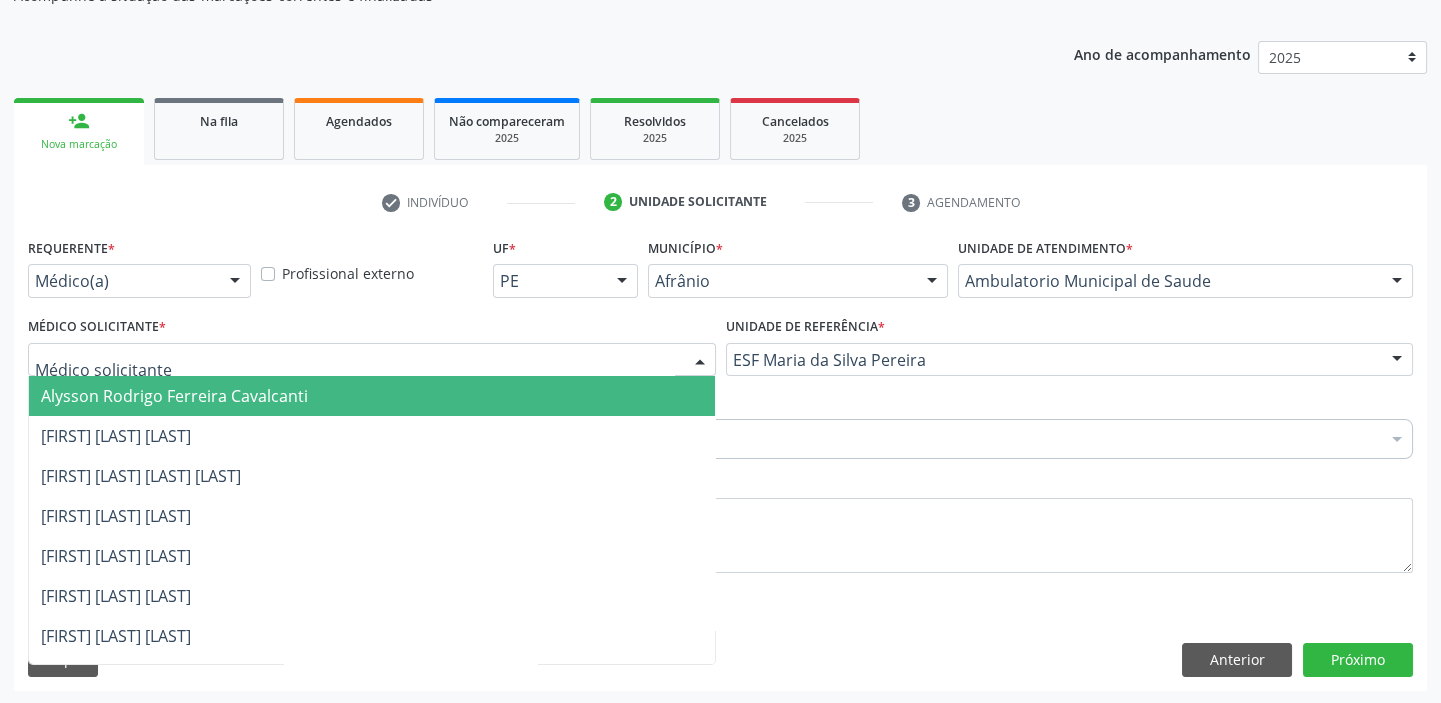 click on "Alysson Rodrigo Ferreira Cavalcanti" at bounding box center [174, 396] 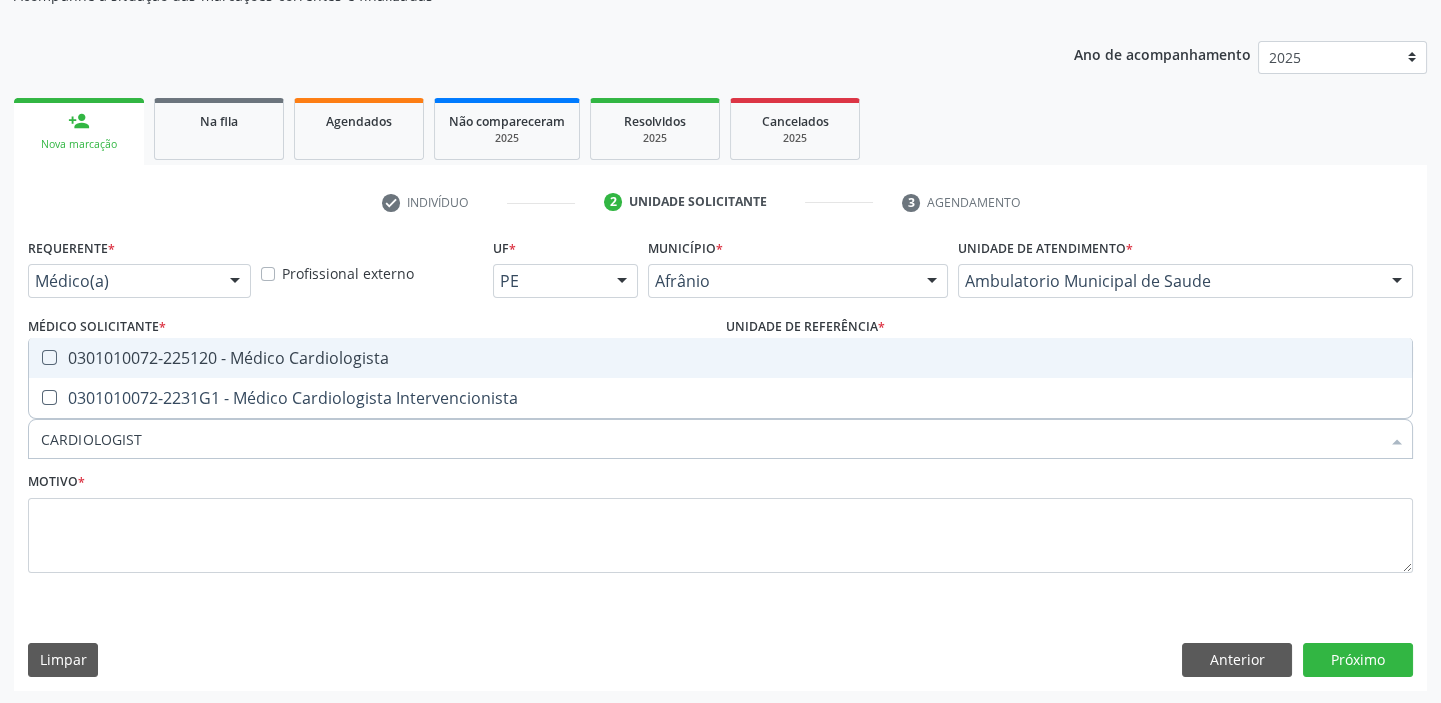 type on "CARDIOLOGISTA" 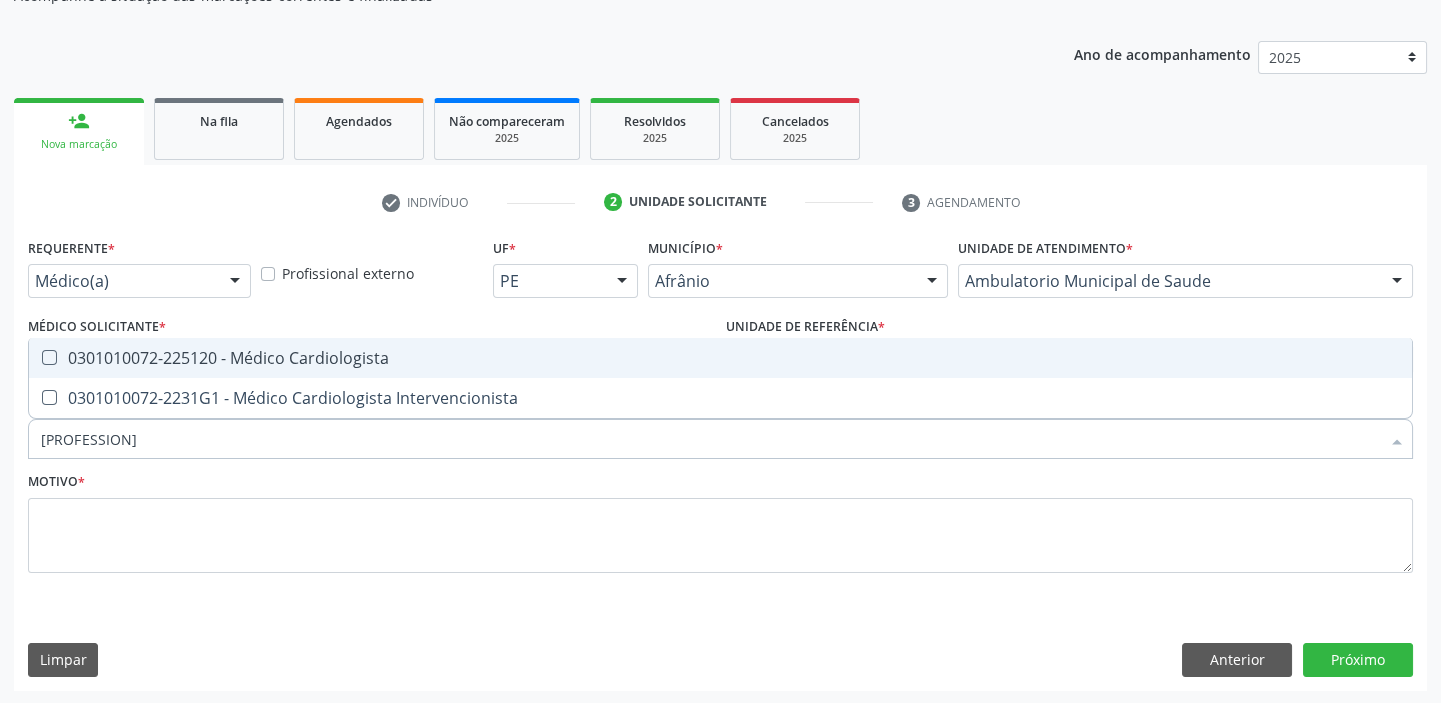click on "0301010072-225120 - Médico Cardiologista" at bounding box center (720, 358) 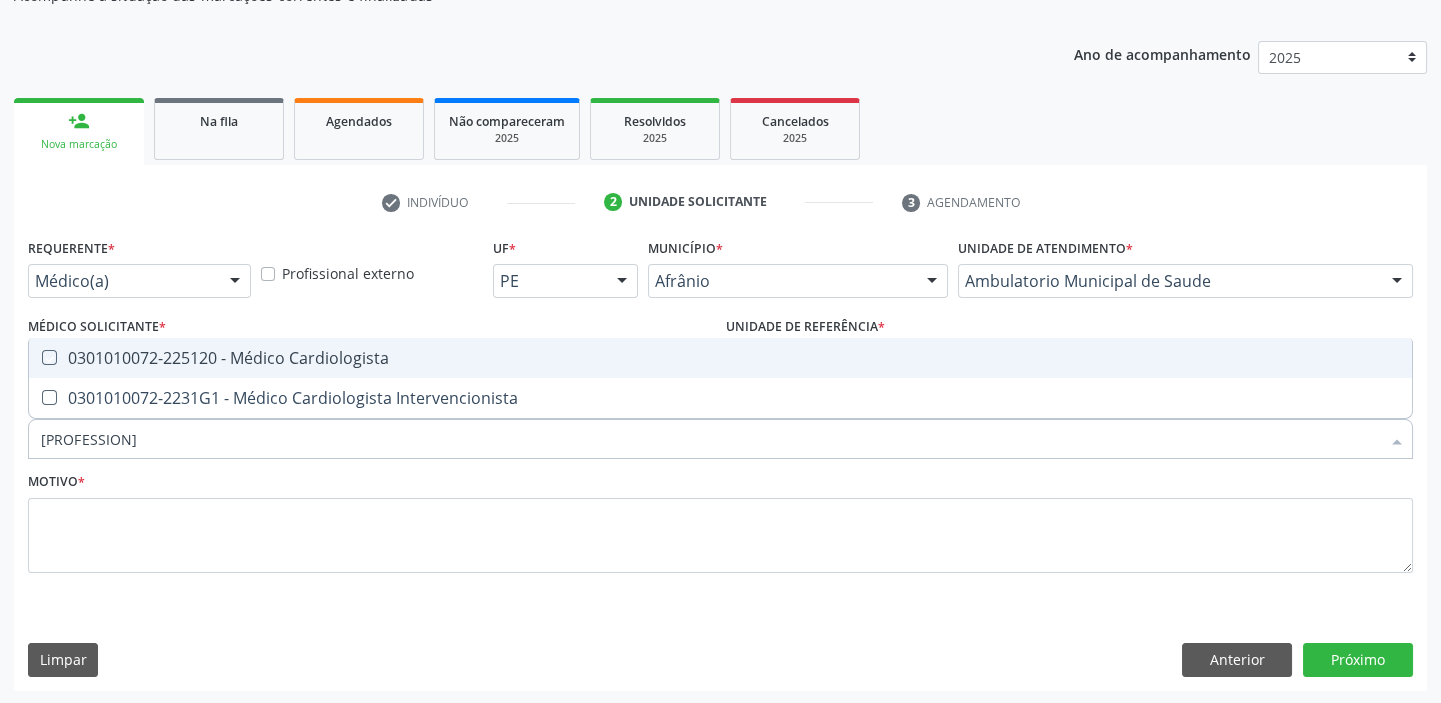 checkbox on "true" 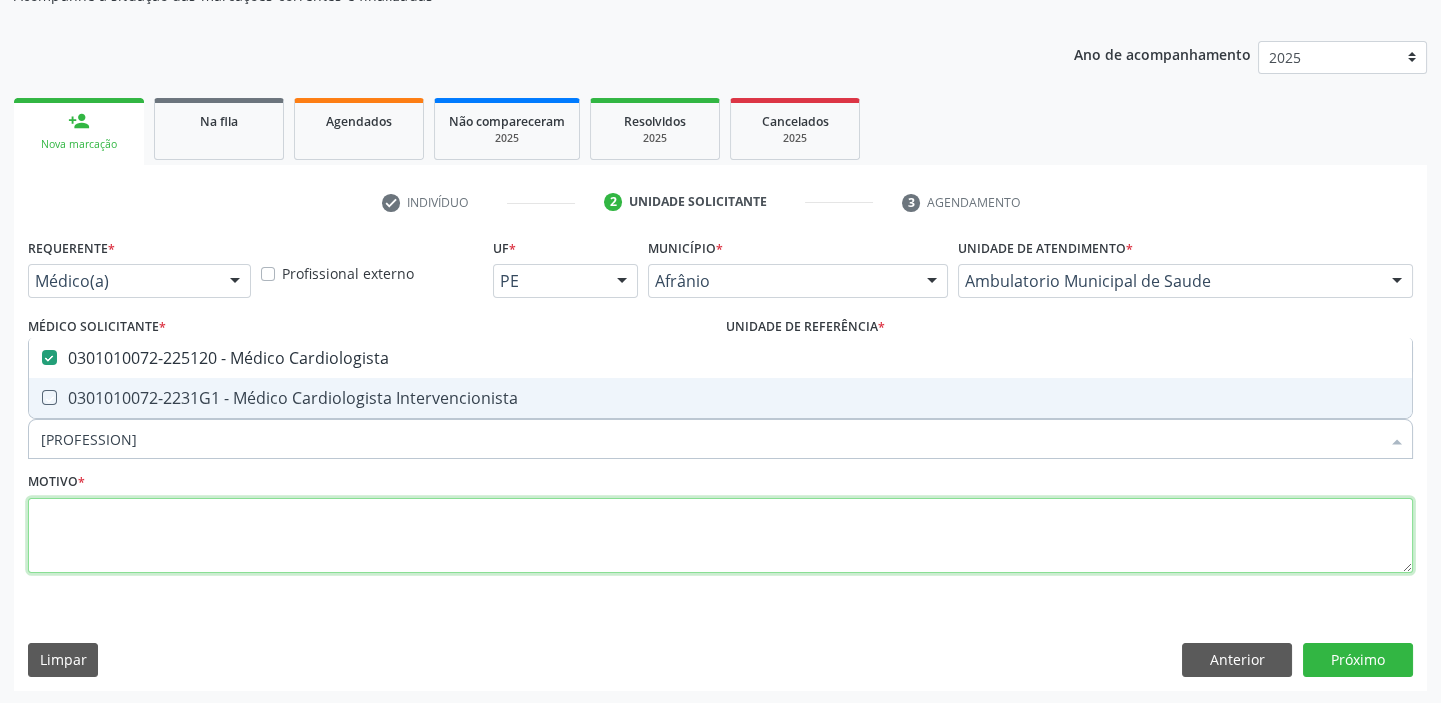click at bounding box center [720, 536] 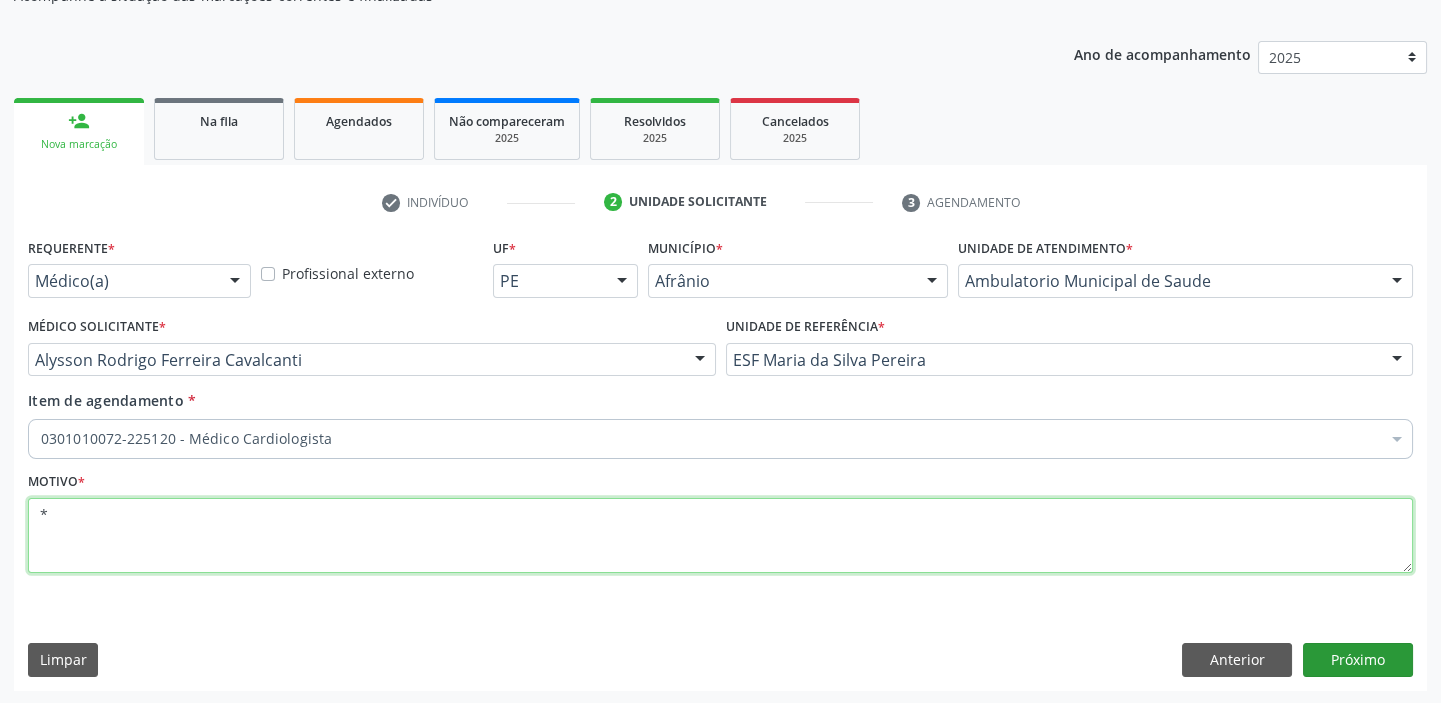 type on "*" 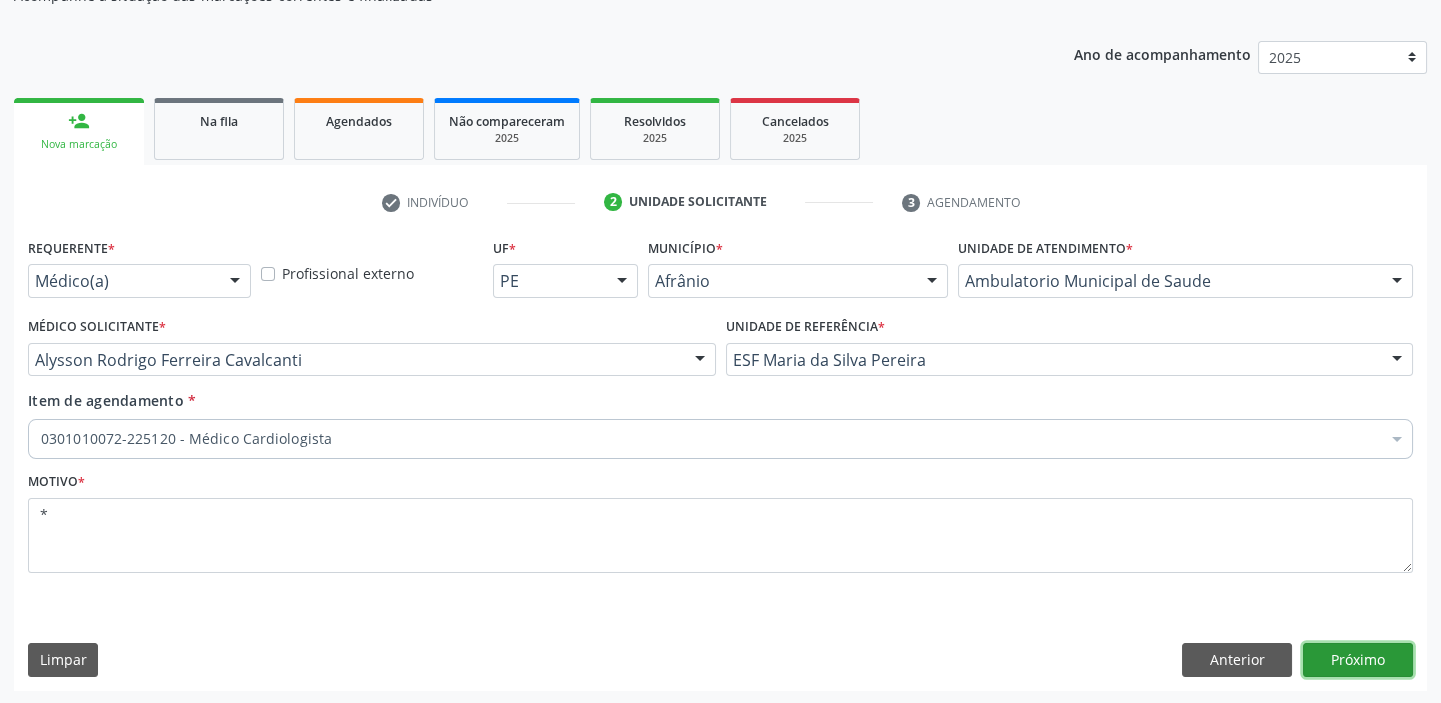 click on "Próximo" at bounding box center [1358, 660] 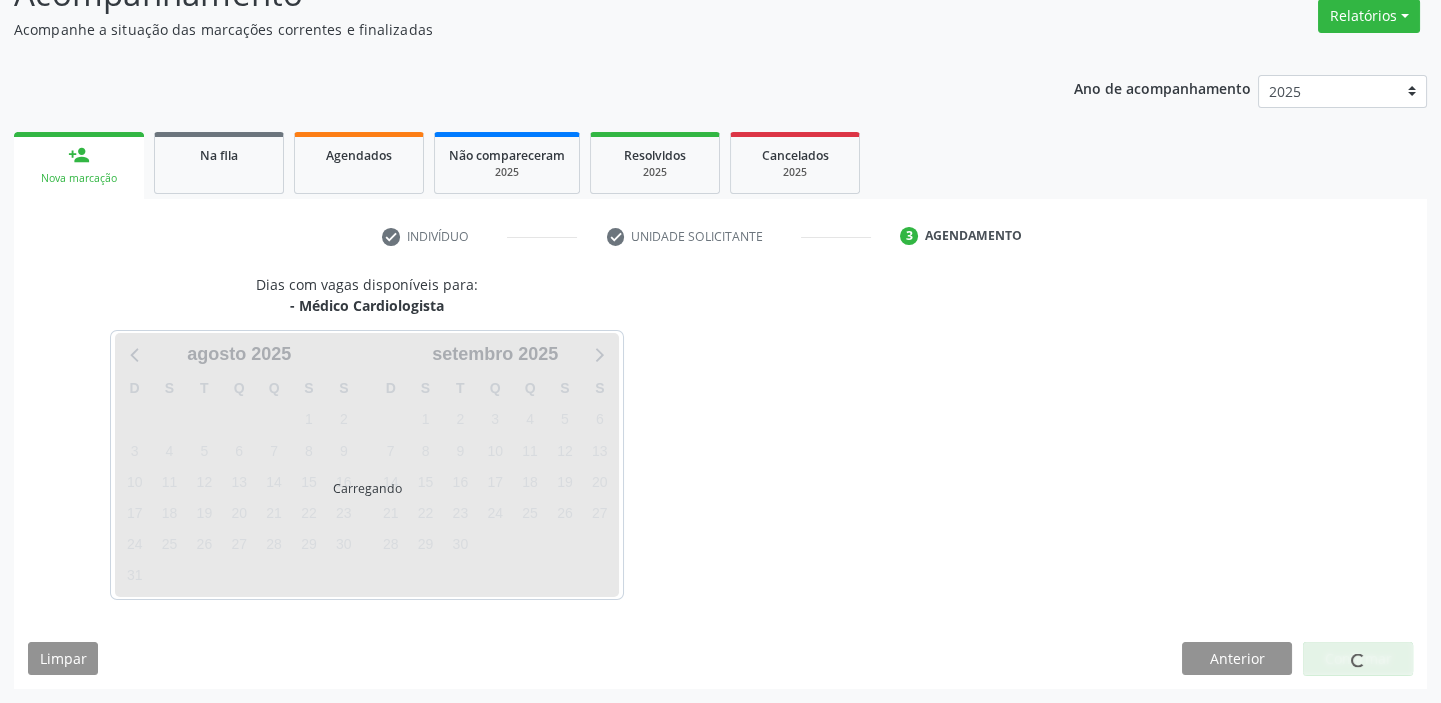 scroll, scrollTop: 166, scrollLeft: 0, axis: vertical 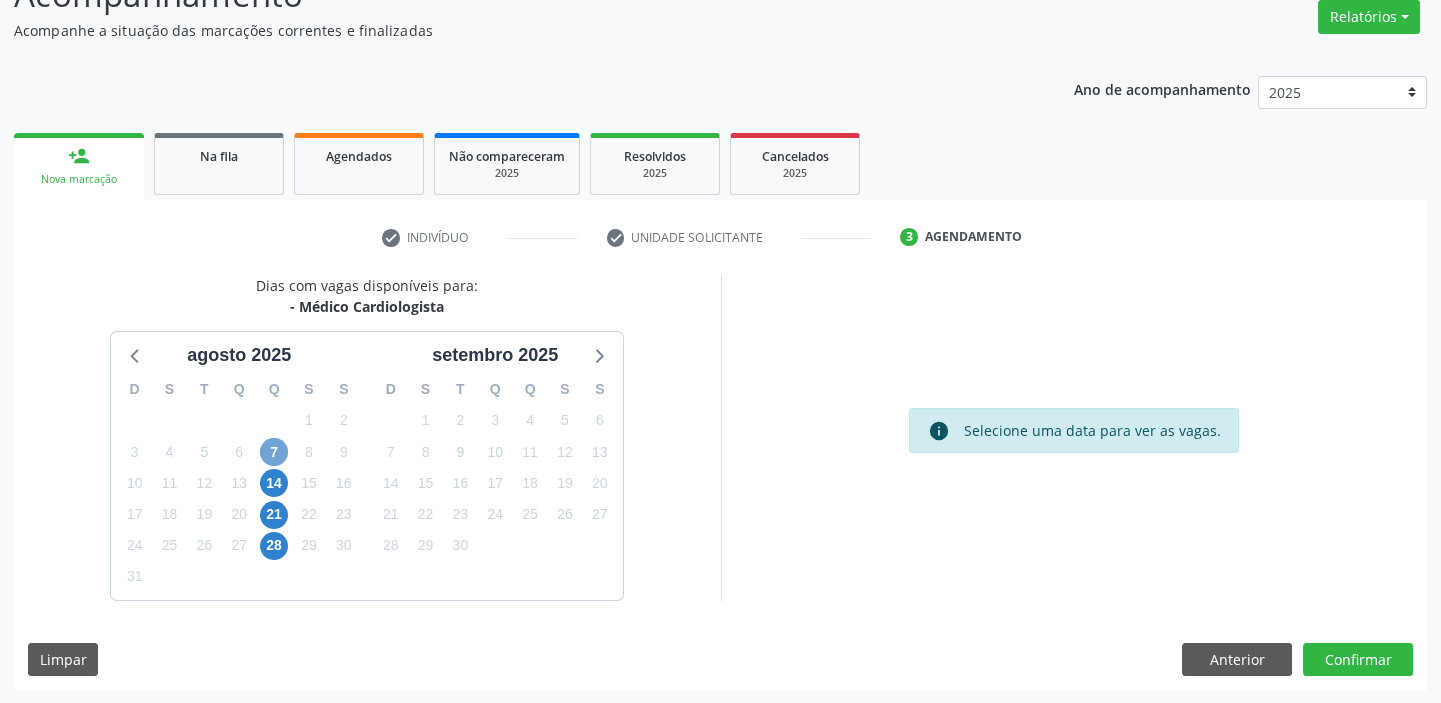 click on "7" at bounding box center [274, 452] 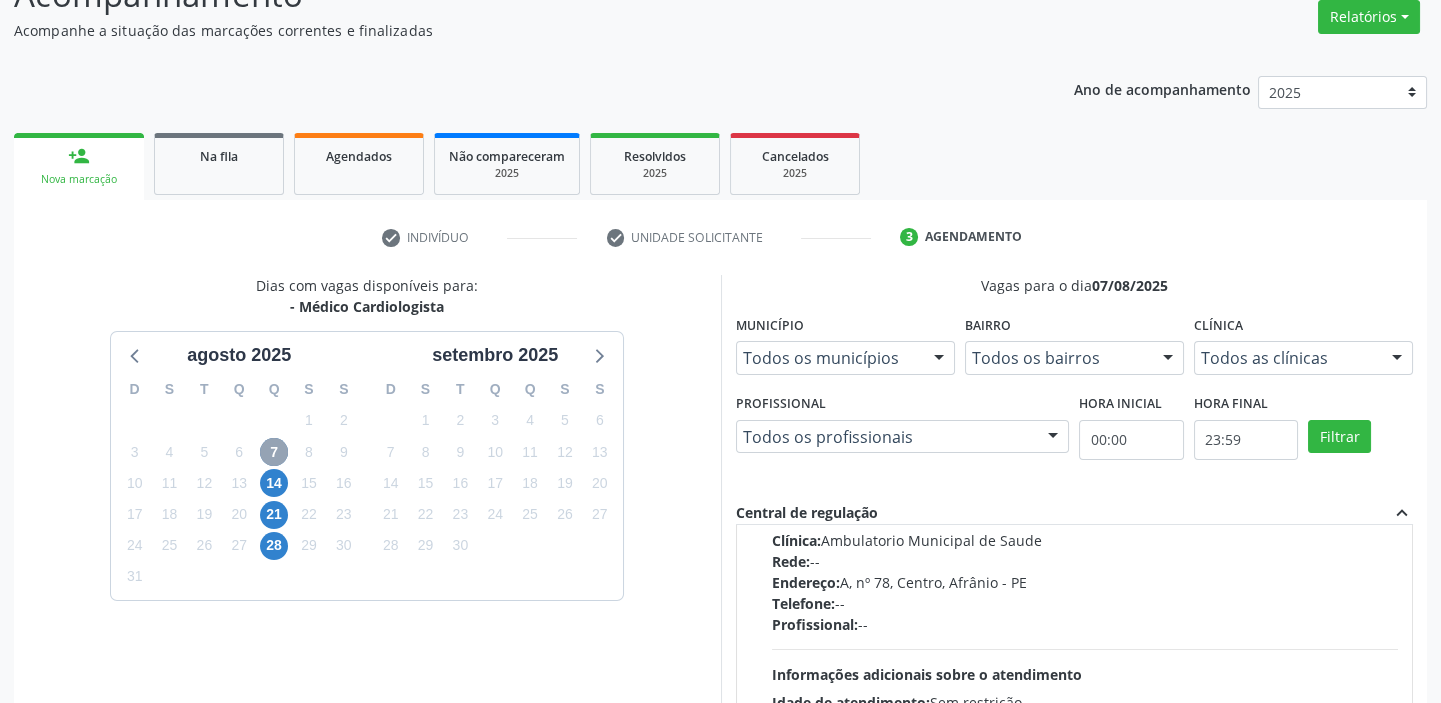 scroll, scrollTop: 314, scrollLeft: 0, axis: vertical 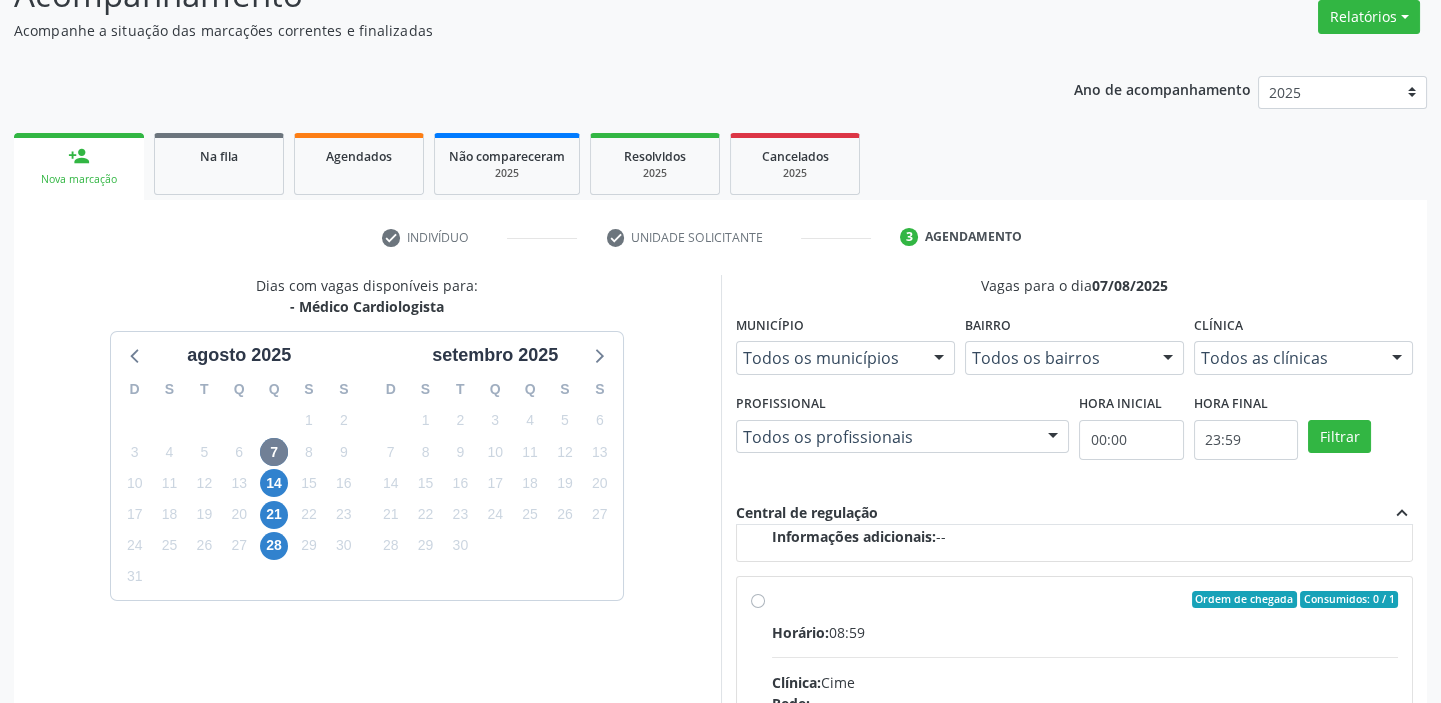 click on "Ordem de chegada
Consumidos: 0 / 1" at bounding box center (1085, 600) 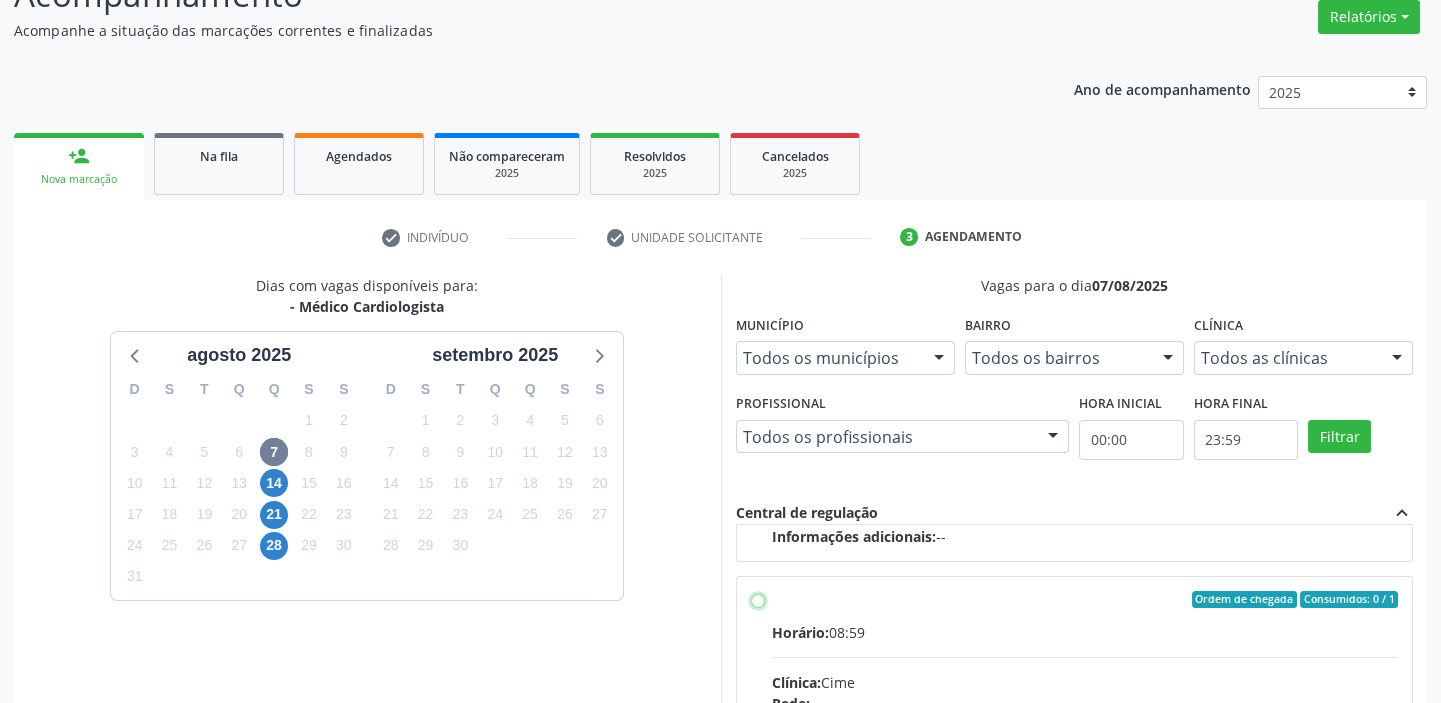 click on "Ordem de chegada
Consumidos: 0 / 1
Horário:   08:59
Clínica:  Cime
Rede:
--
Endereço:   nº 70, Centro, Afrânio - PE
Telefone:   (87) 88416145
Profissional:
--
Informações adicionais sobre o atendimento
Idade de atendimento:
Sem restrição
Gênero(s) atendido(s):
Sem restrição
Informações adicionais:
--" at bounding box center [758, 600] 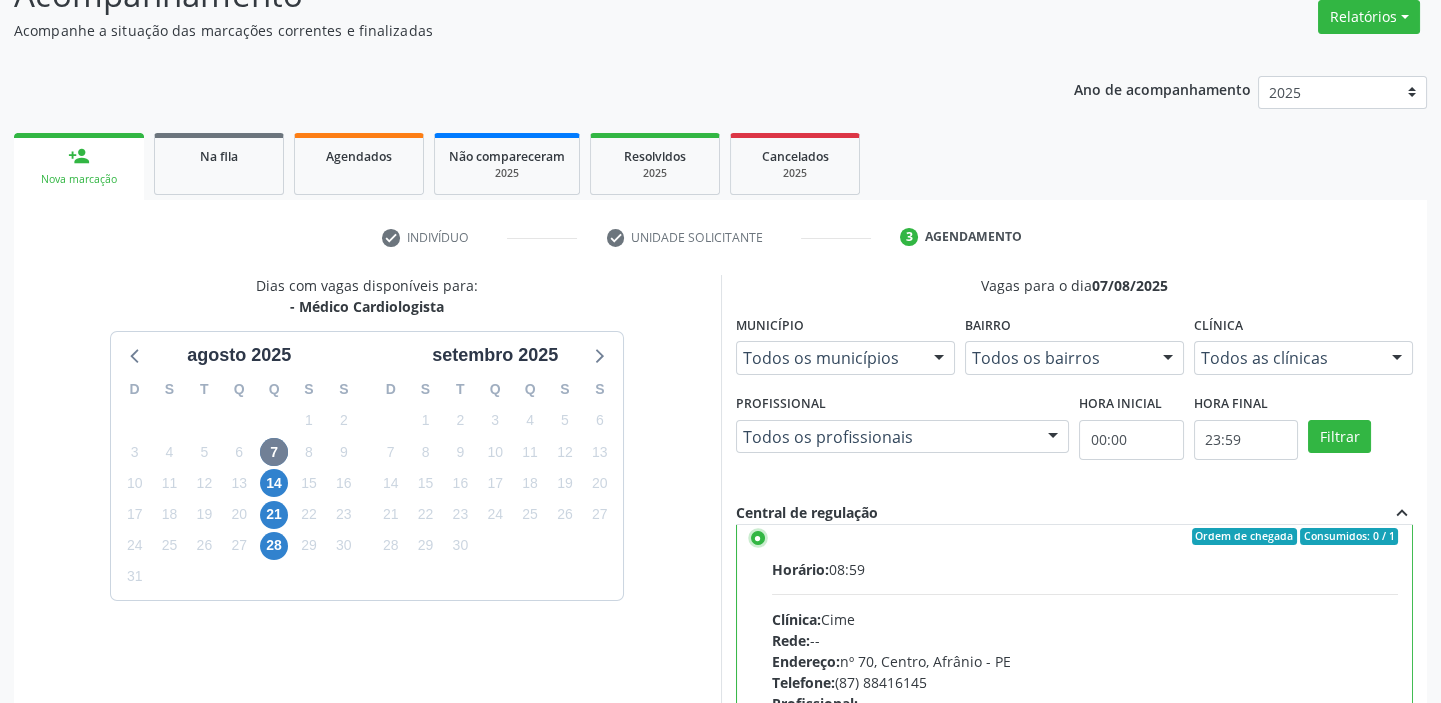 scroll, scrollTop: 449, scrollLeft: 0, axis: vertical 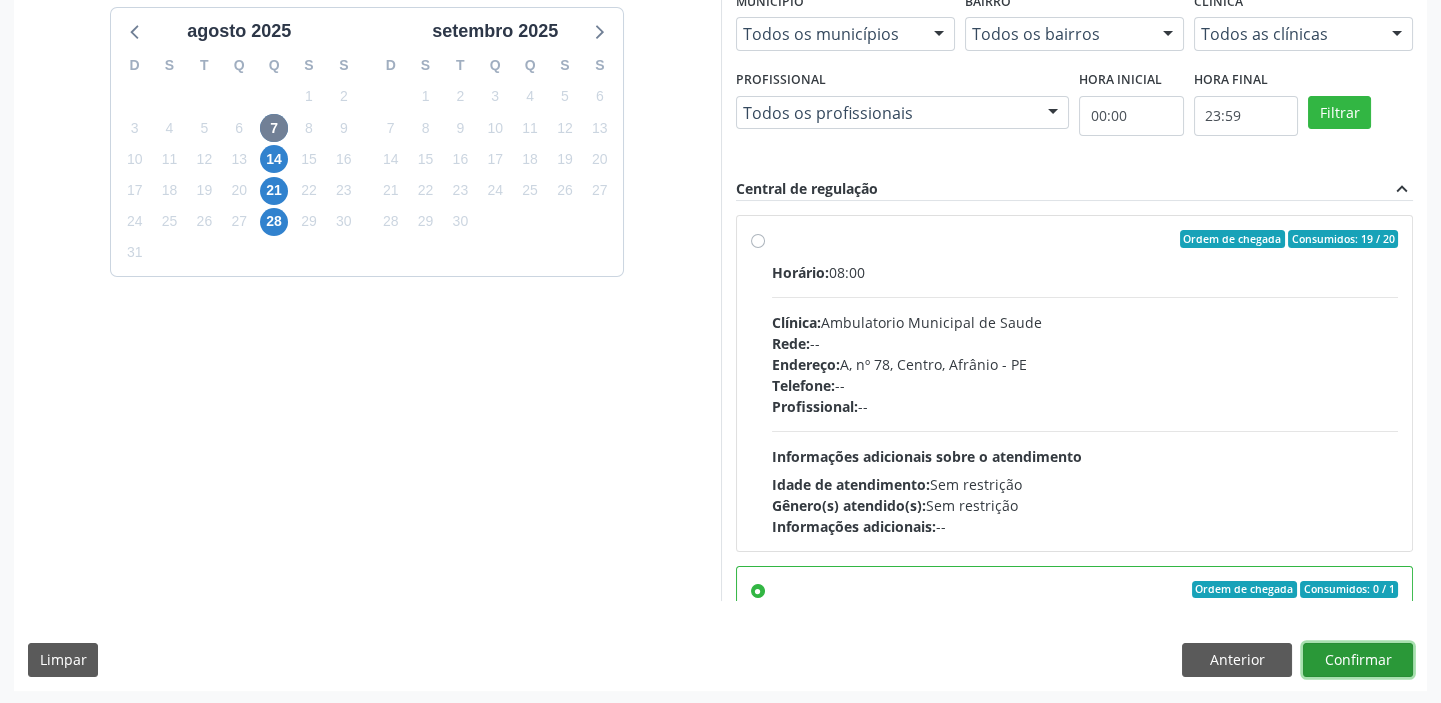 click on "Confirmar" at bounding box center [1358, 660] 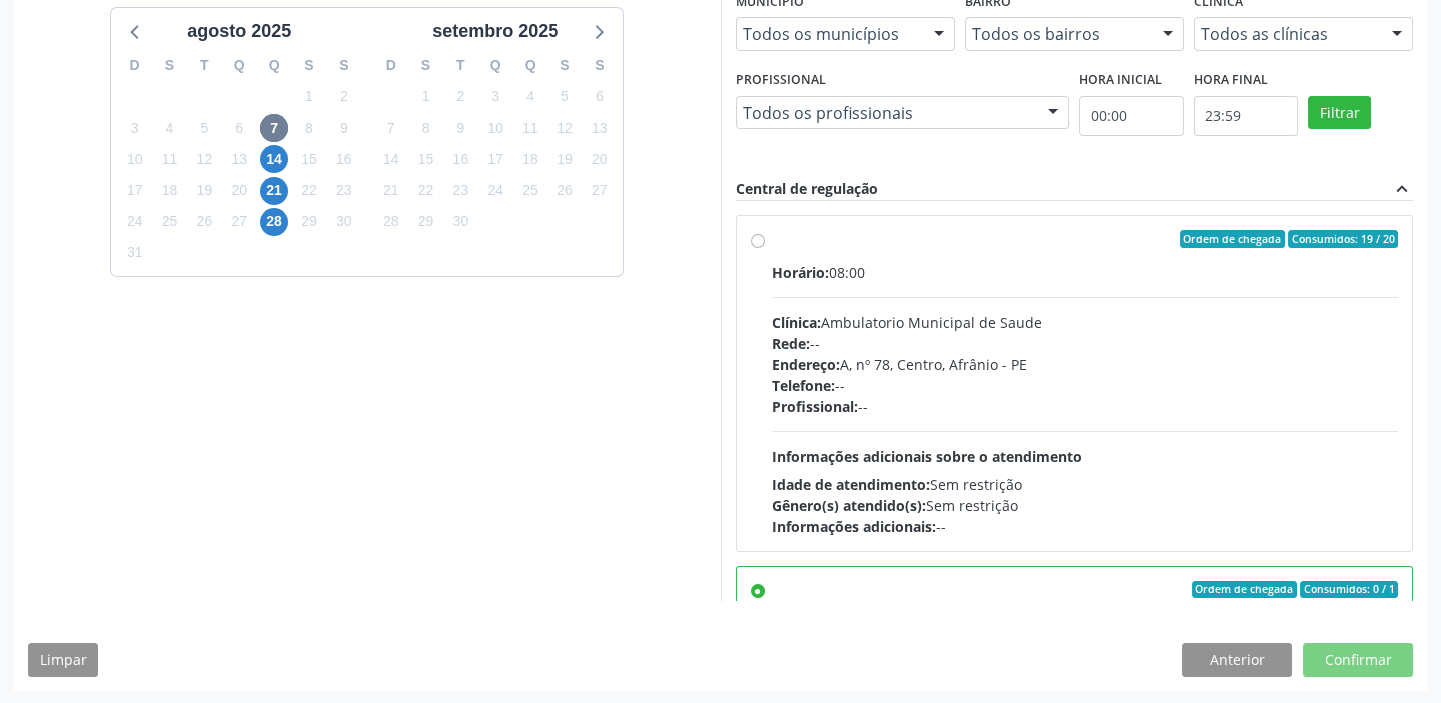 click at bounding box center [1358, 660] 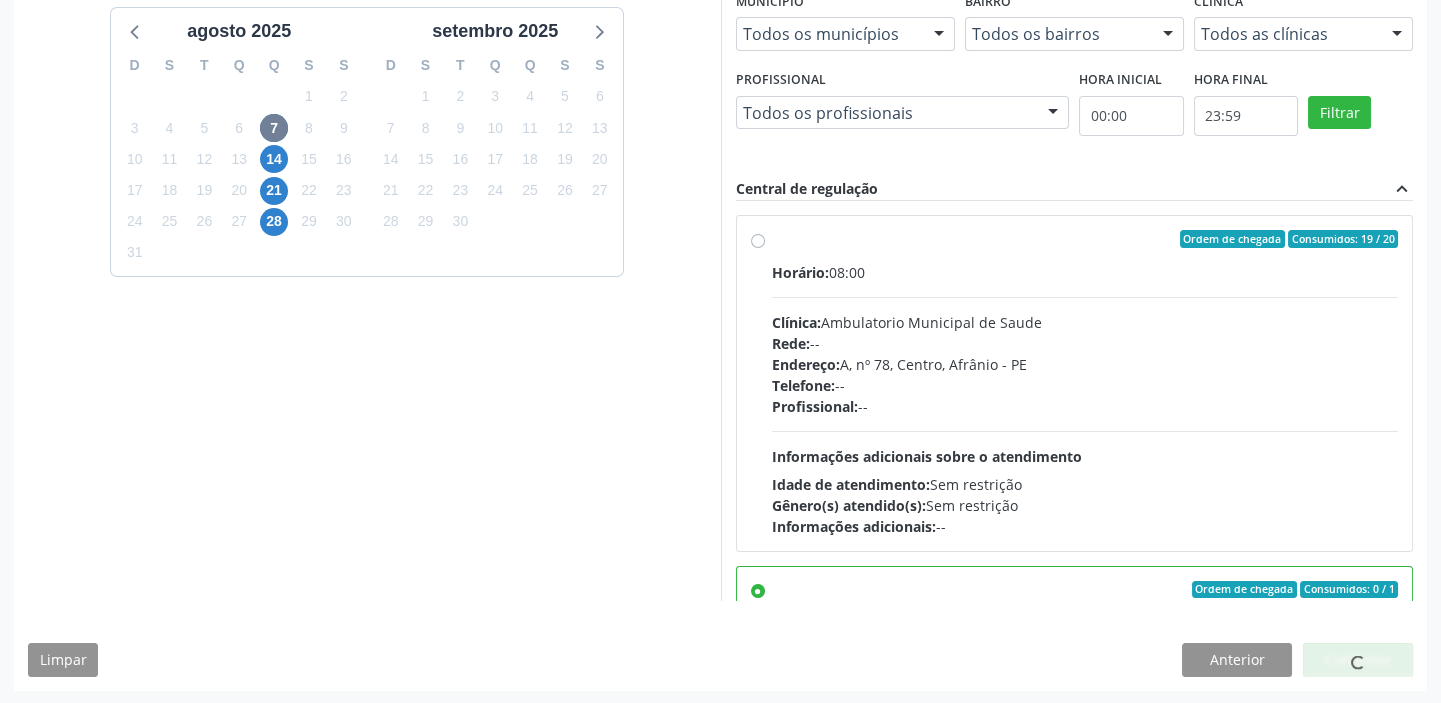 scroll, scrollTop: 449, scrollLeft: 0, axis: vertical 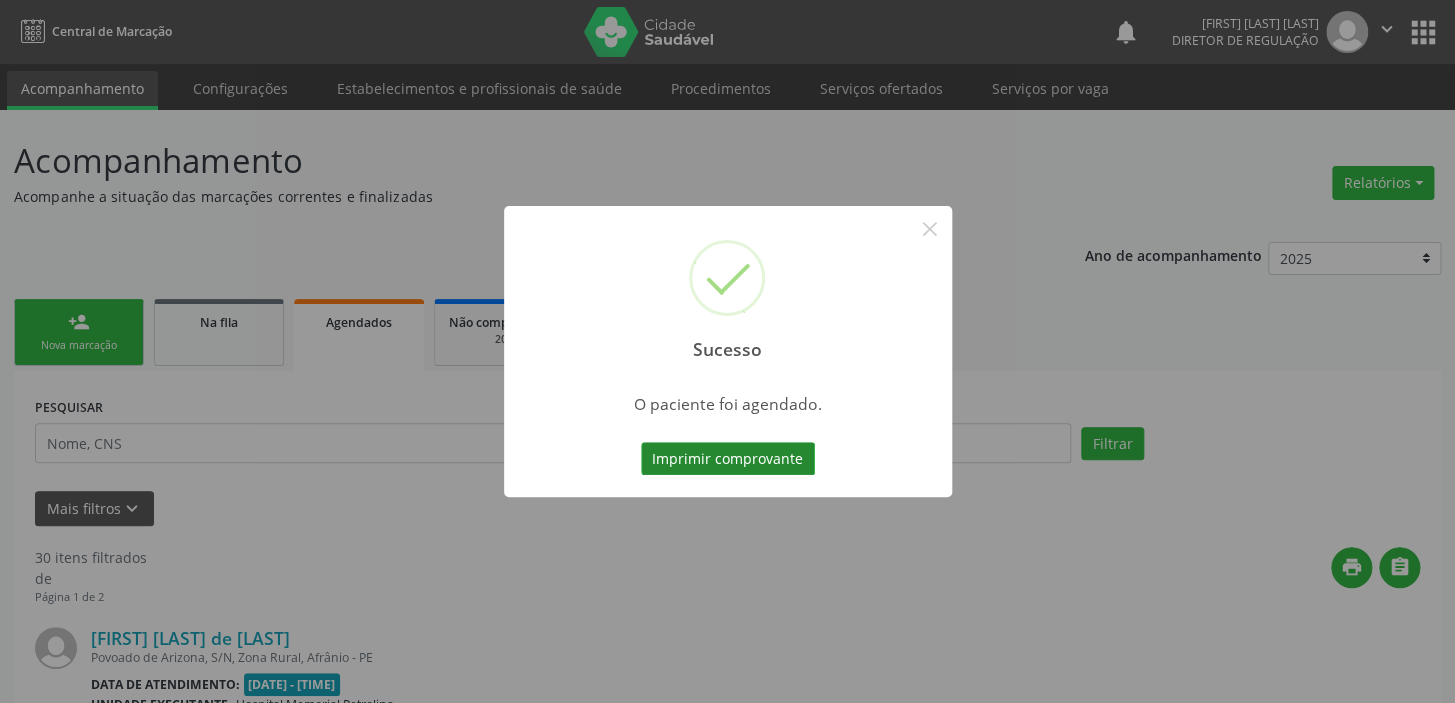 click on "Imprimir comprovante" at bounding box center [728, 459] 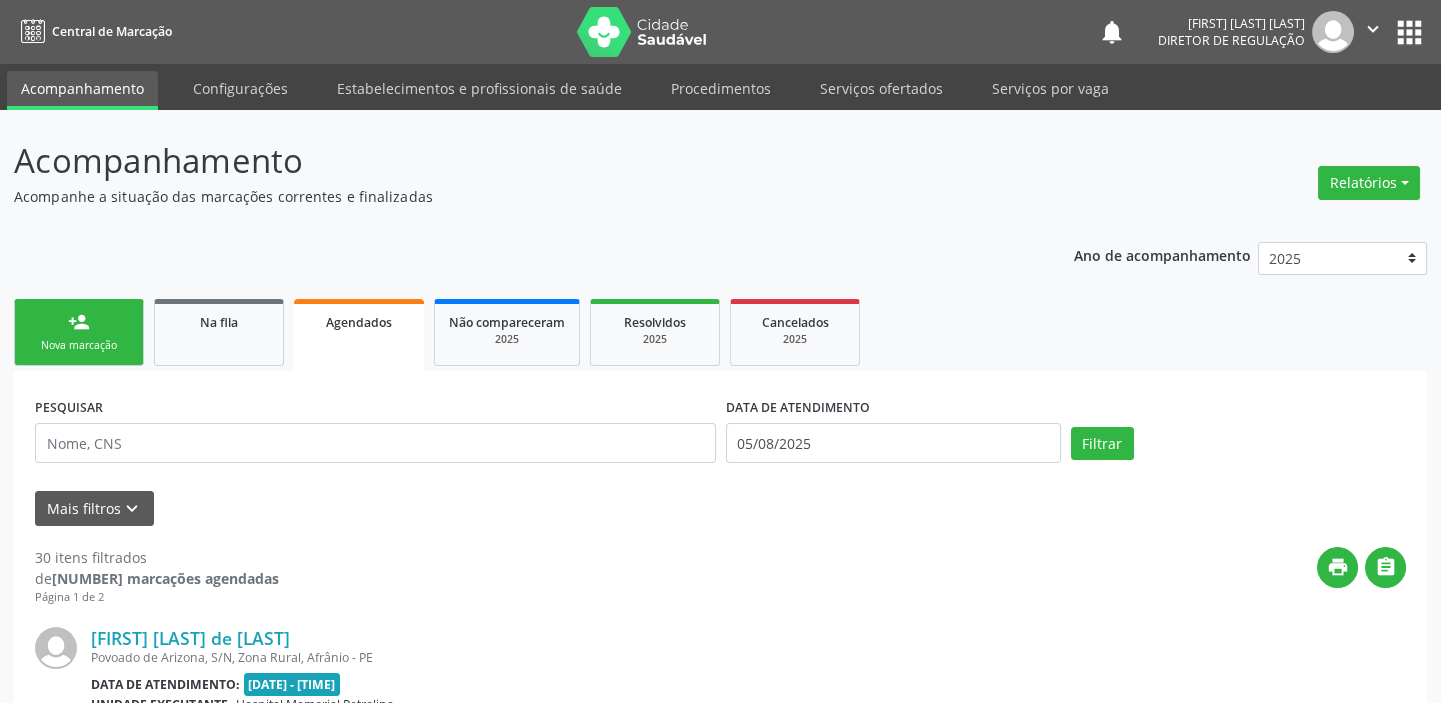 click on "Nova marcação" at bounding box center [79, 345] 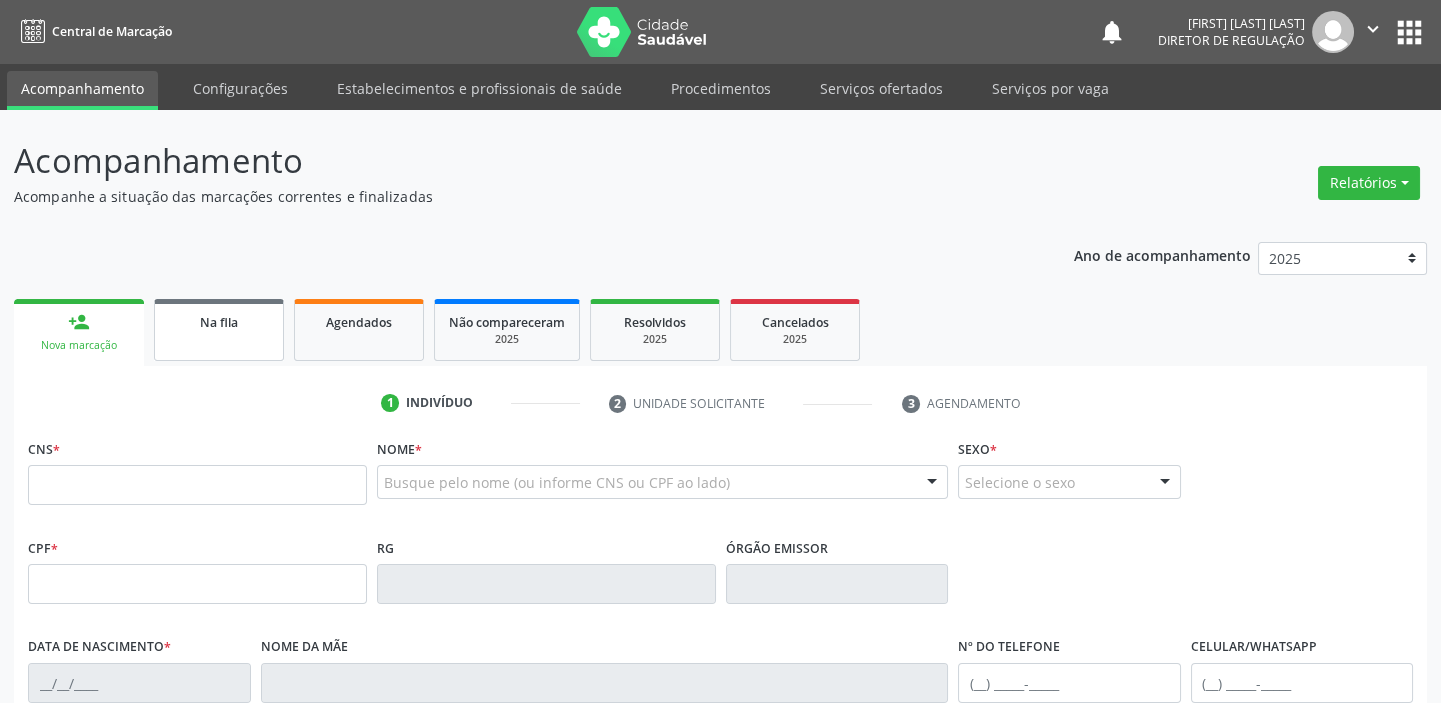 click on "Na fila" at bounding box center [219, 330] 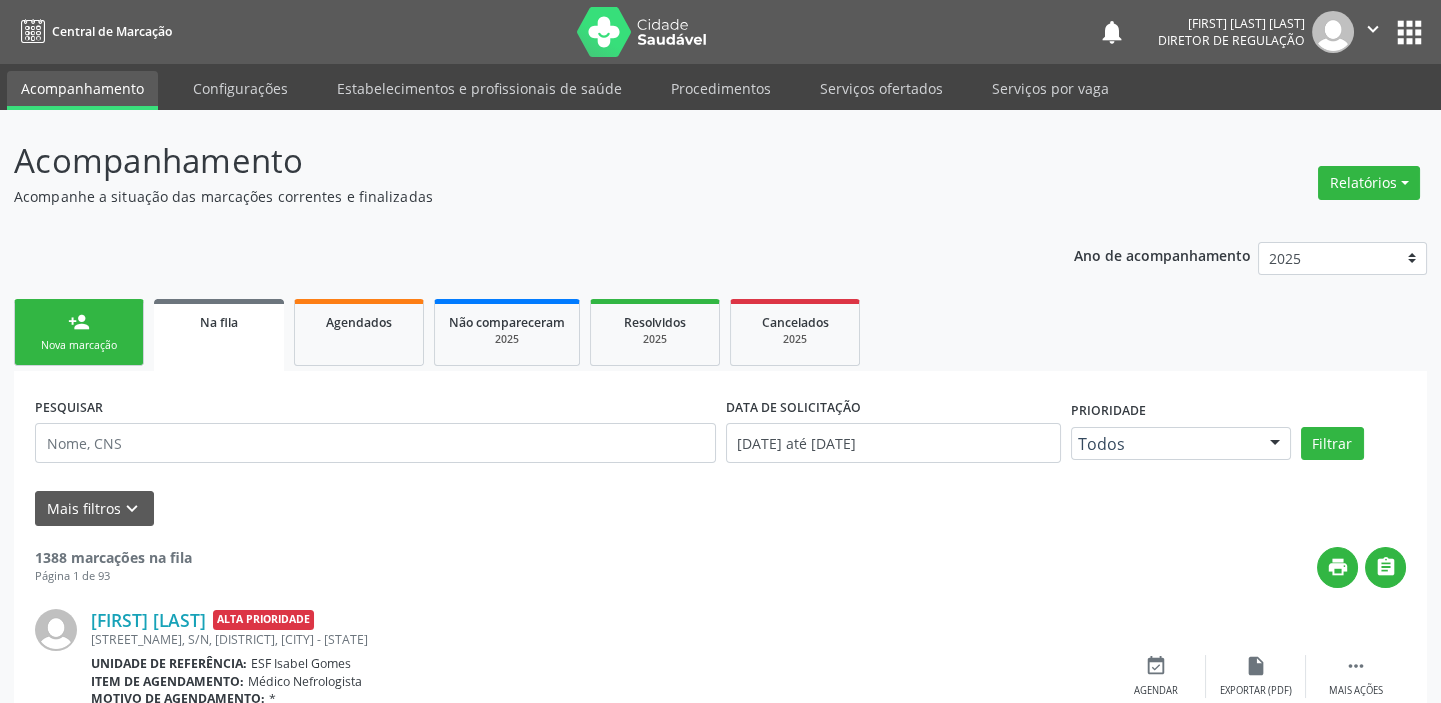 click on "person_add
Nova marcação" at bounding box center [79, 332] 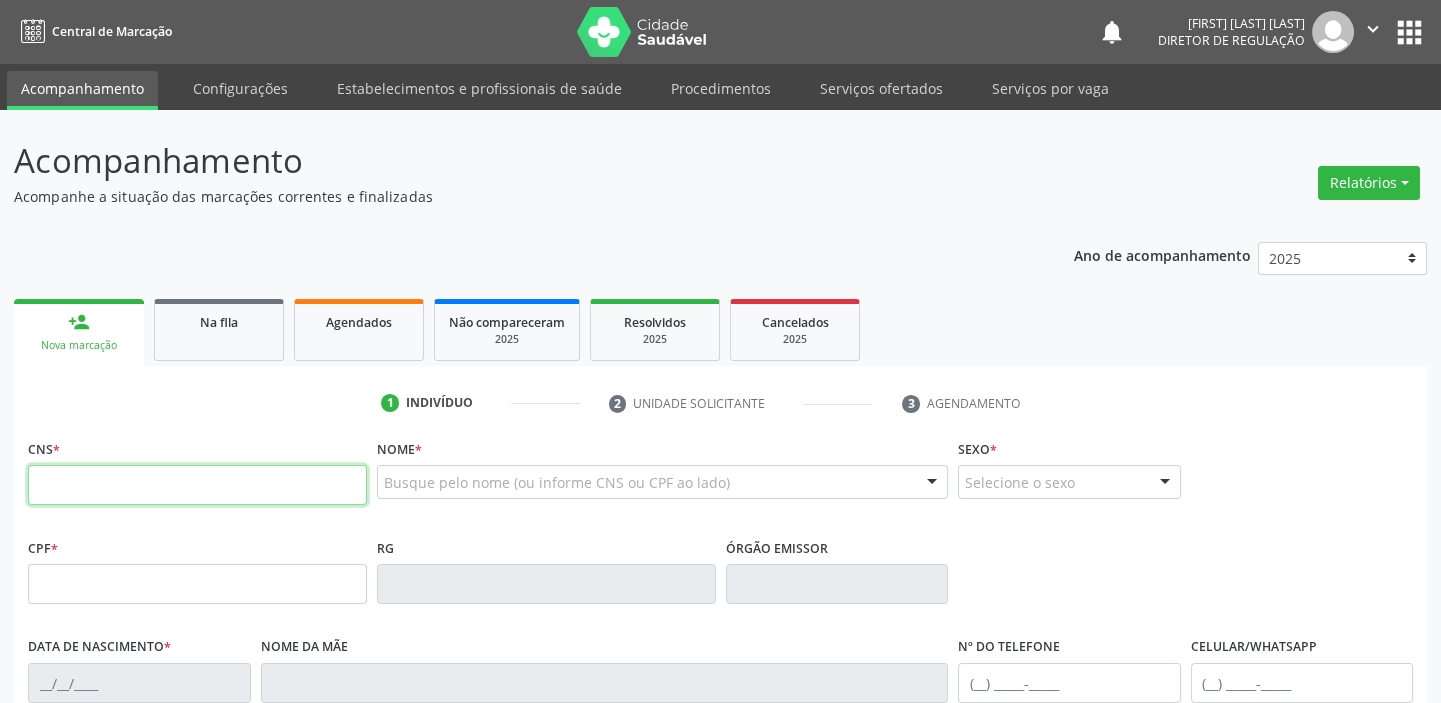 click at bounding box center [197, 485] 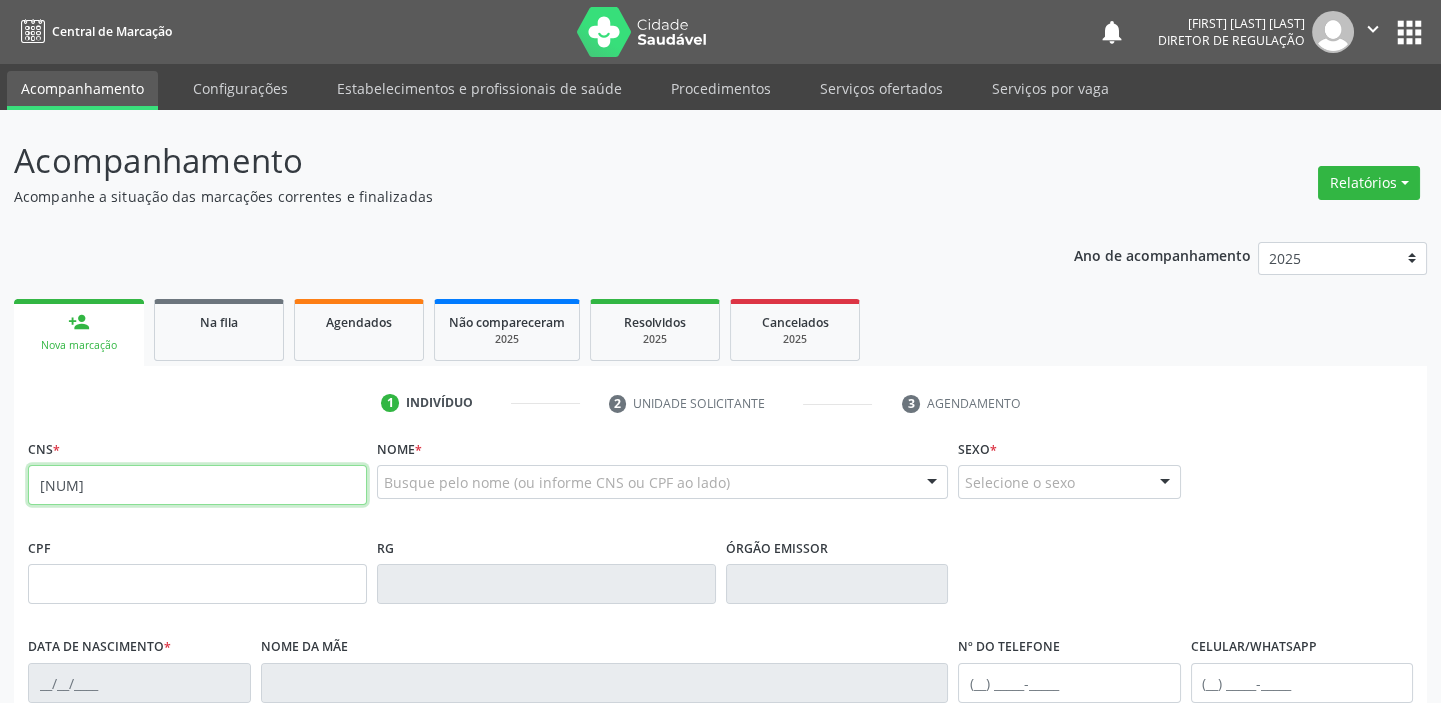 type on "701 4086 8023 9339" 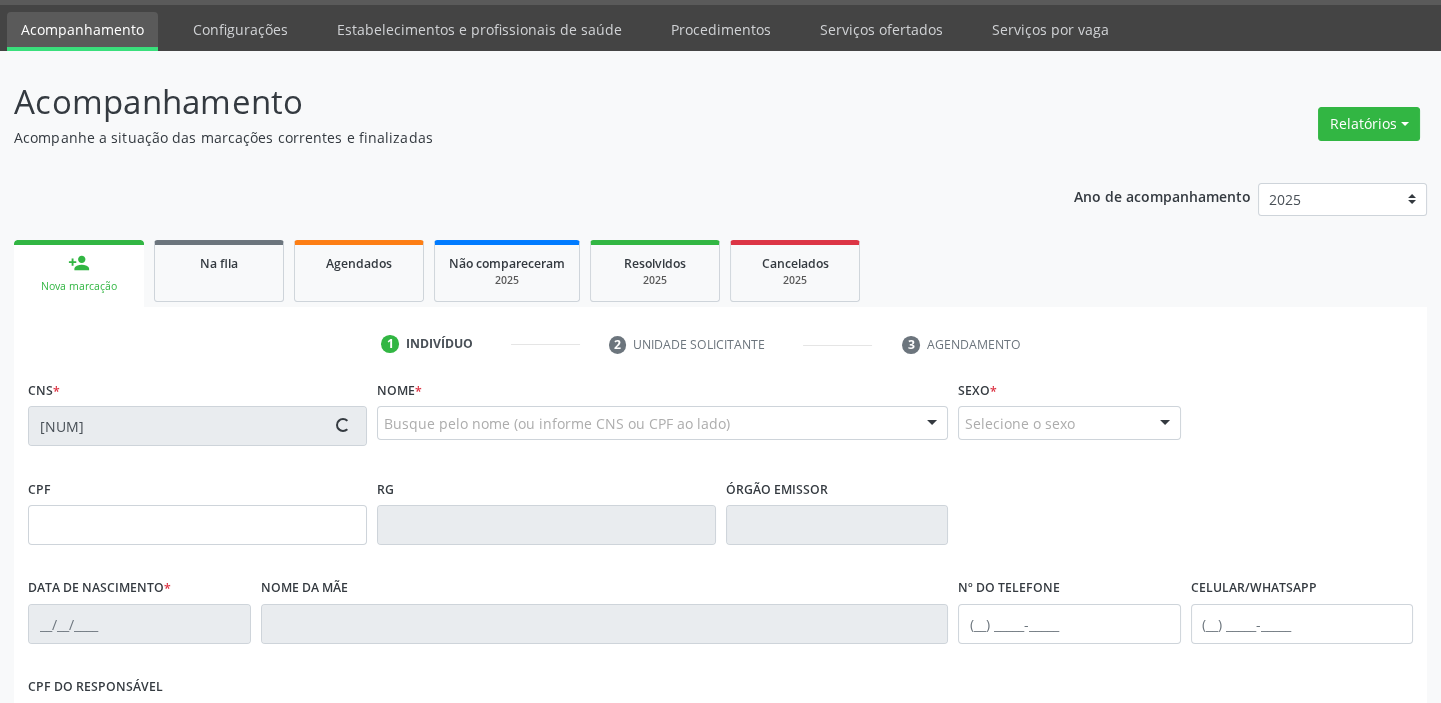 type on "175.228.344-90" 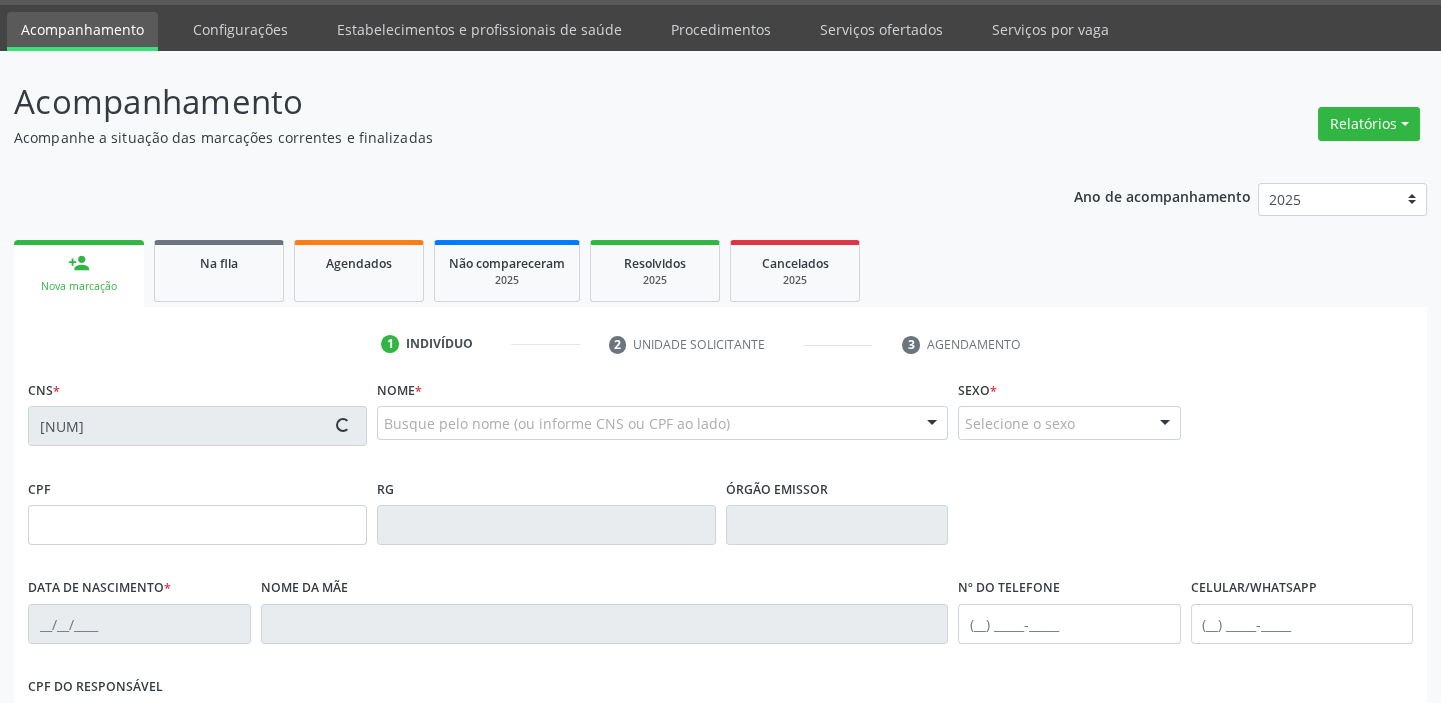 type on "26/10/2010" 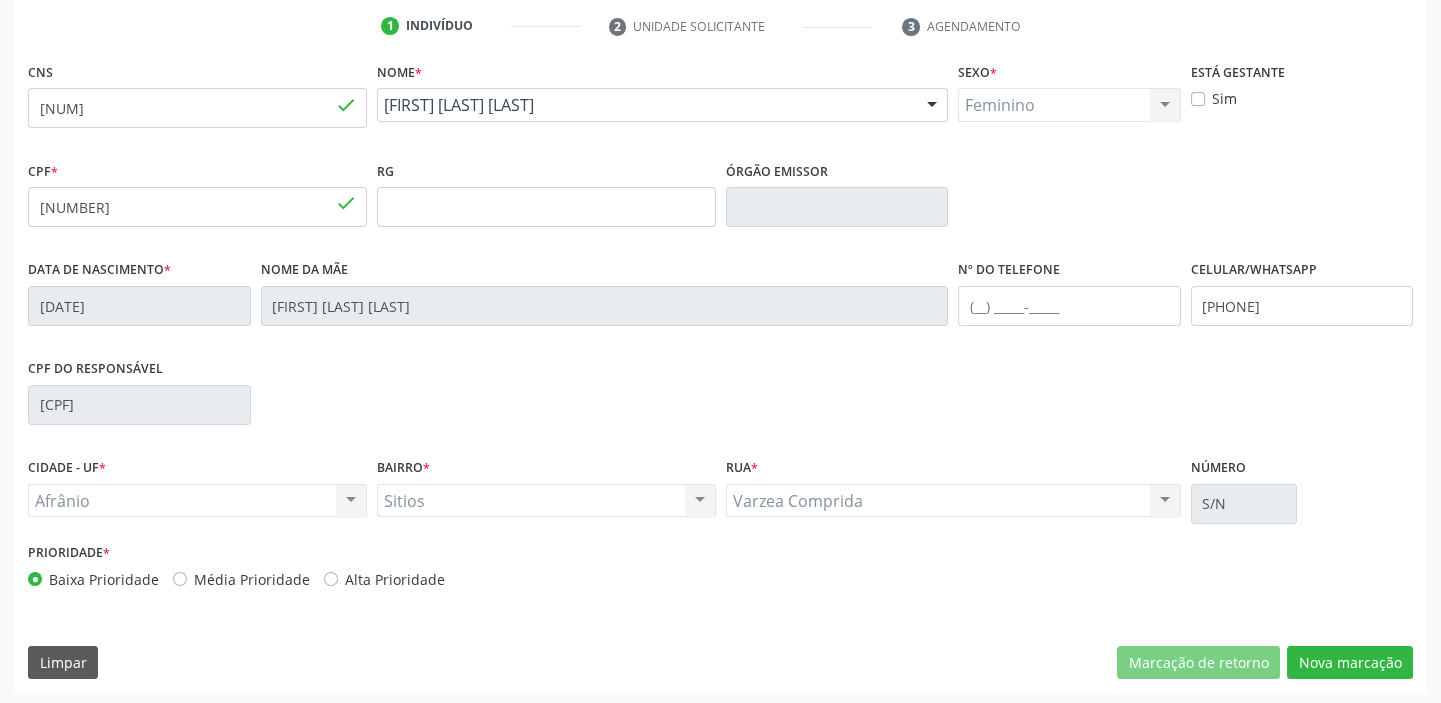 scroll, scrollTop: 380, scrollLeft: 0, axis: vertical 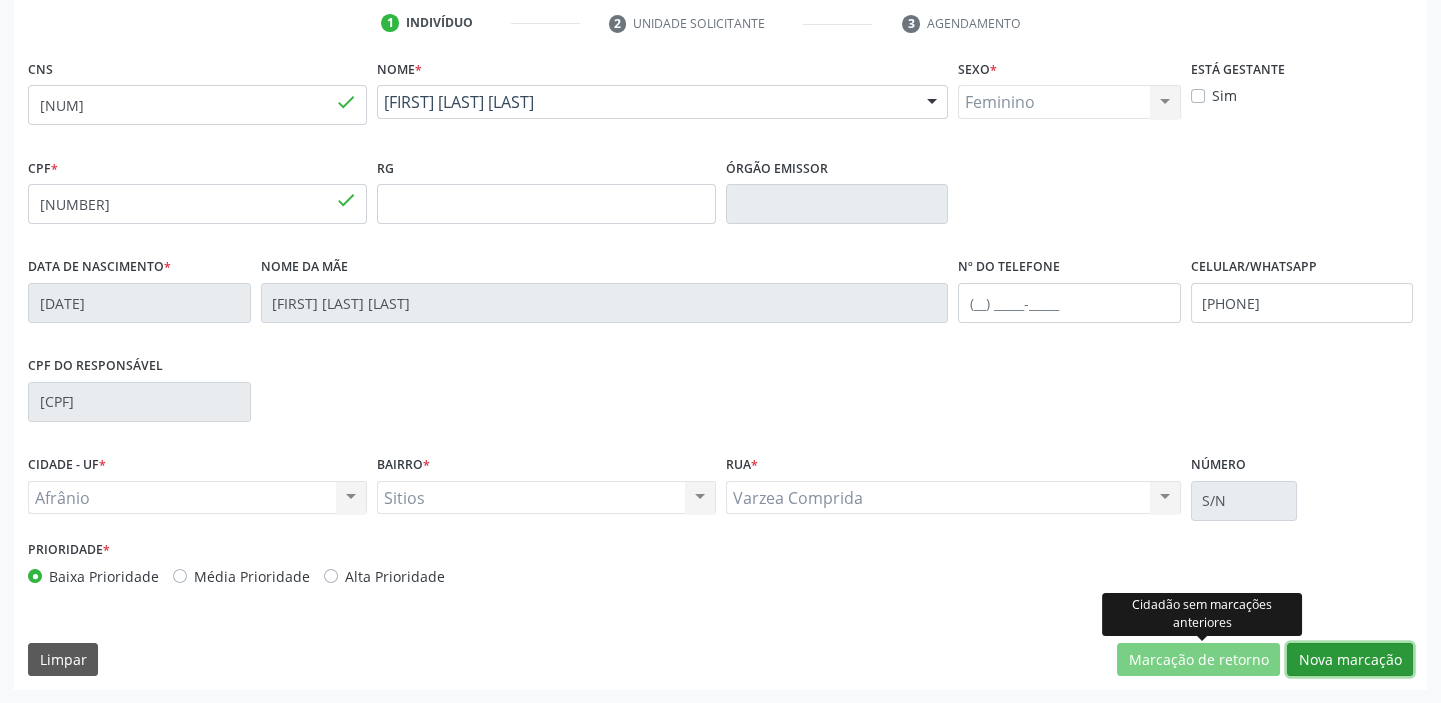 click on "Nova marcação" at bounding box center (1350, 660) 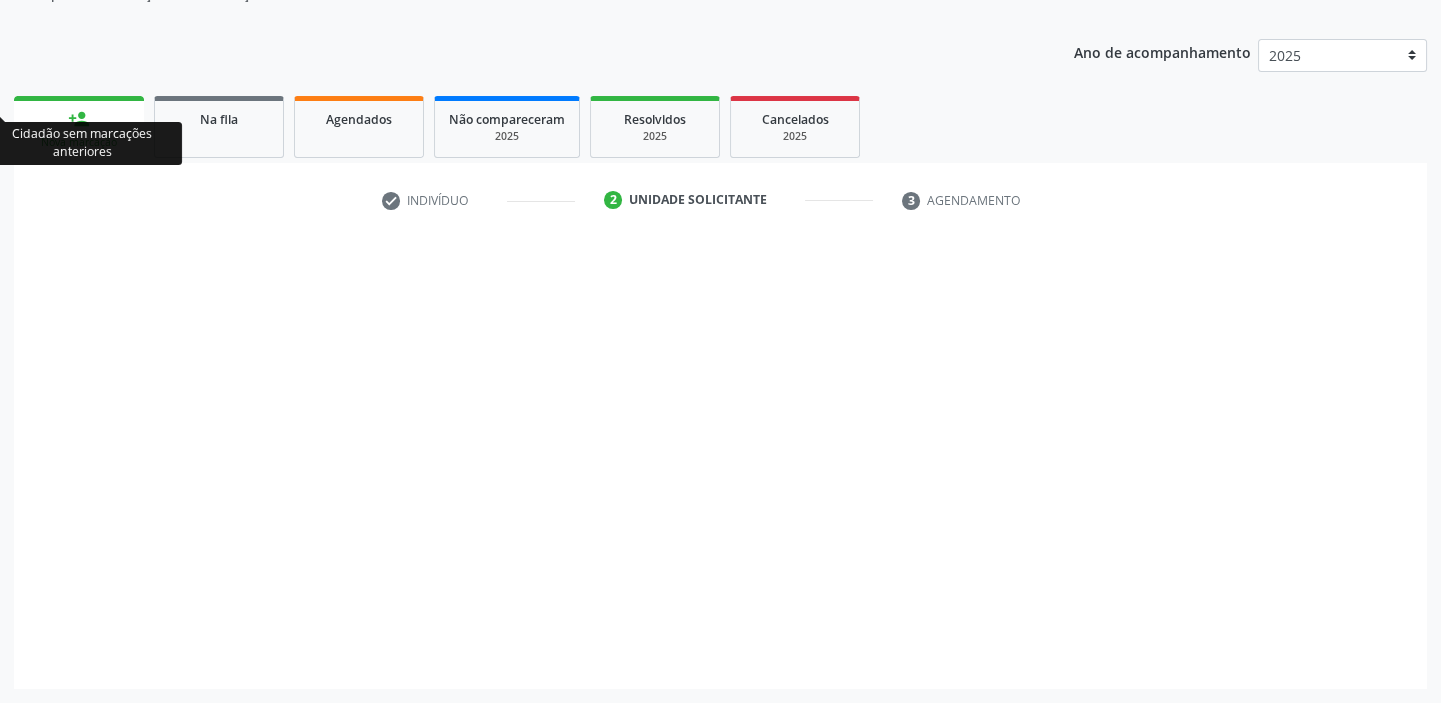 scroll, scrollTop: 201, scrollLeft: 0, axis: vertical 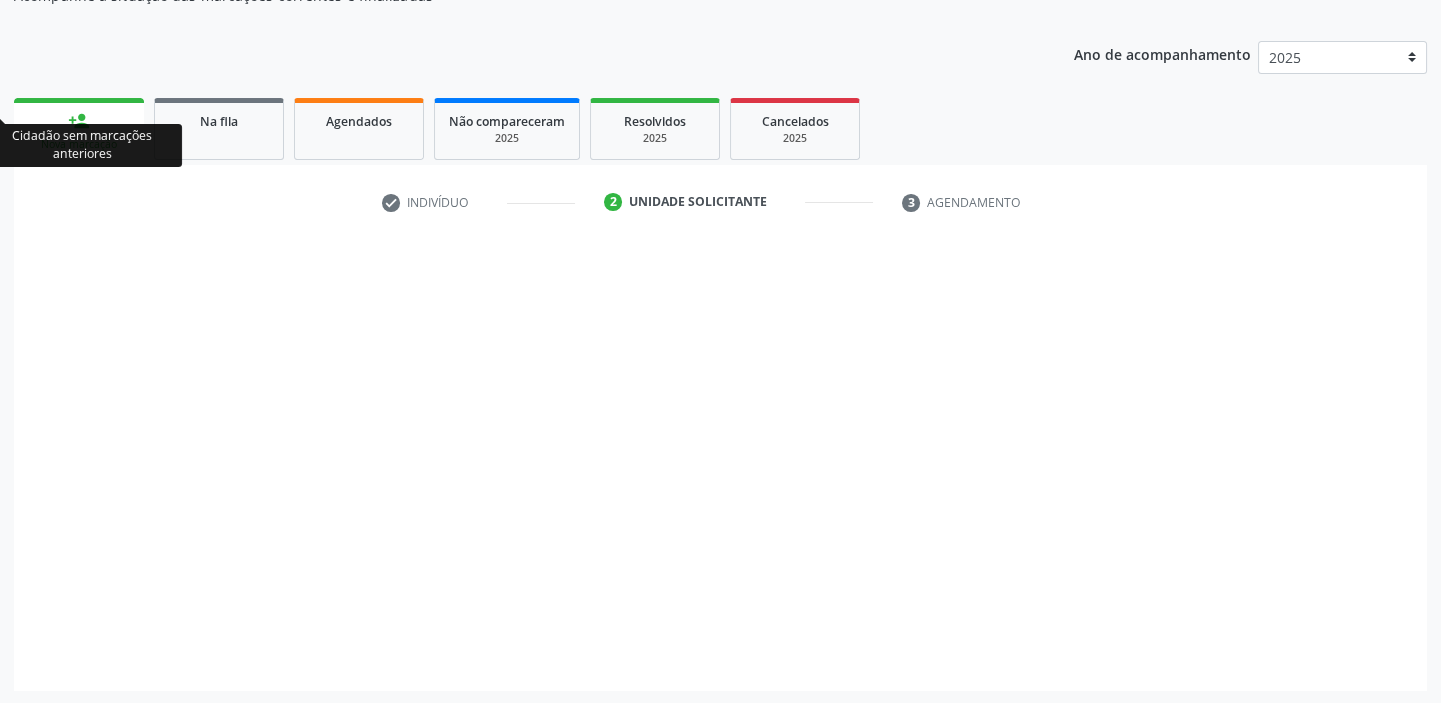 click on "Próximo" at bounding box center (1358, 660) 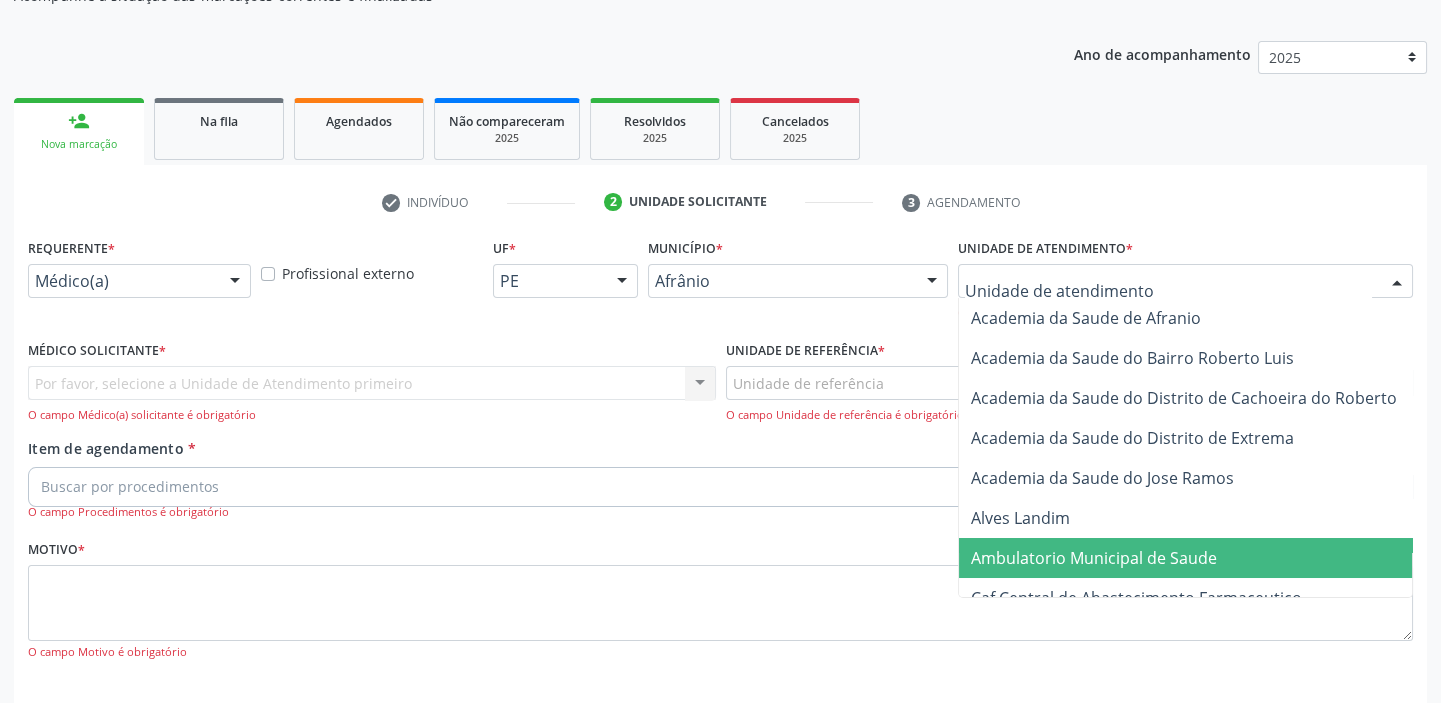 drag, startPoint x: 1047, startPoint y: 550, endPoint x: 979, endPoint y: 530, distance: 70.88018 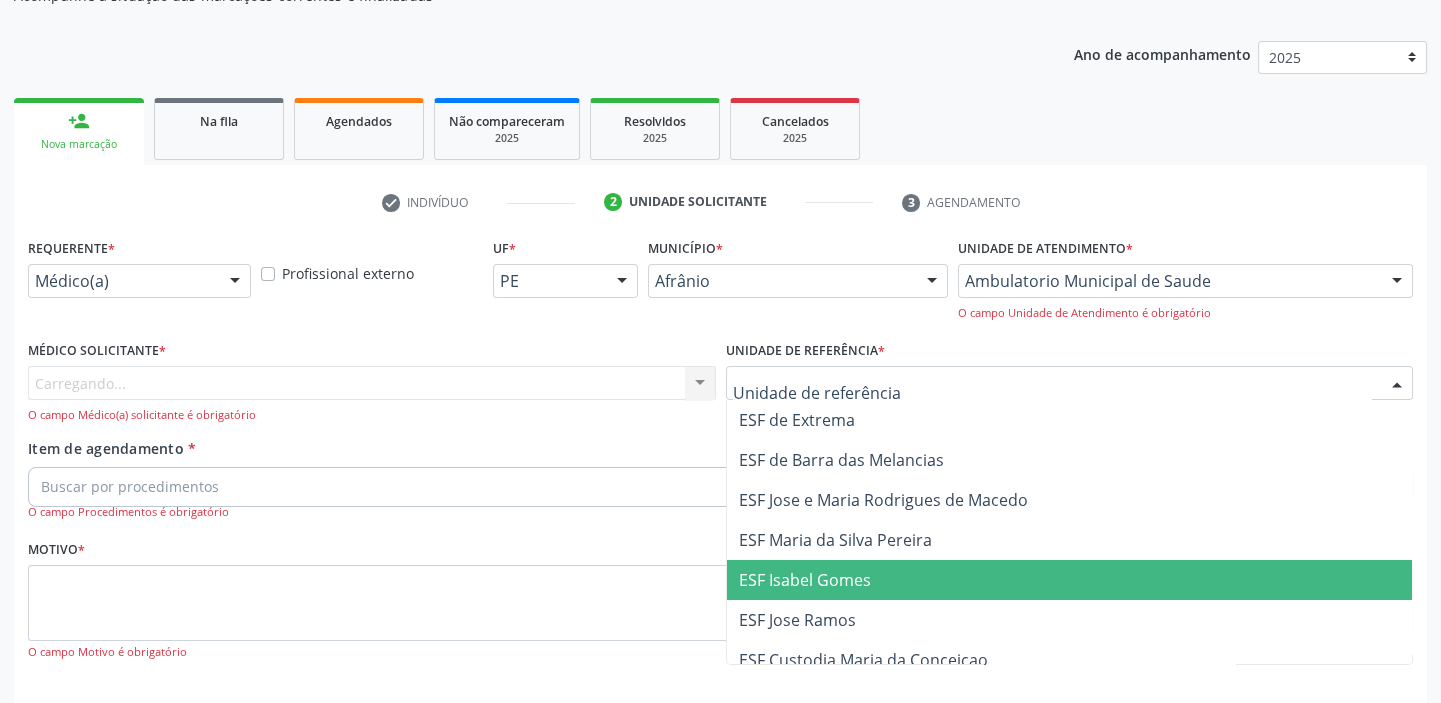 drag, startPoint x: 839, startPoint y: 567, endPoint x: 822, endPoint y: 569, distance: 17.117243 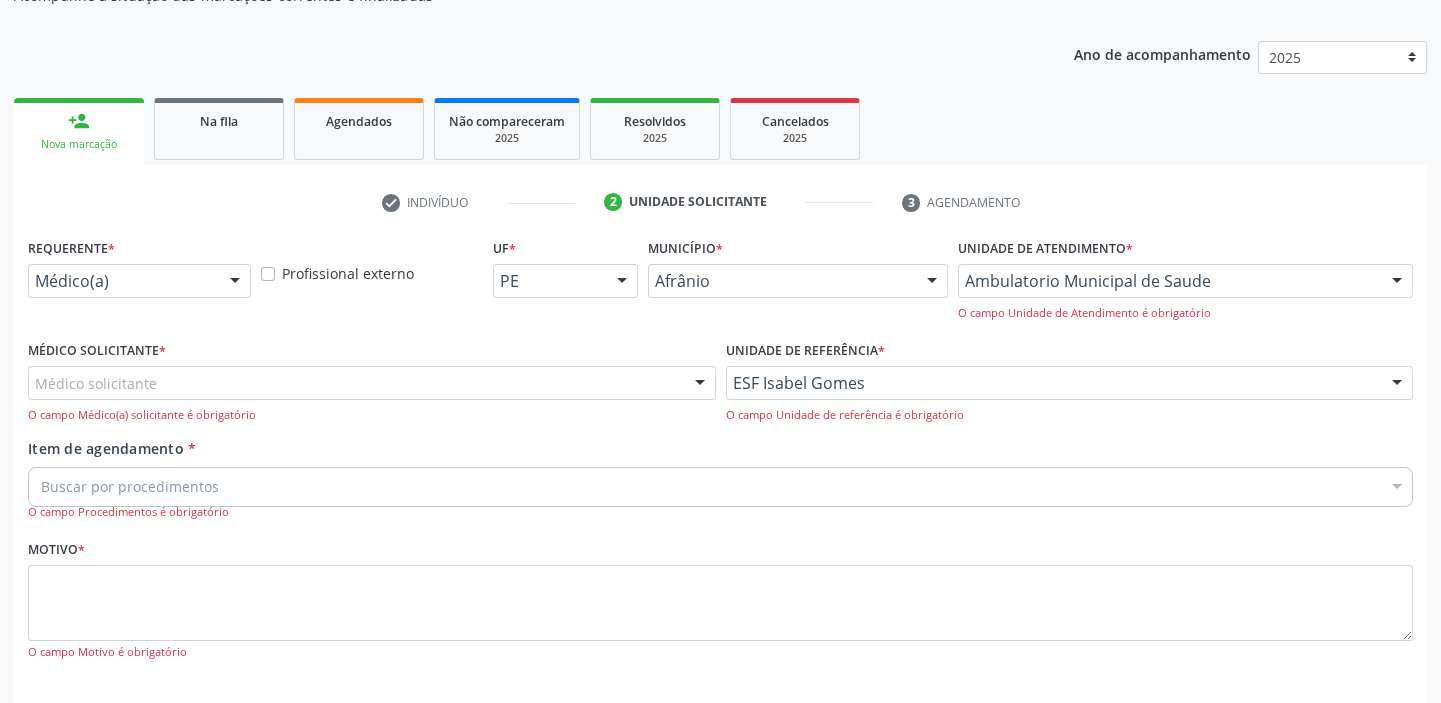 click on "Médico solicitante" at bounding box center [372, 383] 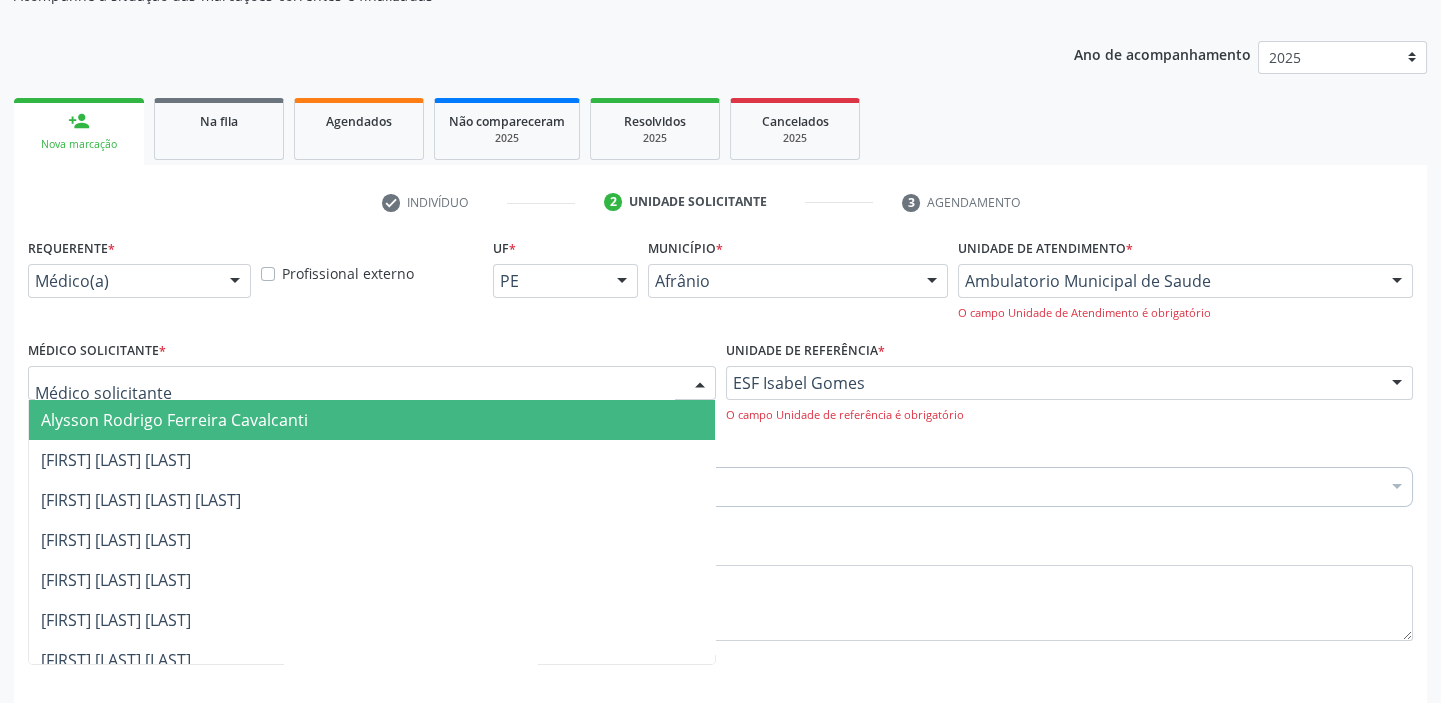 click on "Alysson Rodrigo Ferreira Cavalcanti" at bounding box center (174, 420) 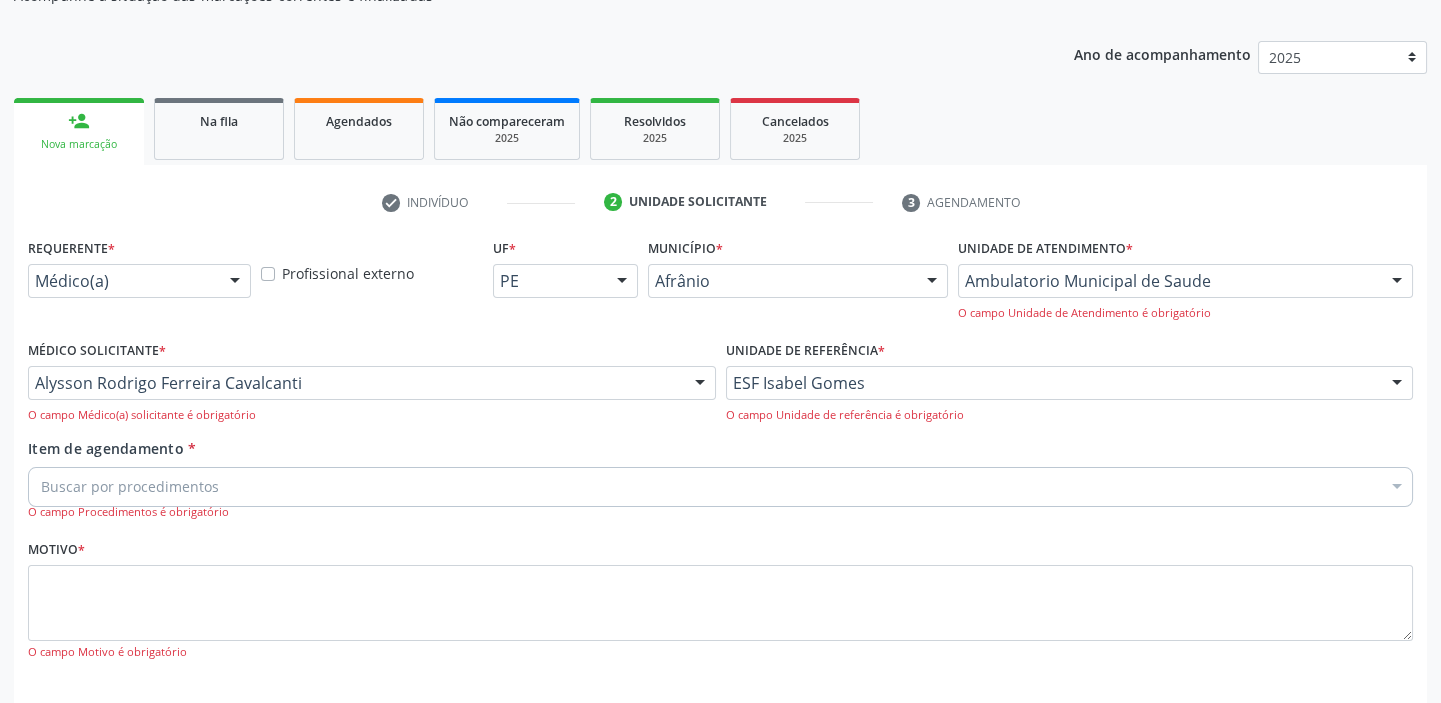 click on "Item de agendamento
*
Buscar por procedimentos
Selecionar todos
0604320140 - Abatacepte 125 mg injetável (por seringa preenchida)
0604320124 - Abatacepte 250 mg injetável (por frasco ampola).
0603050018 - Abciximabe
0406010013 - Abertura de comunicacao inter-atrial
0406010021 - Abertura de estenose aortica valvar
0406011265 - Abertura de estenose aortica valvar (criança e adolescente)
0406010030 - Abertura de estenose pulmonar valvar
0406011273 - Abertura de estenose pulmonar valvar (criança e adolescente)
0301080011 - Abordagem cognitiva comportamental do fumante (por atendimento / paciente)
0307020010 - Acesso a polpa dentaria e medicacao (por dente)
0604660030 - Acetazolamida 250 mg (por comprimido)
0202010783 - Acidez titulável no leite humano (dornic)" at bounding box center (720, 479) 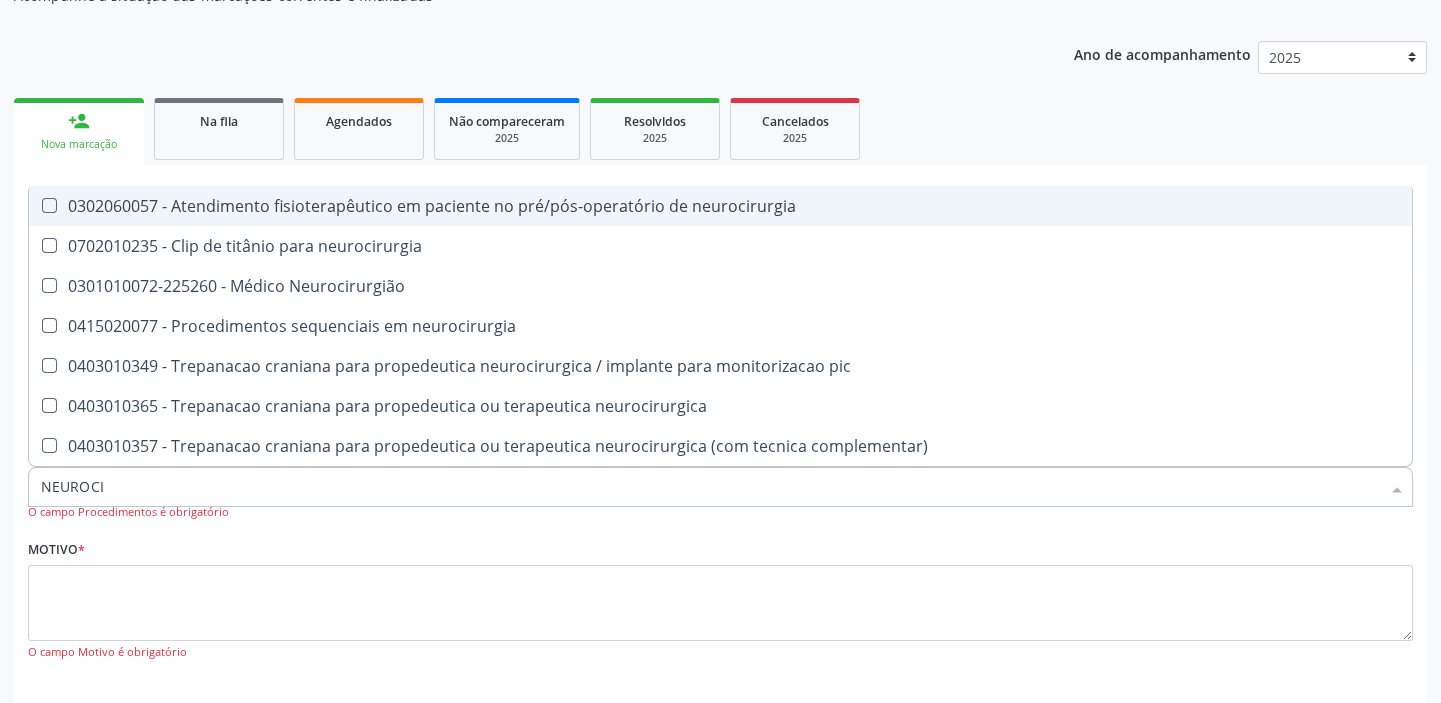type on "NEUROCIR" 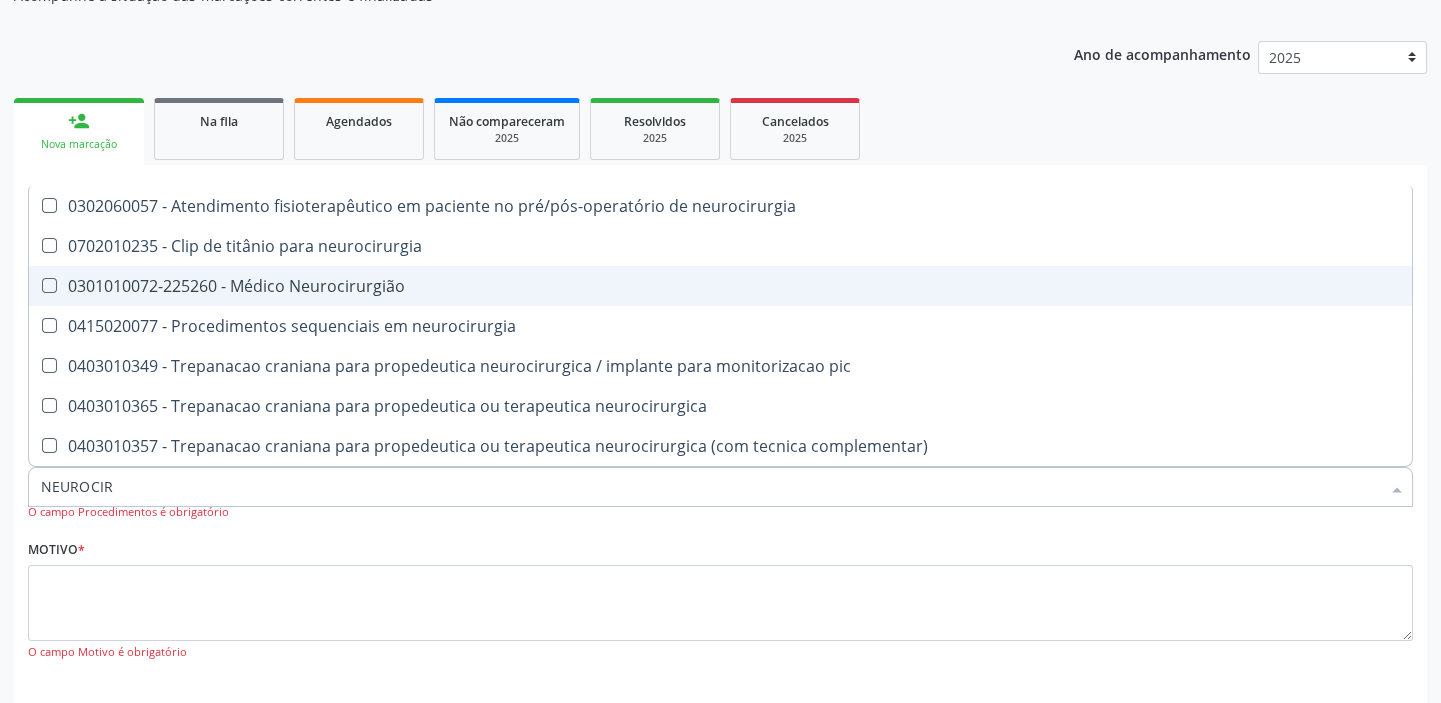 click on "0301010072-225260 - Médico Neurocirurgião" at bounding box center [720, 286] 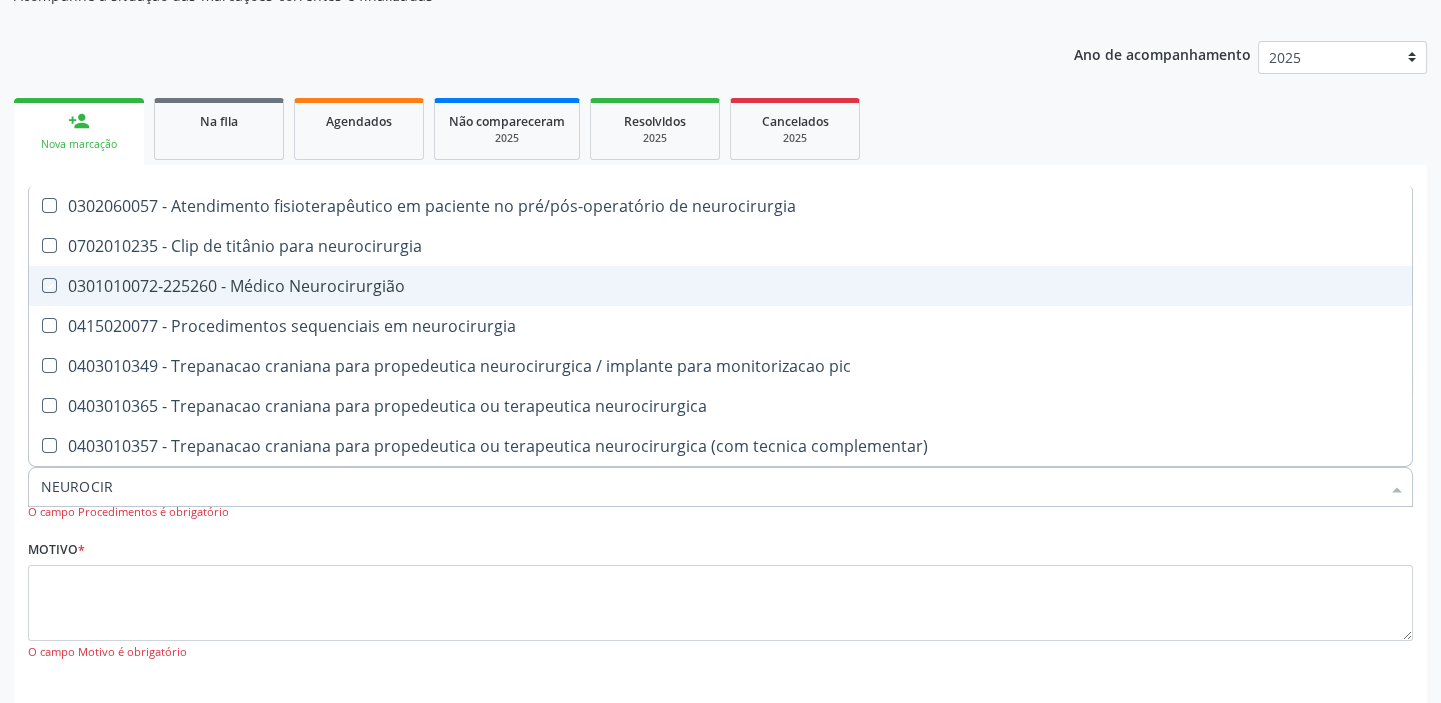 checkbox on "true" 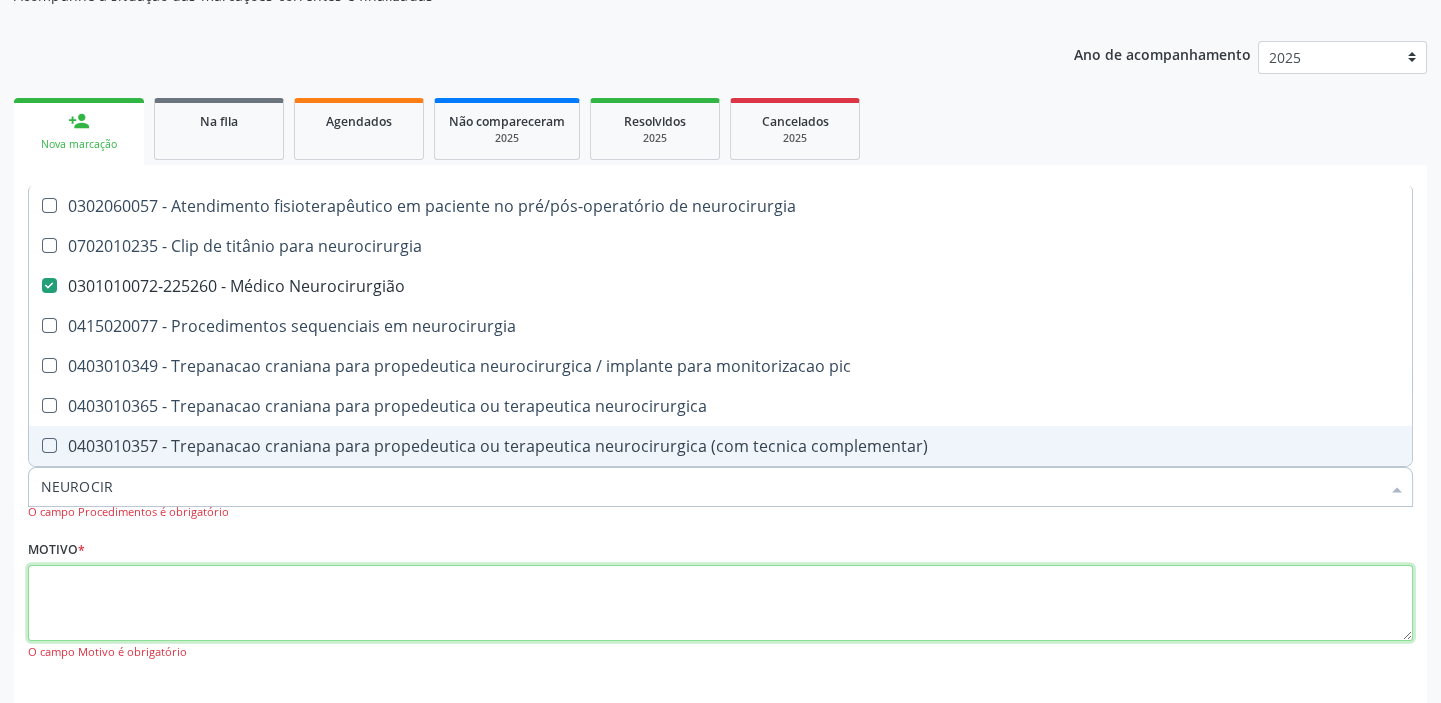 click at bounding box center (720, 603) 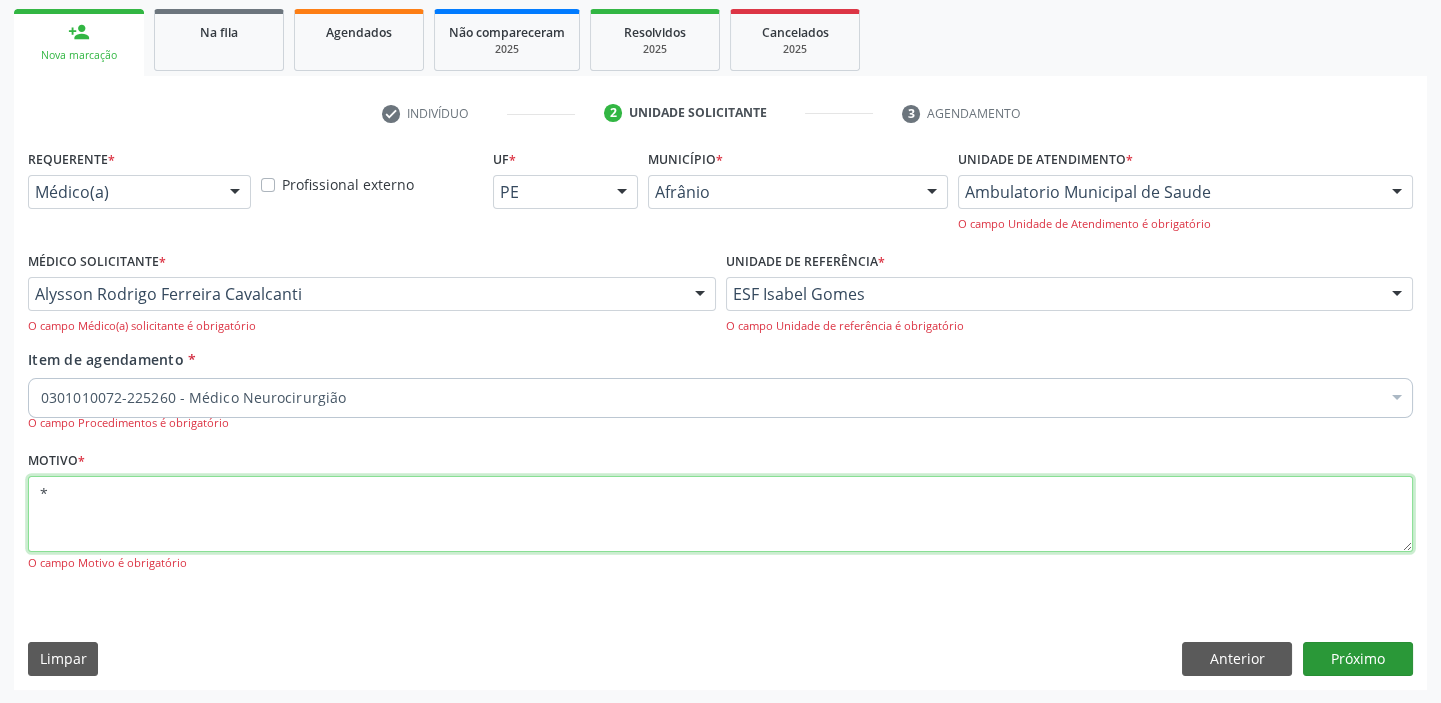 type on "*" 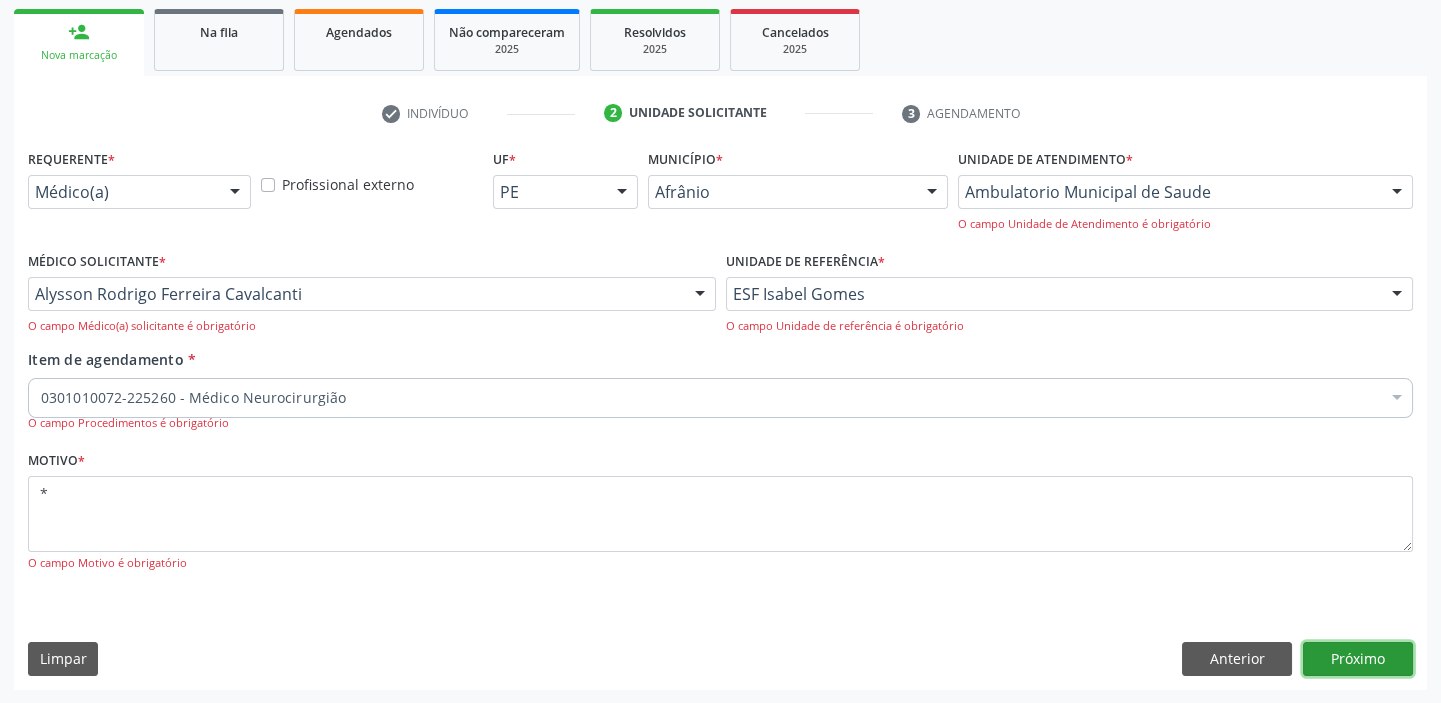 click on "Próximo" at bounding box center (1358, 659) 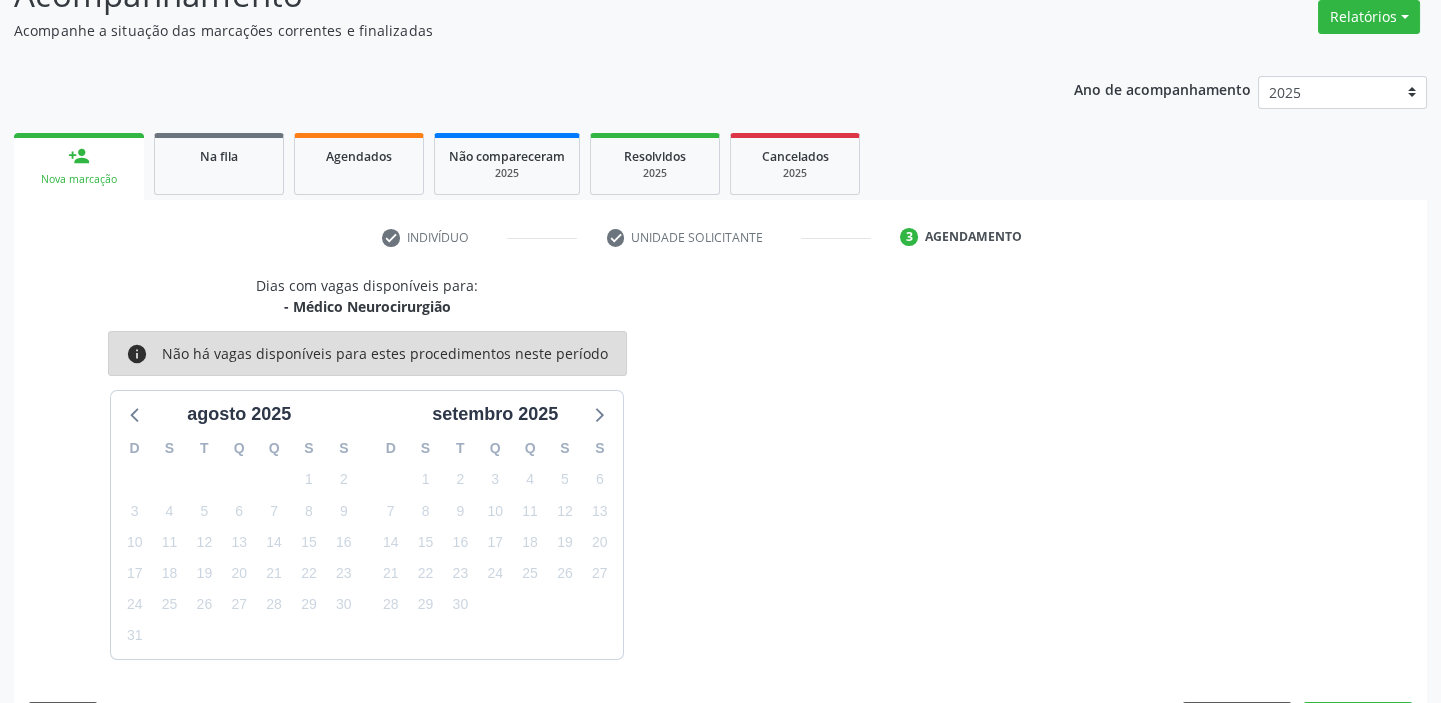 scroll, scrollTop: 225, scrollLeft: 0, axis: vertical 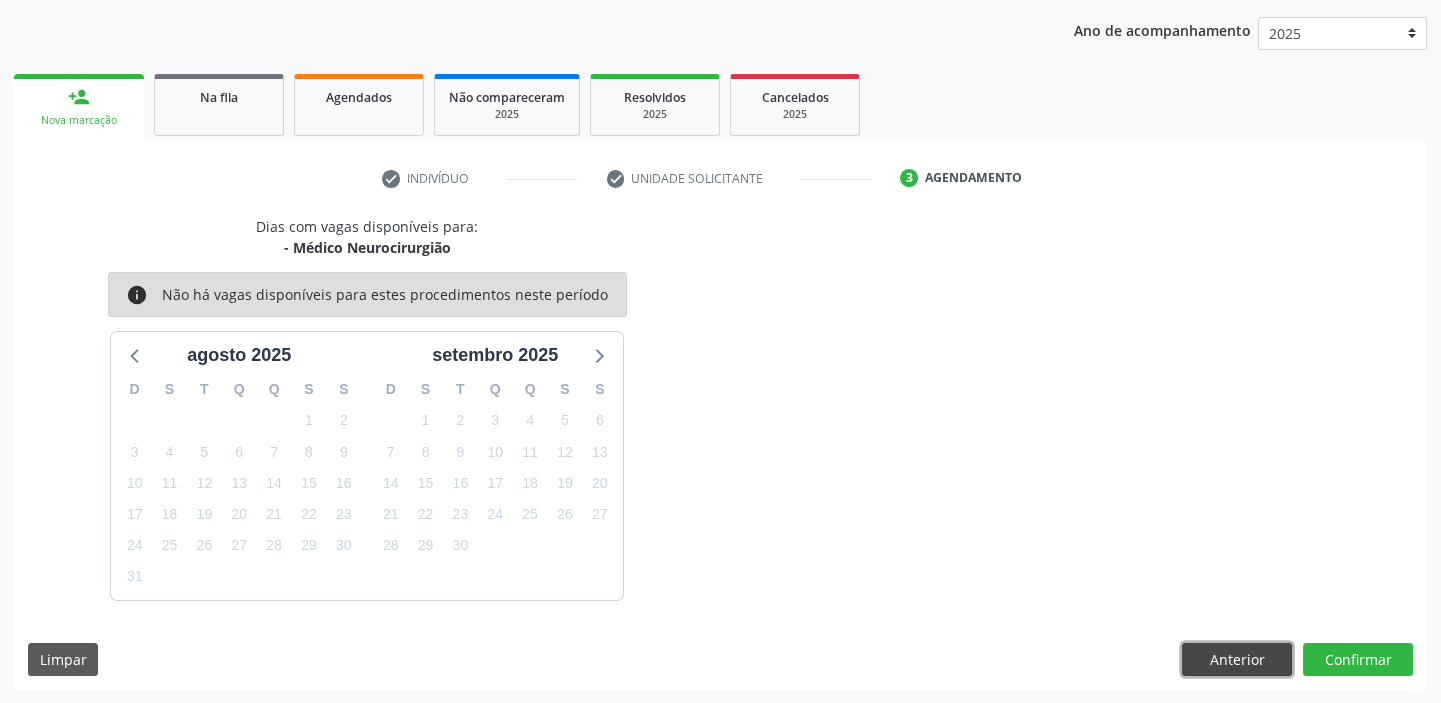 click on "Anterior" at bounding box center (1237, 660) 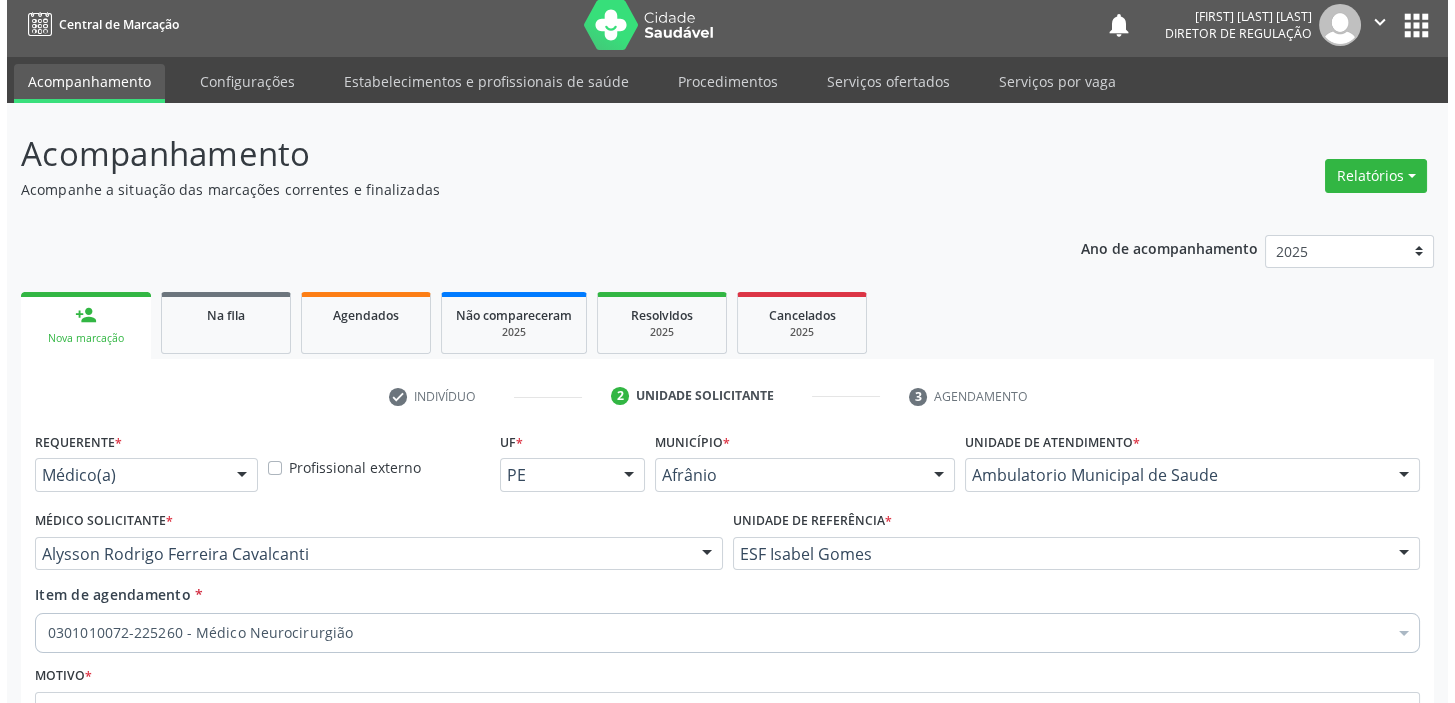 scroll, scrollTop: 0, scrollLeft: 0, axis: both 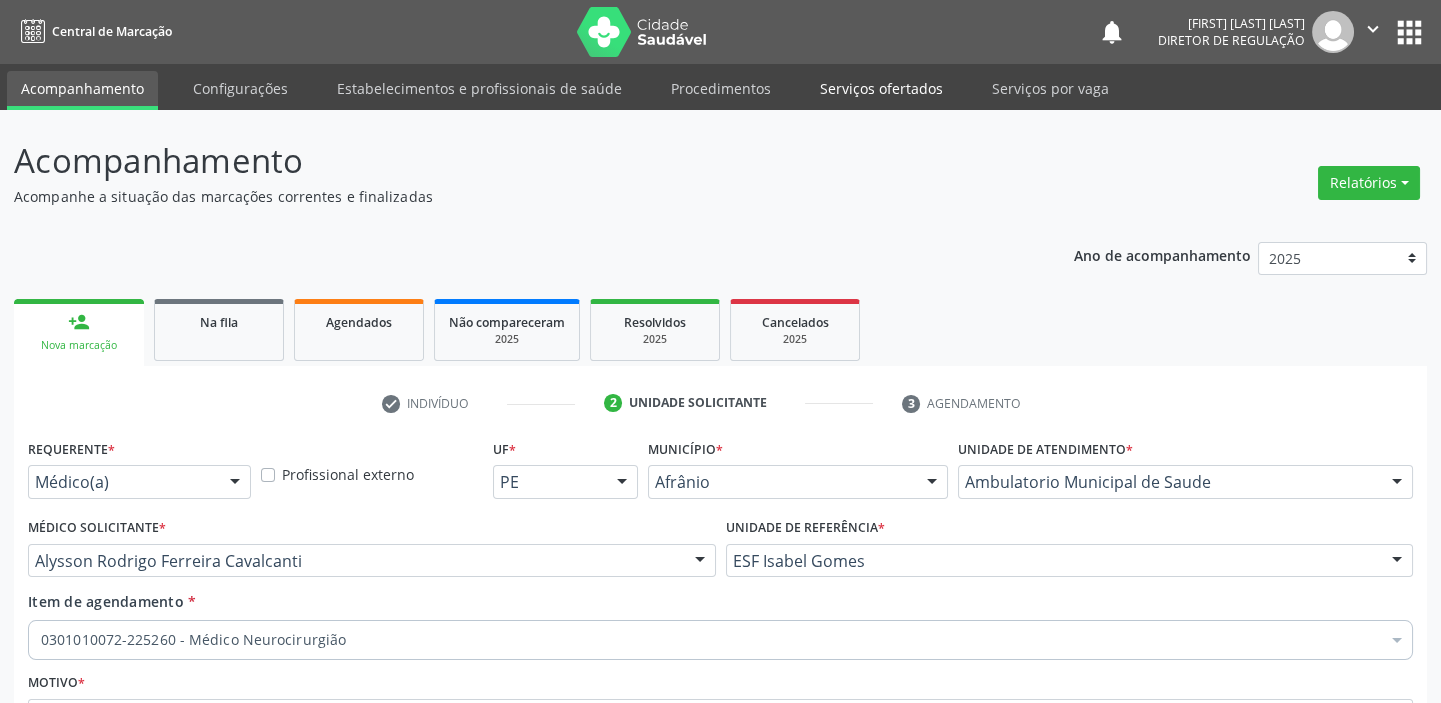 click on "Serviços ofertados" at bounding box center [881, 88] 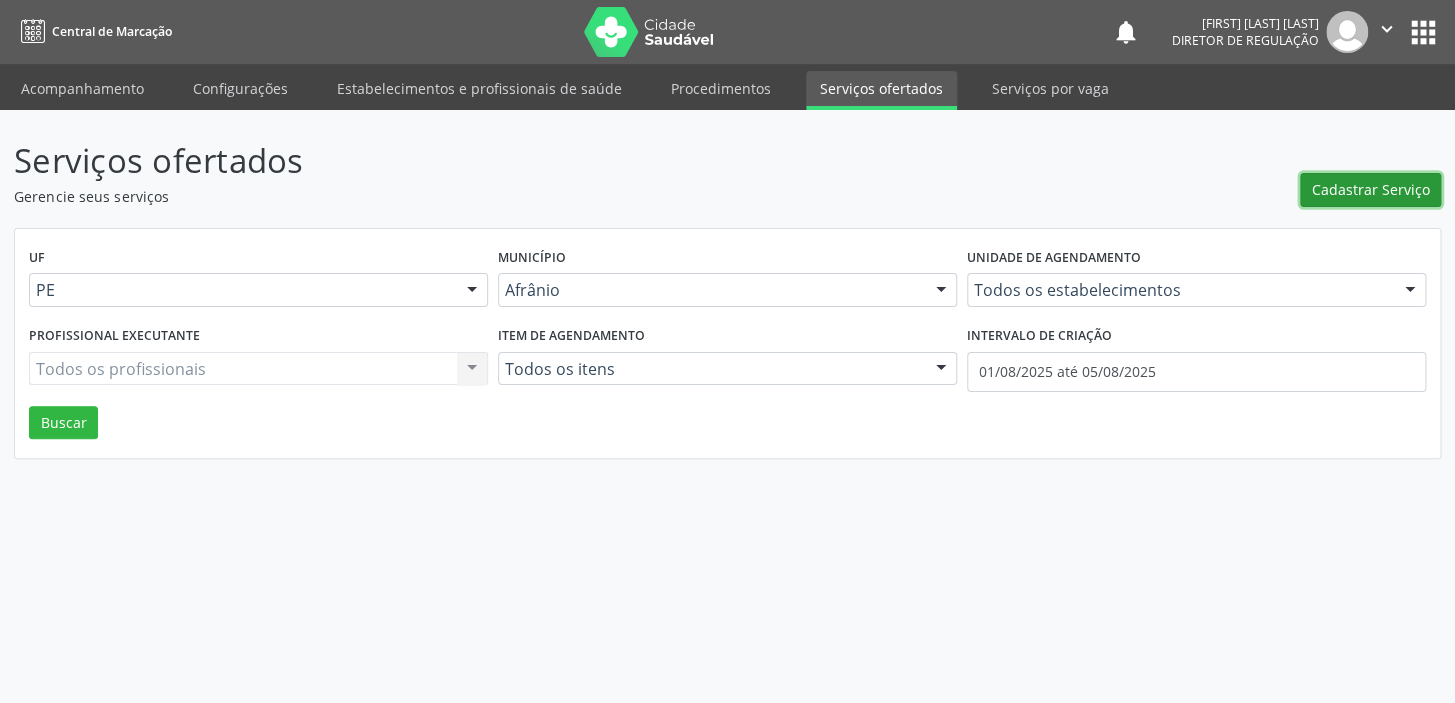 click on "Cadastrar Serviço" at bounding box center (1371, 189) 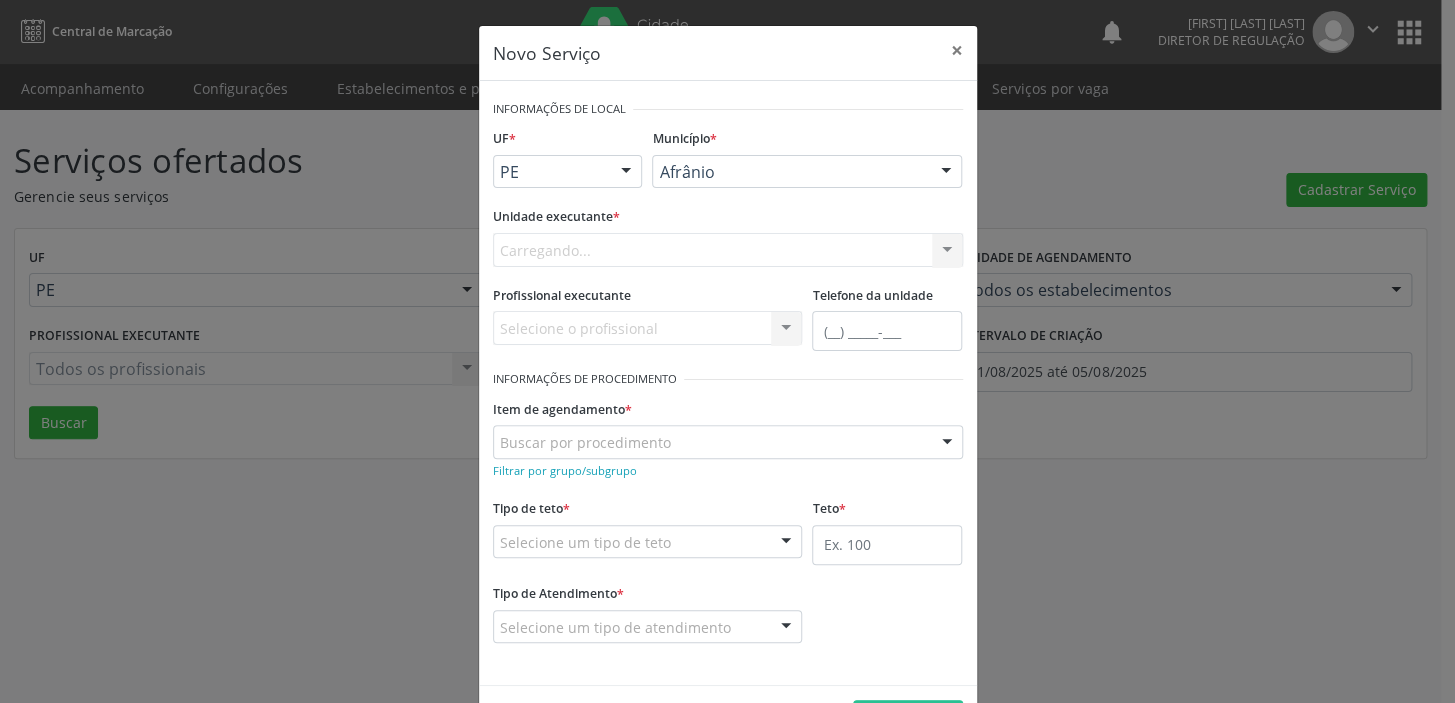 scroll, scrollTop: 0, scrollLeft: 0, axis: both 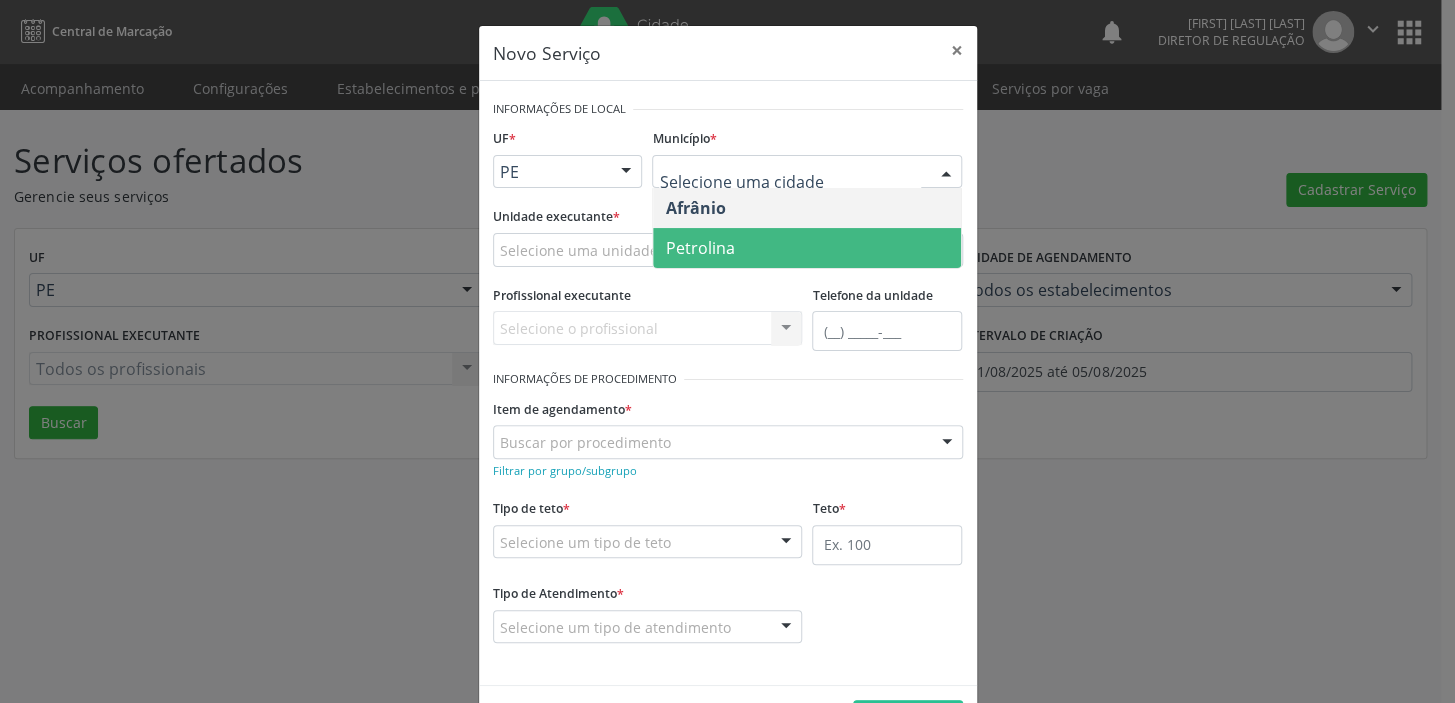 click on "Petrolina" at bounding box center (699, 248) 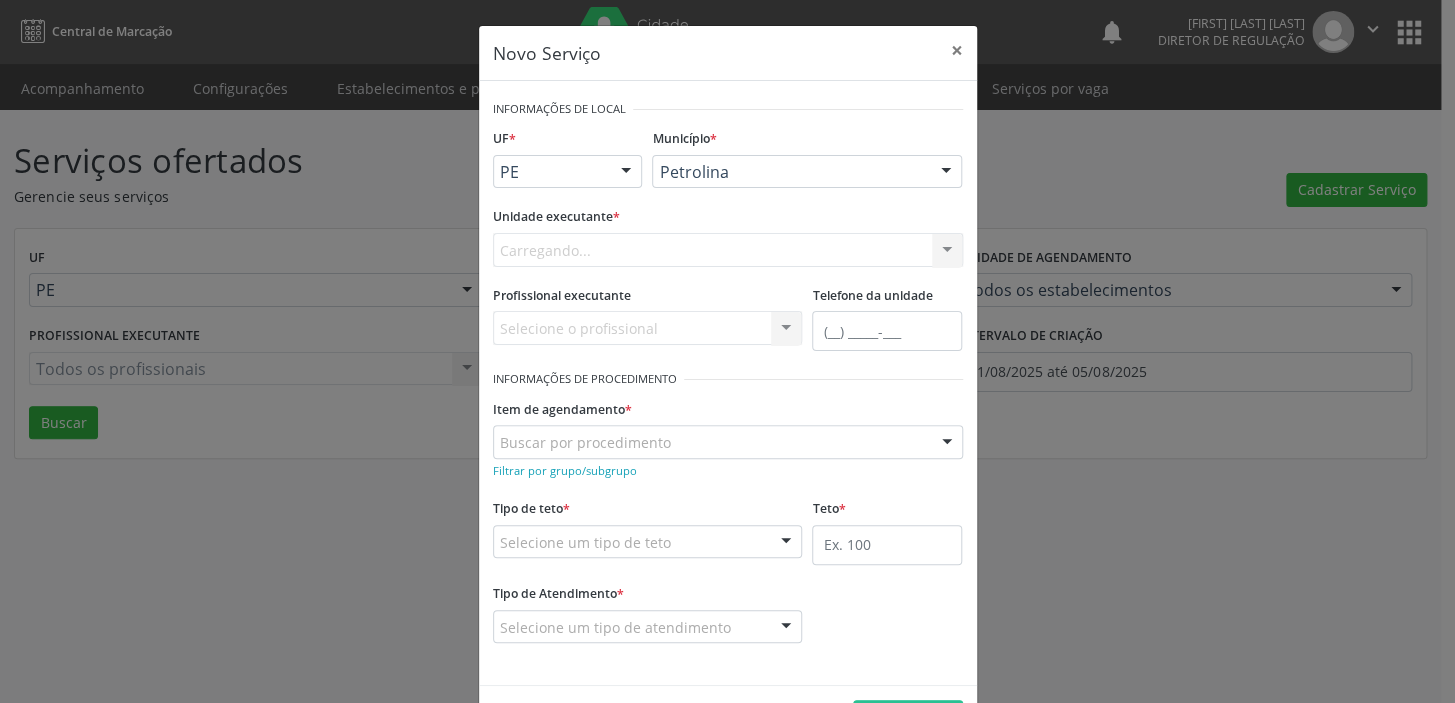 click on "Carregando...
Academia da Saude de Afranio   Academia da Saude do Bairro Roberto Luis   Academia da Saude do Distrito de Cachoeira do Roberto   Academia da Saude do Distrito de Extrema   Academia da Saude do Jose Ramos   Alves Landim   Ambulatorio Municipal de Saude   Caf Central de Abastecimento Farmaceutico   Centro de Atencao Psicossocial de Afranio Pe   Centro de Especialidades   Cime   Cuidar   Equipe de Atencao Basica Prisional Tipo I com Saude Mental   Esf Ana Coelho Nonato   Esf Custodia Maria da Conceicao   Esf Isabel Gomes   Esf Jose Ramos   Esf Jose e Maria Rodrigues de Macedo   Esf Maria Dilurdes da Silva   Esf Maria da Silva Pereira   Esf Rosalia Cavalcanti Gomes   Esf de Barra das Melancias   Esf de Extrema   Farmacia Basica do Municipio de Afranio   Hospital Municipal Maria Coelho Cavalcanti Rodrigues   Hospital de Campanha Covid 19 Ambulatorio Municipal   Laboratorio de Protese Dentario   Lid Laboratorio de Investigacoes e Diagnosticos               Selac" at bounding box center (728, 250) 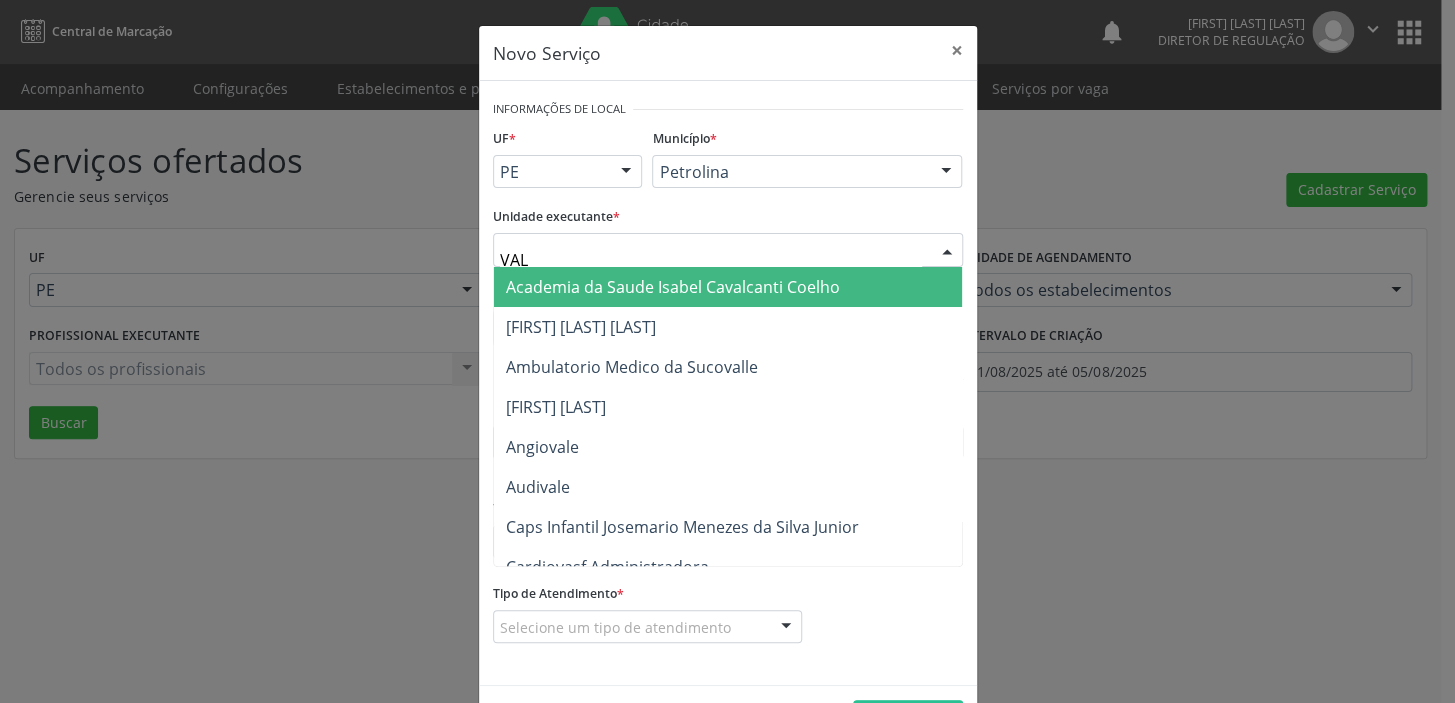 type on "VALE" 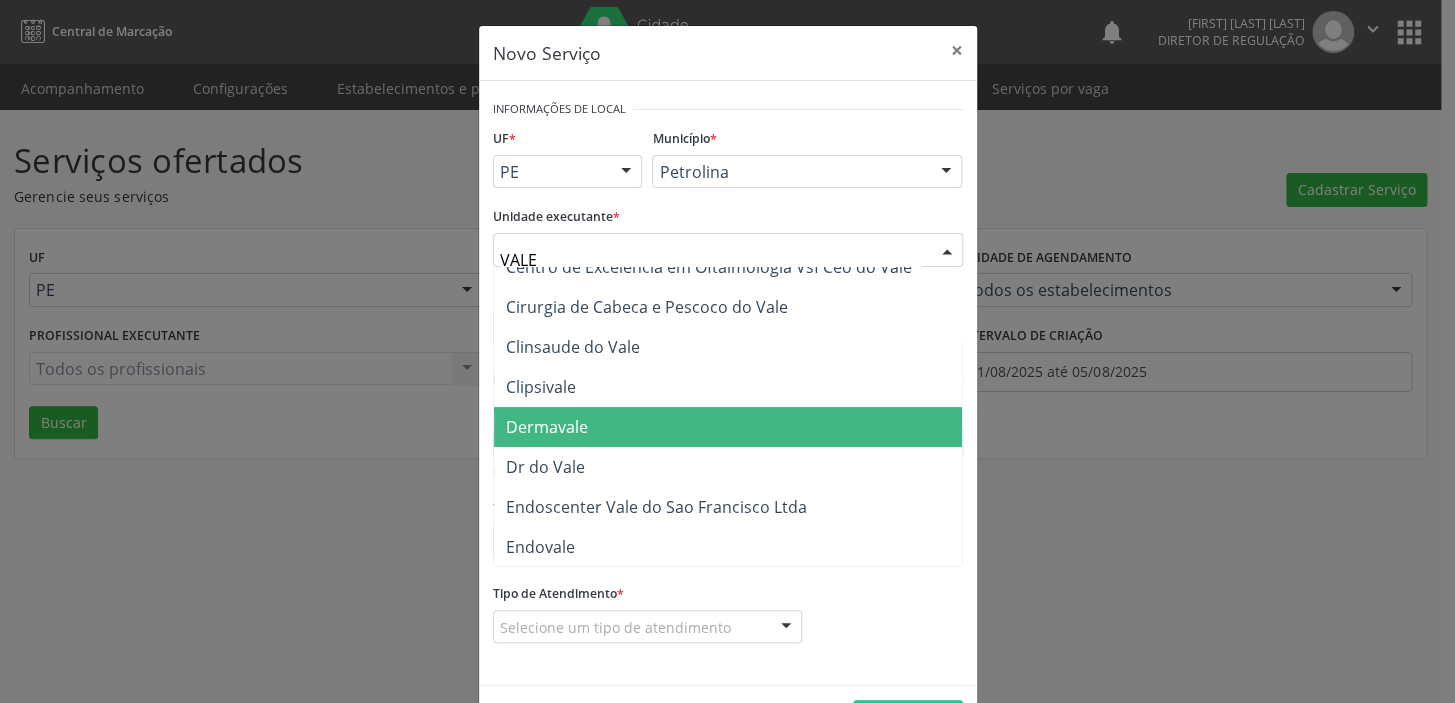 scroll, scrollTop: 181, scrollLeft: 0, axis: vertical 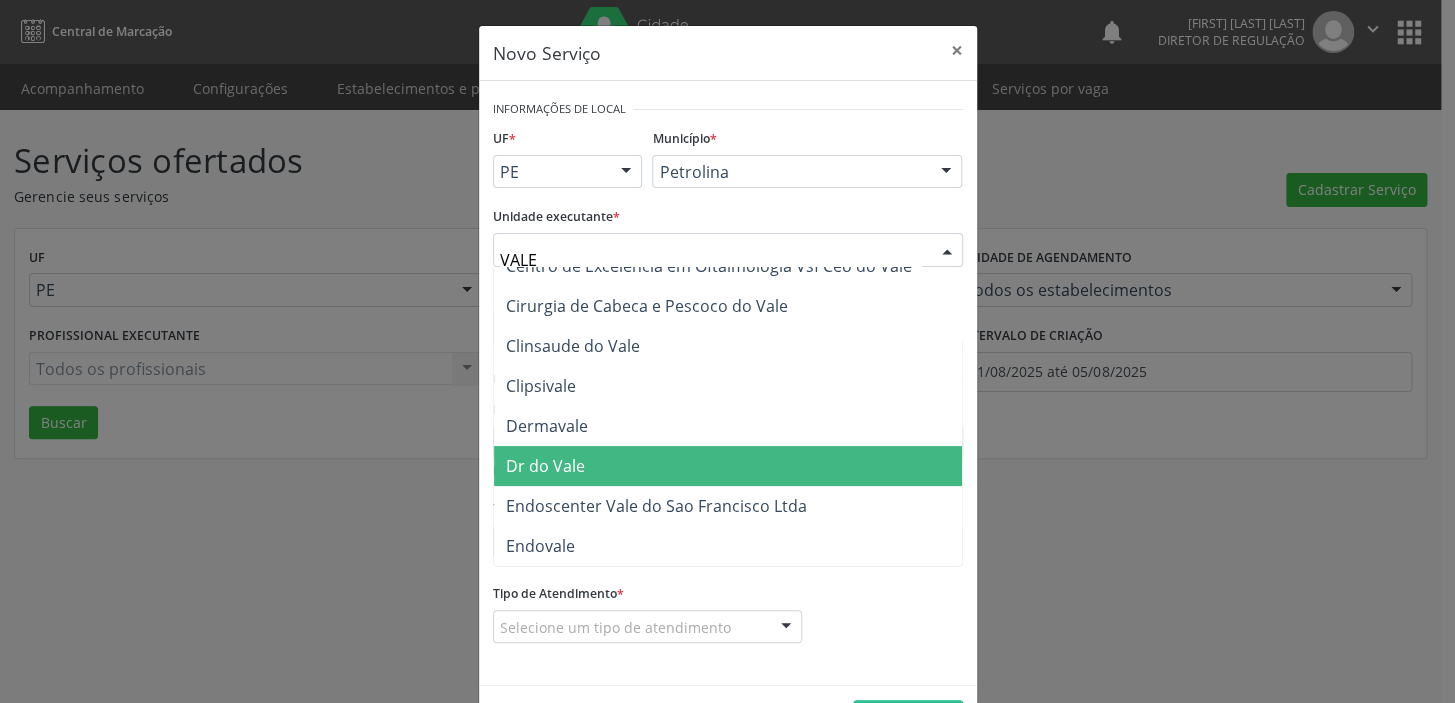 click on "Dr do Vale" at bounding box center (728, 466) 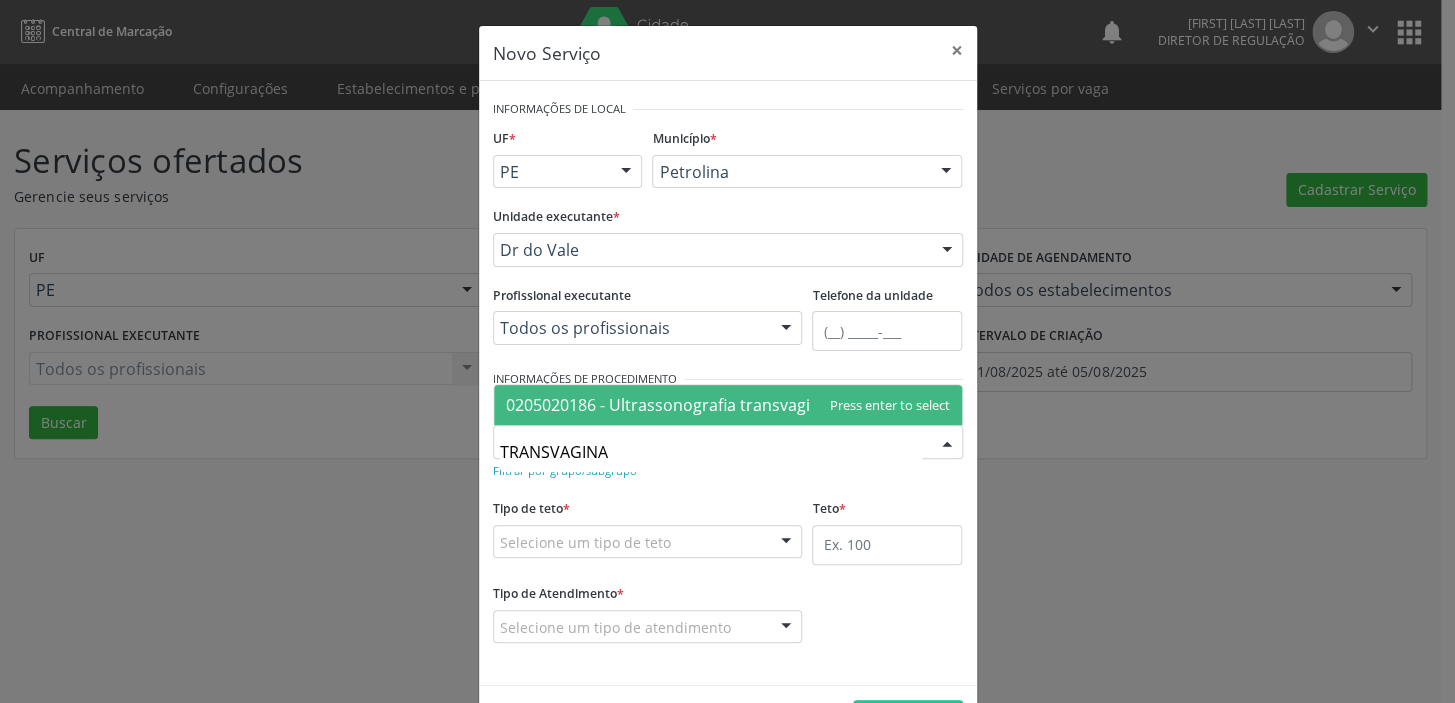 type on "TRANSVAGIN" 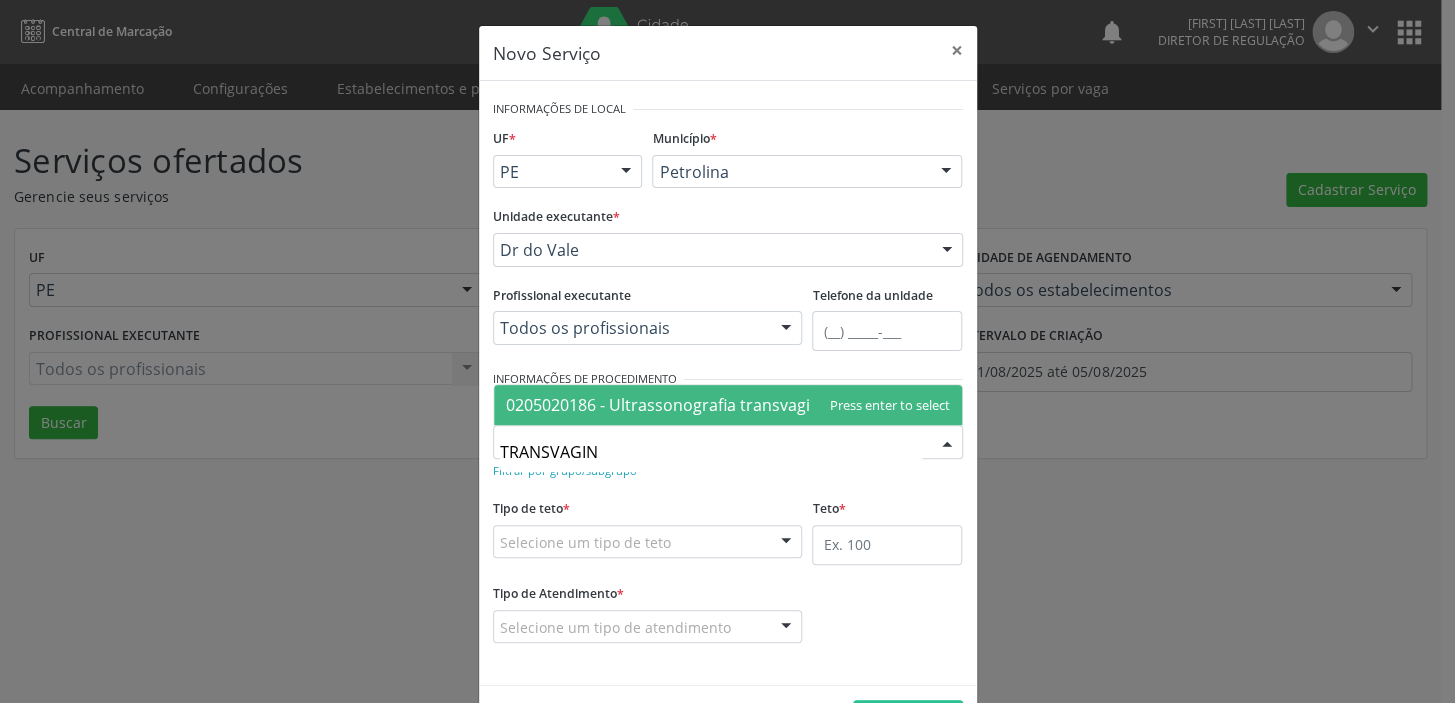 click on "0205020186 - Ultrassonografia transvaginal" at bounding box center [669, 405] 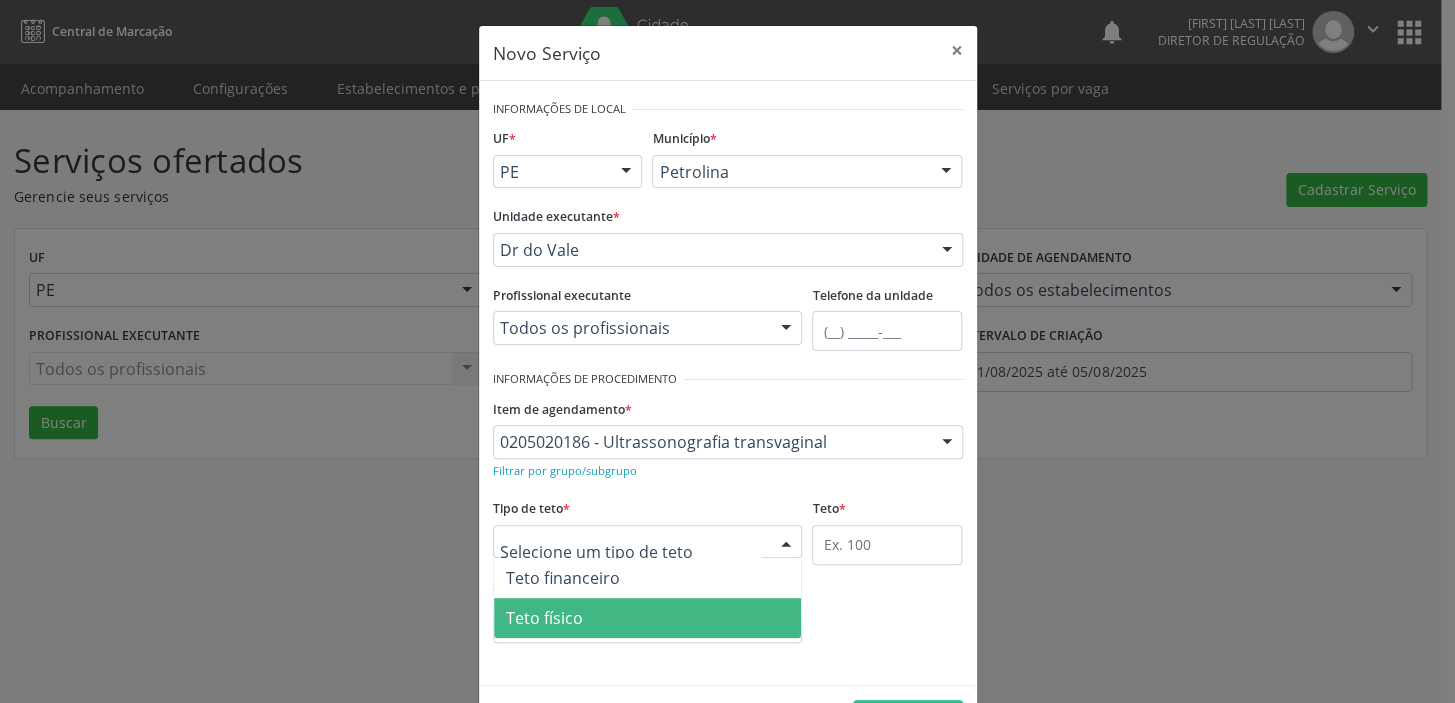 click on "Teto físico" at bounding box center [544, 618] 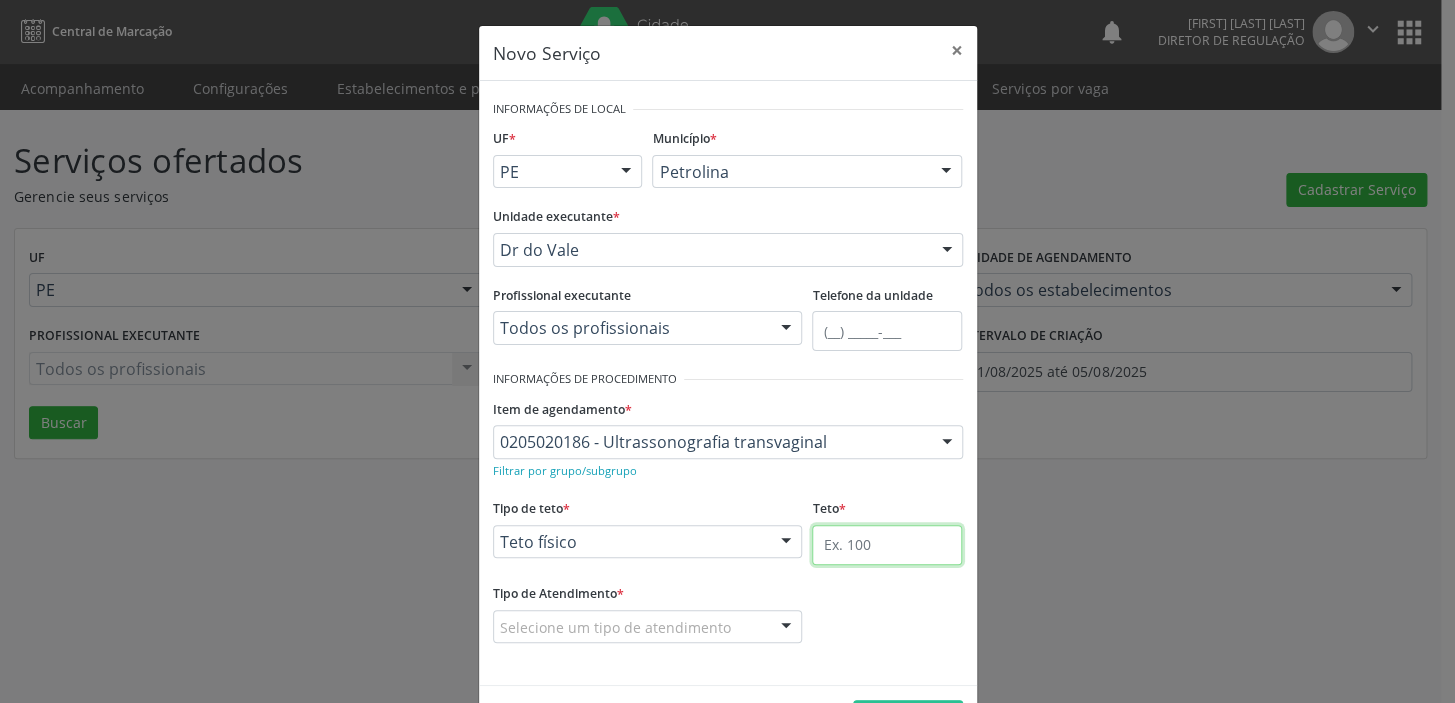 click at bounding box center [887, 545] 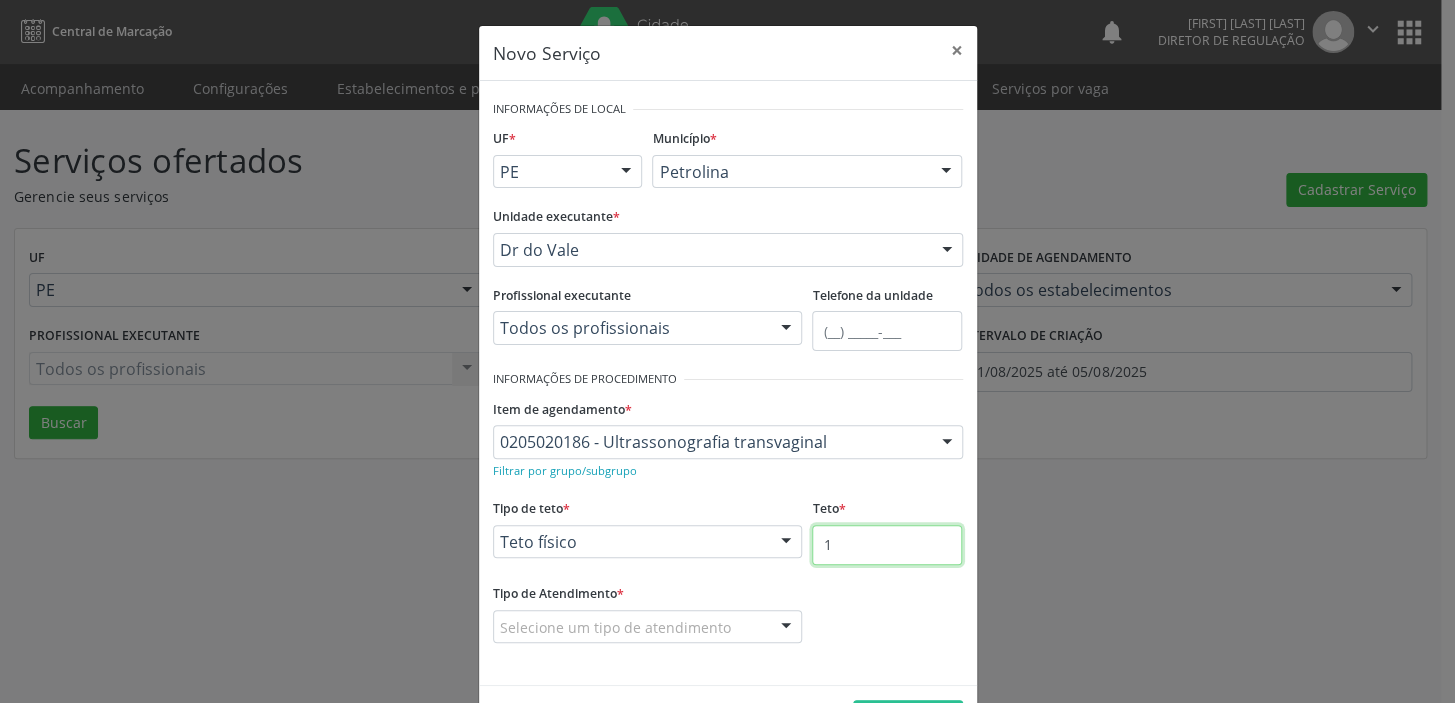 type on "1" 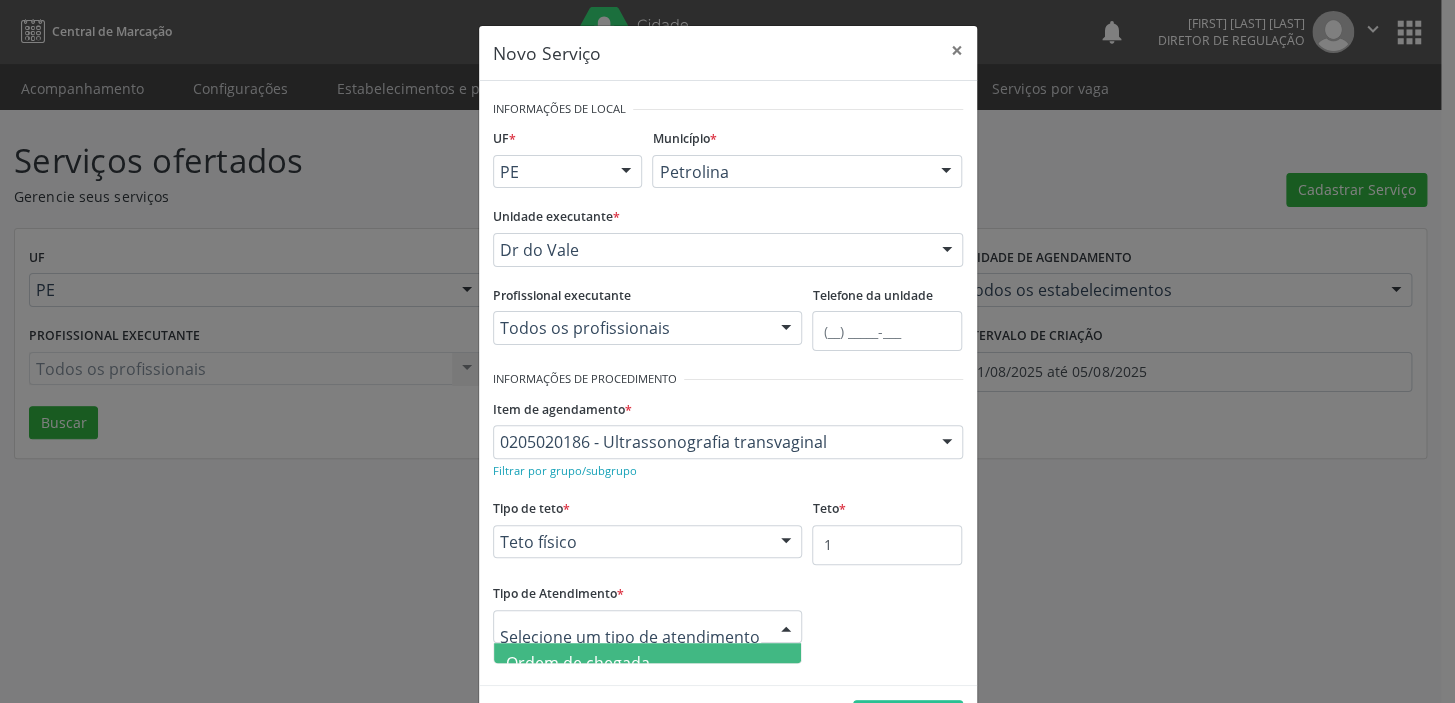 click on "Ordem de chegada" at bounding box center (578, 663) 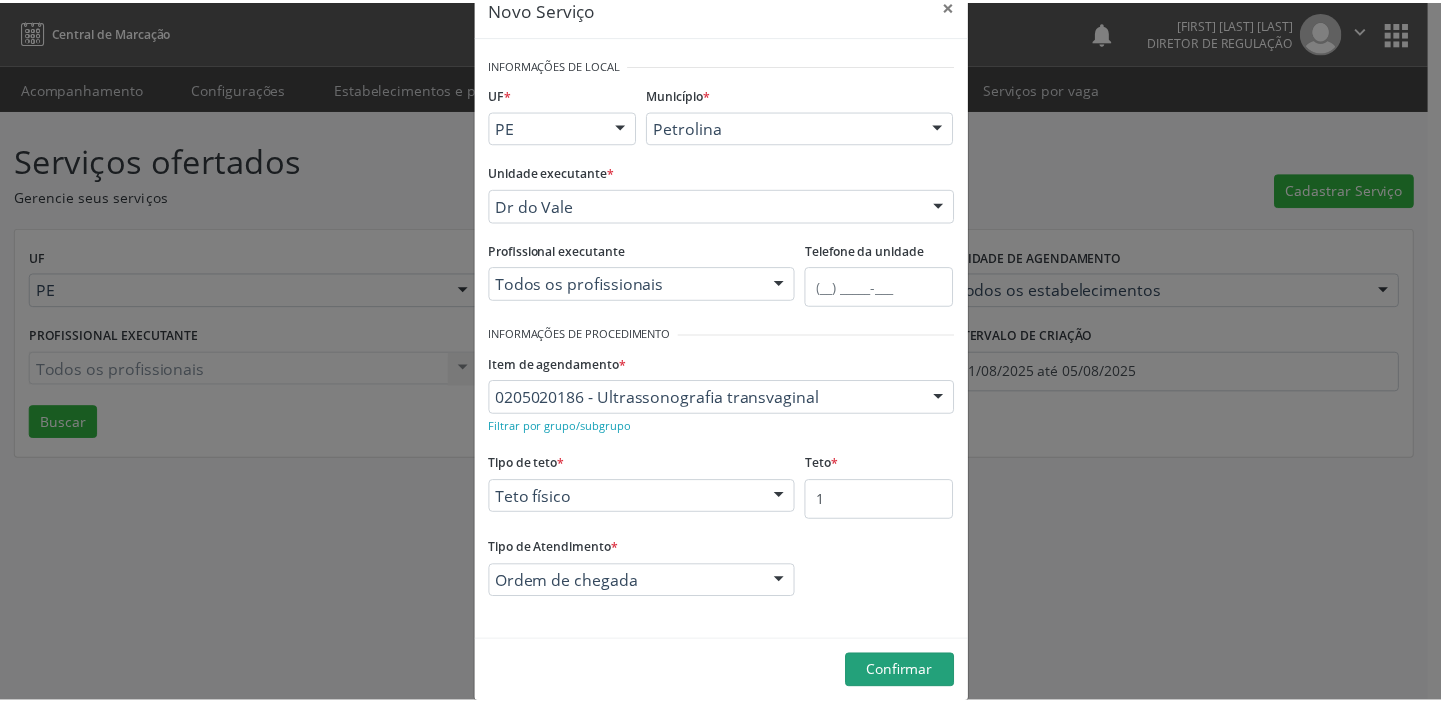 scroll, scrollTop: 69, scrollLeft: 0, axis: vertical 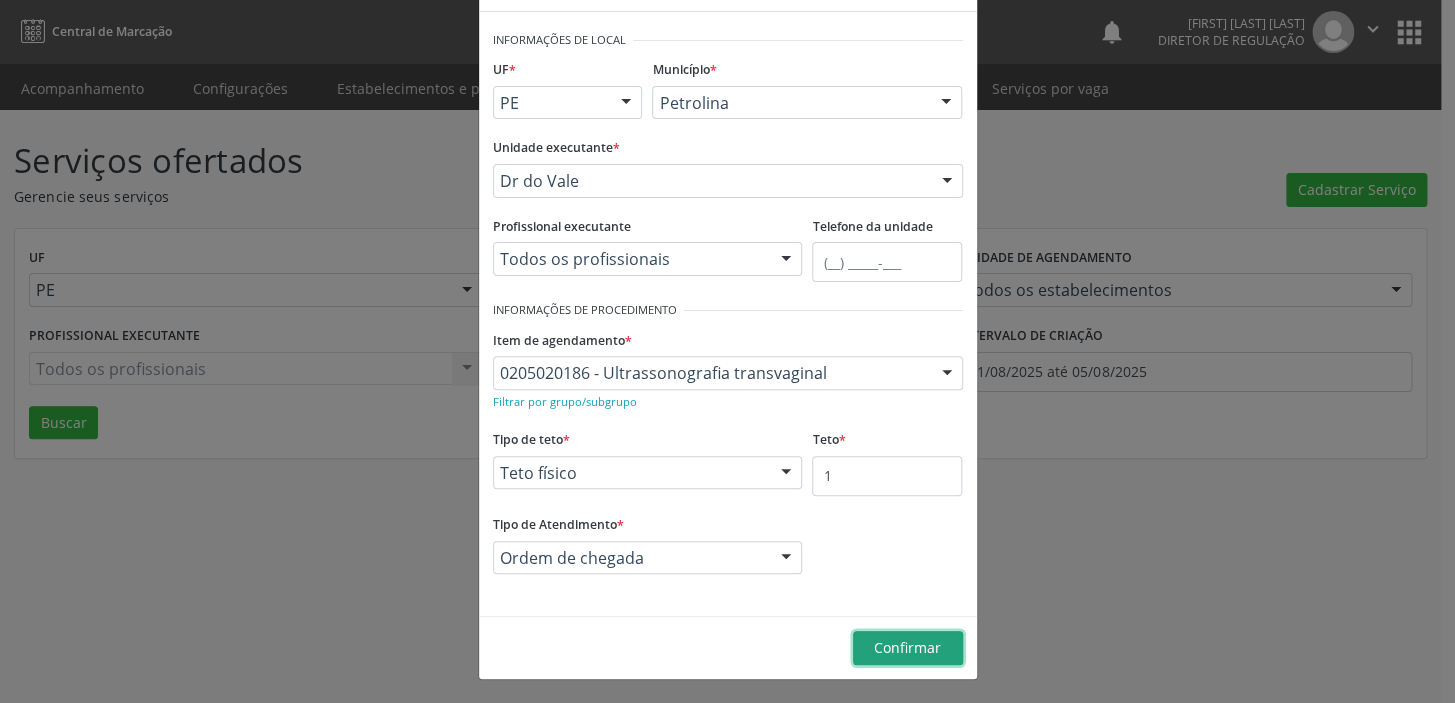 click on "Confirmar" at bounding box center (907, 647) 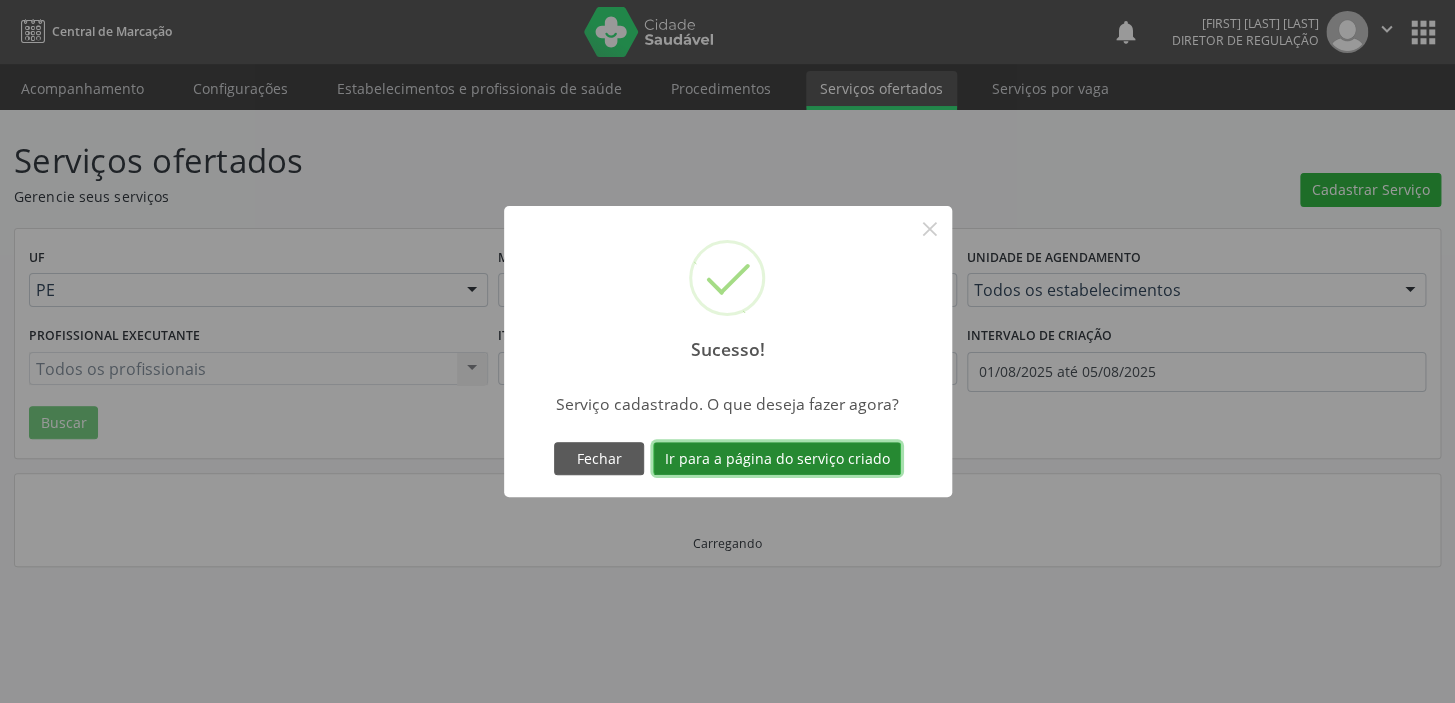 click on "Ir para a página do serviço criado" at bounding box center (777, 459) 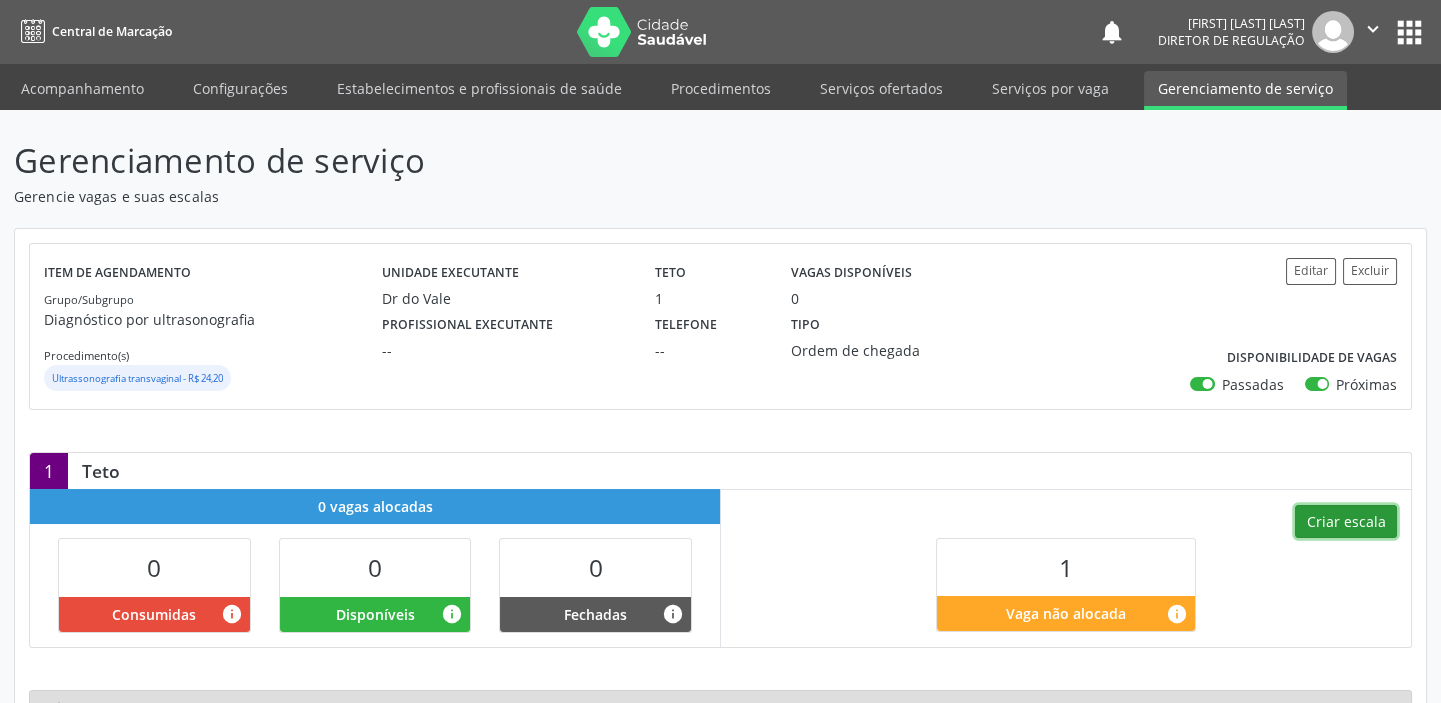 click on "Criar escala" at bounding box center [1346, 522] 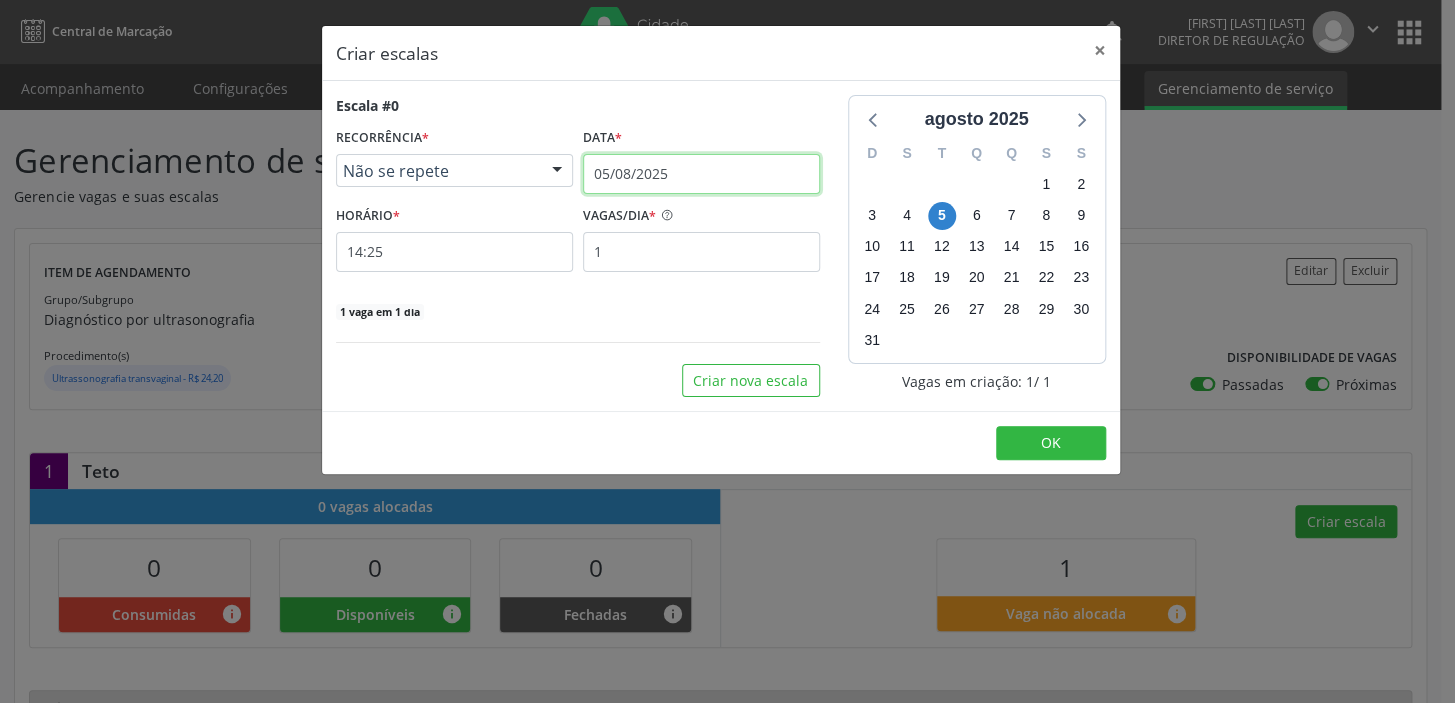 click on "05/08/2025" at bounding box center (701, 174) 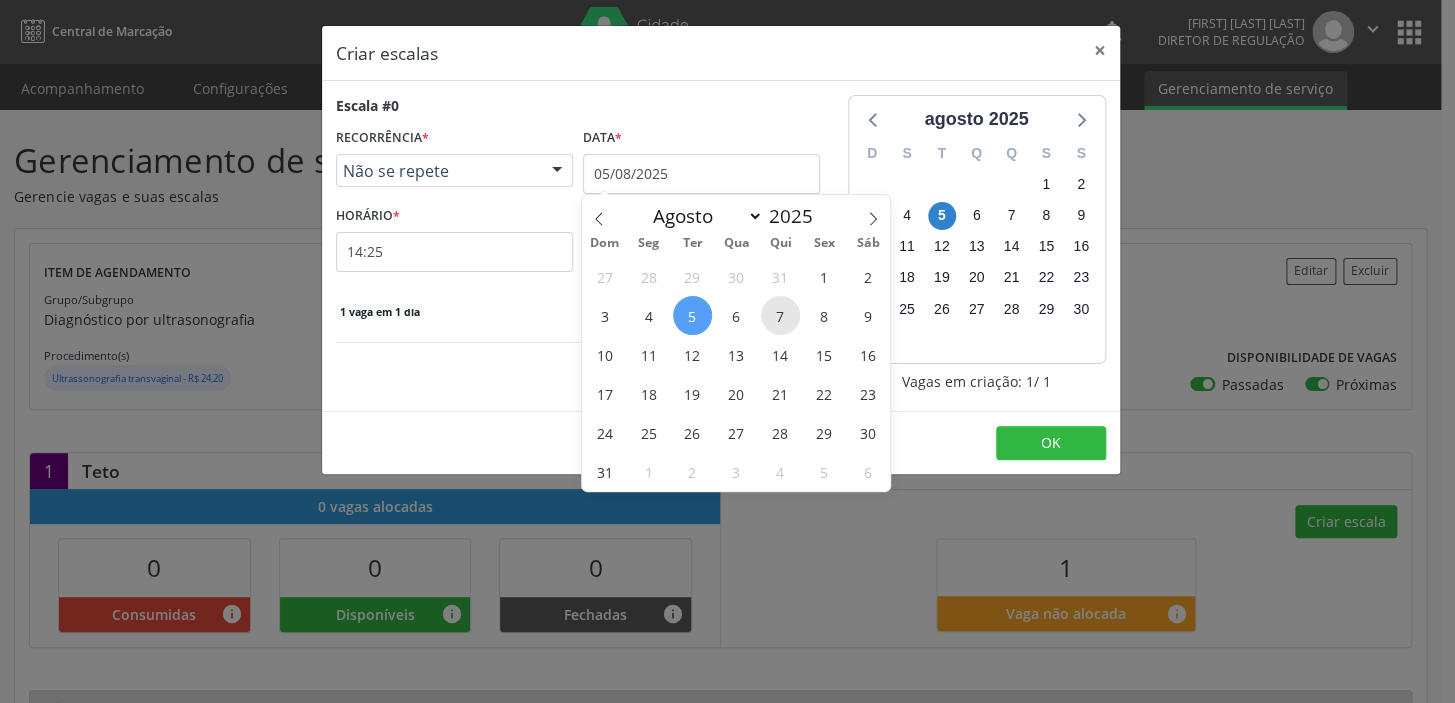 click on "7" at bounding box center [780, 315] 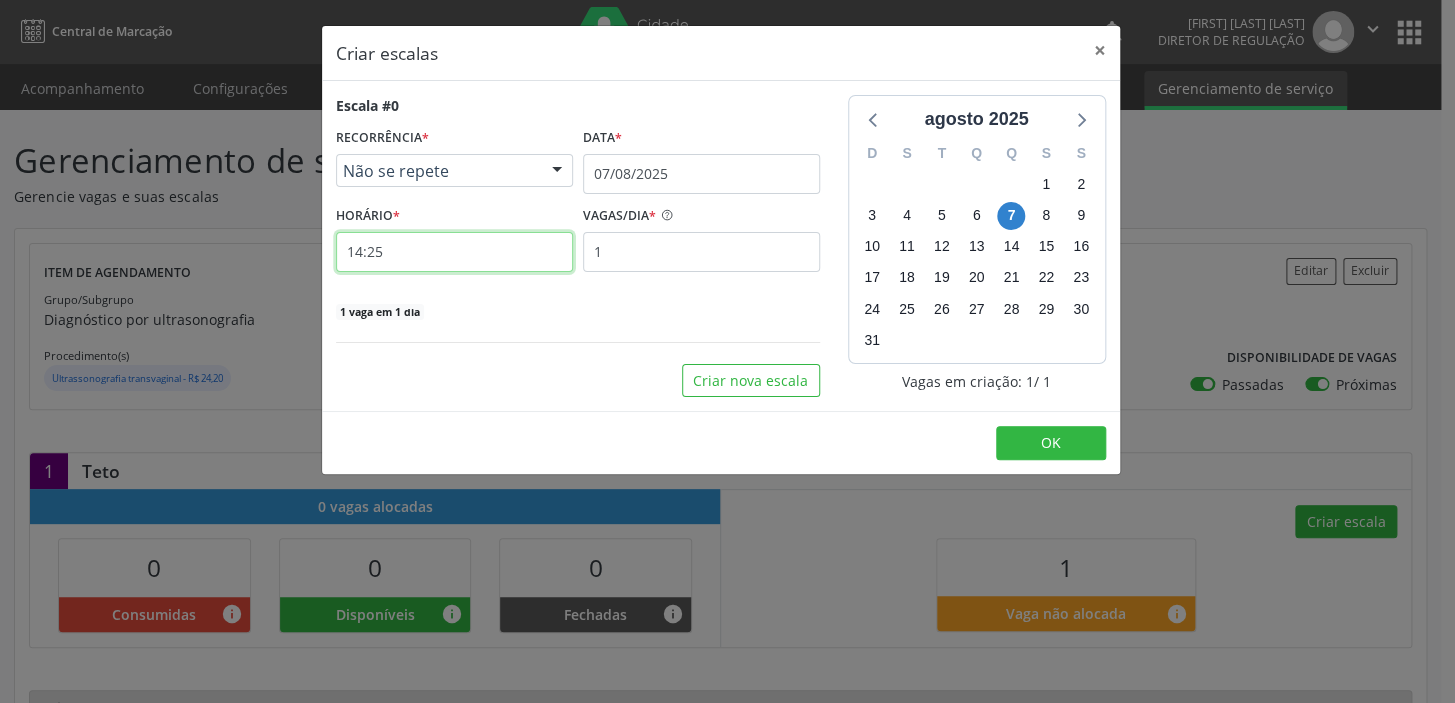 click on "14:25" at bounding box center [454, 252] 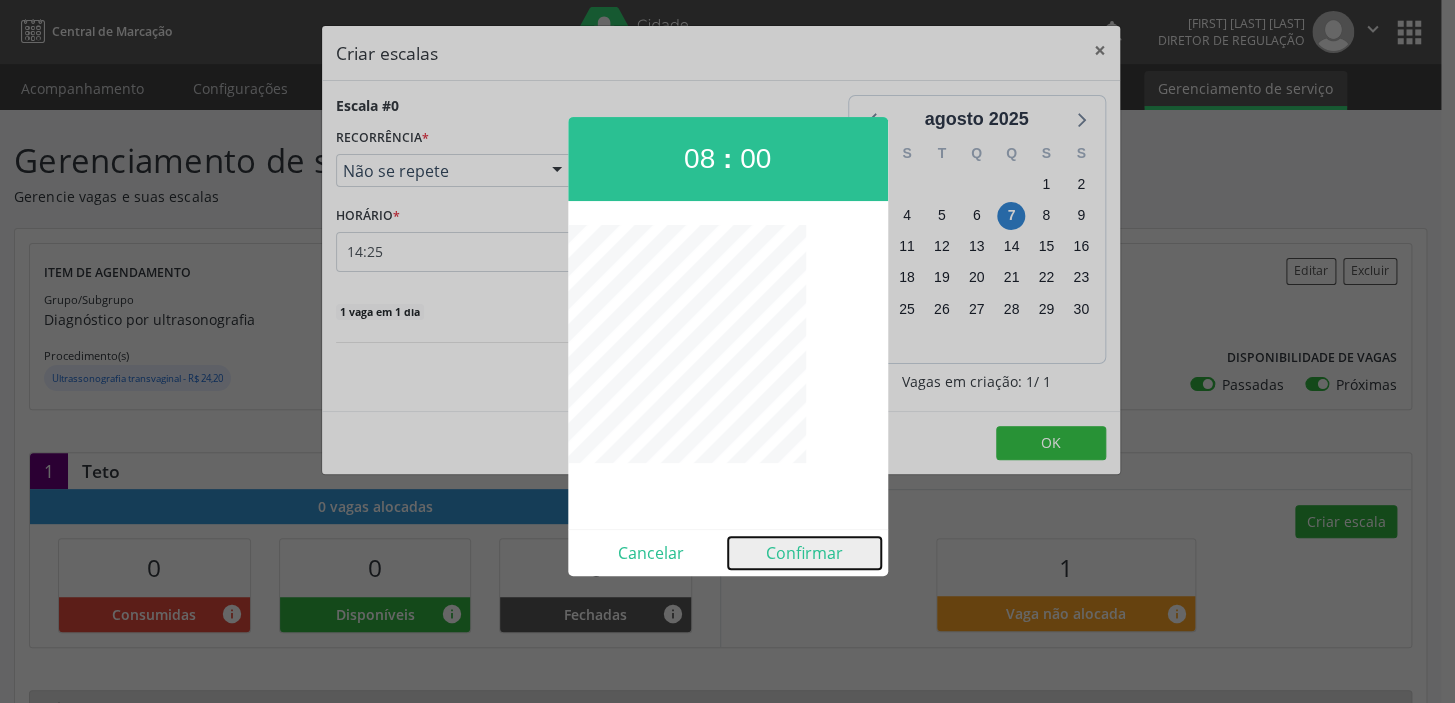 click on "Confirmar" at bounding box center (804, 553) 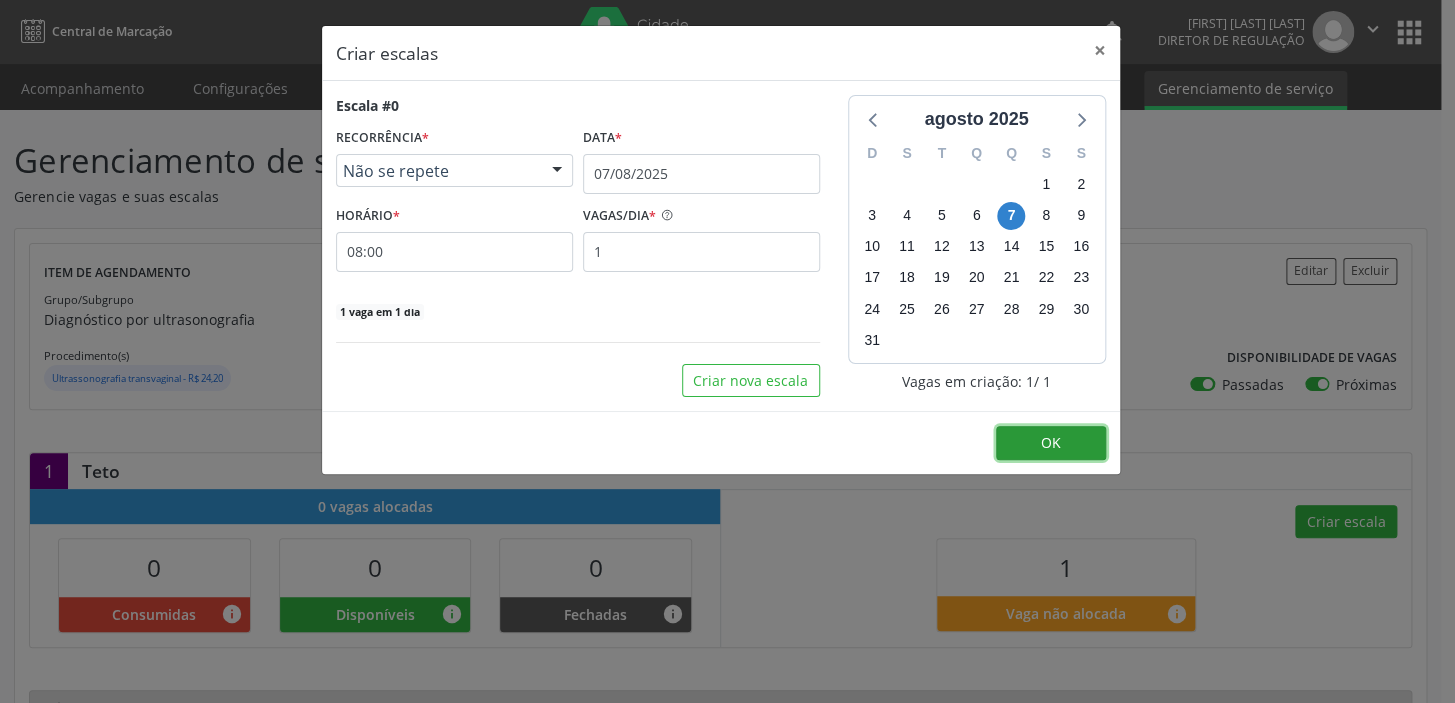 click on "OK" at bounding box center [1051, 443] 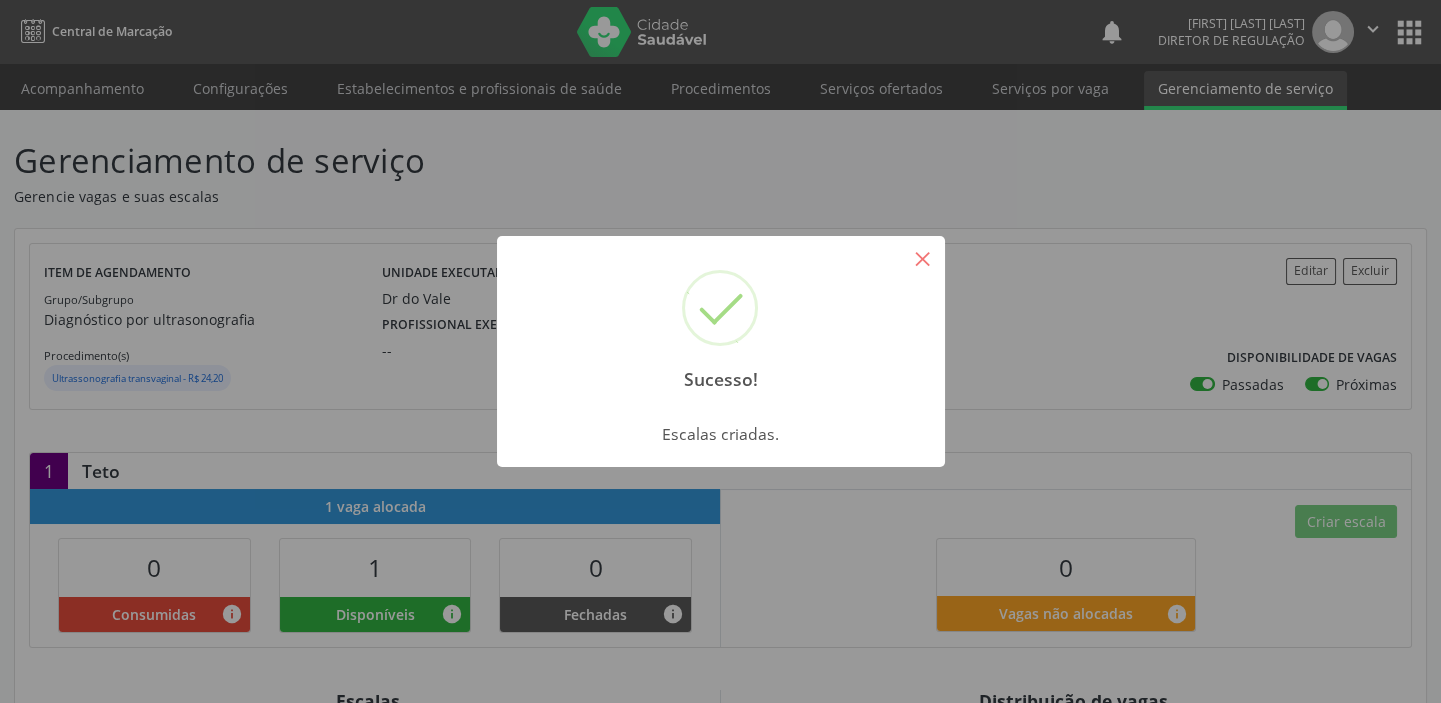 click on "×" at bounding box center [923, 258] 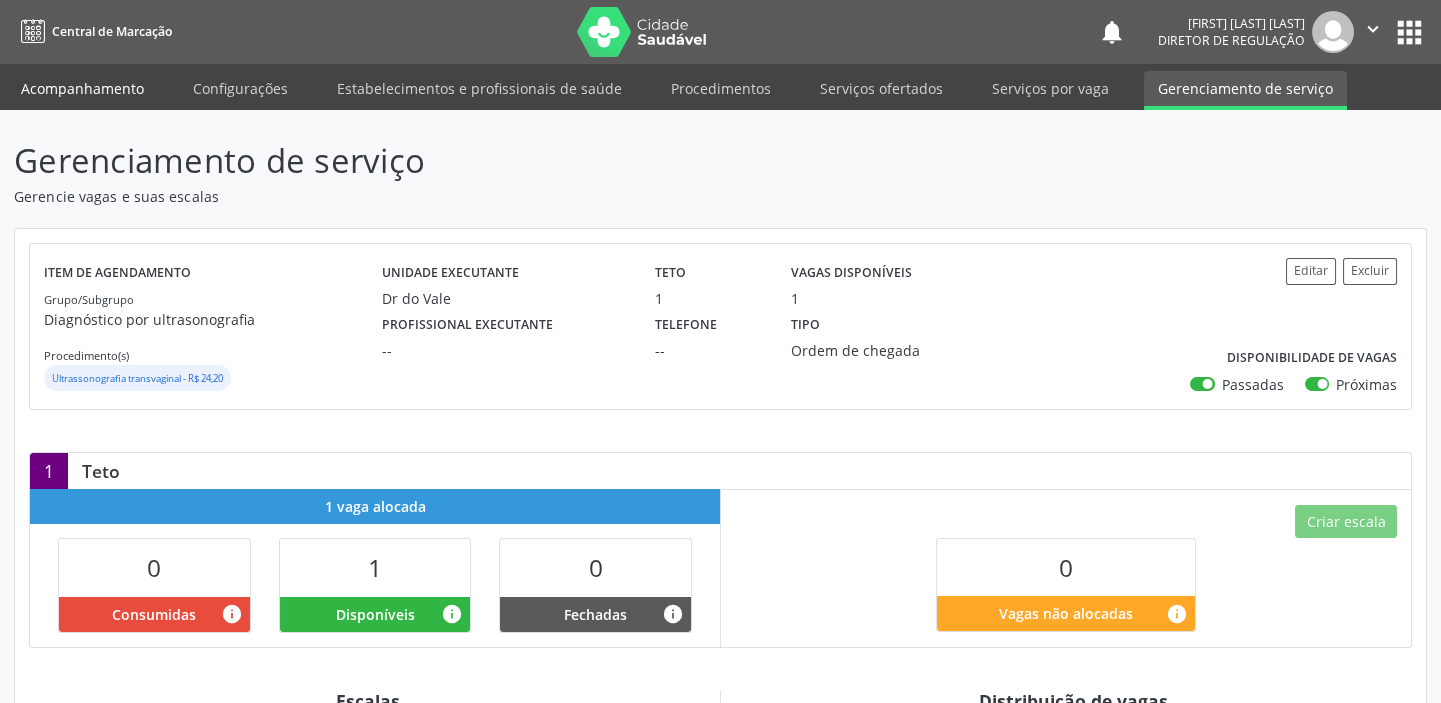 click on "Acompanhamento" at bounding box center [82, 88] 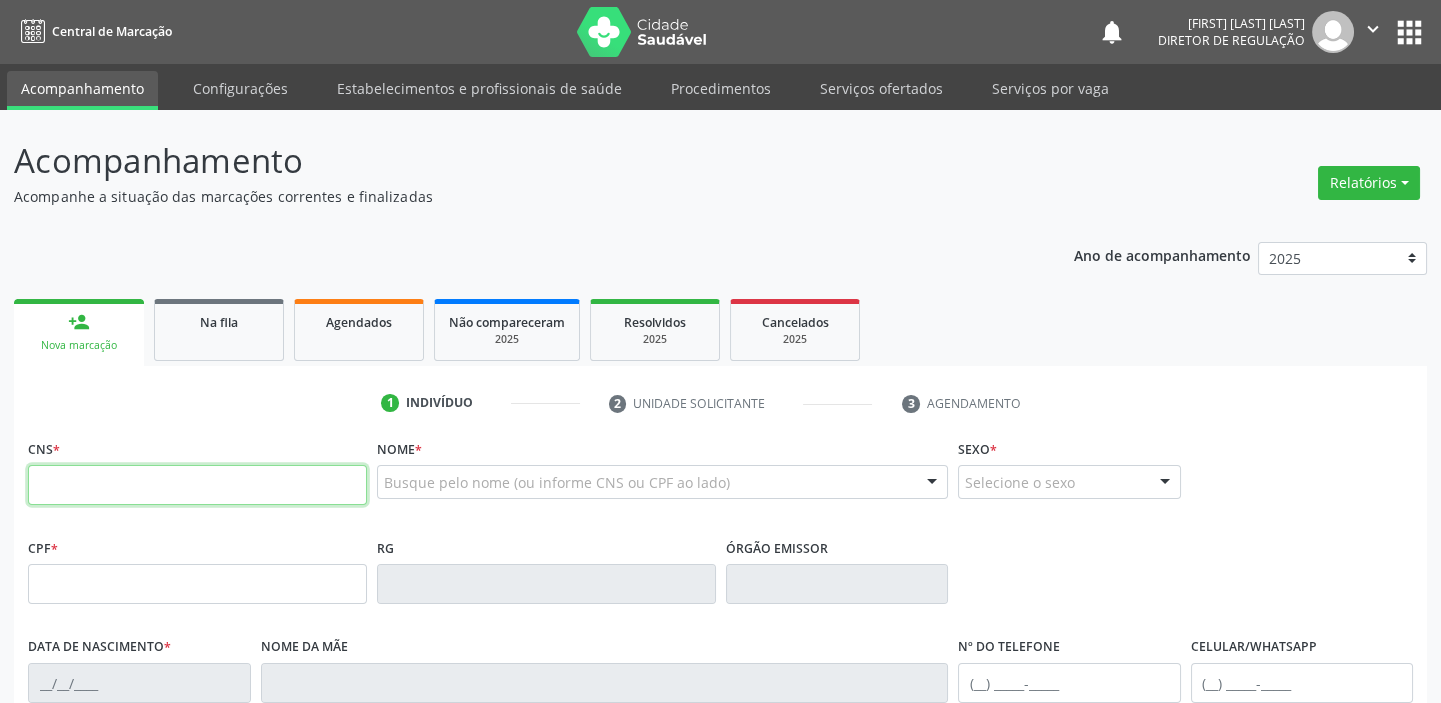 click at bounding box center (197, 485) 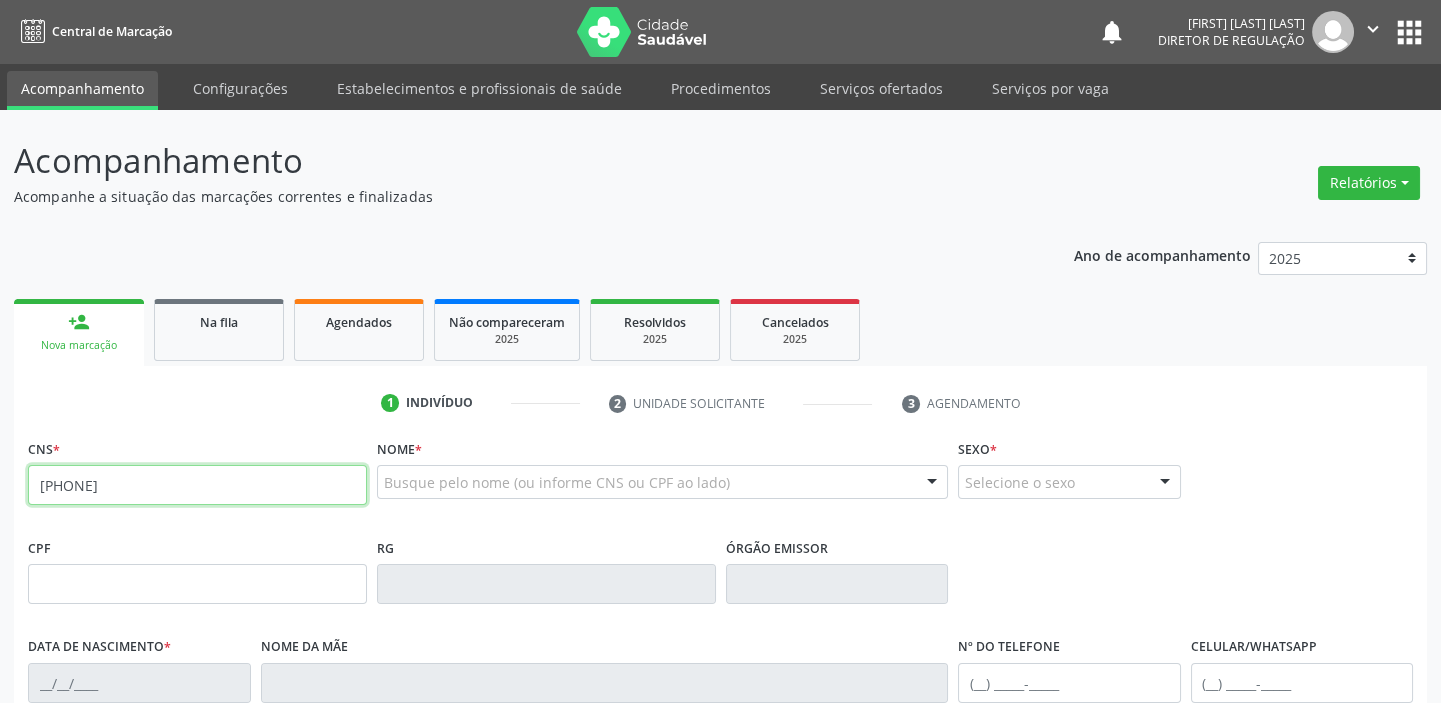 type on "707 4000 2933 4479" 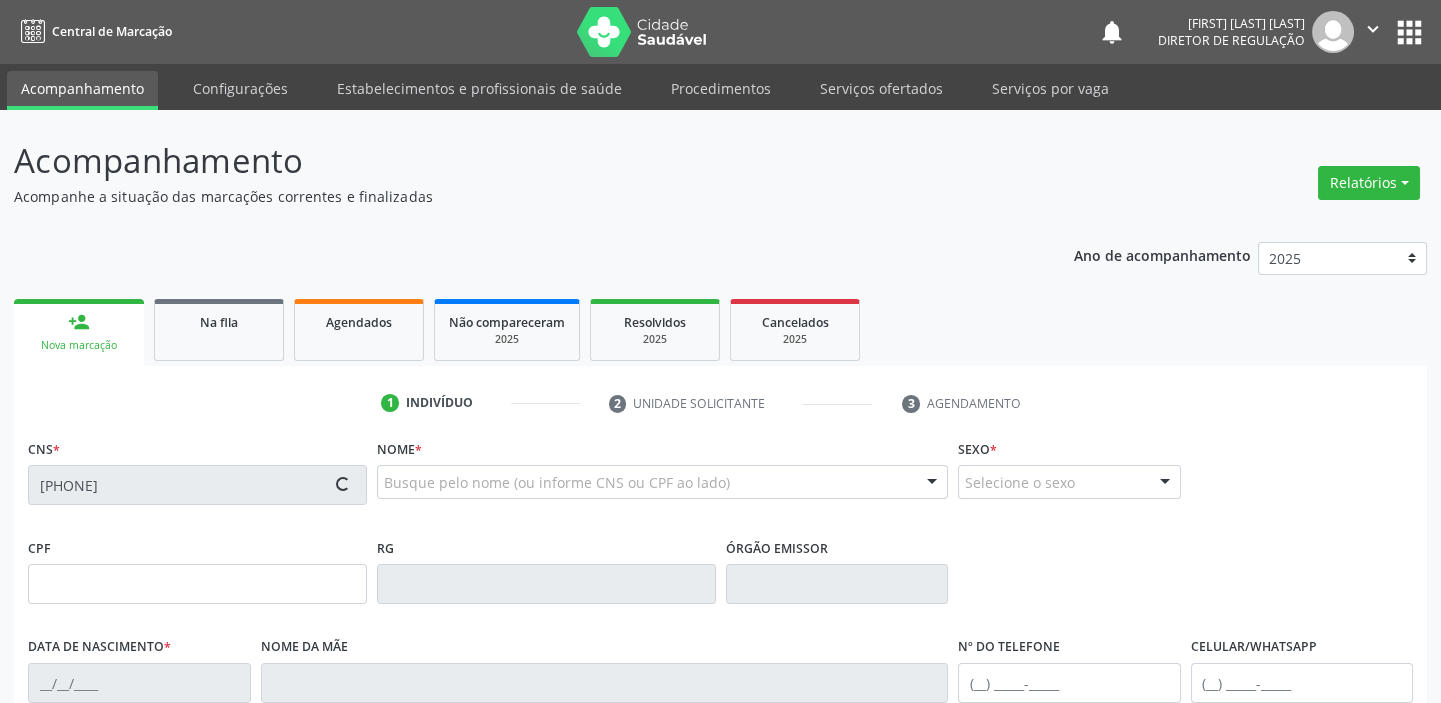 type on "042.475.294-80" 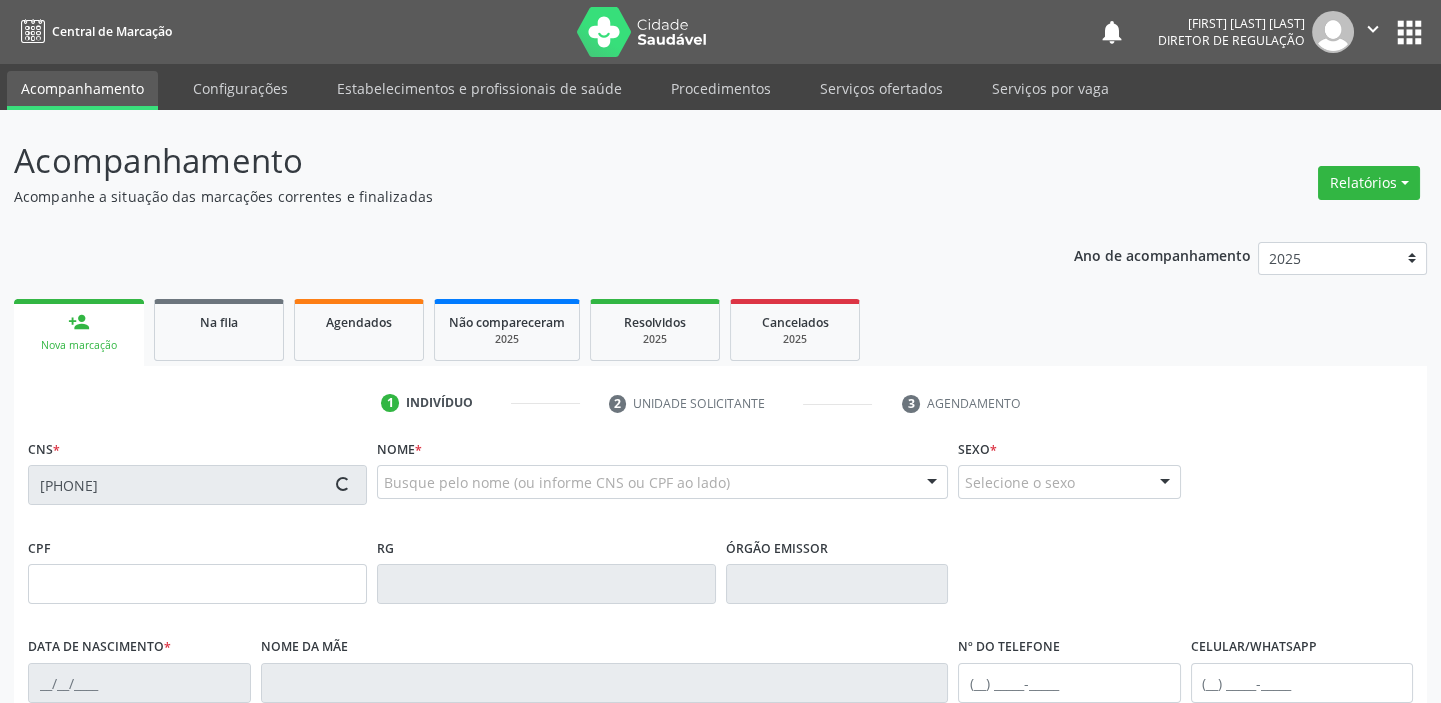 type on "11/07/1978" 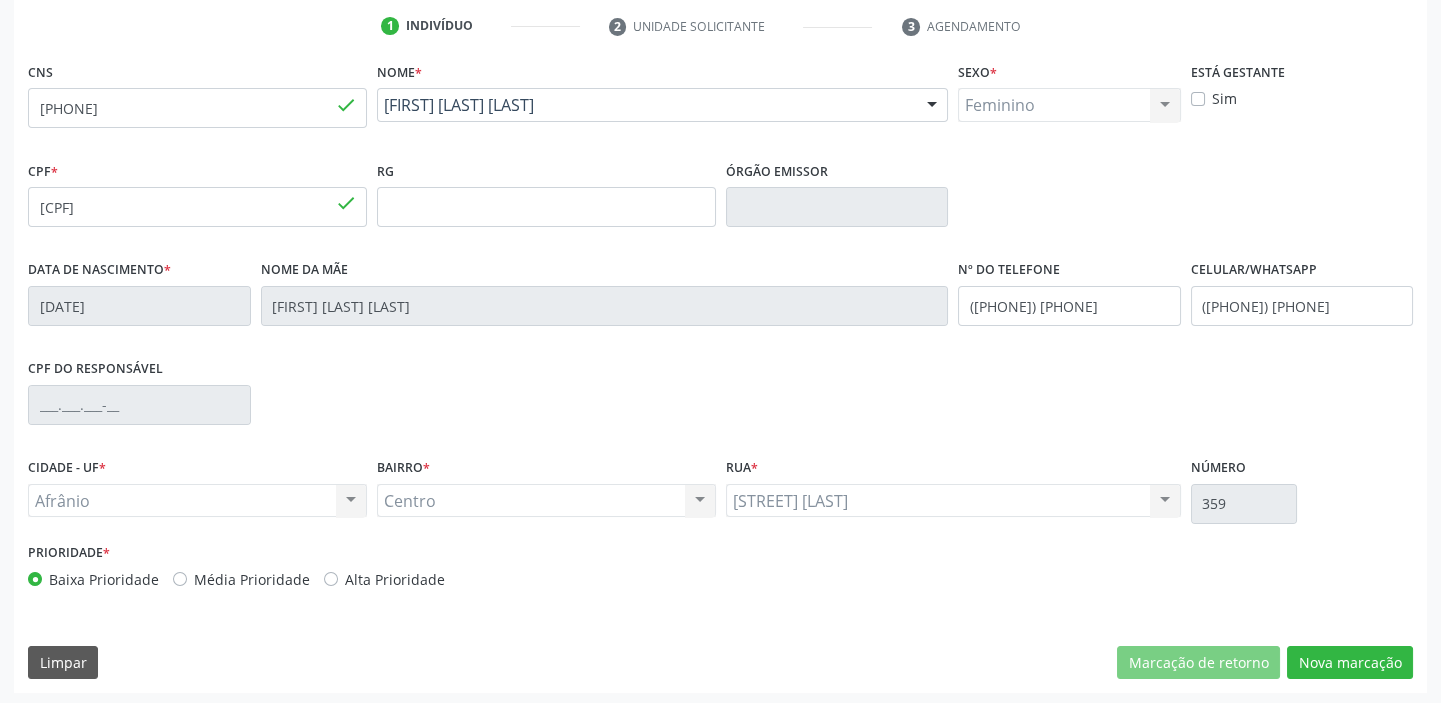 scroll, scrollTop: 380, scrollLeft: 0, axis: vertical 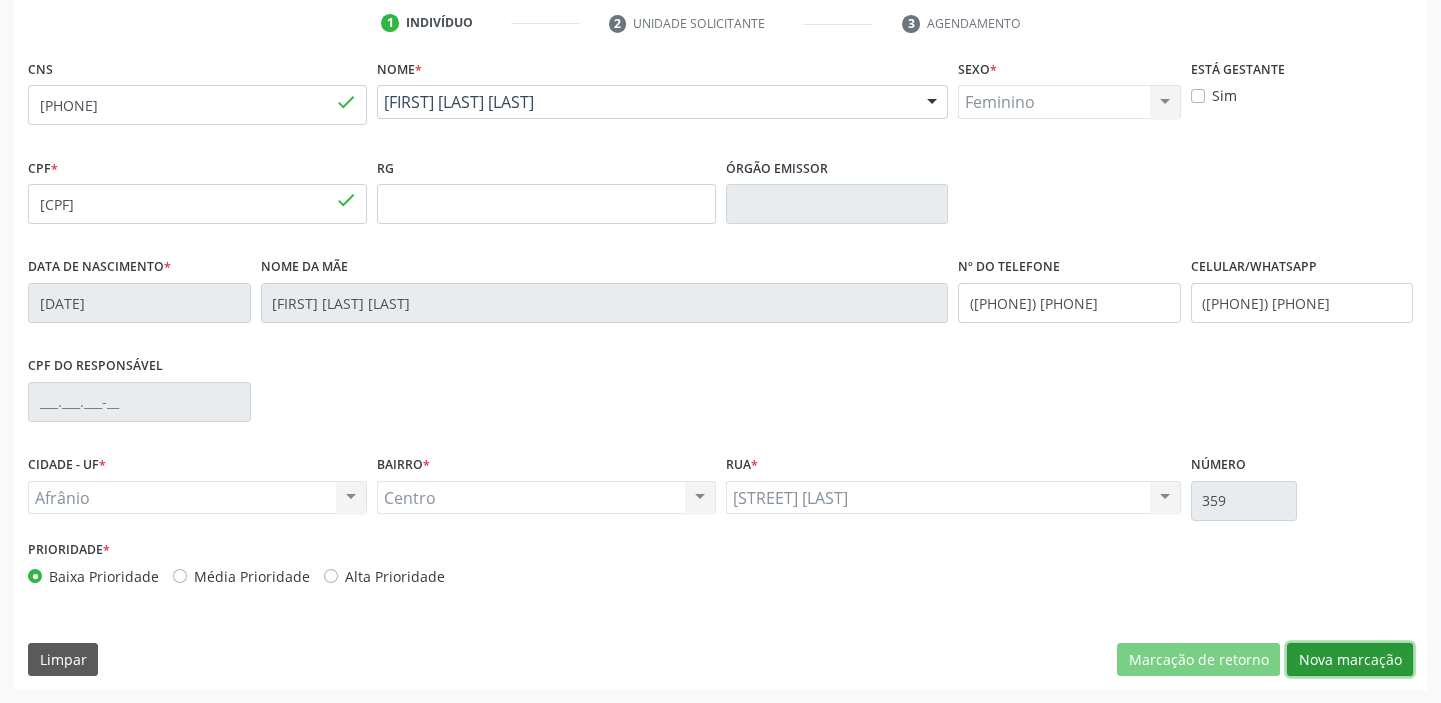 click on "Nova marcação" at bounding box center (1350, 660) 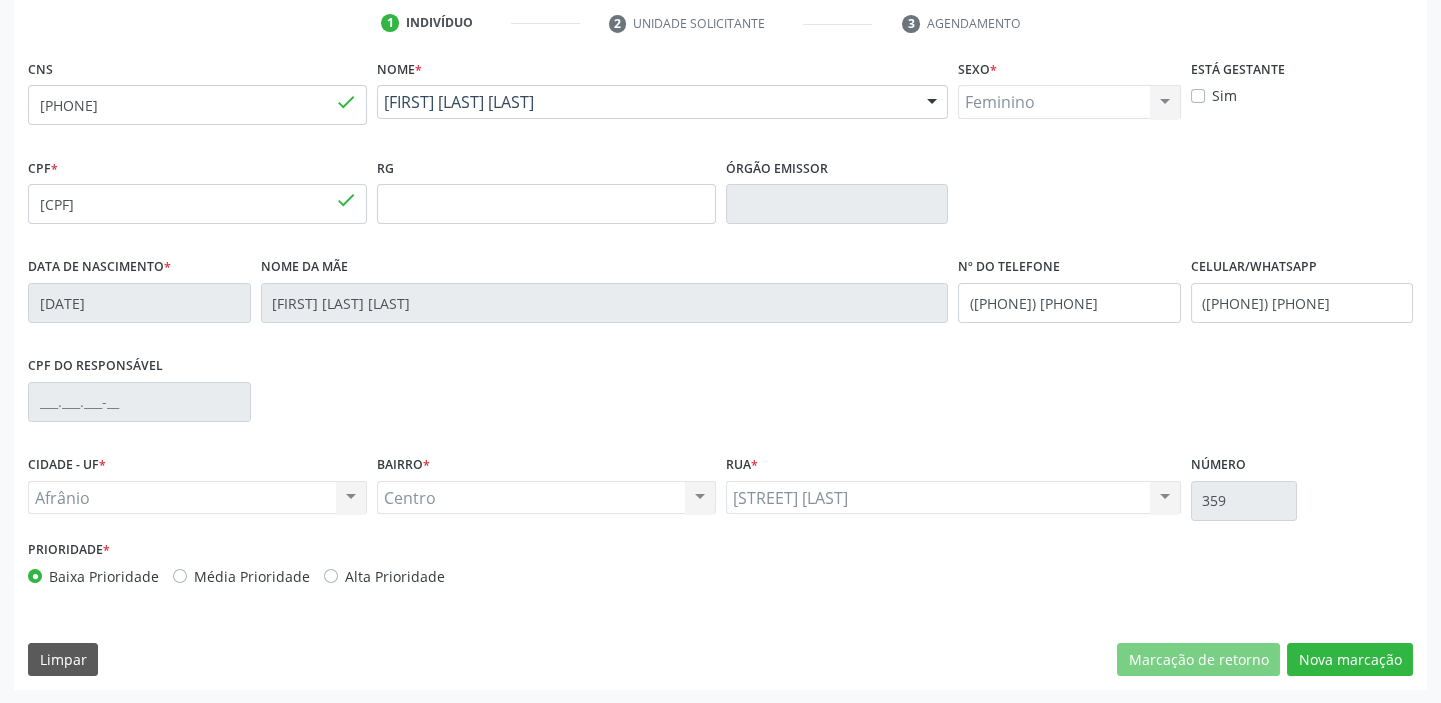 scroll, scrollTop: 201, scrollLeft: 0, axis: vertical 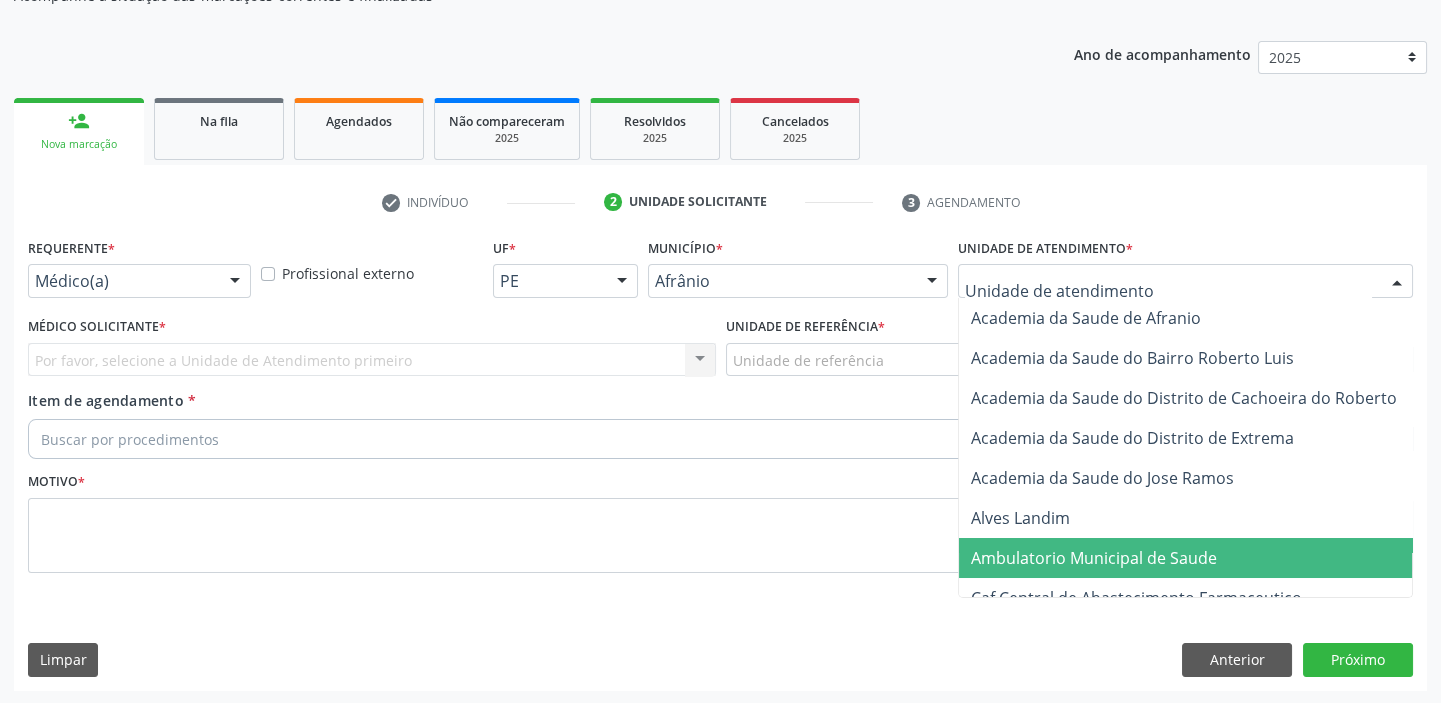 click on "Ambulatorio Municipal de Saude" at bounding box center [1094, 558] 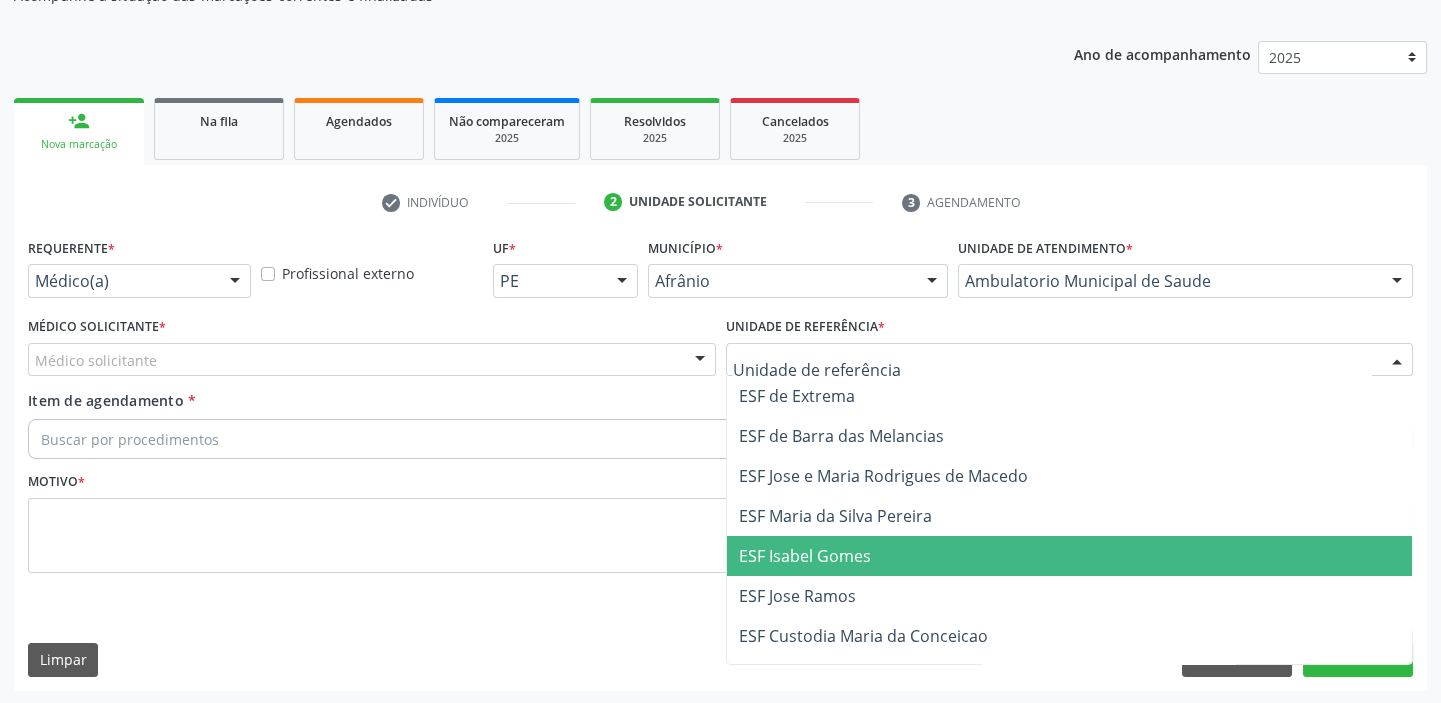 click on "ESF Isabel Gomes" at bounding box center (805, 556) 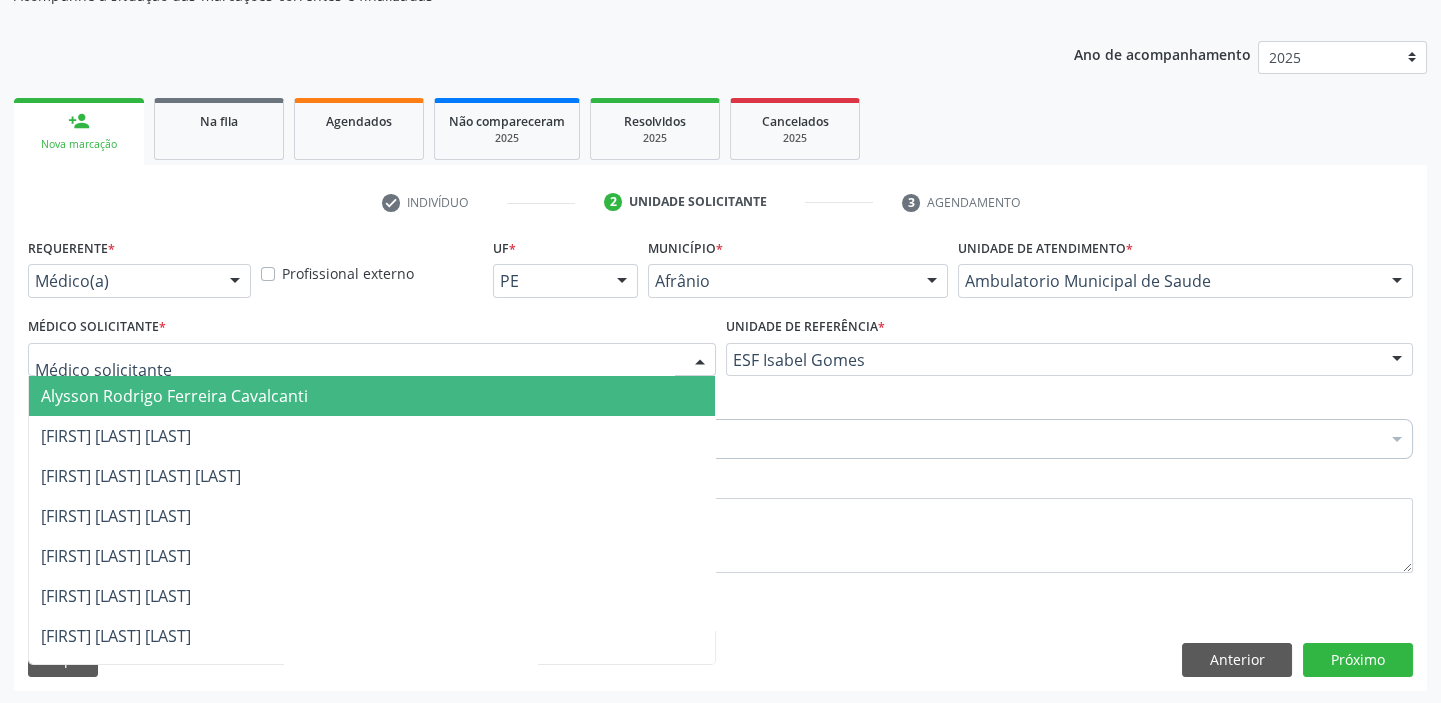 click on "Alysson Rodrigo Ferreira Cavalcanti" at bounding box center (372, 396) 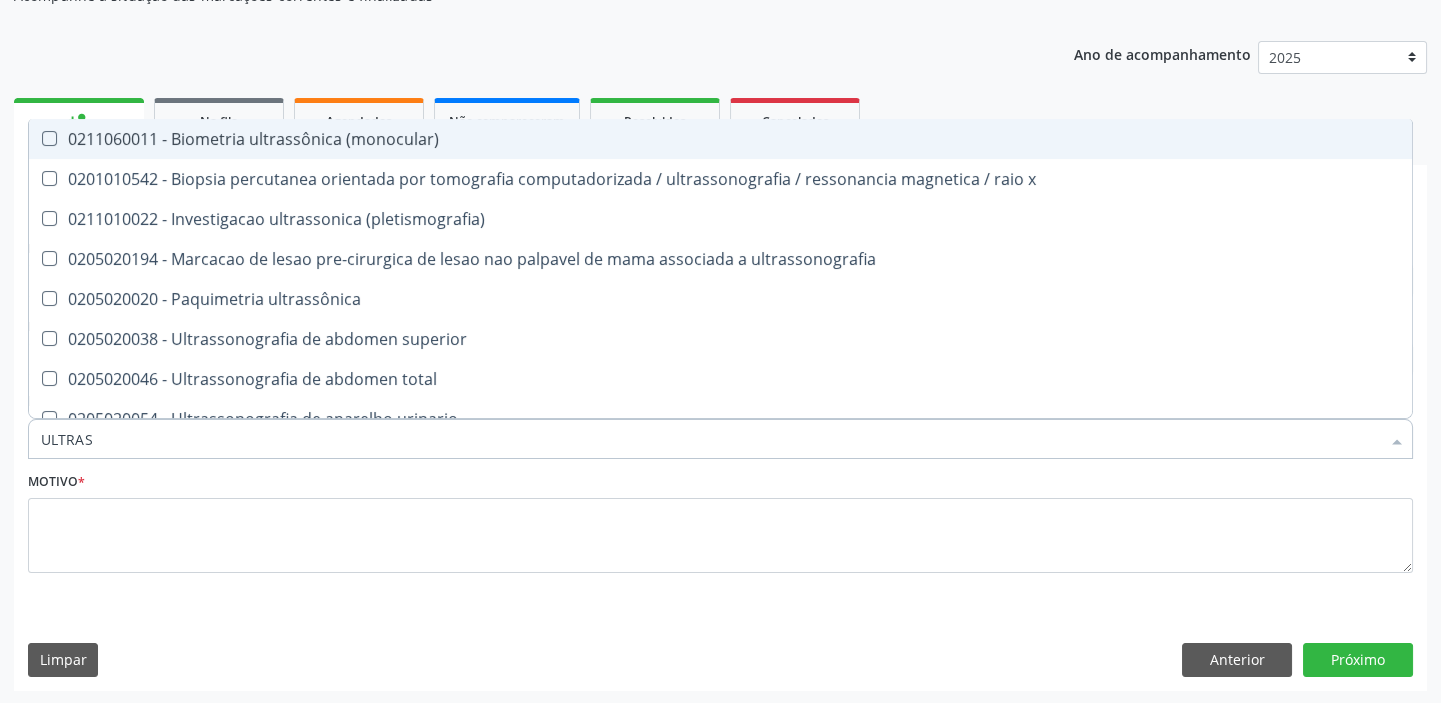 type on "ULTRASS" 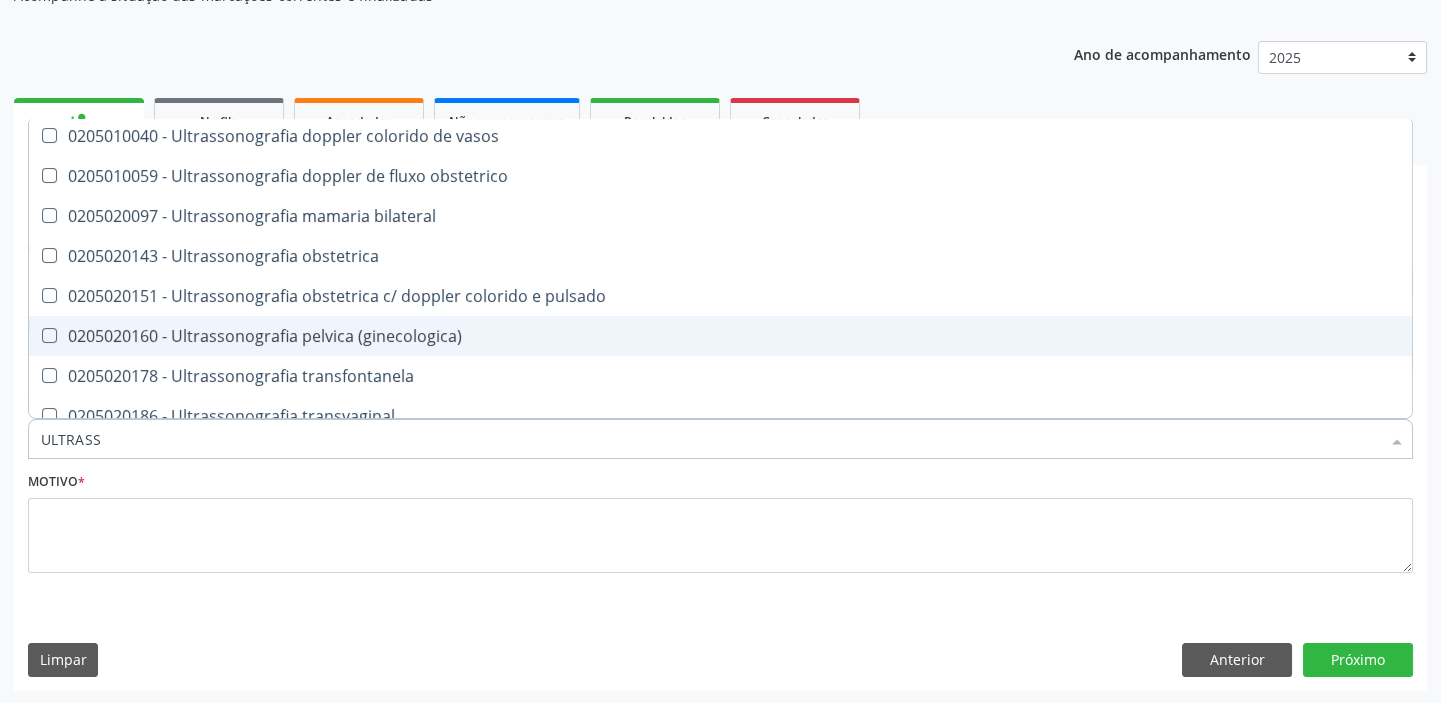 scroll, scrollTop: 620, scrollLeft: 0, axis: vertical 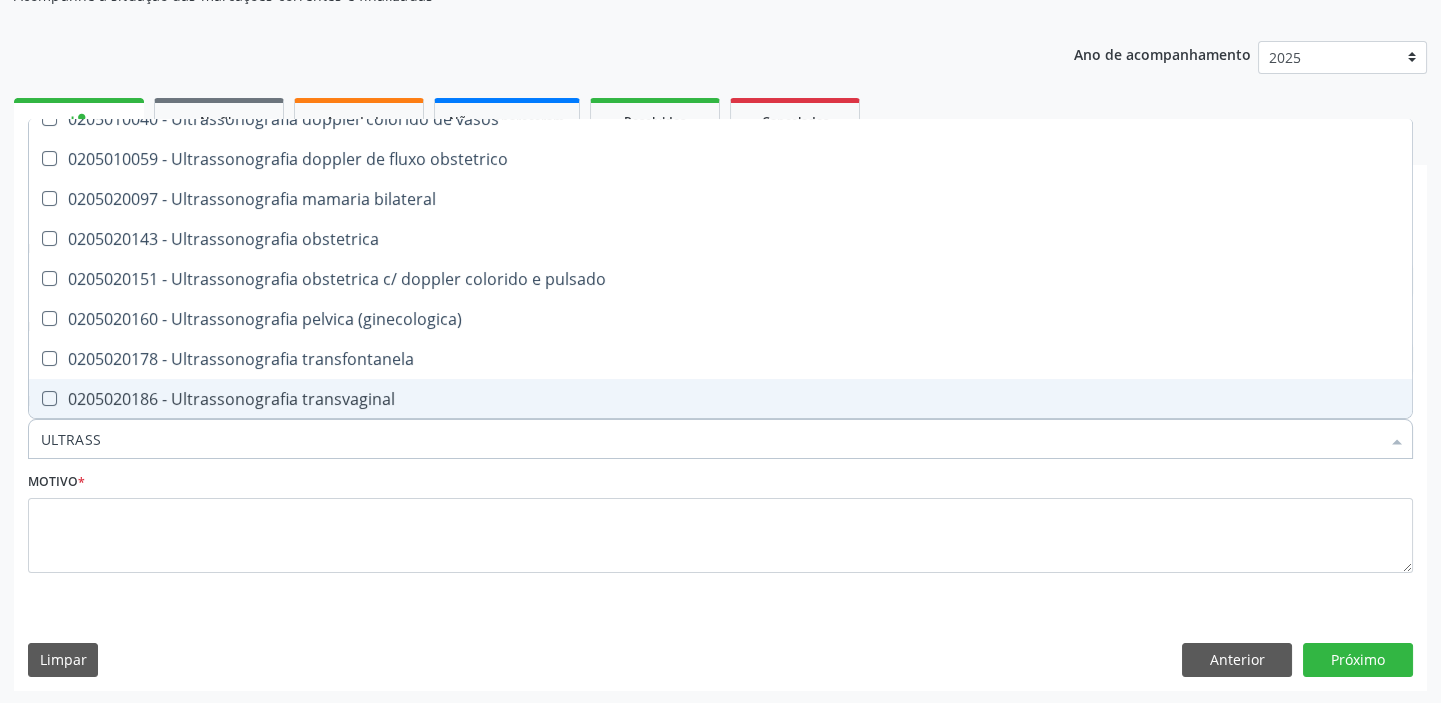 click on "0205020186 - Ultrassonografia transvaginal" at bounding box center (720, 399) 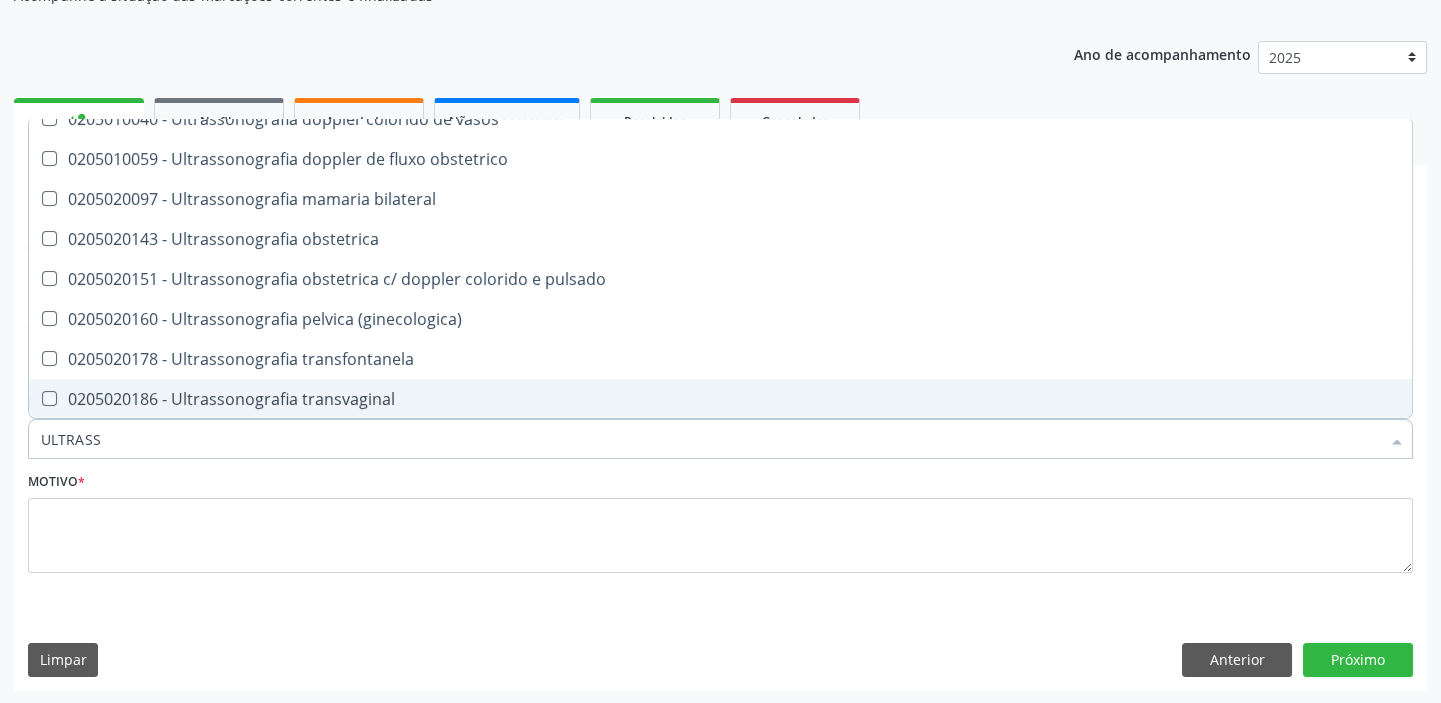 checkbox on "true" 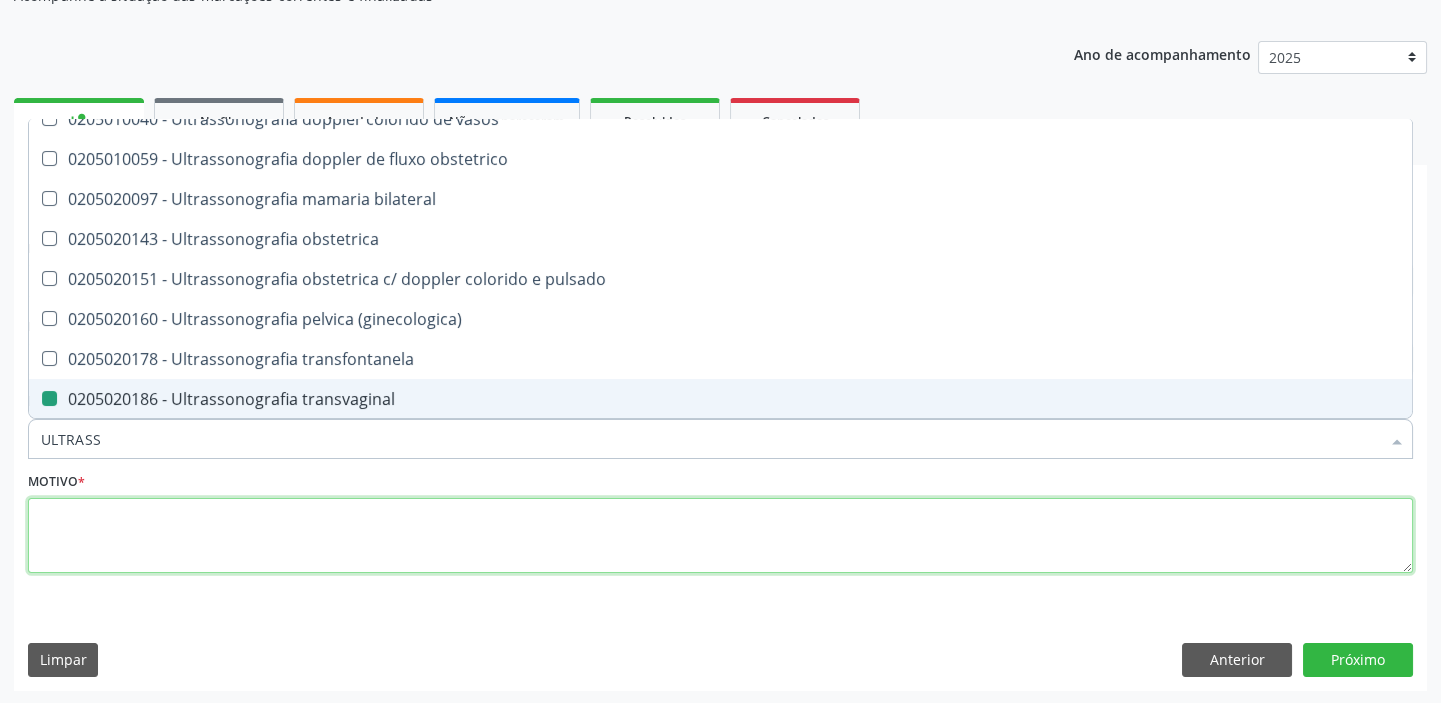 click at bounding box center [720, 536] 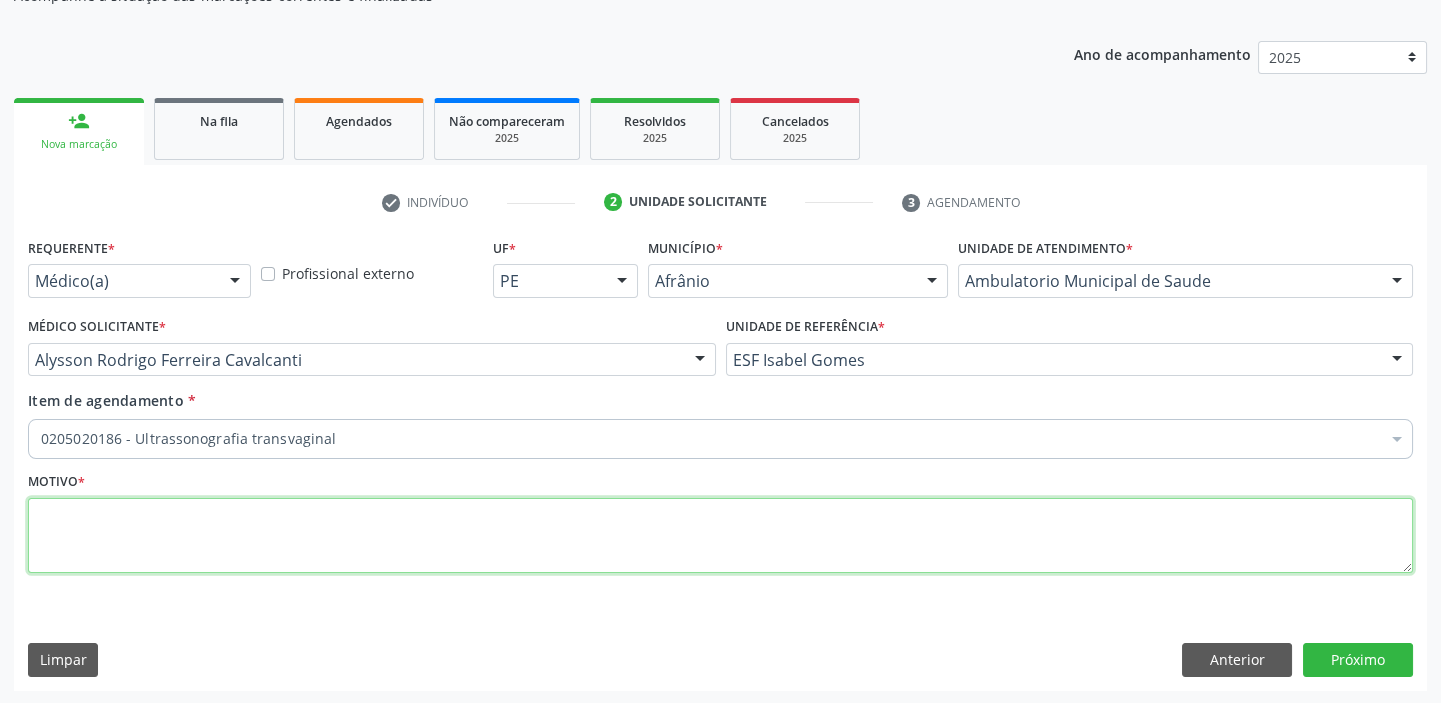 scroll, scrollTop: 0, scrollLeft: 0, axis: both 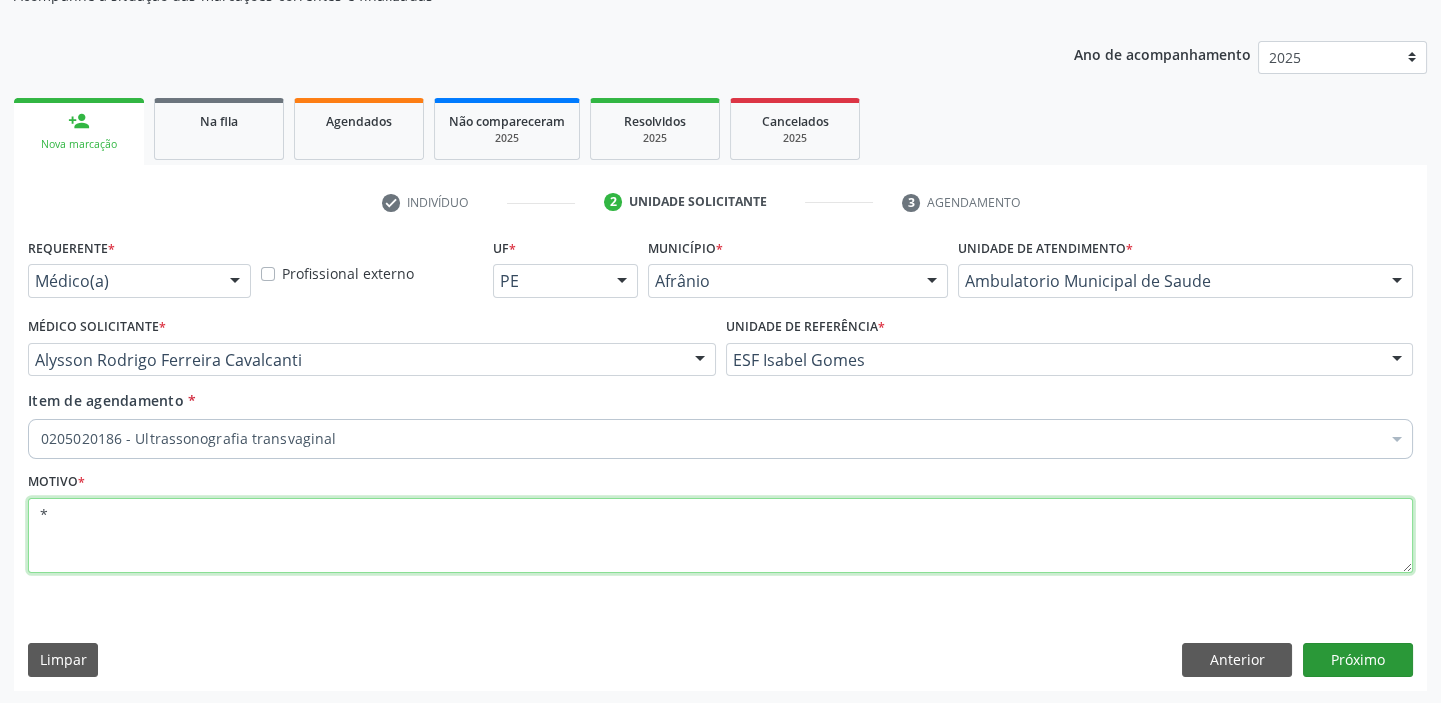 type on "*" 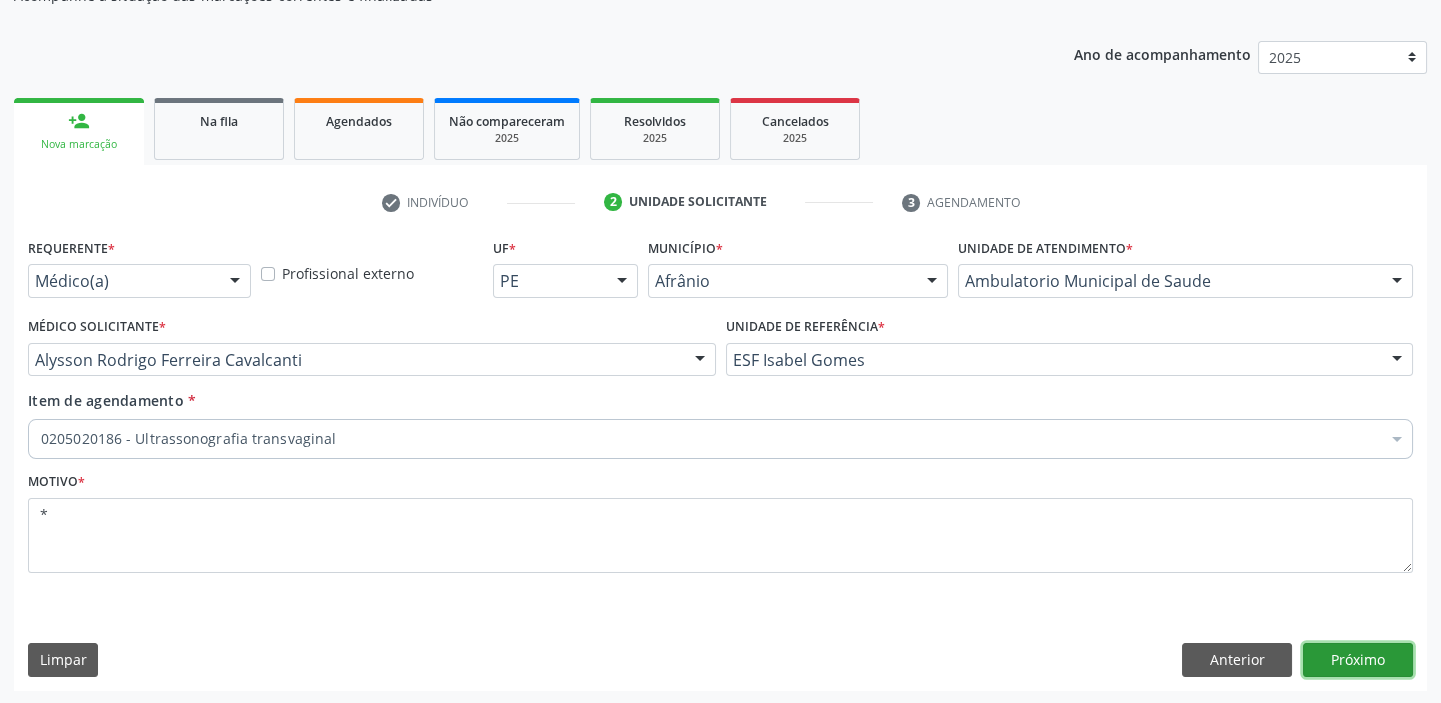 click on "Próximo" at bounding box center (1358, 660) 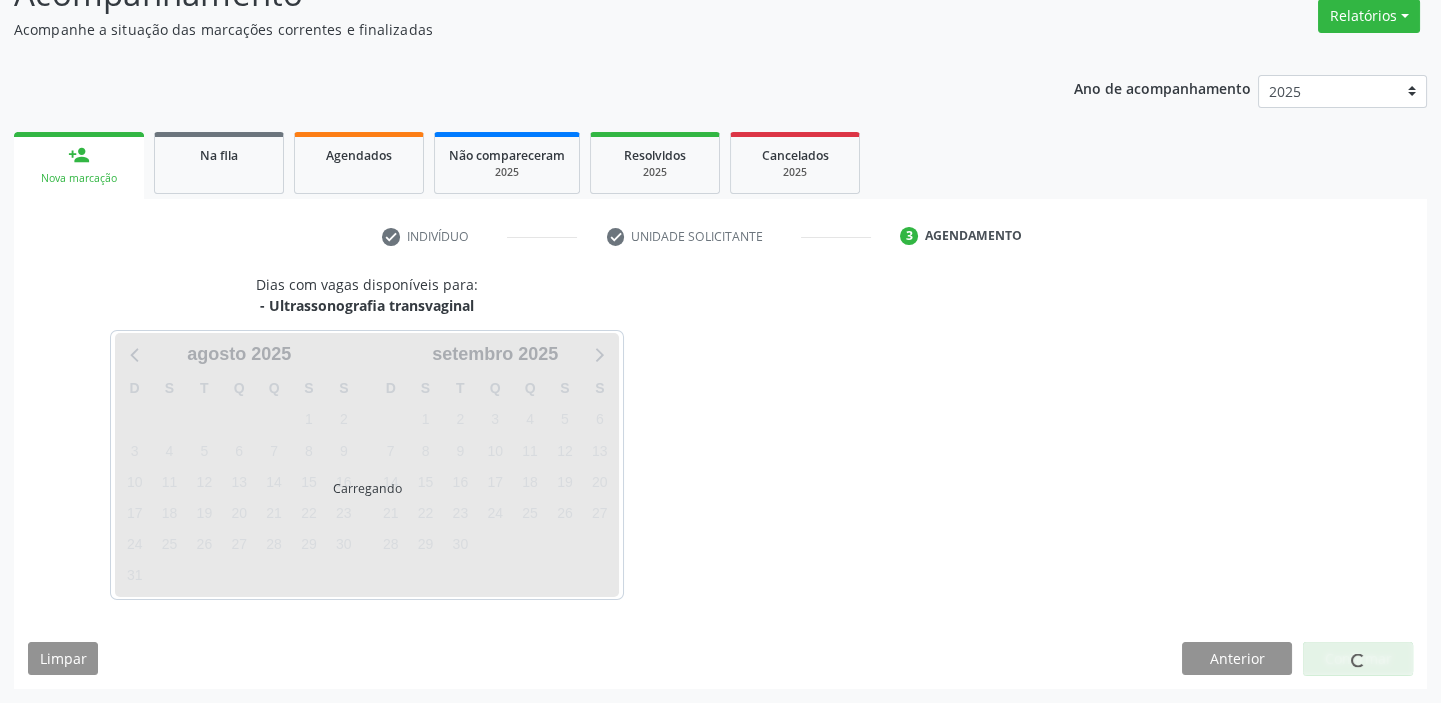 scroll, scrollTop: 166, scrollLeft: 0, axis: vertical 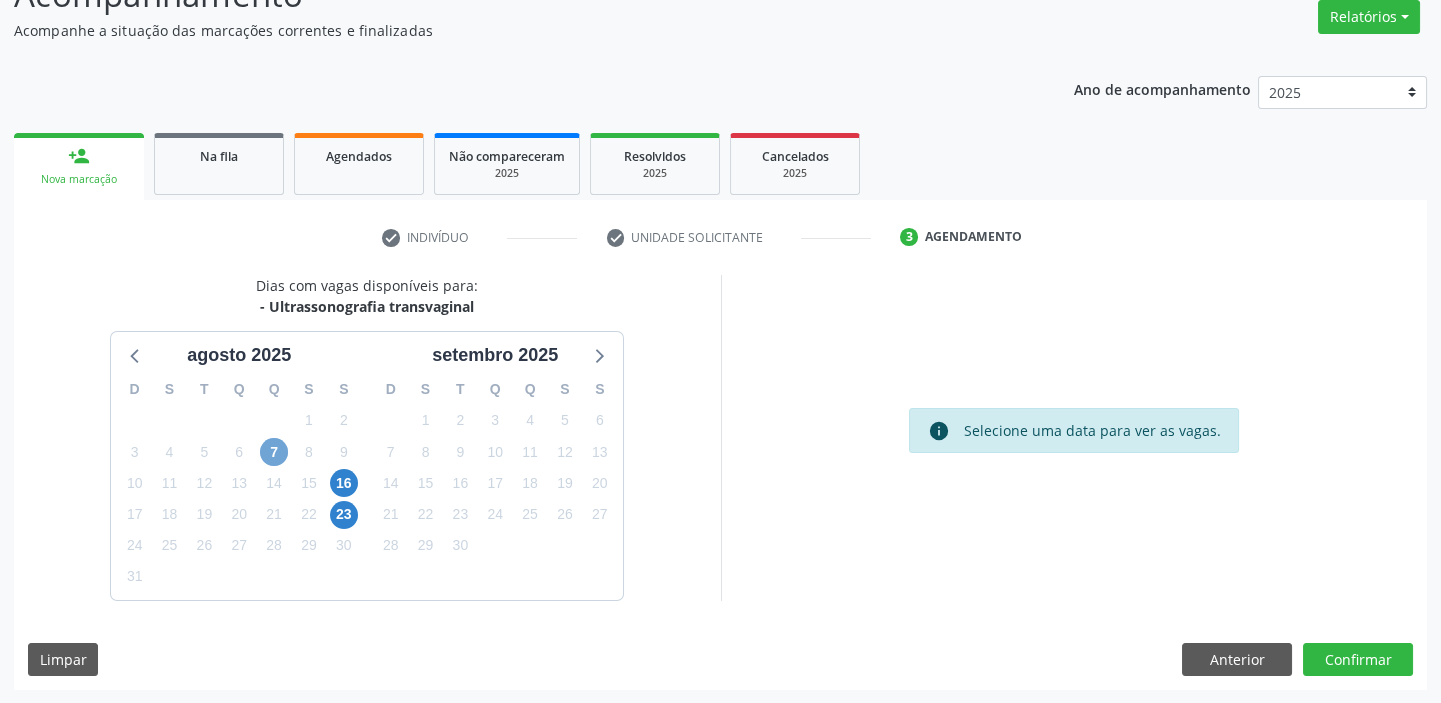 click on "7" at bounding box center [274, 452] 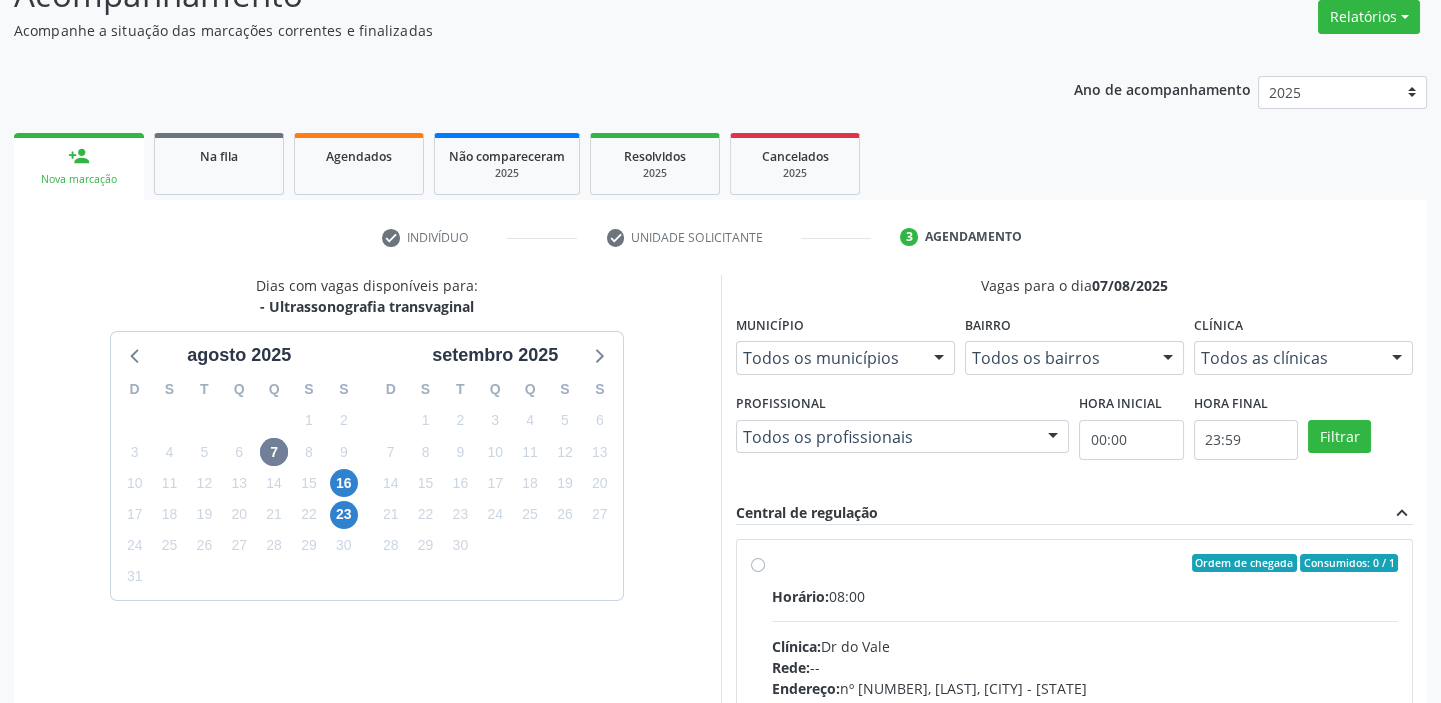 click on "Horário:   08:00
Clínica:  Dr do Vale
Rede:
--
Endereço:   nº 97, Gercino Coelho, Petrolina - PE
Telefone:   (74) 91113157
Profissional:
--
Informações adicionais sobre o atendimento
Idade de atendimento:
Sem restrição
Gênero(s) atendido(s):
Sem restrição
Informações adicionais:
--" at bounding box center (1085, 723) 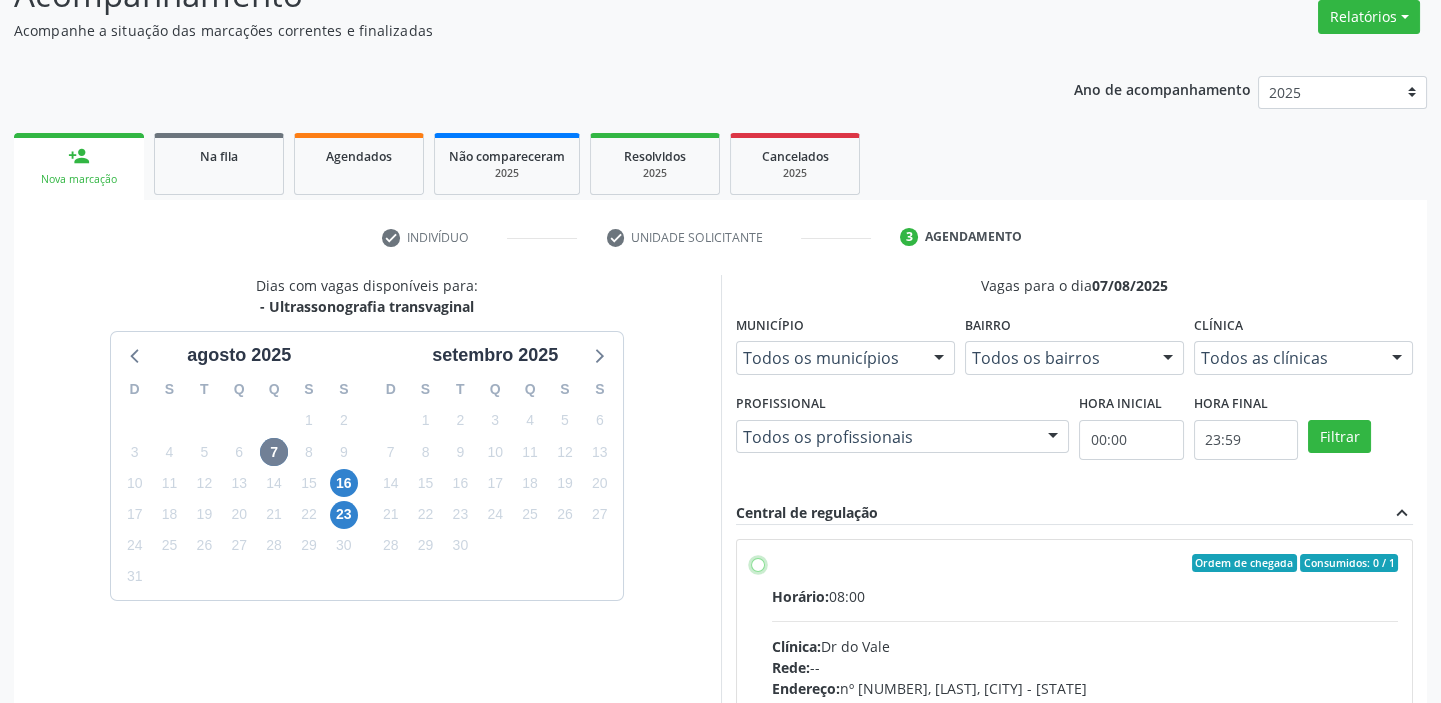 click on "Ordem de chegada
Consumidos: 0 / 1
Horário:   08:00
Clínica:  Dr do Vale
Rede:
--
Endereço:   nº 97, Gercino Coelho, Petrolina - PE
Telefone:   (74) 91113157
Profissional:
--
Informações adicionais sobre o atendimento
Idade de atendimento:
Sem restrição
Gênero(s) atendido(s):
Sem restrição
Informações adicionais:
--" at bounding box center (758, 563) 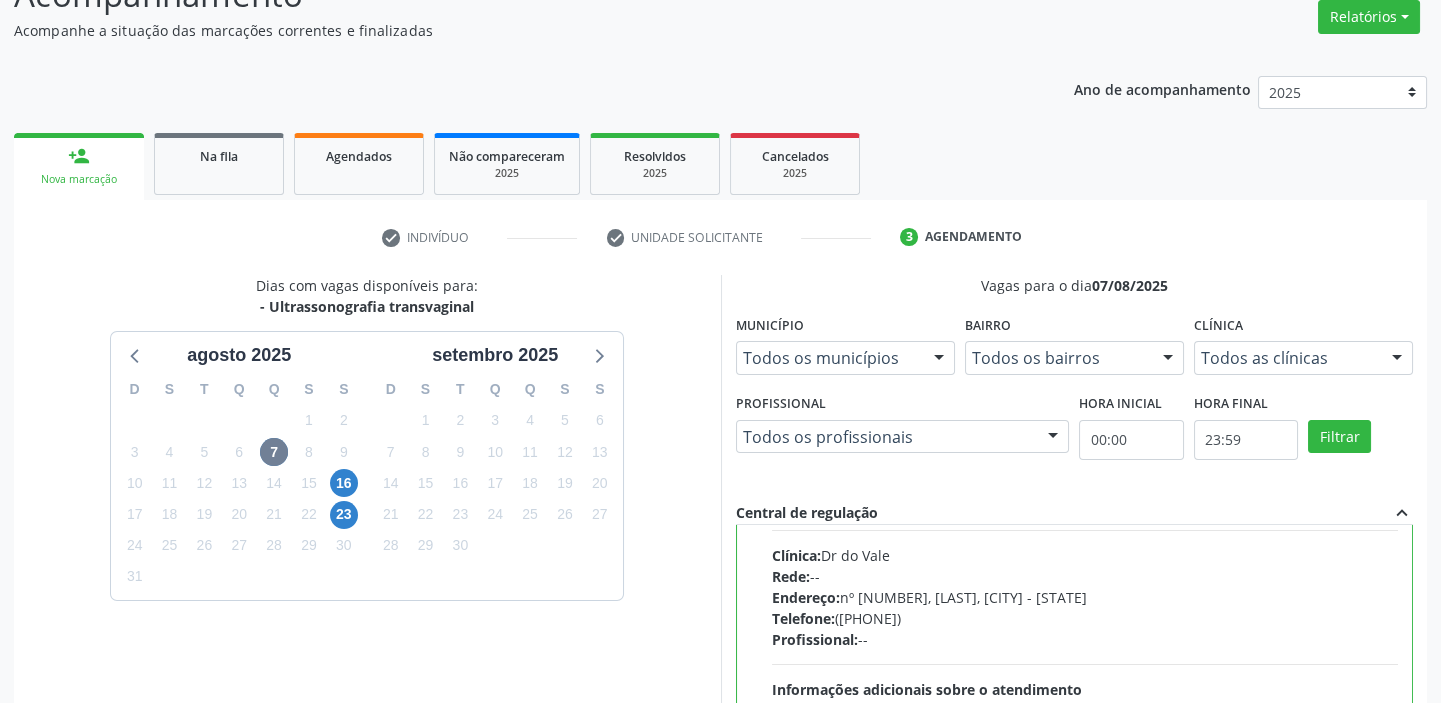 scroll, scrollTop: 99, scrollLeft: 0, axis: vertical 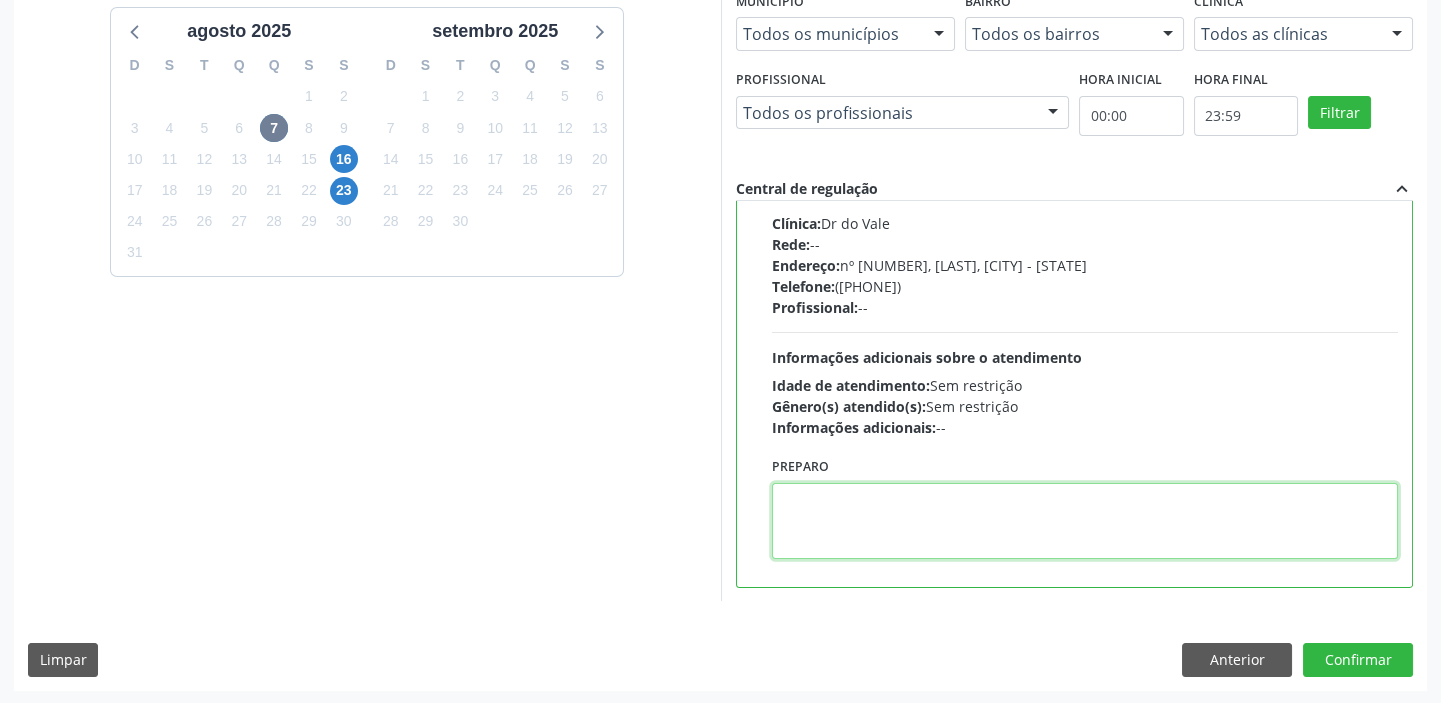 click at bounding box center [1085, 521] 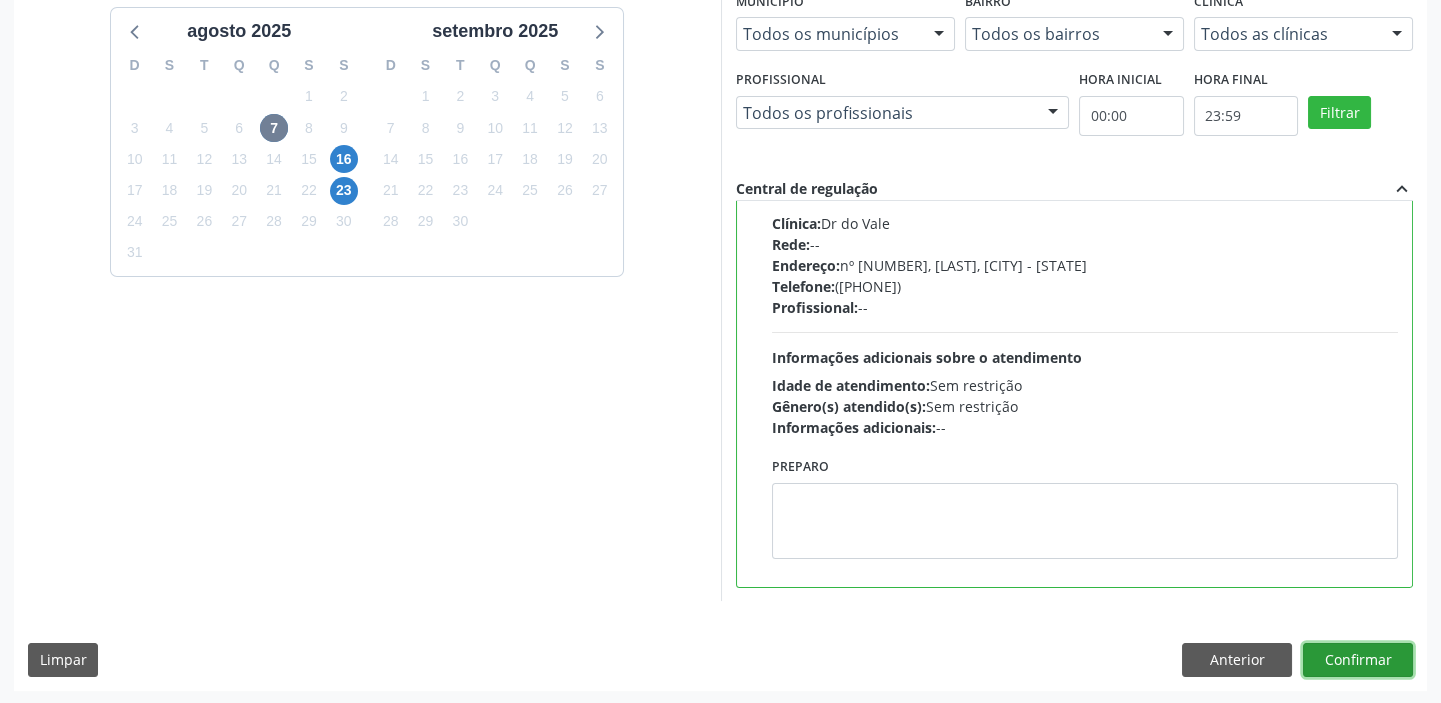 click on "Confirmar" at bounding box center [1358, 660] 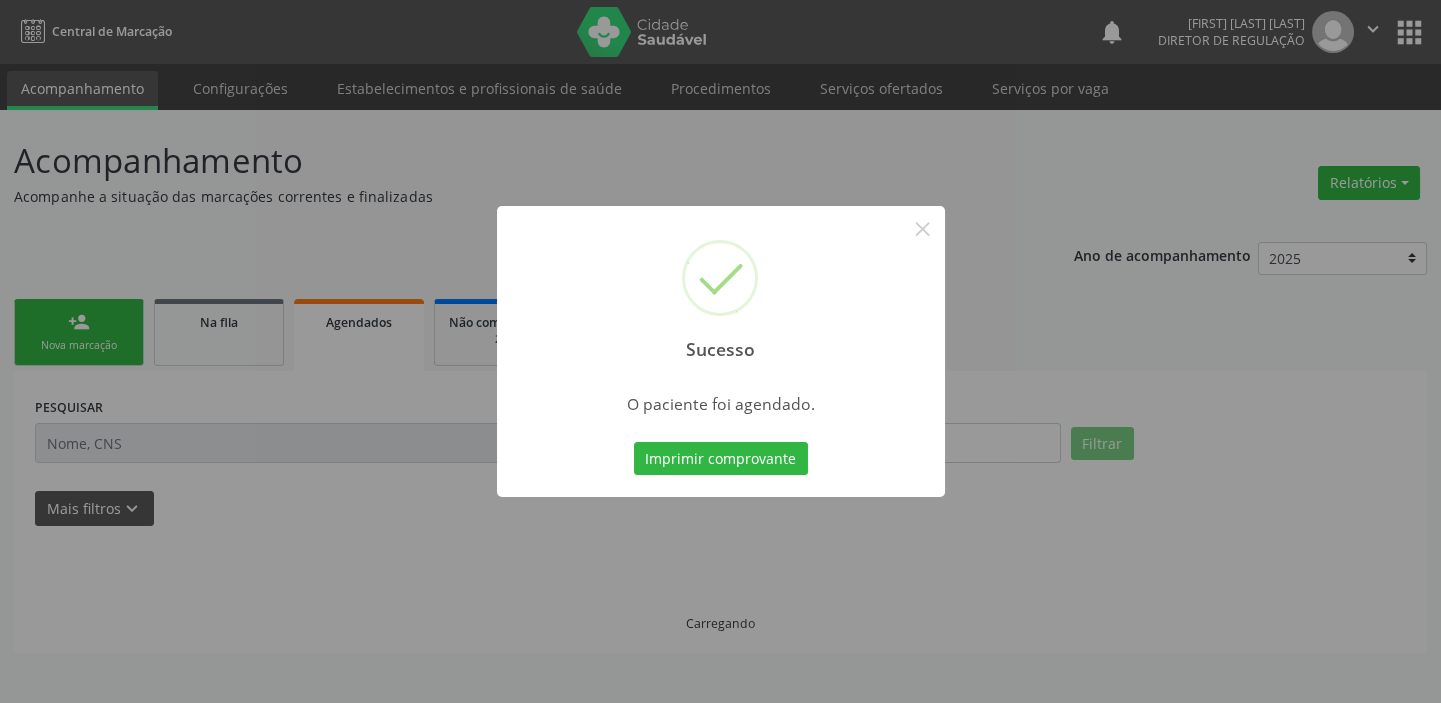 scroll, scrollTop: 0, scrollLeft: 0, axis: both 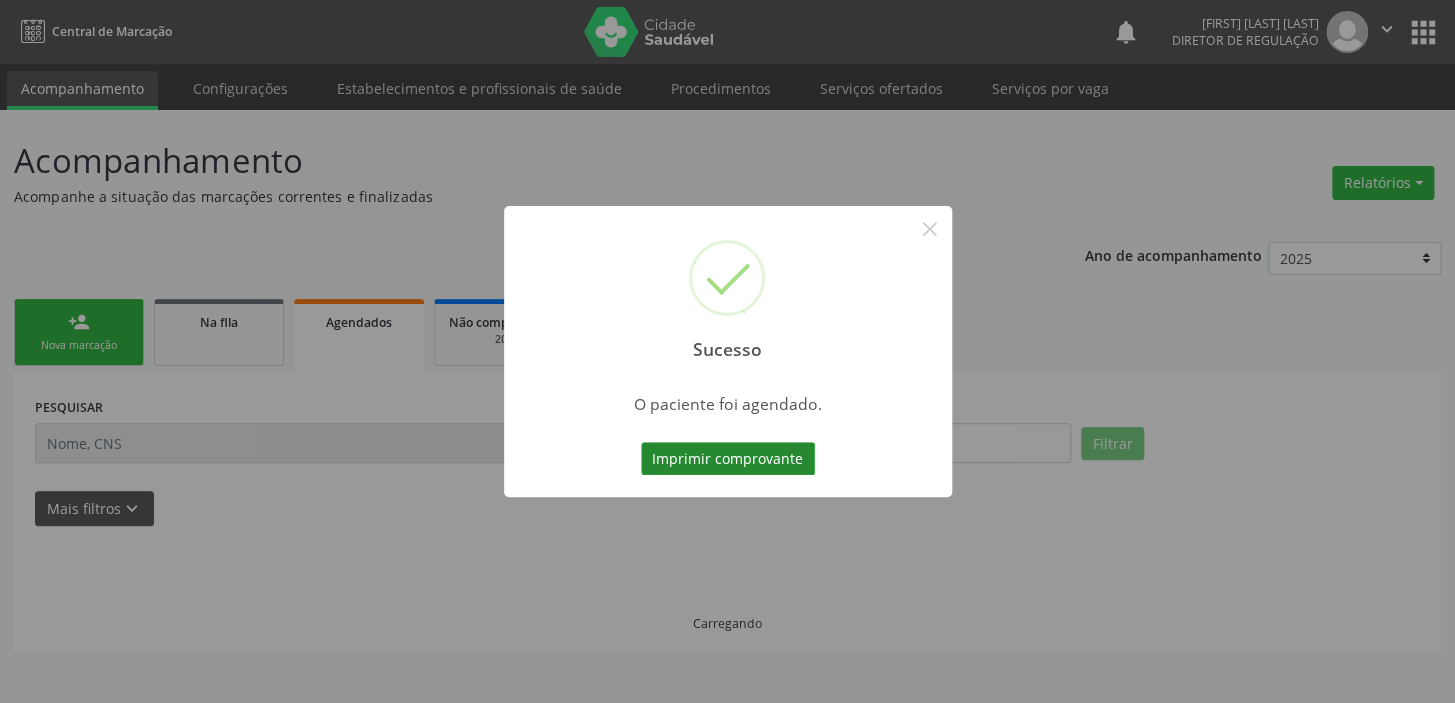 click on "Imprimir comprovante" at bounding box center [728, 459] 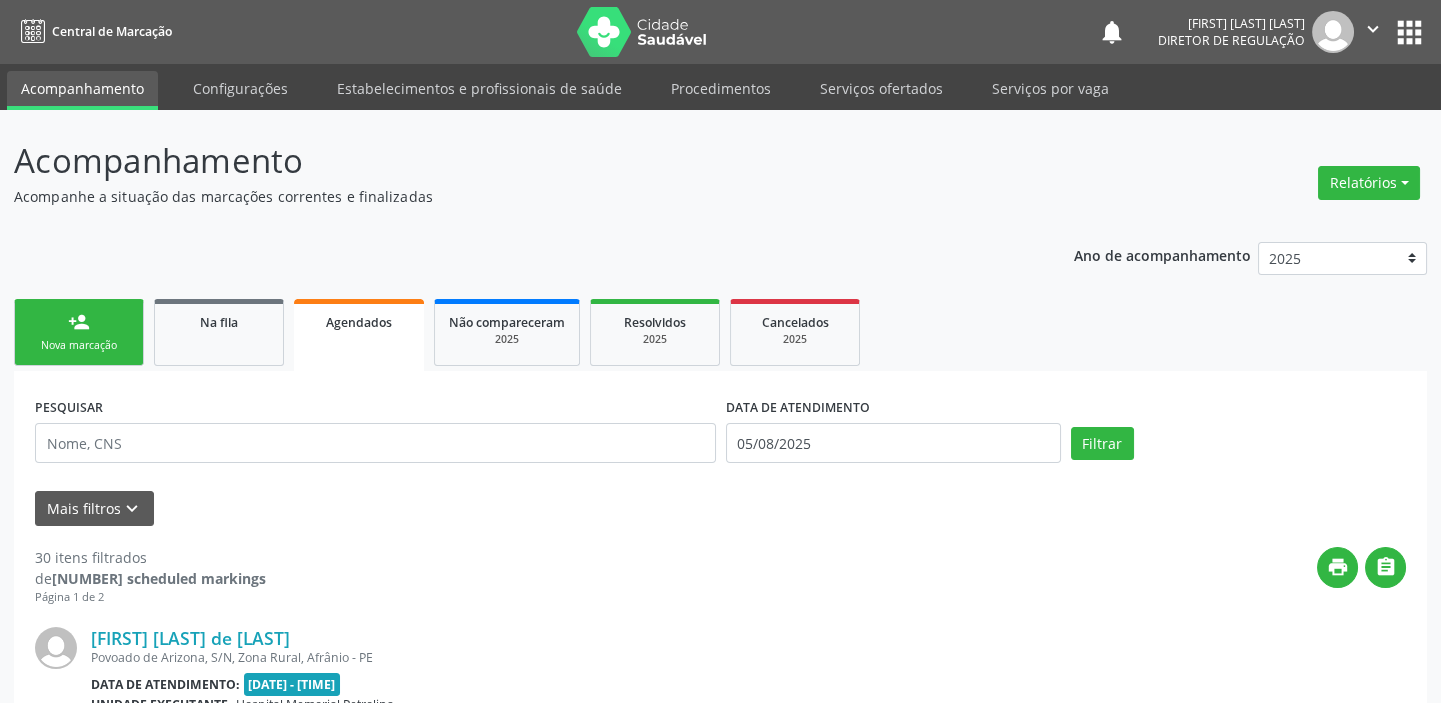 click on "Nova marcação" at bounding box center (79, 345) 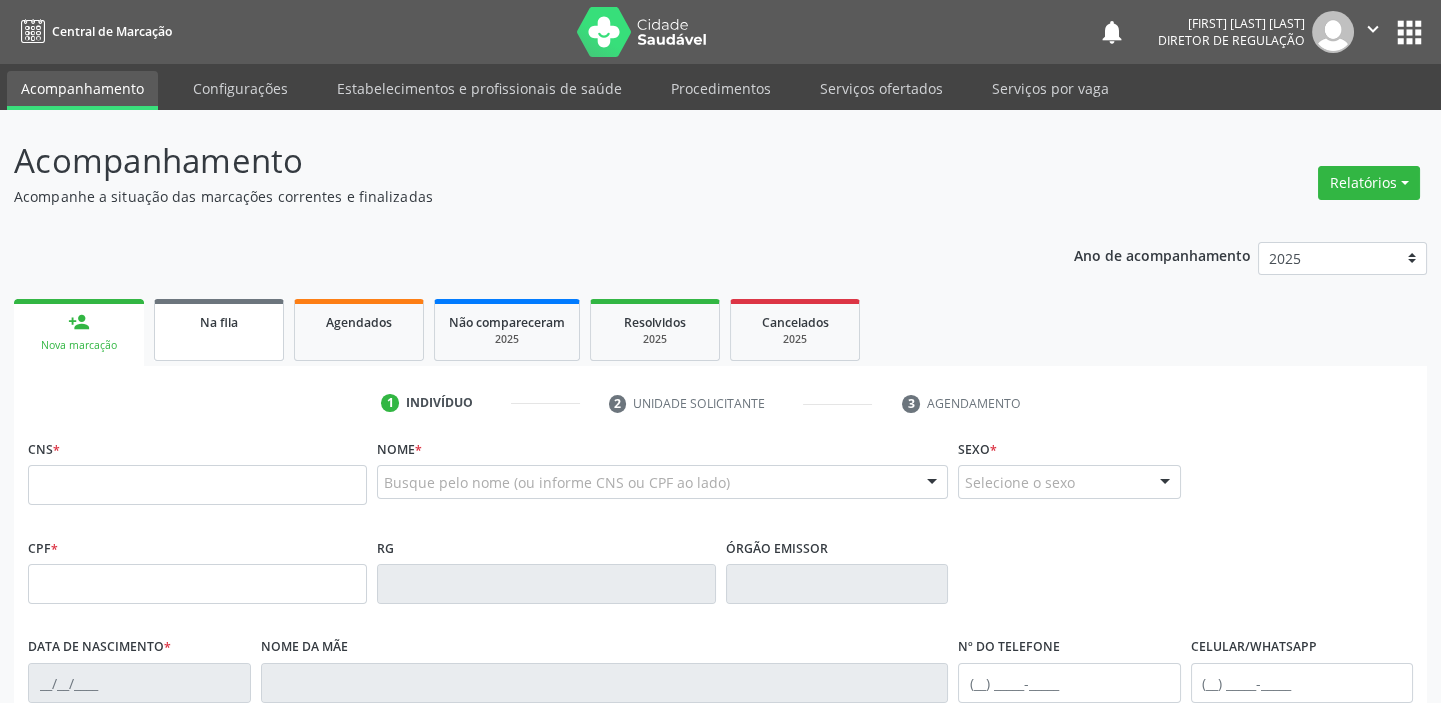 click on "Na fila" at bounding box center (219, 321) 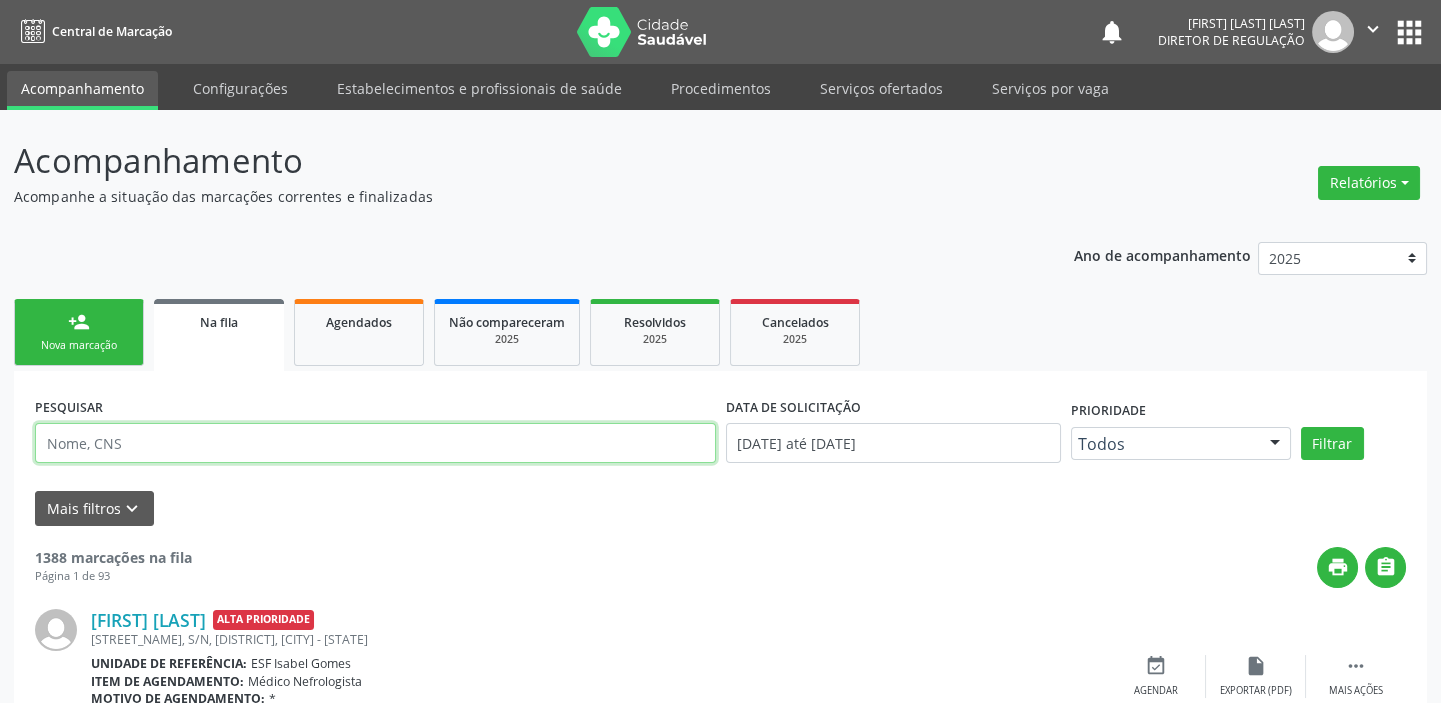 click at bounding box center [375, 443] 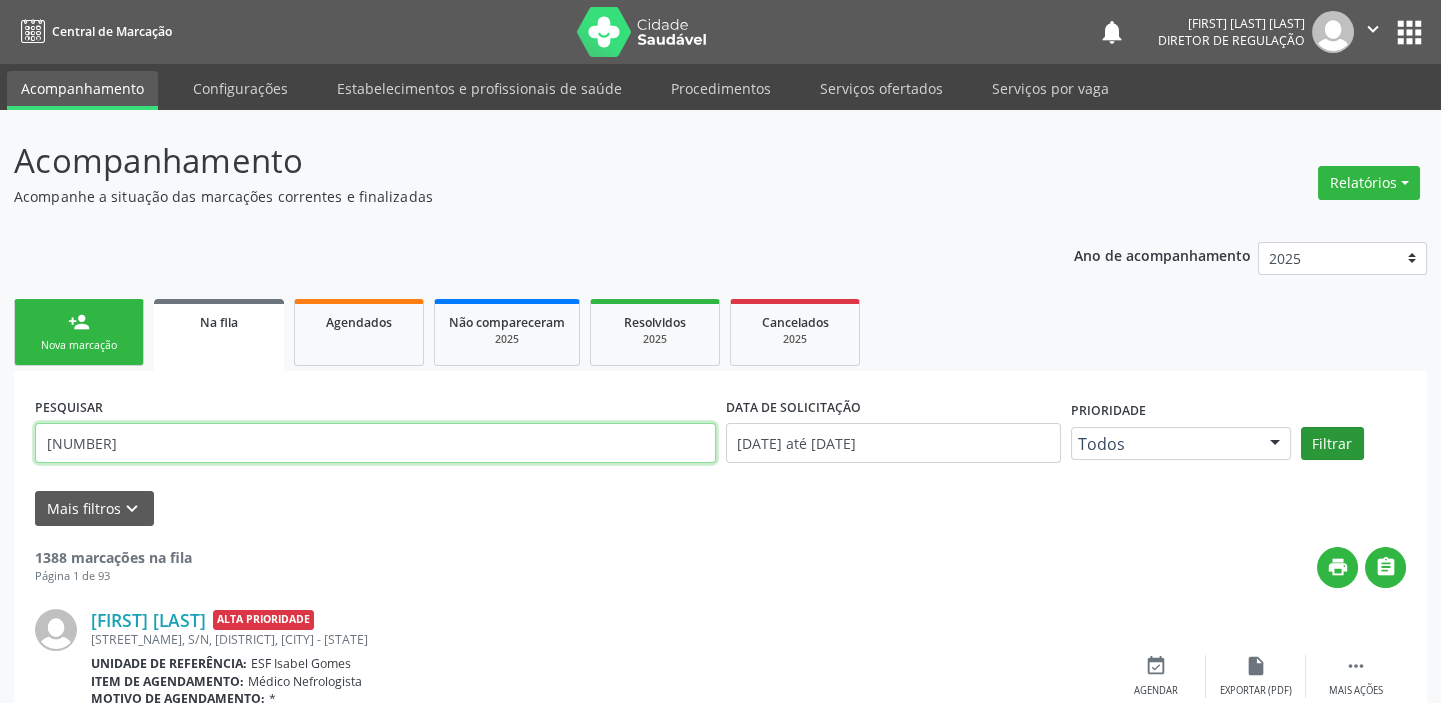 type on "703607090811534" 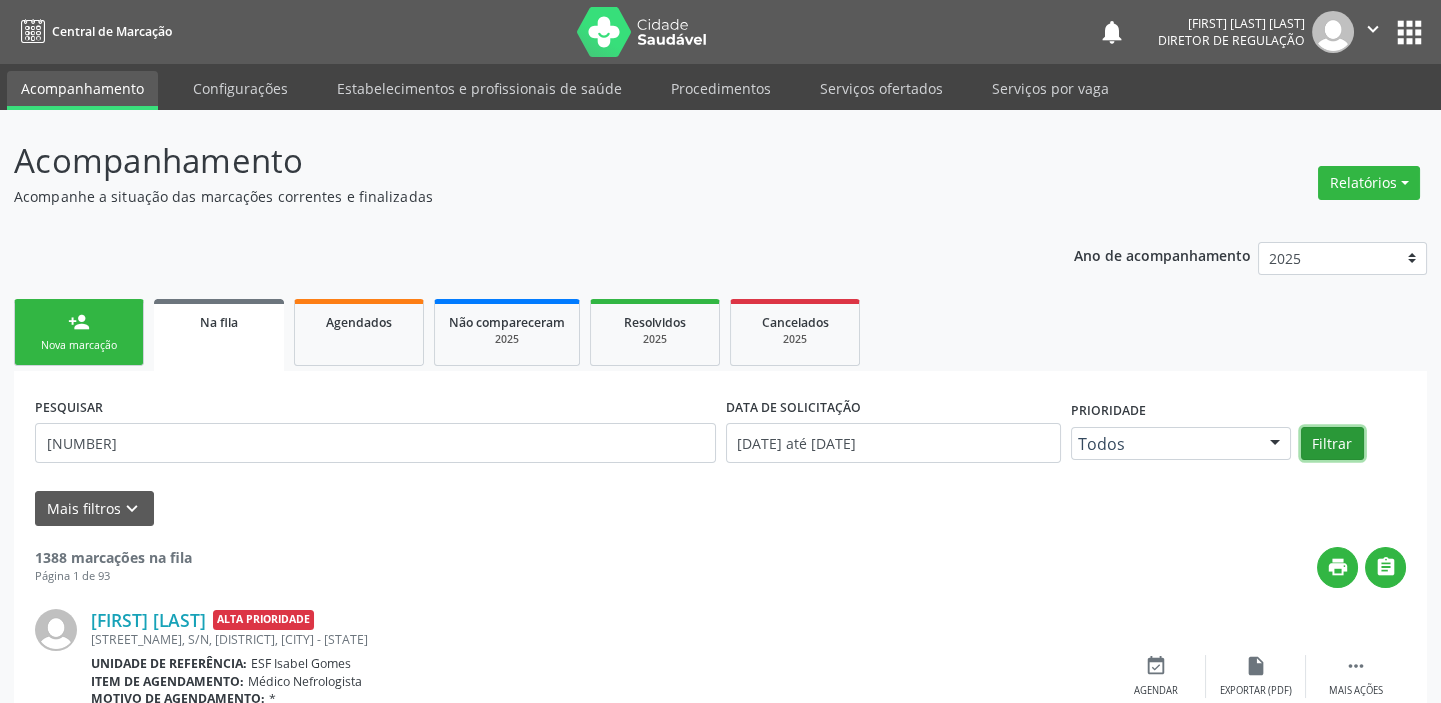 click on "Filtrar" at bounding box center (1332, 444) 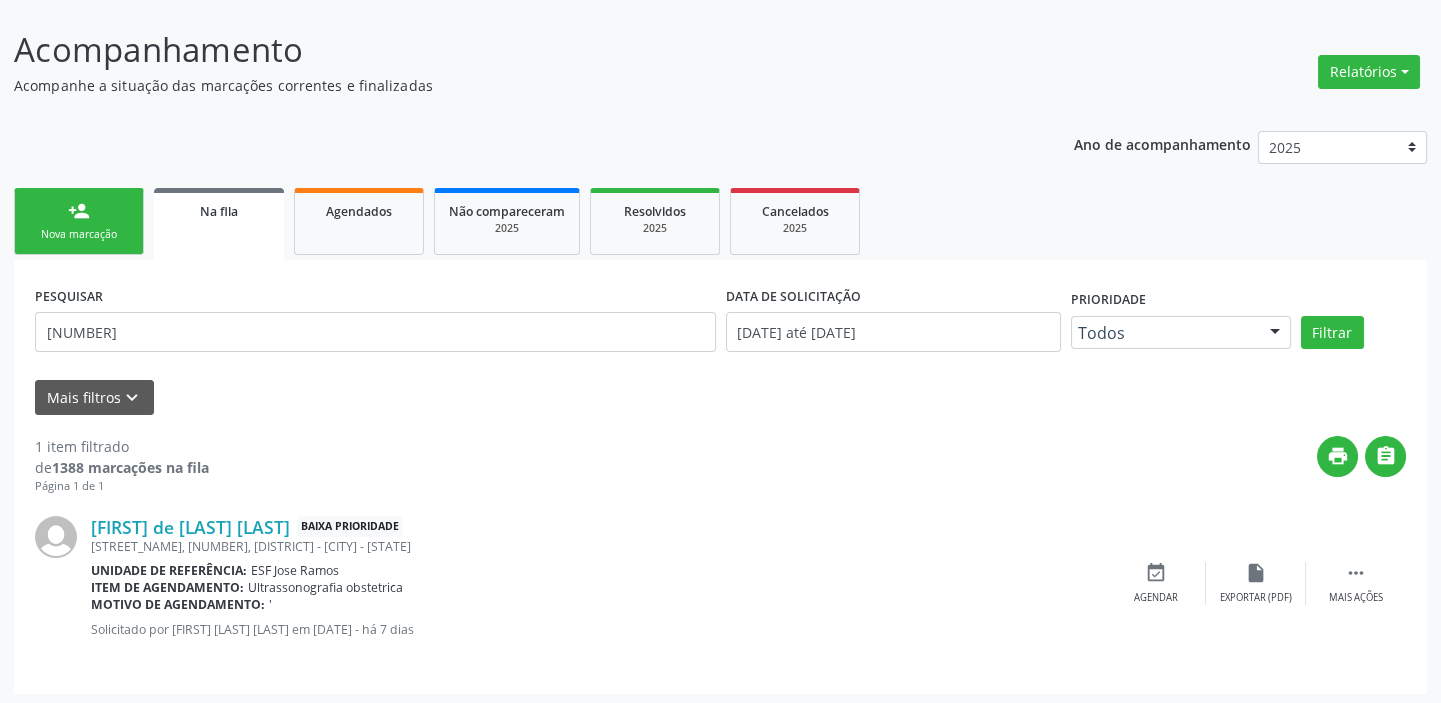 scroll, scrollTop: 115, scrollLeft: 0, axis: vertical 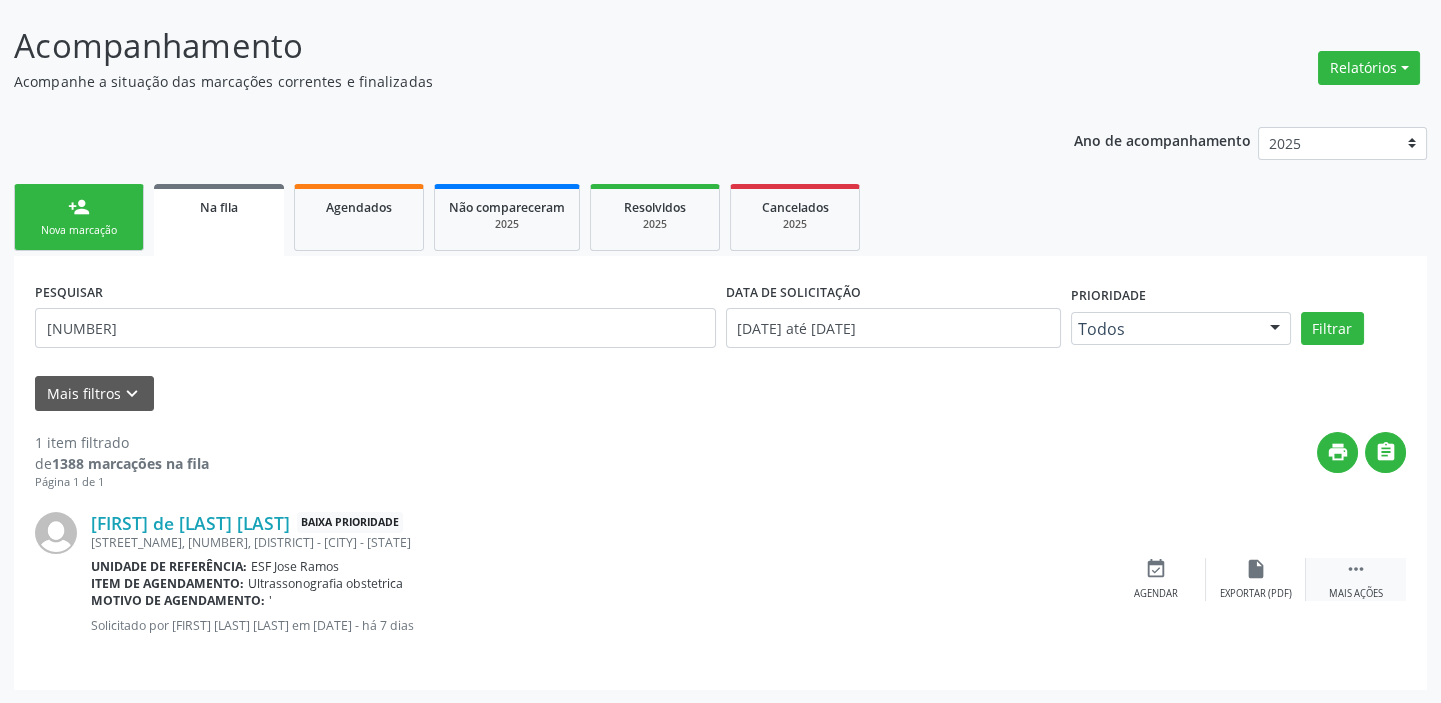 click on "" at bounding box center (1356, 569) 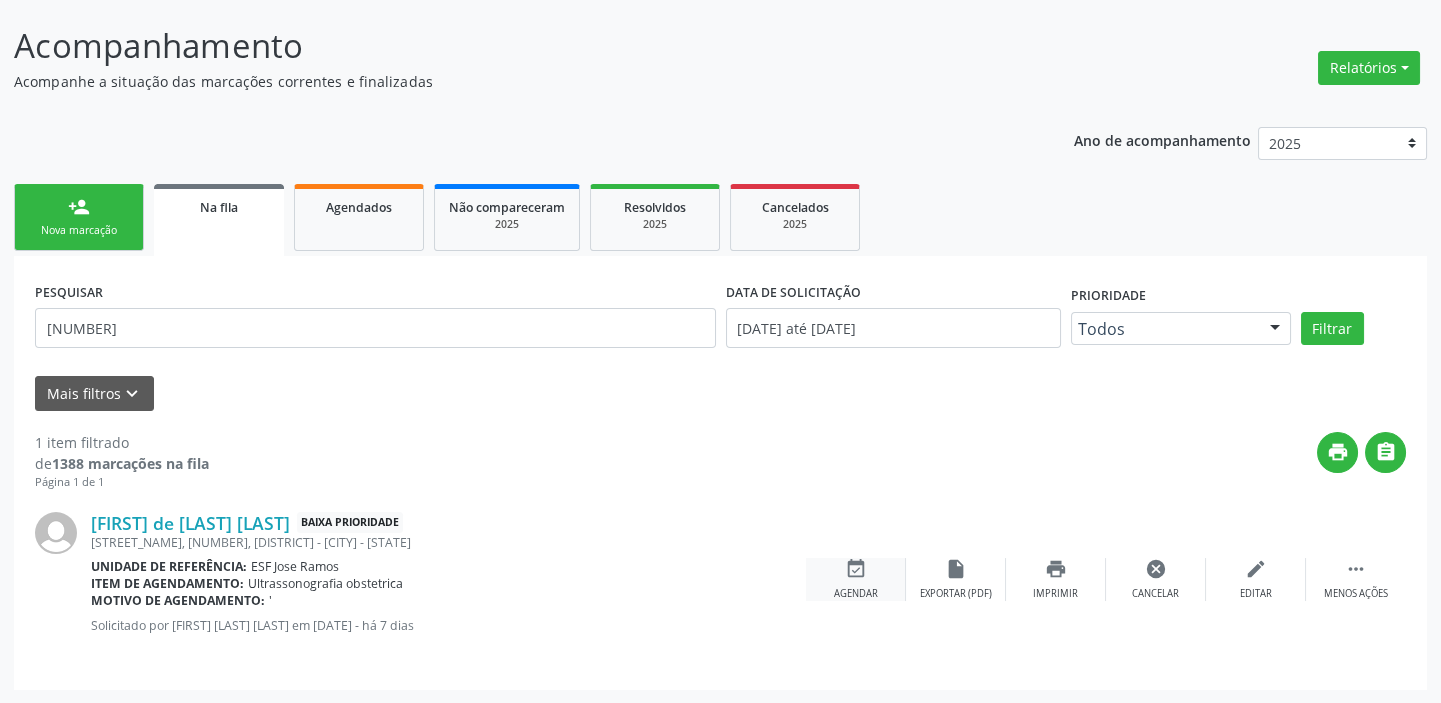 click on "event_available" at bounding box center (856, 569) 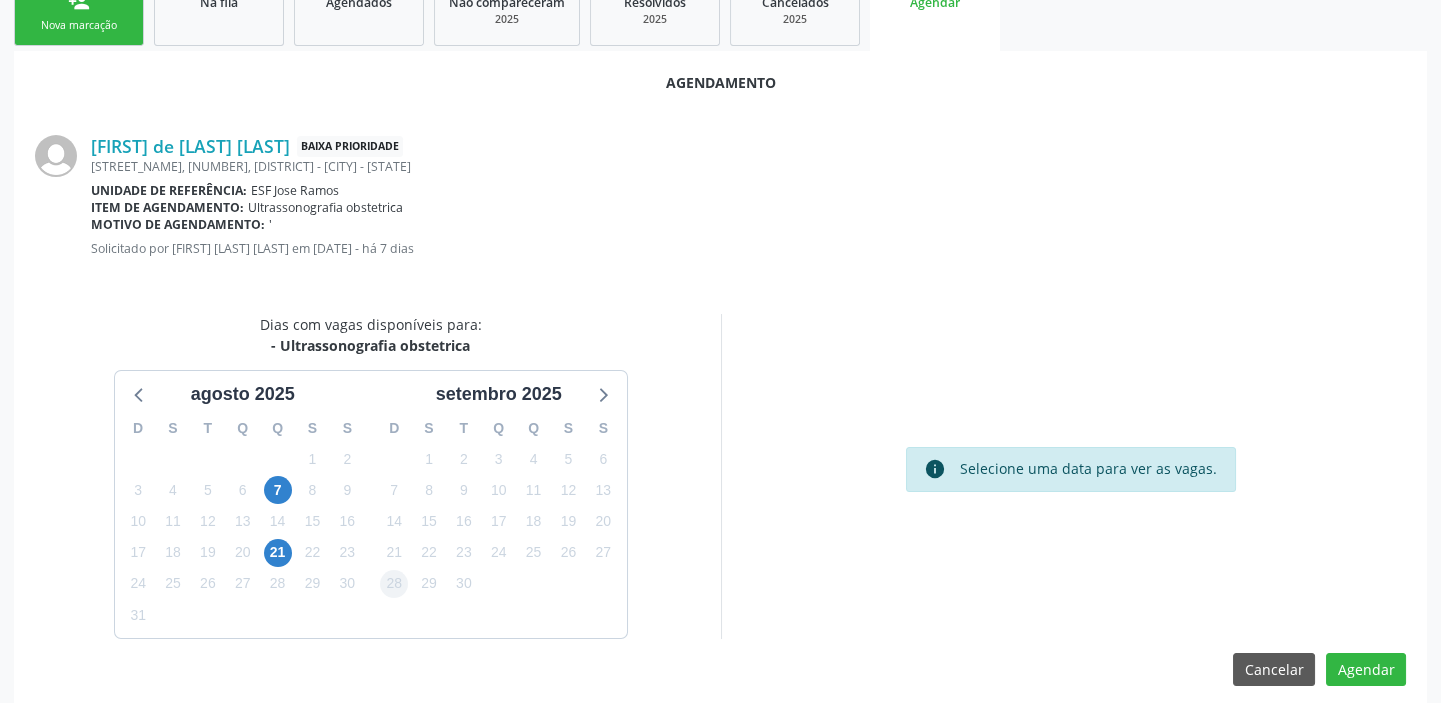 scroll, scrollTop: 337, scrollLeft: 0, axis: vertical 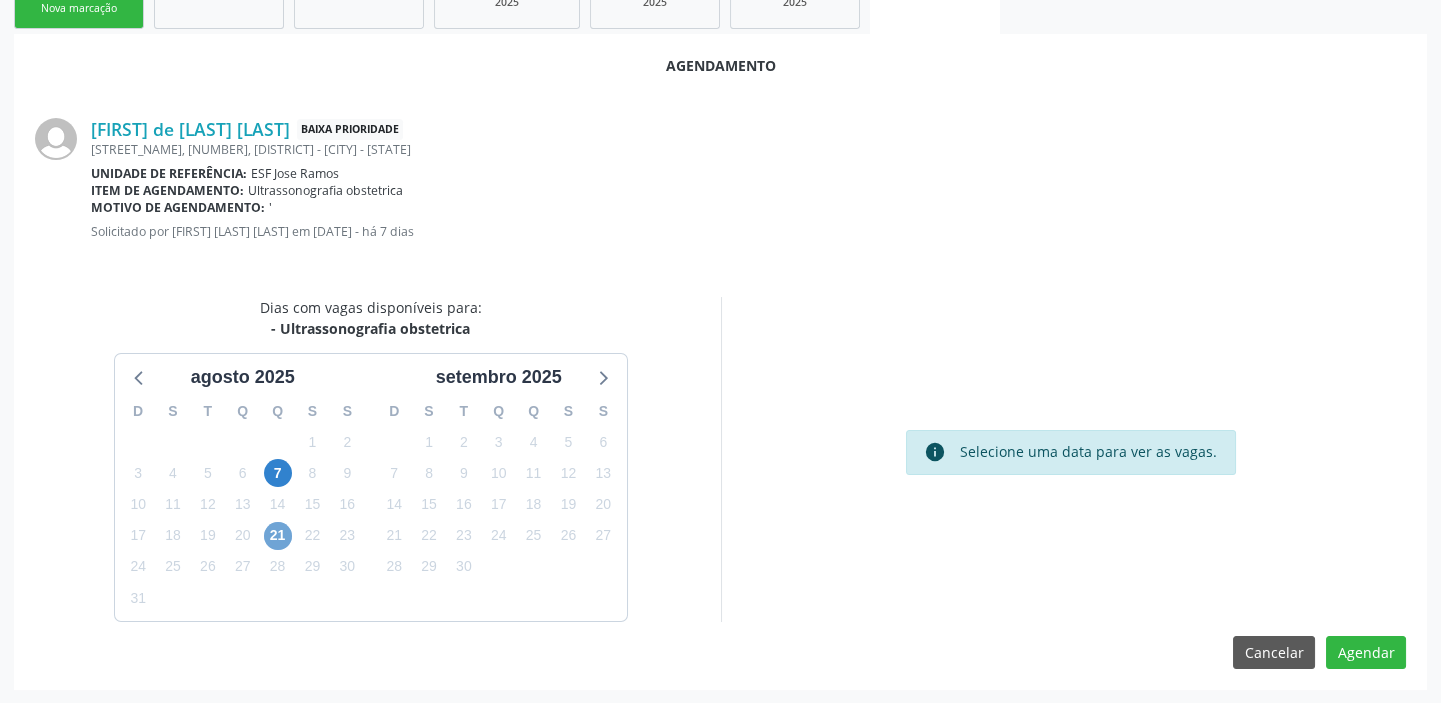 click on "21" at bounding box center (278, 536) 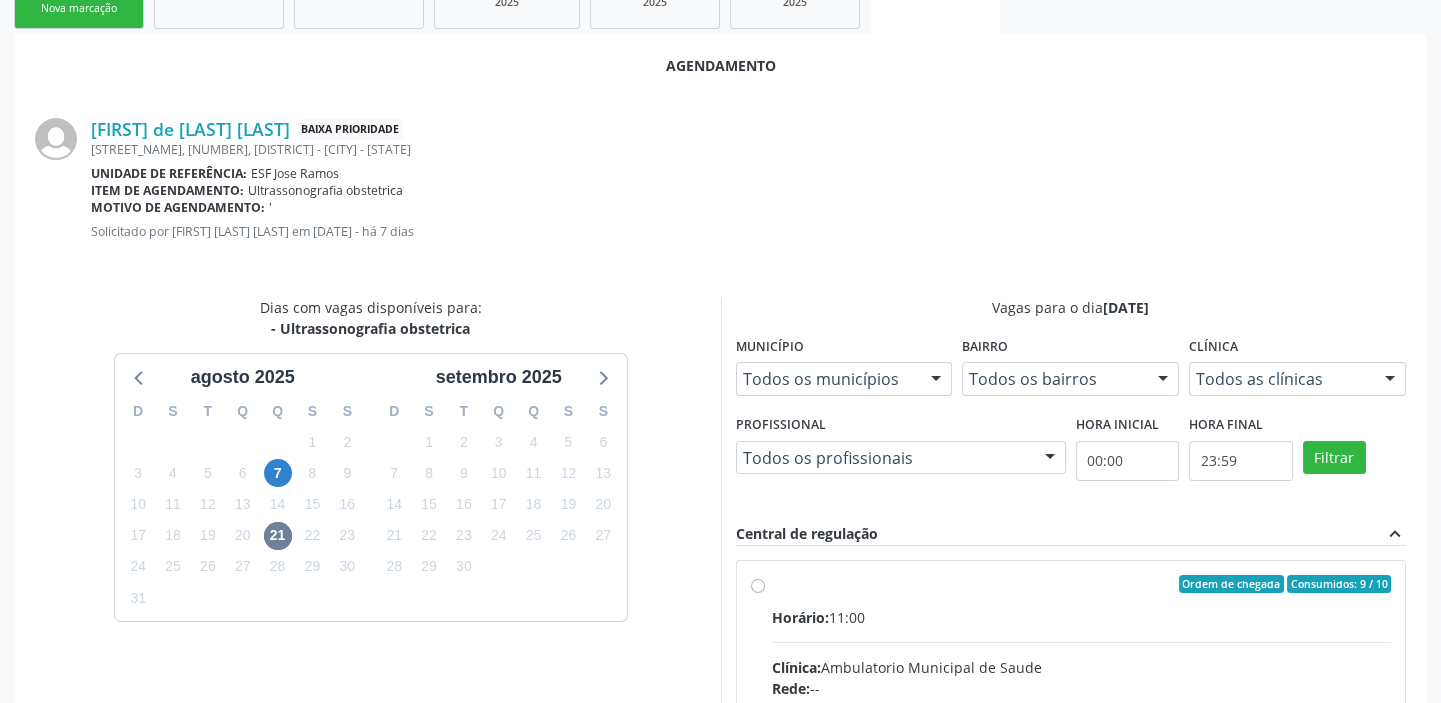 click on "Horário:   11:00
Clínica:  Ambulatorio Municipal de Saude
Rede:
--
Endereço:   A, nº 78, Centro, [CITY] - [STATE]
Telefone:   --
Profissional:
--
Informações adicionais sobre o atendimento
Idade de atendimento:
Sem restrição
Gênero(s) atendido(s):
Sem restrição
Informações adicionais:
--" at bounding box center (1082, 744) 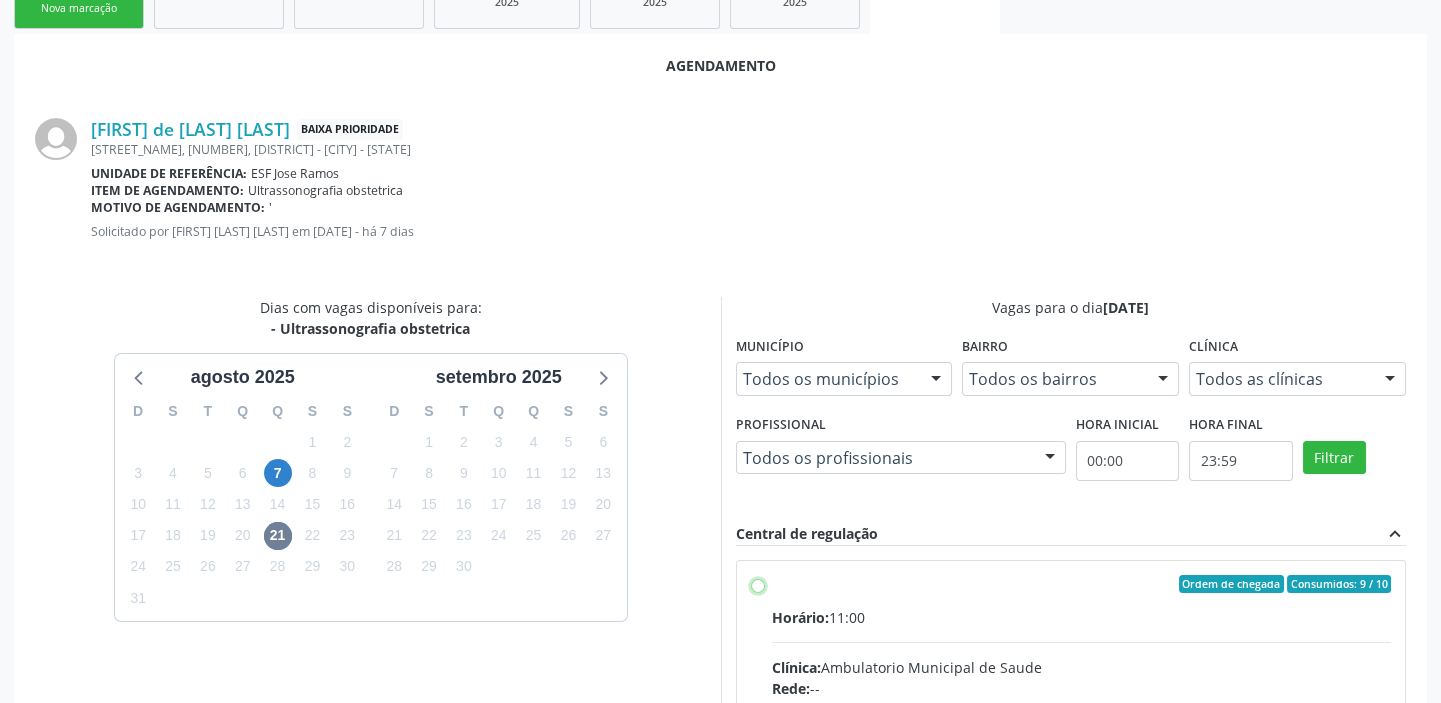 click on "Ordem de chegada
Consumidos: 9 / 10
Horário:   11:00
Clínica:  Ambulatorio Municipal de Saude
Rede:
--
Endereço:   A, nº 78, Centro, Afrânio - PE
Telefone:   --
Profissional:
--
Informações adicionais sobre o atendimento
Idade de atendimento:
Sem restrição
Gênero(s) atendido(s):
Sem restrição
Informações adicionais:
--" at bounding box center [758, 584] 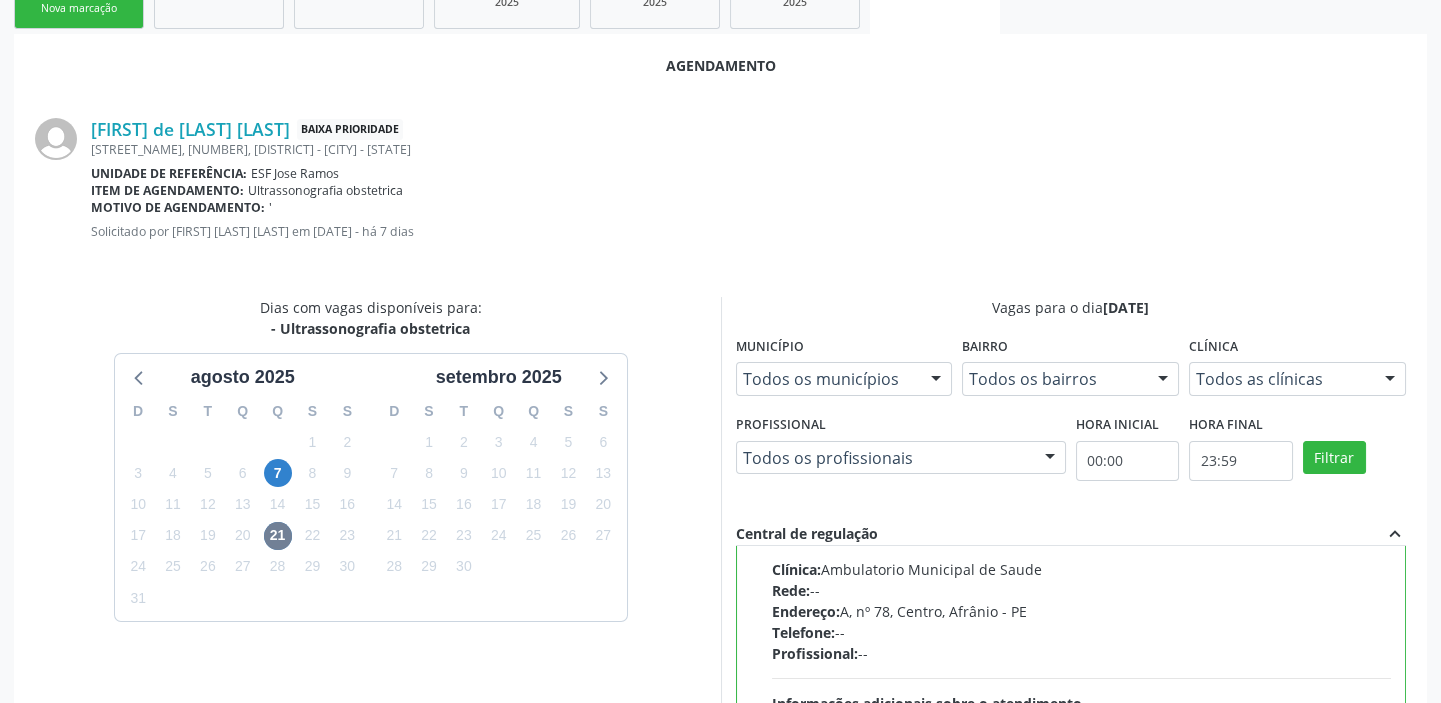 scroll, scrollTop: 99, scrollLeft: 0, axis: vertical 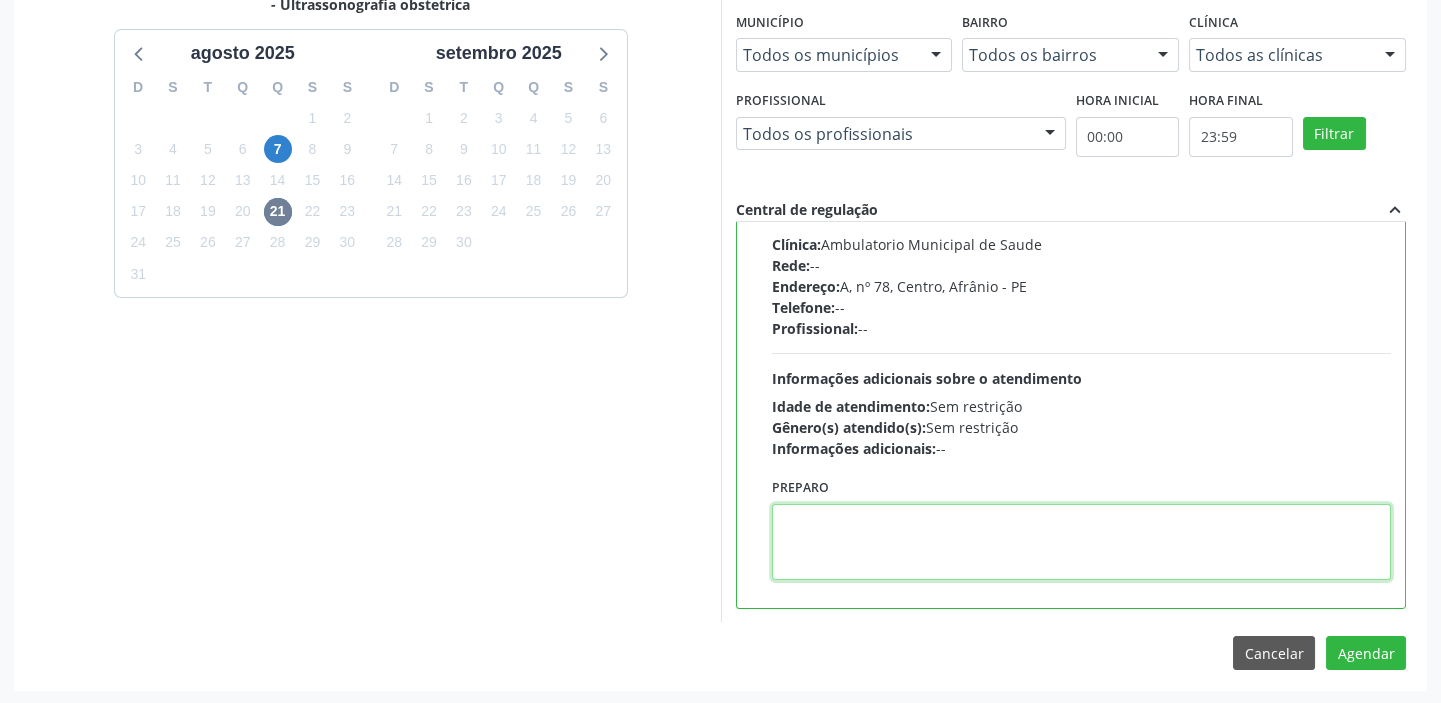 click at bounding box center [1082, 542] 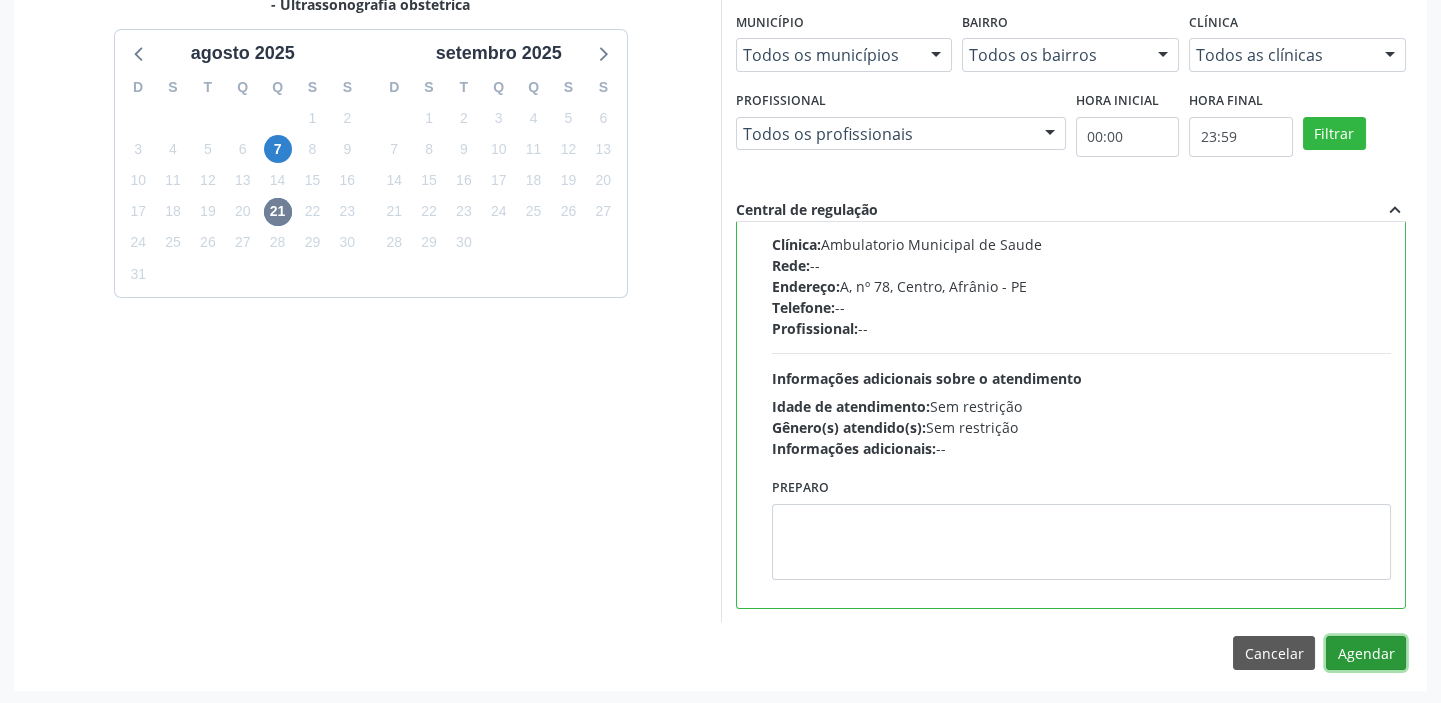 click on "Agendar" at bounding box center (1366, 653) 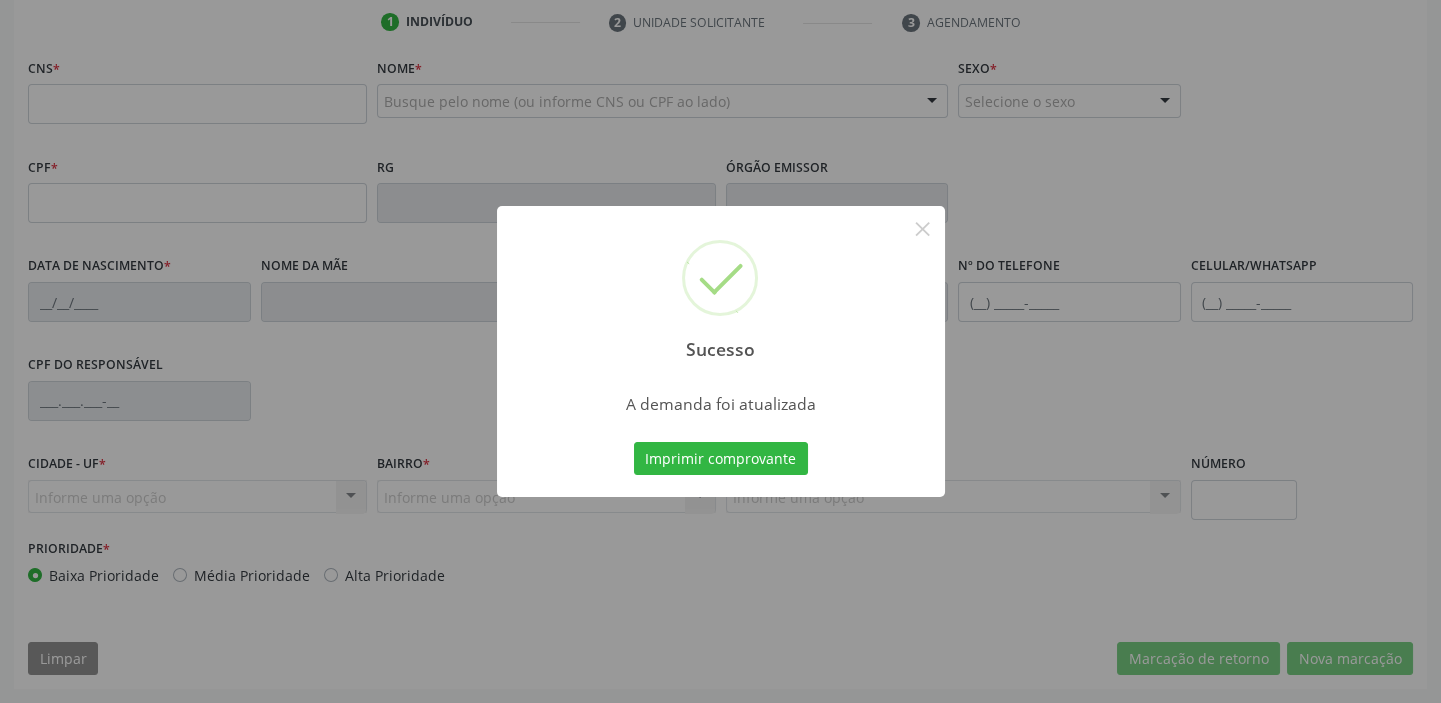 scroll, scrollTop: 380, scrollLeft: 0, axis: vertical 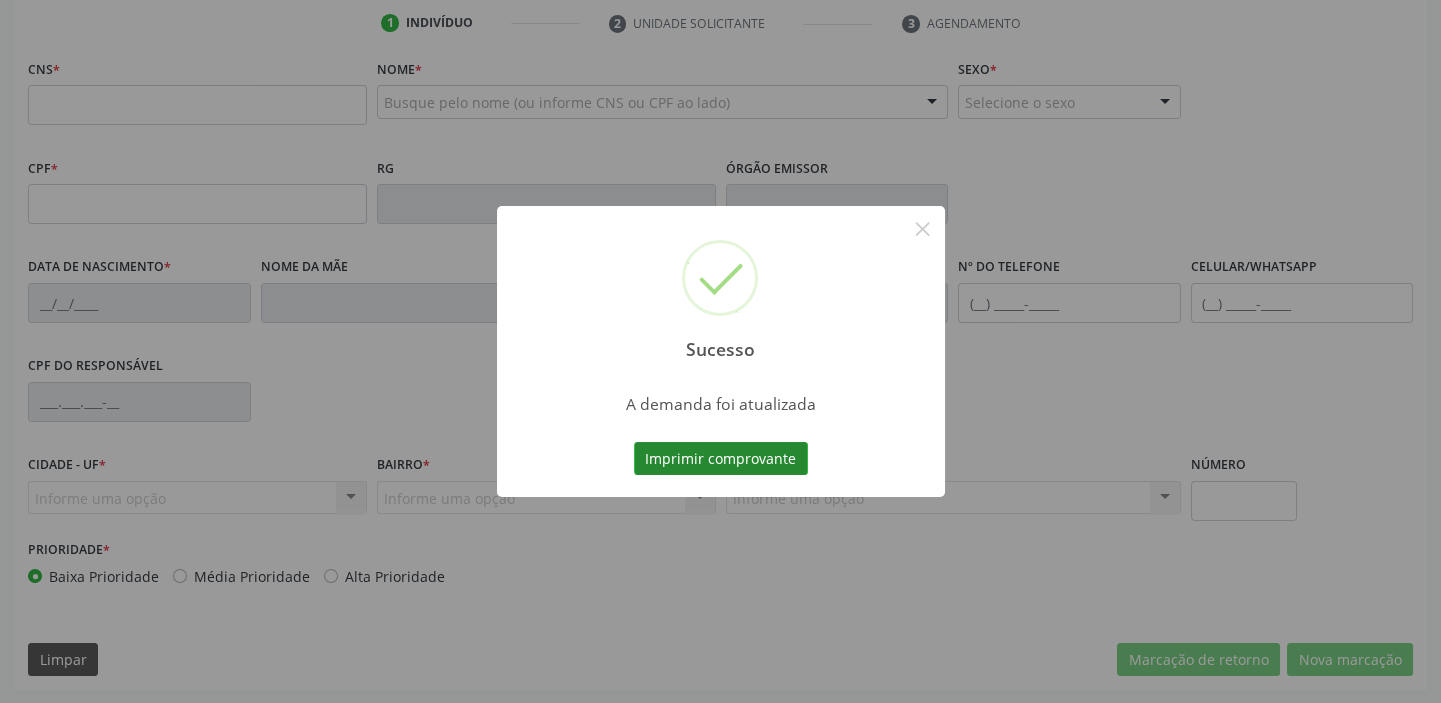 click on "Imprimir comprovante" at bounding box center [721, 459] 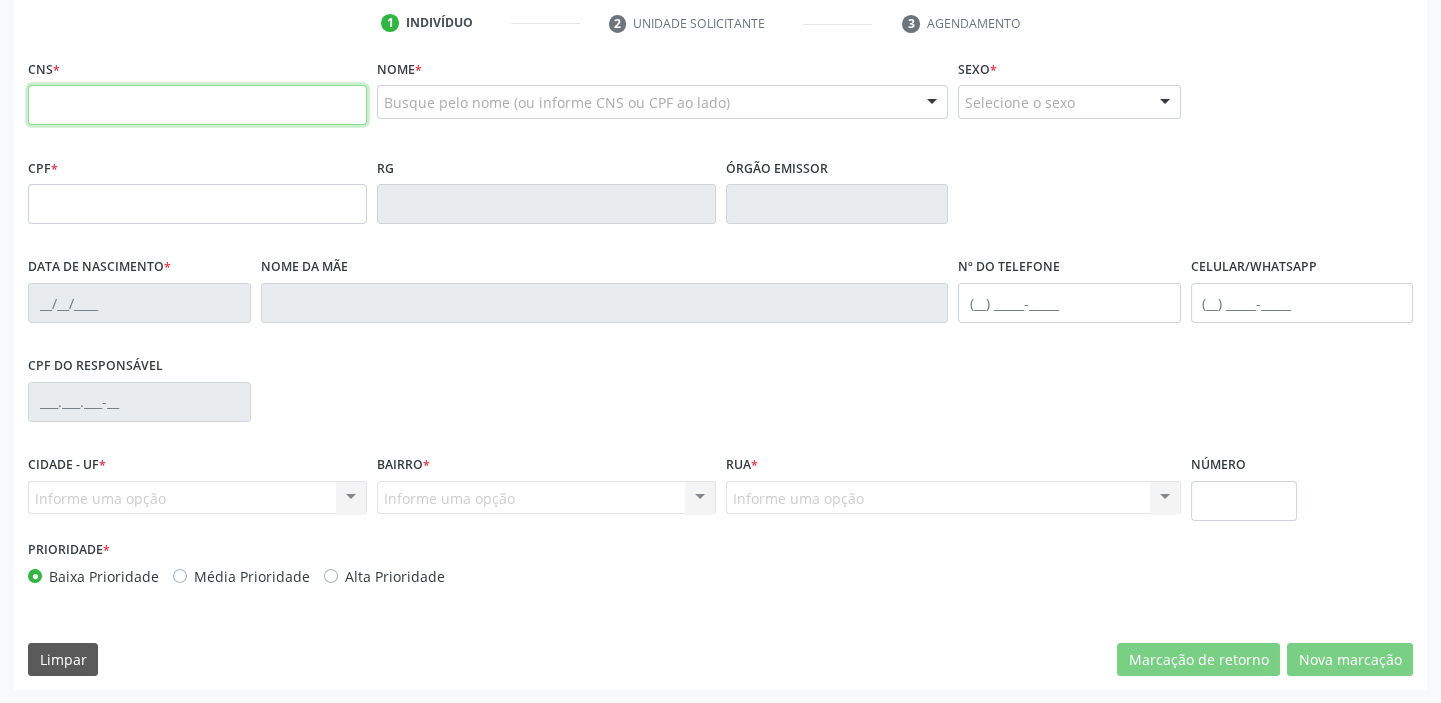 click at bounding box center [197, 105] 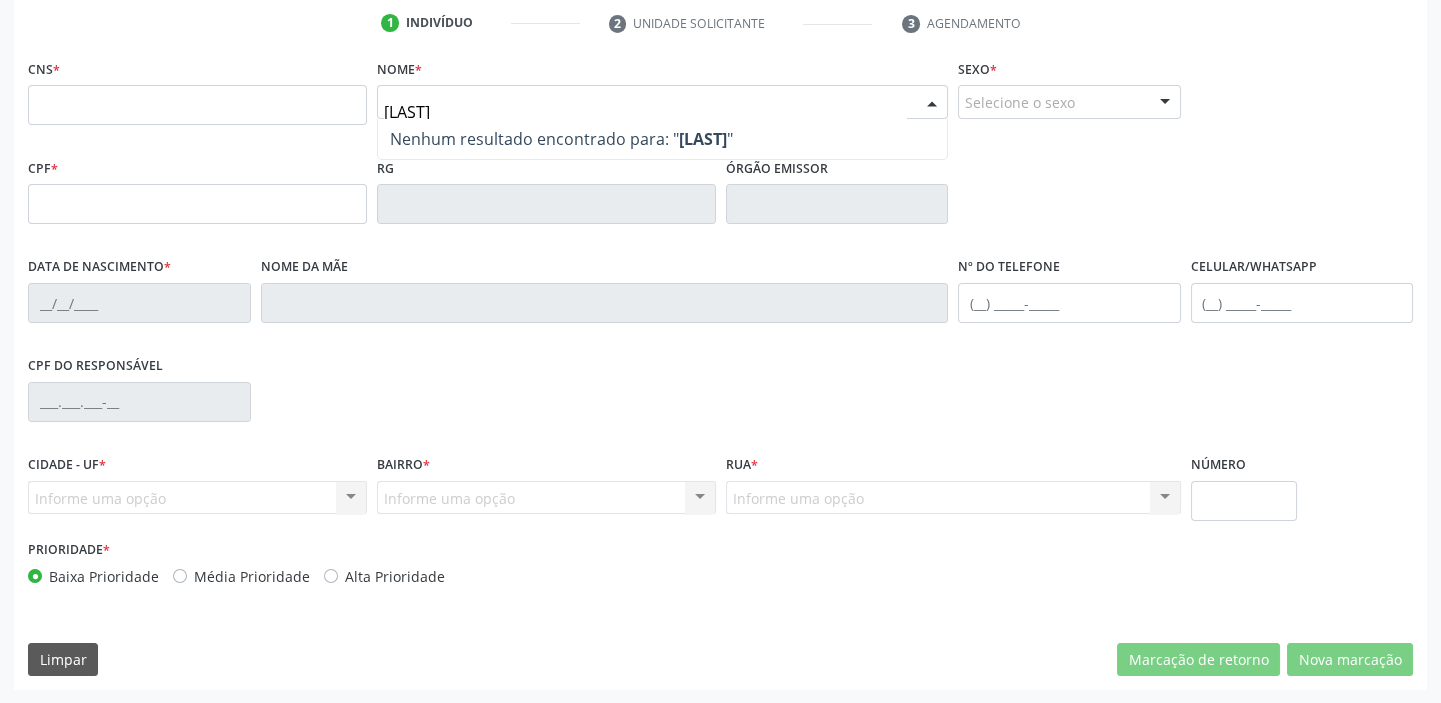 type on "RITA DAMASCENO" 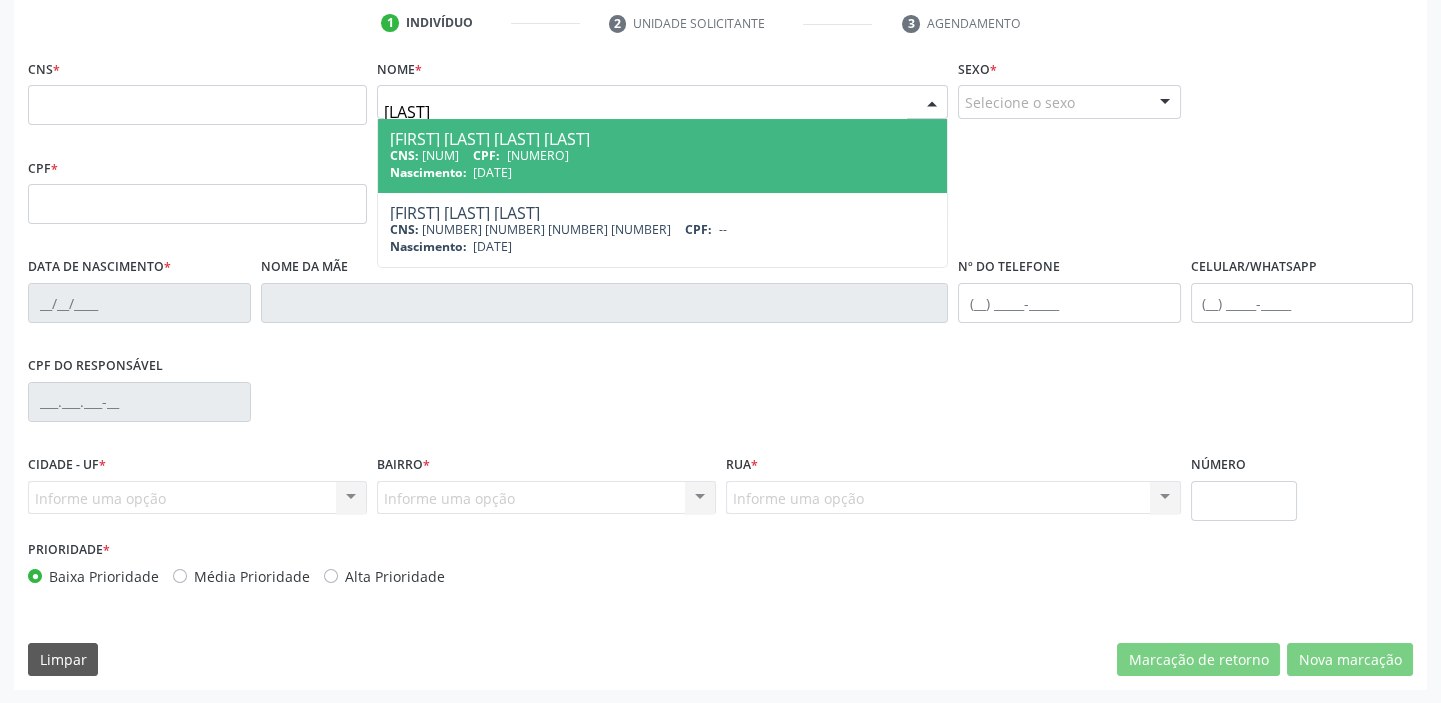 click on "Maria Rita Damasceno Coelho" at bounding box center [662, 139] 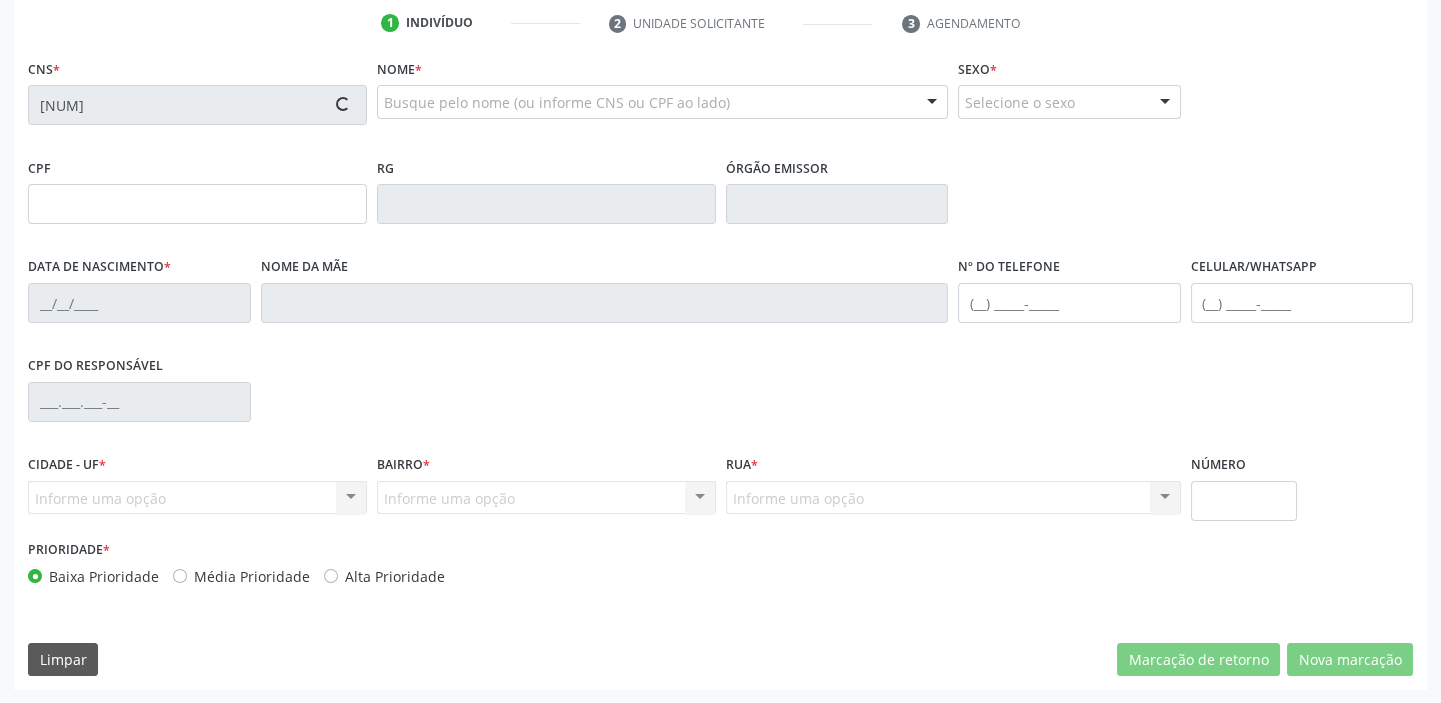 type on "040.682.554-82" 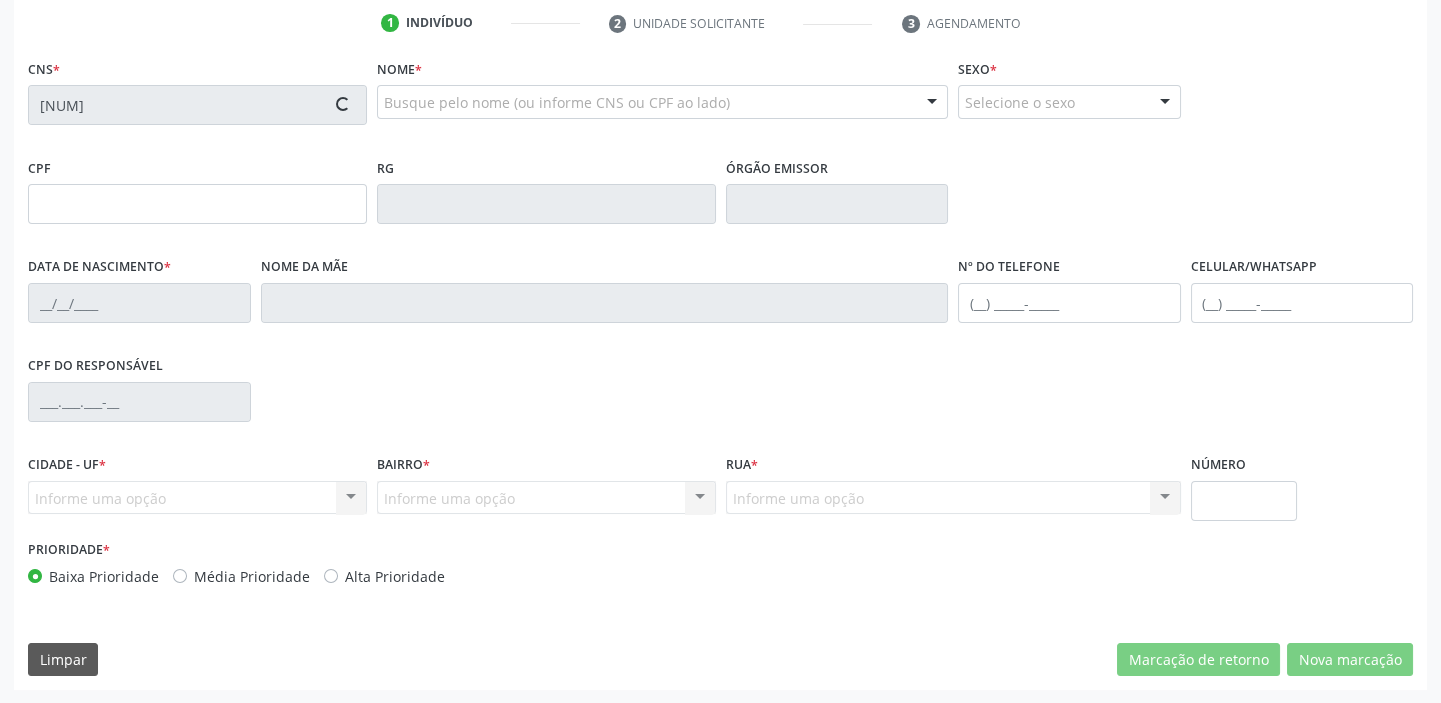 type on "13/04/1978" 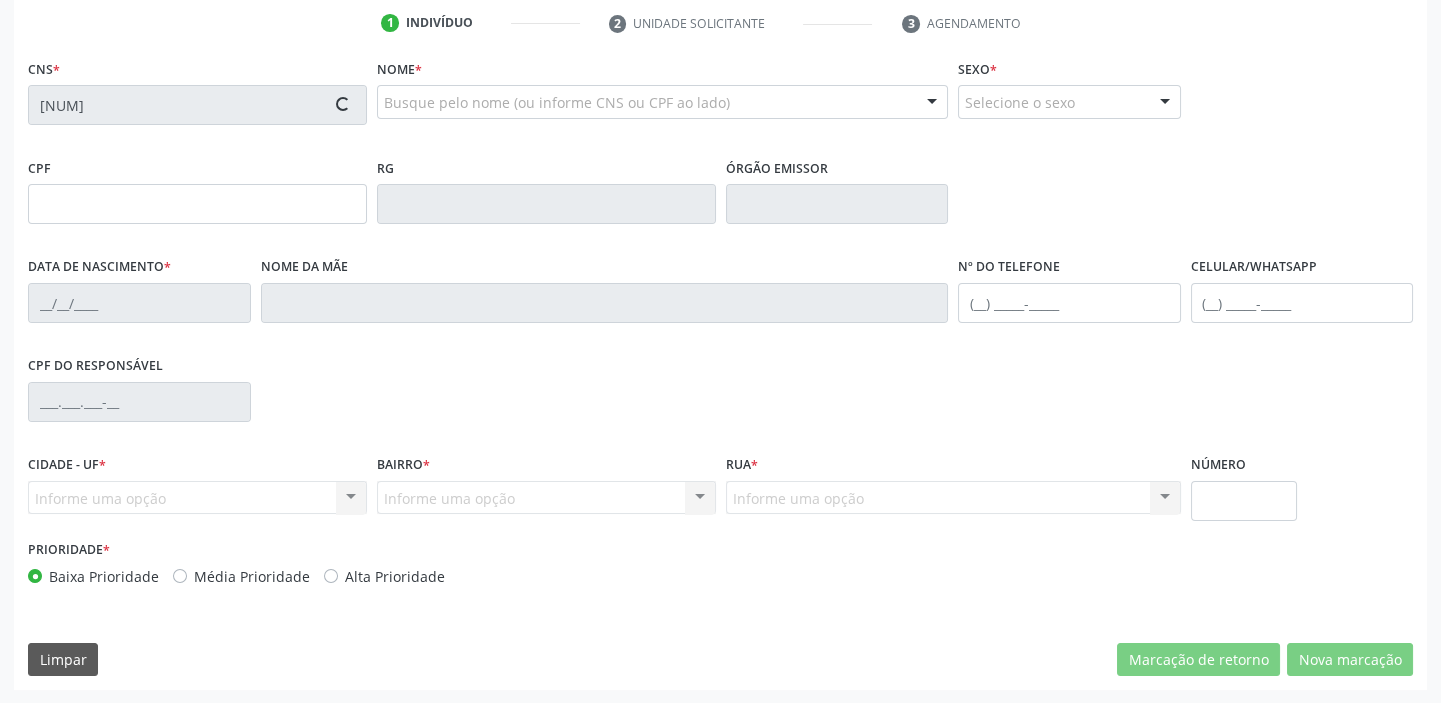 type on "Benedita Rodrigues Damasceno" 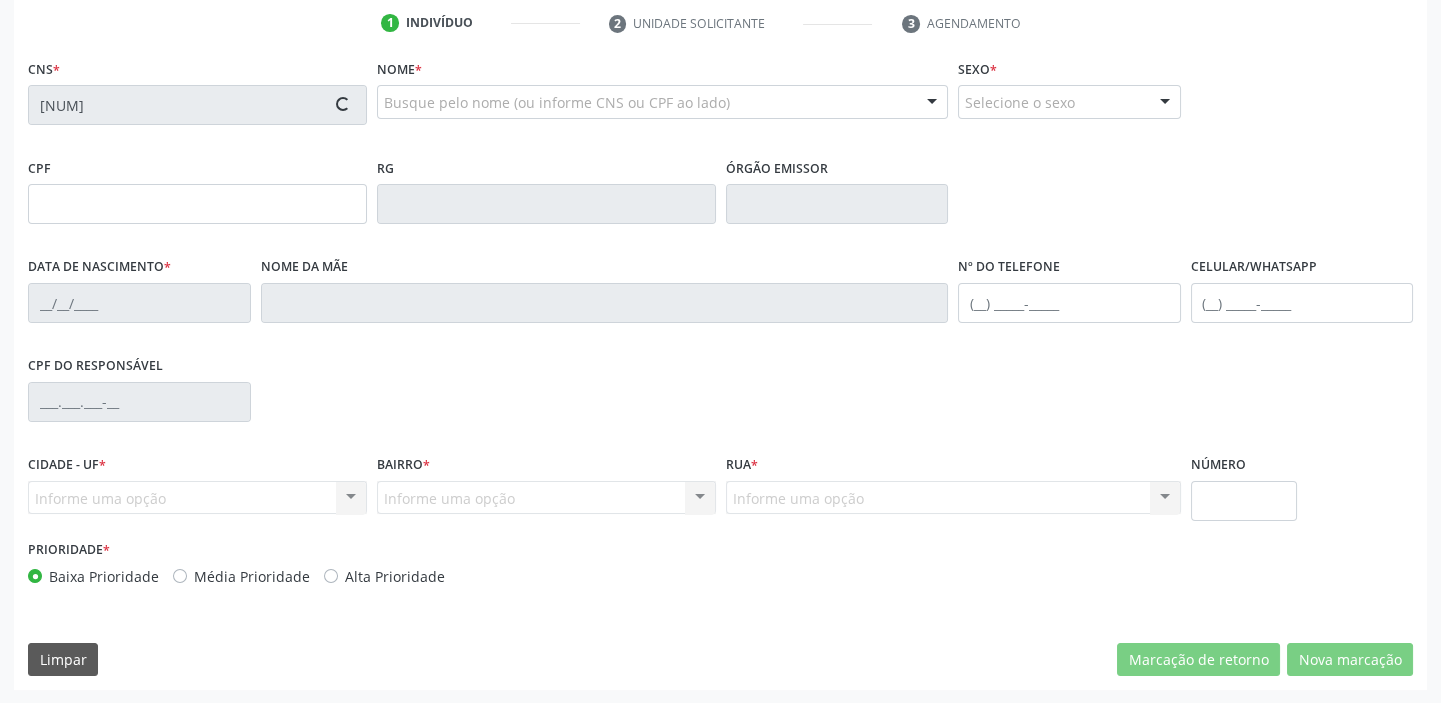 type on "(87) 8160-1240" 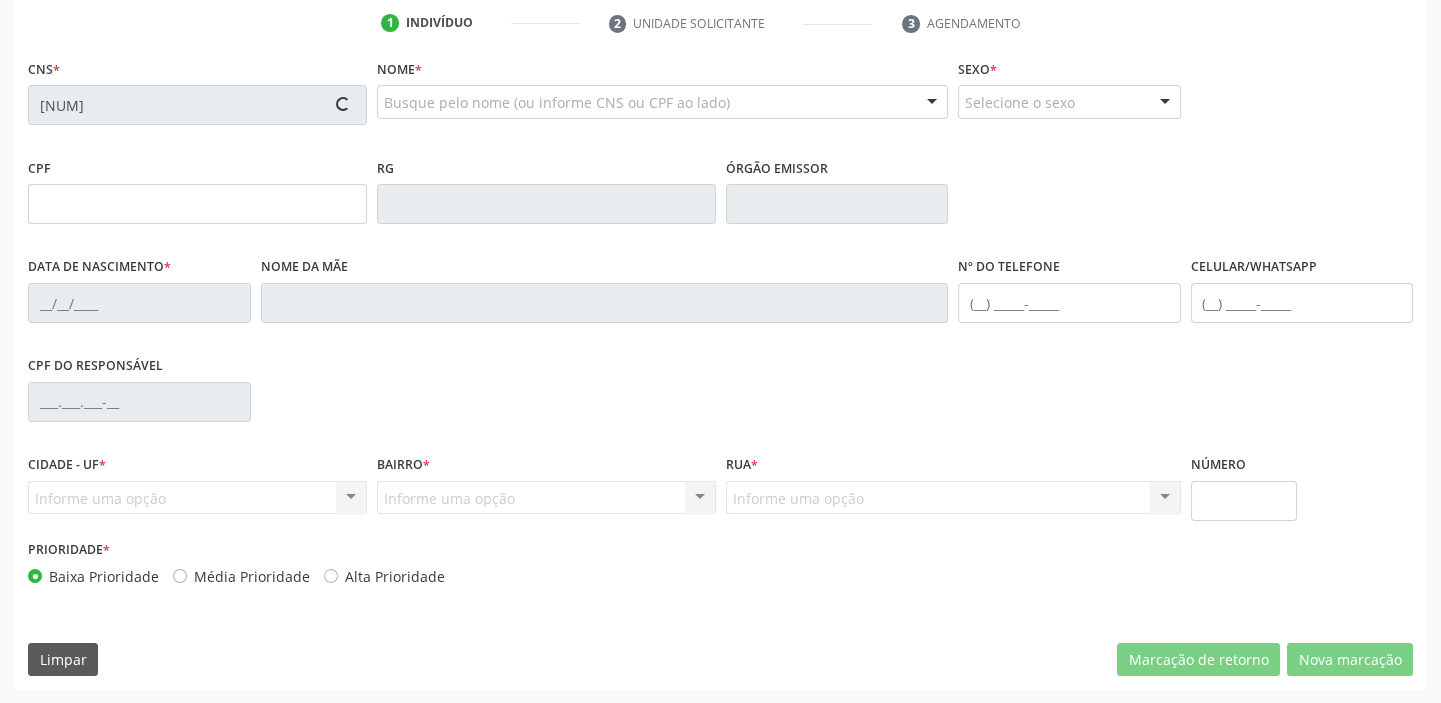 type on "S/N" 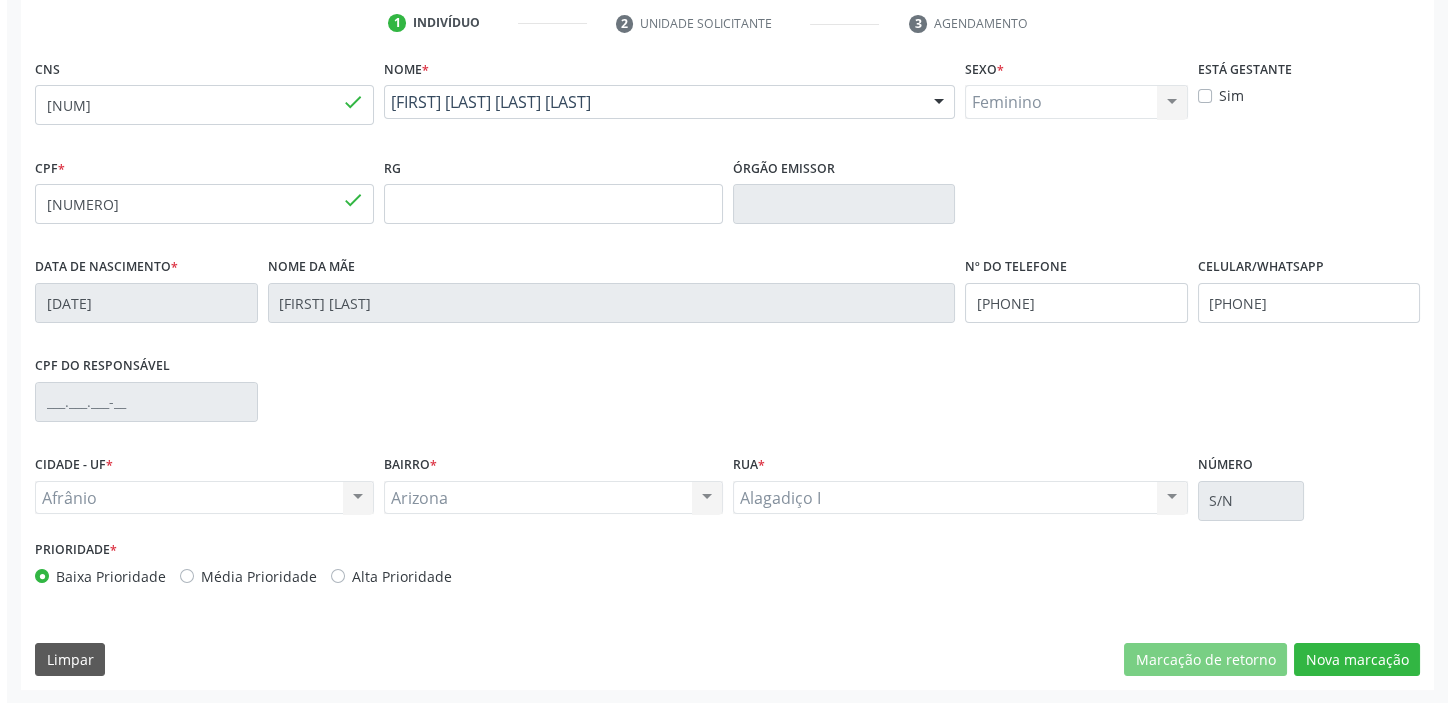 scroll, scrollTop: 0, scrollLeft: 0, axis: both 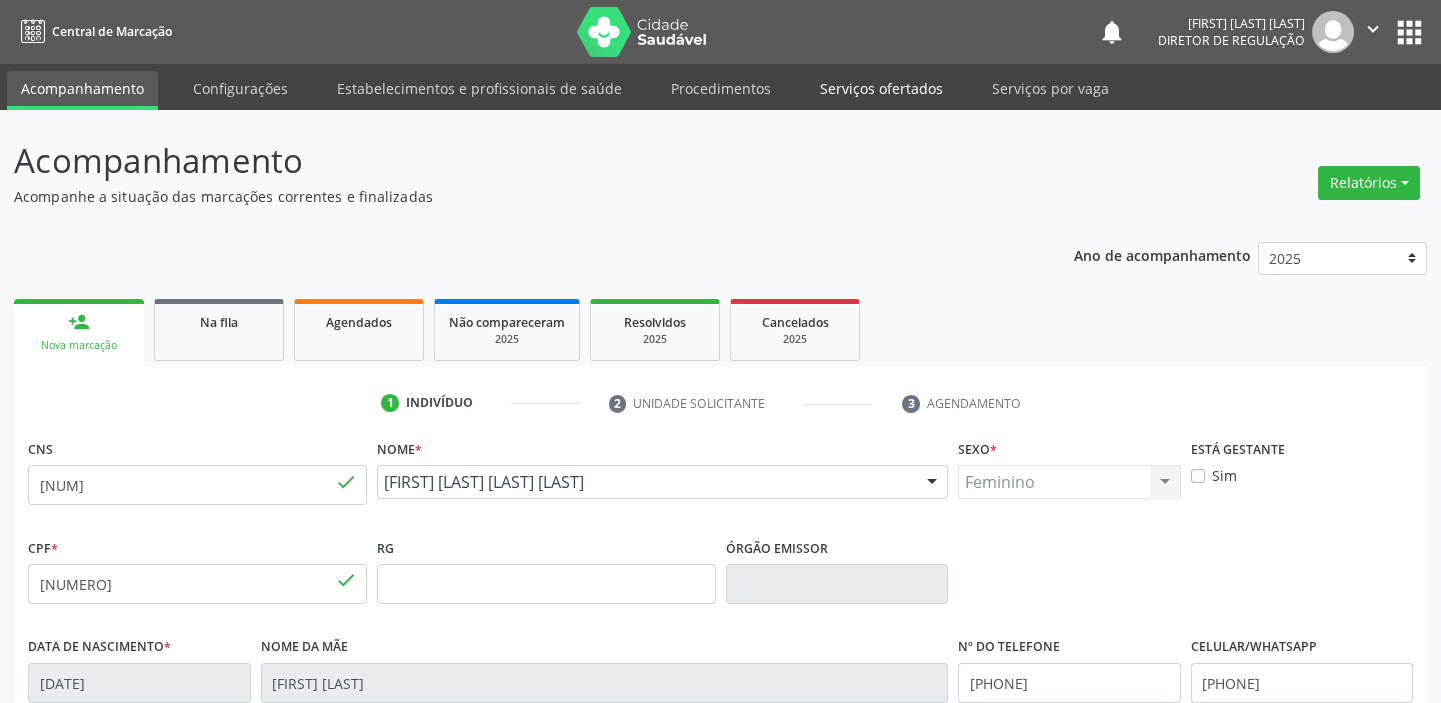 click on "Serviços ofertados" at bounding box center (881, 88) 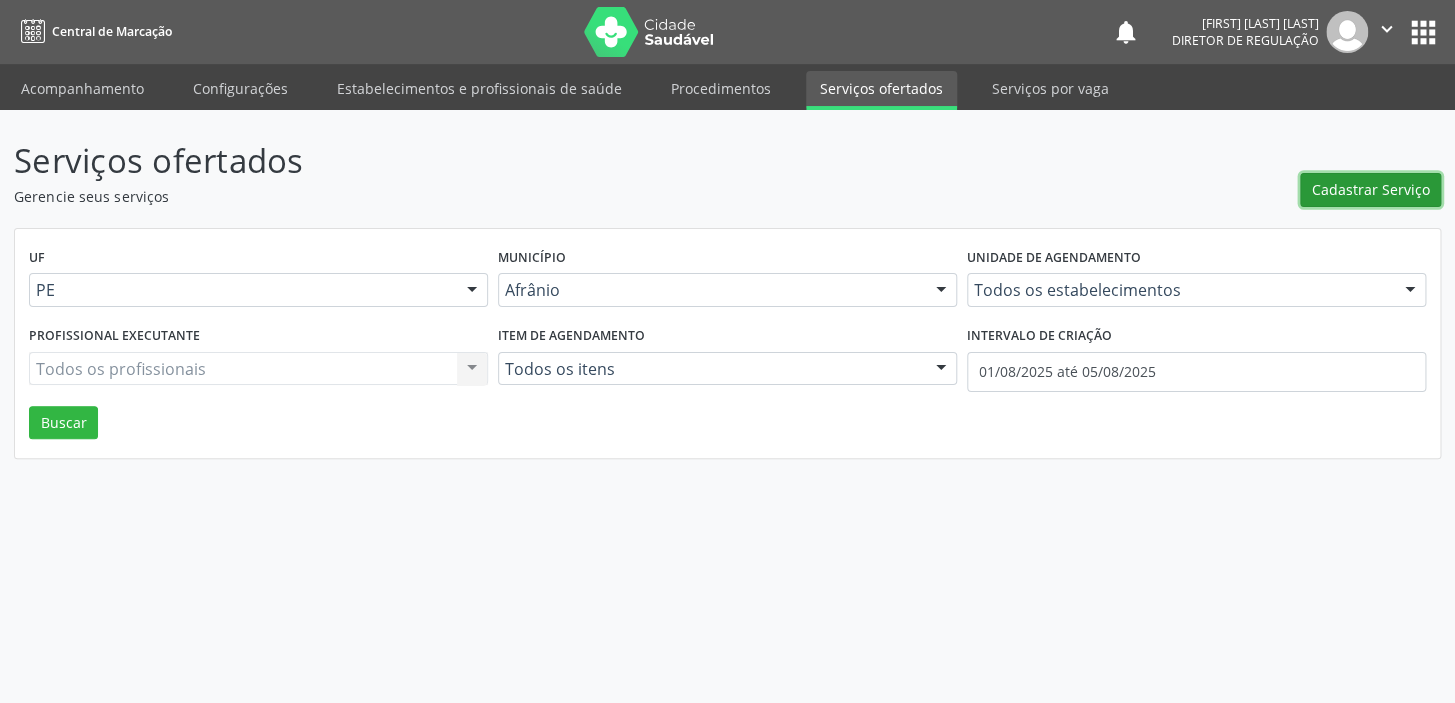 click on "Cadastrar Serviço" at bounding box center [1371, 189] 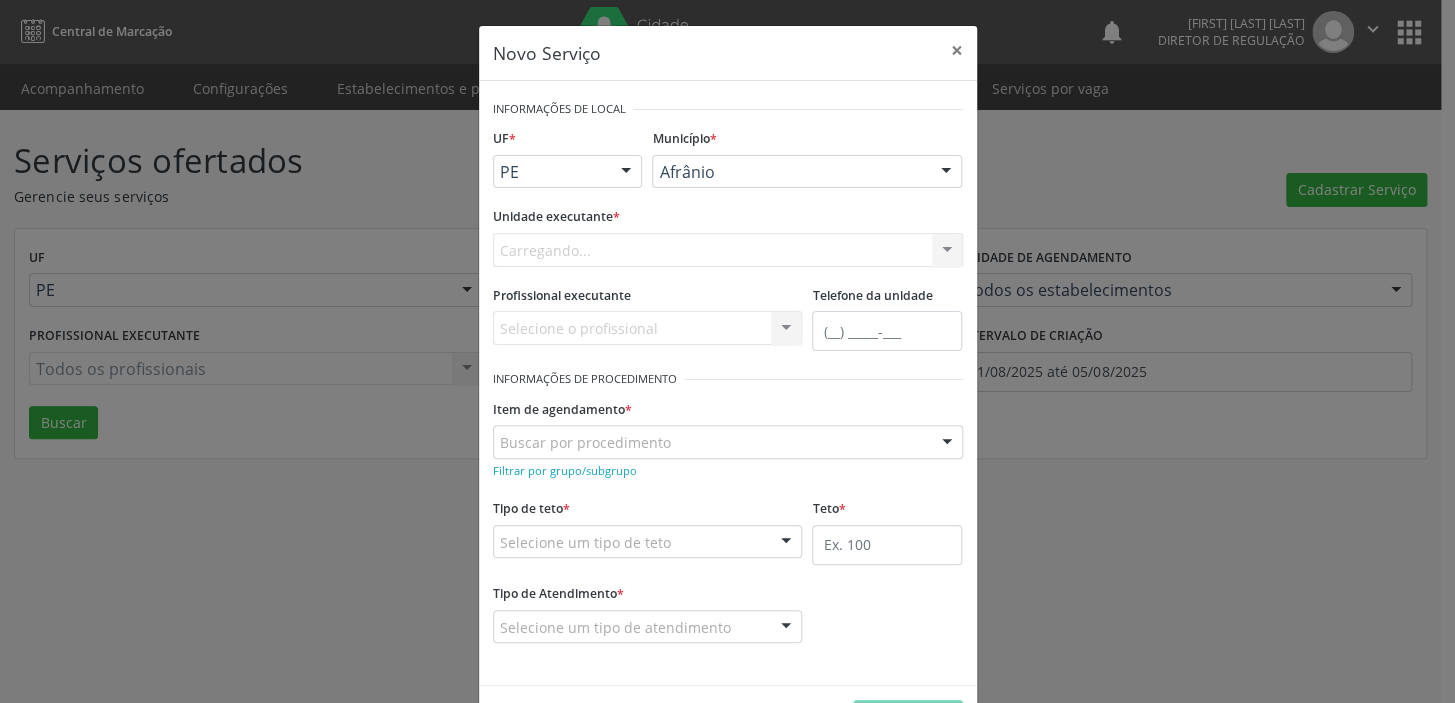 scroll, scrollTop: 0, scrollLeft: 0, axis: both 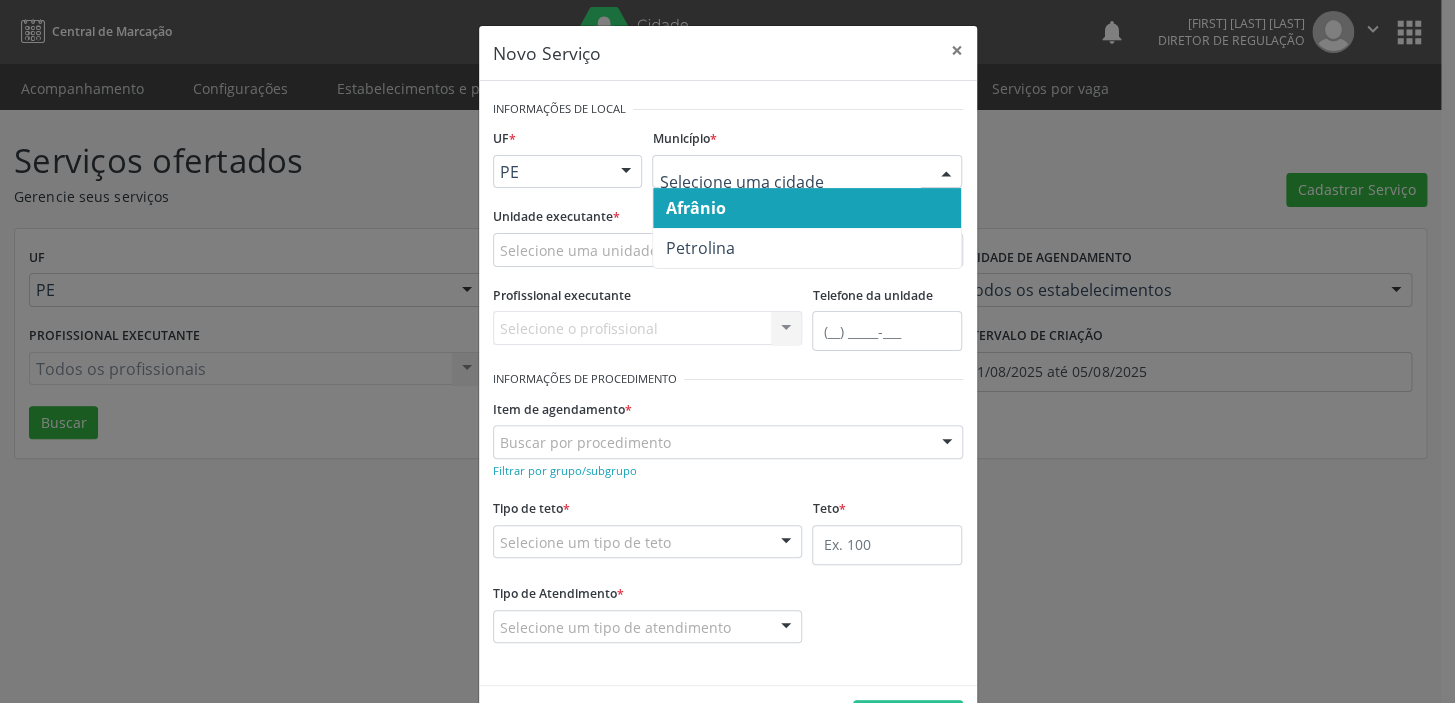 click on "Afrânio" at bounding box center [695, 208] 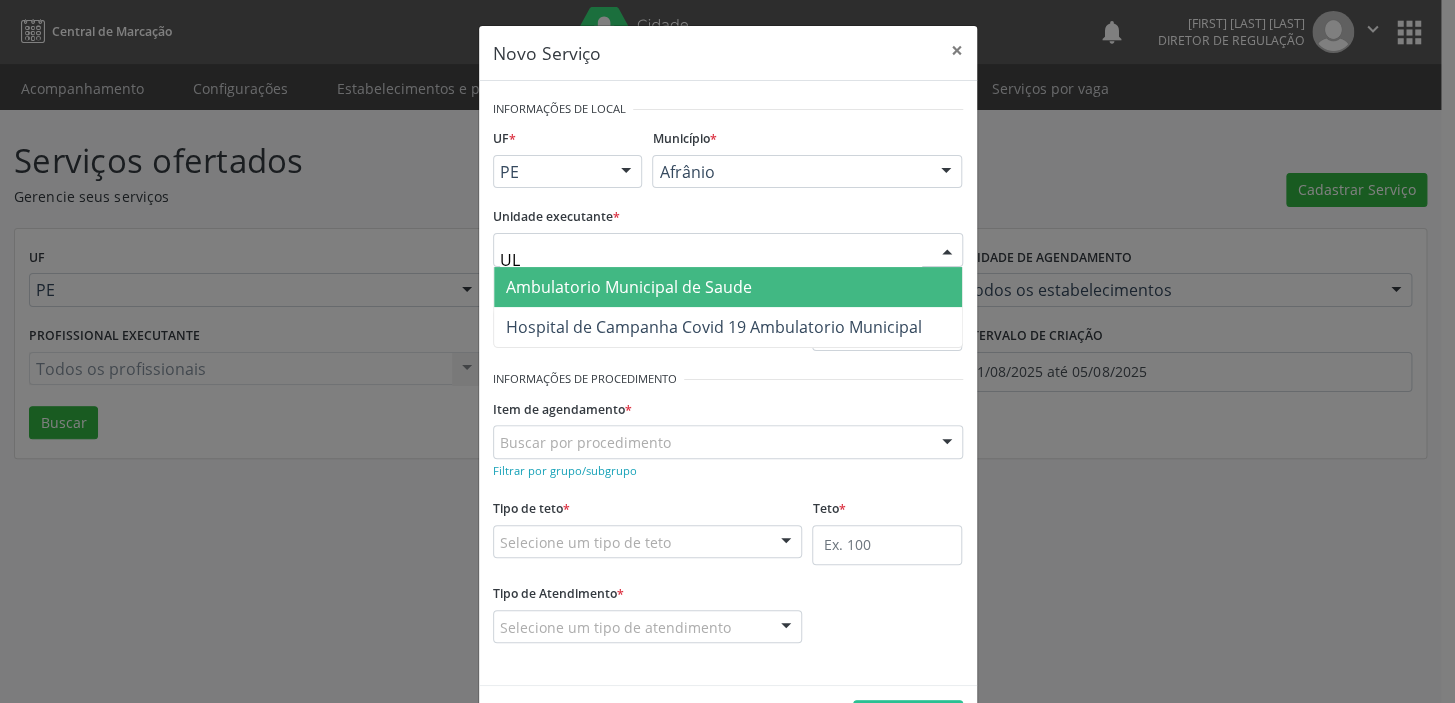 type on "U" 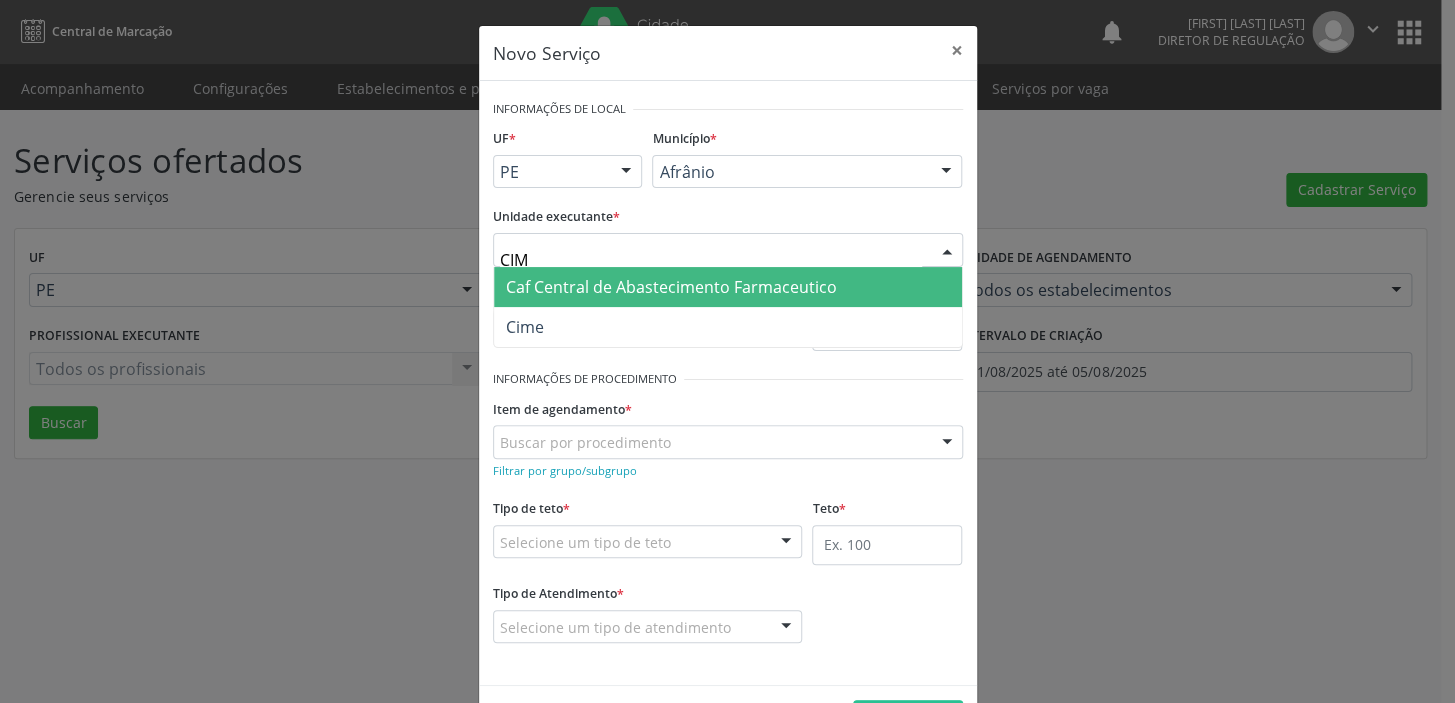 type on "CIME" 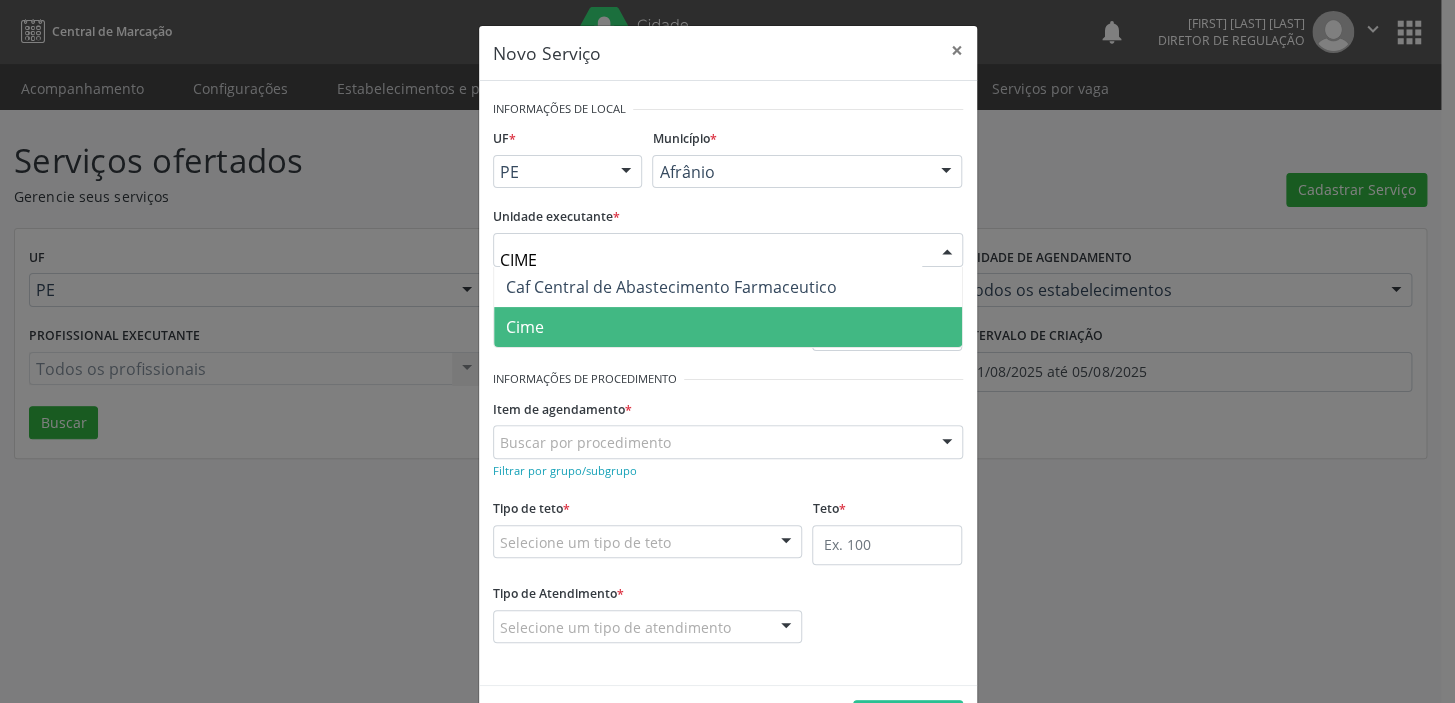 click on "Cime" at bounding box center [525, 327] 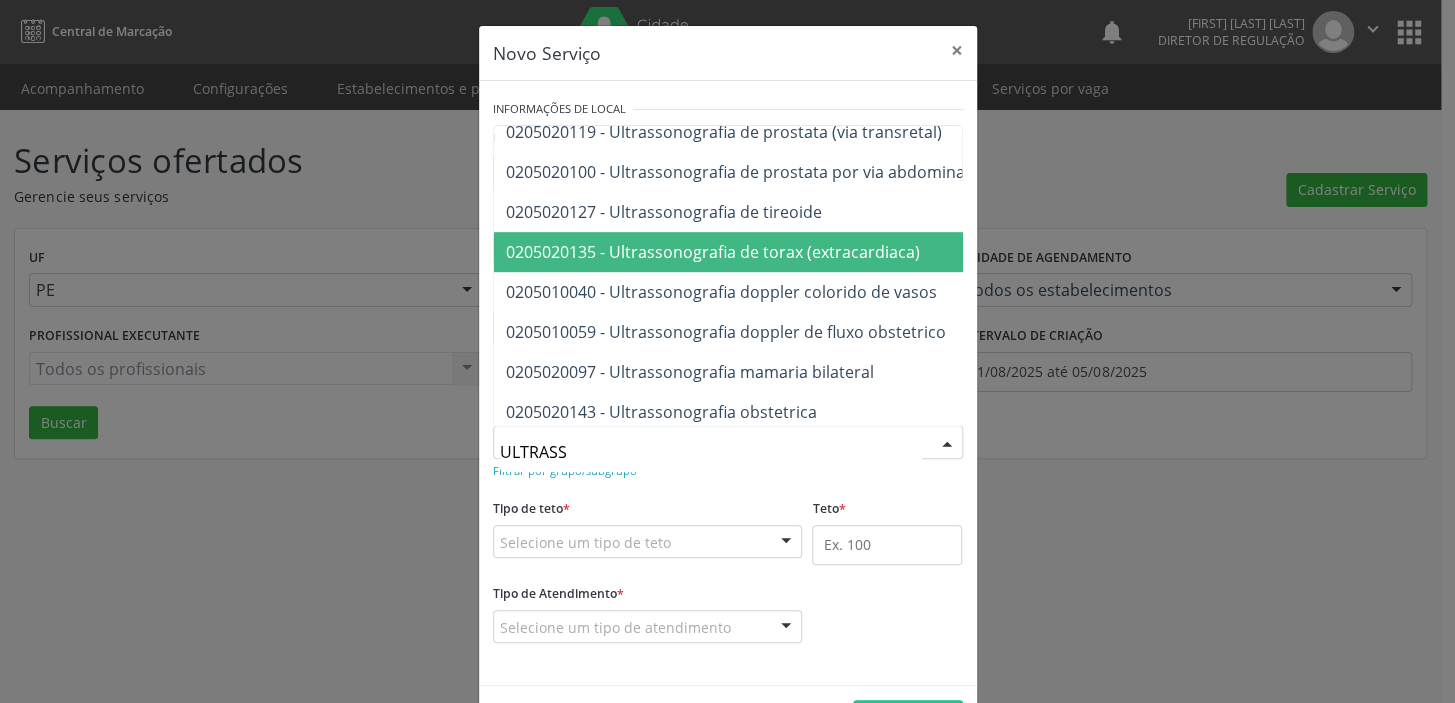 scroll, scrollTop: 545, scrollLeft: 0, axis: vertical 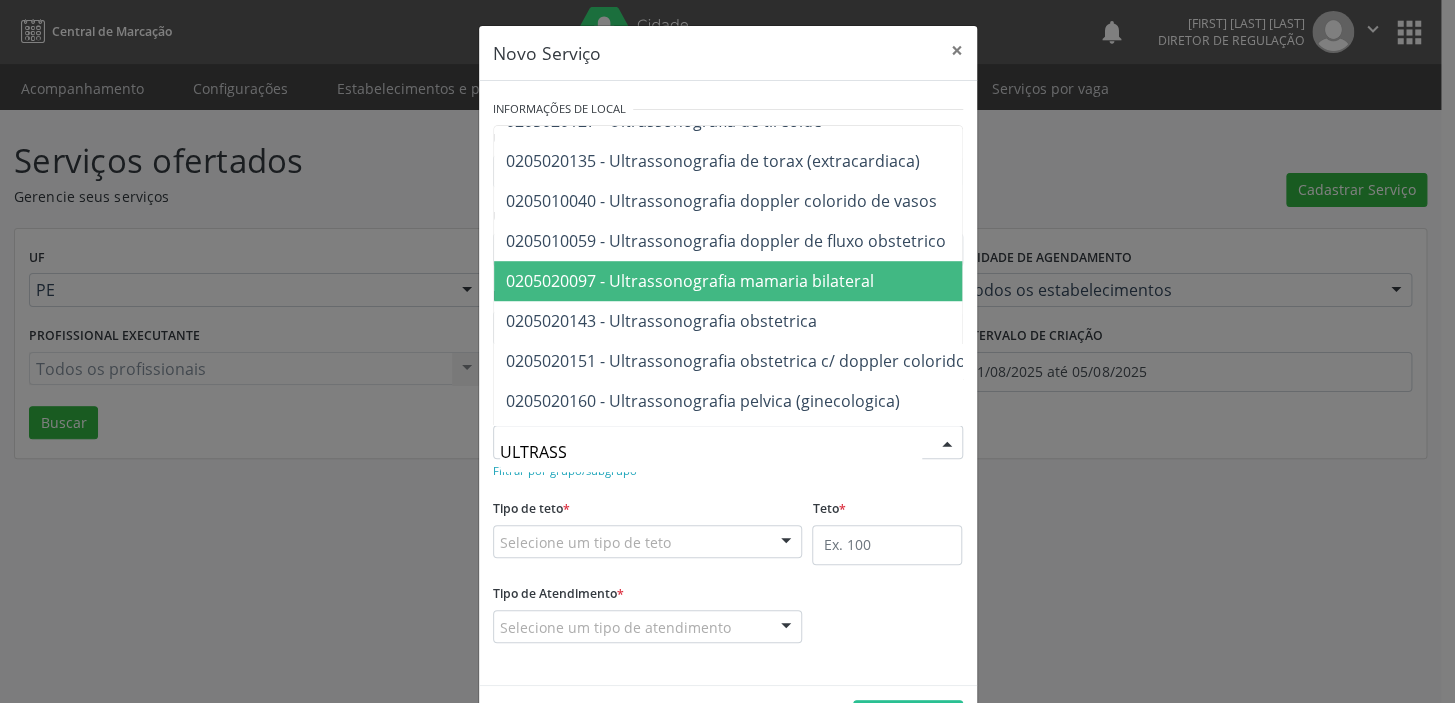 click on "0205020097 - Ultrassonografia mamaria bilateral" at bounding box center (990, 281) 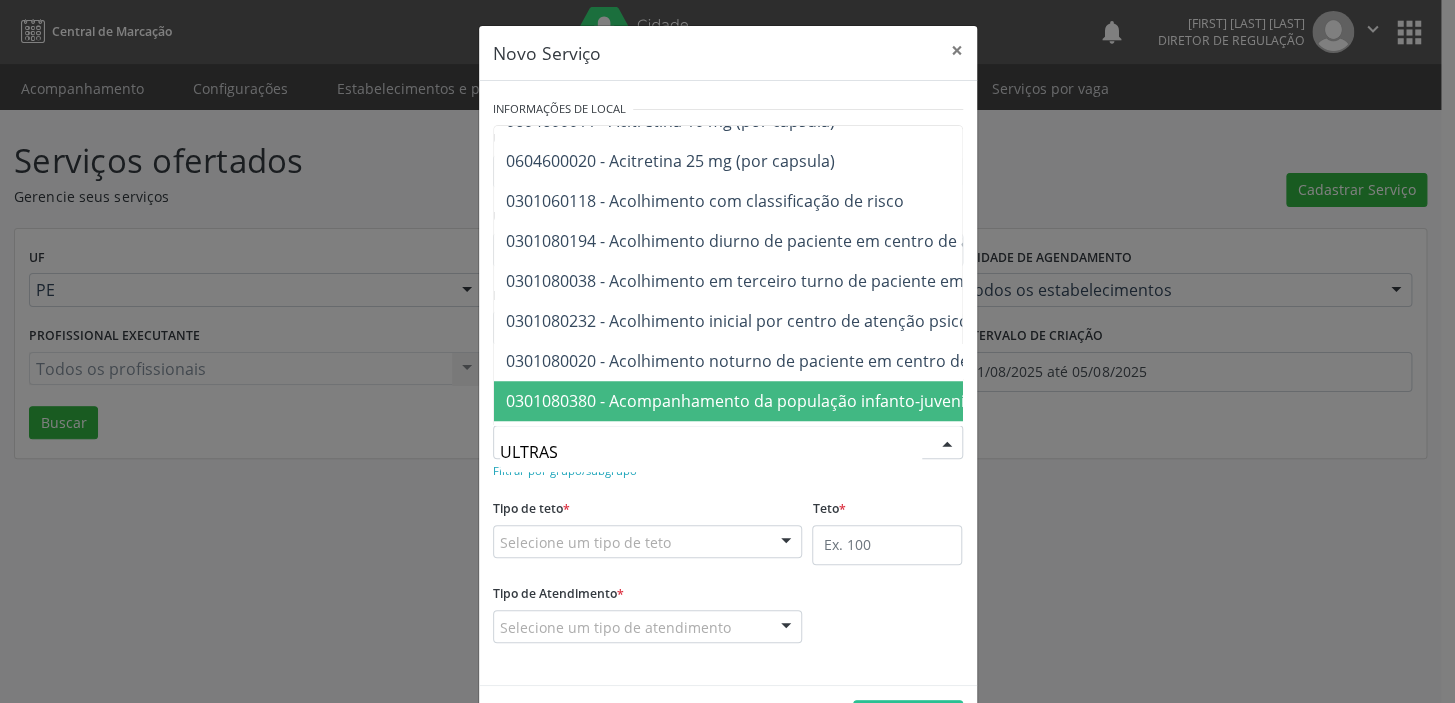 type on "ULTRASS" 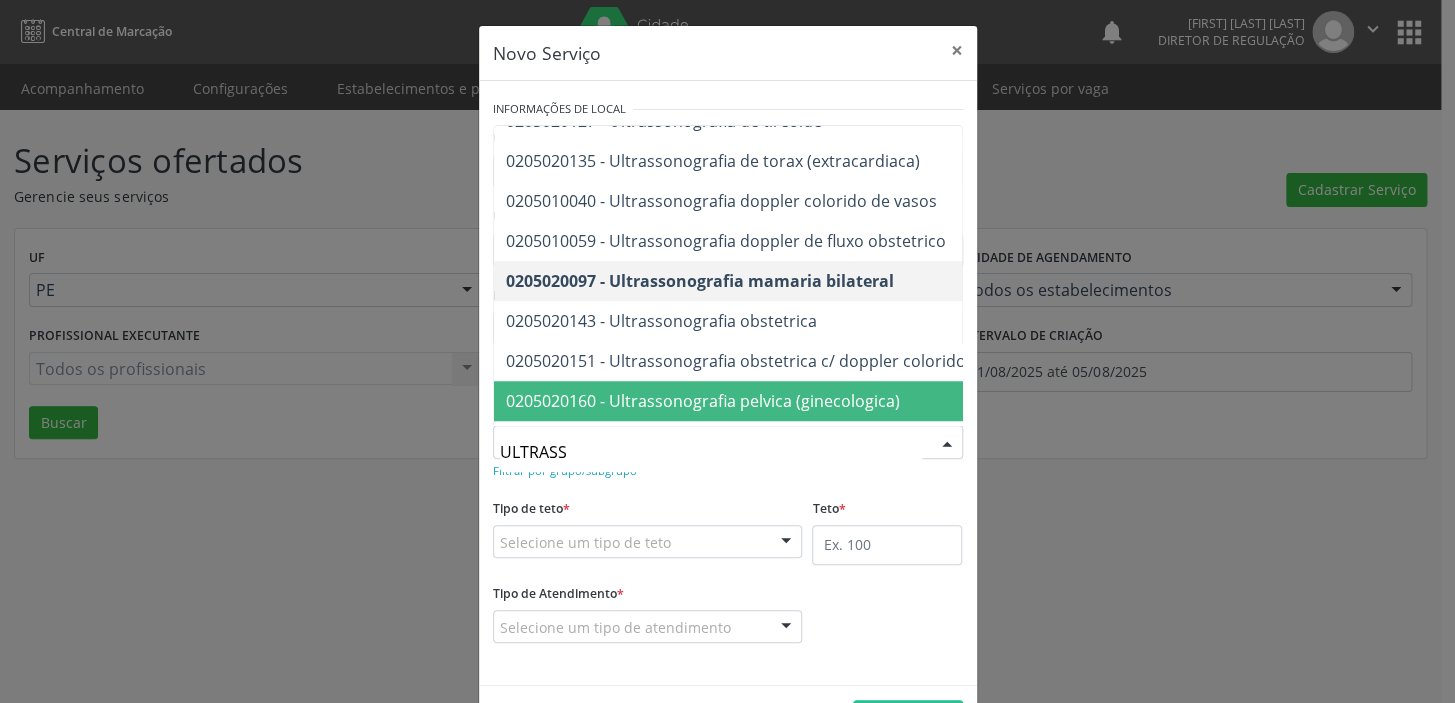 click on "ULTRASS" at bounding box center (711, 452) 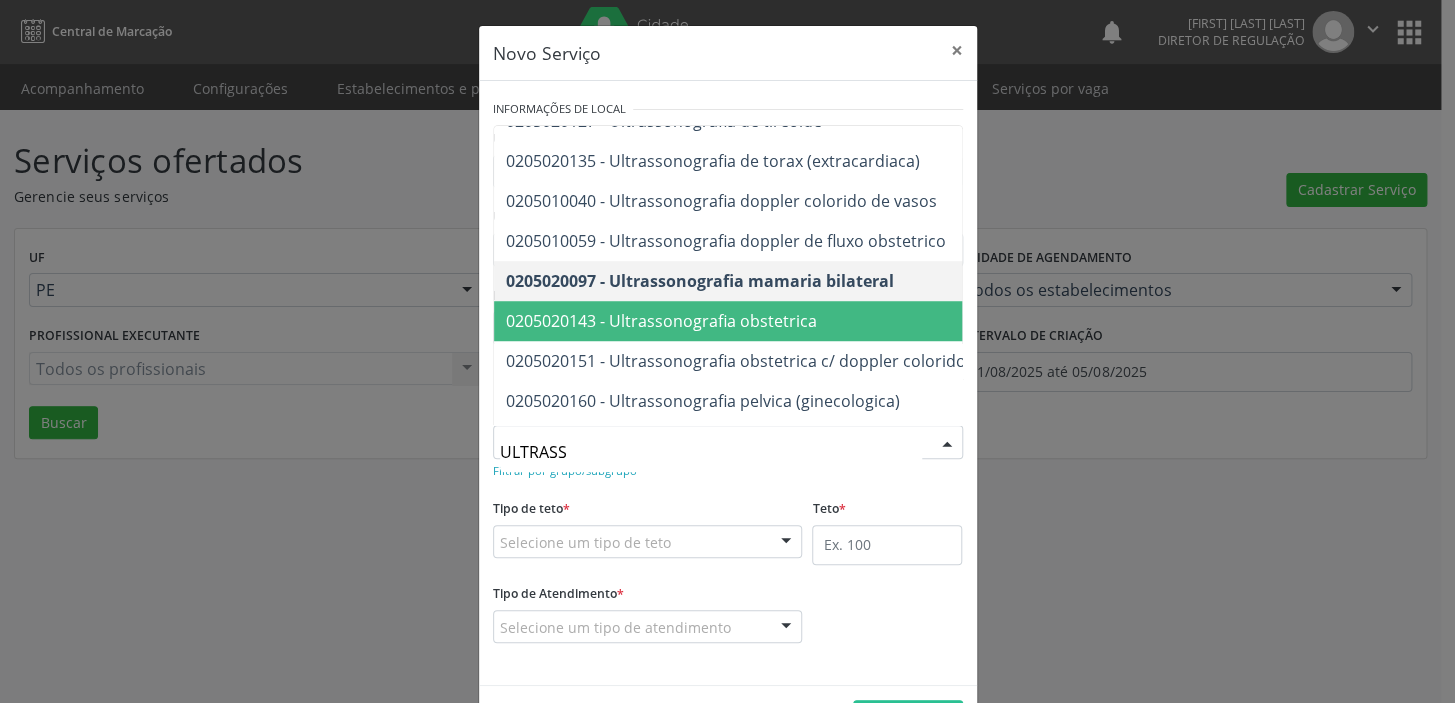 click on "0205020143 - Ultrassonografia obstetrica" at bounding box center [661, 321] 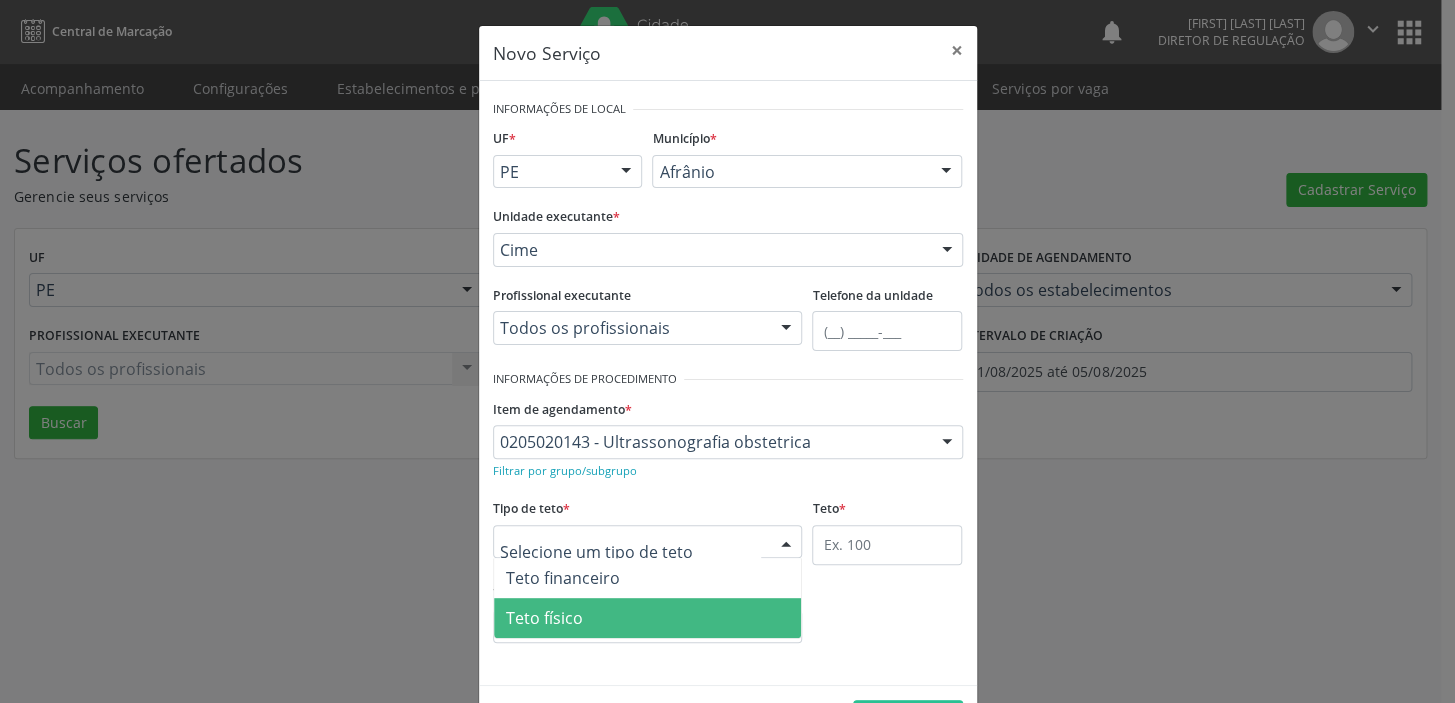 click on "Teto físico" at bounding box center (648, 618) 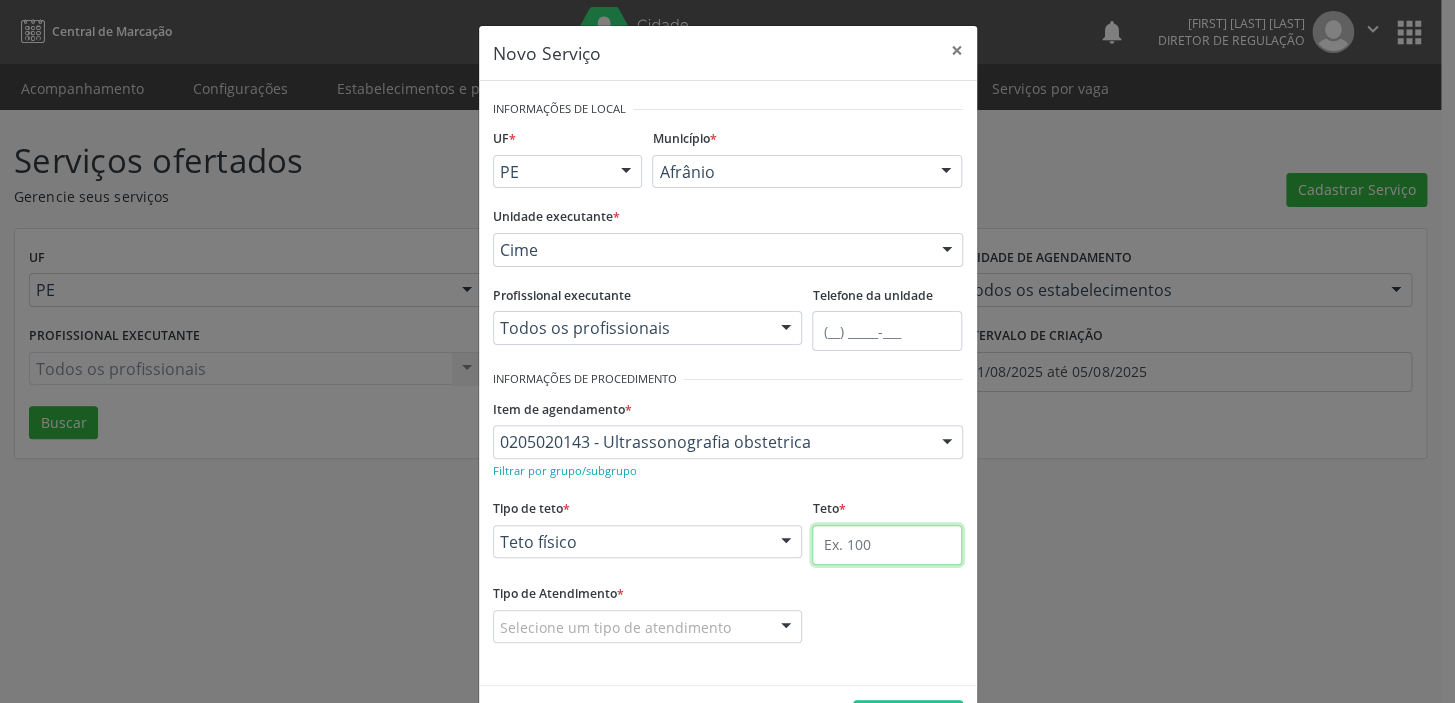 click at bounding box center (887, 545) 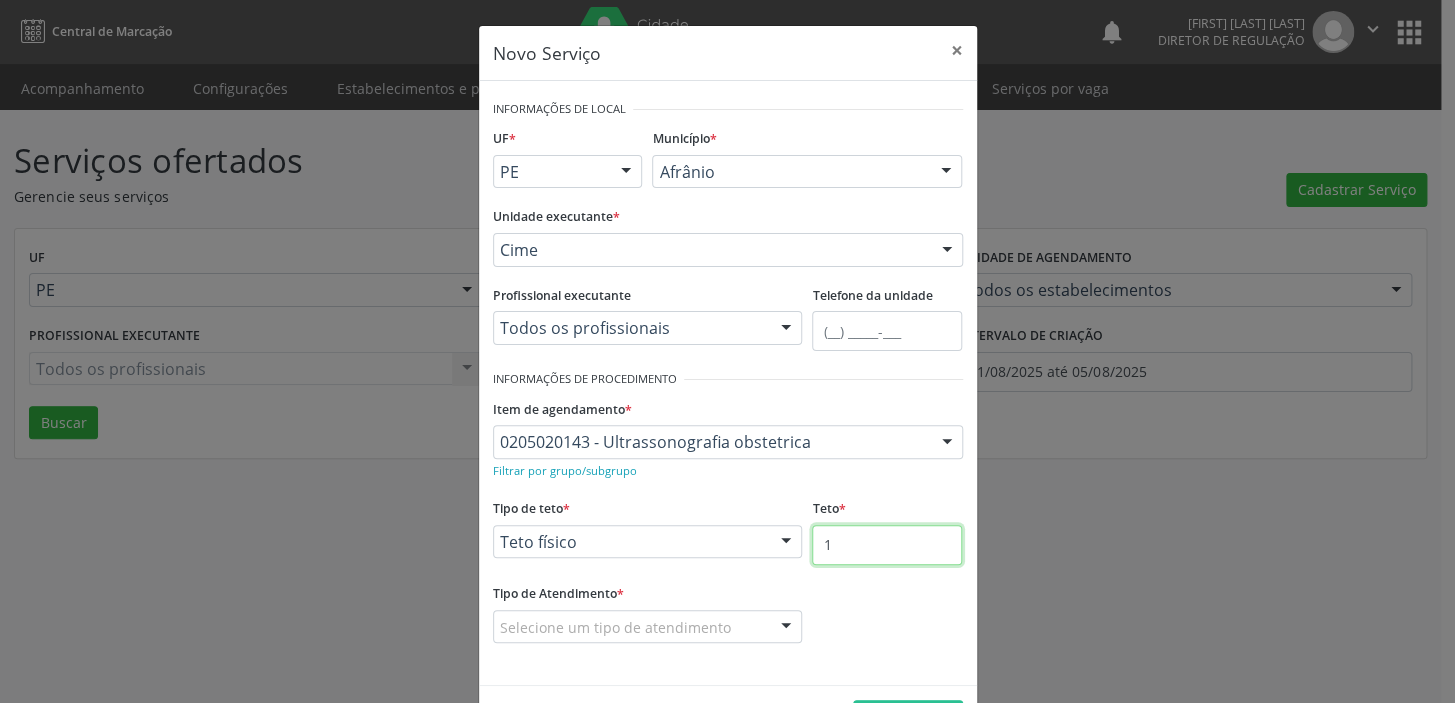 type on "1" 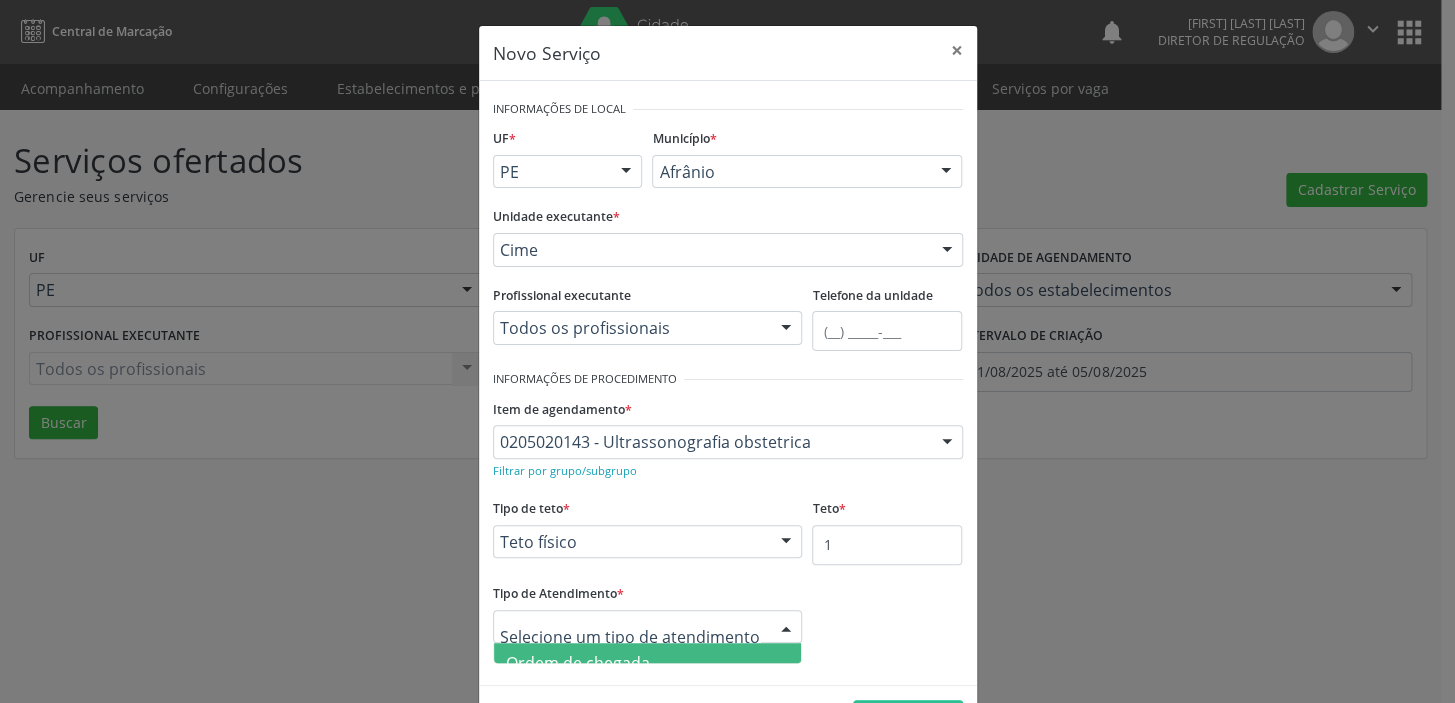 click on "Ordem de chegada" at bounding box center (578, 663) 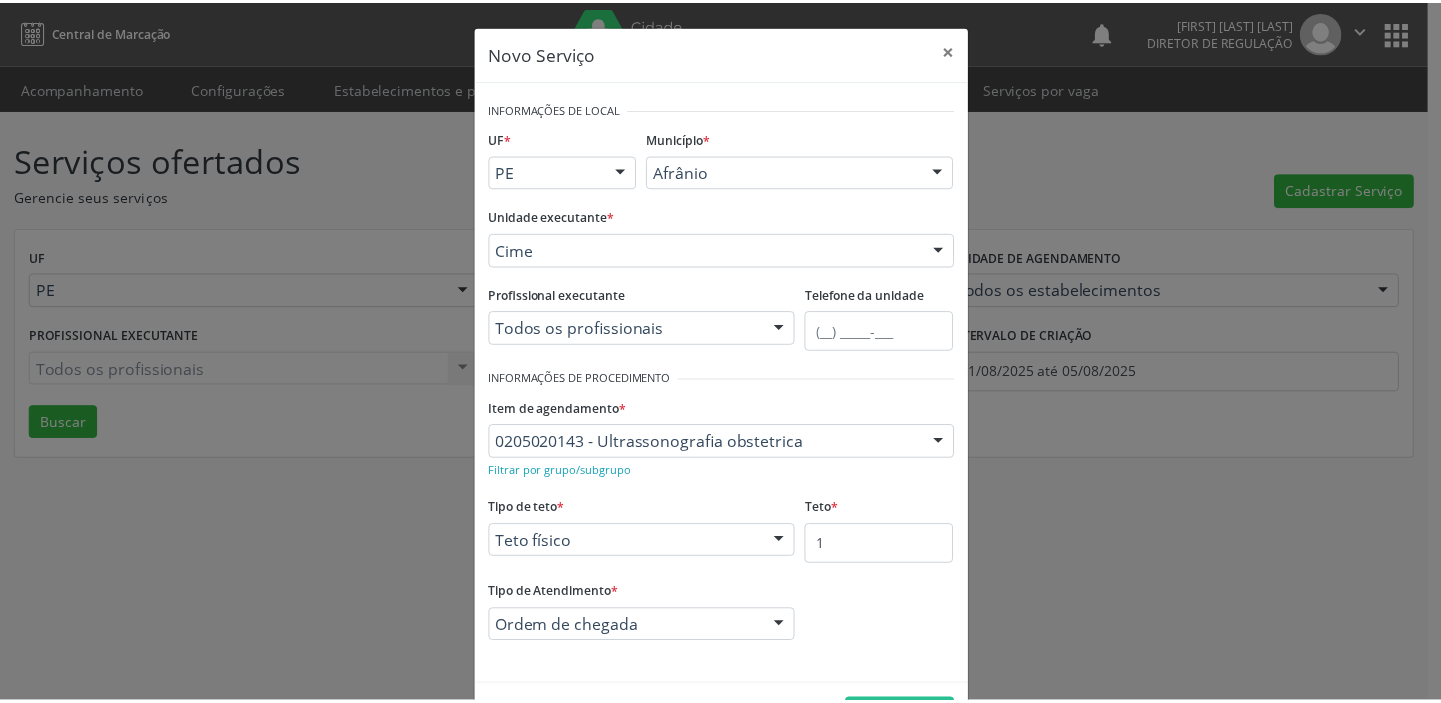 scroll, scrollTop: 69, scrollLeft: 0, axis: vertical 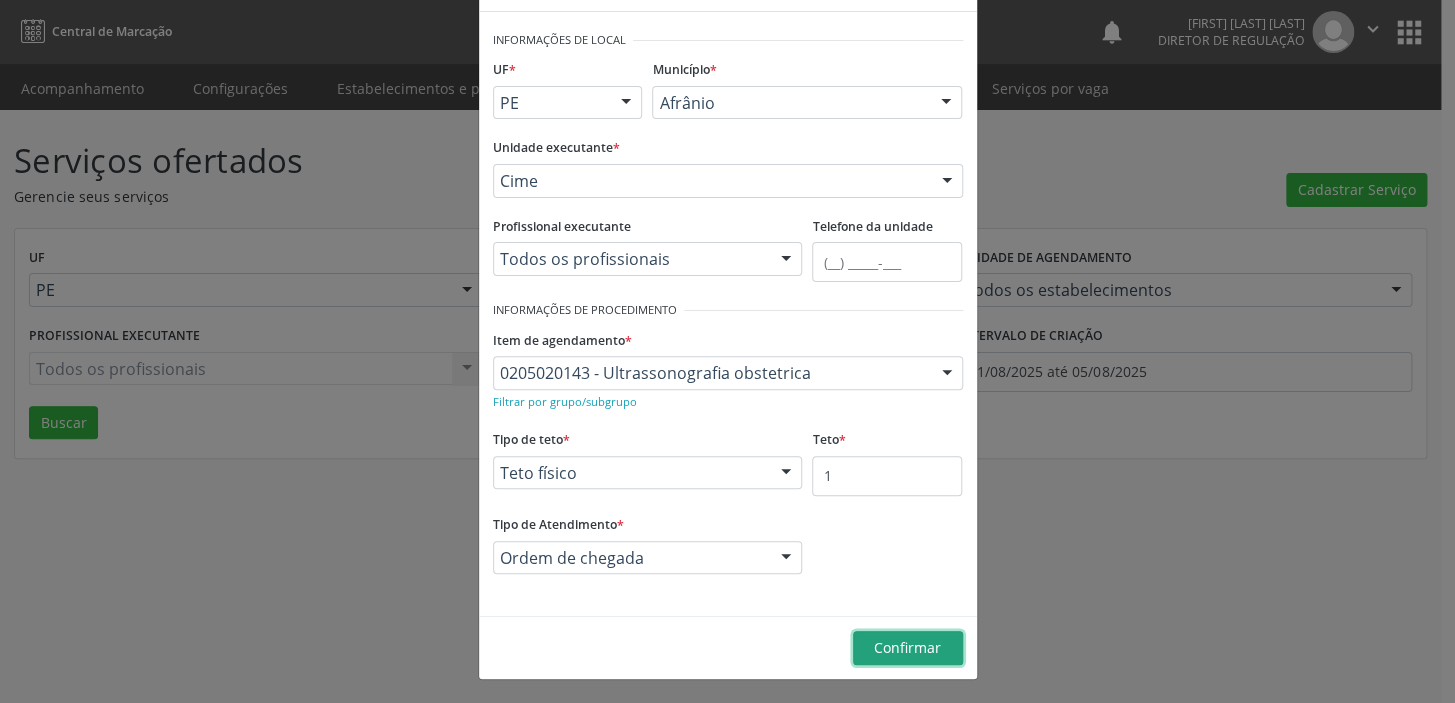 click on "Confirmar" at bounding box center (907, 647) 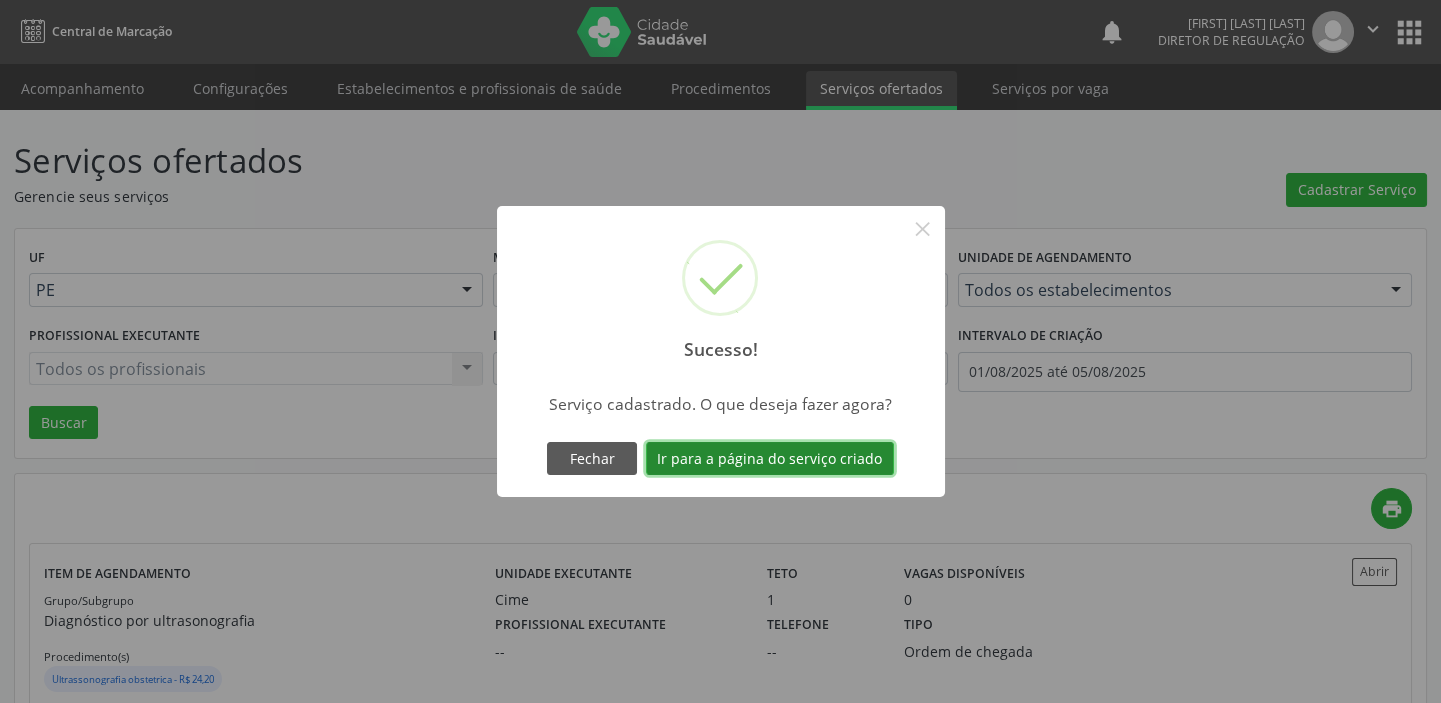 click on "Ir para a página do serviço criado" at bounding box center (770, 459) 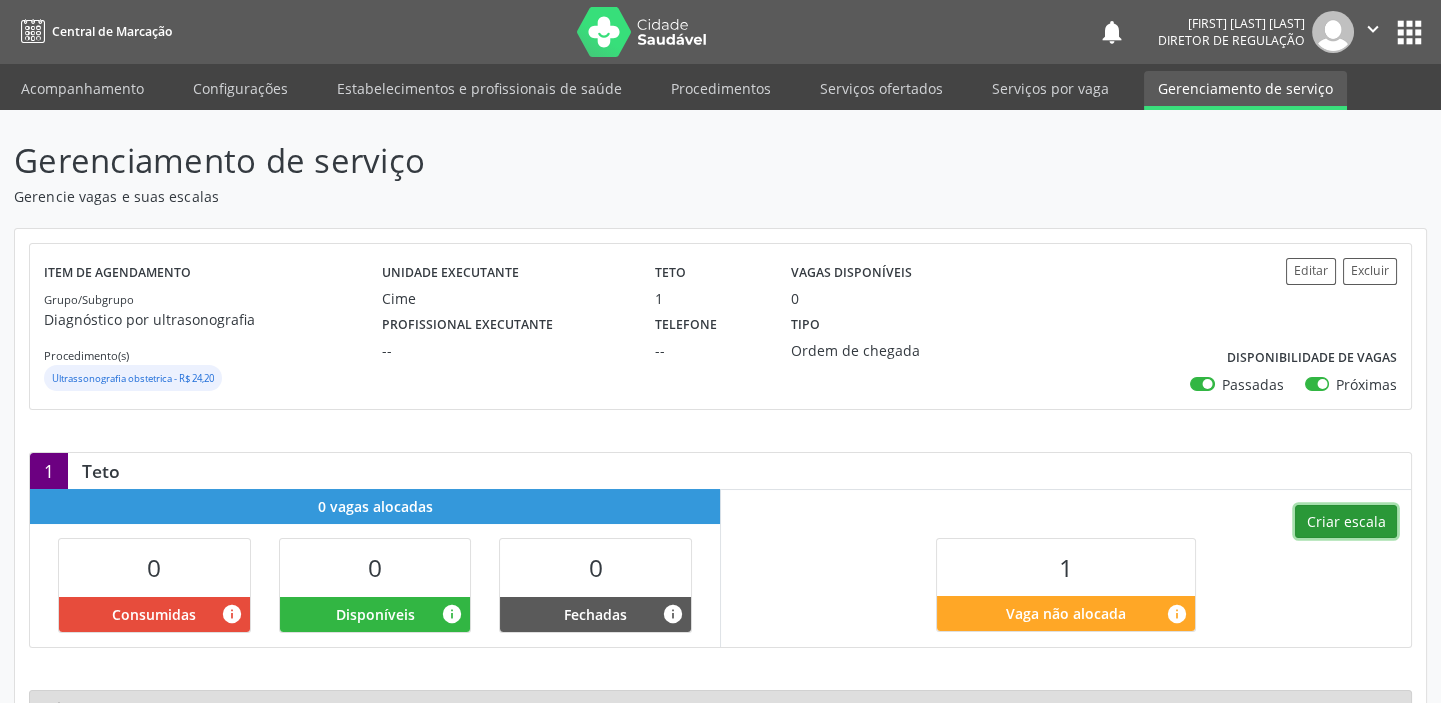click on "Criar escala" at bounding box center (1346, 522) 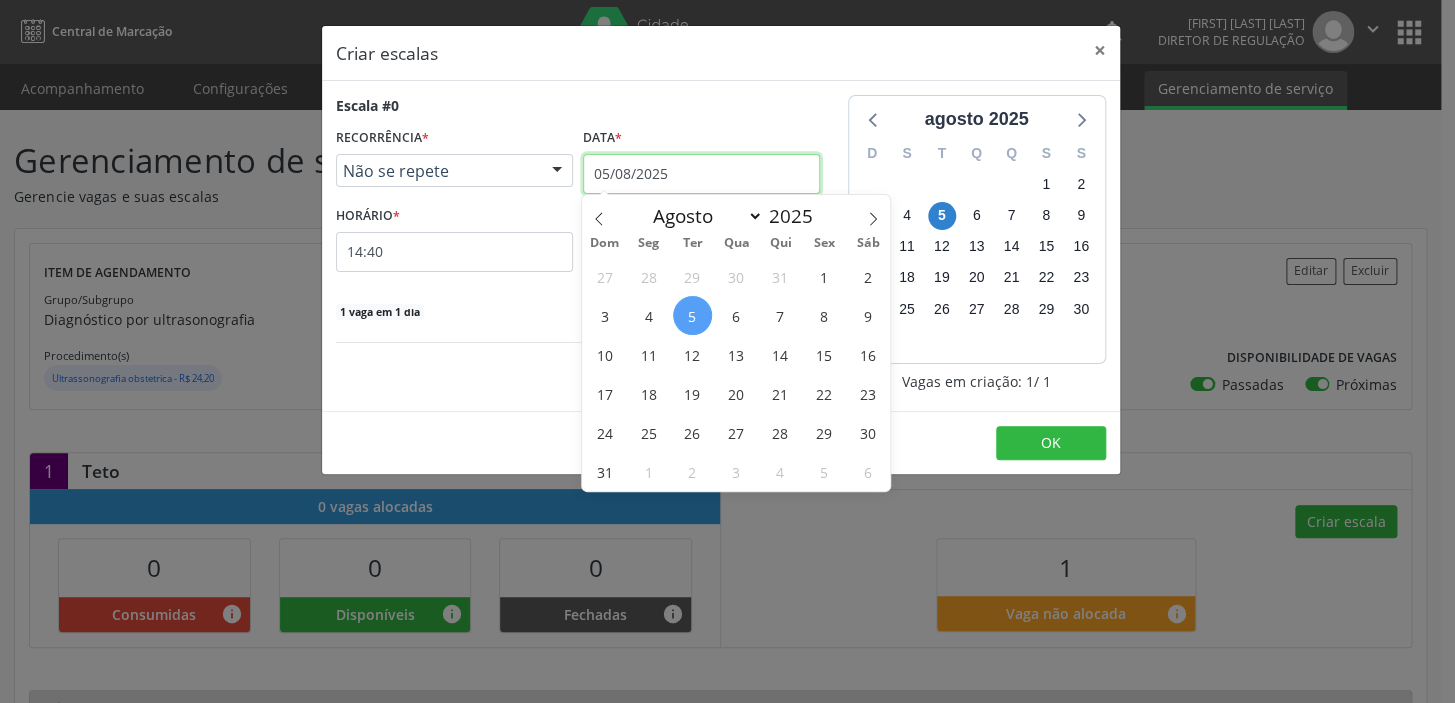 click on "05/08/2025" at bounding box center [701, 174] 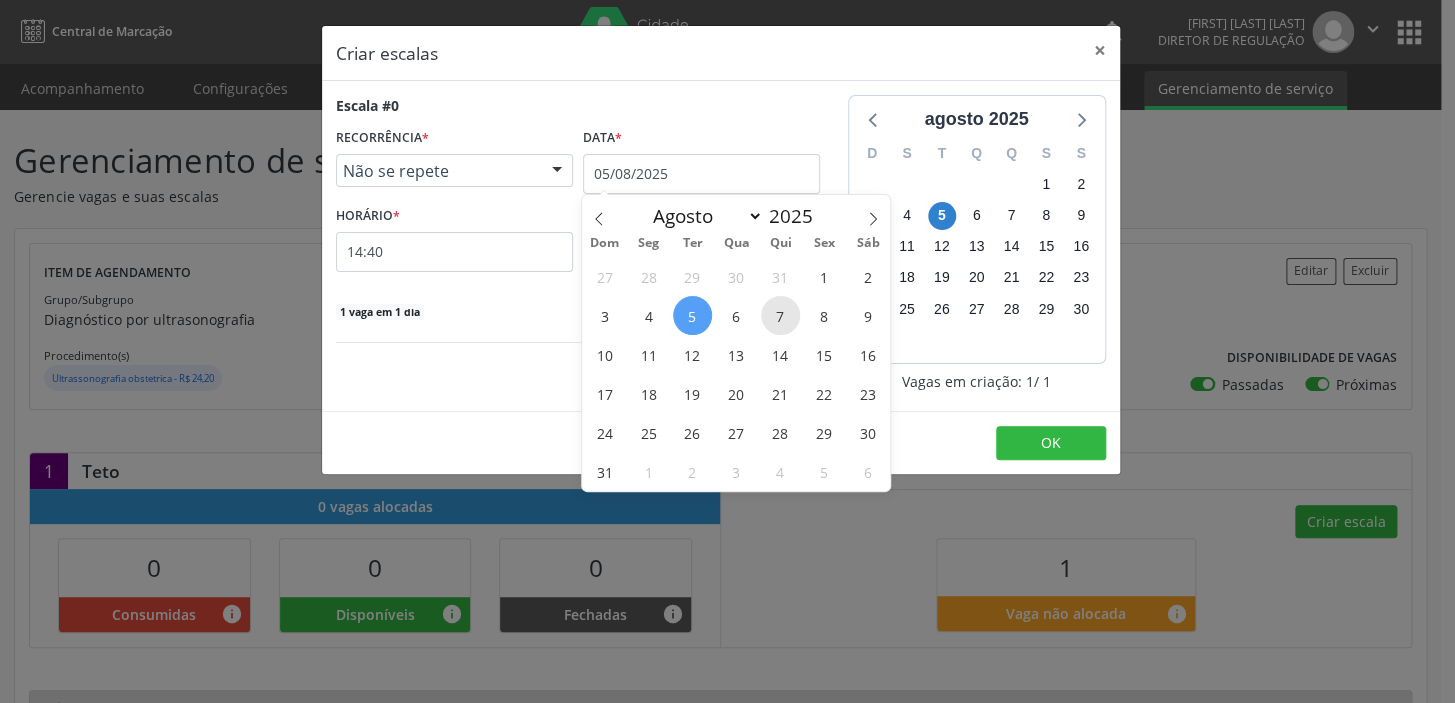 click on "7" at bounding box center (780, 315) 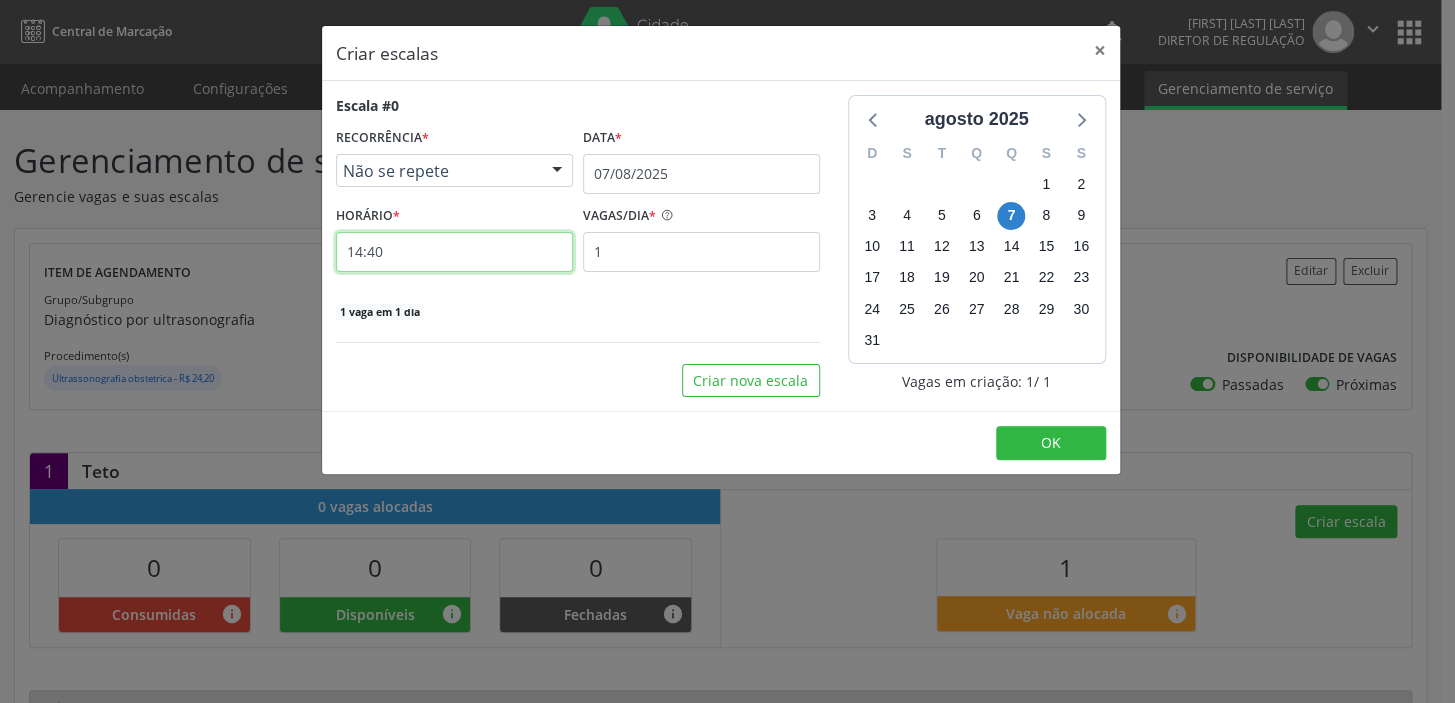 click on "14:40" at bounding box center (454, 252) 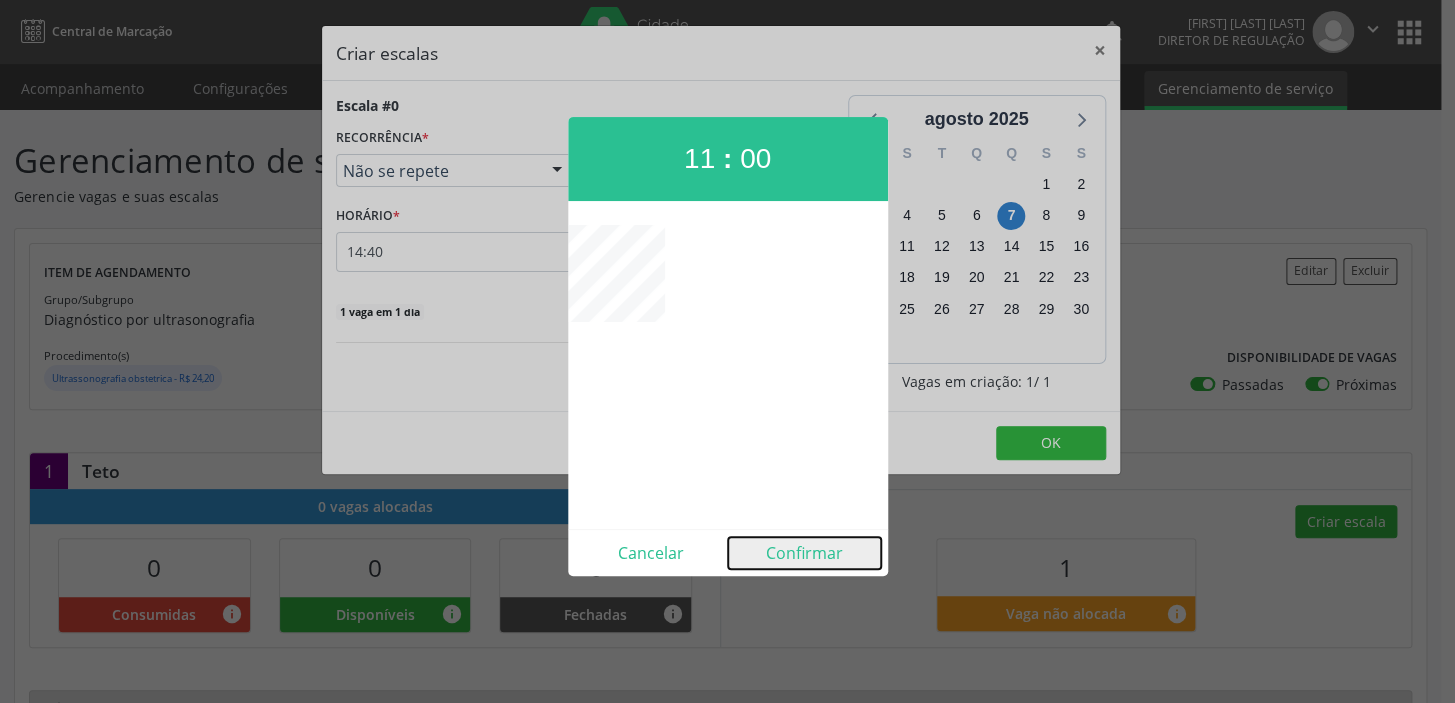 click on "Confirmar" at bounding box center [804, 553] 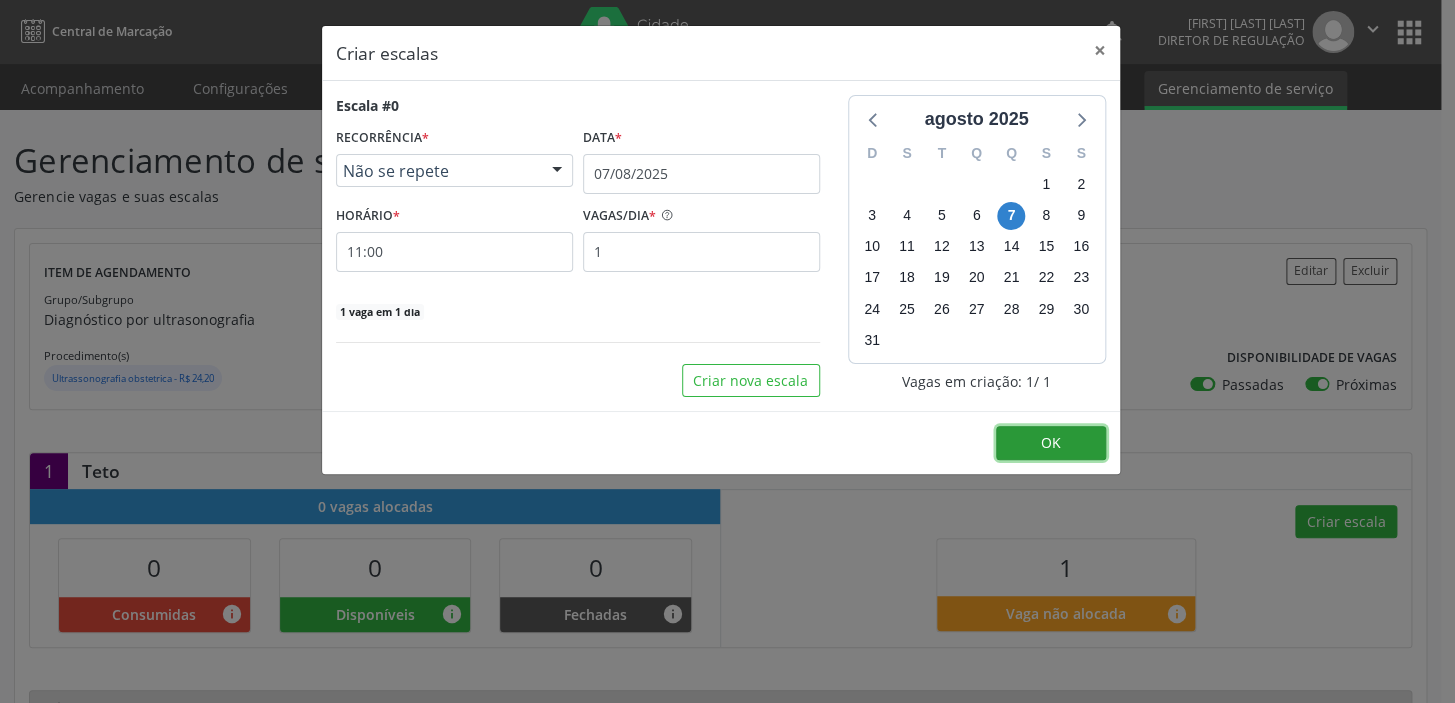 click on "OK" at bounding box center [1051, 443] 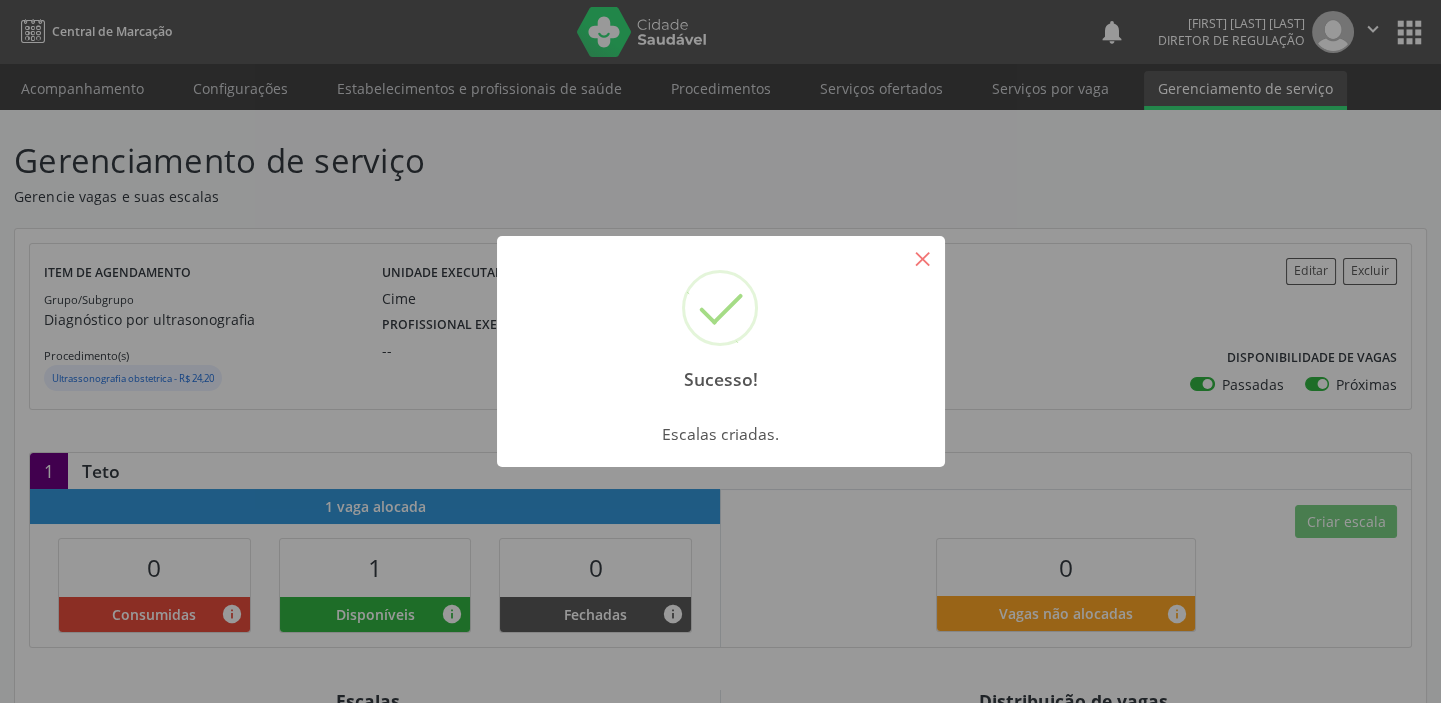 click on "×" at bounding box center [923, 258] 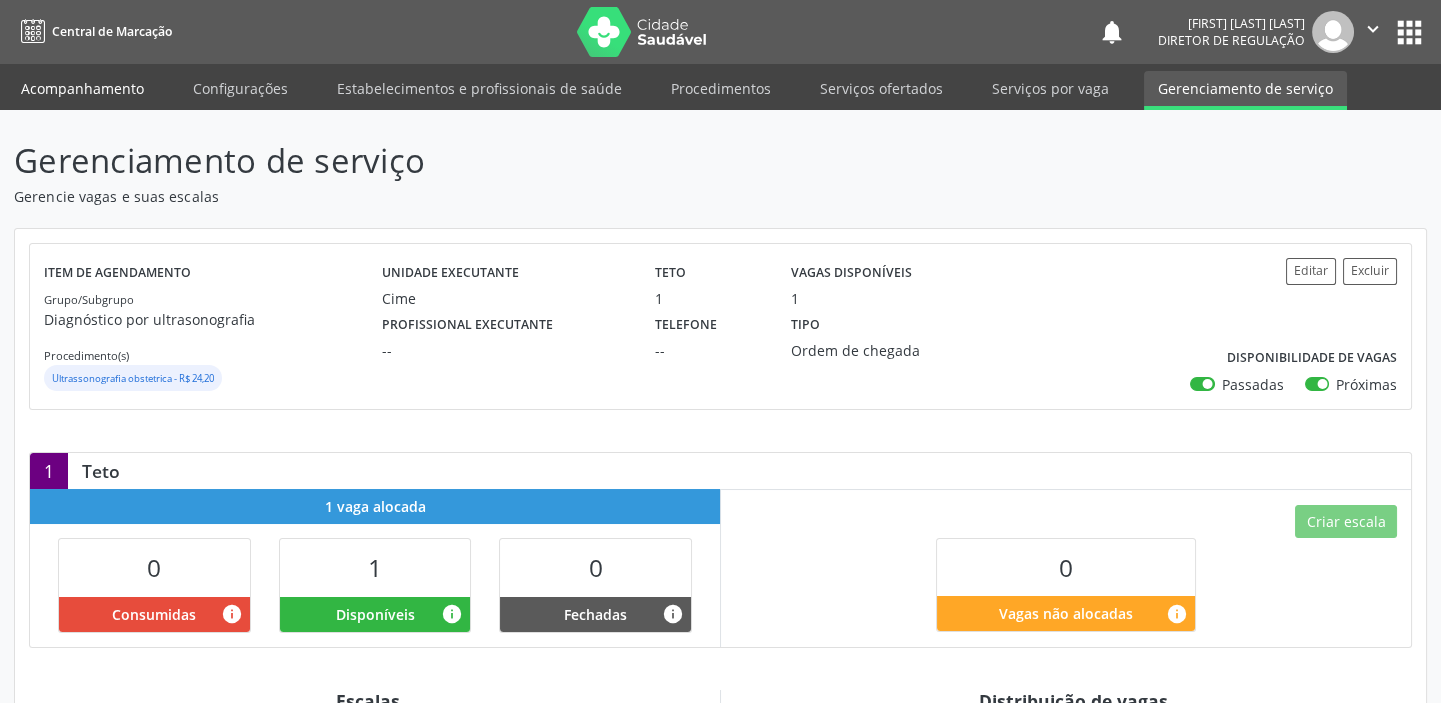 click on "Acompanhamento" at bounding box center [82, 88] 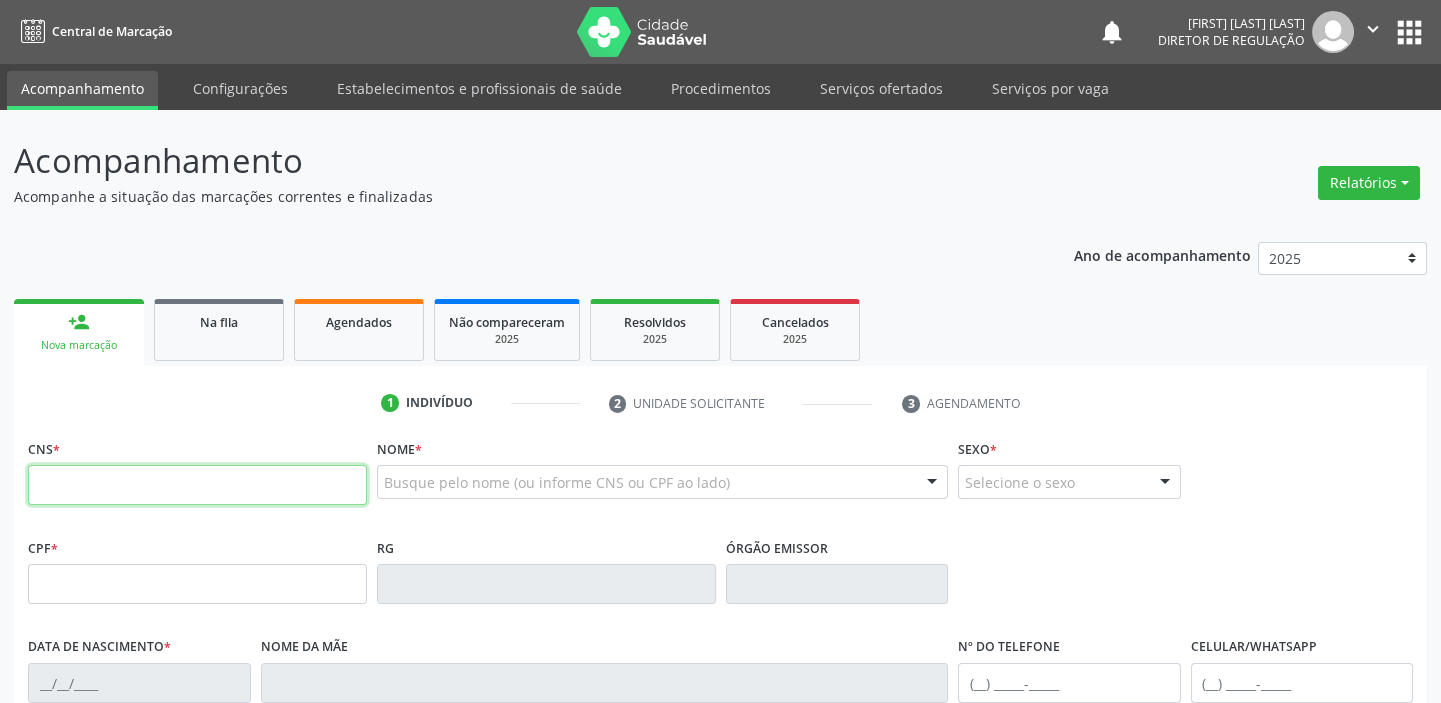 click at bounding box center (197, 485) 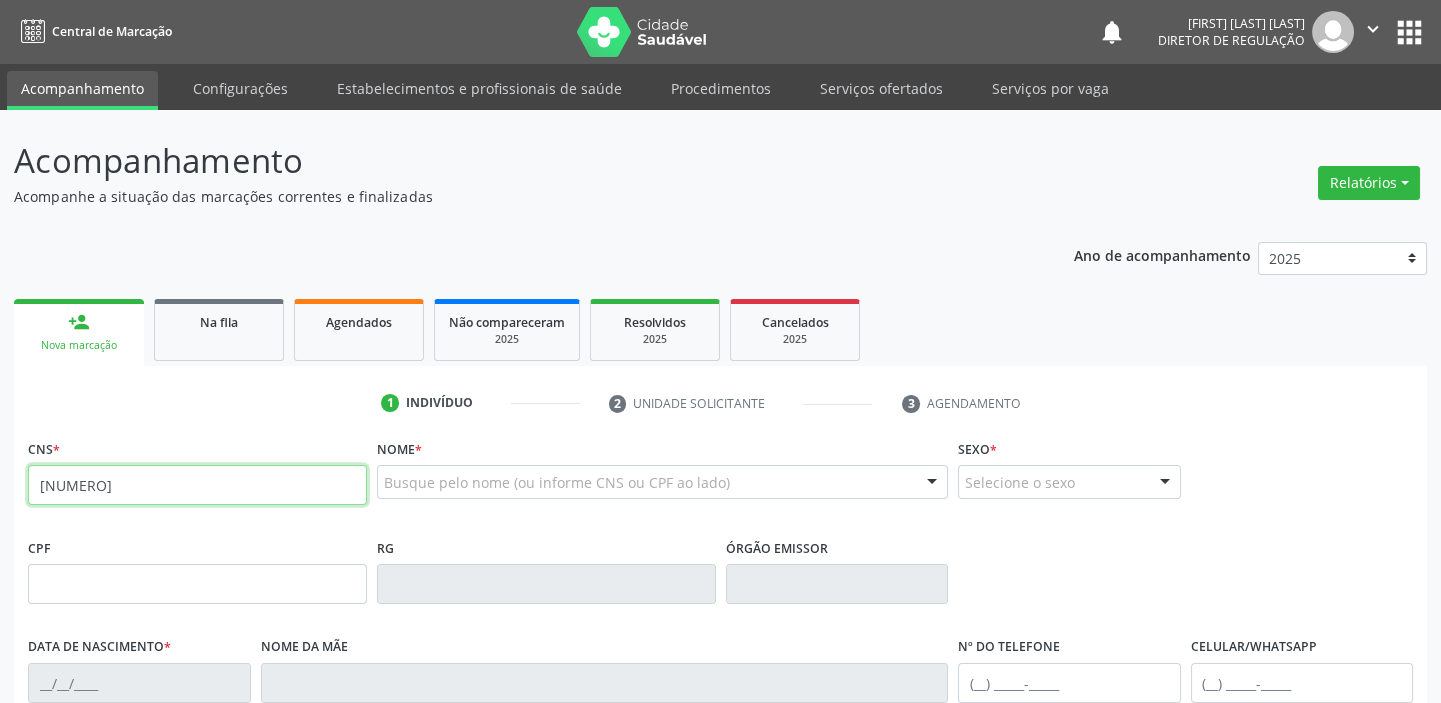 type on "[NUMBER] [NUMBER] [NUMBER] [NUMBER]" 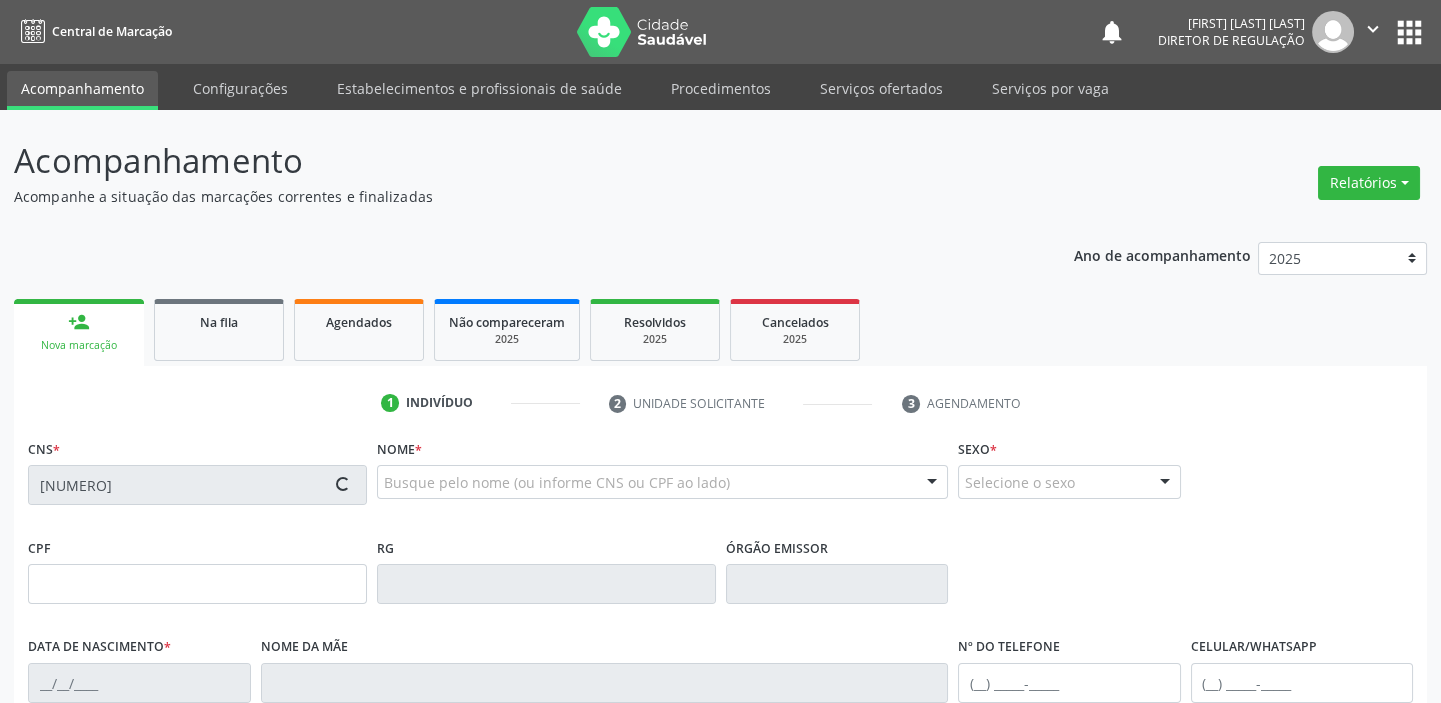 type on "[DATE]" 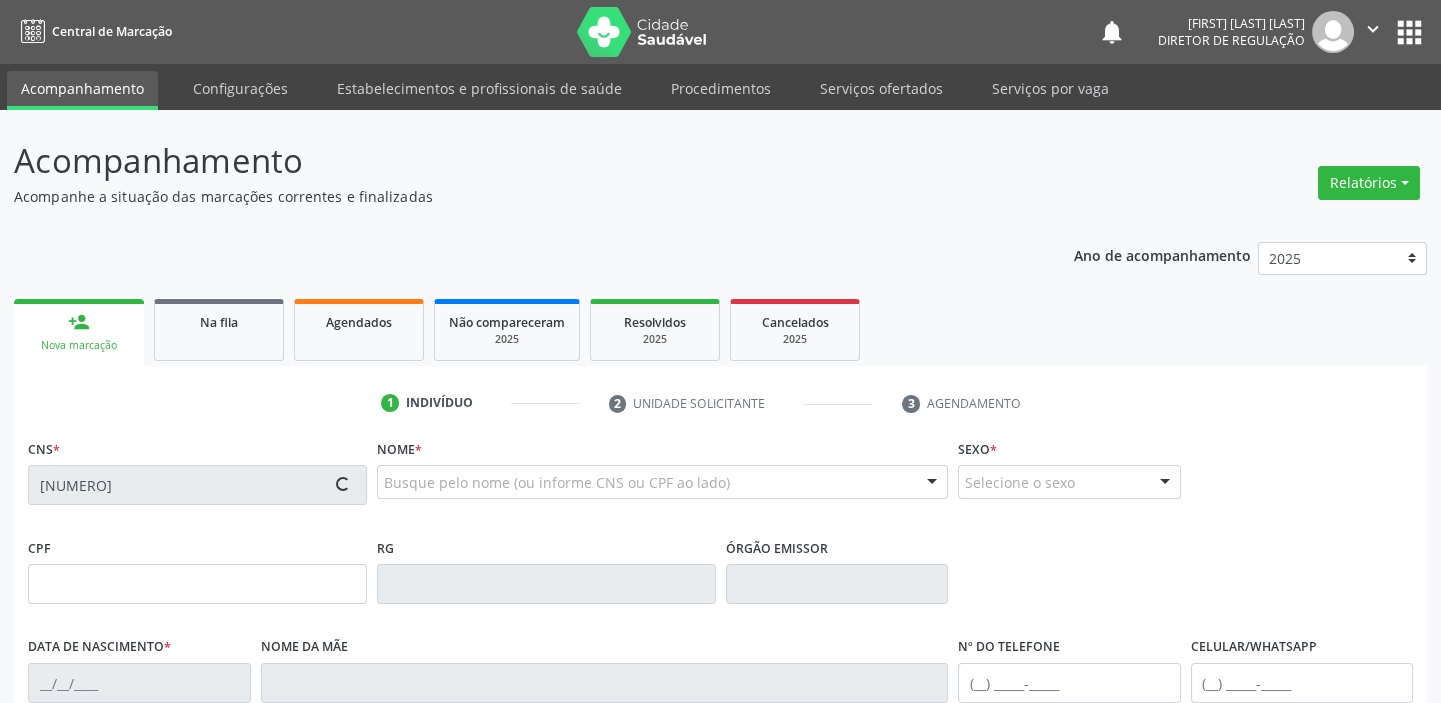 type on "[FIRST] de [LAST] [LAST]" 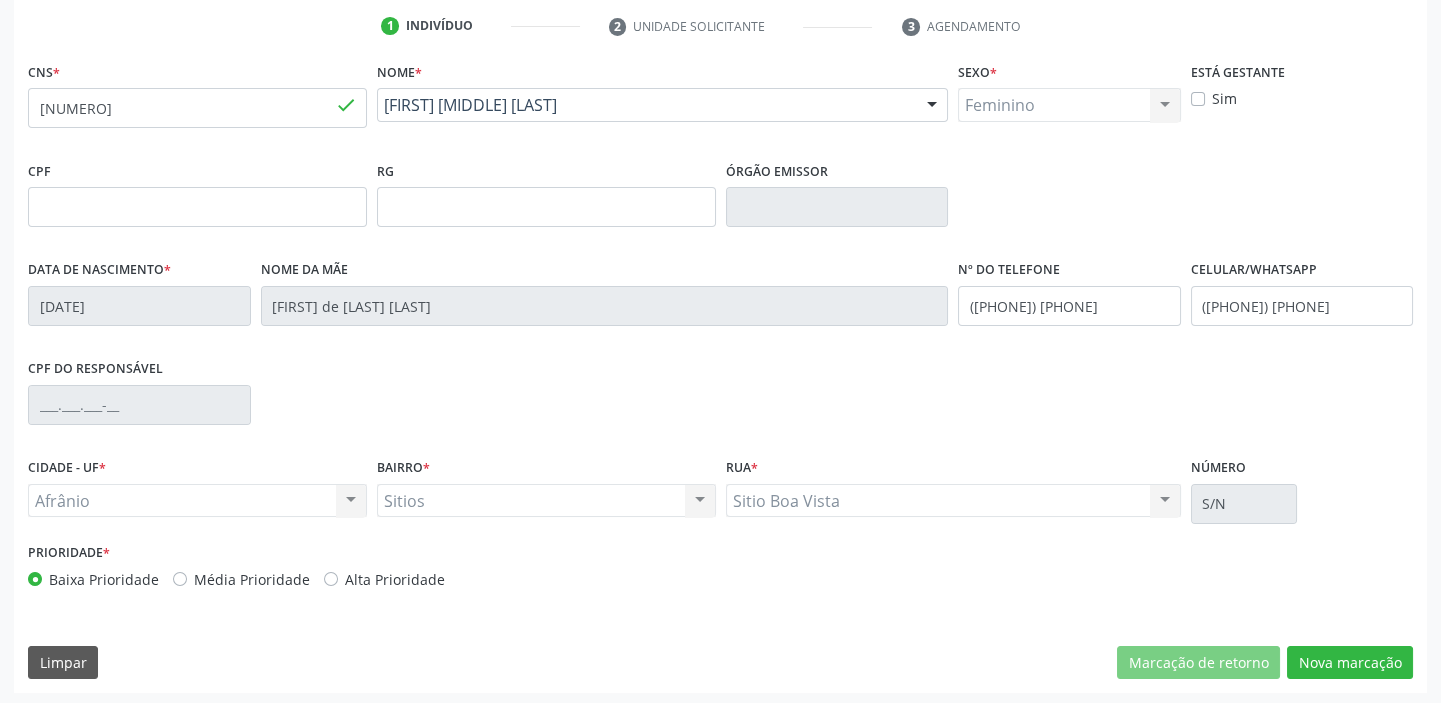 scroll, scrollTop: 380, scrollLeft: 0, axis: vertical 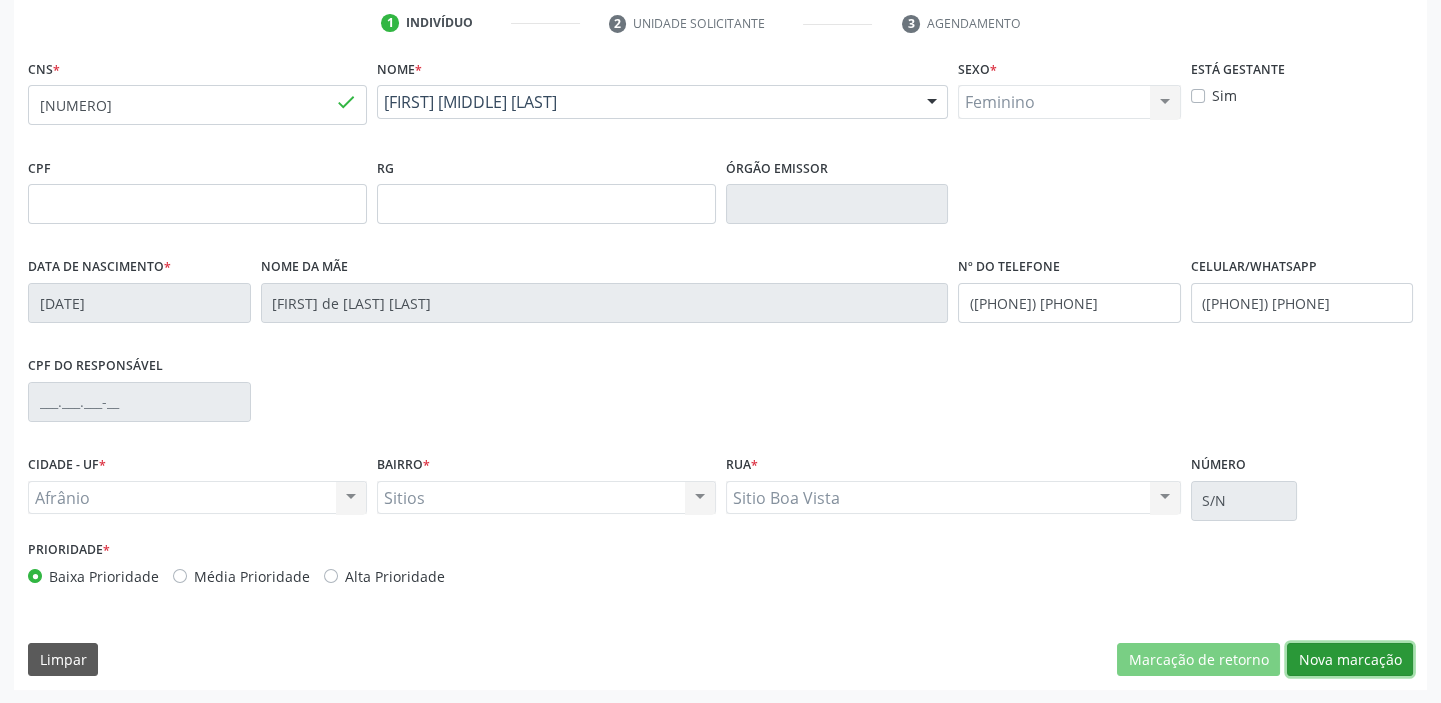 click on "Nova marcação" at bounding box center (1350, 660) 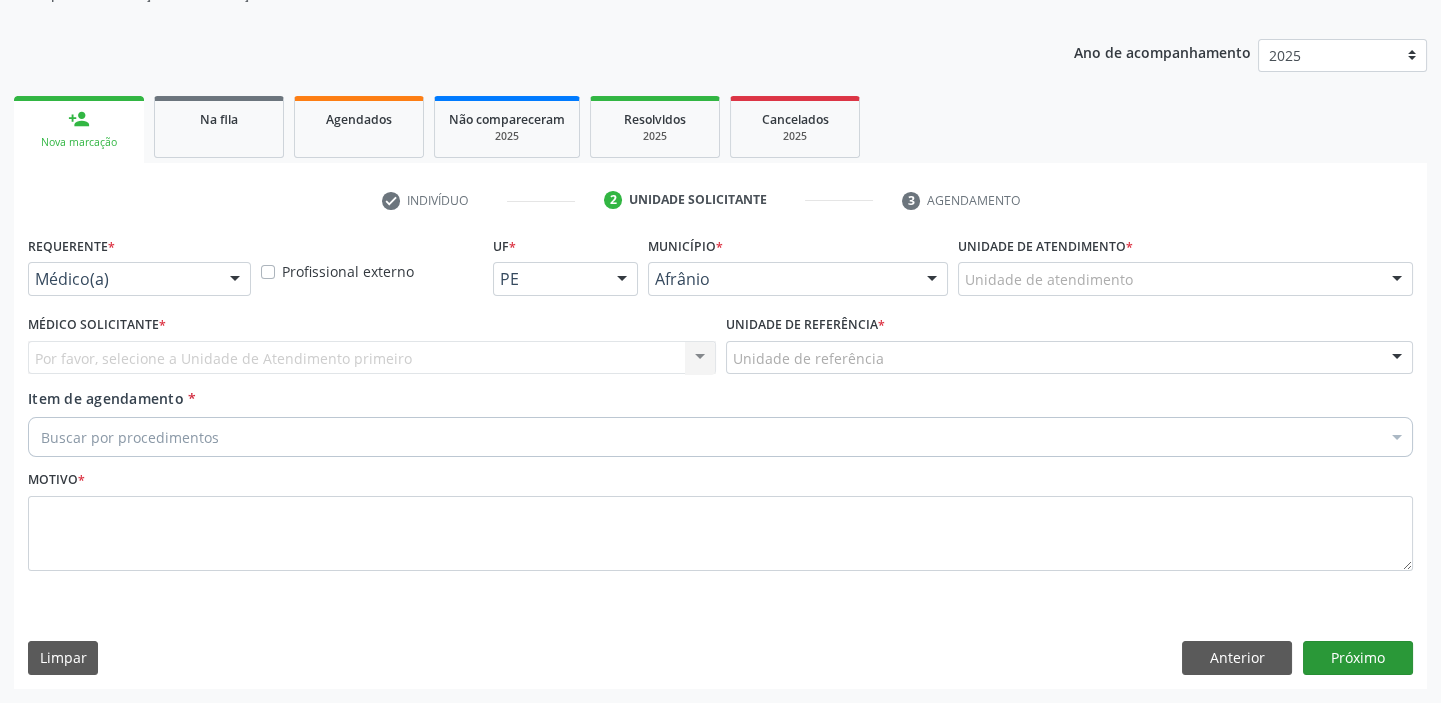 scroll, scrollTop: 201, scrollLeft: 0, axis: vertical 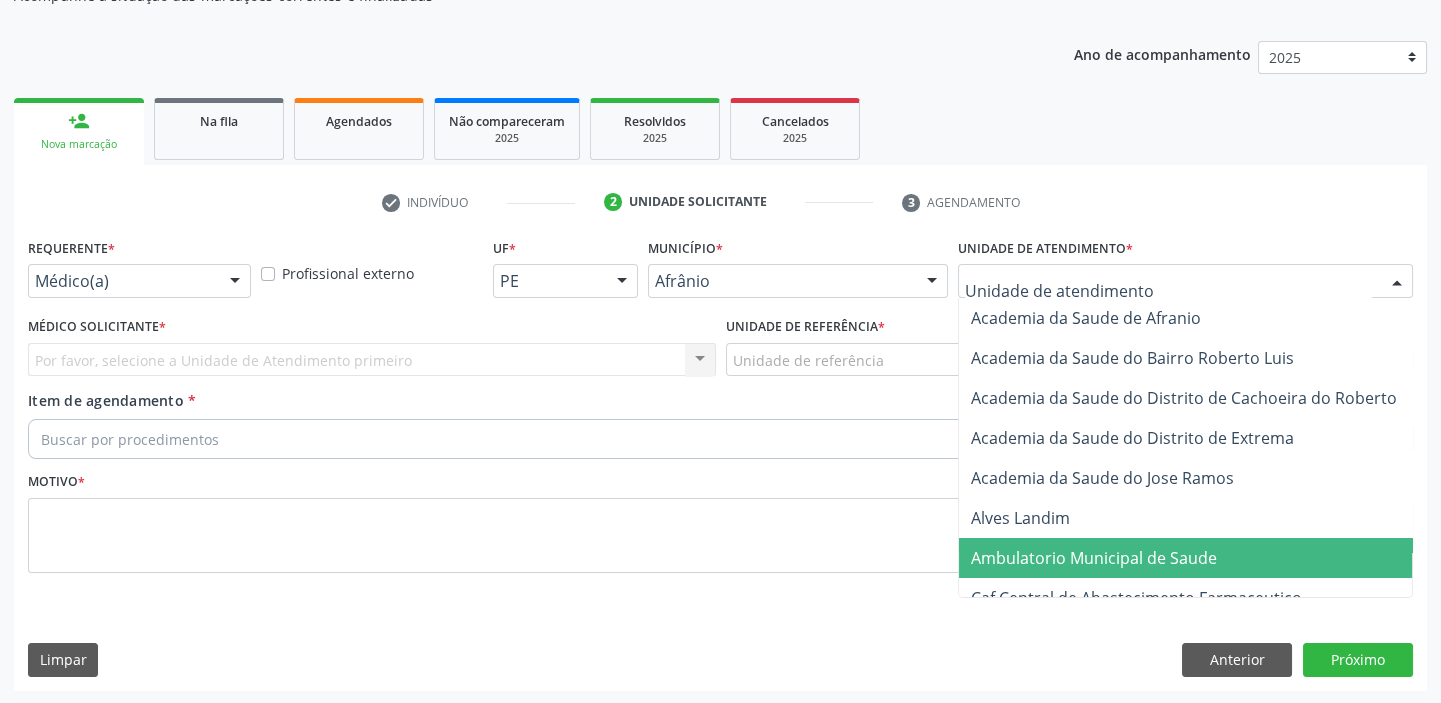drag, startPoint x: 1030, startPoint y: 550, endPoint x: 776, endPoint y: 360, distance: 317.20026 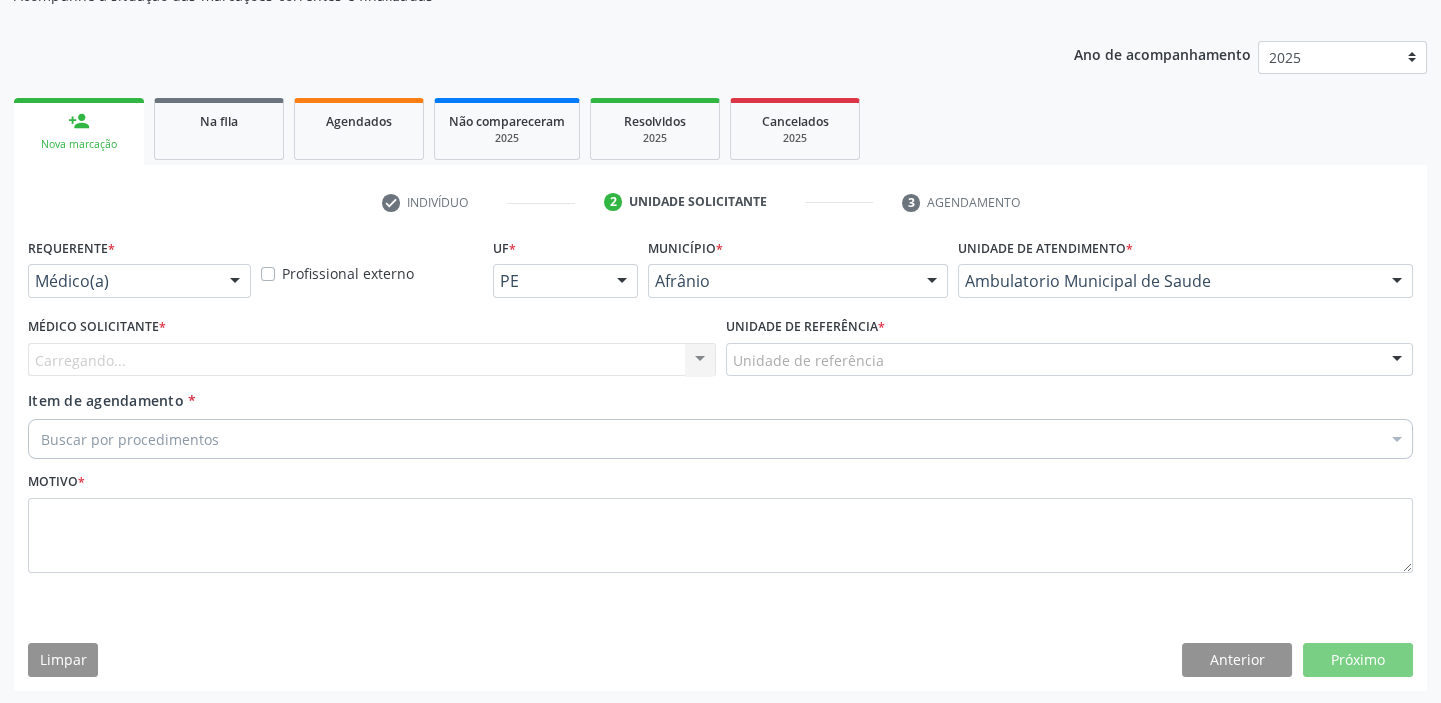 click at bounding box center [733, 370] 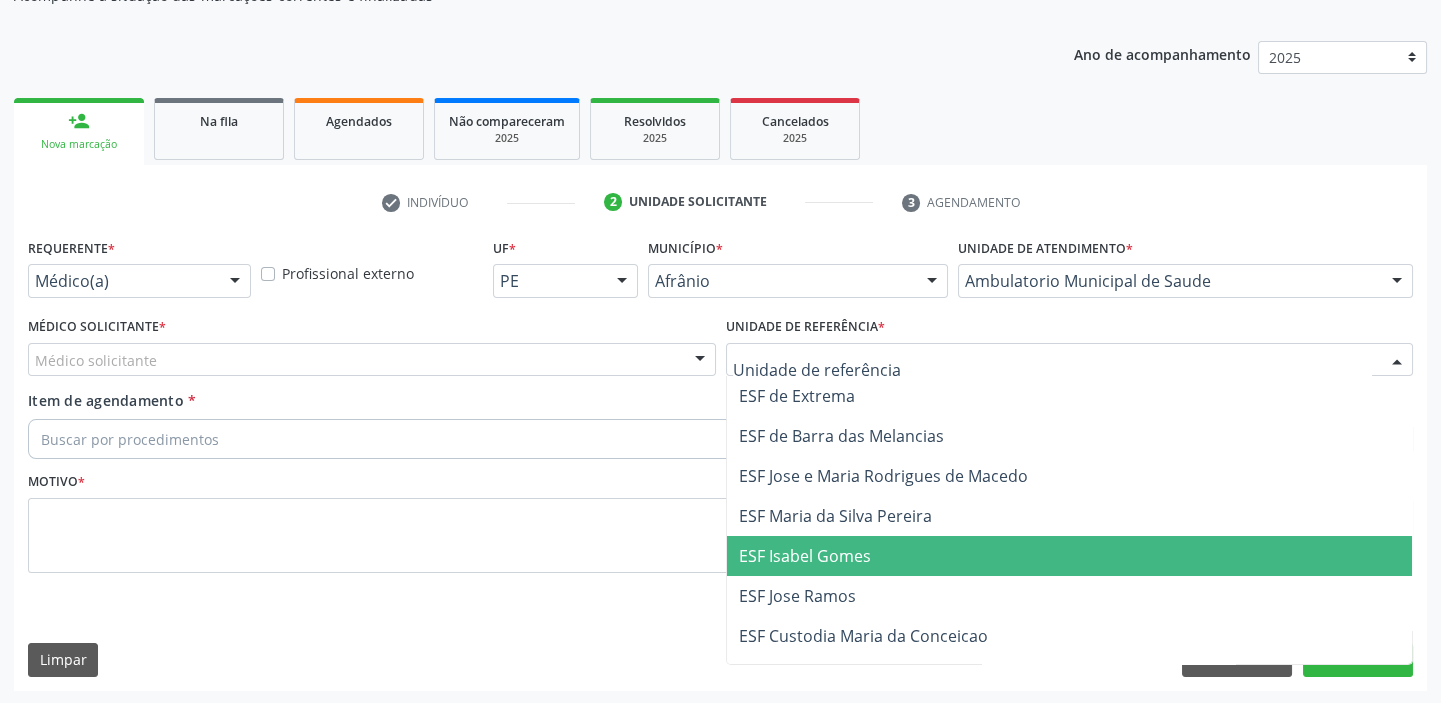 click on "ESF Isabel Gomes" at bounding box center (1070, 556) 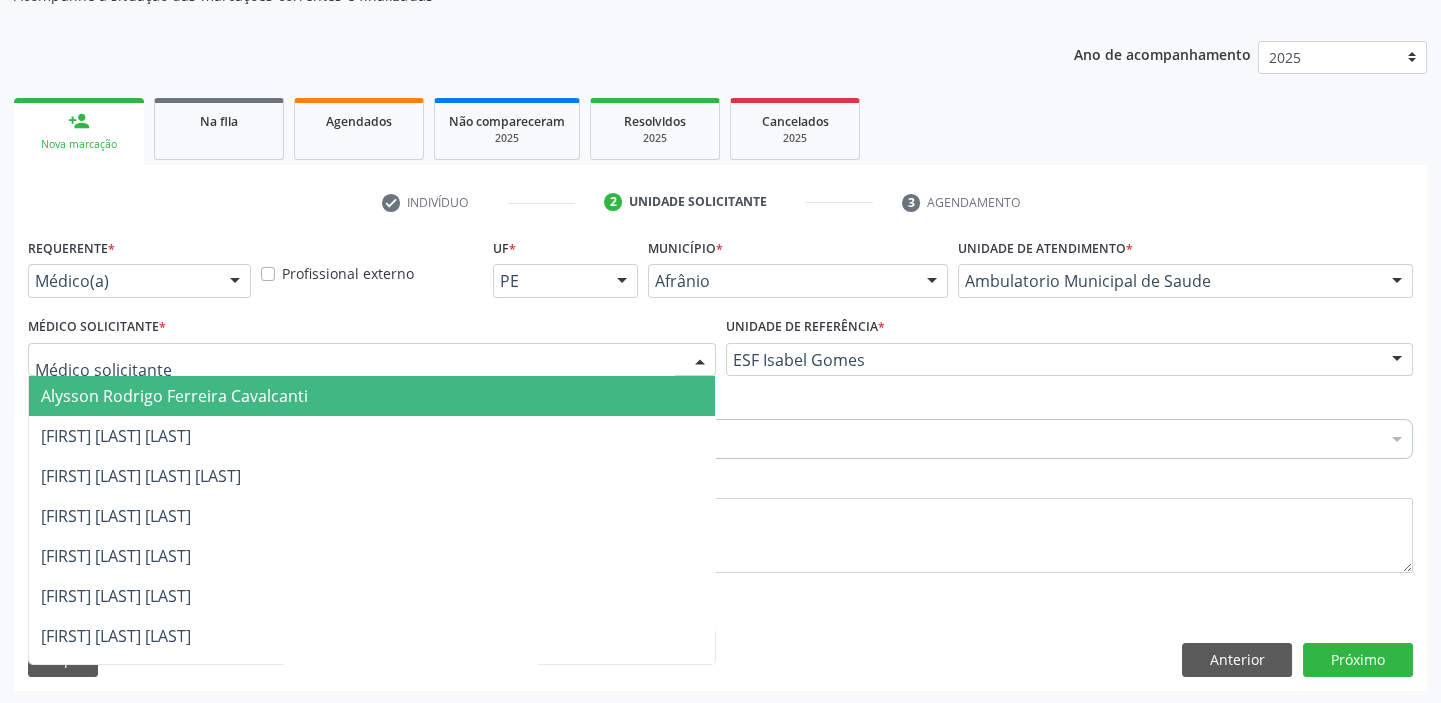 click on "Alysson Rodrigo Ferreira Cavalcanti" at bounding box center (174, 396) 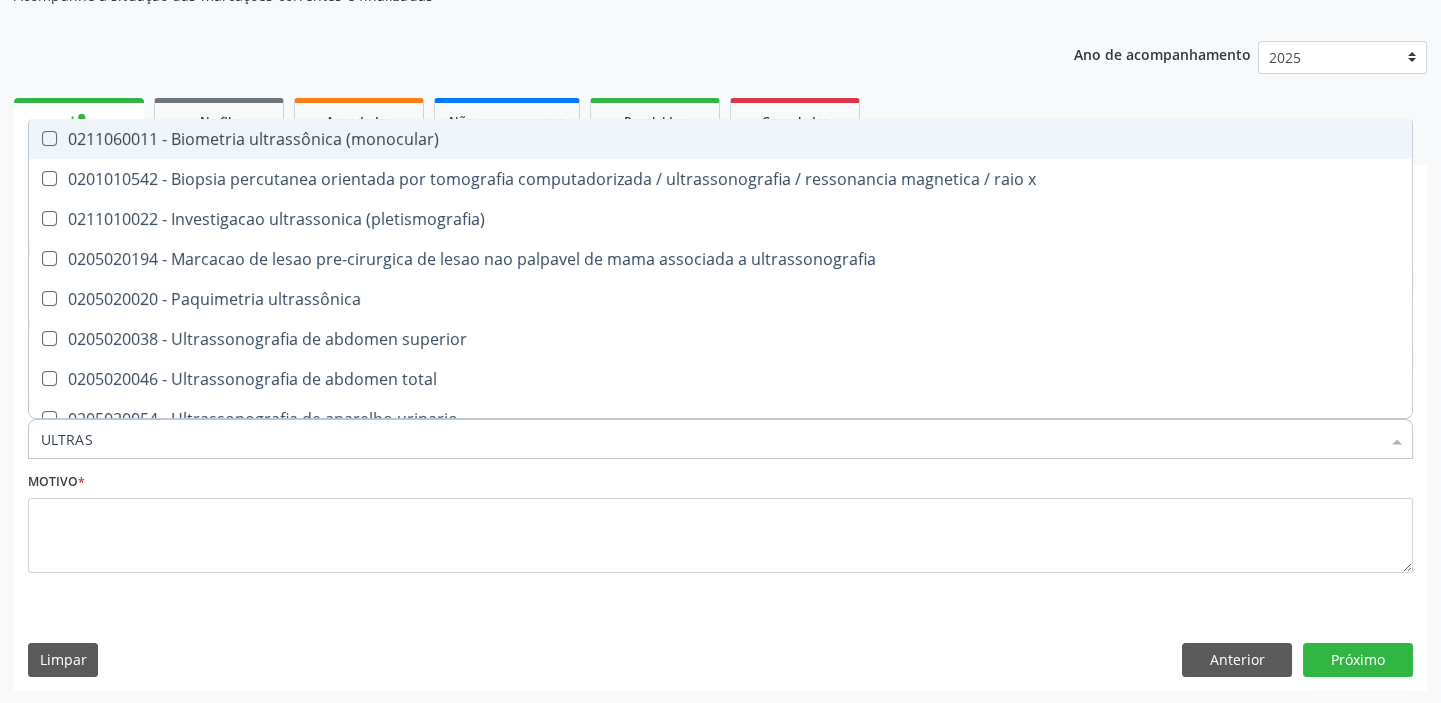 type on "ULTRASS" 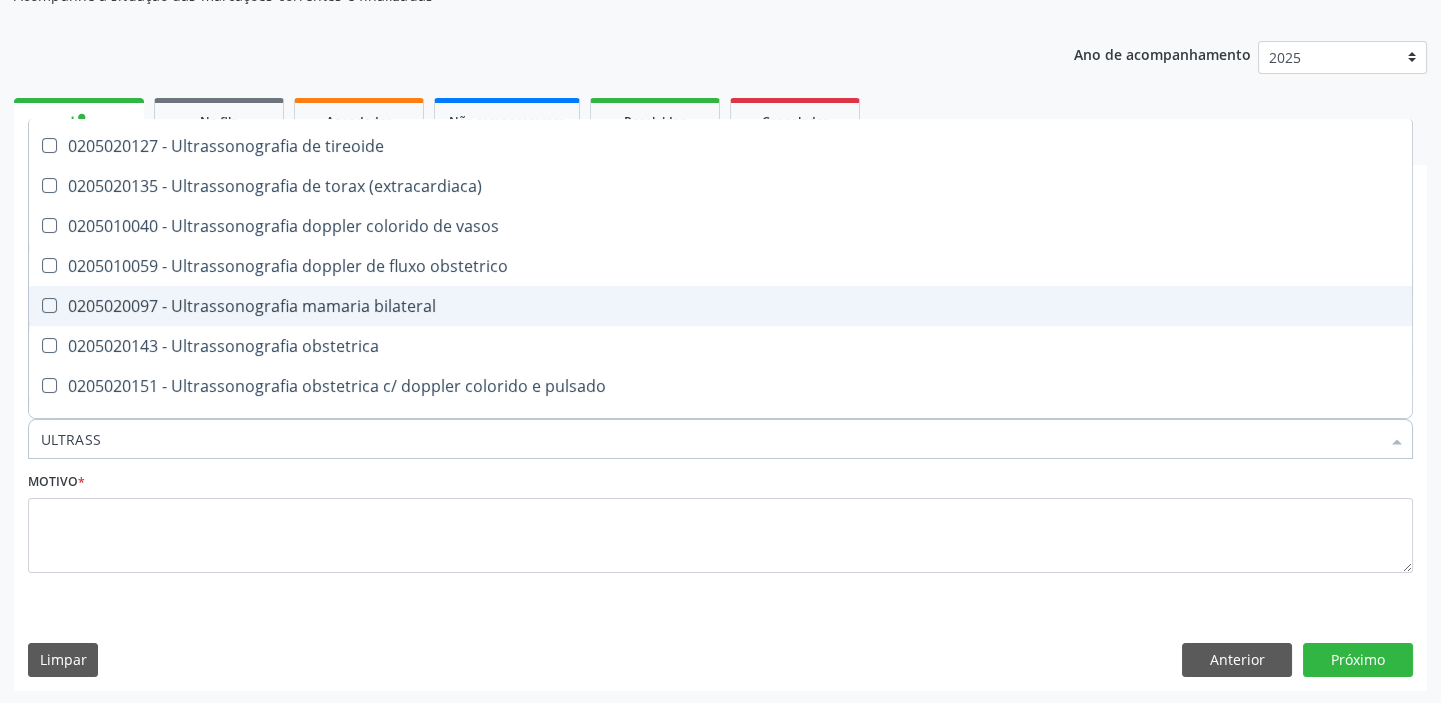 scroll, scrollTop: 545, scrollLeft: 0, axis: vertical 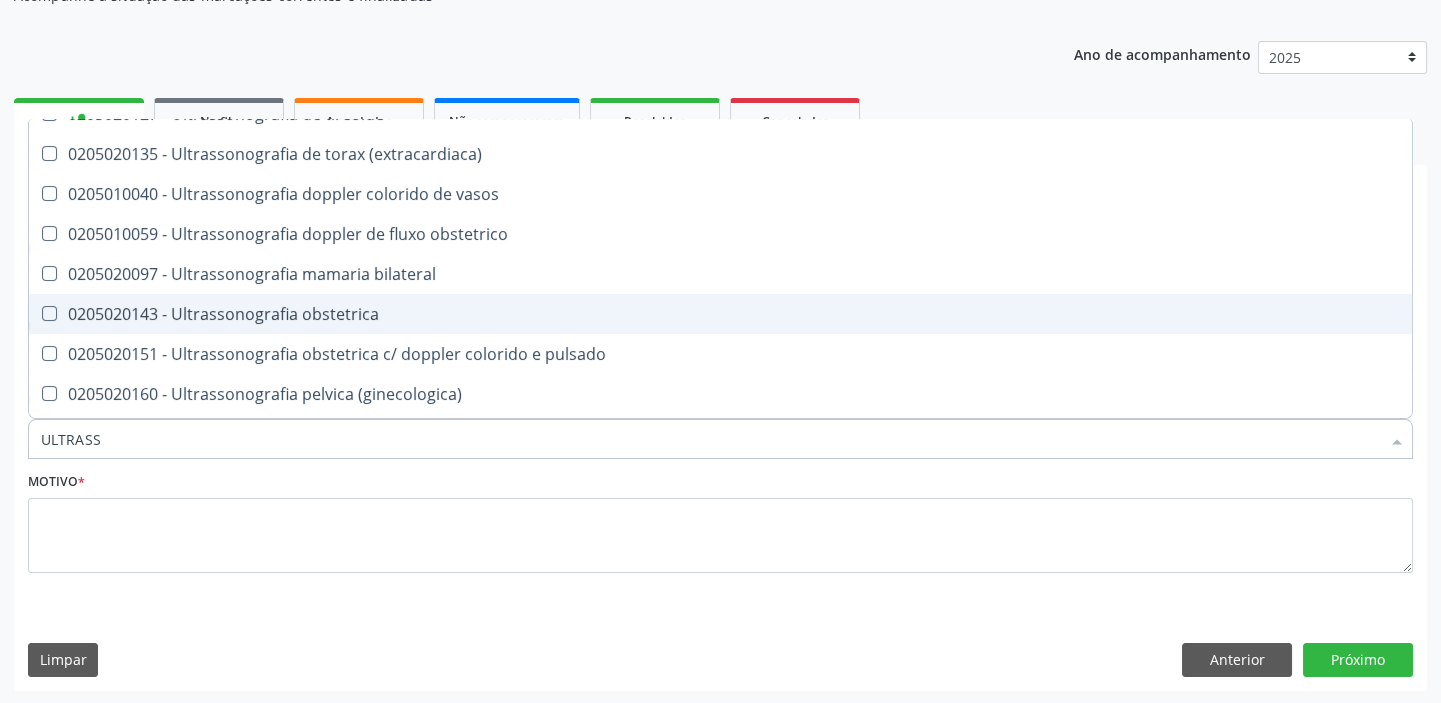 click on "0205020143 - Ultrassonografia obstetrica" at bounding box center (720, 314) 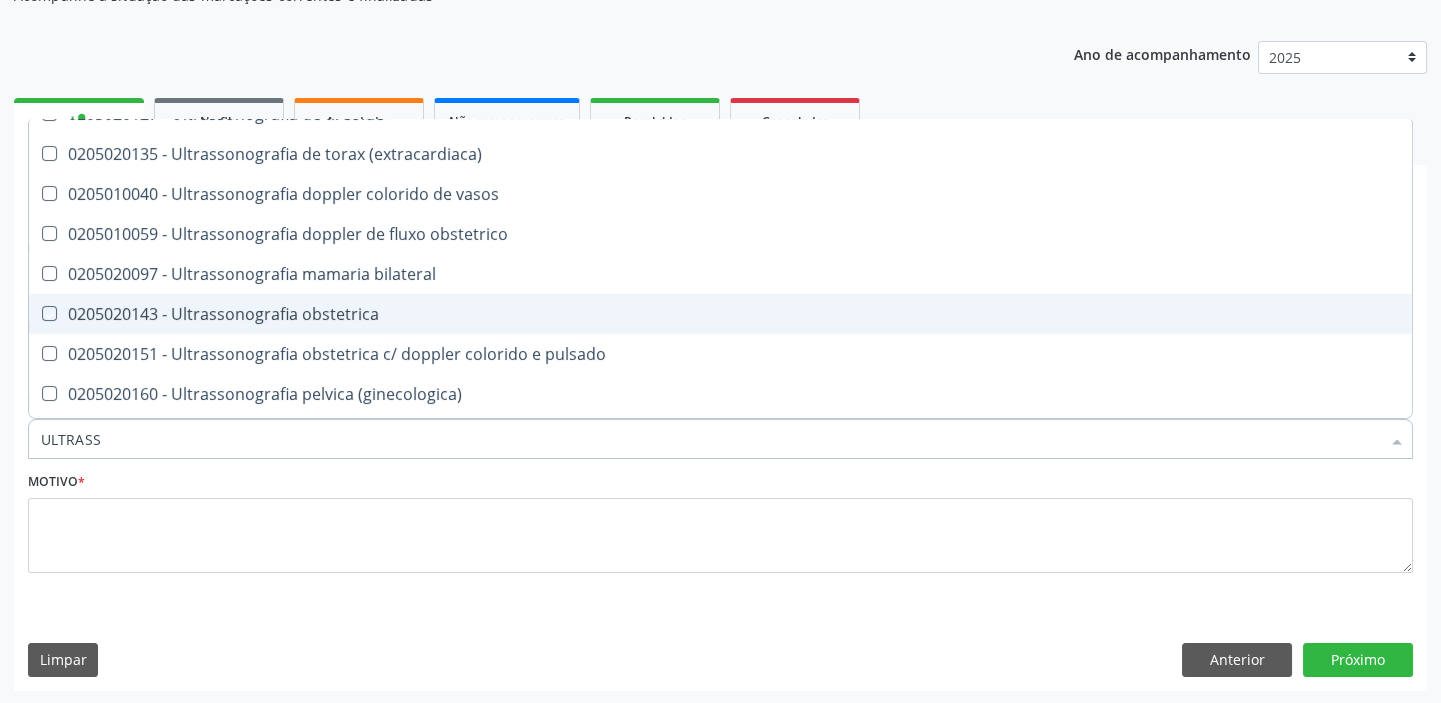 checkbox on "true" 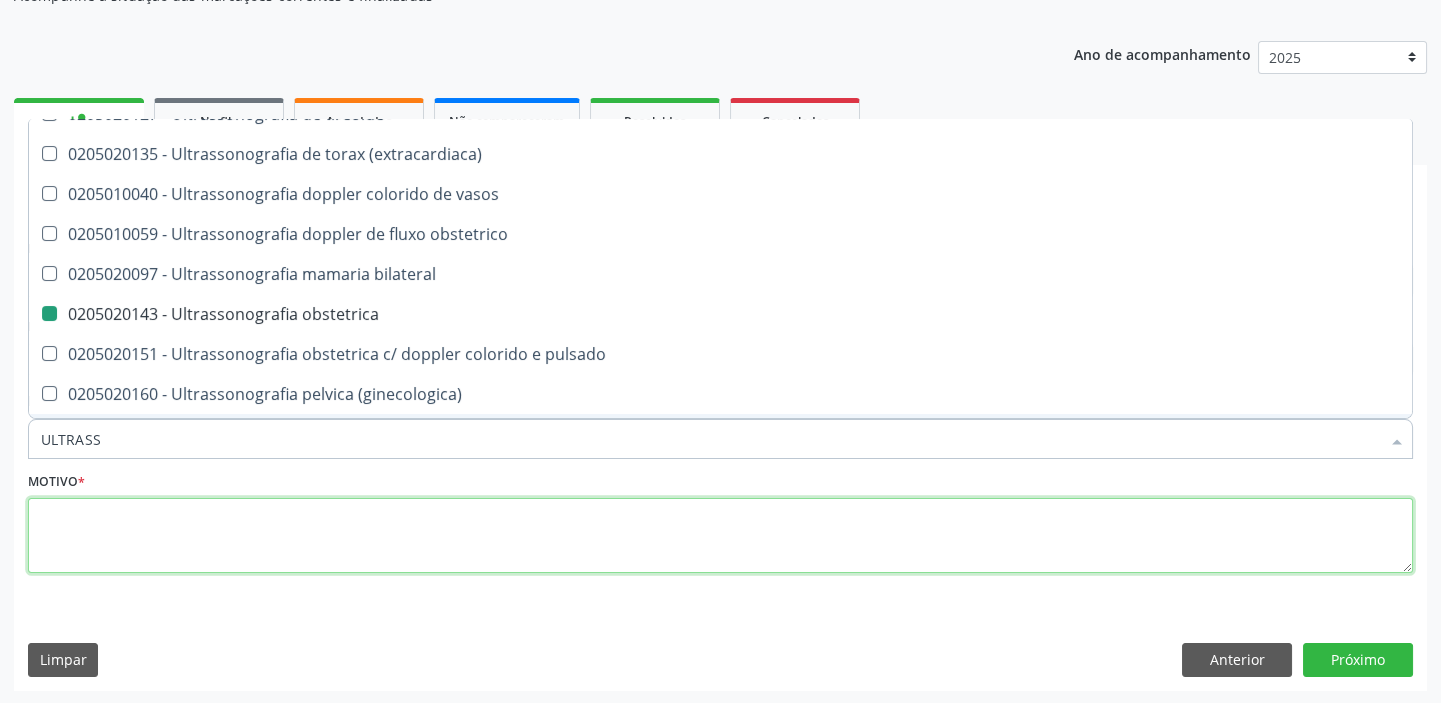 click at bounding box center [720, 536] 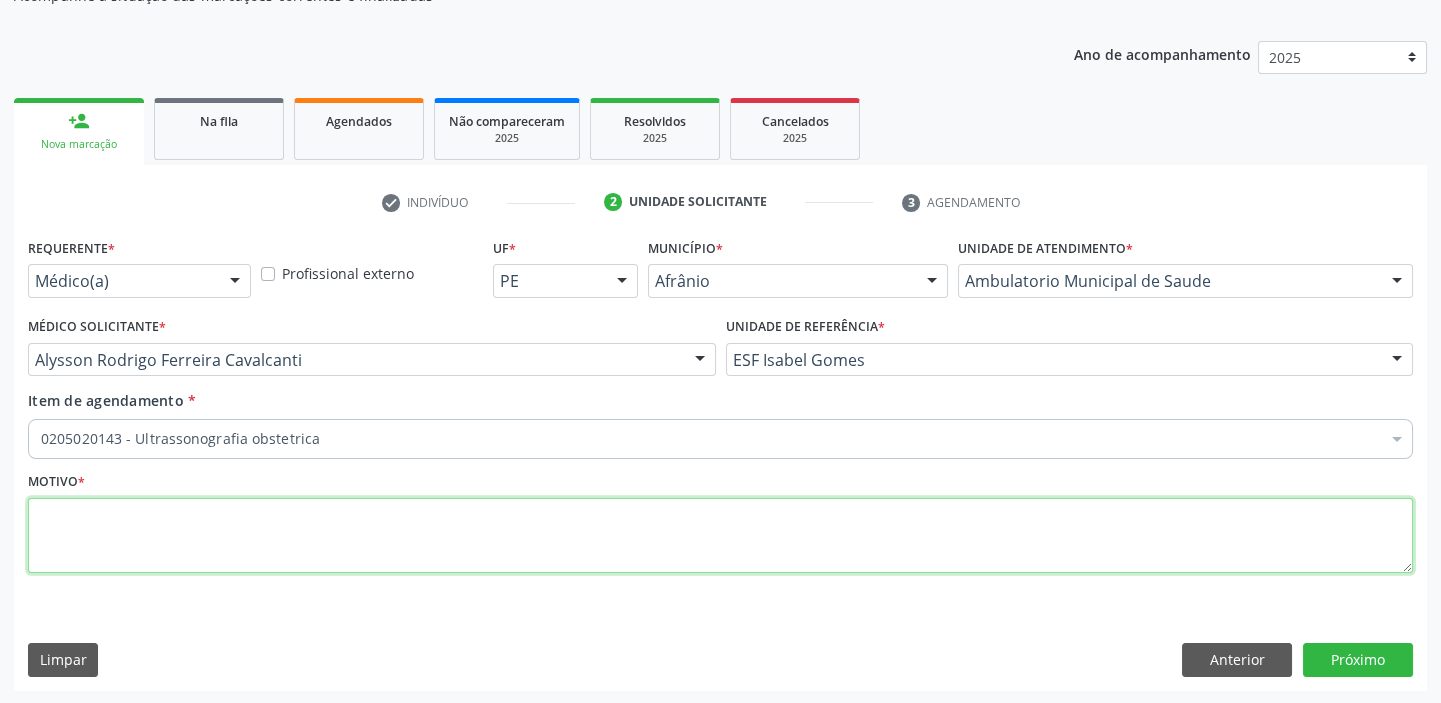 scroll, scrollTop: 0, scrollLeft: 0, axis: both 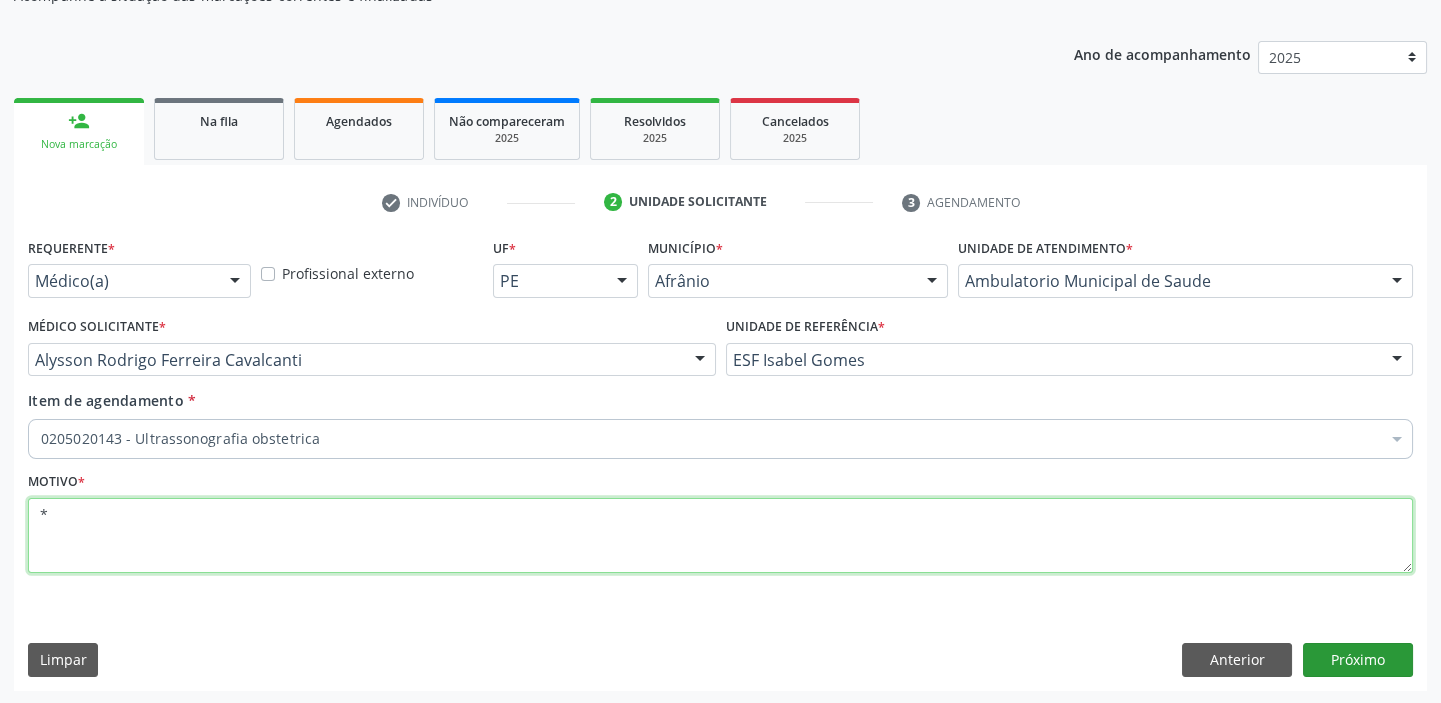 type on "*" 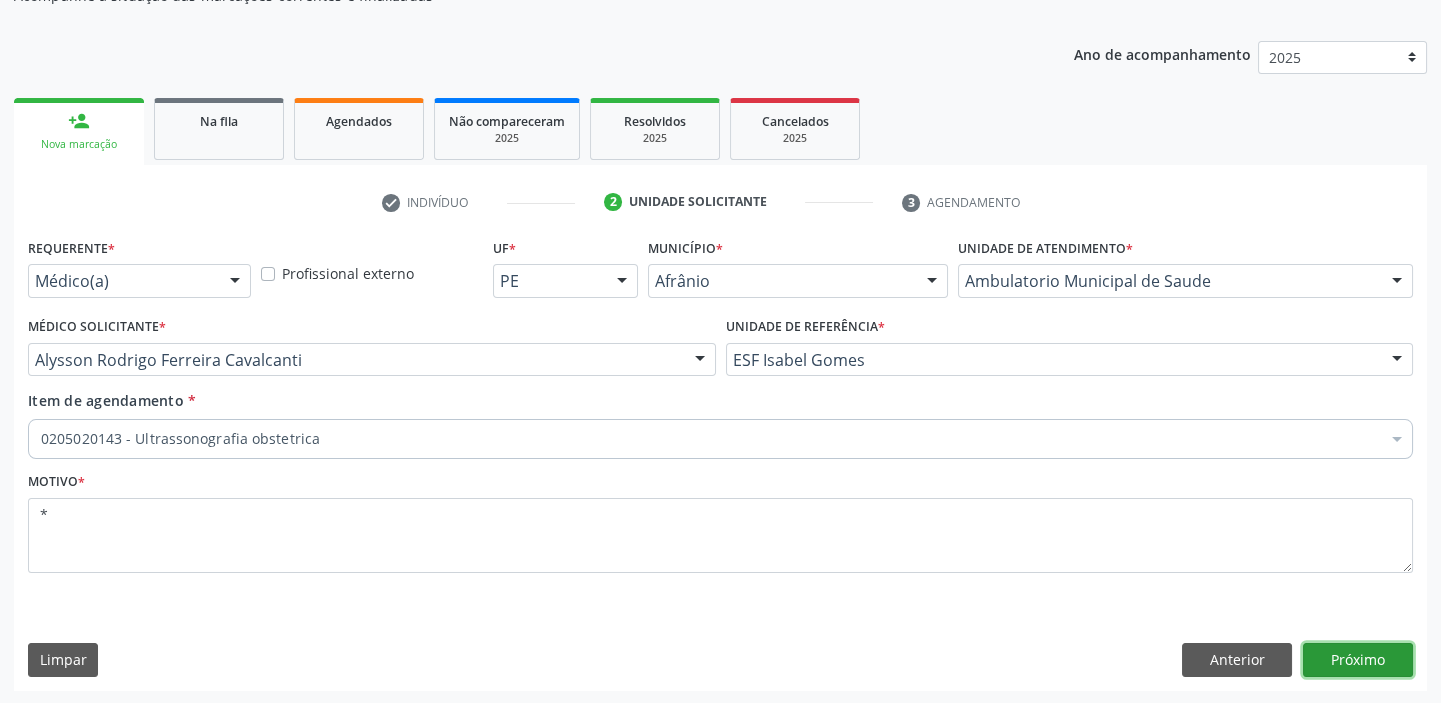 click on "Próximo" at bounding box center (1358, 660) 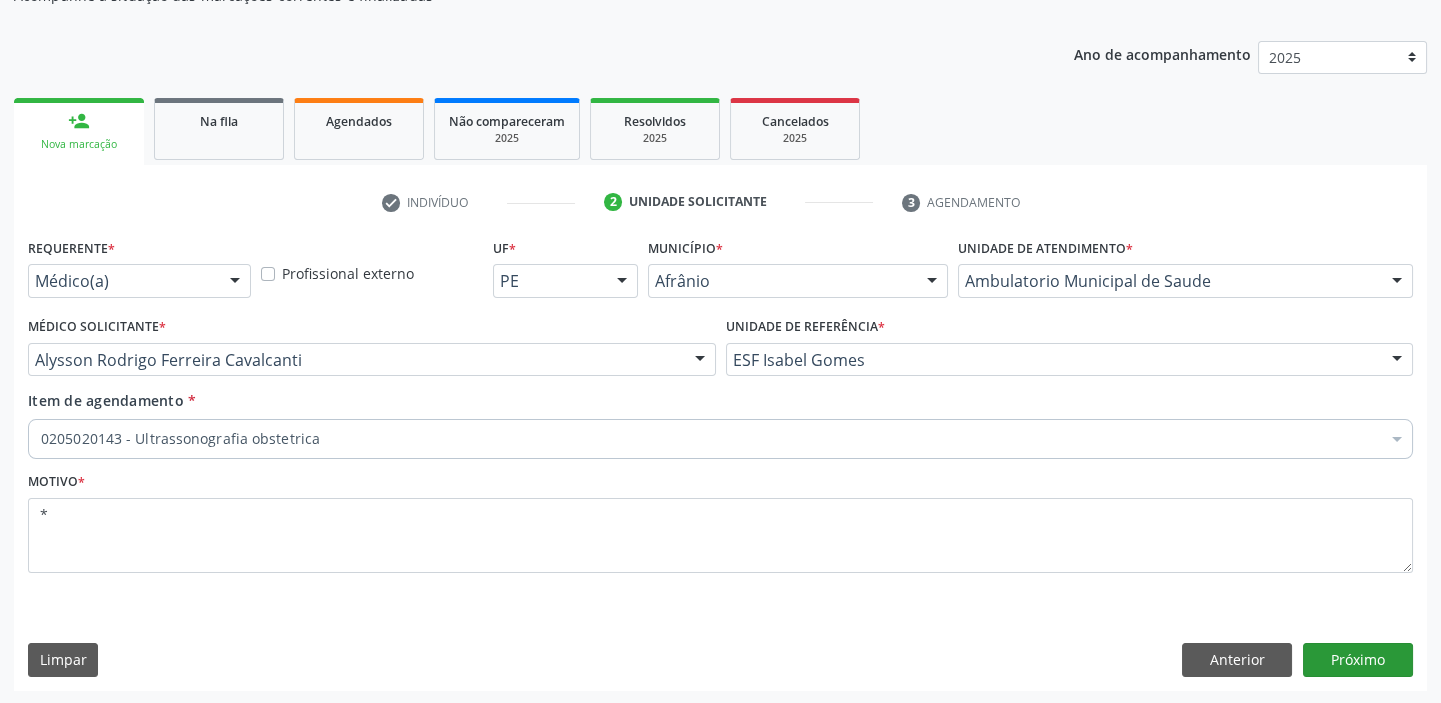 scroll, scrollTop: 166, scrollLeft: 0, axis: vertical 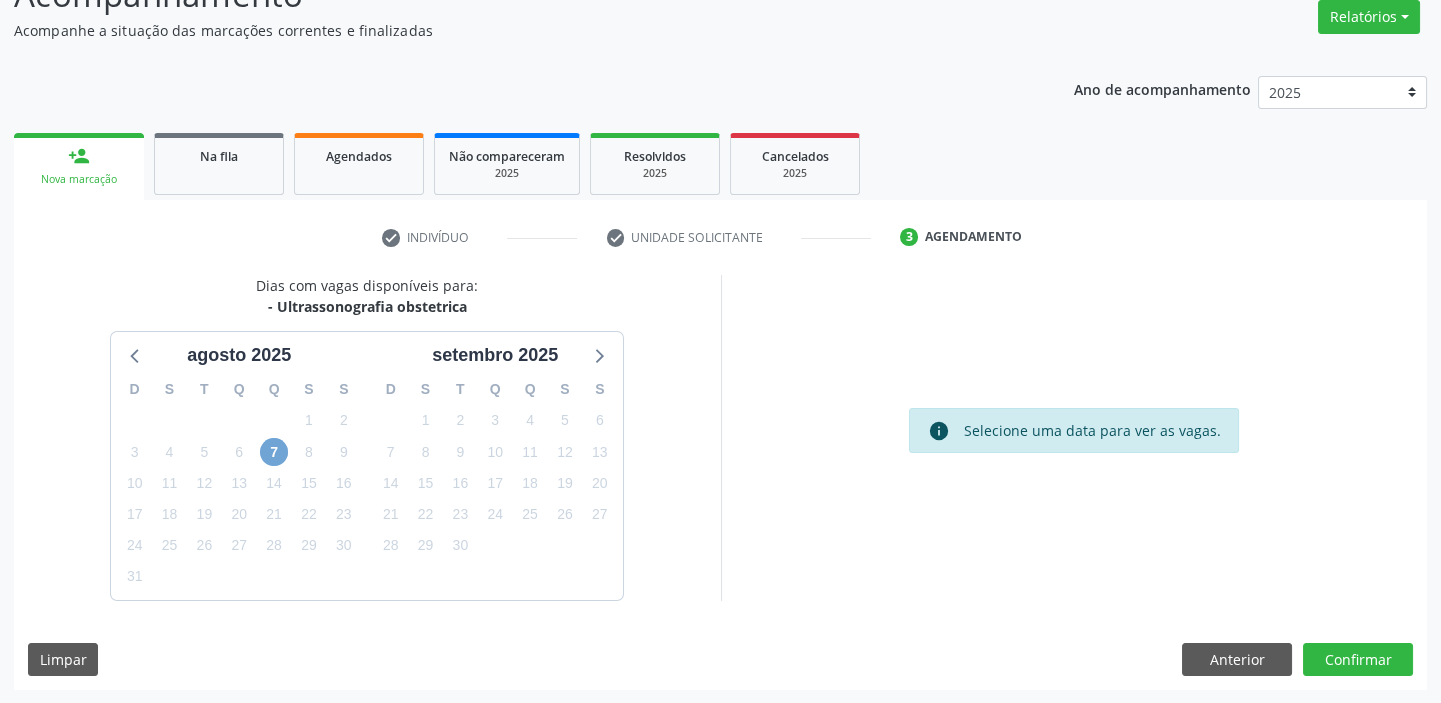 click on "7" at bounding box center (274, 452) 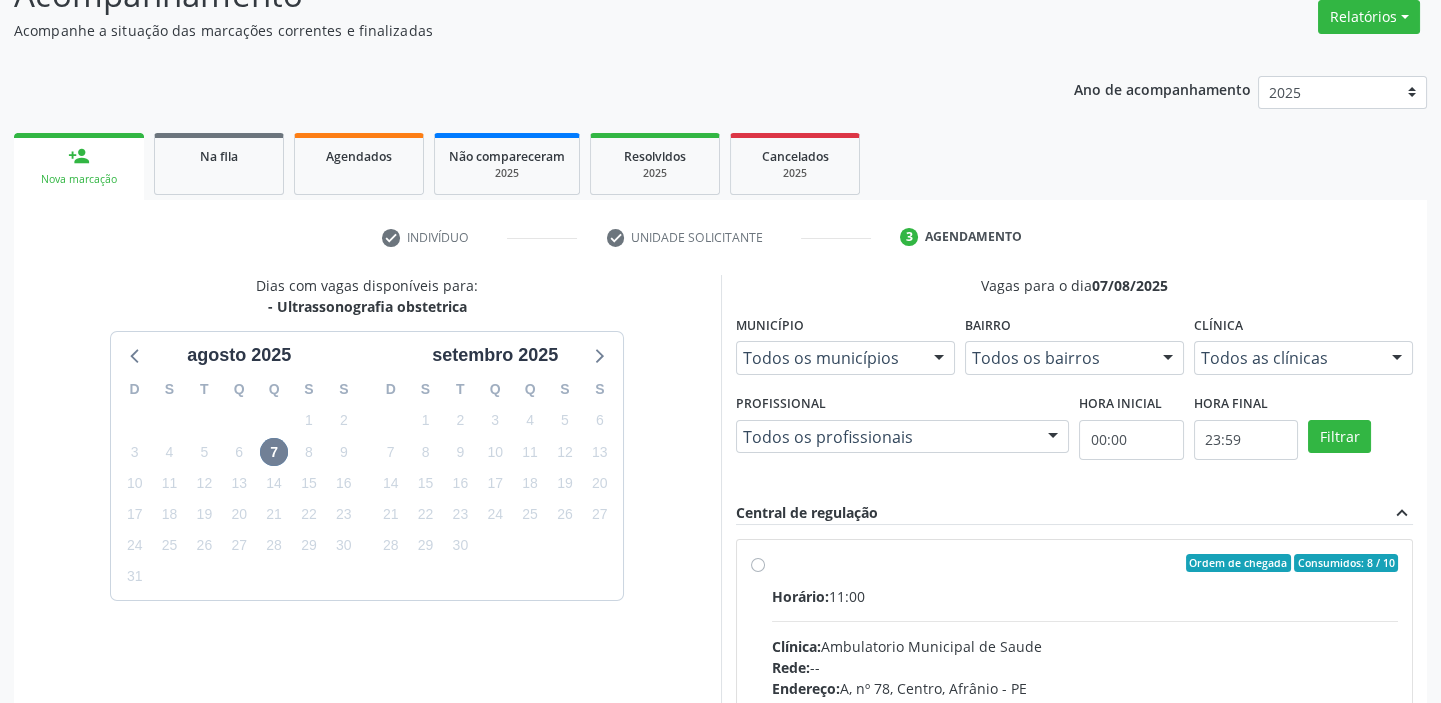 click on "Clínica:" at bounding box center [796, 646] 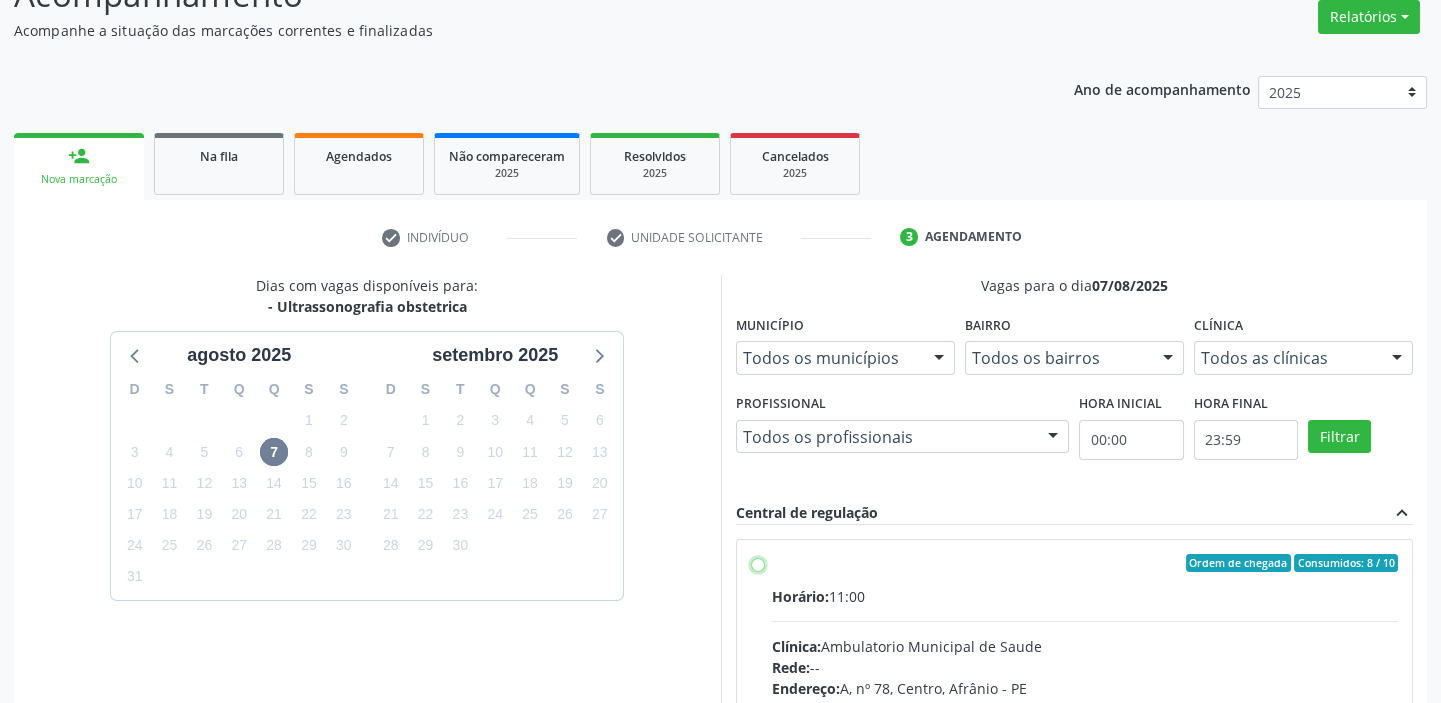 click on "Ordem de chegada
Consumidos: 8 / 10
Horário:   11:00
Clínica:  Ambulatorio Municipal de Saude
Rede:
--
Endereço:   A, nº 78, Centro, Afrânio - PE
Telefone:   --
Profissional:
--
Informações adicionais sobre o atendimento
Idade de atendimento:
Sem restrição
Gênero(s) atendido(s):
Sem restrição
Informações adicionais:
--" at bounding box center (758, 563) 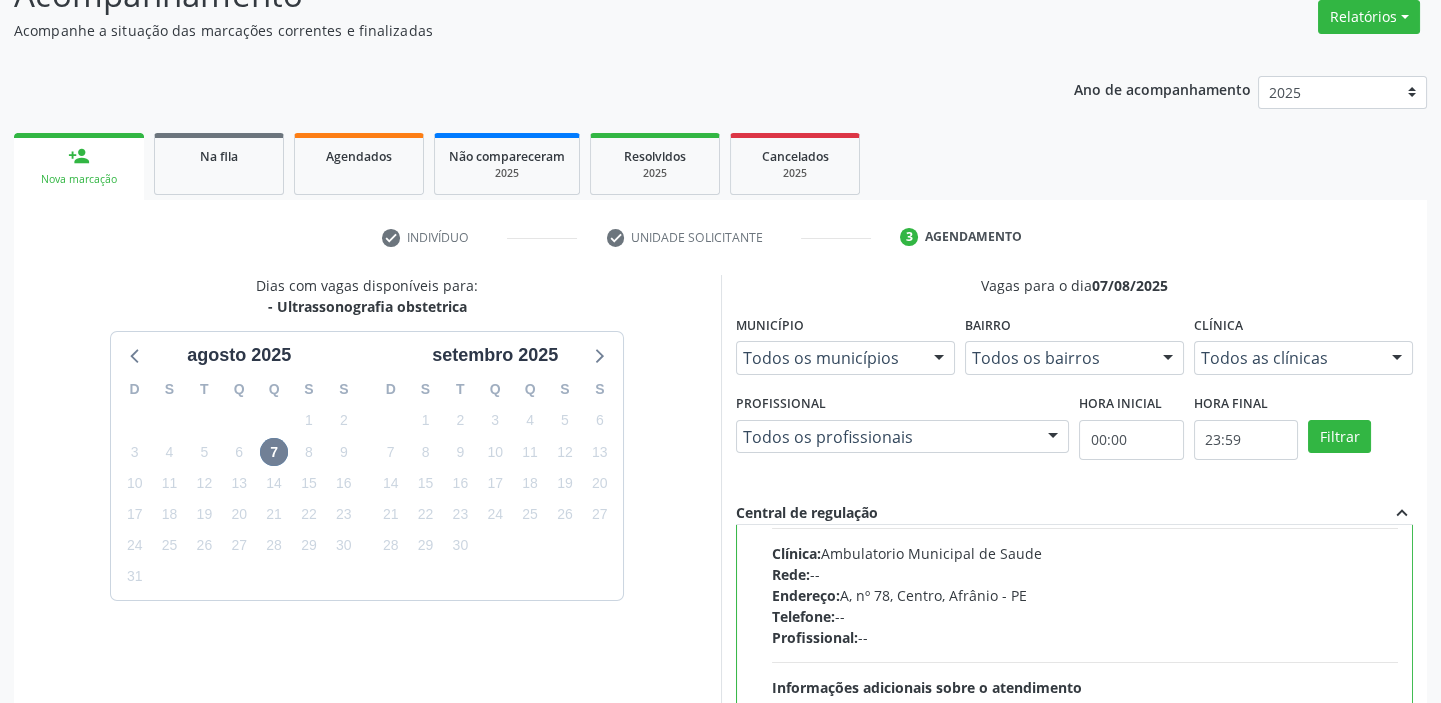 scroll, scrollTop: 181, scrollLeft: 0, axis: vertical 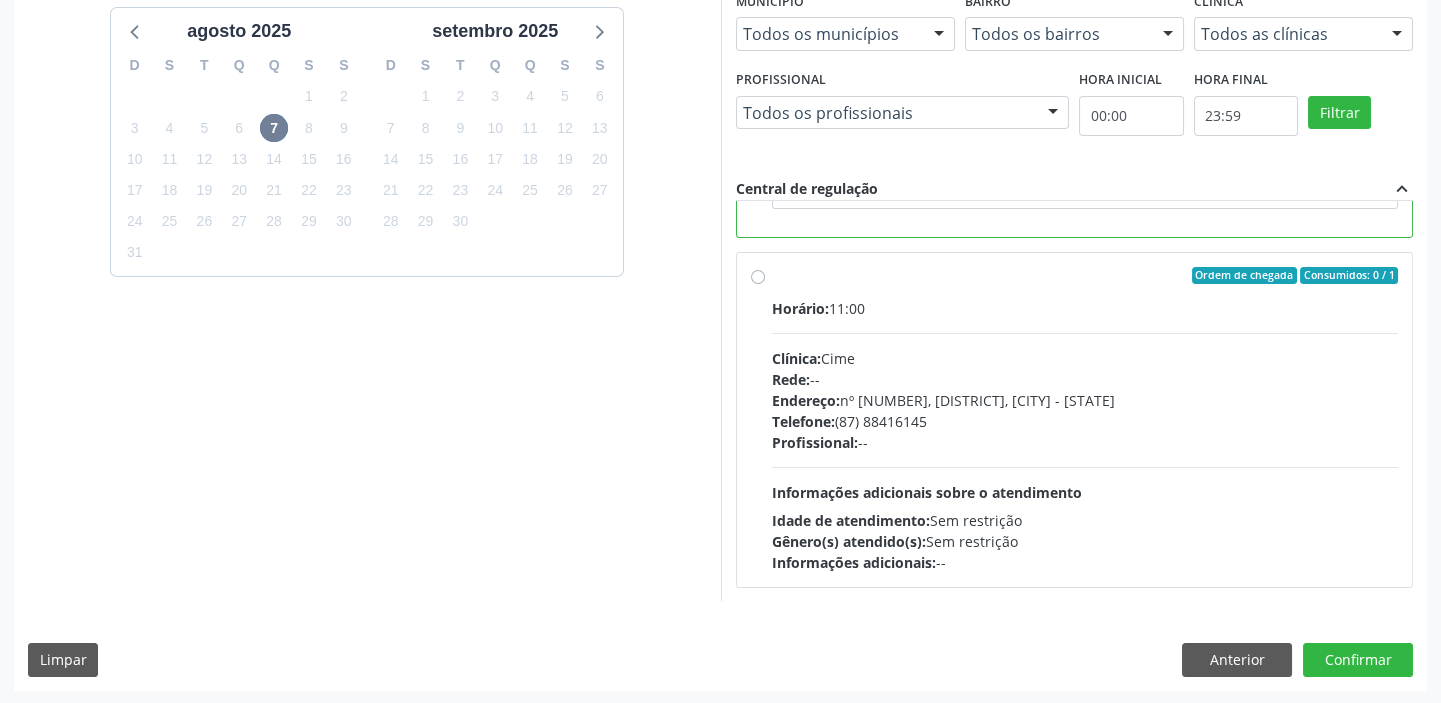 click on "Horário:   11:00
Clínica:  Cime
Rede:
--
Endereço:   nº 70, Centro, Afrânio - PE
Telefone:   (87) 88416145
Profissional:
--
Informações adicionais sobre o atendimento
Idade de atendimento:
Sem restrição
Gênero(s) atendido(s):
Sem restrição
Informações adicionais:
--" at bounding box center (1085, 435) 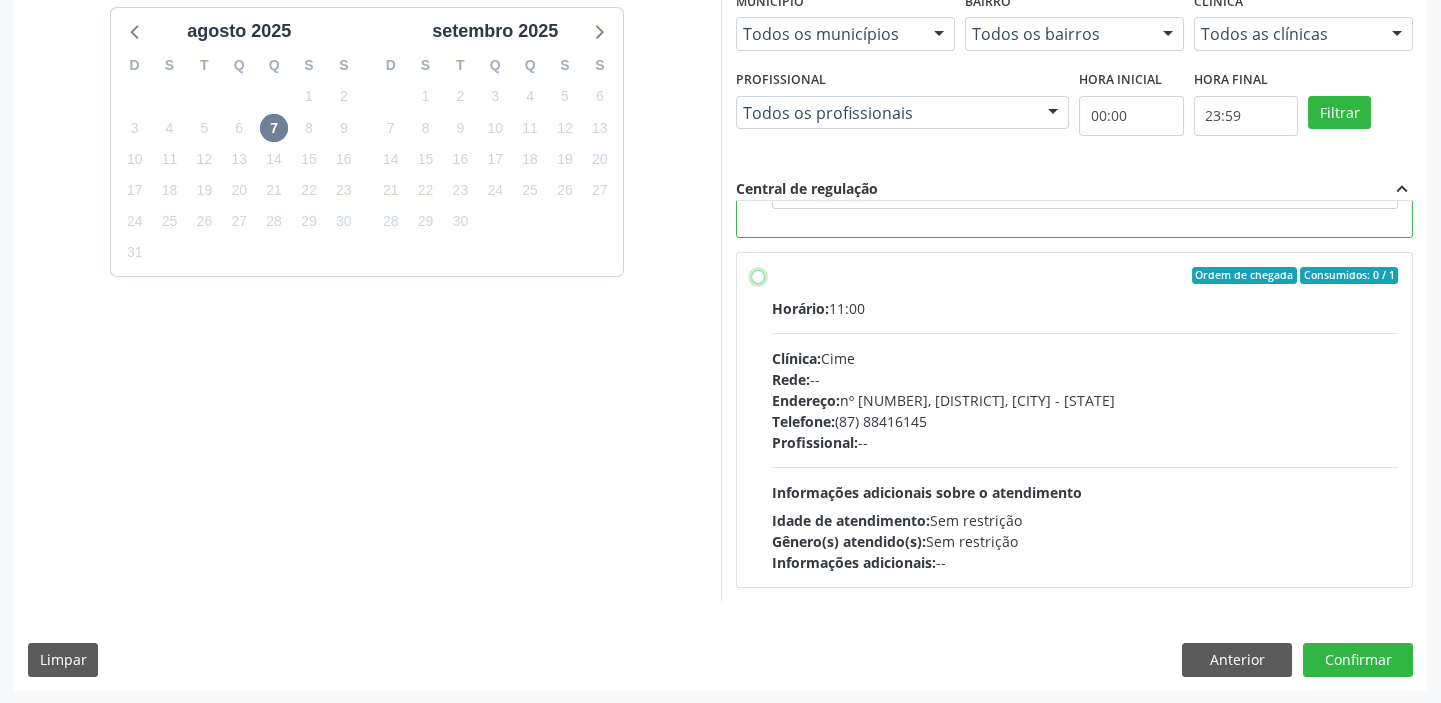 click on "Ordem de chegada
Consumidos: 0 / 1
Horário:   11:00
Clínica:  Cime
Rede:
--
Endereço:   nº 70, Centro, Afrânio - PE
Telefone:   (87) 88416145
Profissional:
--
Informações adicionais sobre o atendimento
Idade de atendimento:
Sem restrição
Gênero(s) atendido(s):
Sem restrição
Informações adicionais:
--" at bounding box center [758, 276] 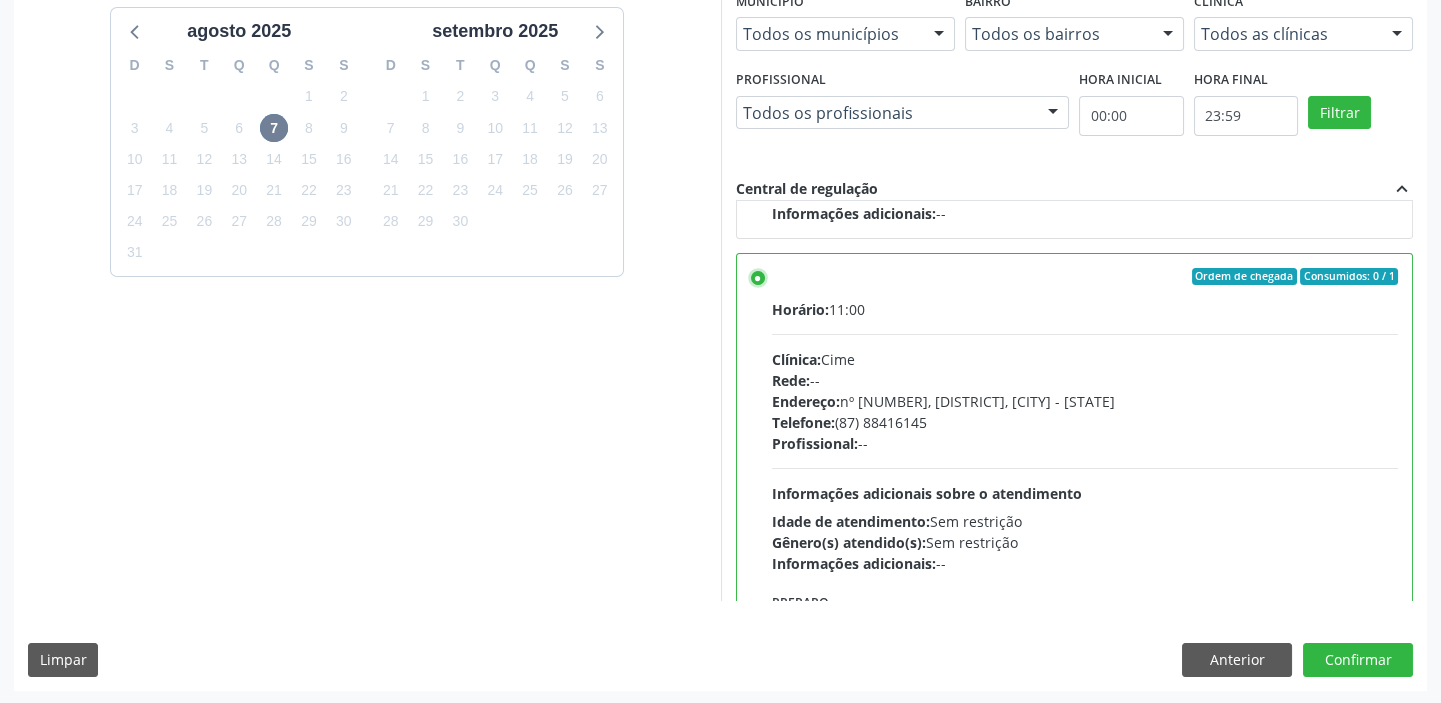 scroll, scrollTop: 449, scrollLeft: 0, axis: vertical 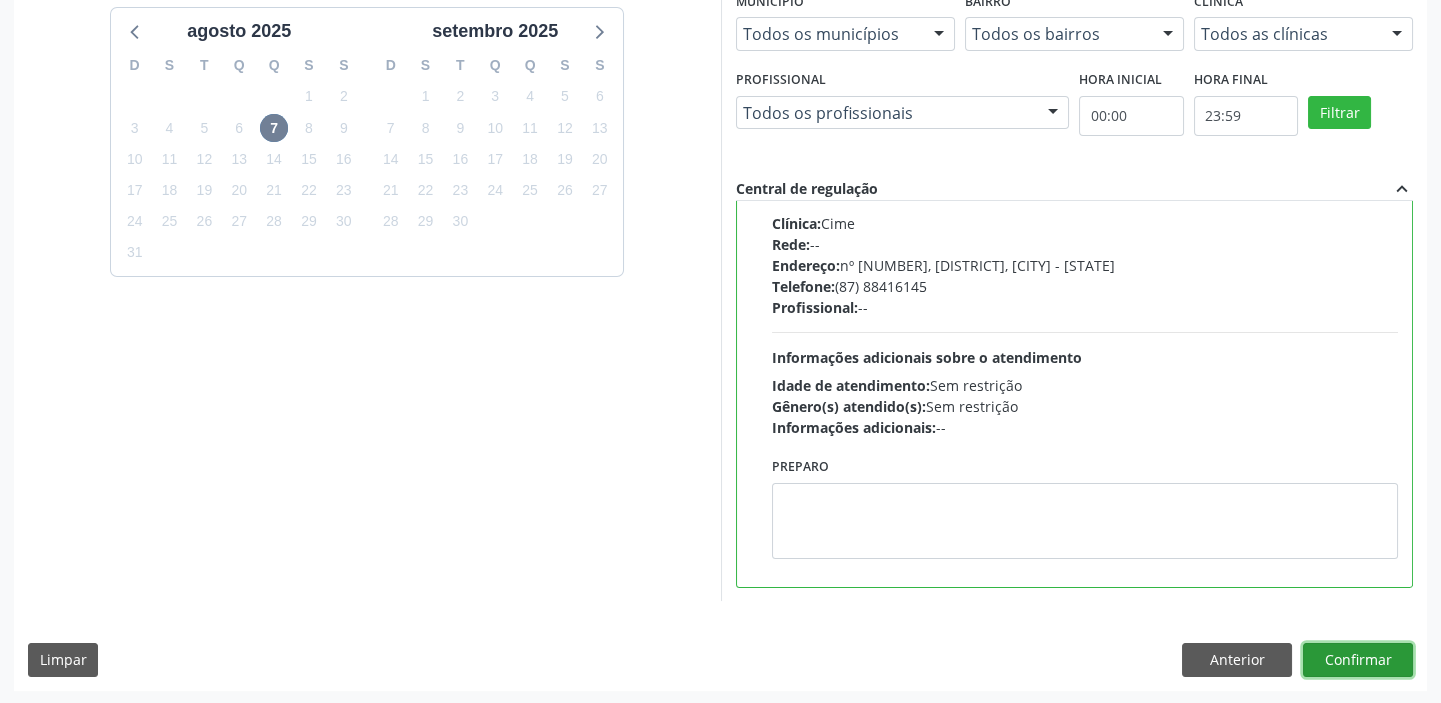 click on "Confirmar" at bounding box center (1358, 660) 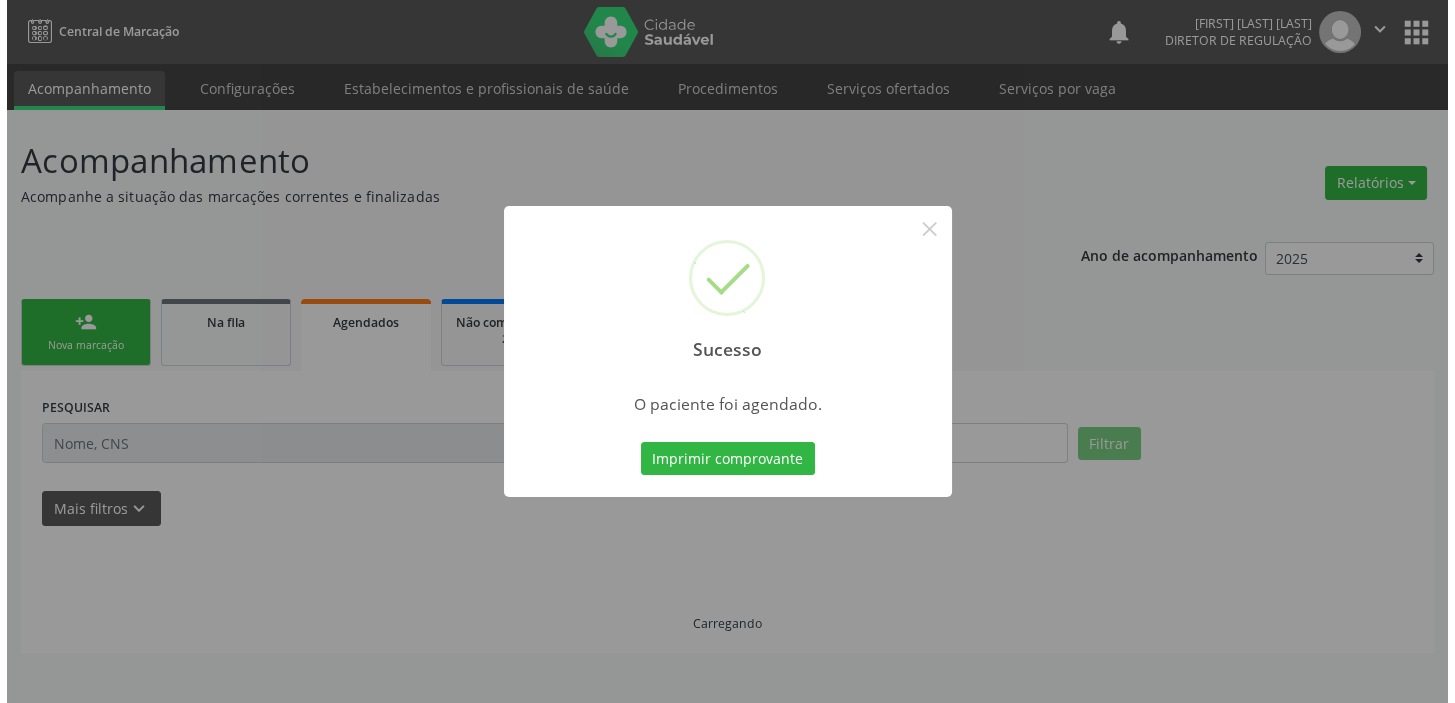 scroll, scrollTop: 0, scrollLeft: 0, axis: both 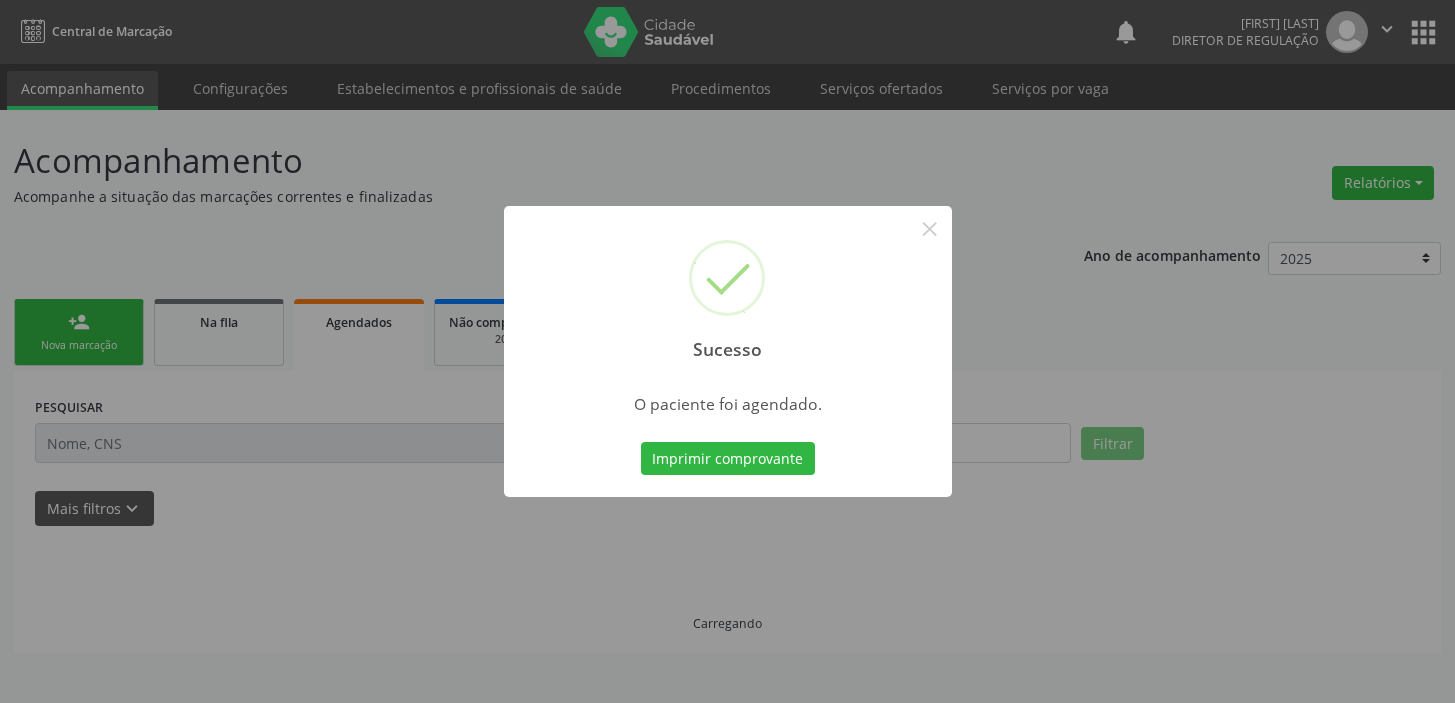 click on "Imprimir comprovante" at bounding box center [728, 459] 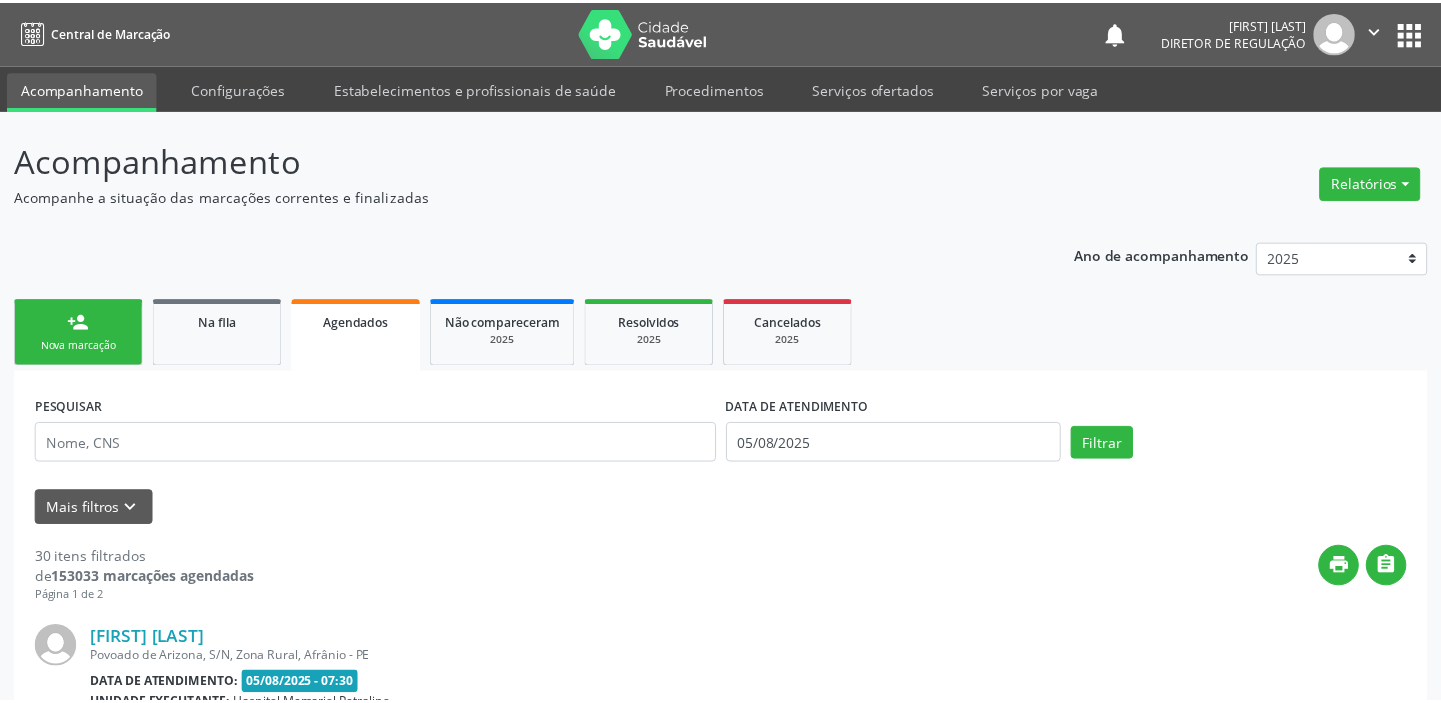 scroll, scrollTop: 0, scrollLeft: 0, axis: both 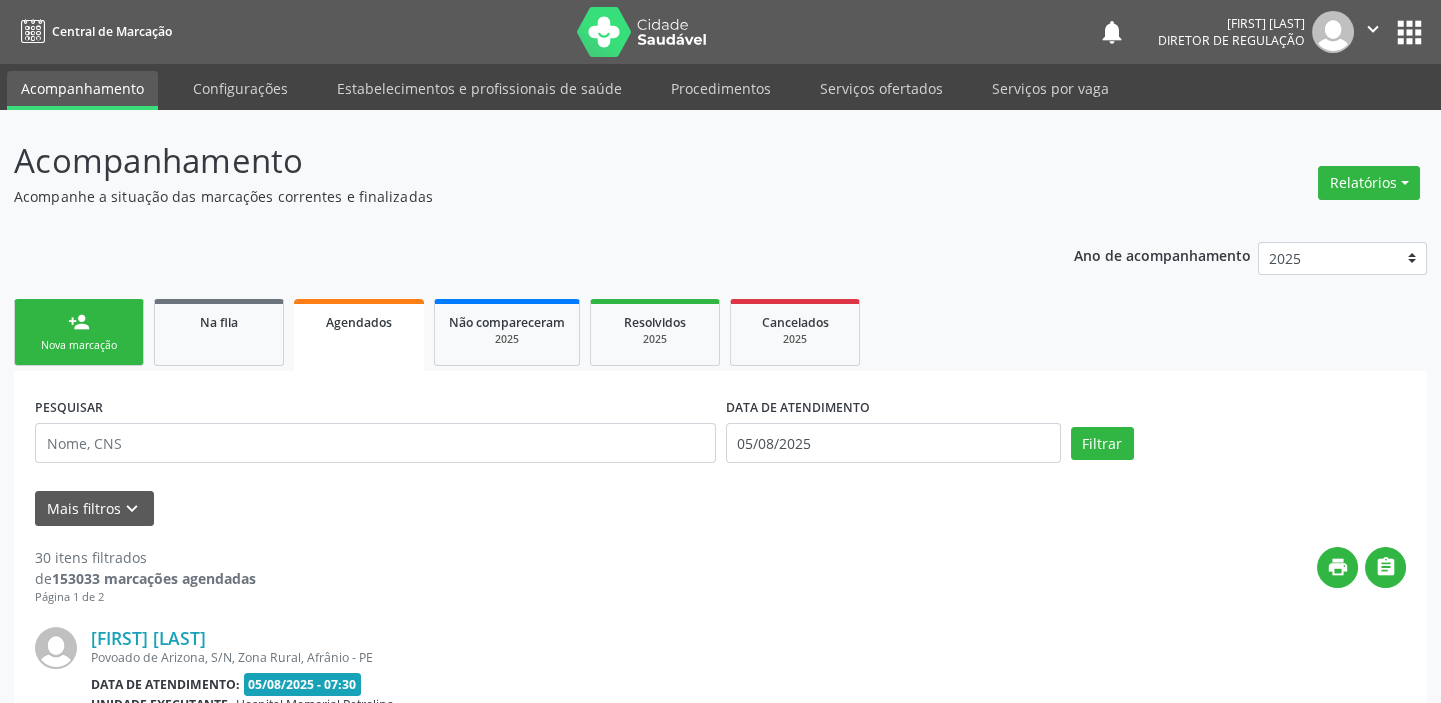click on "person_add
Nova marcação" at bounding box center (79, 332) 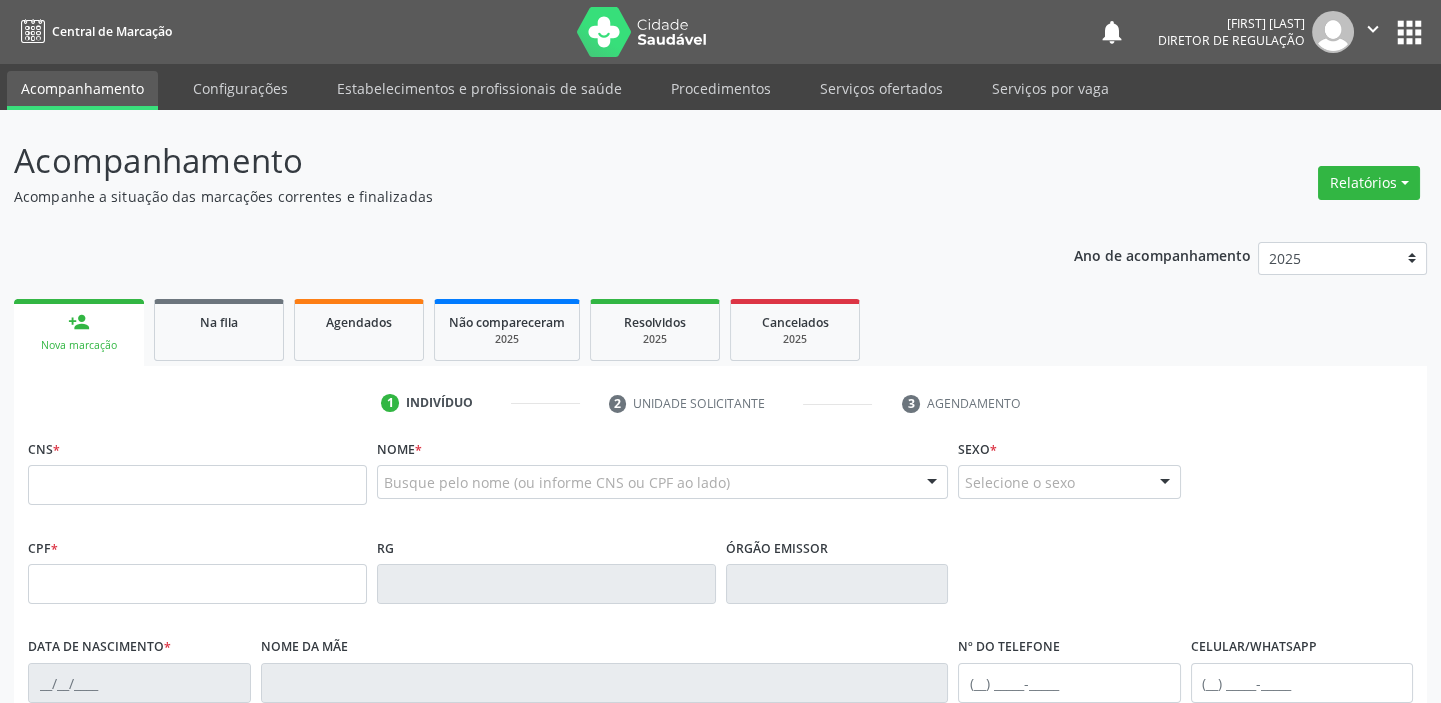 click on "person_add
Nova marcação" at bounding box center (79, 332) 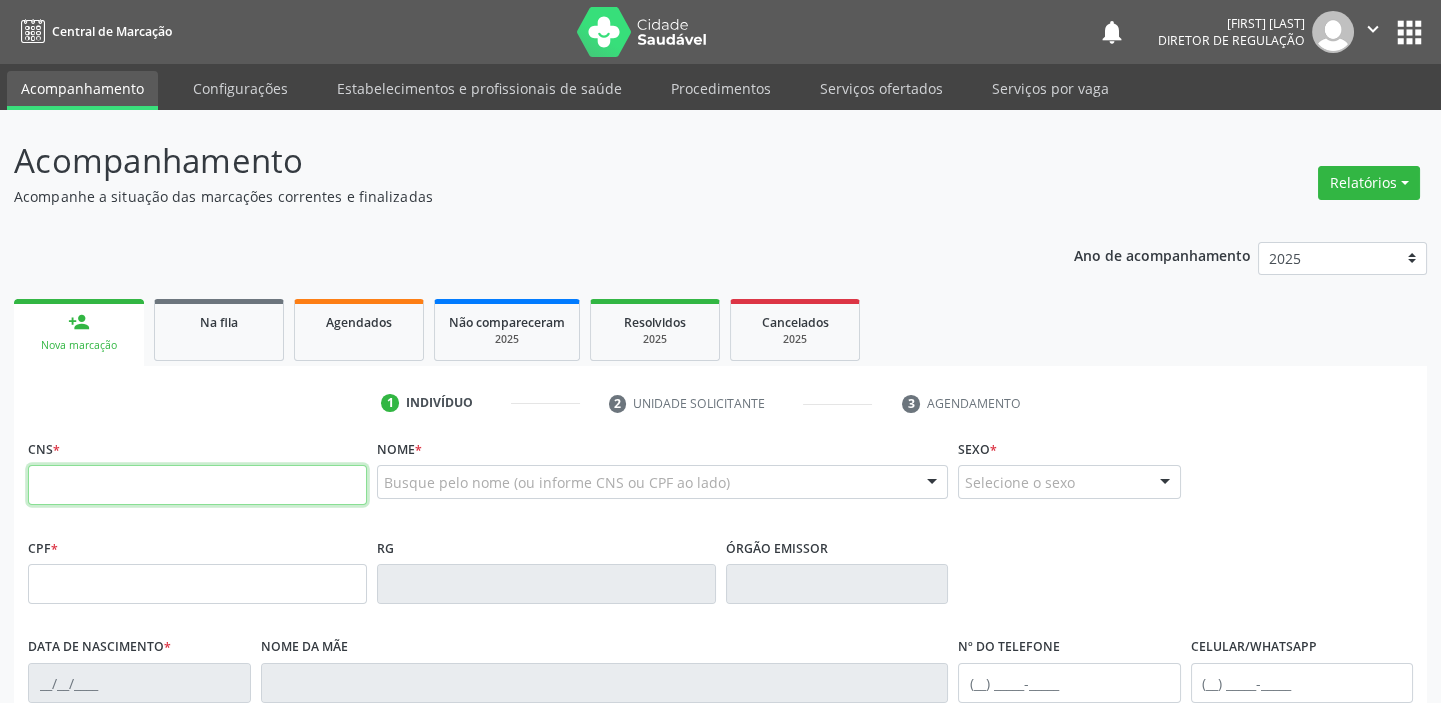 click at bounding box center (197, 485) 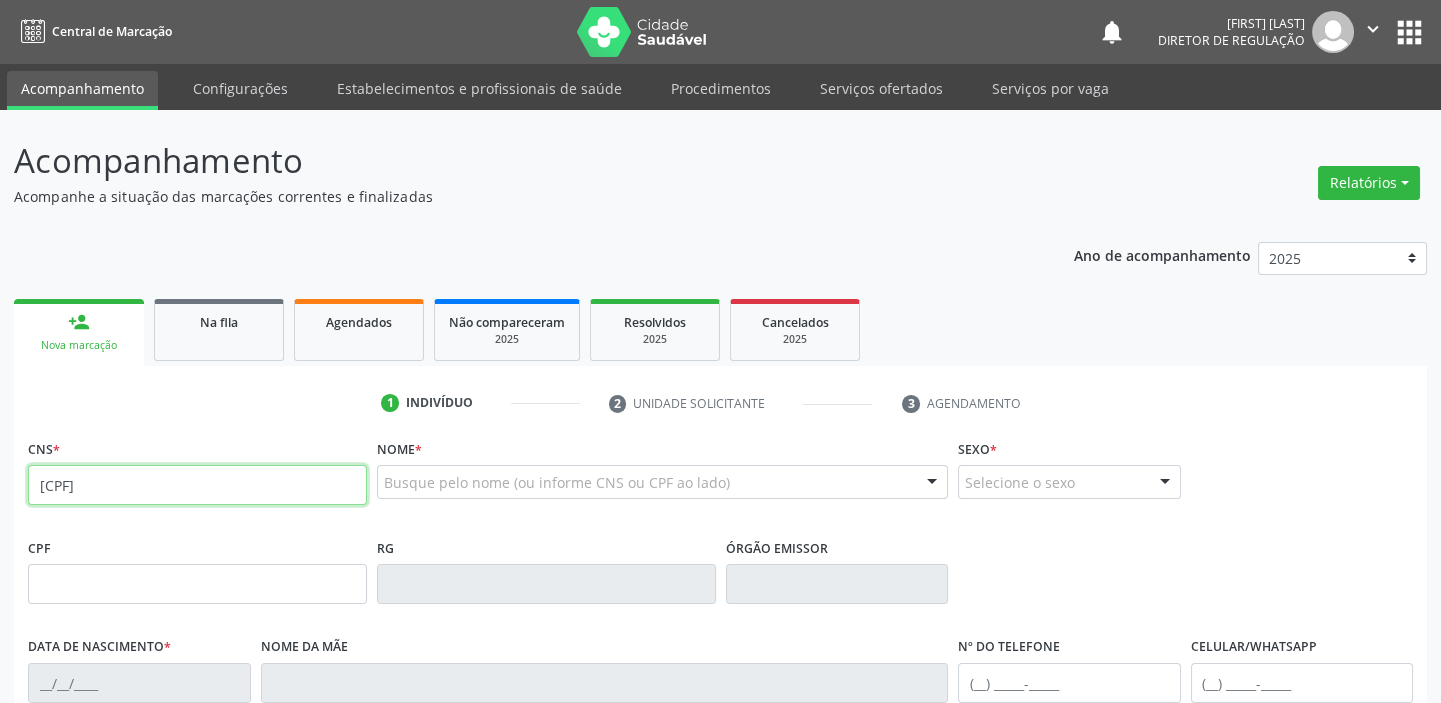 type on "702 0023 5827 0688" 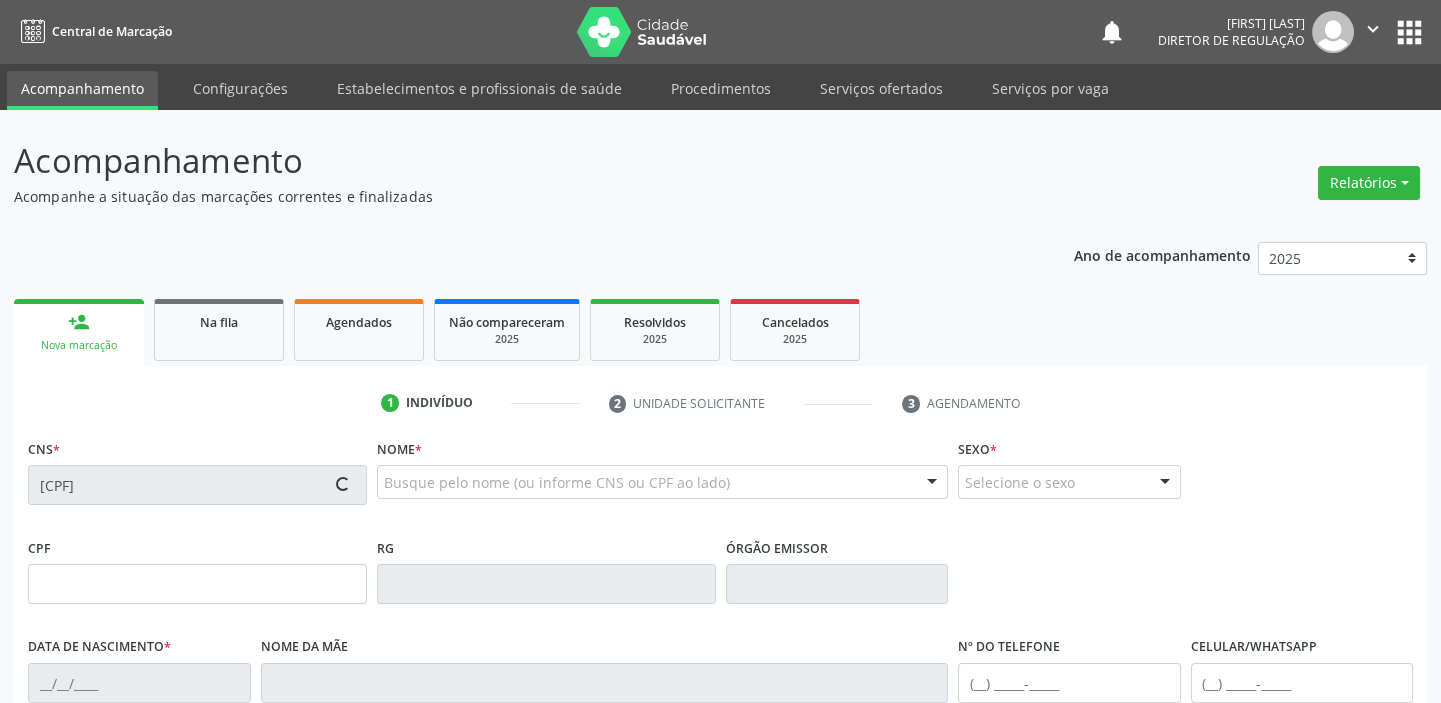 type on "139.485.834-55" 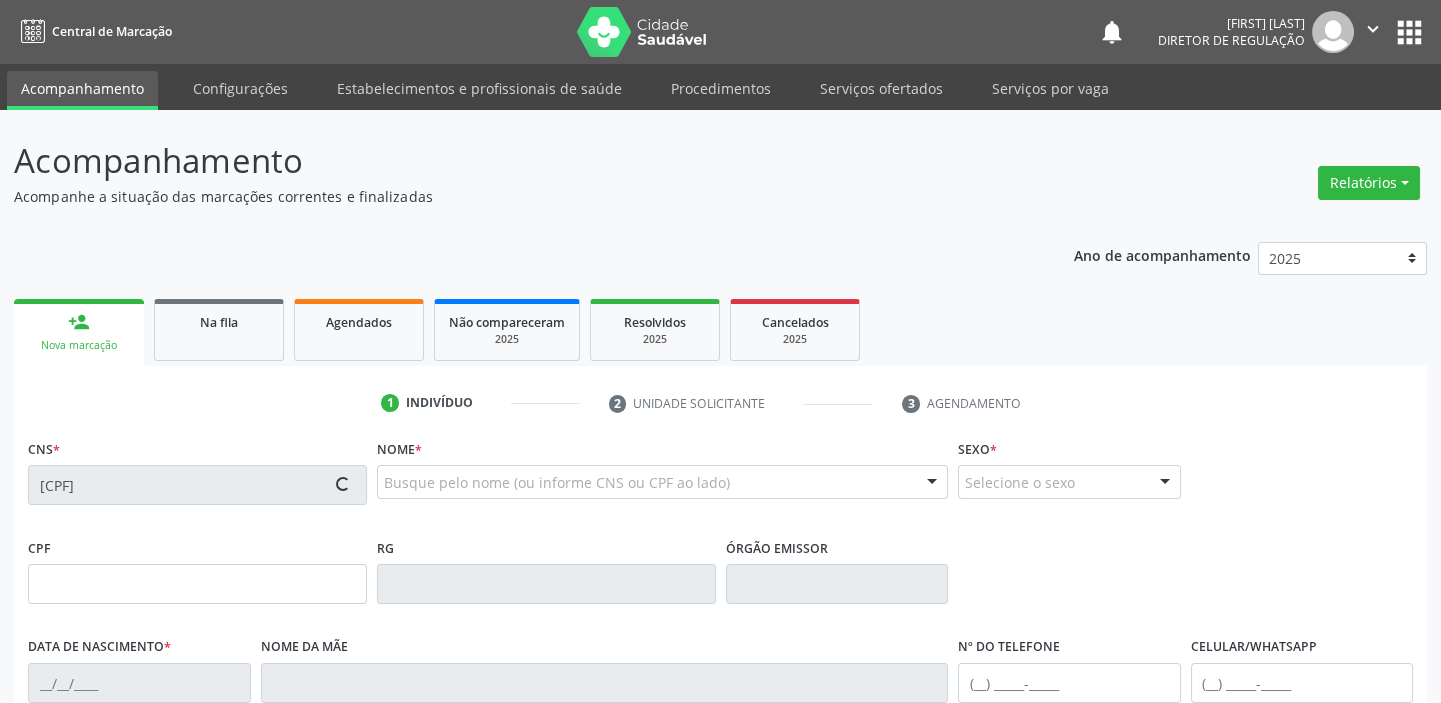 type on "29/07/2011" 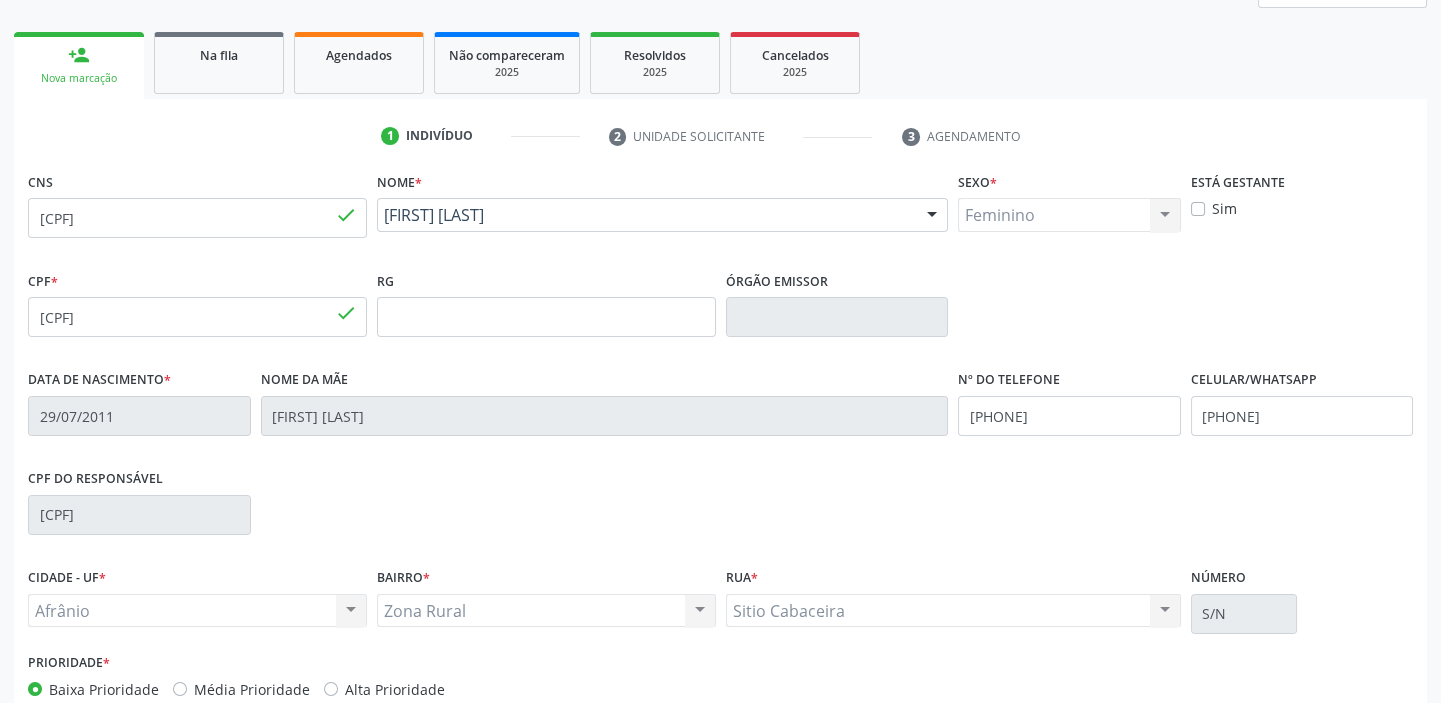 scroll, scrollTop: 272, scrollLeft: 0, axis: vertical 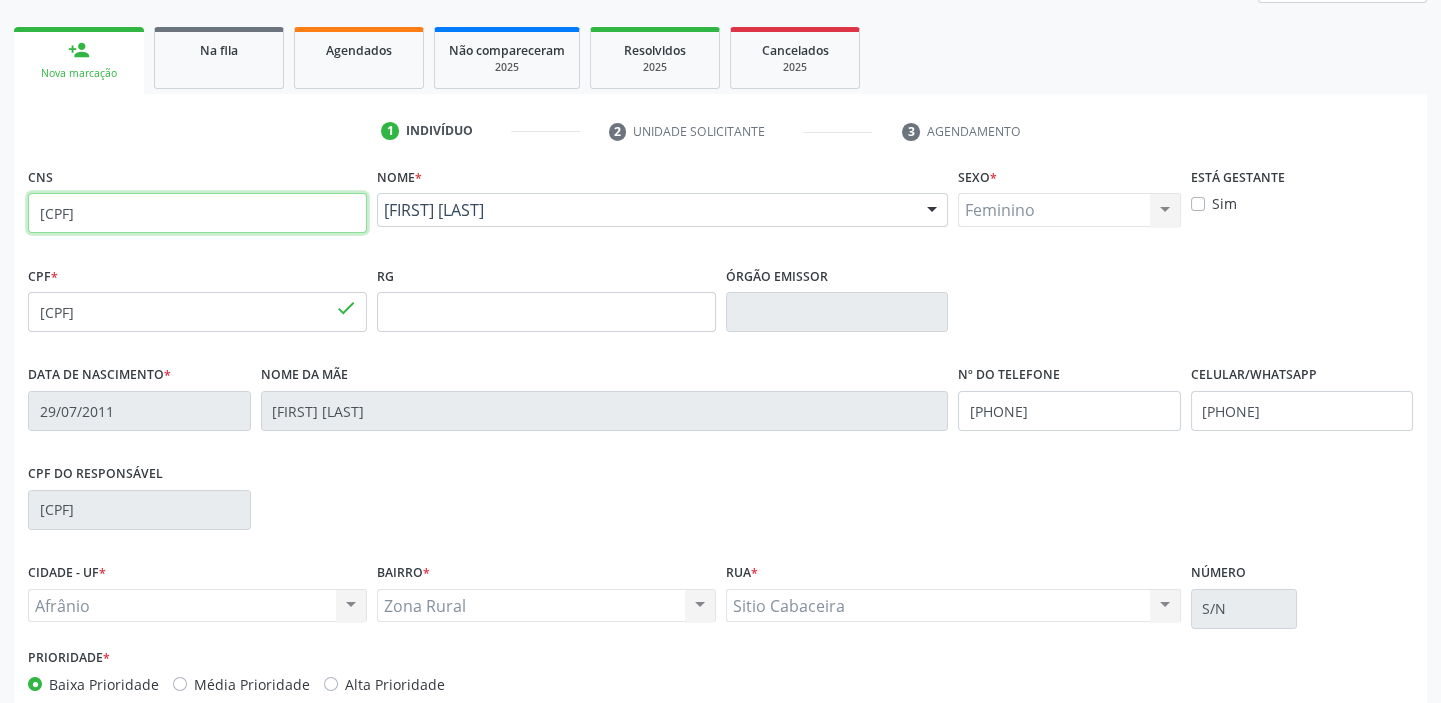 drag, startPoint x: 177, startPoint y: 204, endPoint x: 6, endPoint y: 218, distance: 171.57214 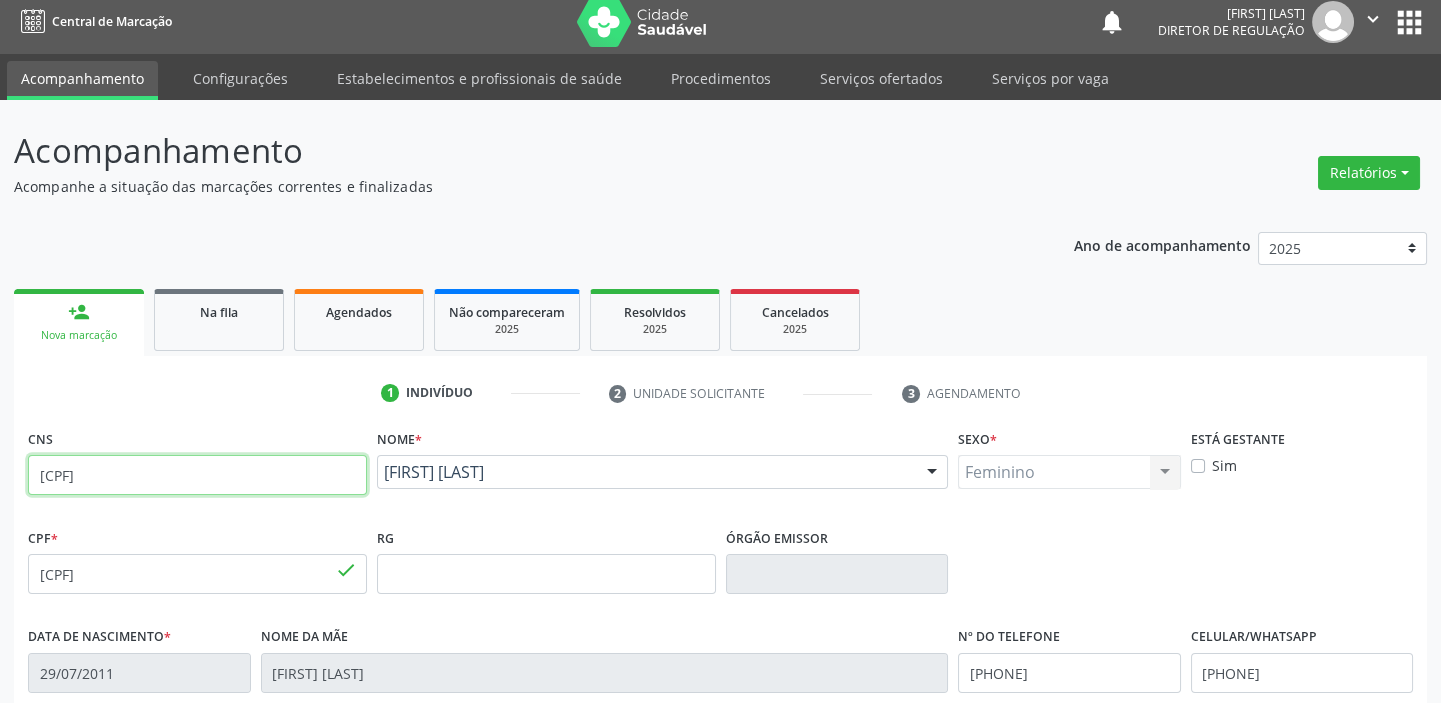scroll, scrollTop: 0, scrollLeft: 0, axis: both 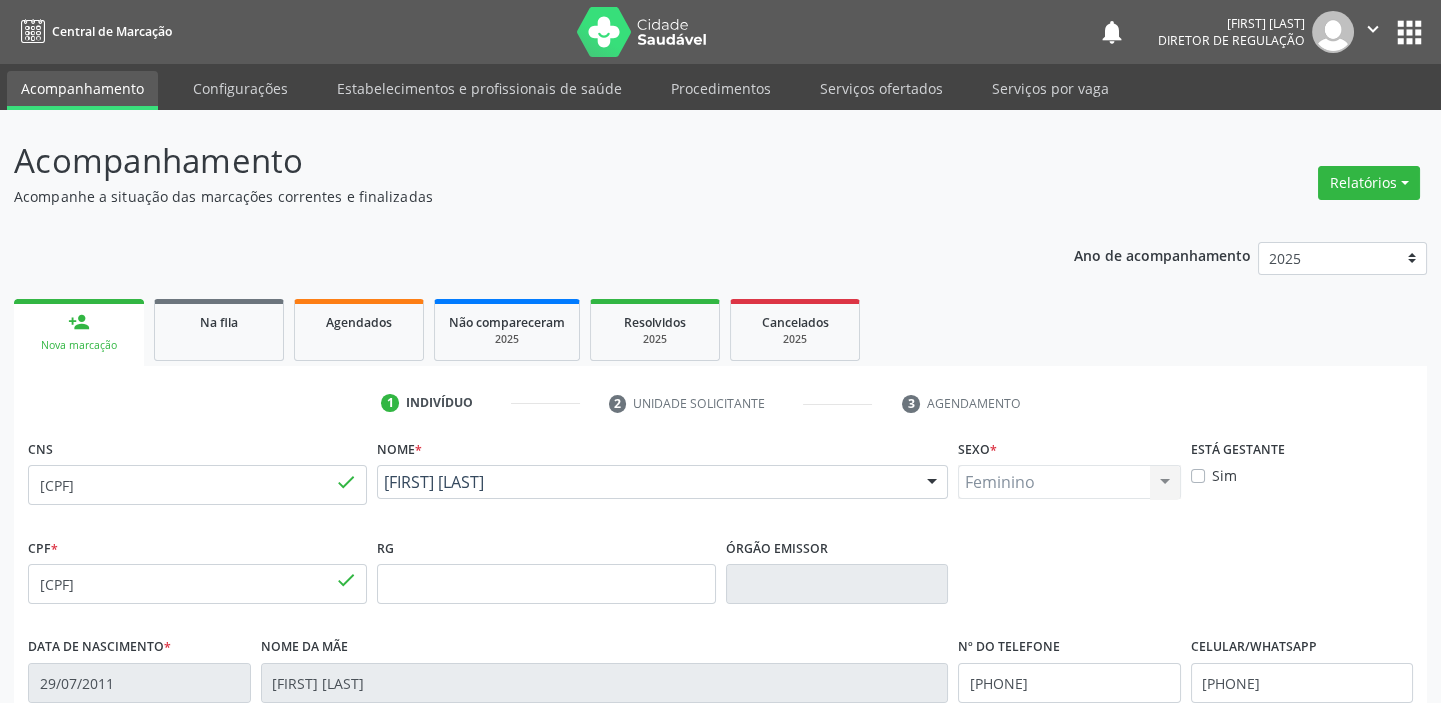 click on "apps" at bounding box center [1409, 32] 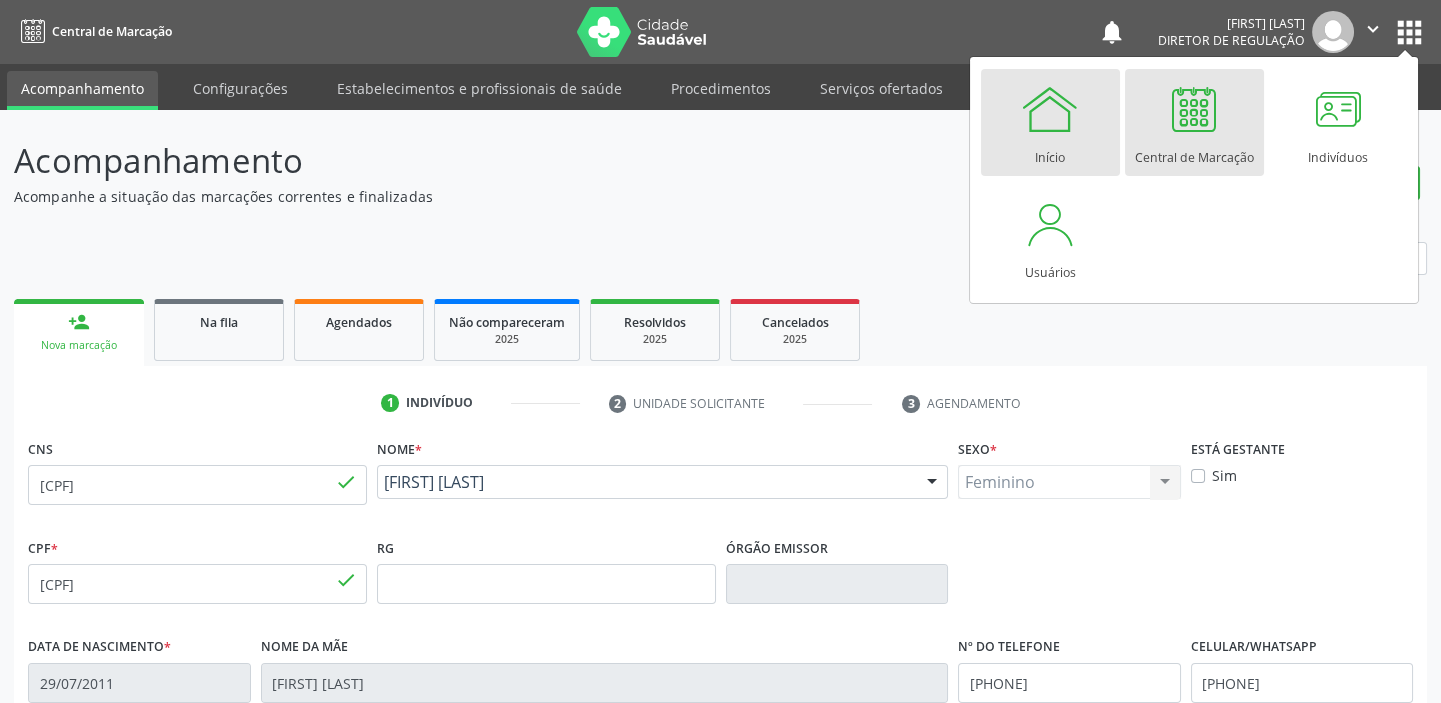 click on "Início" at bounding box center [1050, 152] 